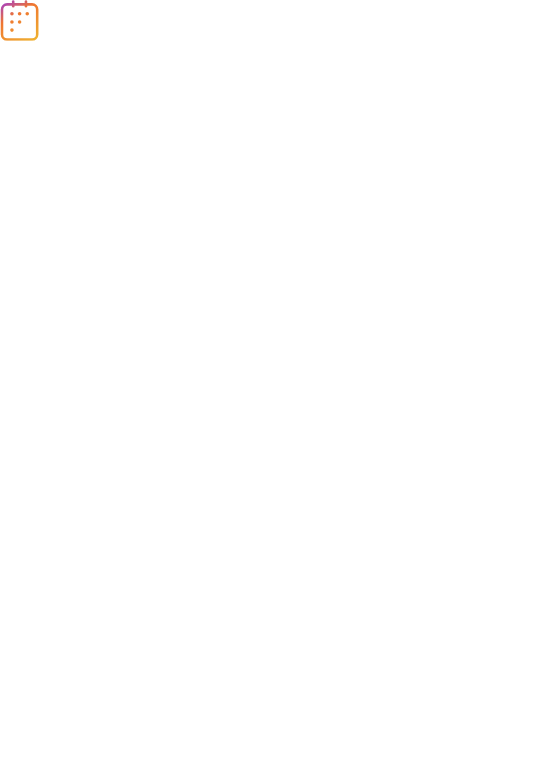scroll, scrollTop: 0, scrollLeft: 0, axis: both 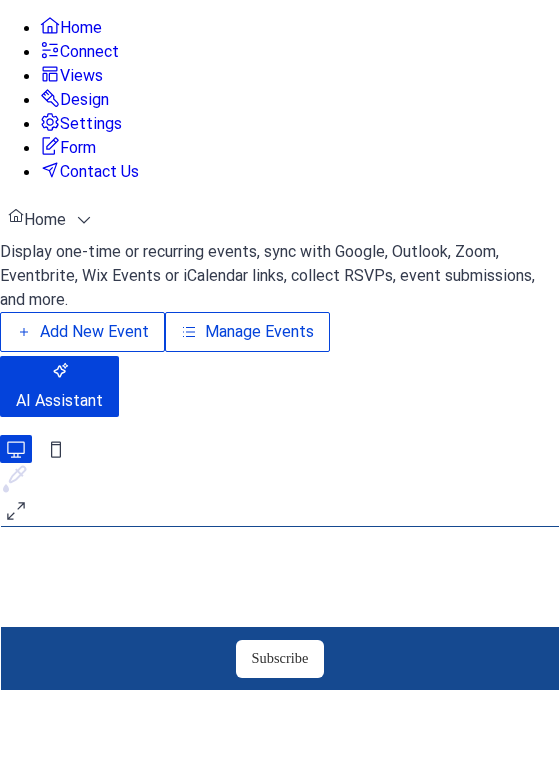 click on "Manage Events" at bounding box center [259, 332] 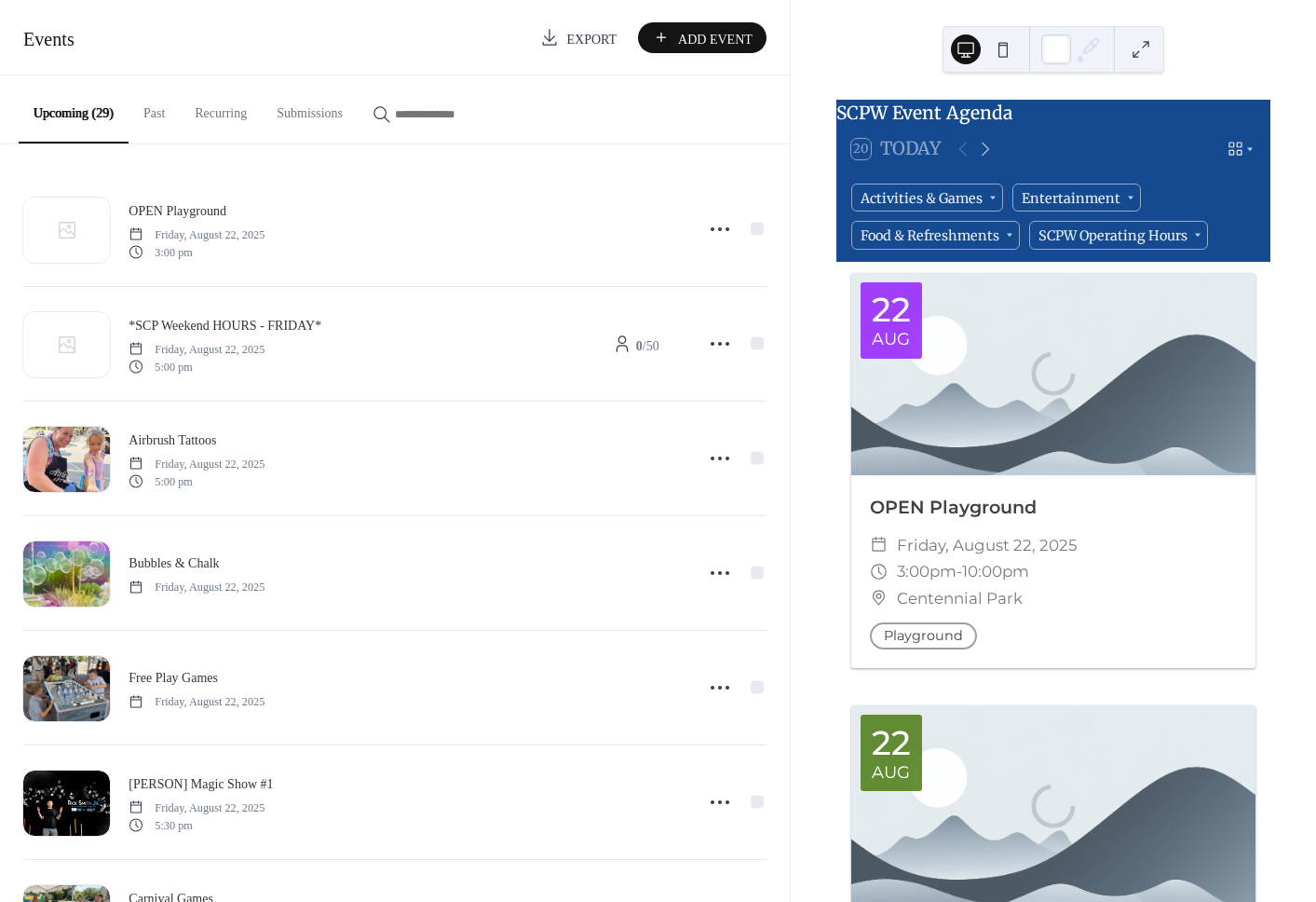 scroll, scrollTop: 0, scrollLeft: 0, axis: both 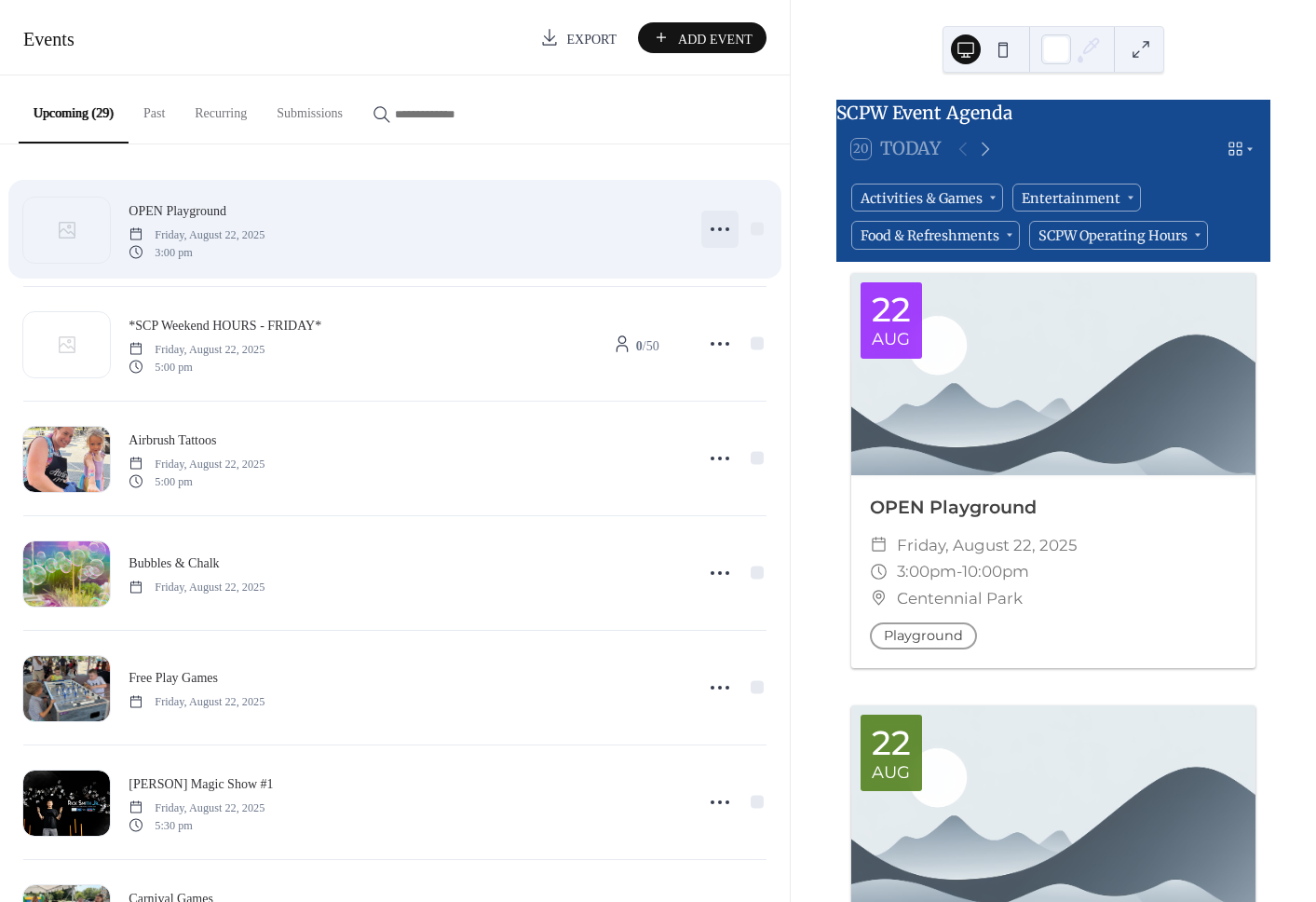 click 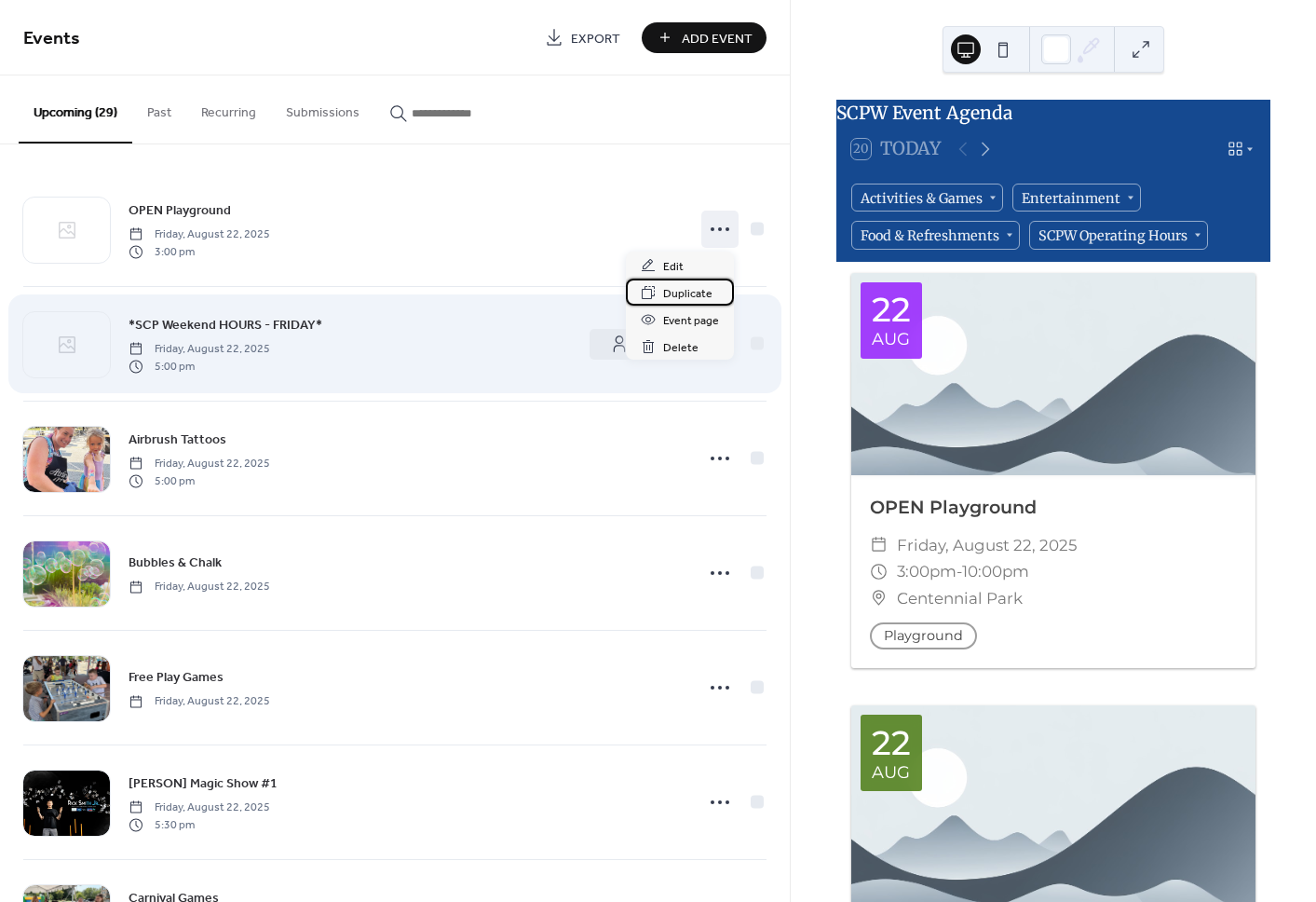 click on "Duplicate" at bounding box center [687, 294] 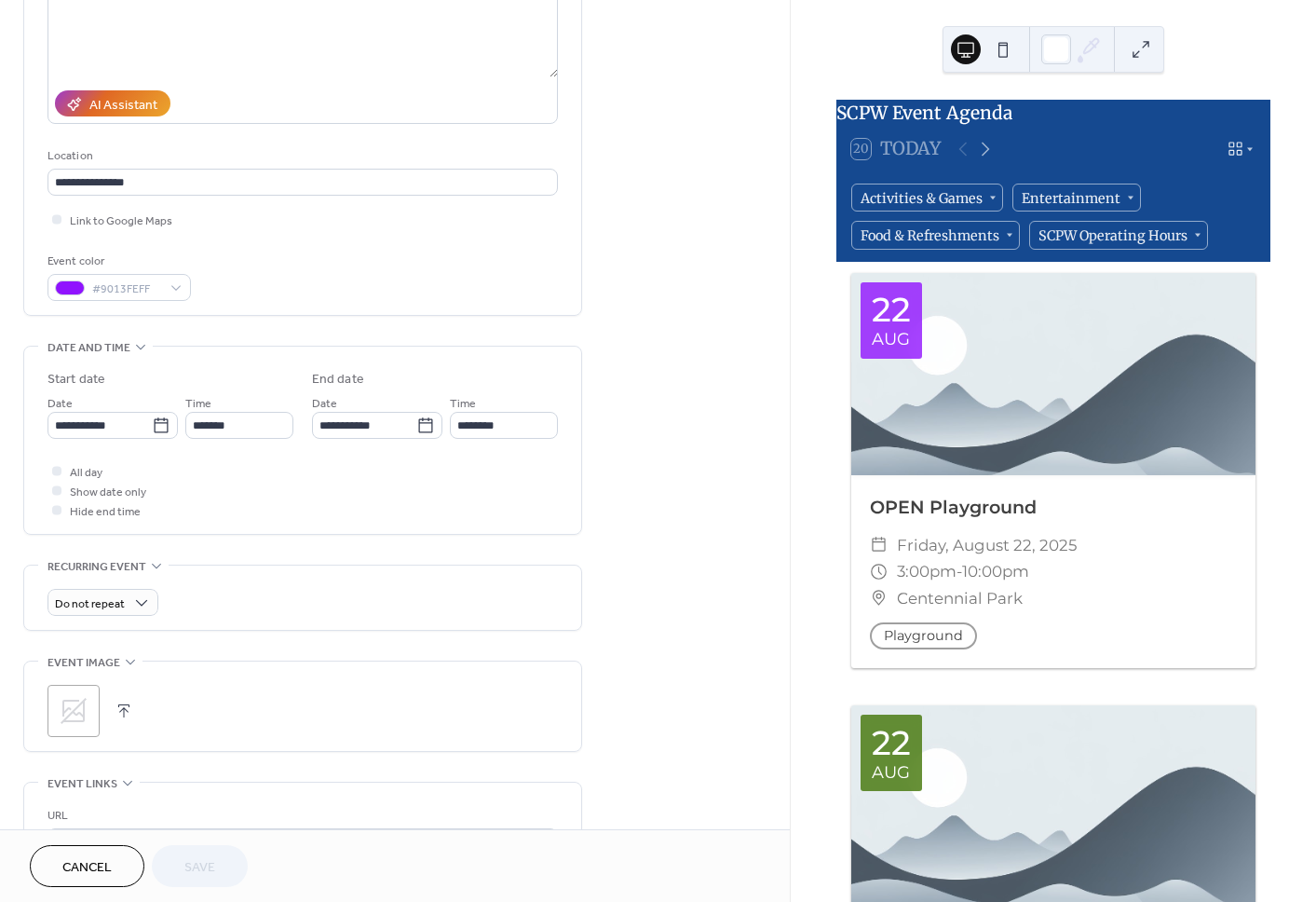 scroll, scrollTop: 263, scrollLeft: 0, axis: vertical 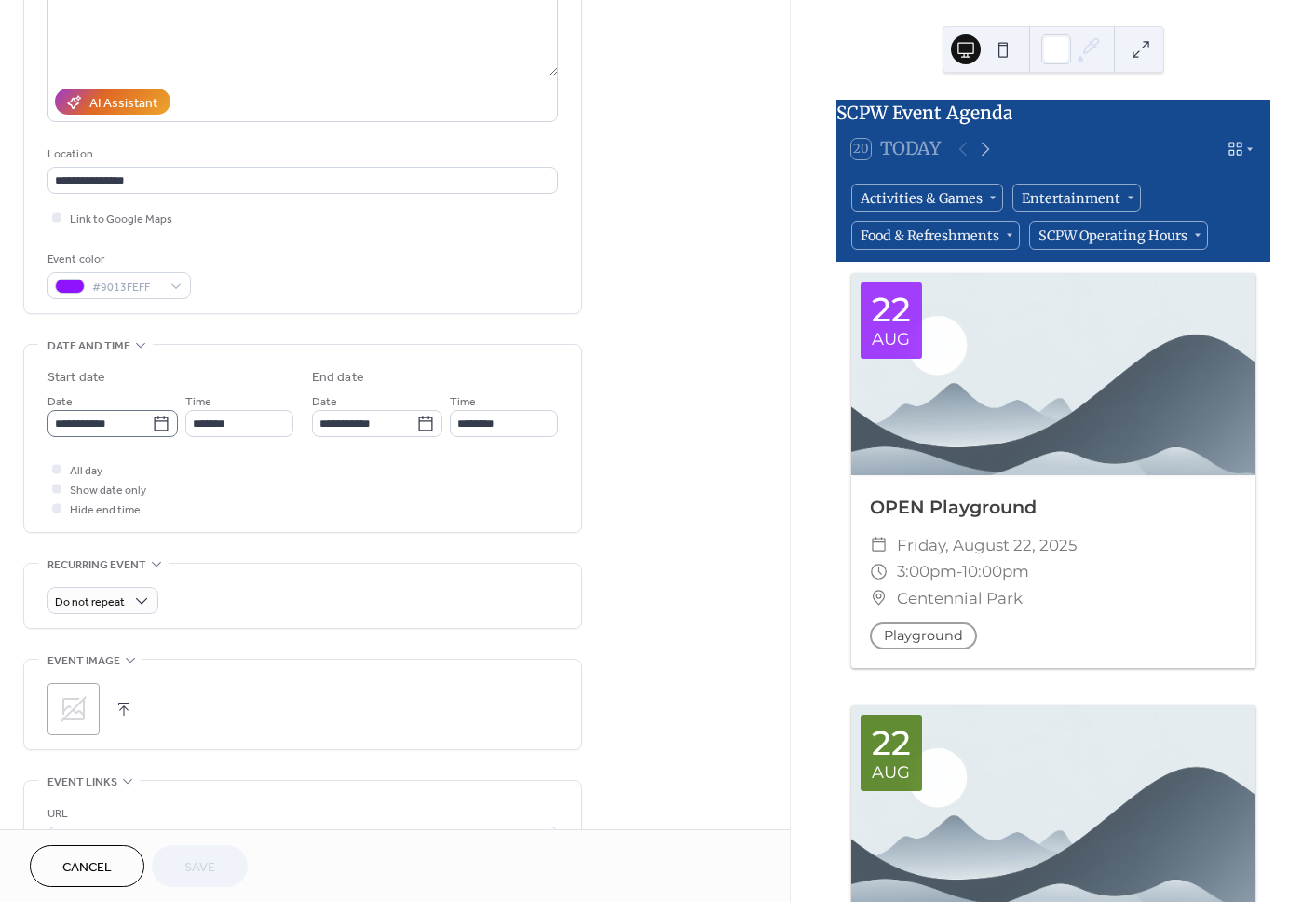 click 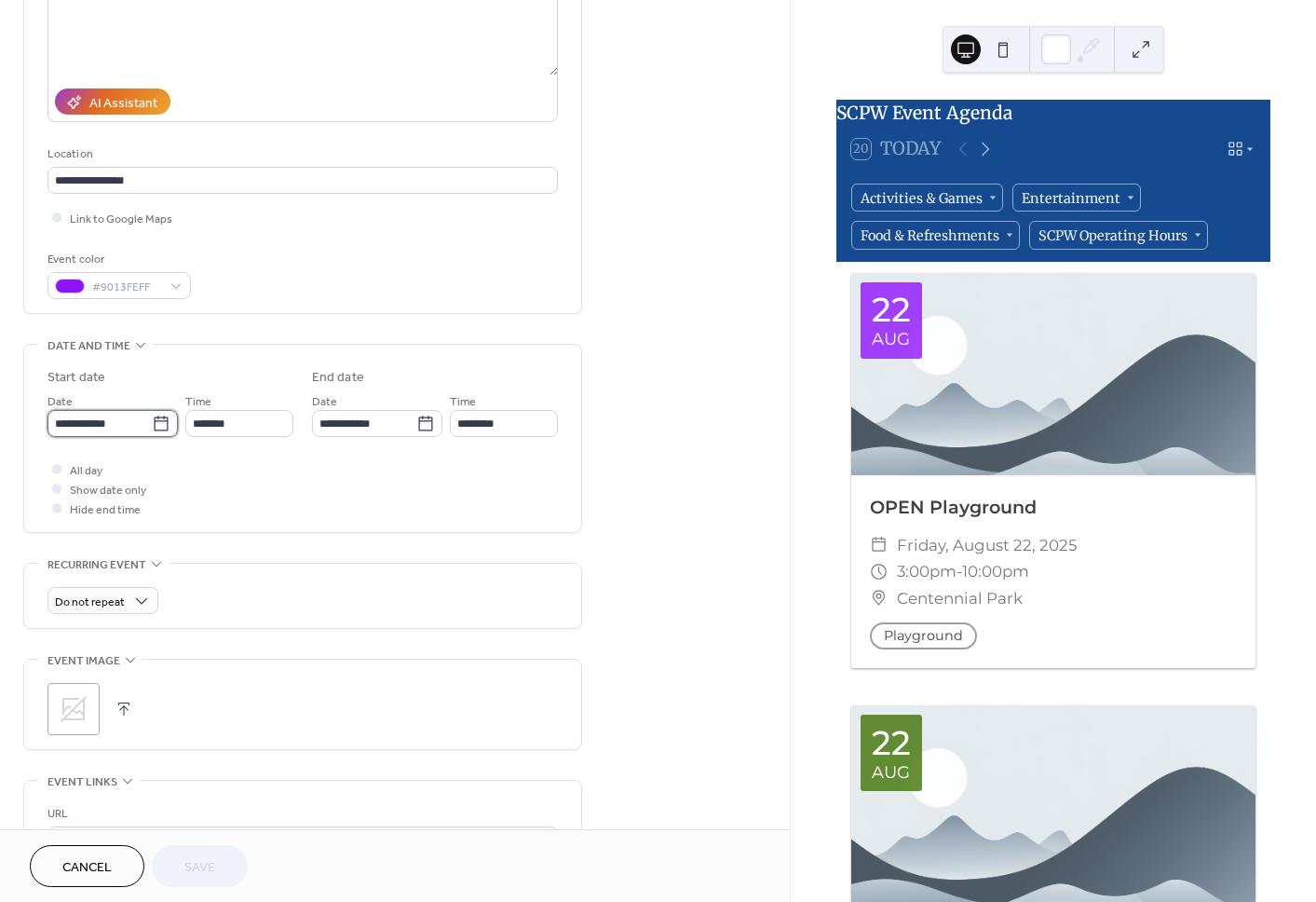 click on "**********" at bounding box center (100, 423) 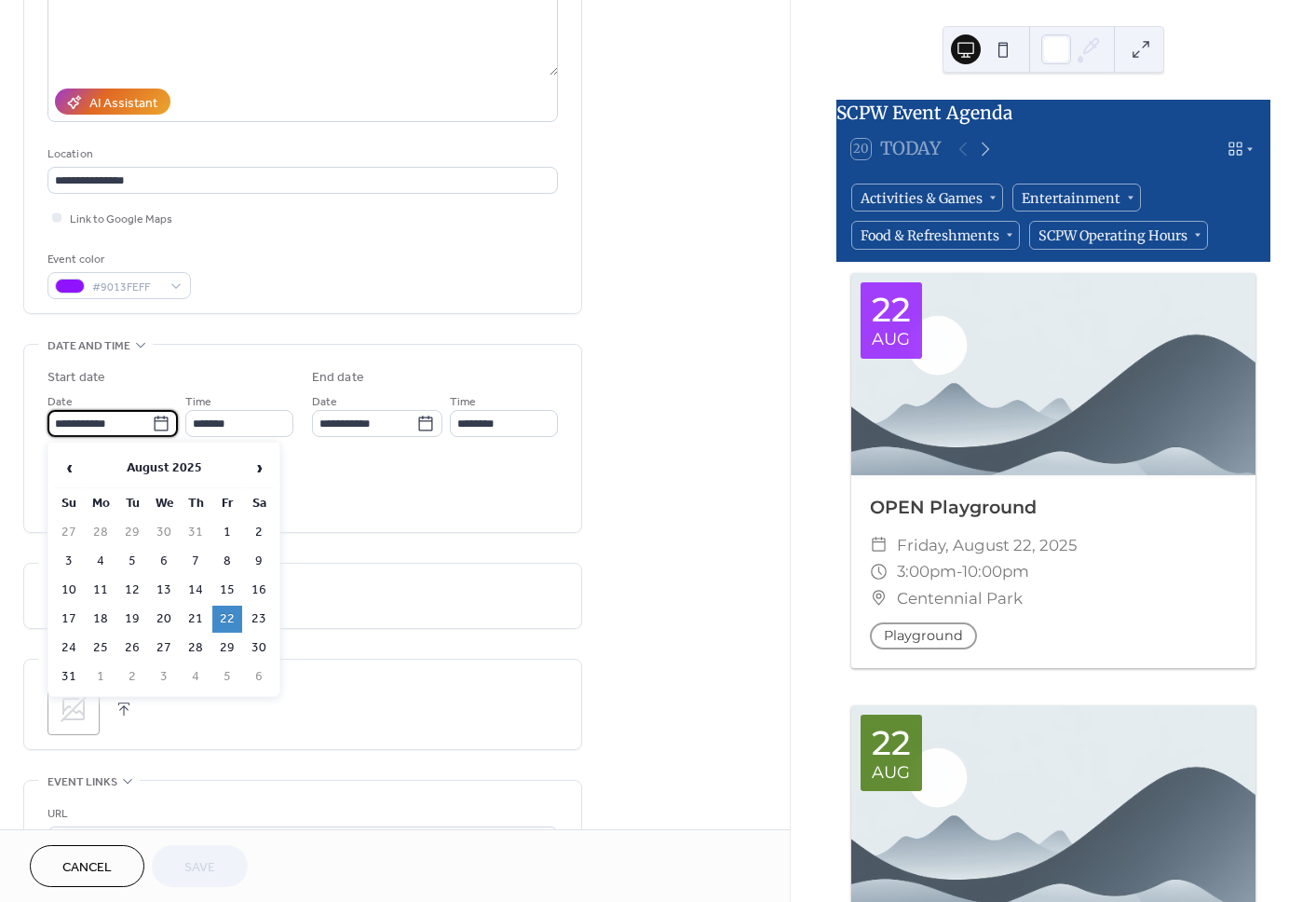 drag, startPoint x: 259, startPoint y: 612, endPoint x: 32, endPoint y: 530, distance: 241.35658 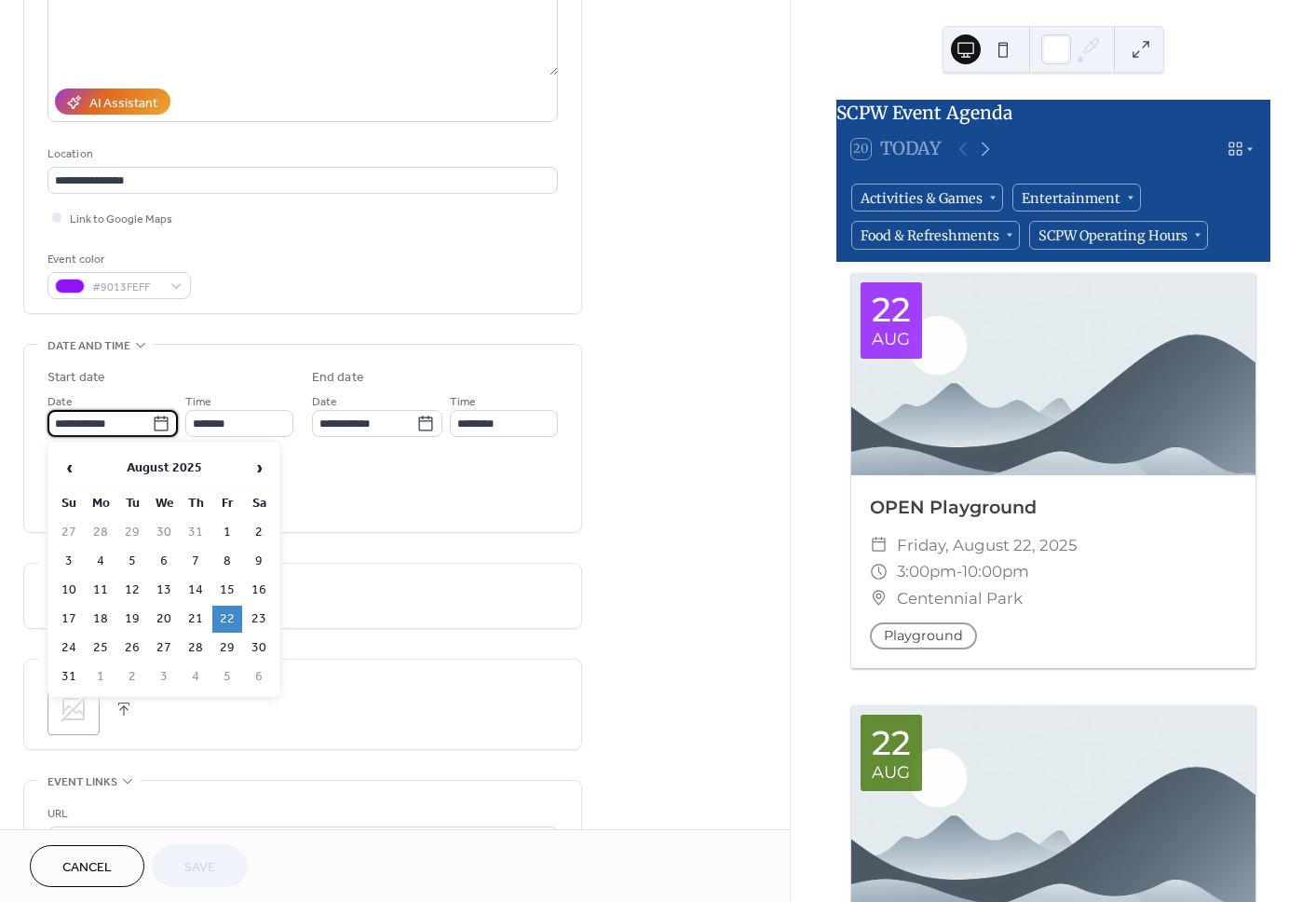 click on "23" at bounding box center (259, 619) 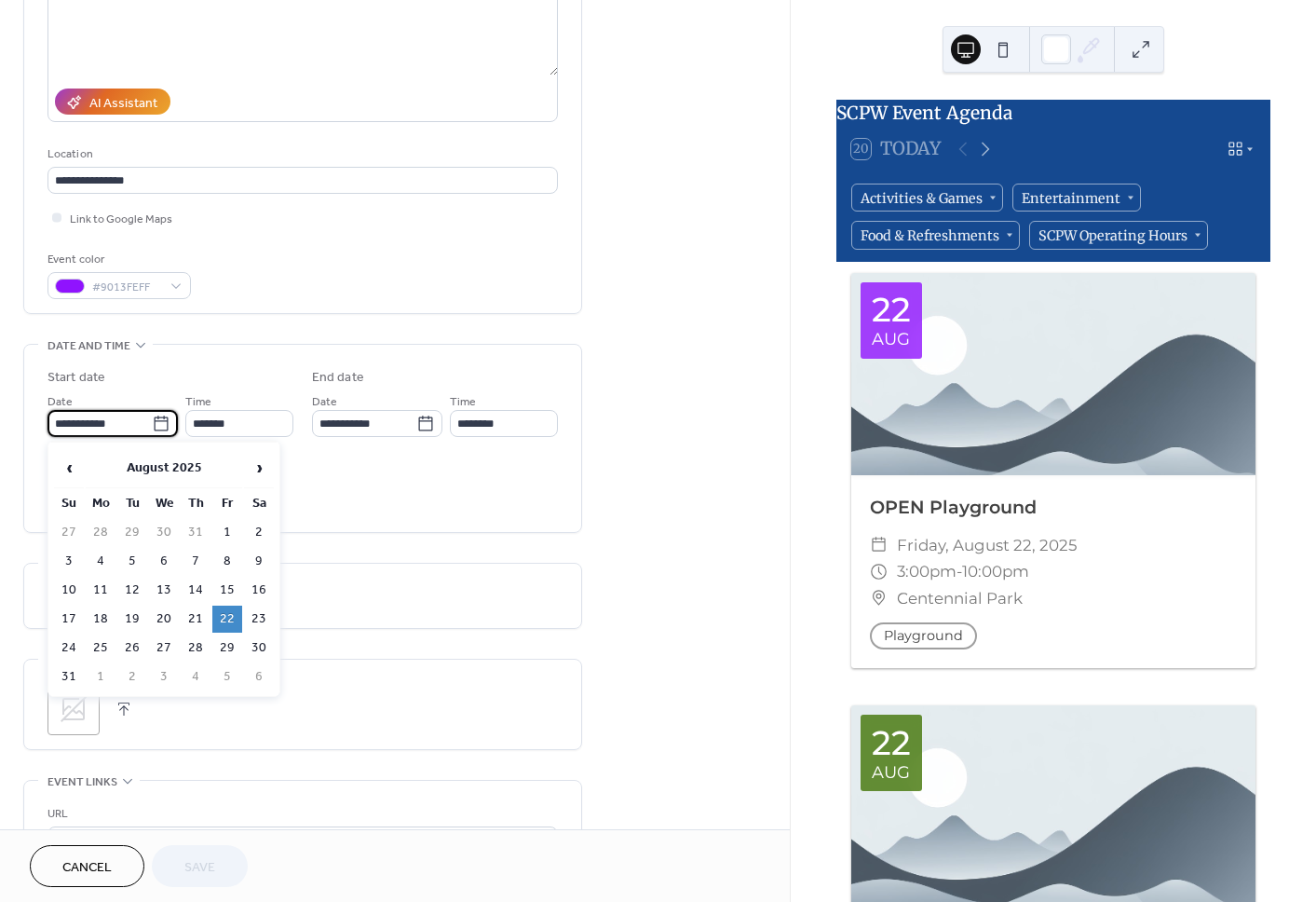 type on "**********" 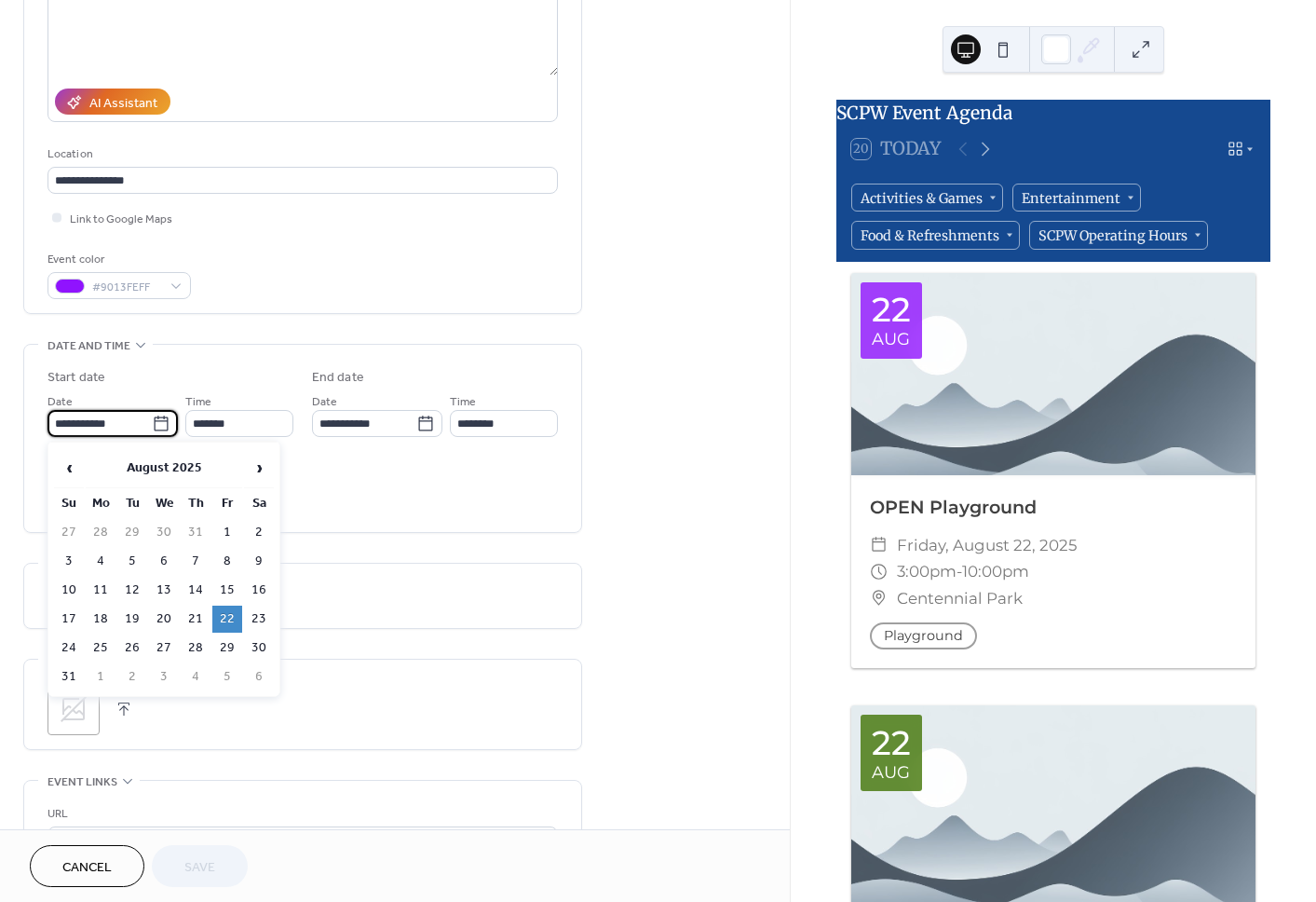 type on "**********" 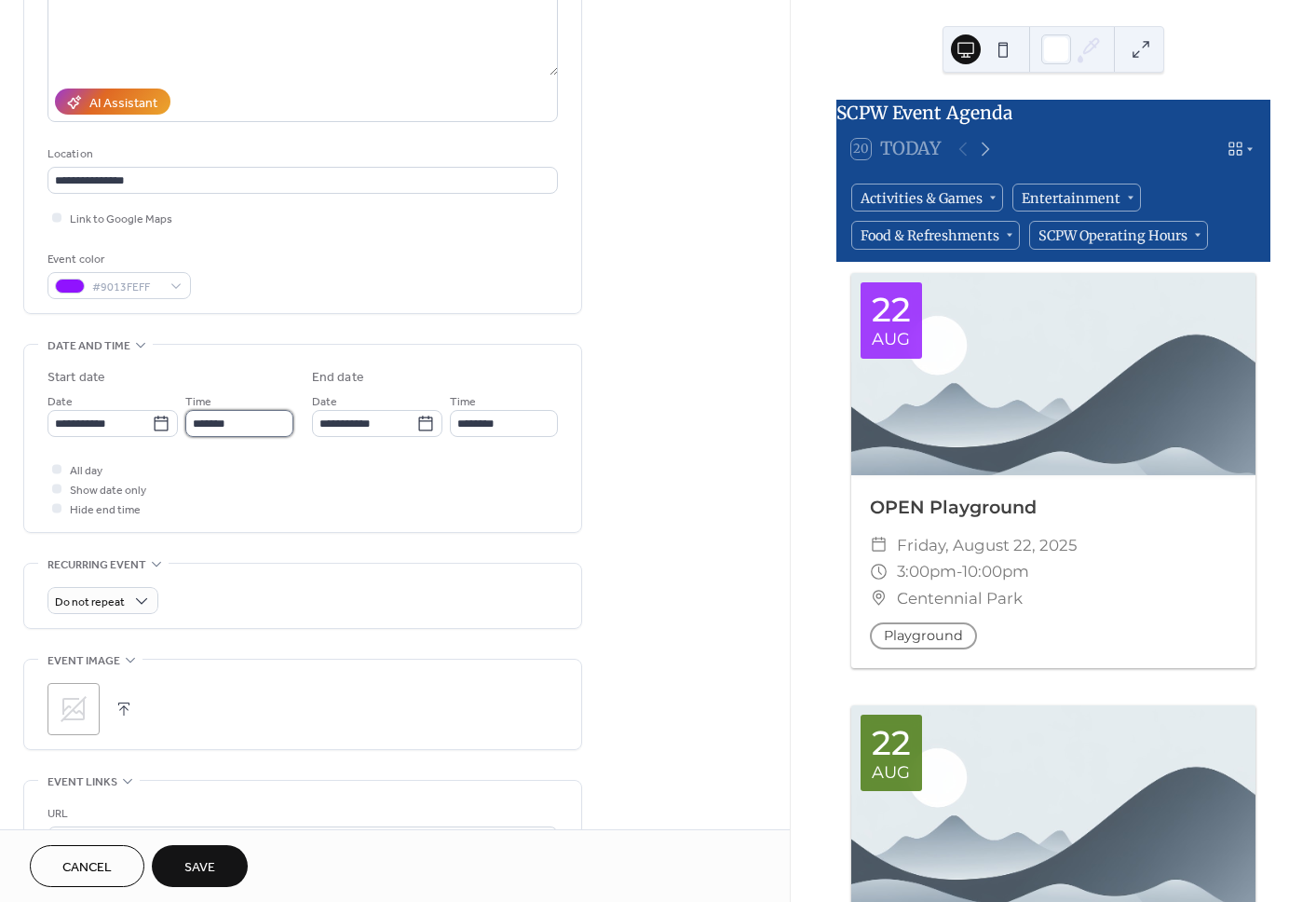 click on "*******" at bounding box center (239, 423) 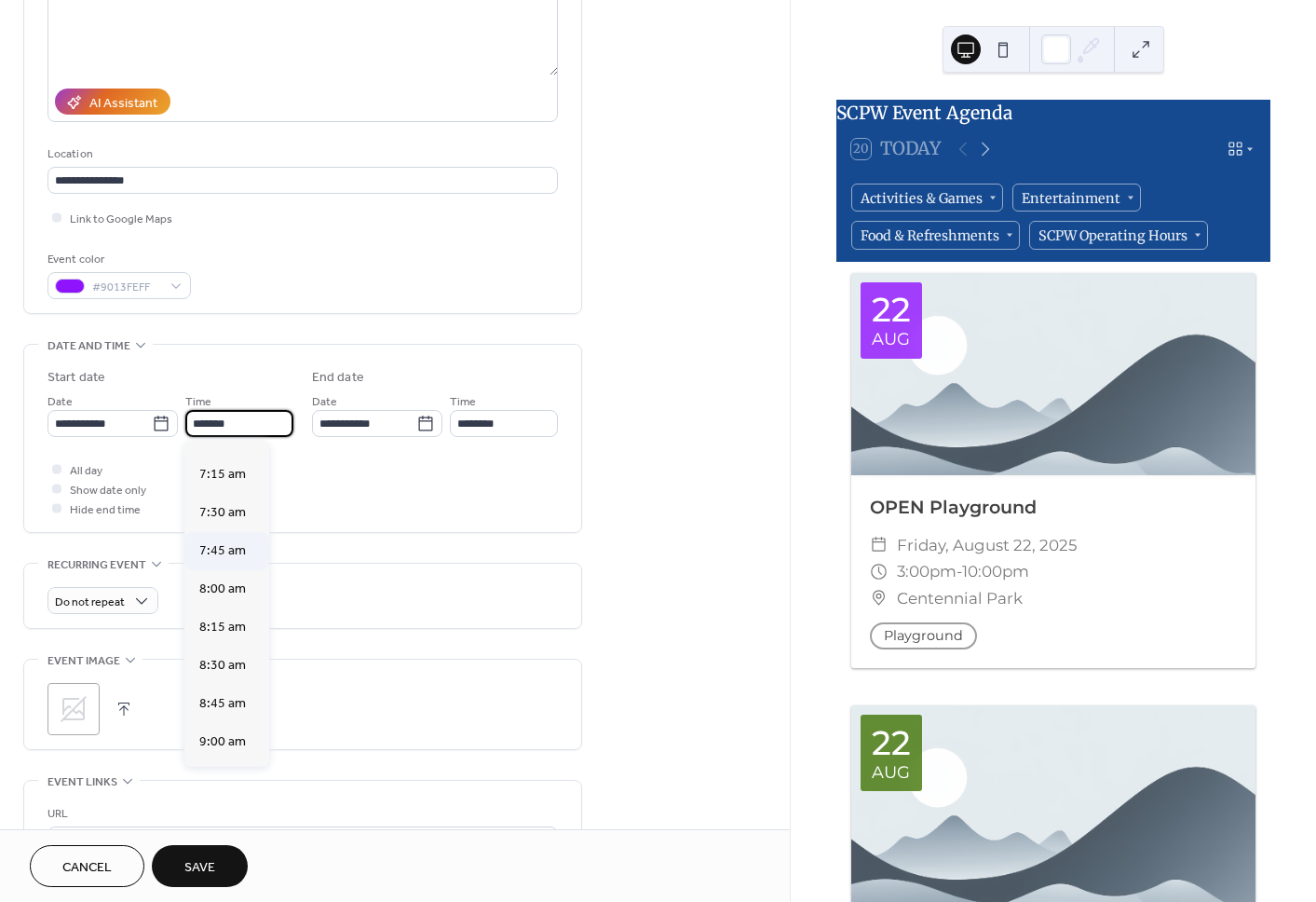 scroll, scrollTop: 1105, scrollLeft: 0, axis: vertical 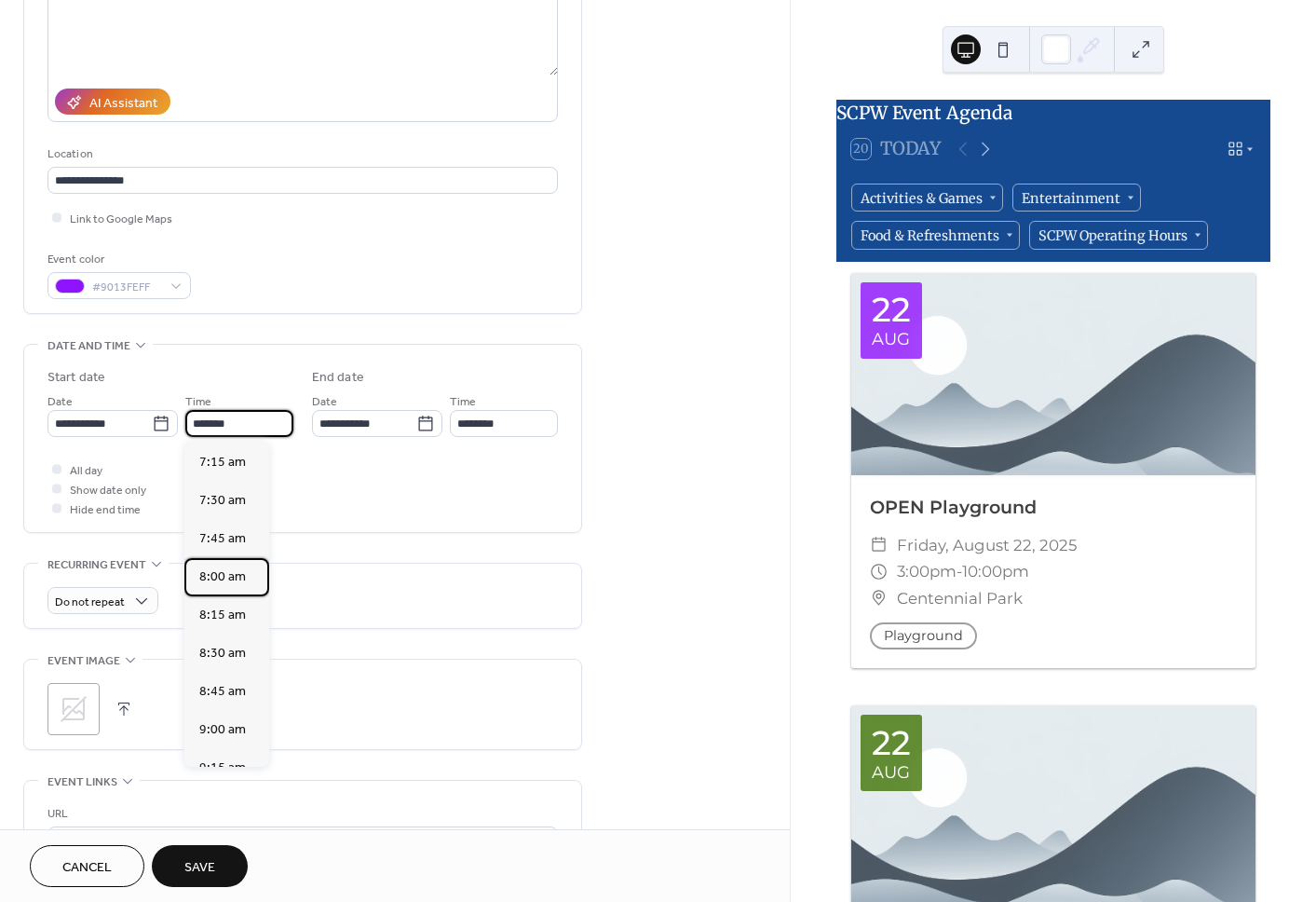 click on "8:00 am" at bounding box center [223, 577] 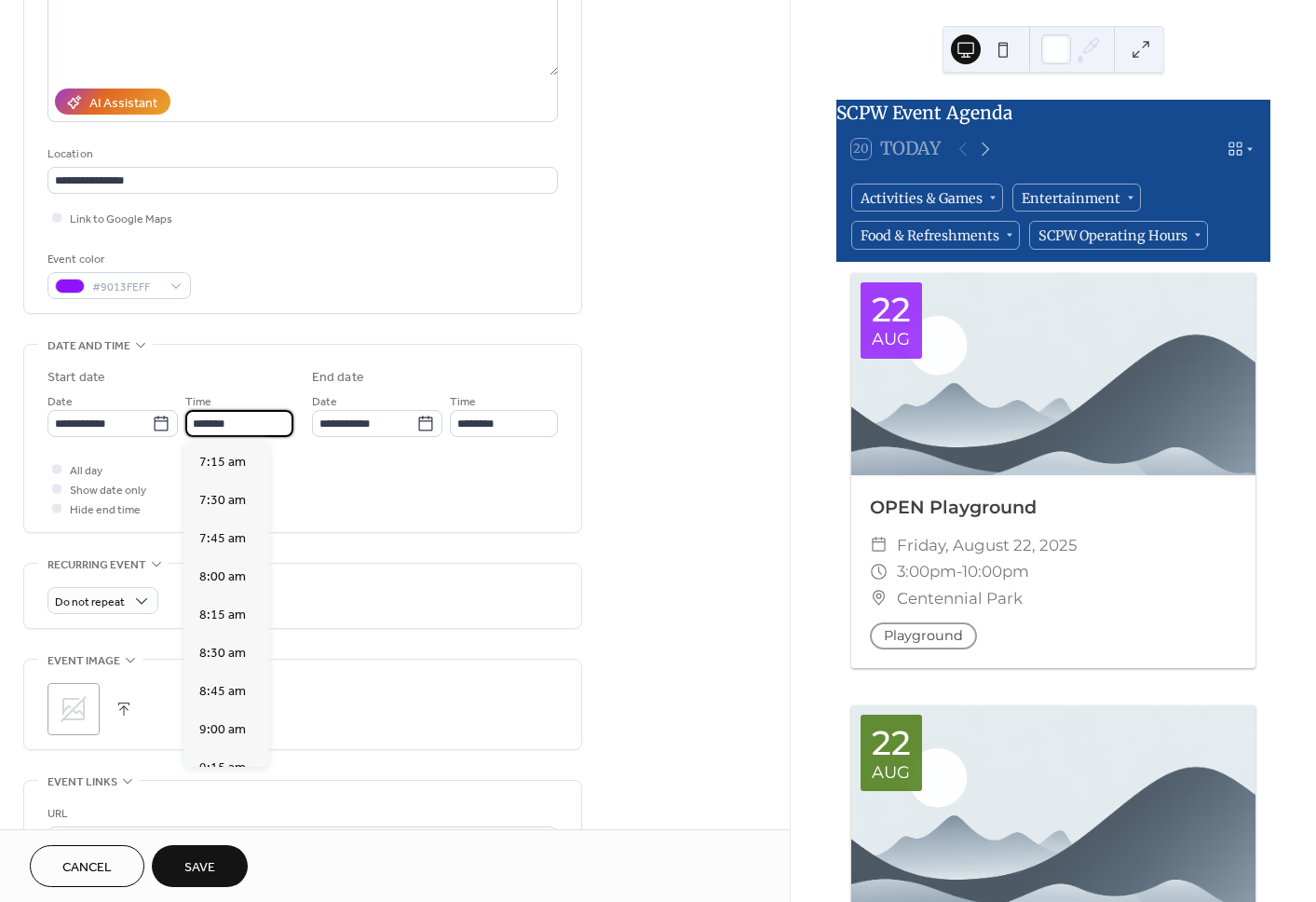 type on "*******" 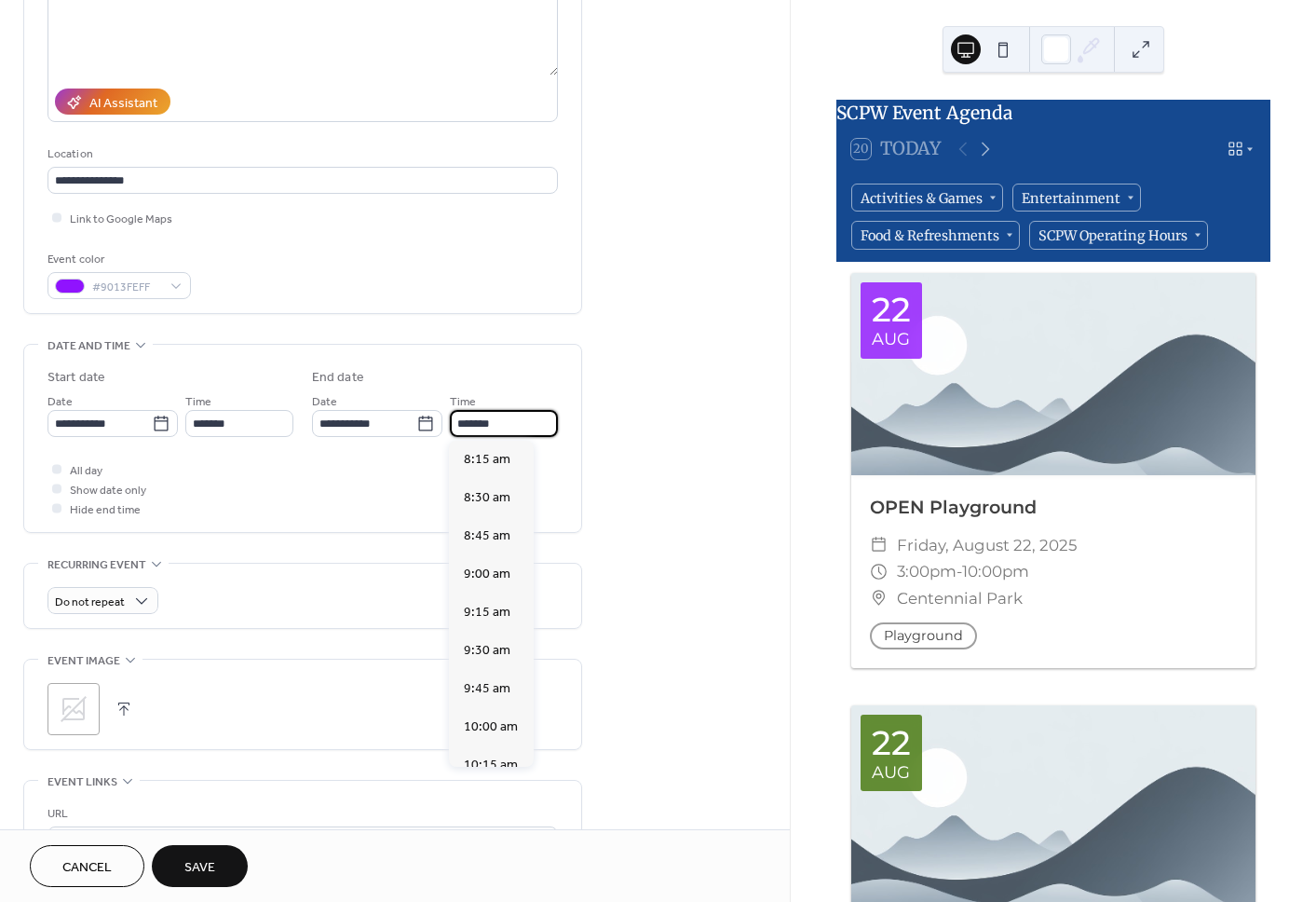 click on "*******" at bounding box center [504, 423] 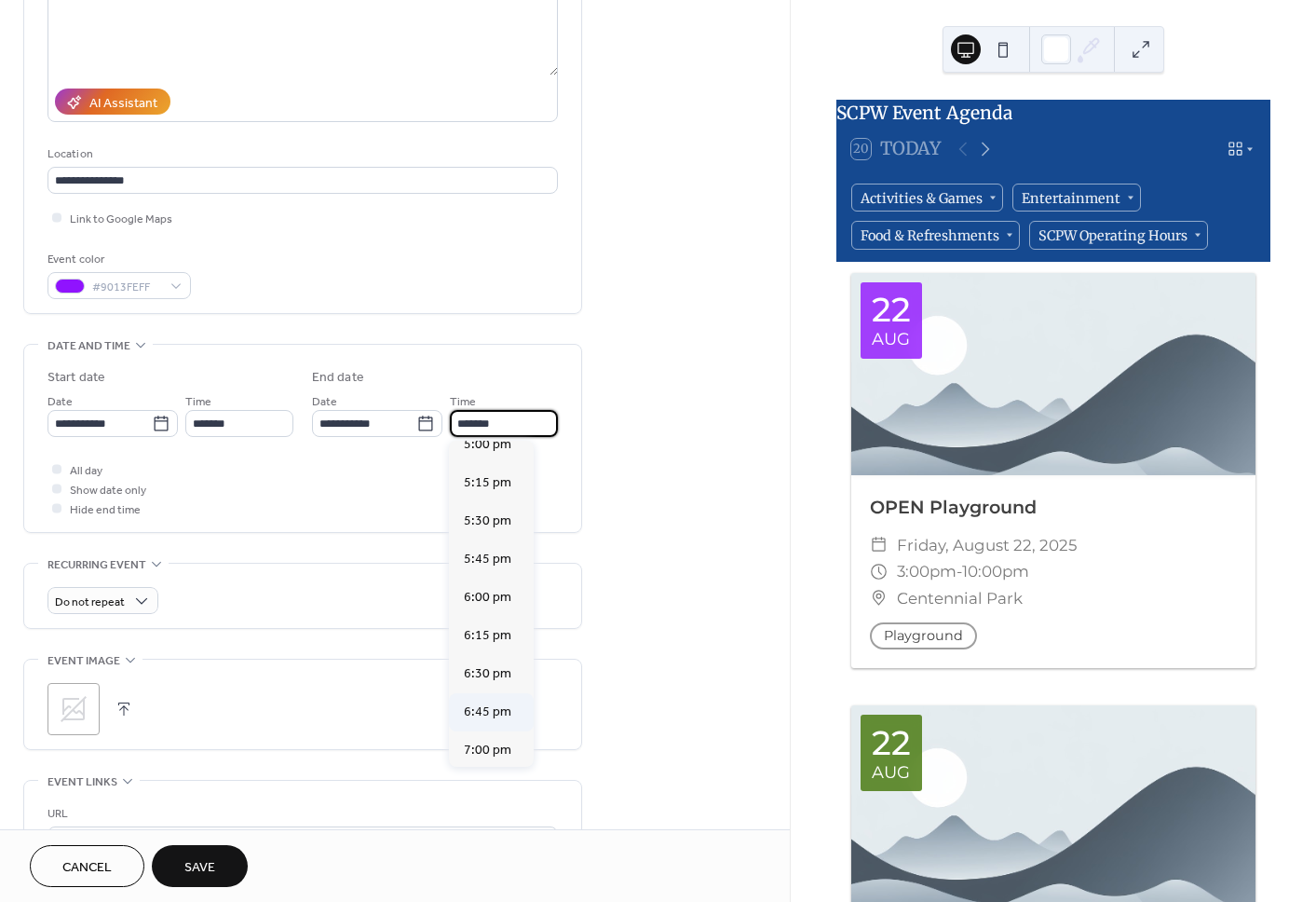 scroll, scrollTop: 2081, scrollLeft: 0, axis: vertical 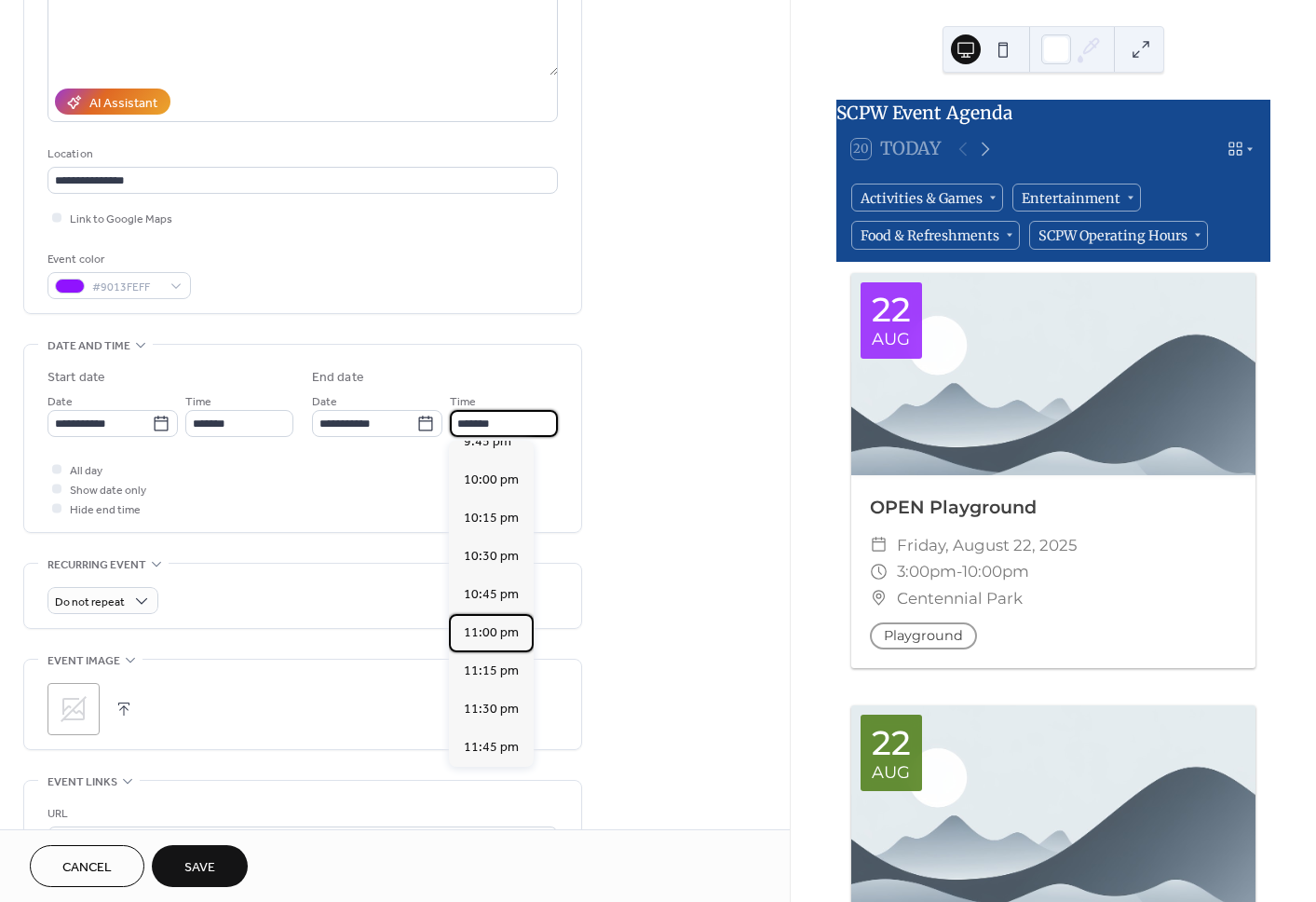 click on "11:00 pm" at bounding box center (491, 633) 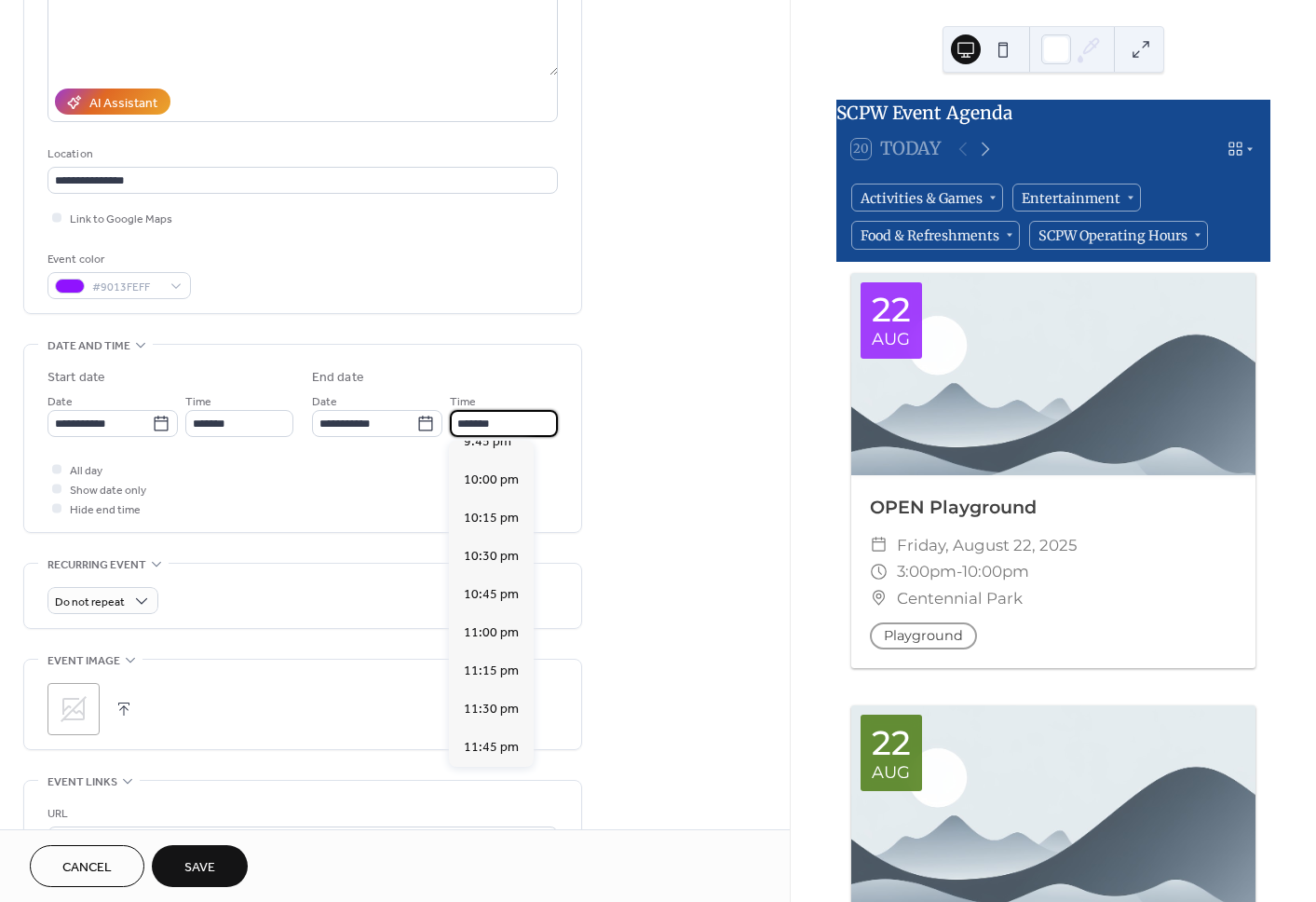 type on "********" 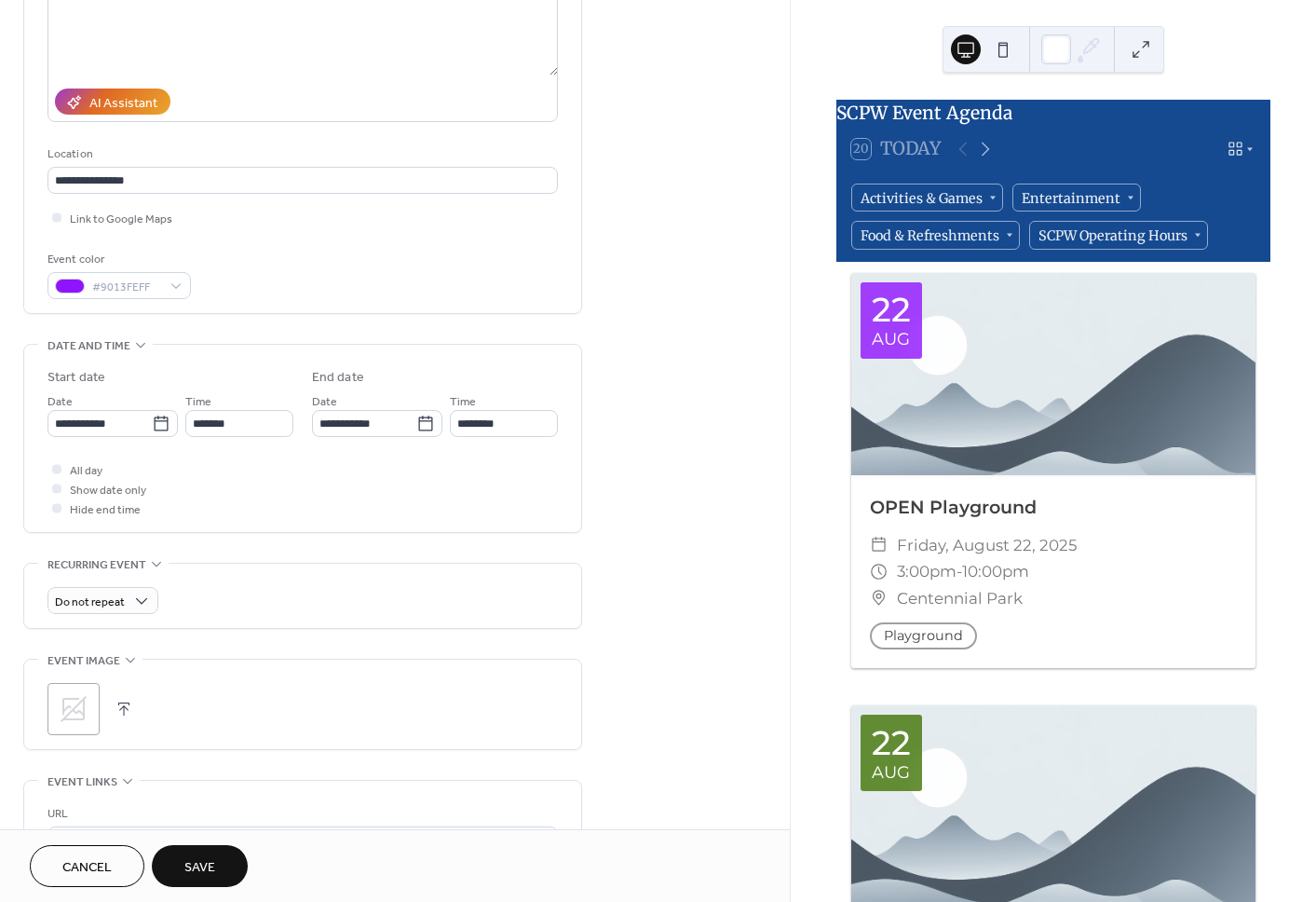 click on "**********" at bounding box center [395, 728] 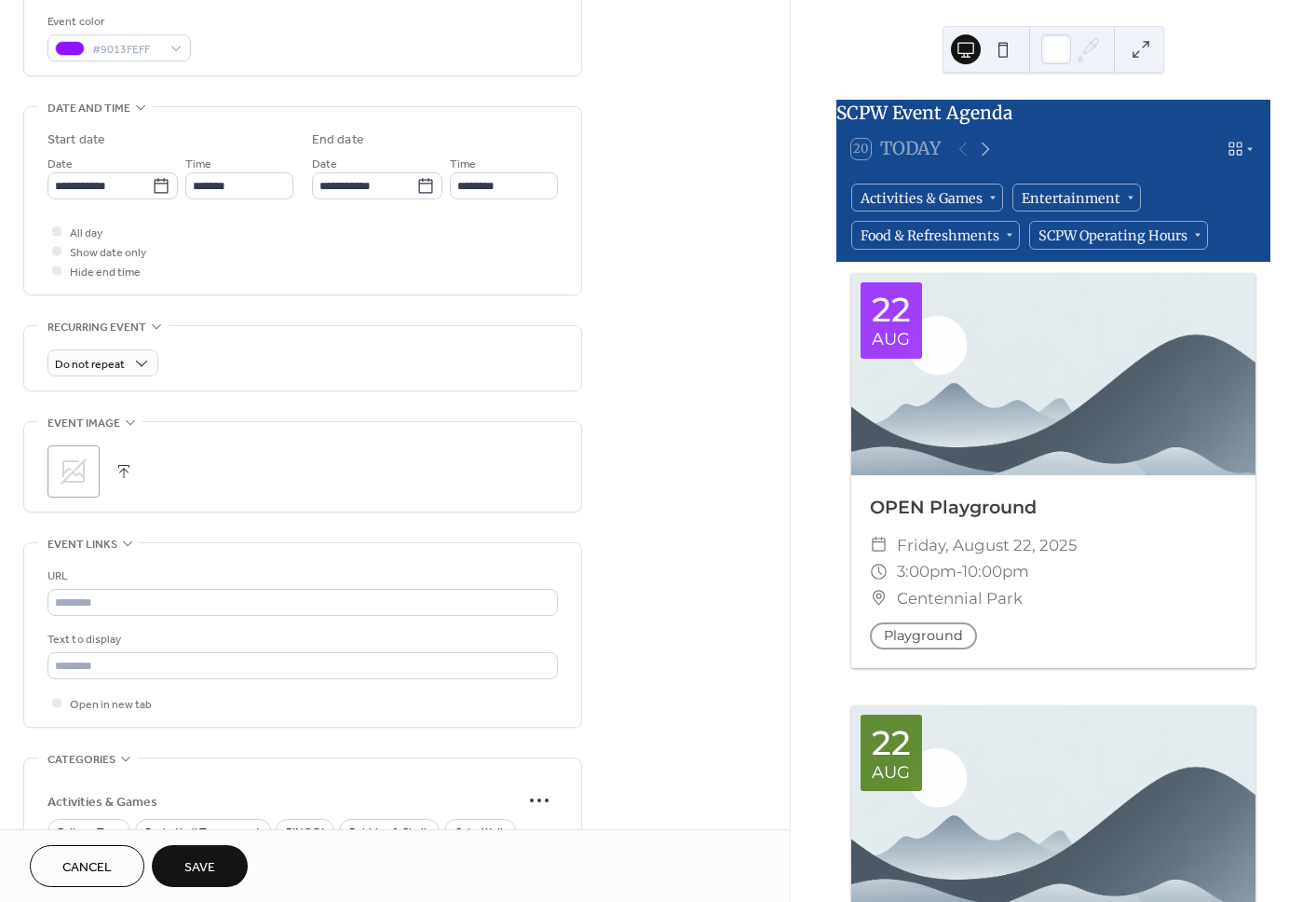 scroll, scrollTop: 497, scrollLeft: 0, axis: vertical 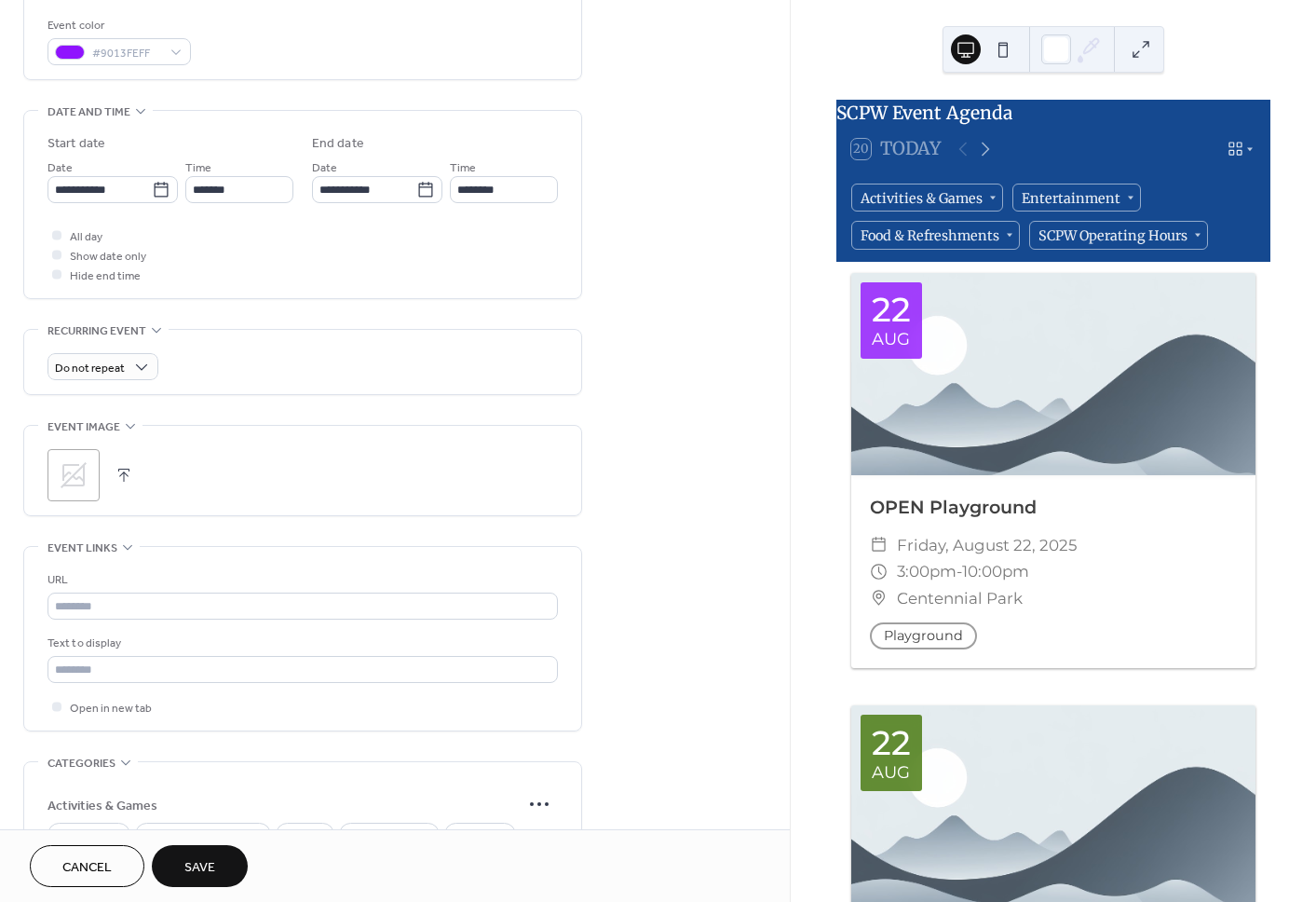 click 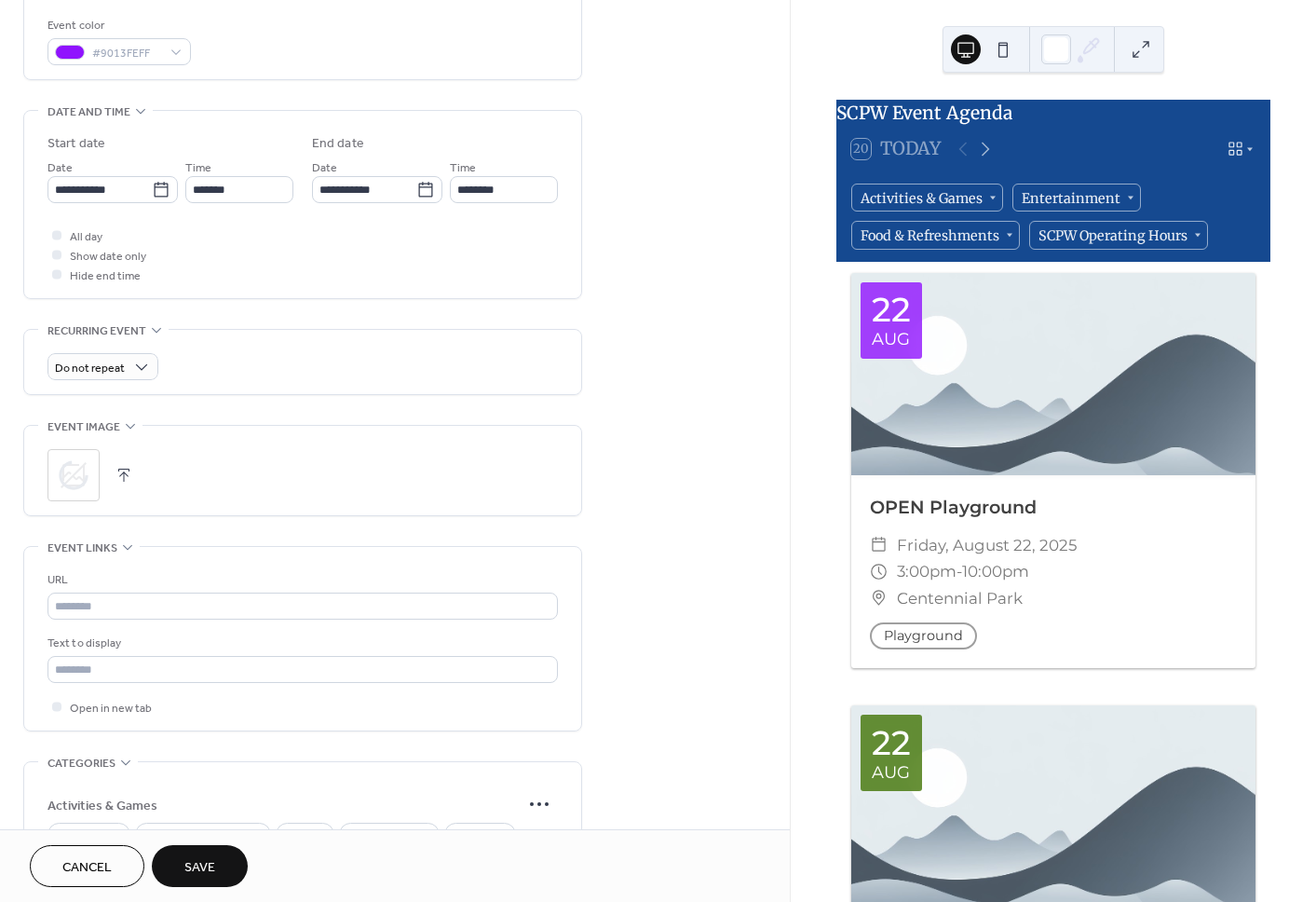 drag, startPoint x: 218, startPoint y: 862, endPoint x: 216, endPoint y: 853, distance: 9.219544 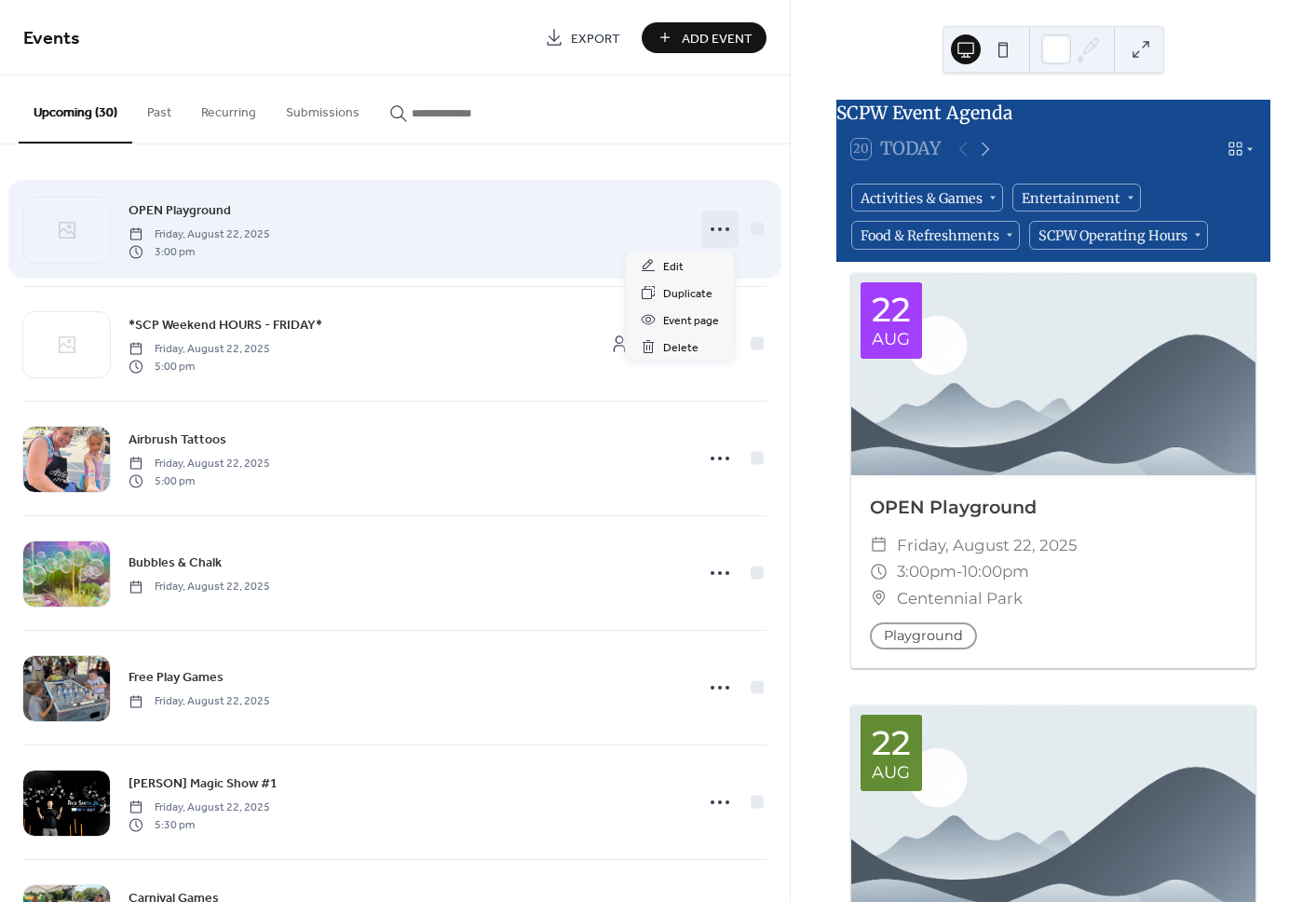 click 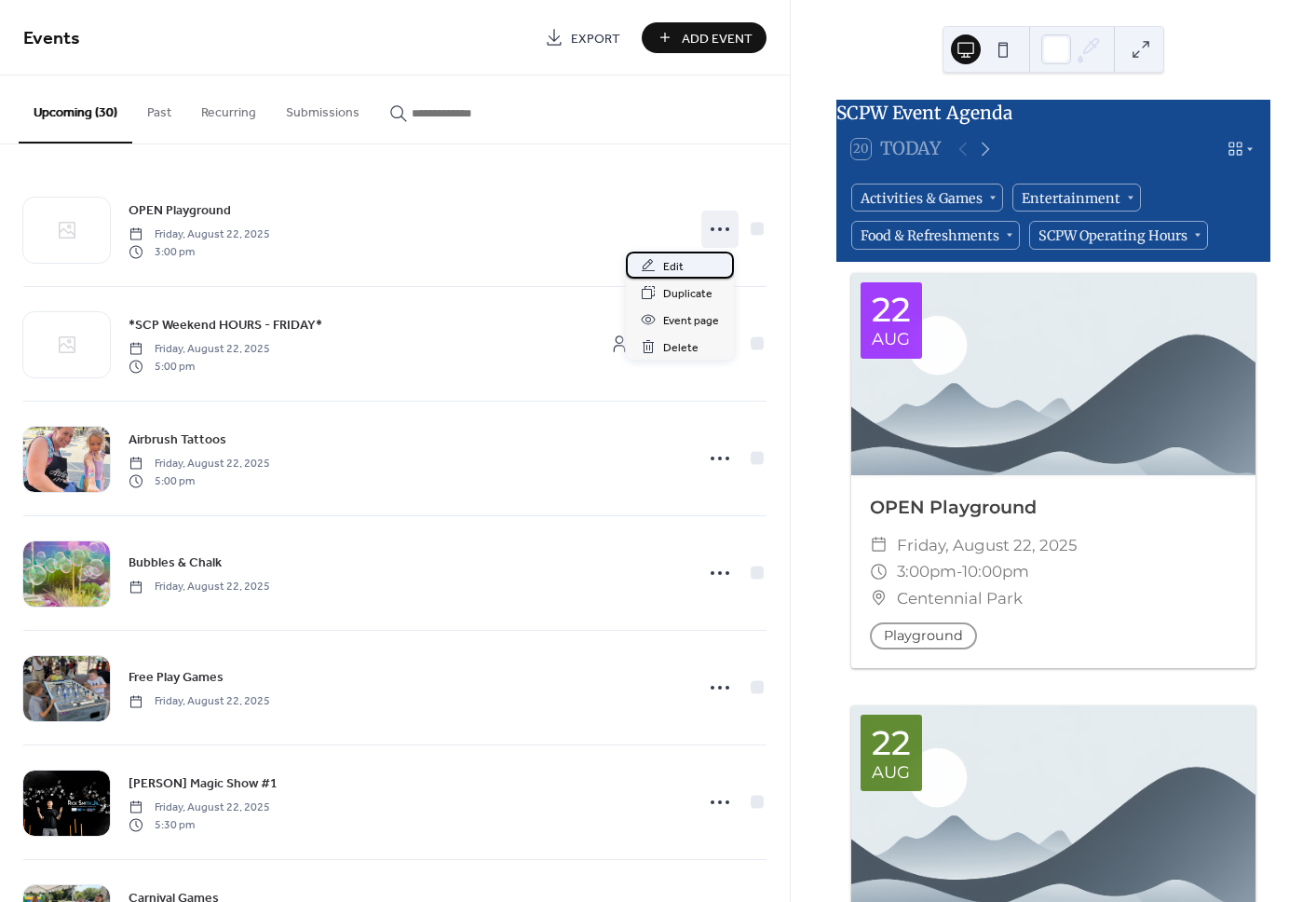 click on "Edit" at bounding box center (680, 265) 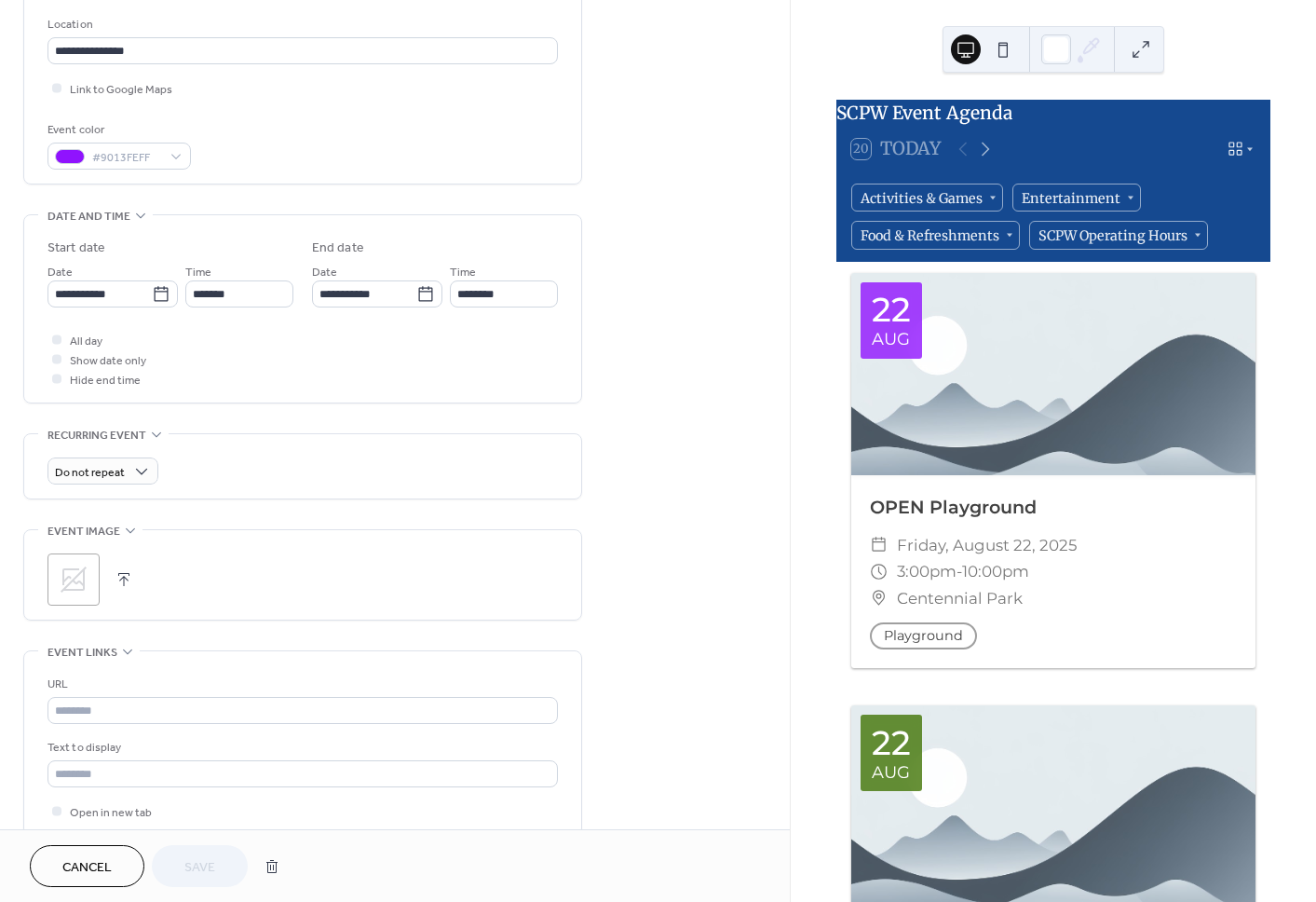 scroll, scrollTop: 393, scrollLeft: 0, axis: vertical 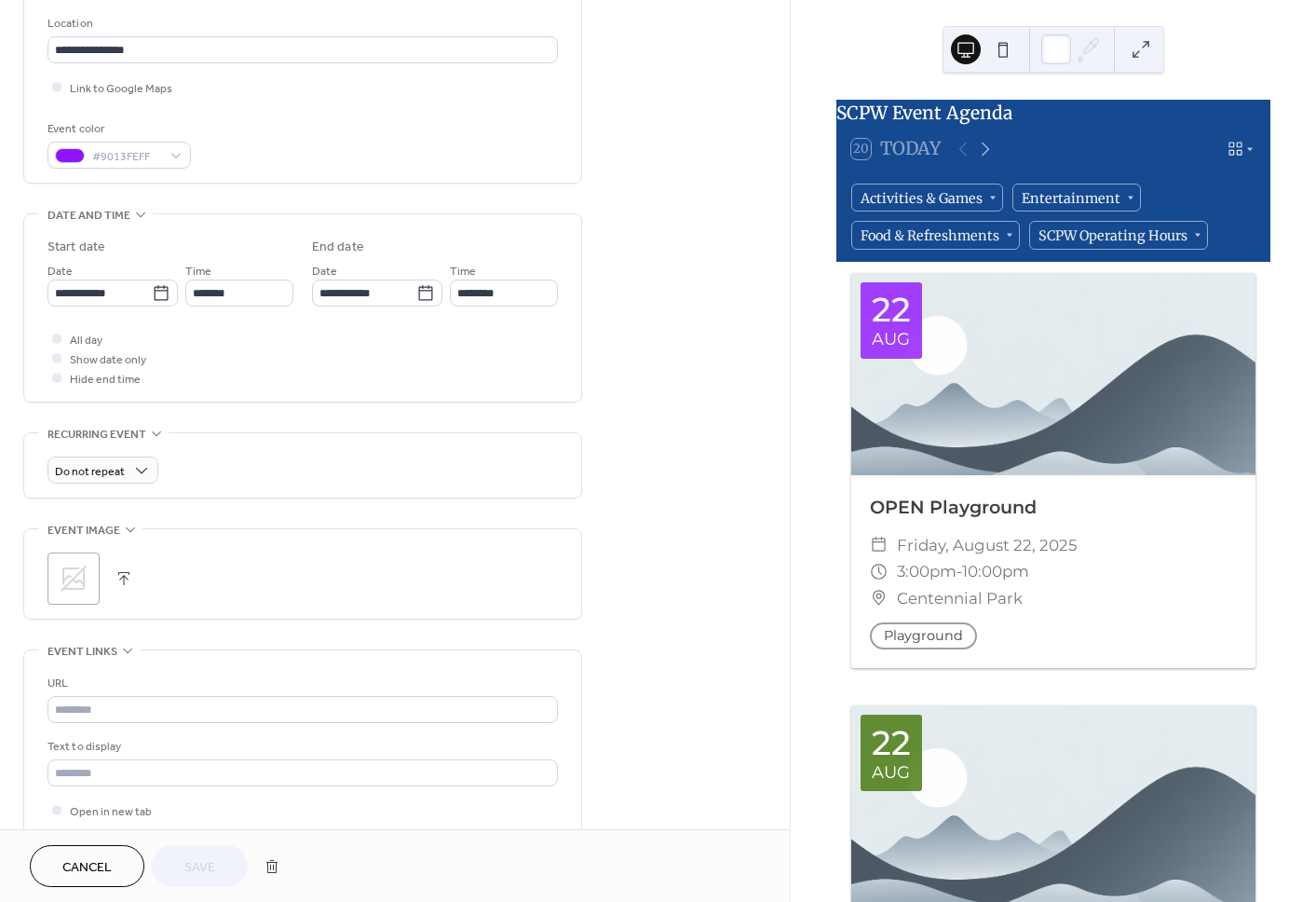 click 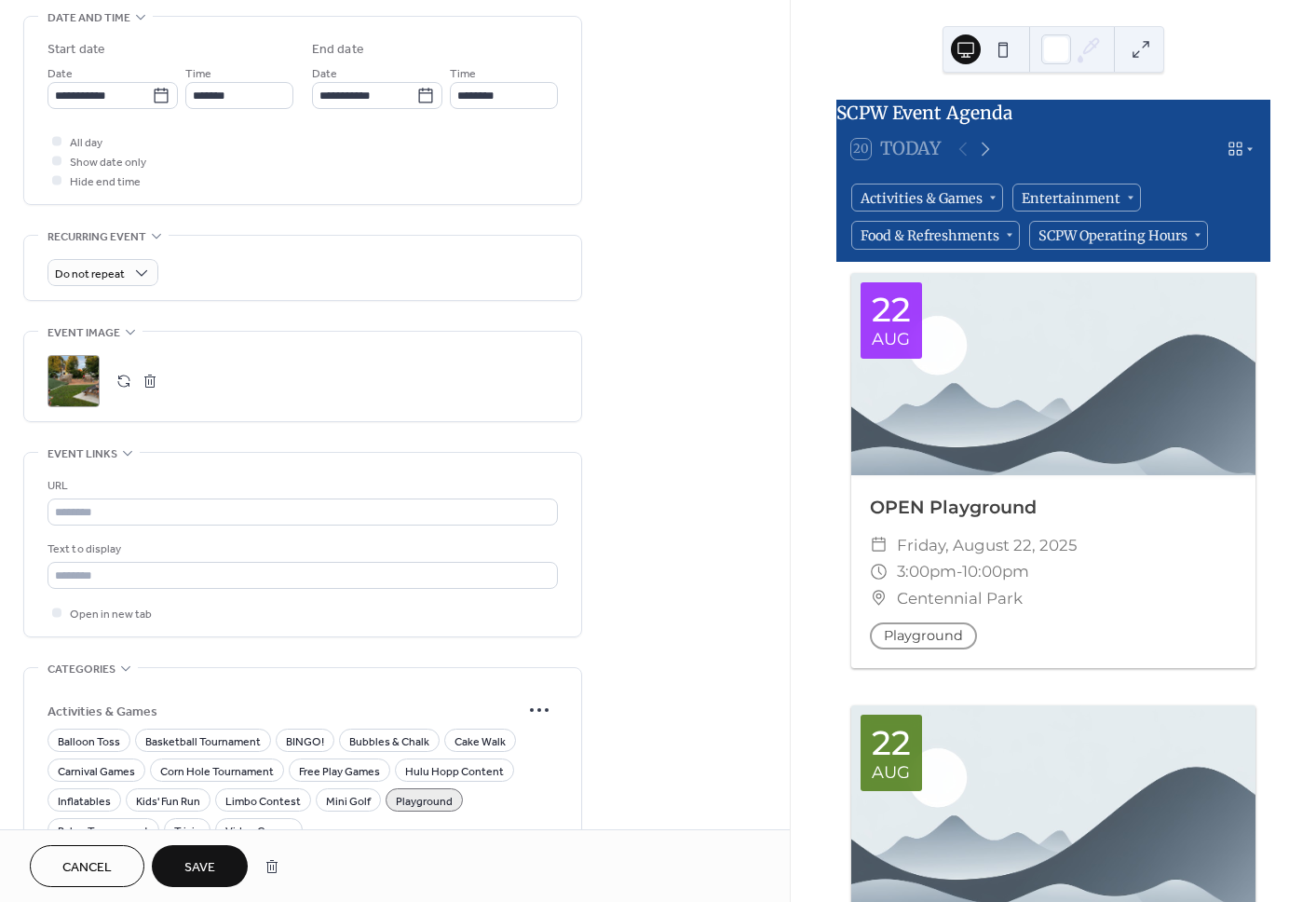 scroll, scrollTop: 1049, scrollLeft: 0, axis: vertical 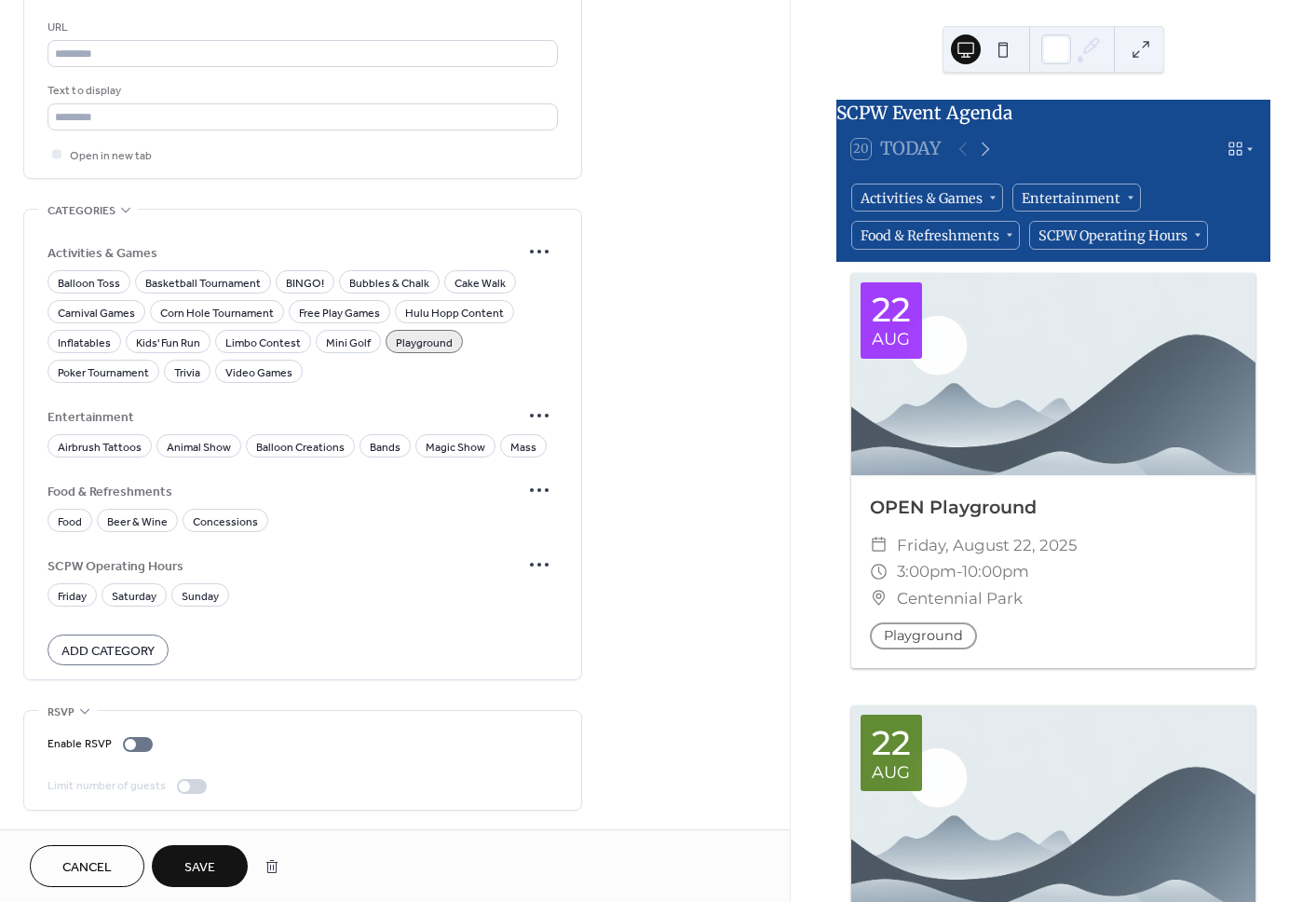 click on "Save" at bounding box center (199, 866) 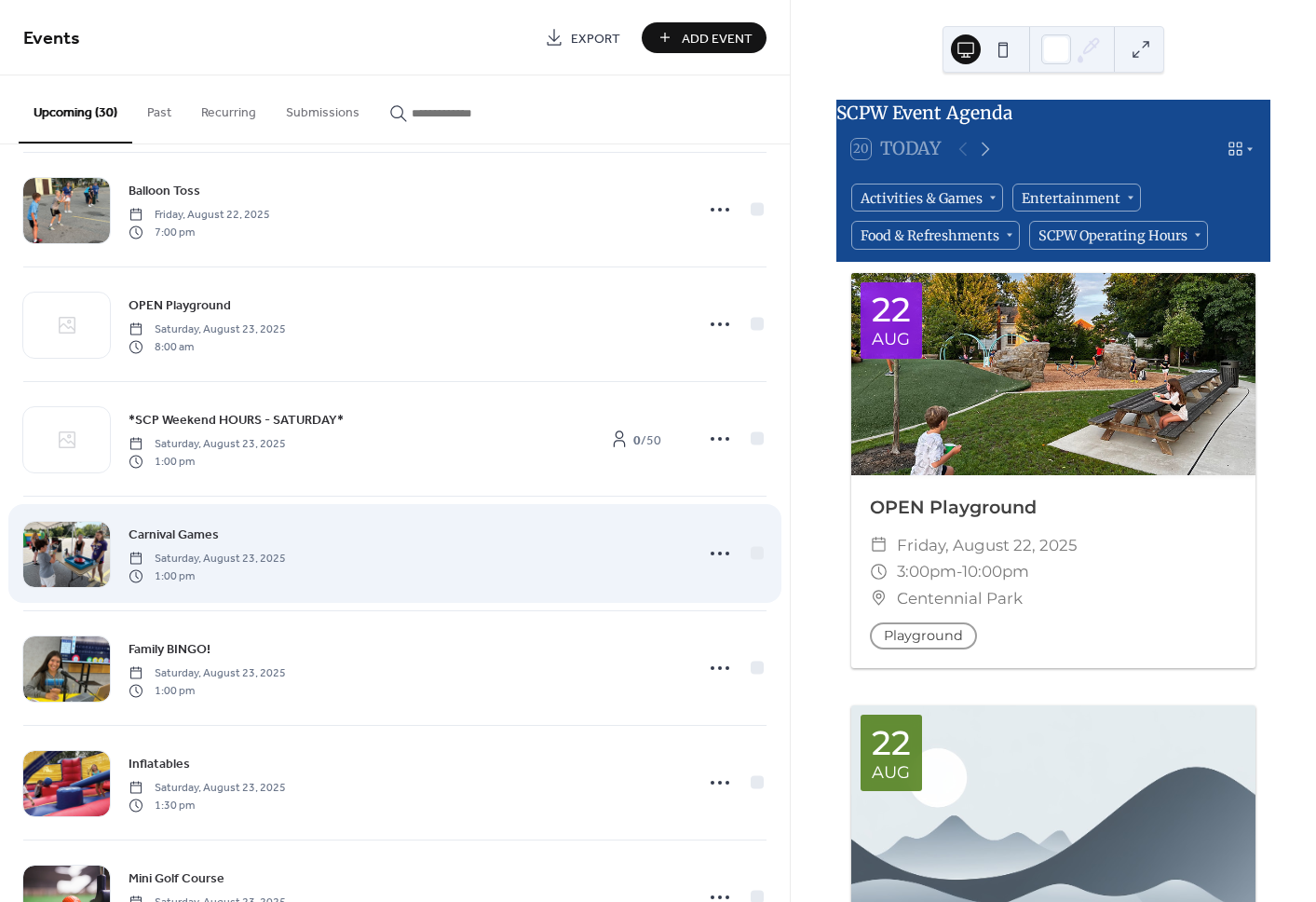 scroll, scrollTop: 1373, scrollLeft: 0, axis: vertical 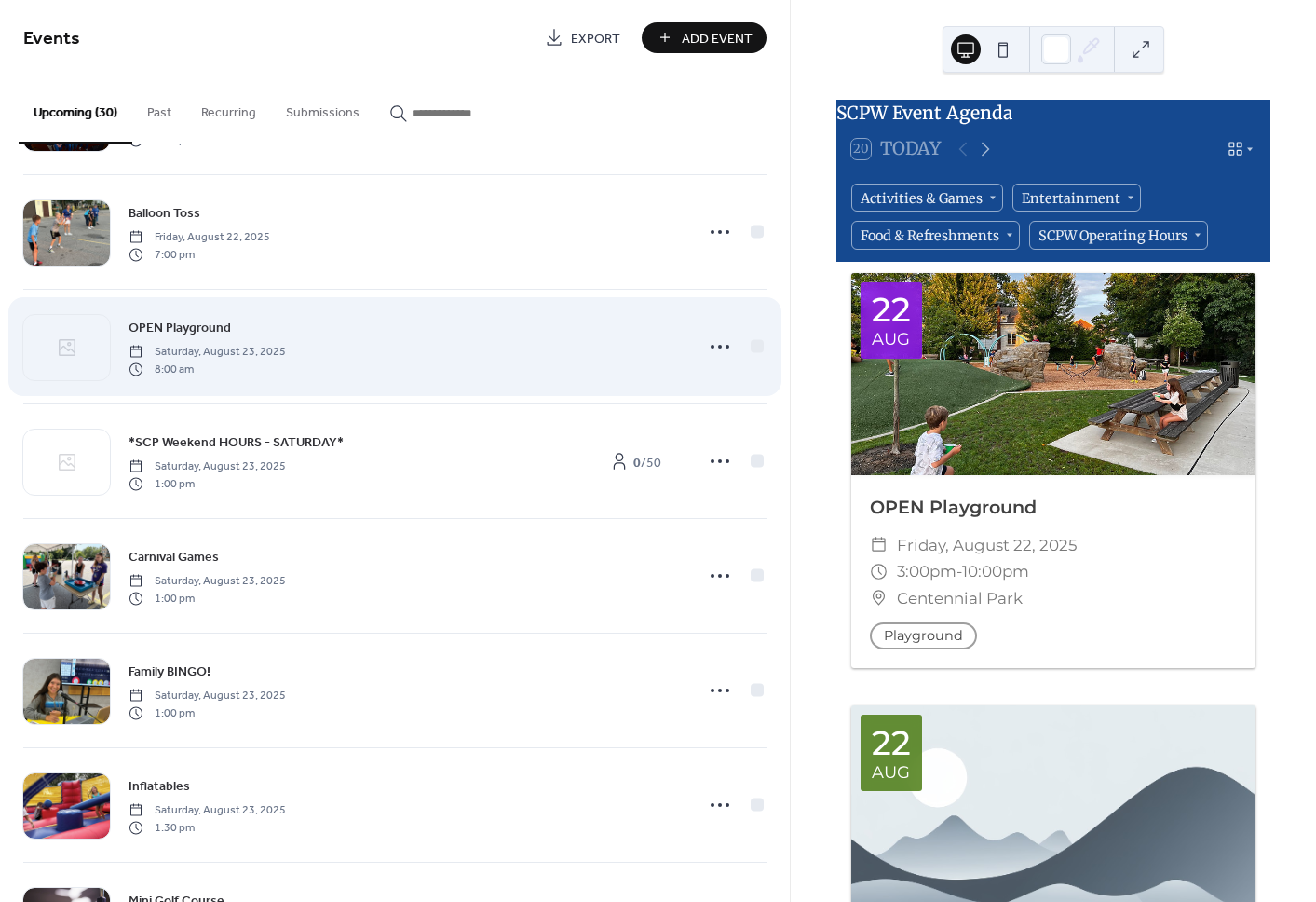 click on "OPEN Playground Saturday, August 23, 2025 8:00 am" at bounding box center [405, 347] 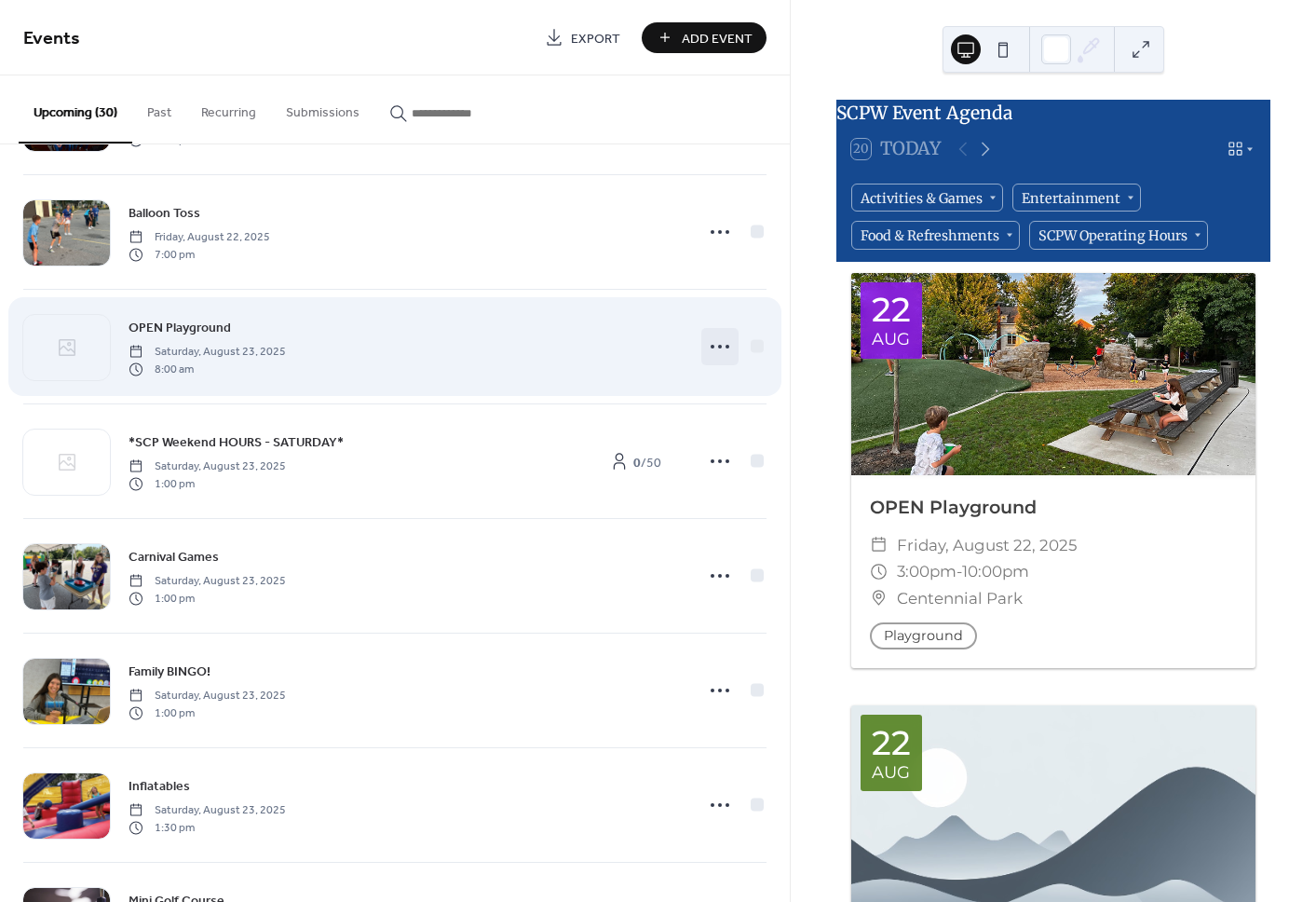 click 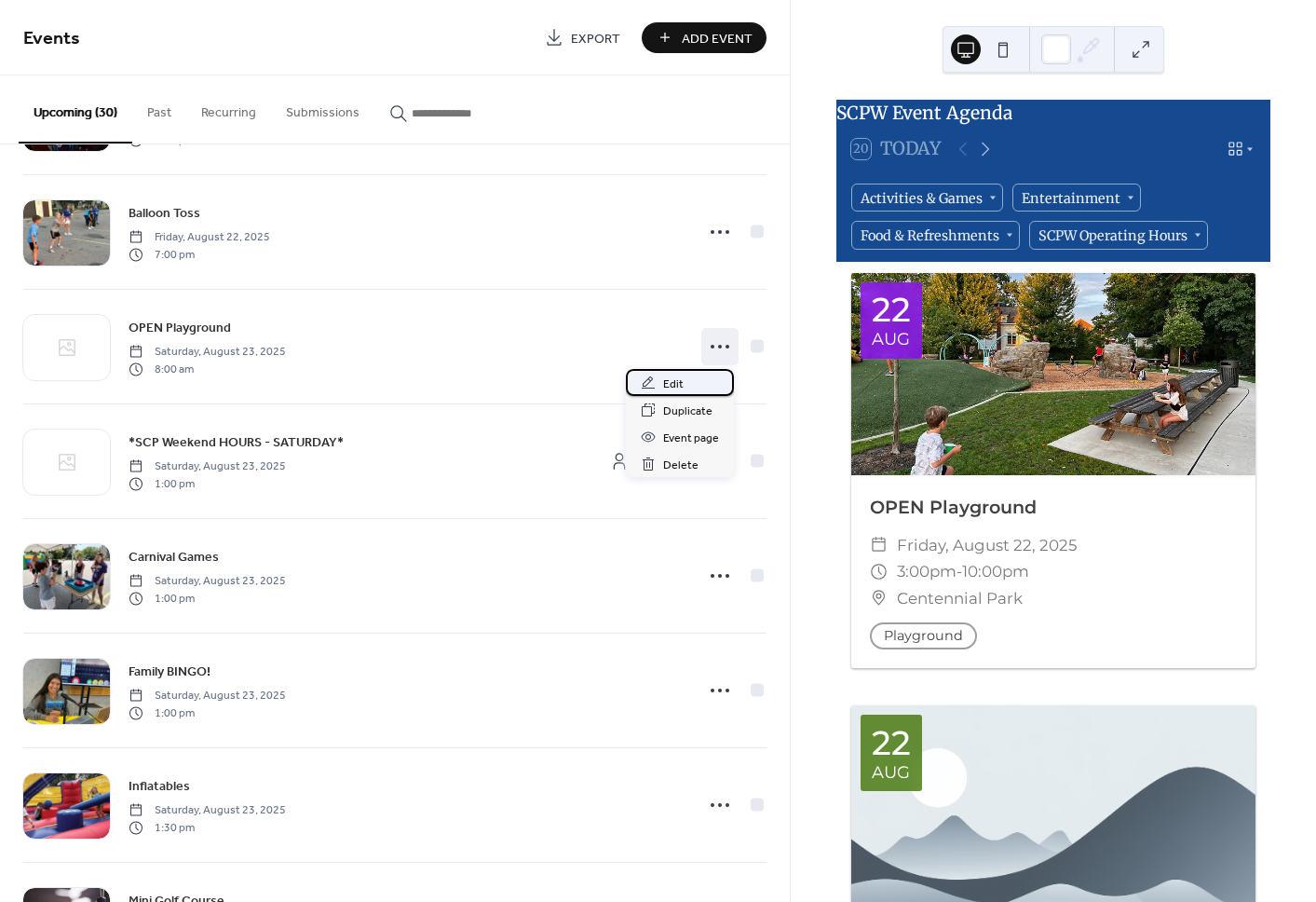 click on "Edit" at bounding box center (673, 384) 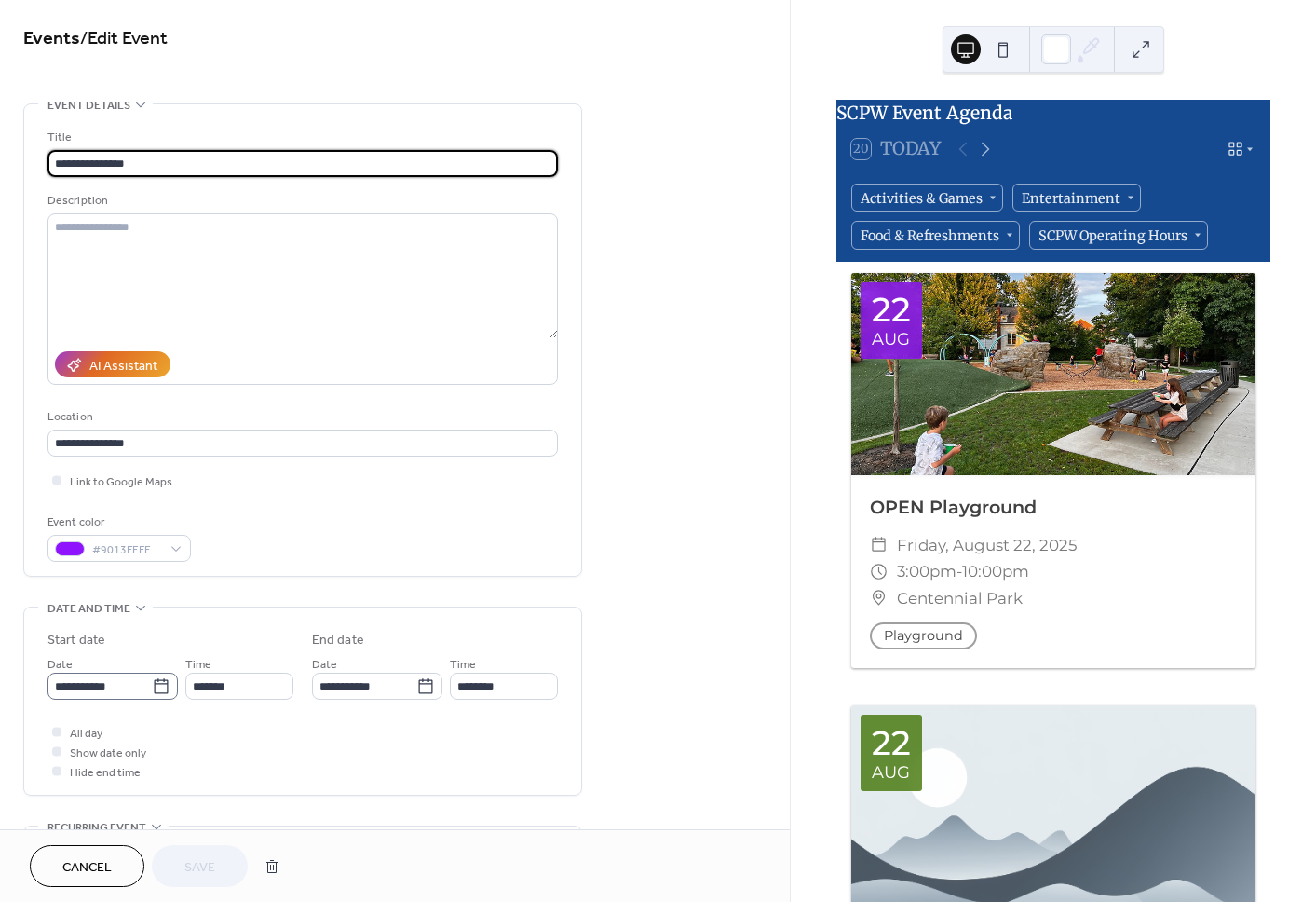 scroll, scrollTop: 1, scrollLeft: 0, axis: vertical 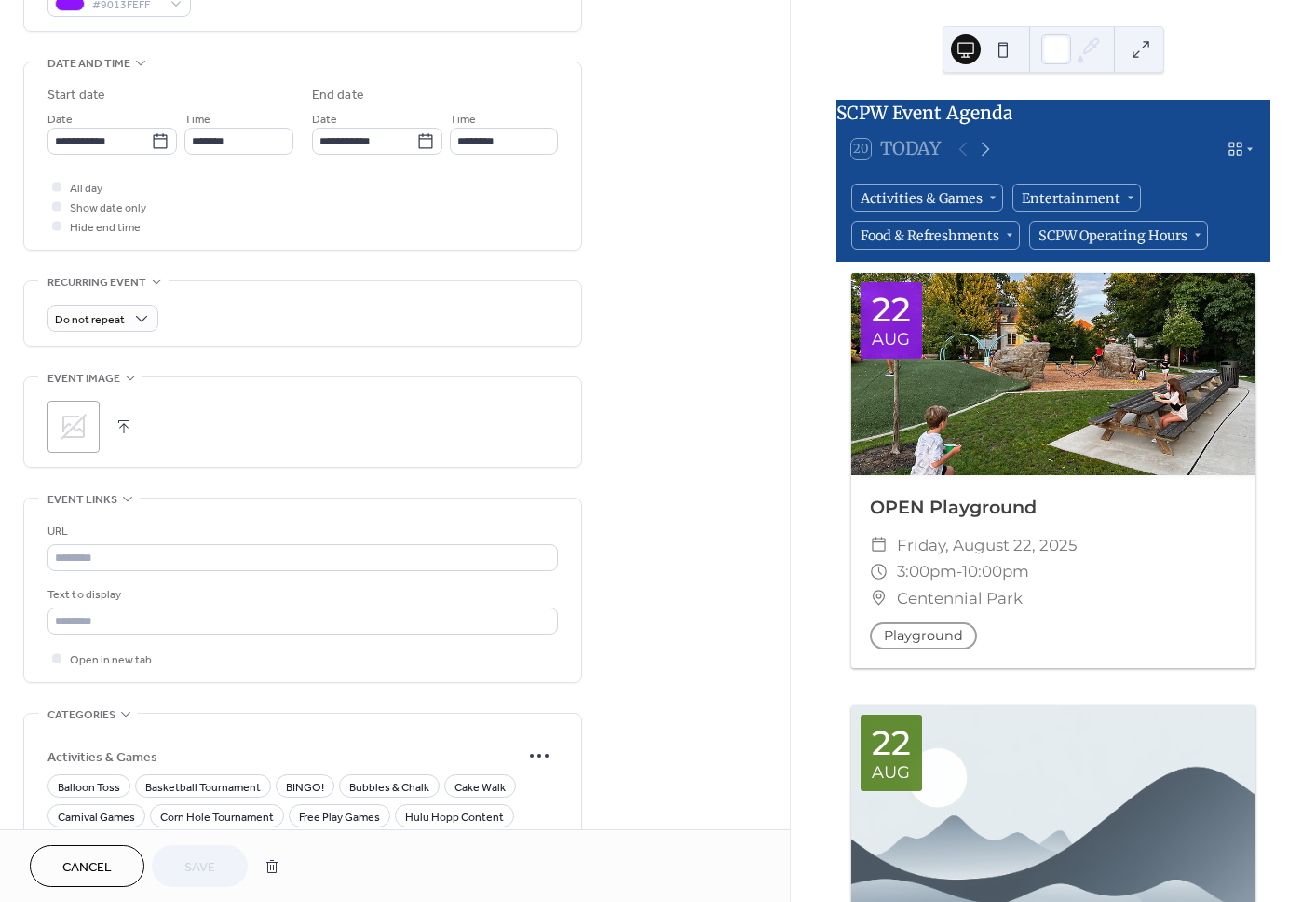 click 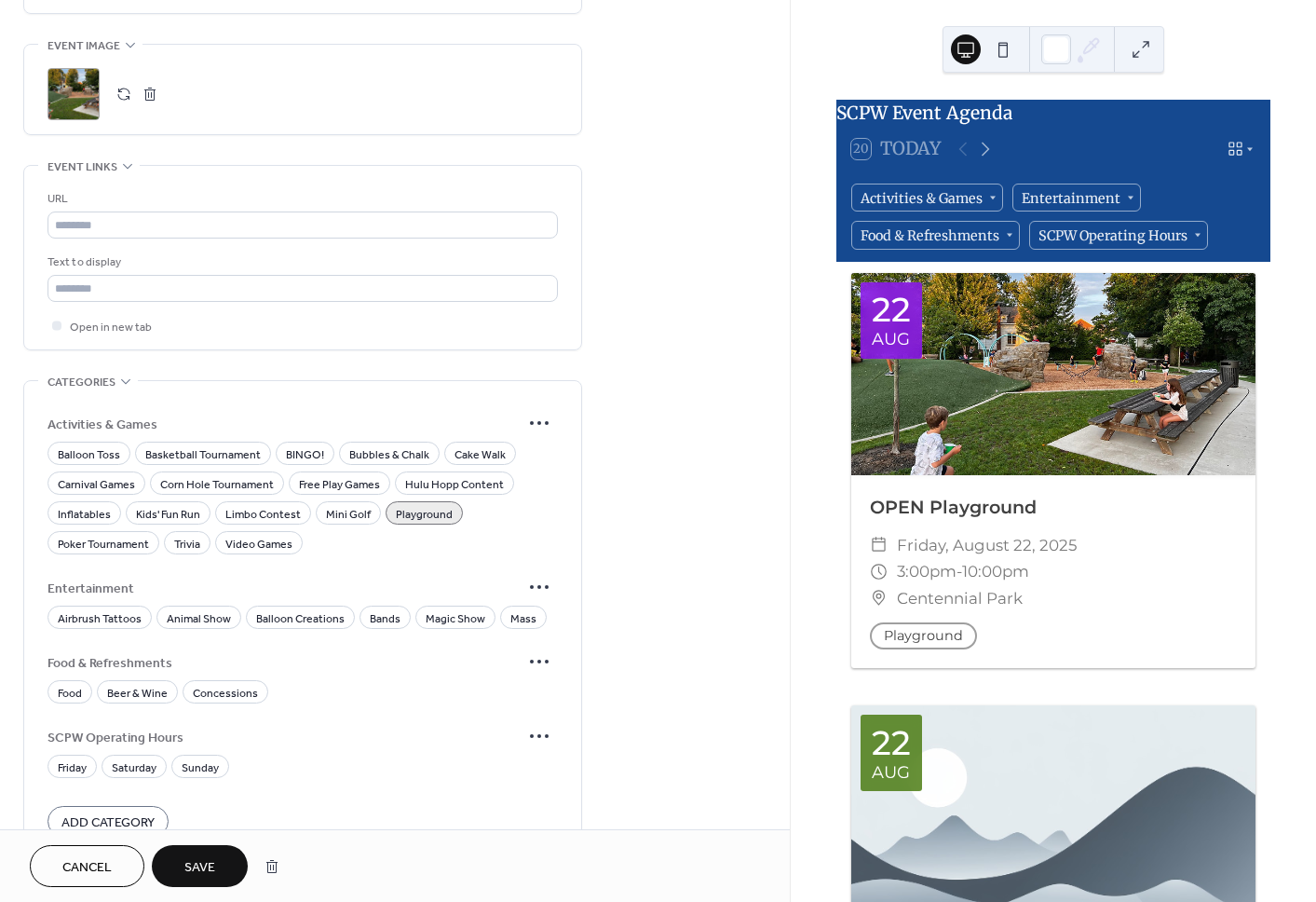 scroll, scrollTop: 1049, scrollLeft: 0, axis: vertical 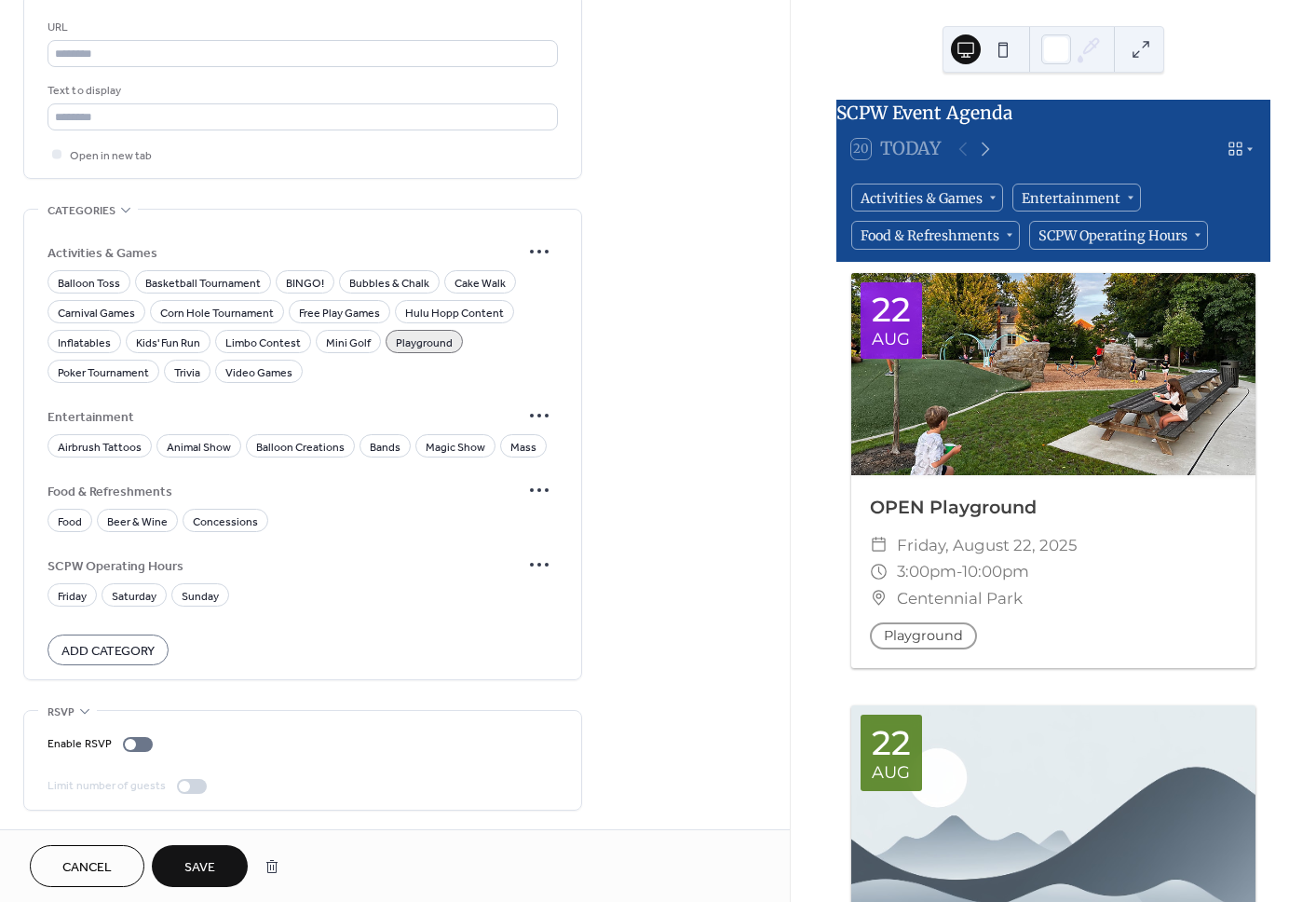 click on "Save" at bounding box center [199, 866] 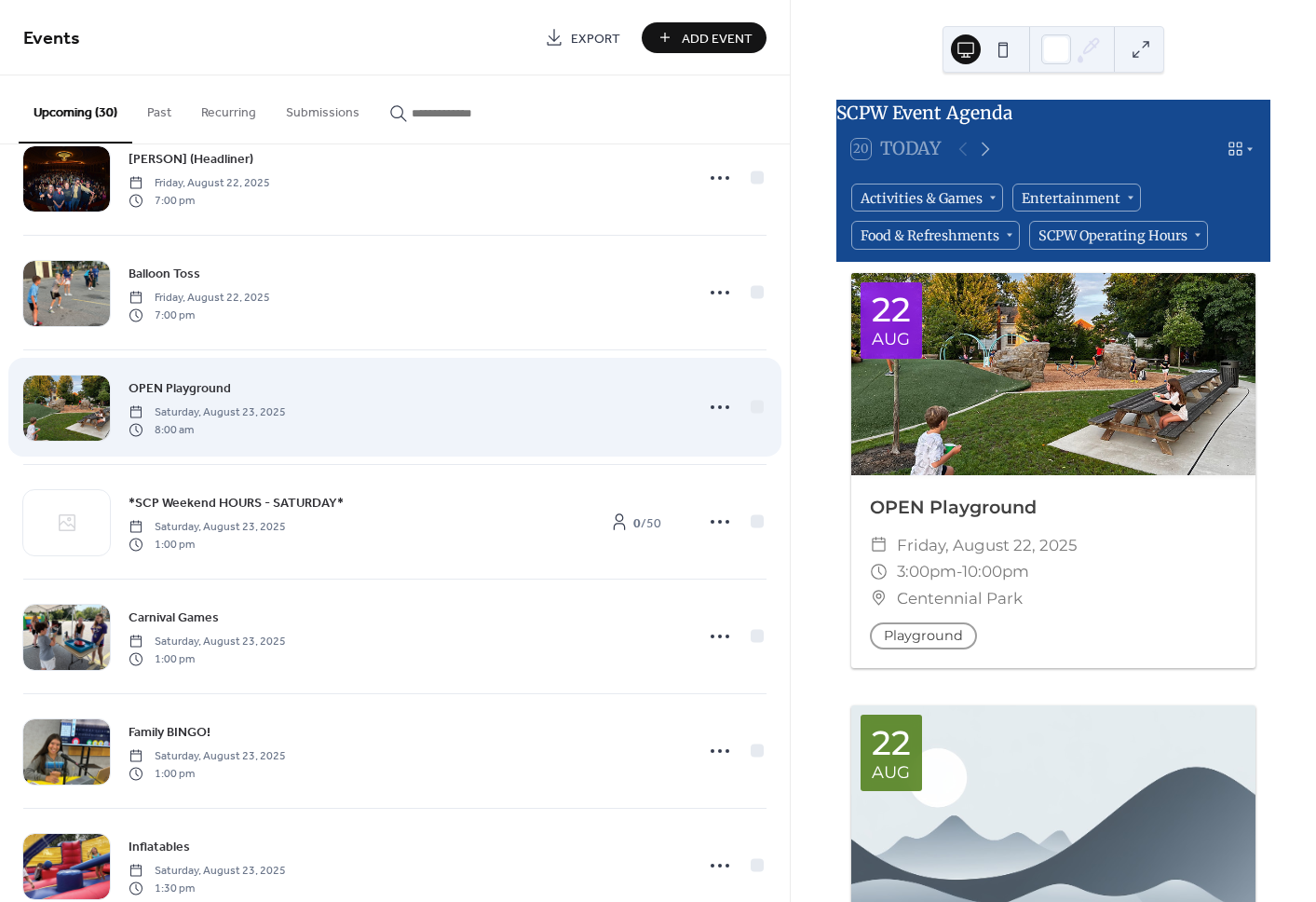 scroll, scrollTop: 1305, scrollLeft: 0, axis: vertical 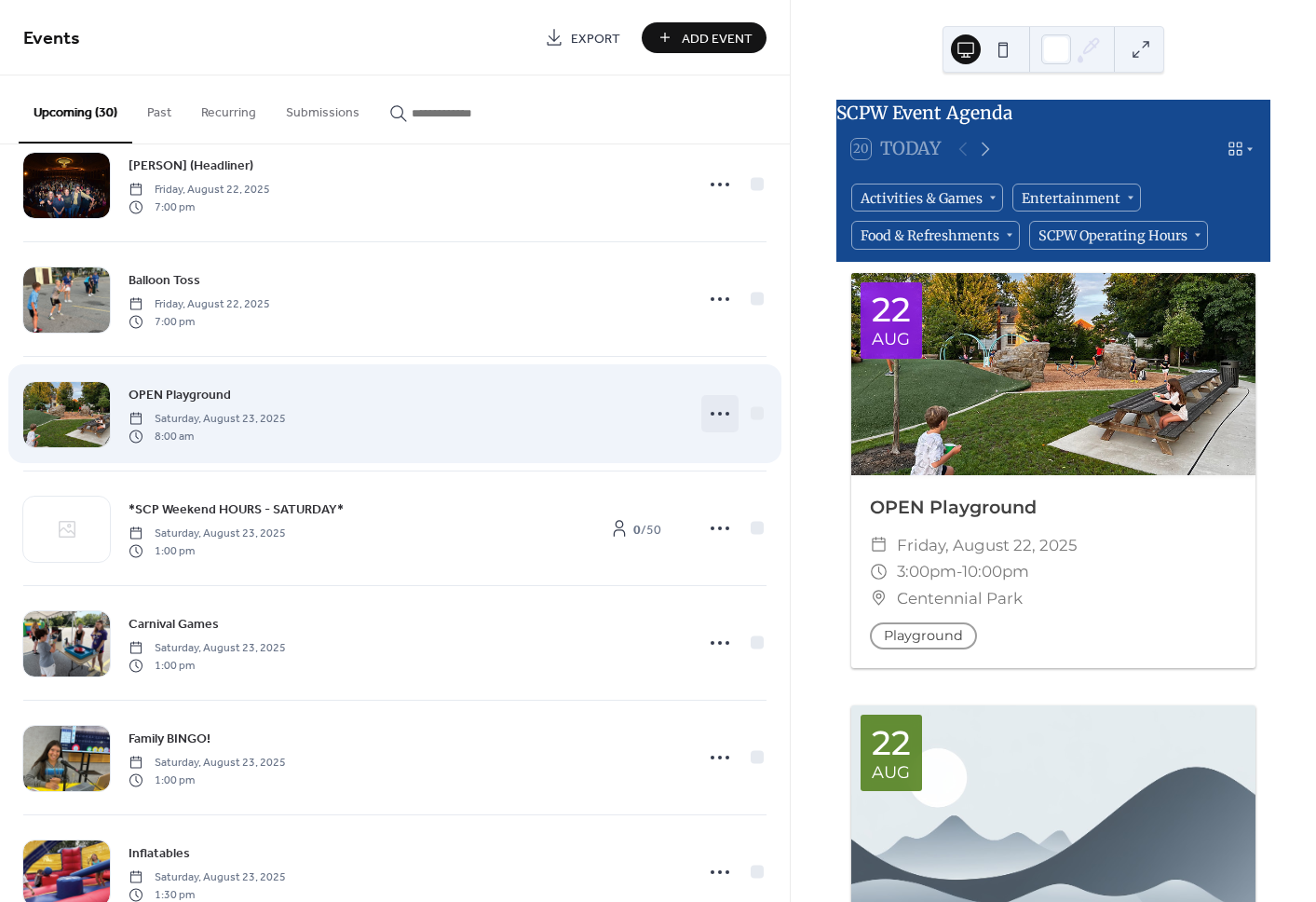 click 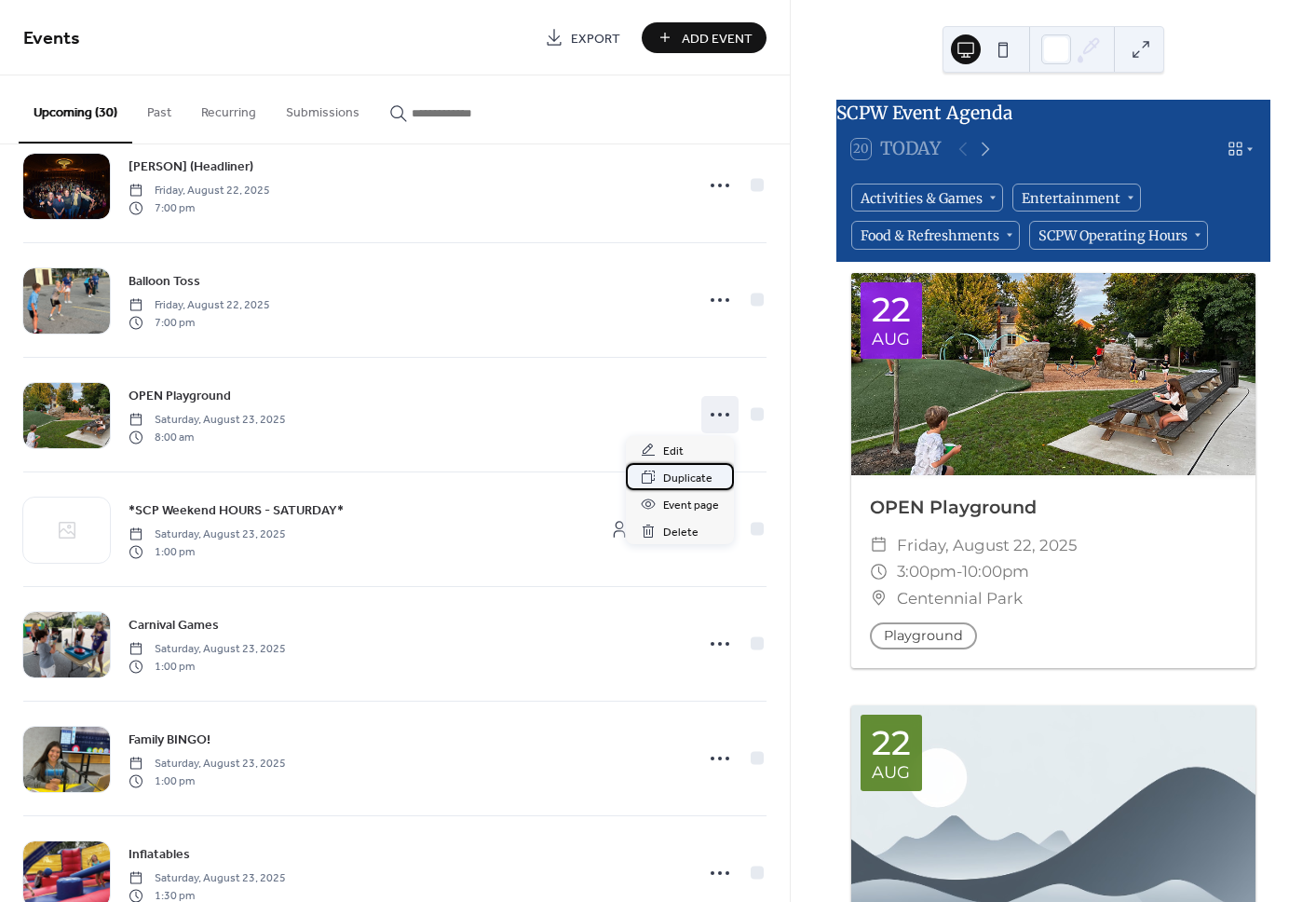 scroll, scrollTop: 1299, scrollLeft: 0, axis: vertical 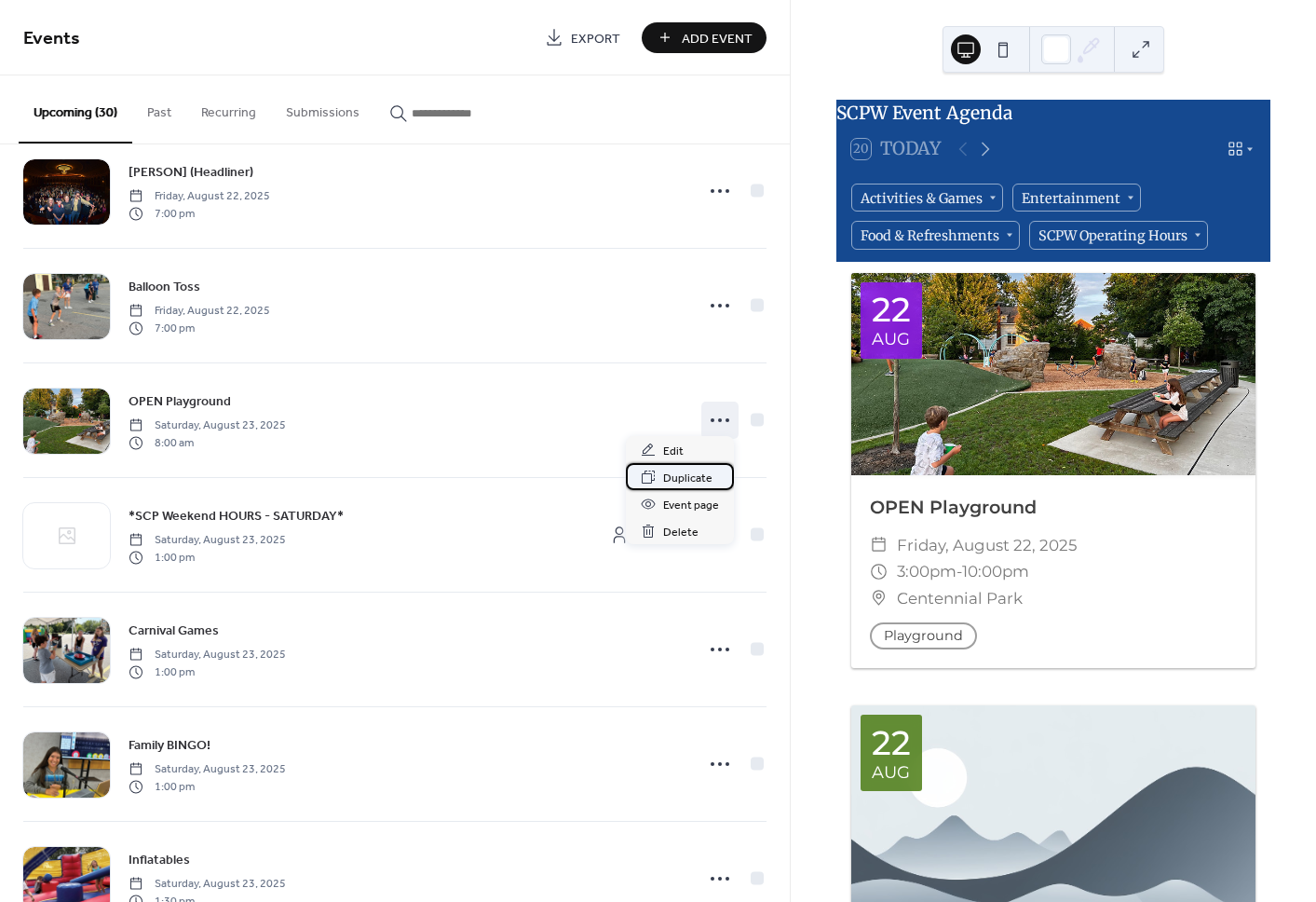 click on "Duplicate" at bounding box center (687, 478) 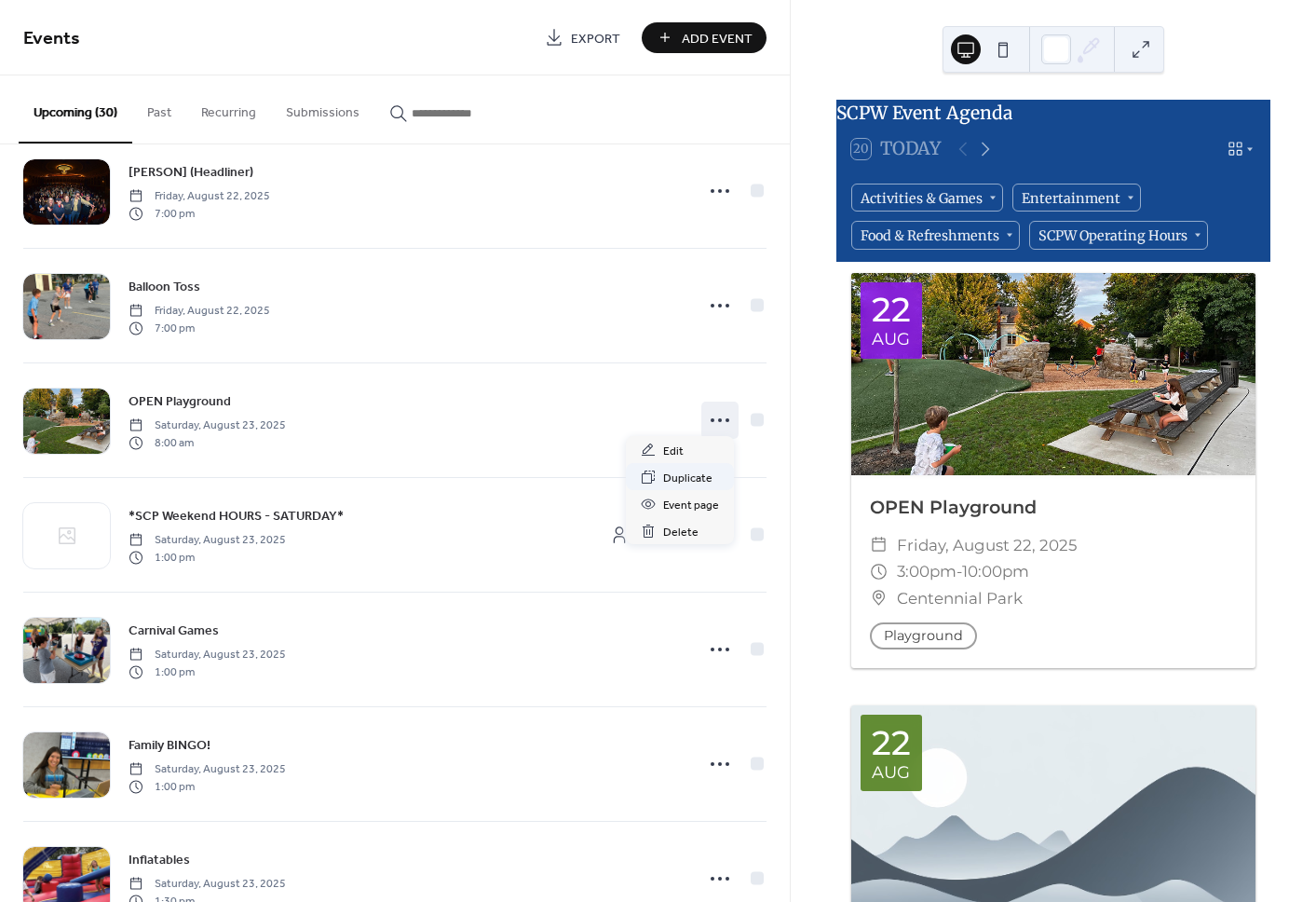 scroll, scrollTop: 0, scrollLeft: 0, axis: both 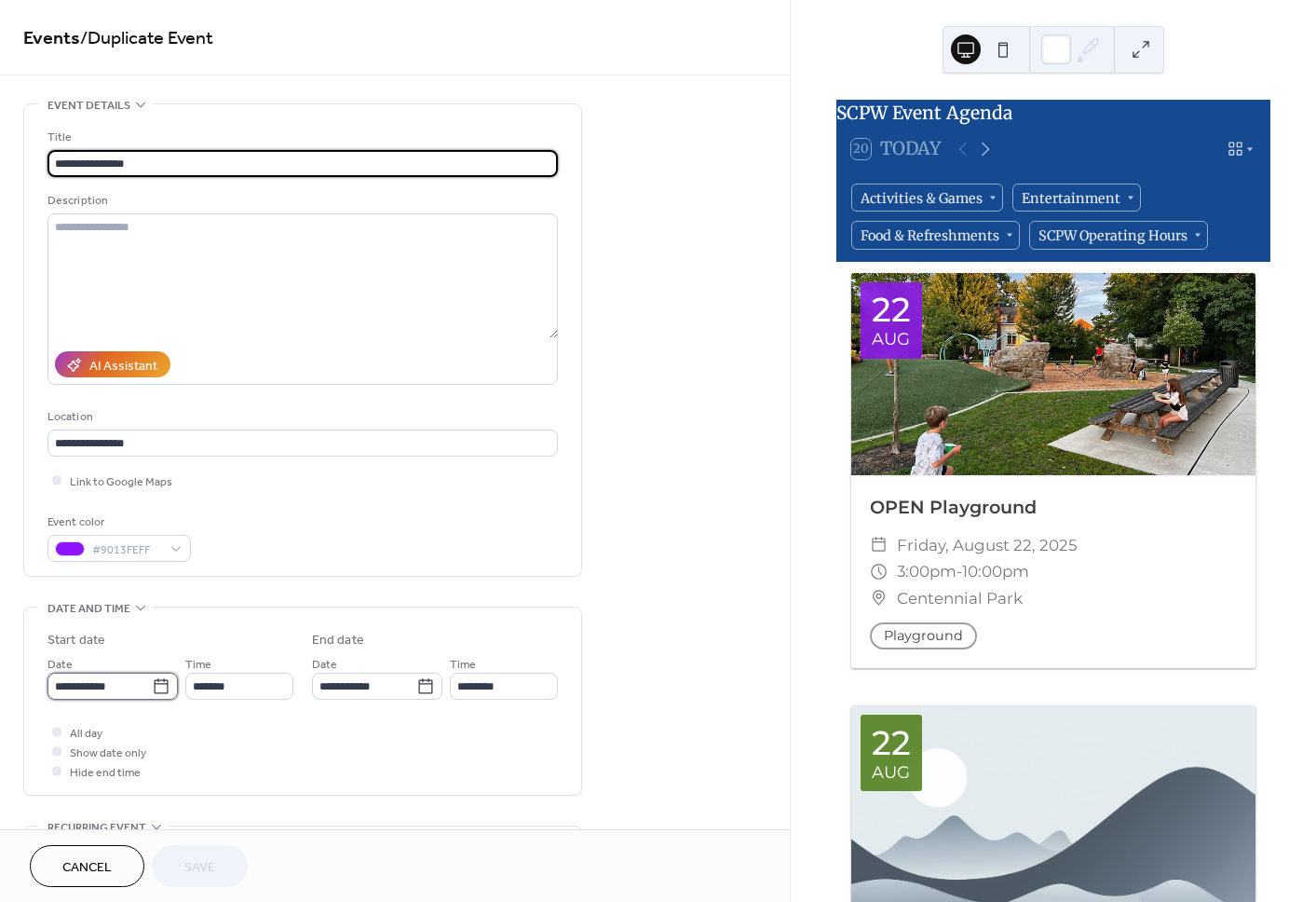 click on "**********" at bounding box center [100, 686] 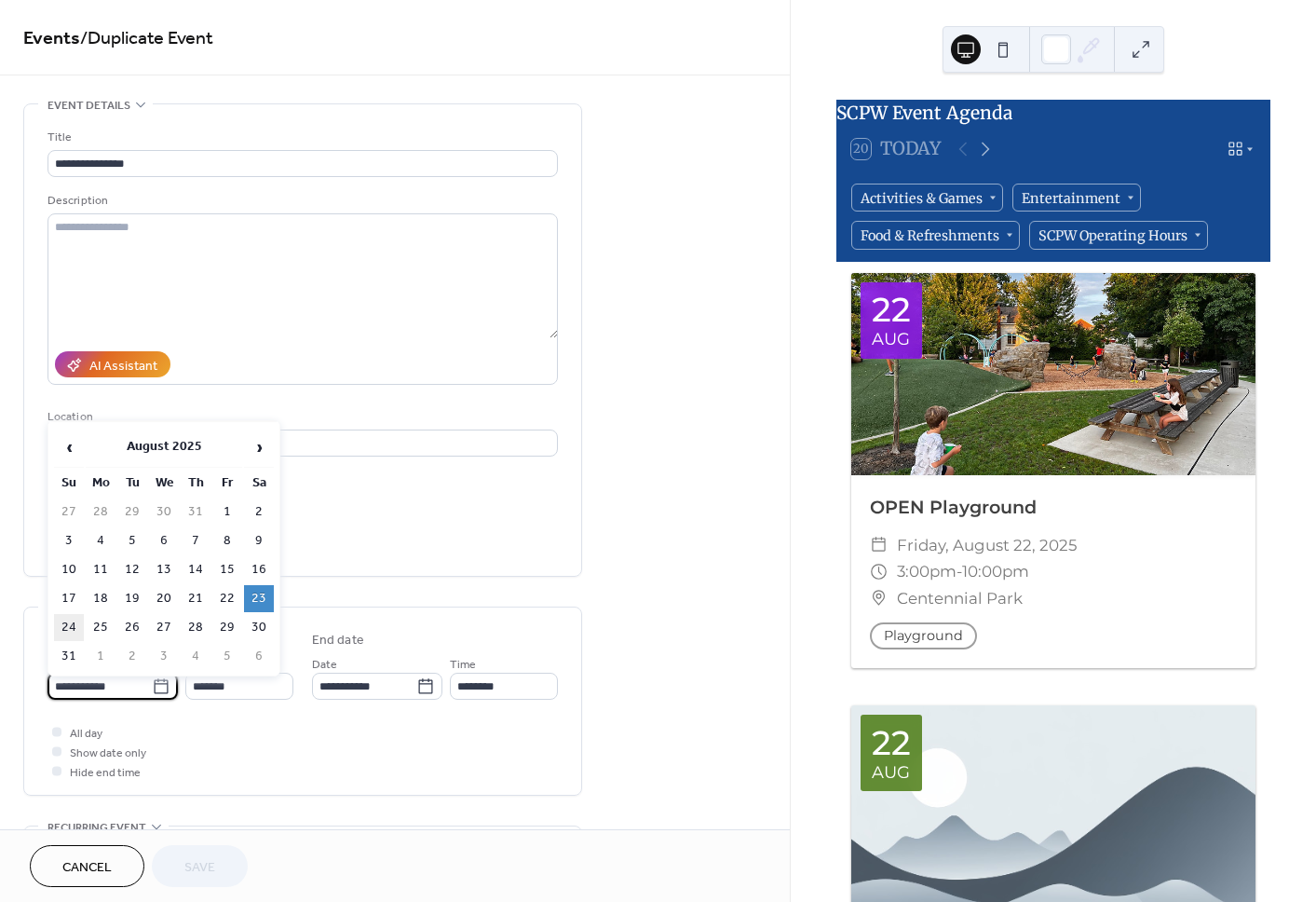 drag, startPoint x: 70, startPoint y: 628, endPoint x: 83, endPoint y: 628, distance: 13 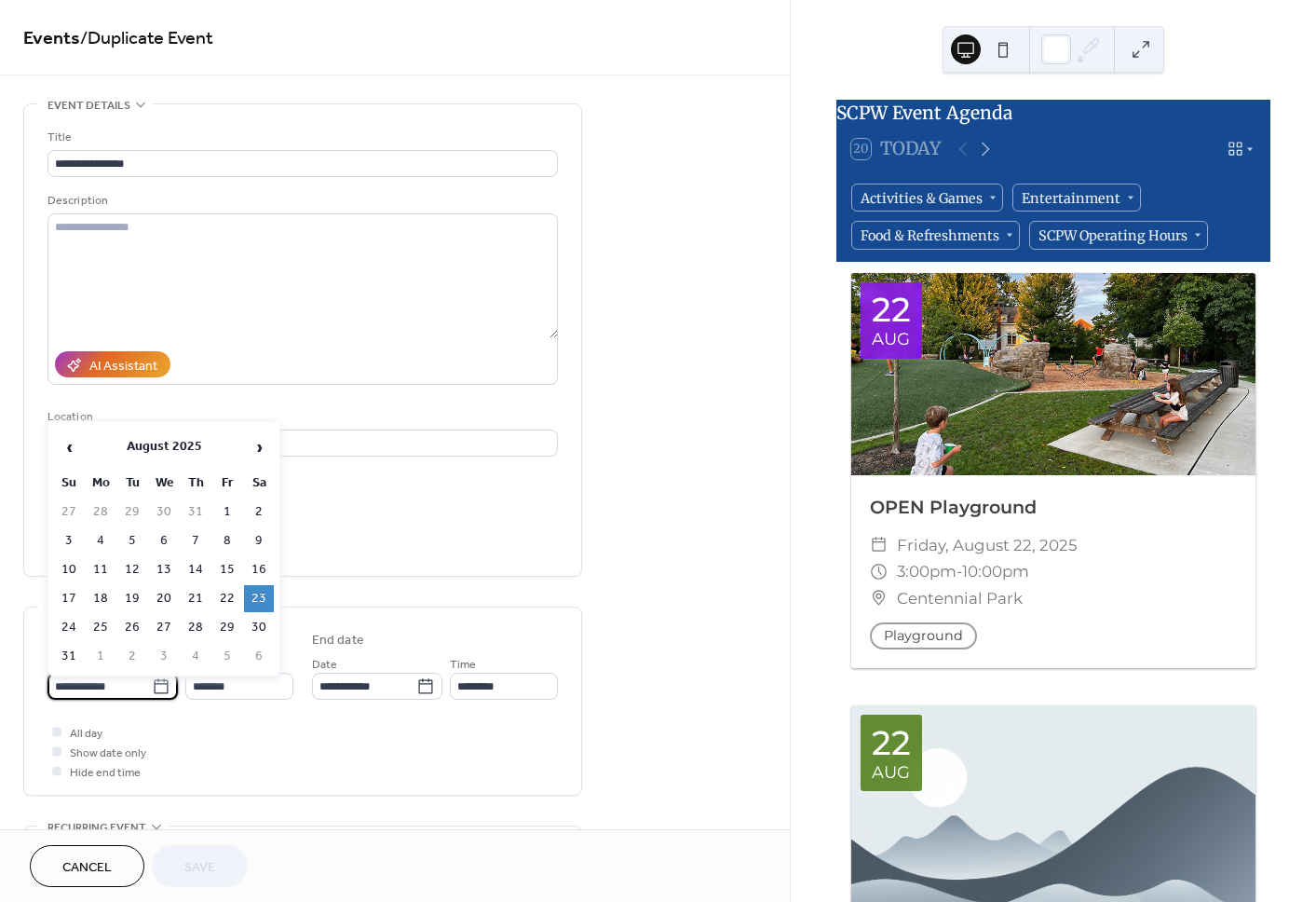 type on "**********" 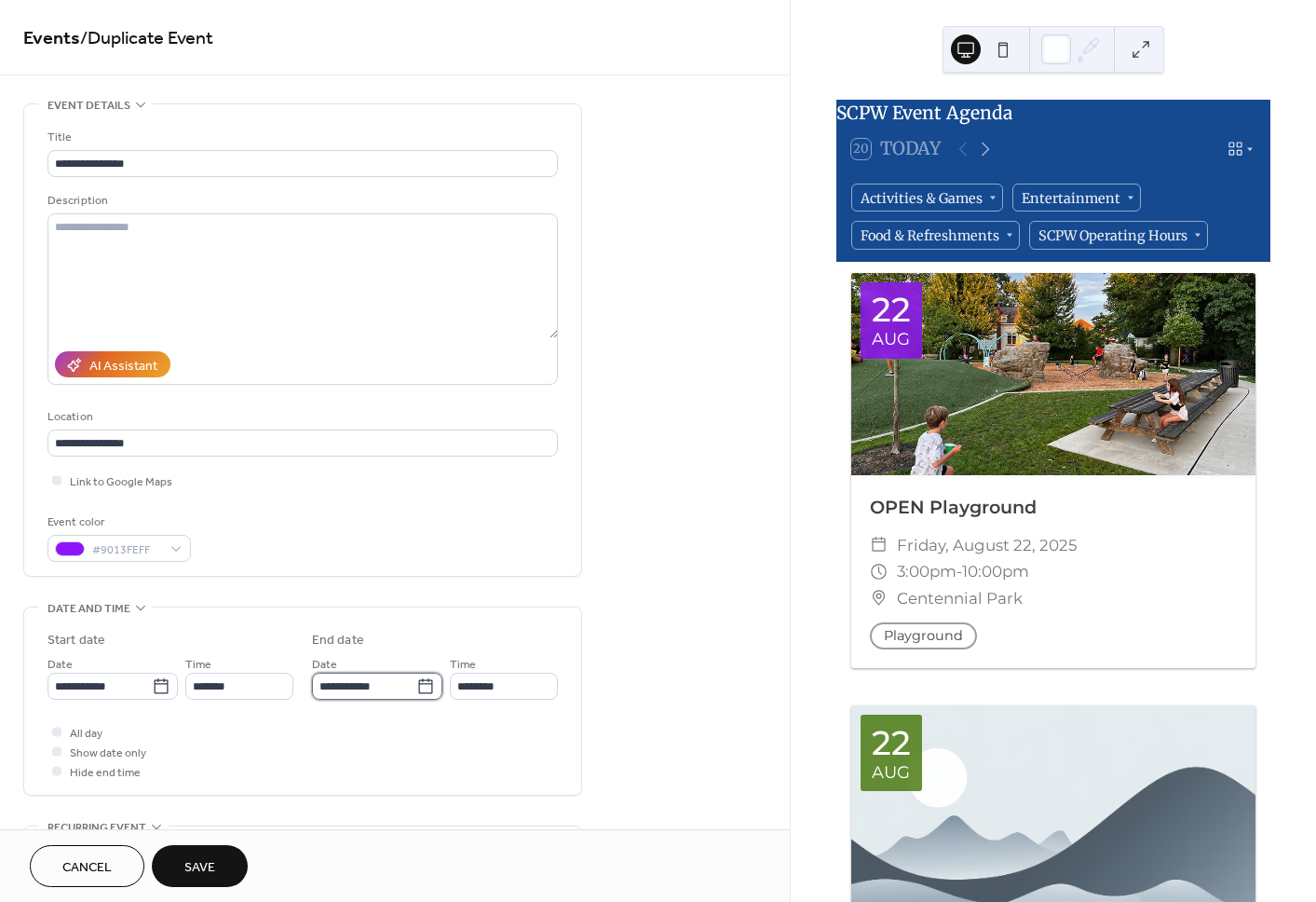 click on "**********" at bounding box center (364, 686) 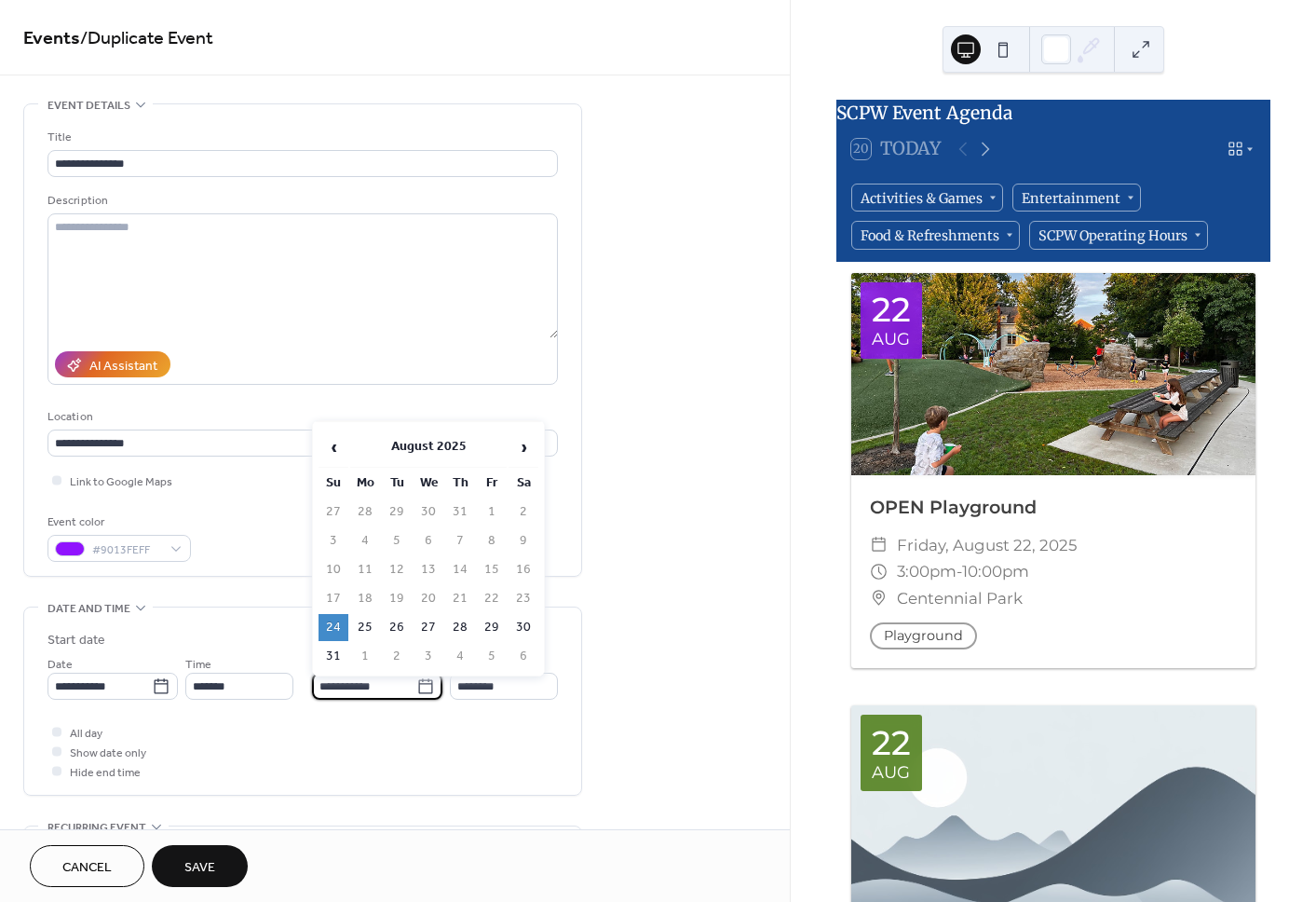 click on "**********" at bounding box center [303, 705] 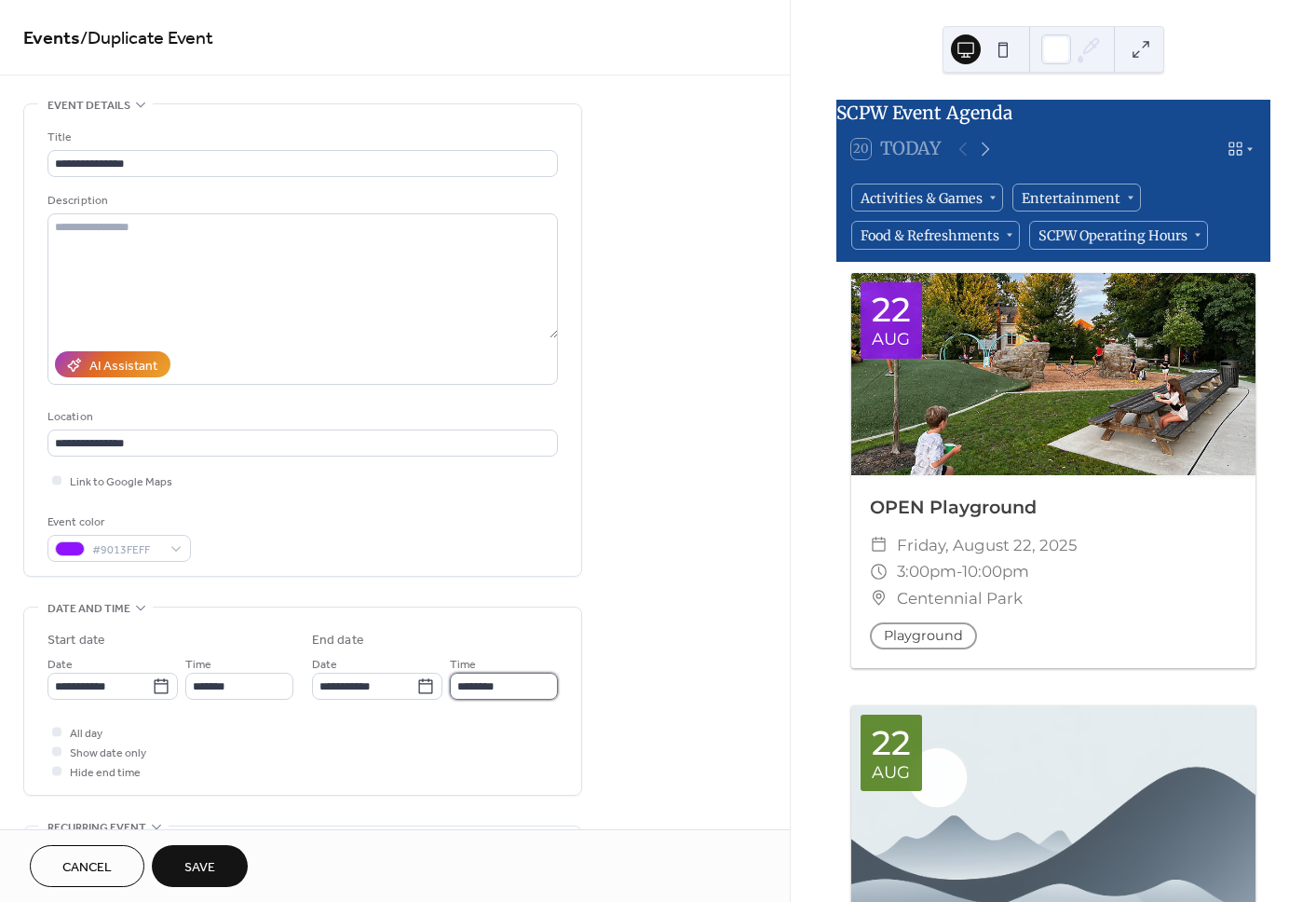 click on "********" at bounding box center (504, 686) 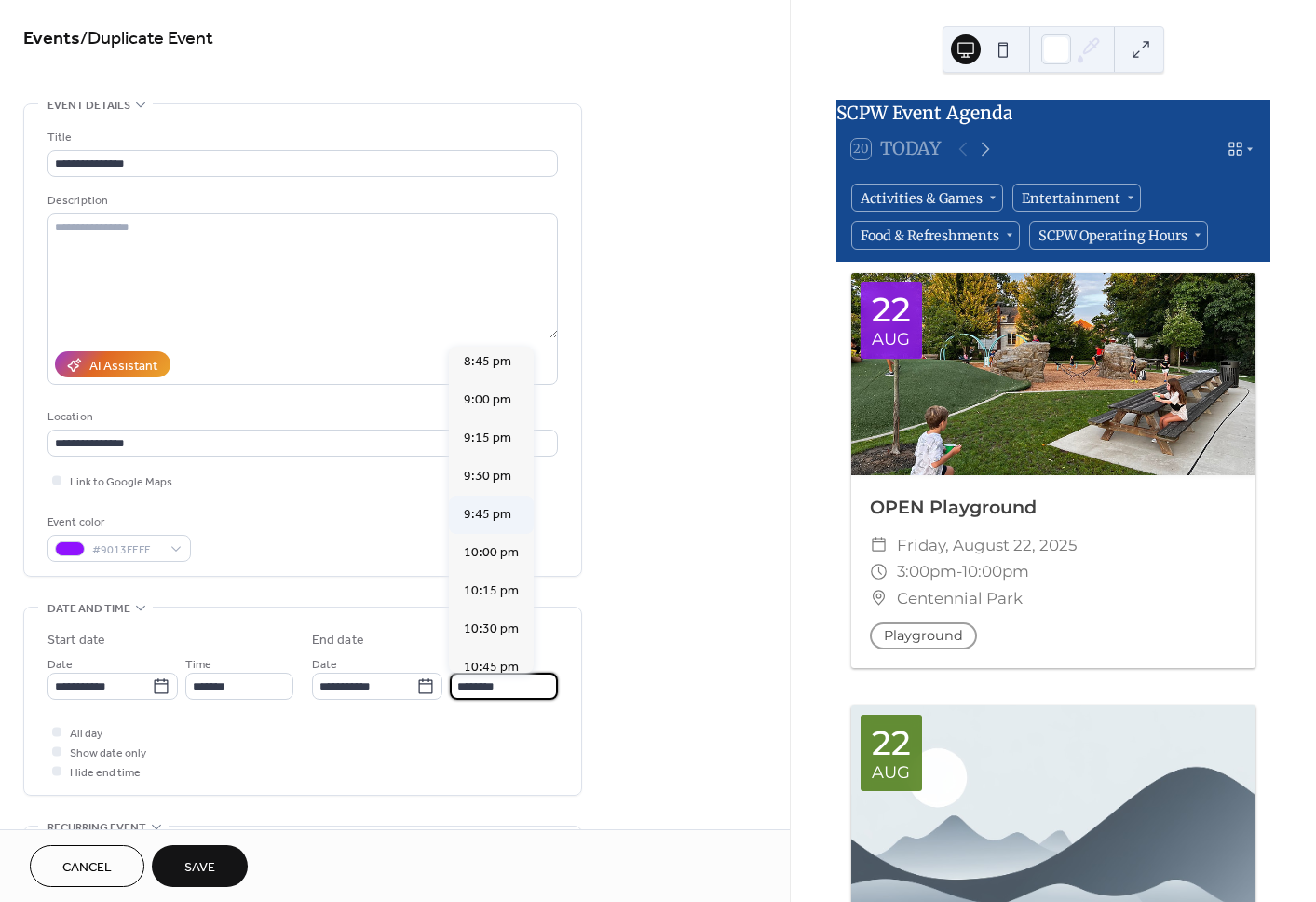 scroll, scrollTop: 1906, scrollLeft: 0, axis: vertical 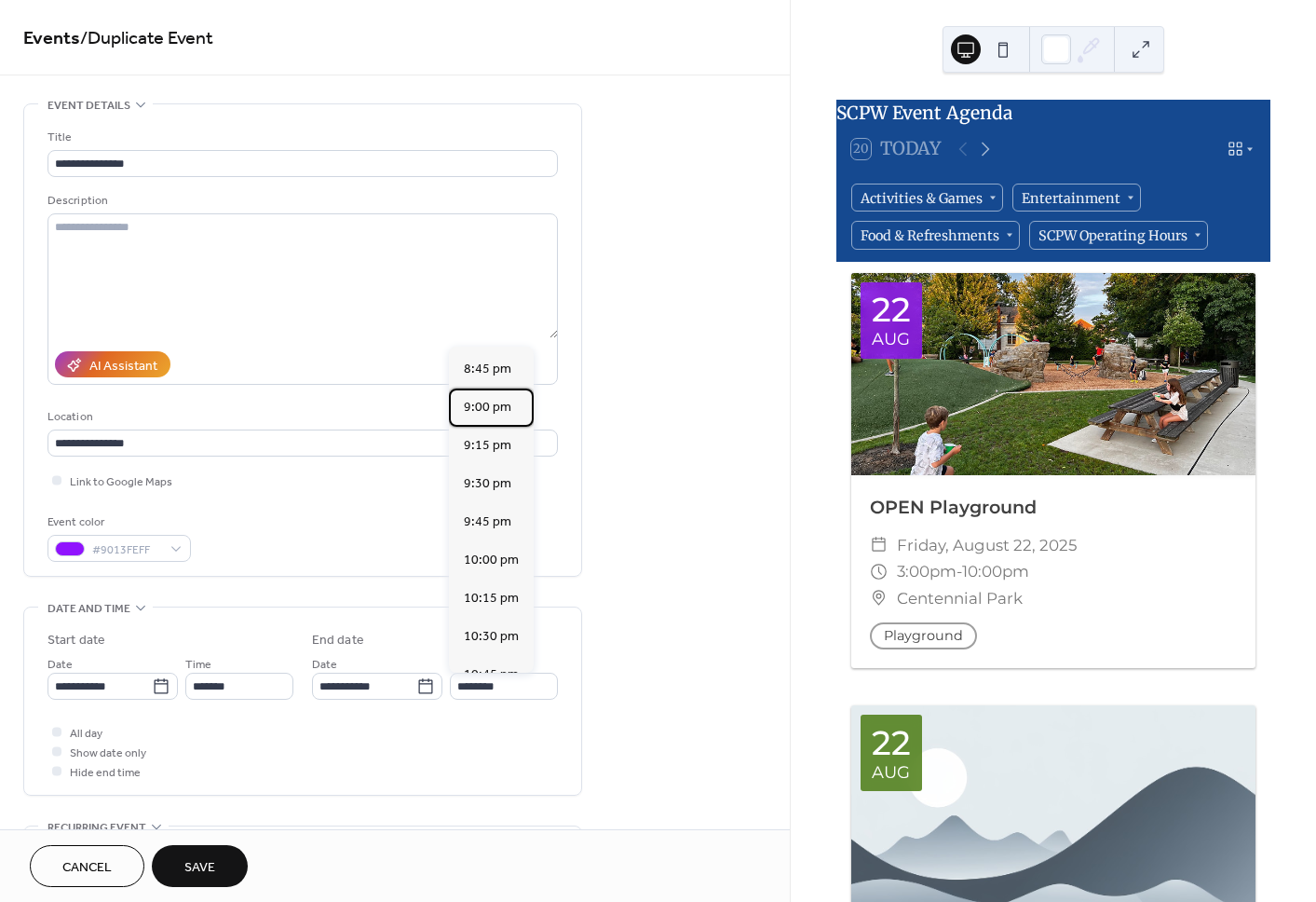 click on "9:00 pm" at bounding box center (491, 407) 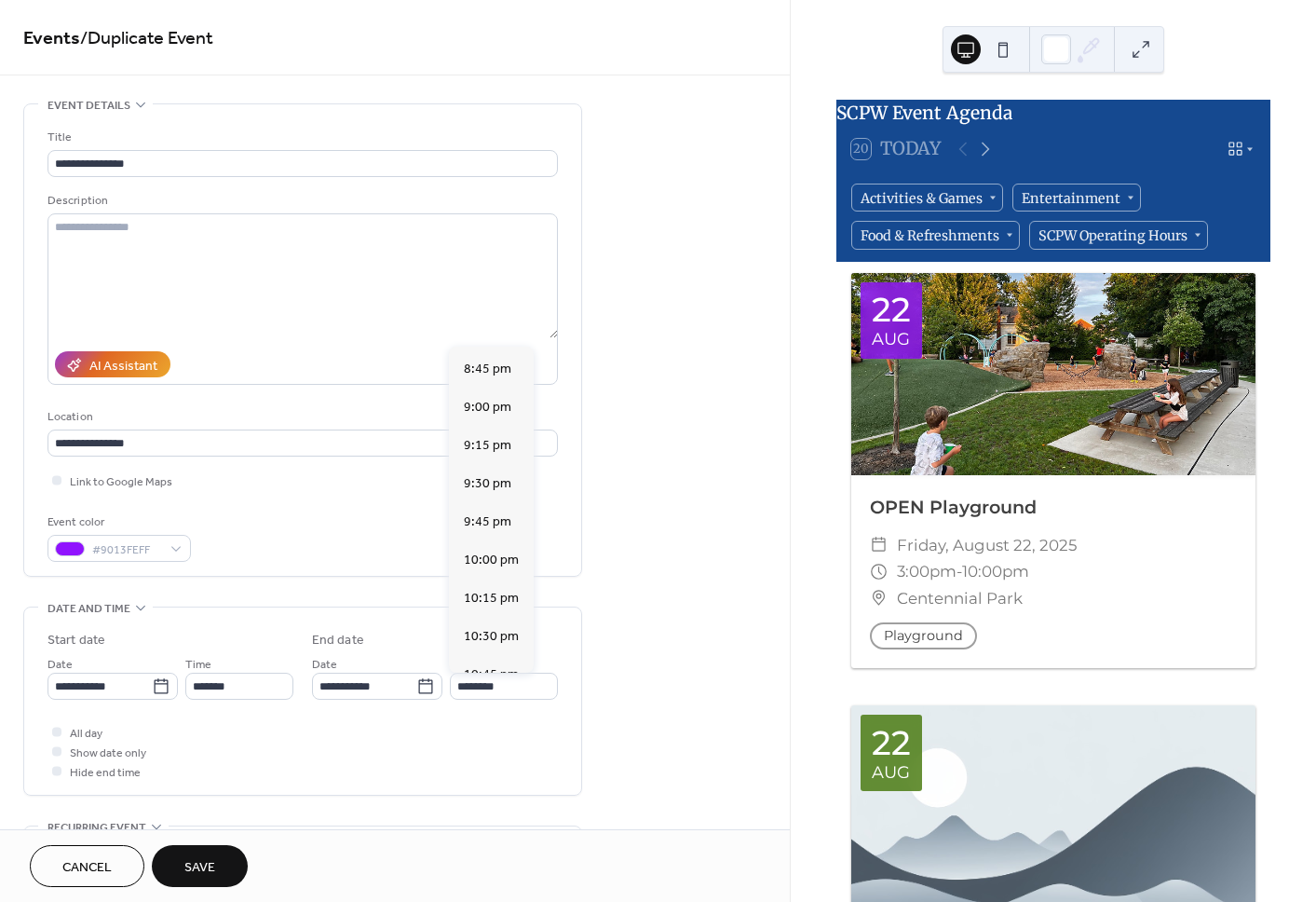 type on "*******" 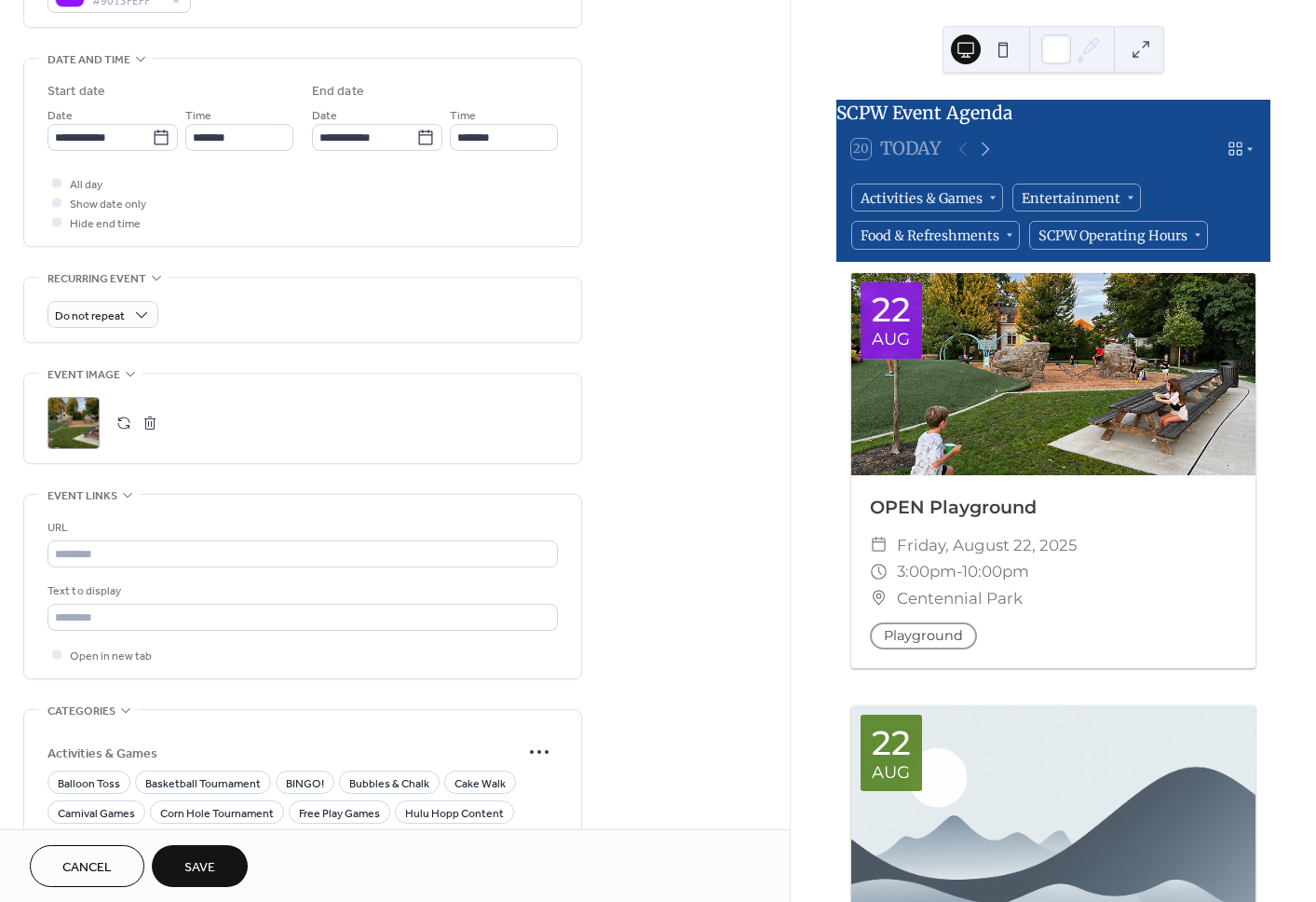 scroll, scrollTop: 572, scrollLeft: 0, axis: vertical 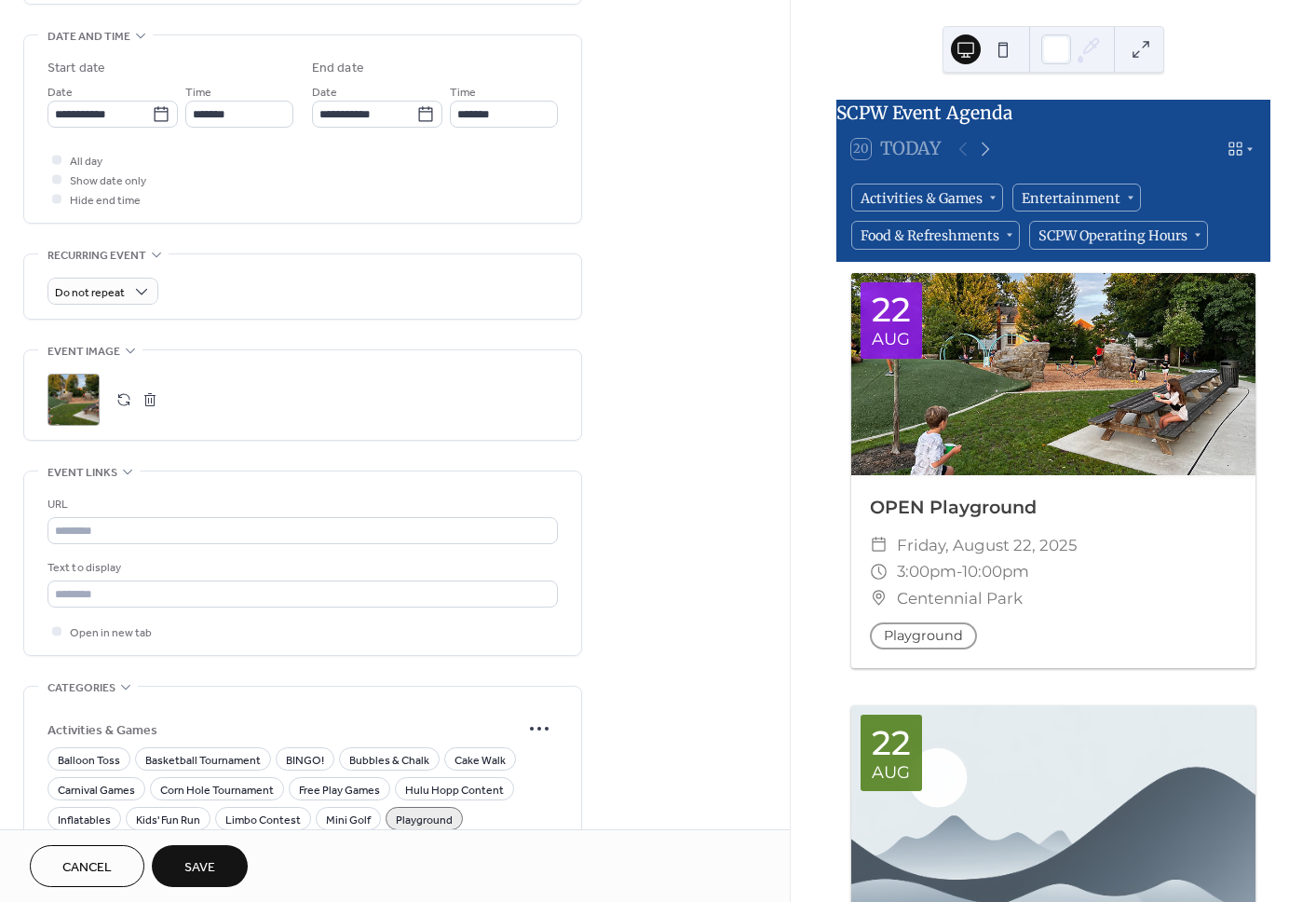 click on "Save" at bounding box center [199, 868] 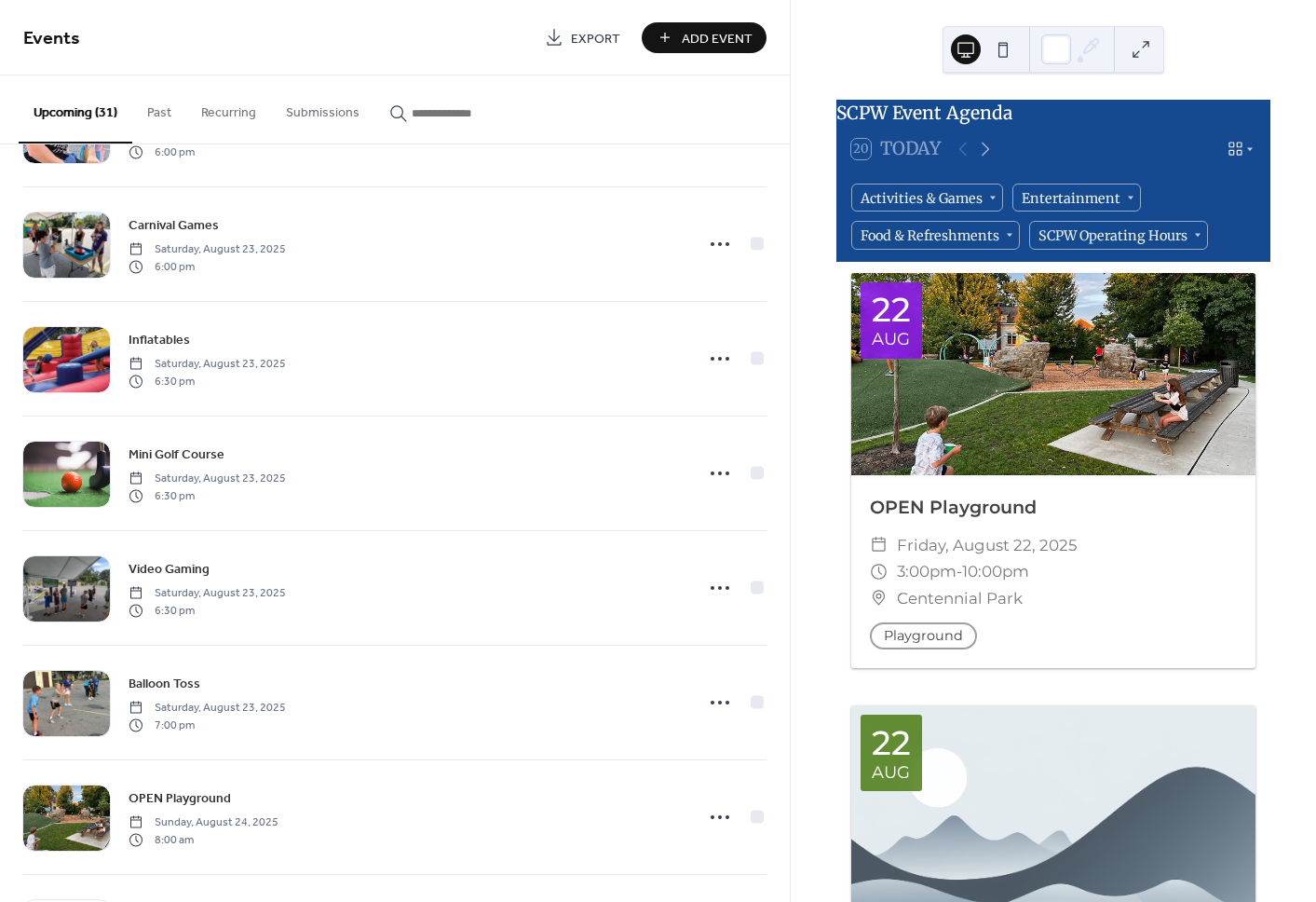 scroll, scrollTop: 2850, scrollLeft: 0, axis: vertical 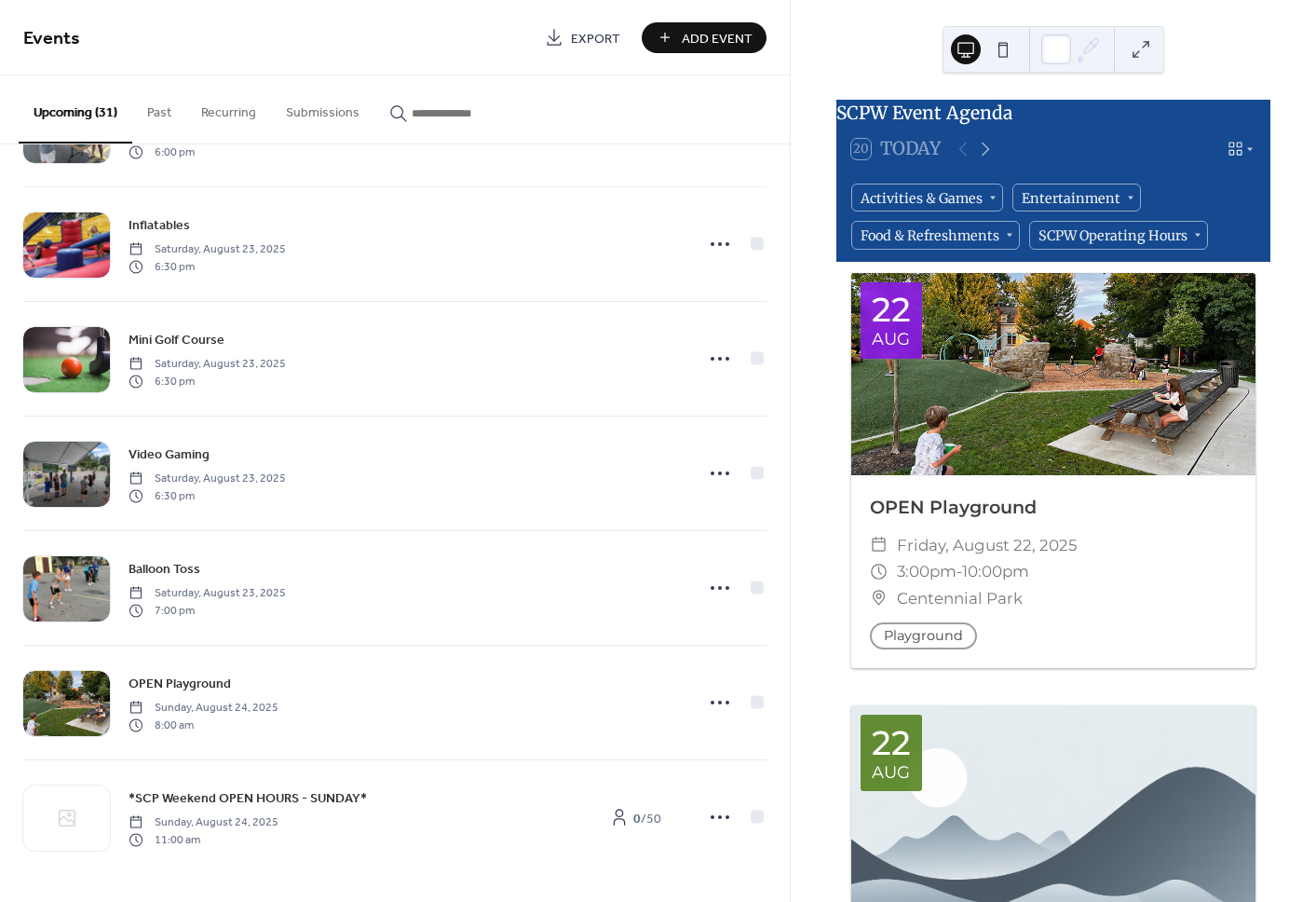click on "Add Event" at bounding box center (717, 38) 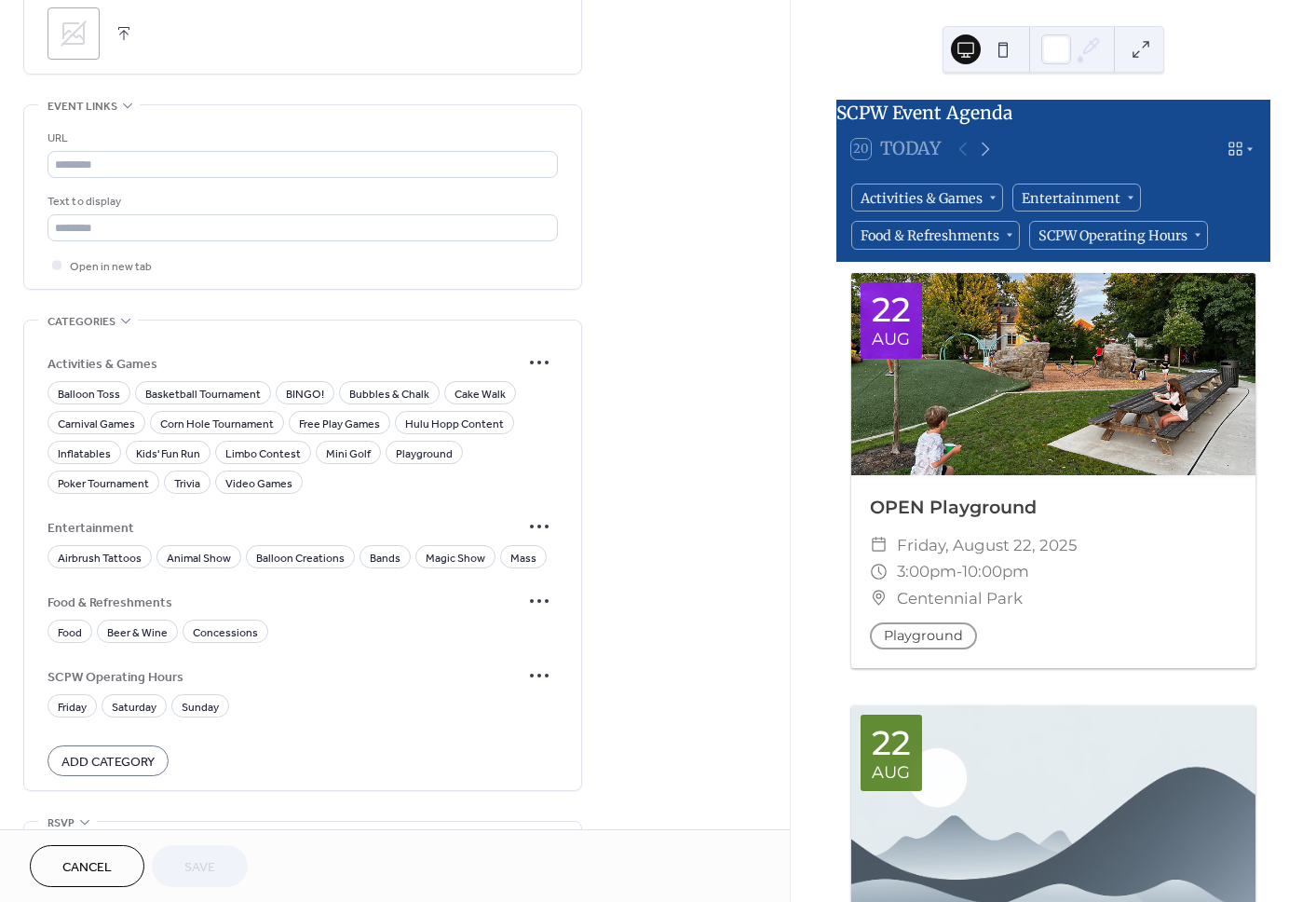scroll, scrollTop: 970, scrollLeft: 0, axis: vertical 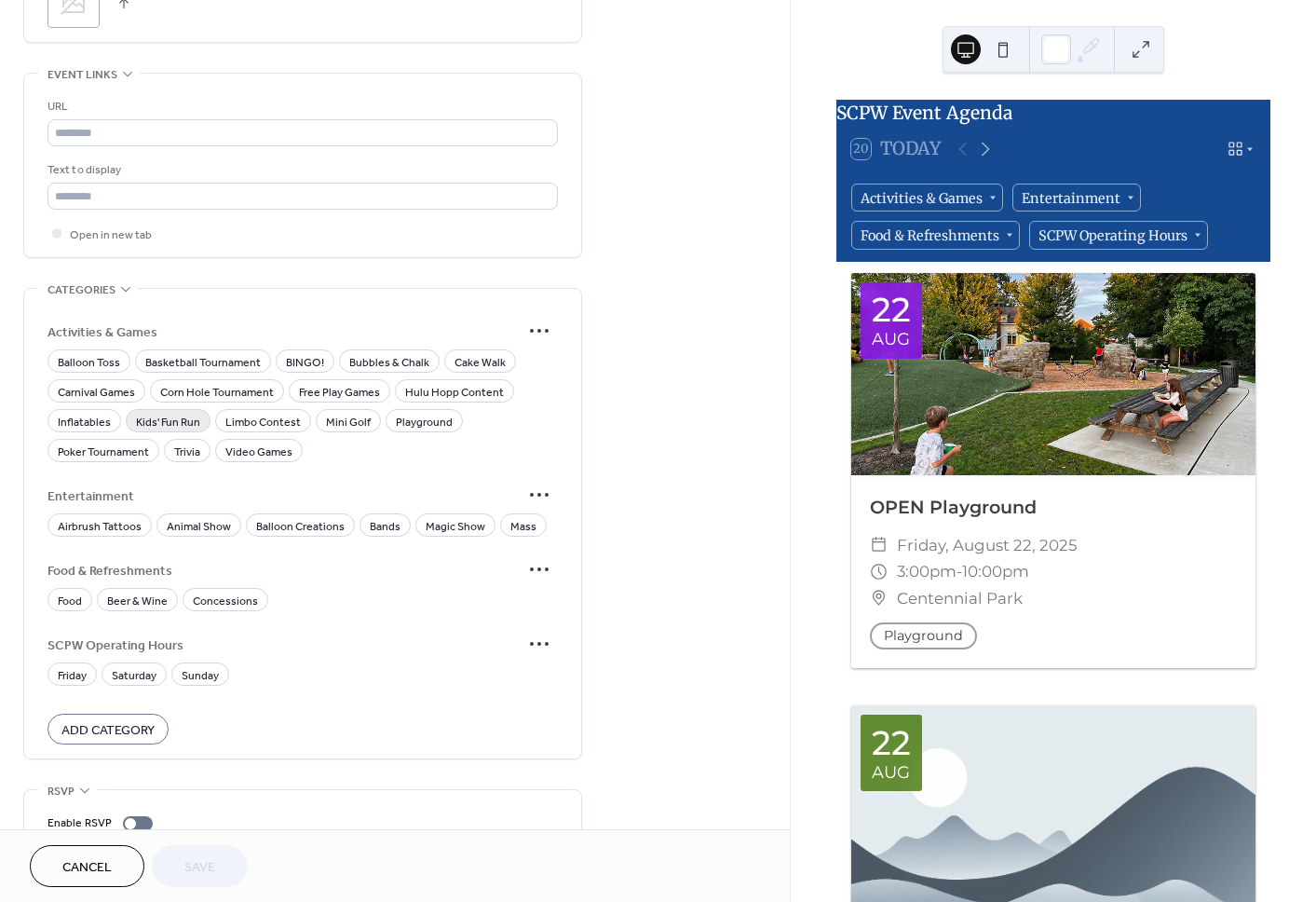 click on "Kids' Fun Run" at bounding box center [168, 422] 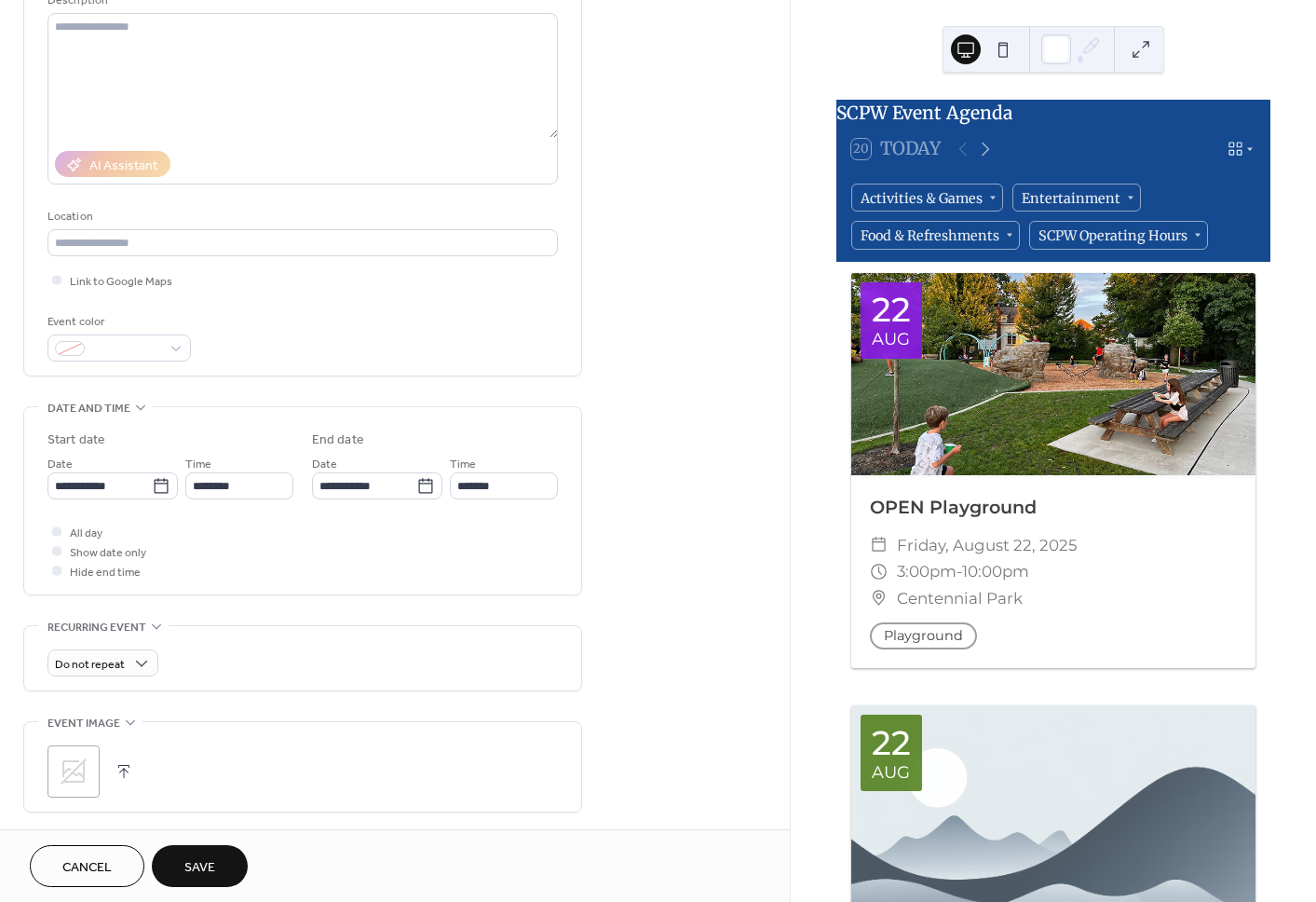 scroll, scrollTop: 0, scrollLeft: 0, axis: both 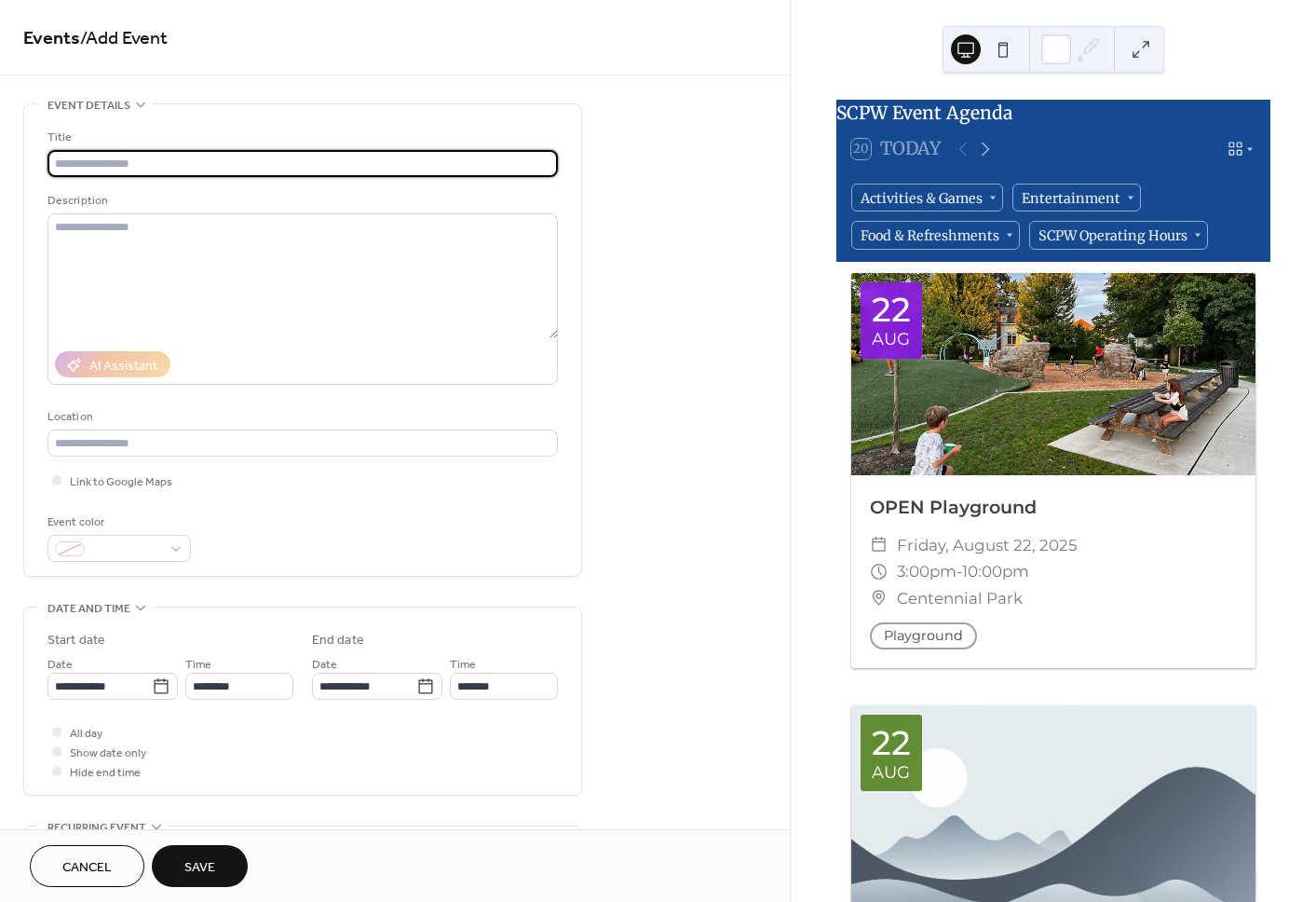 click at bounding box center [303, 163] 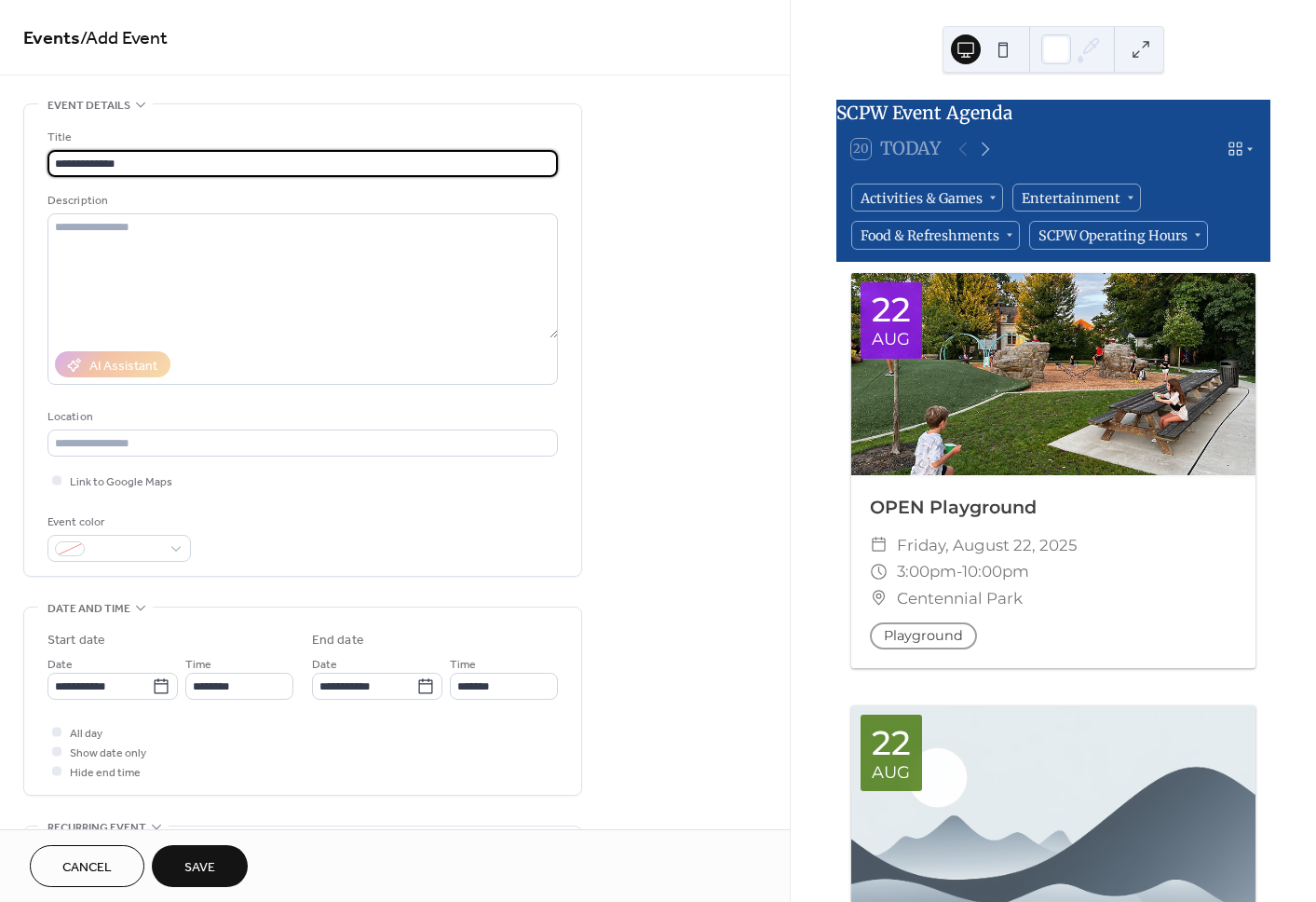type on "**********" 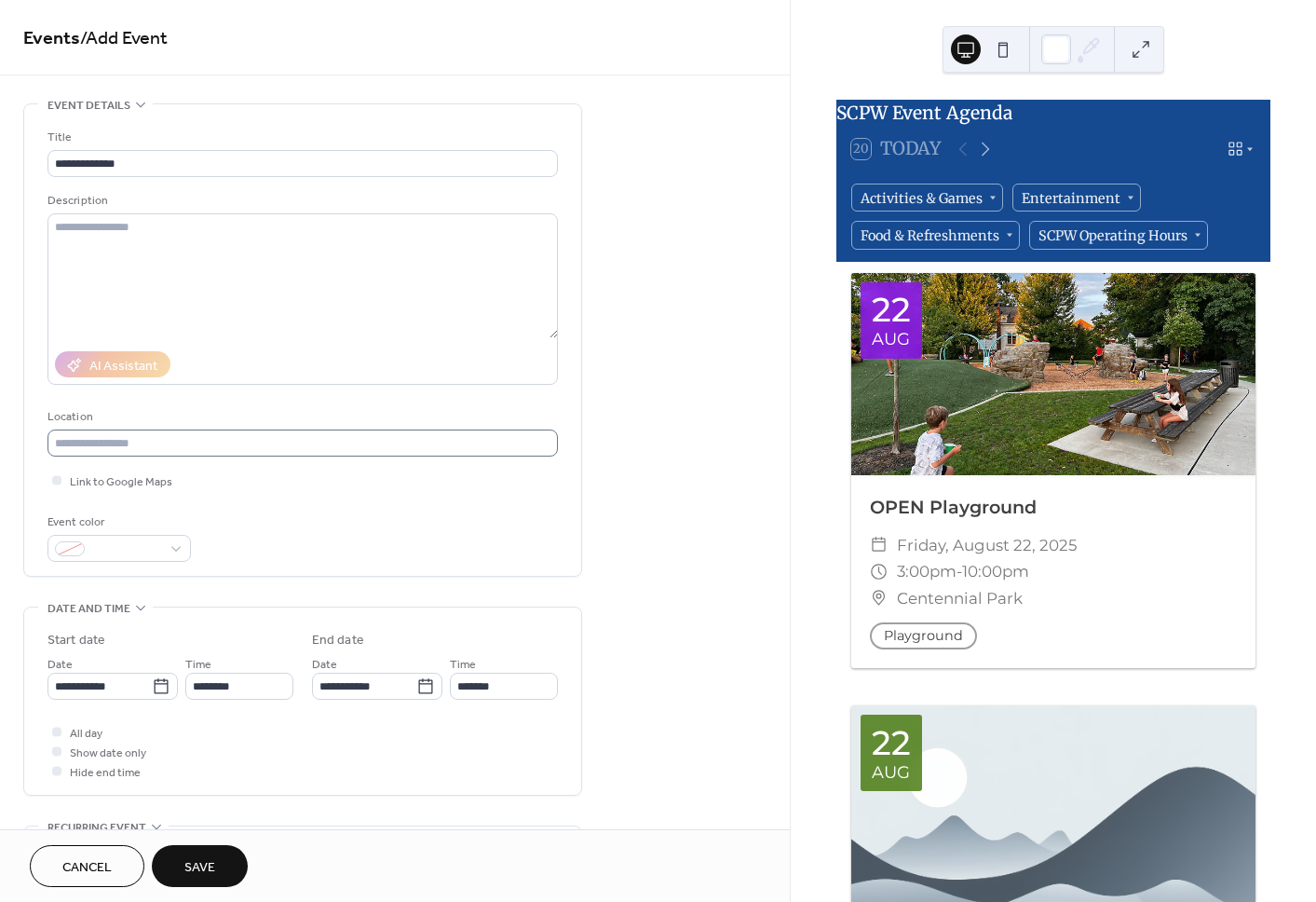 click on "**********" at bounding box center [303, 345] 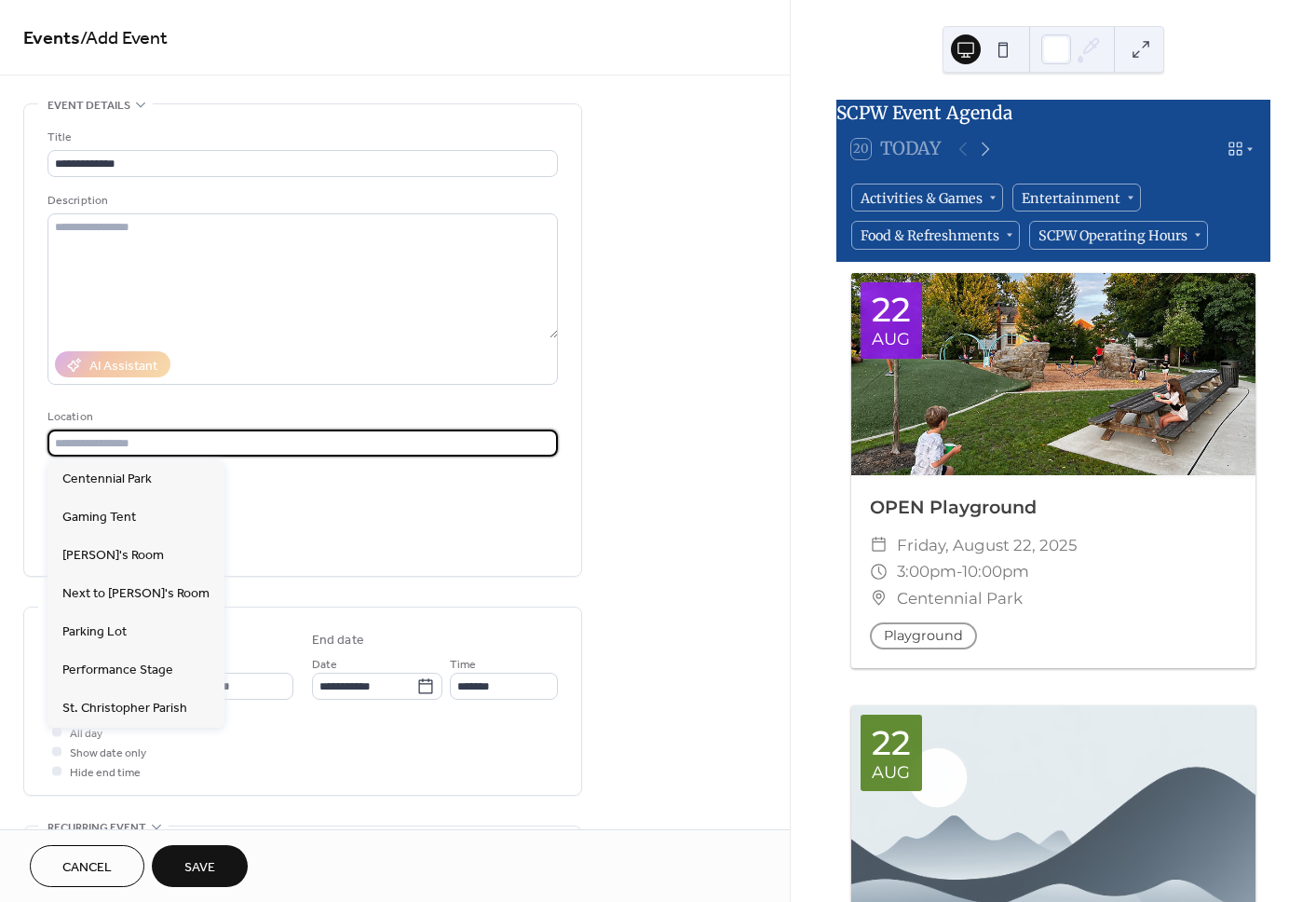 click at bounding box center (303, 443) 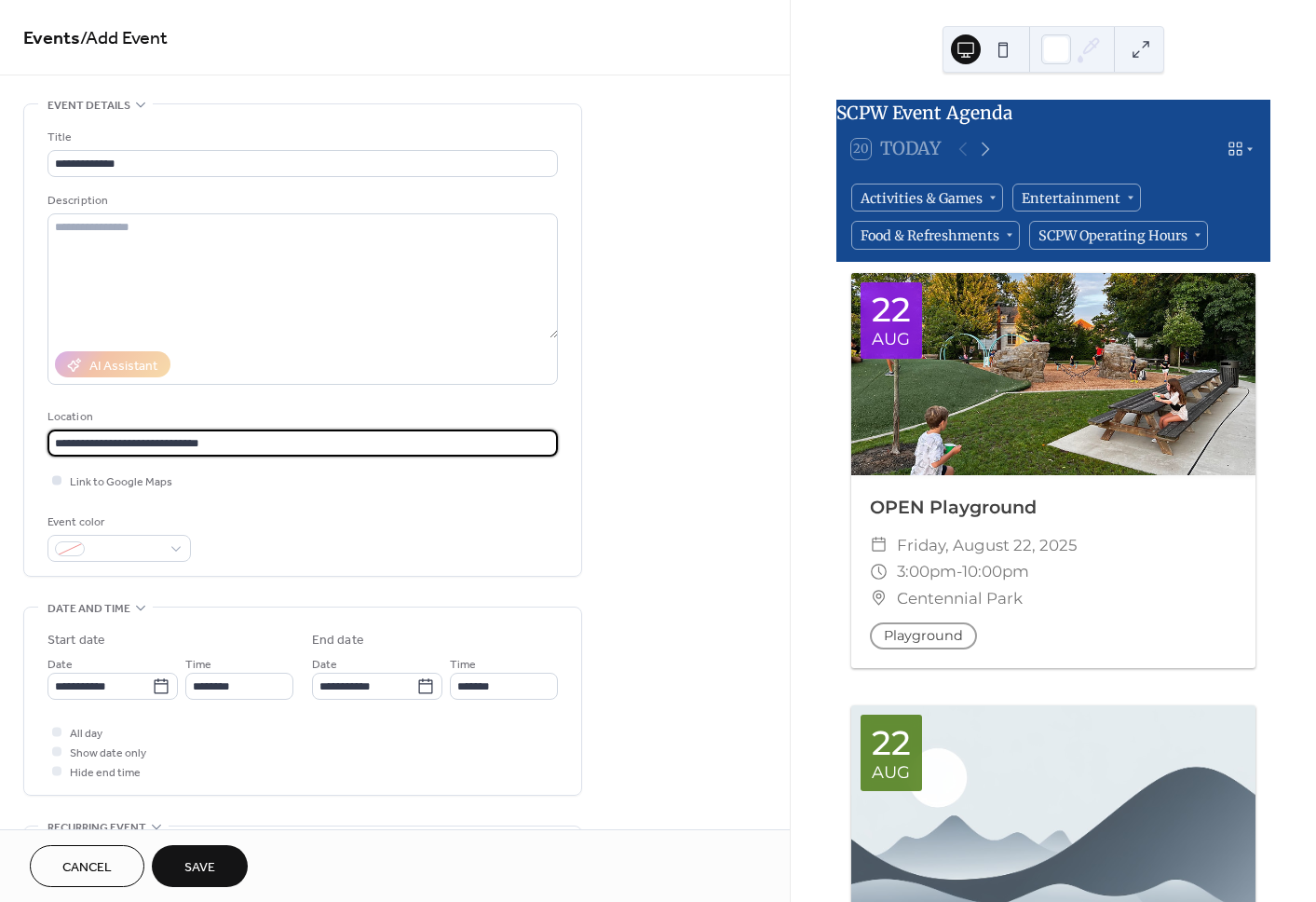 type on "**********" 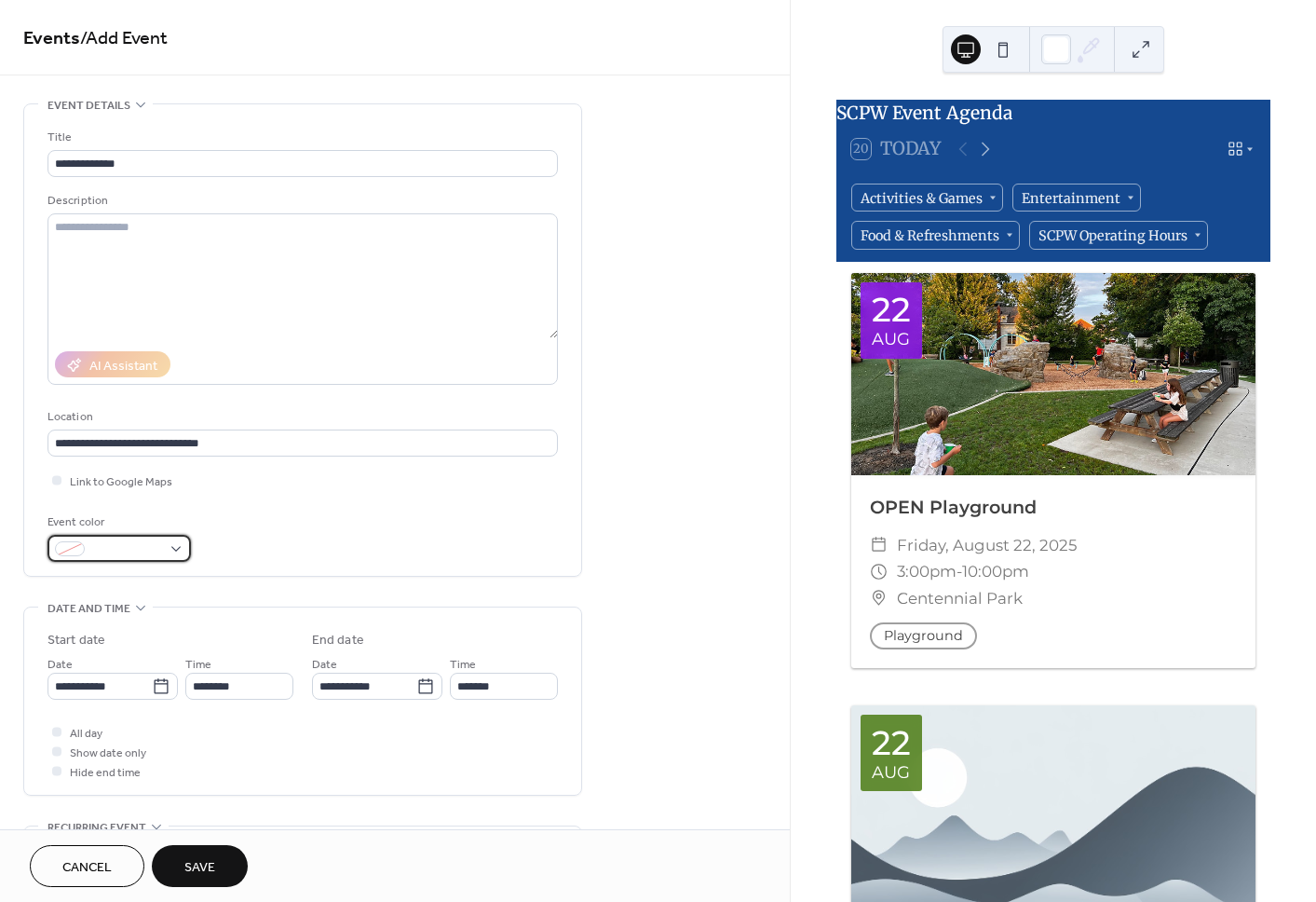click at bounding box center [119, 548] 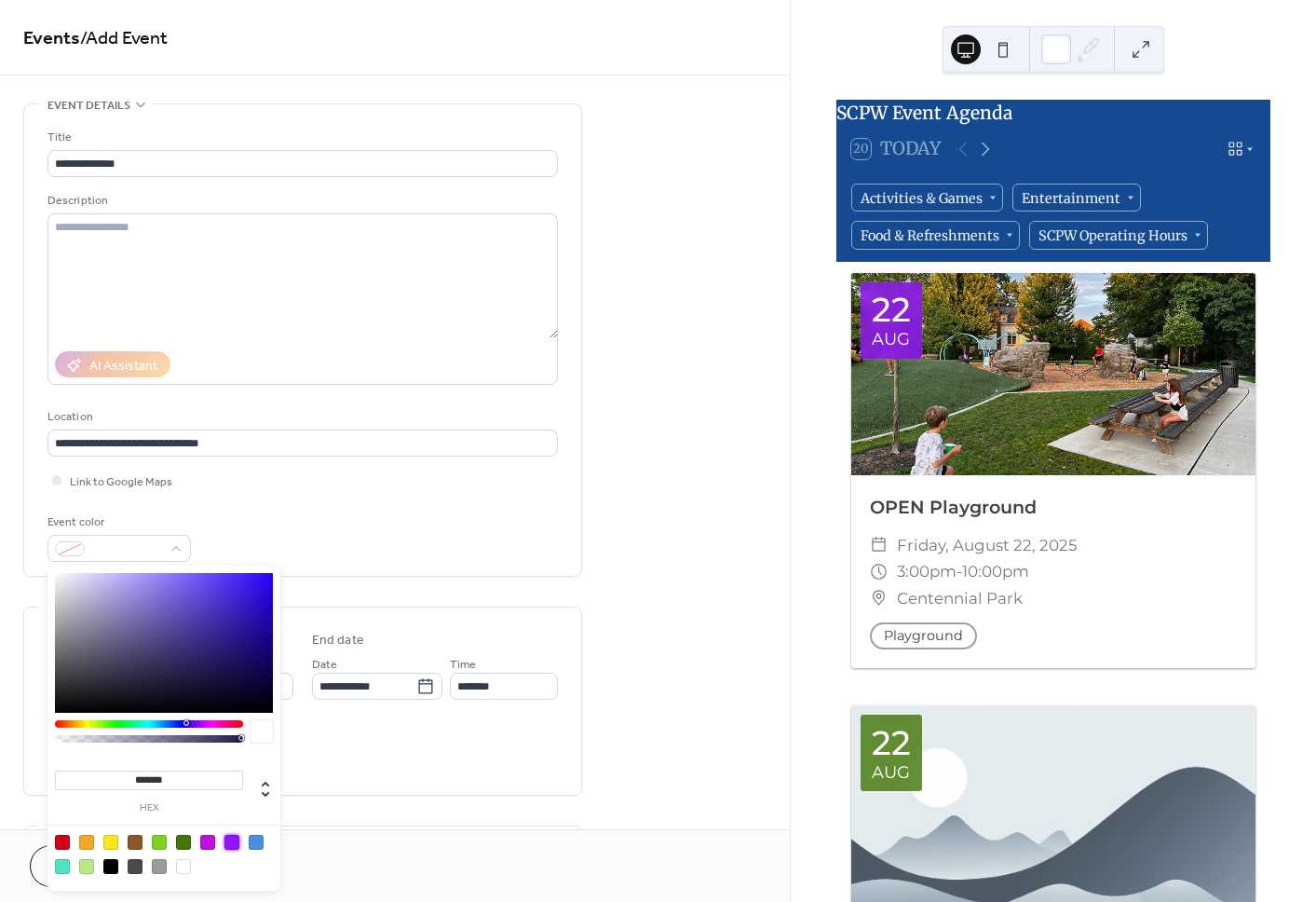 drag, startPoint x: 228, startPoint y: 846, endPoint x: 237, endPoint y: 839, distance: 11.401754 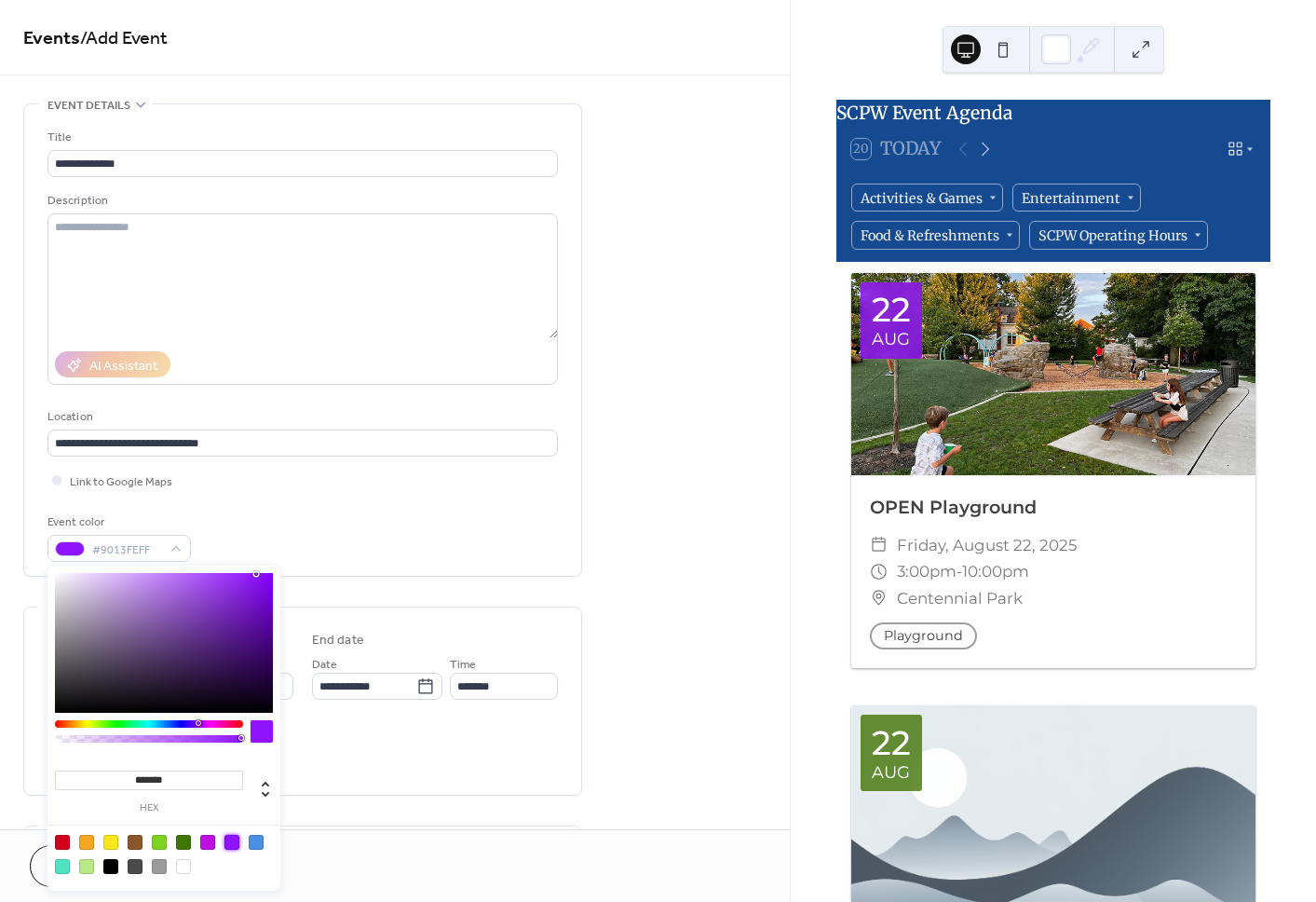 click on "**********" at bounding box center [395, 991] 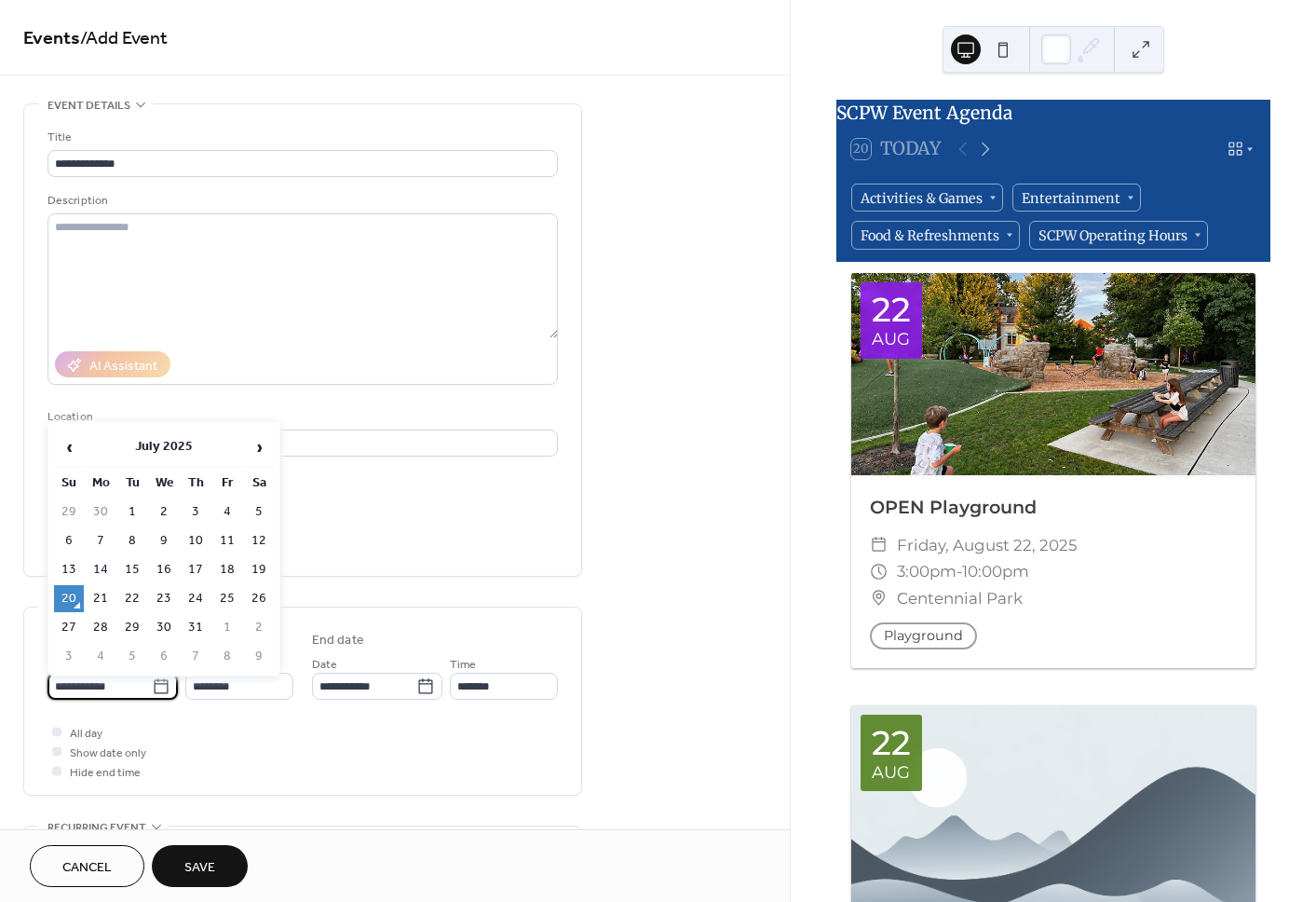 click on "**********" at bounding box center (100, 686) 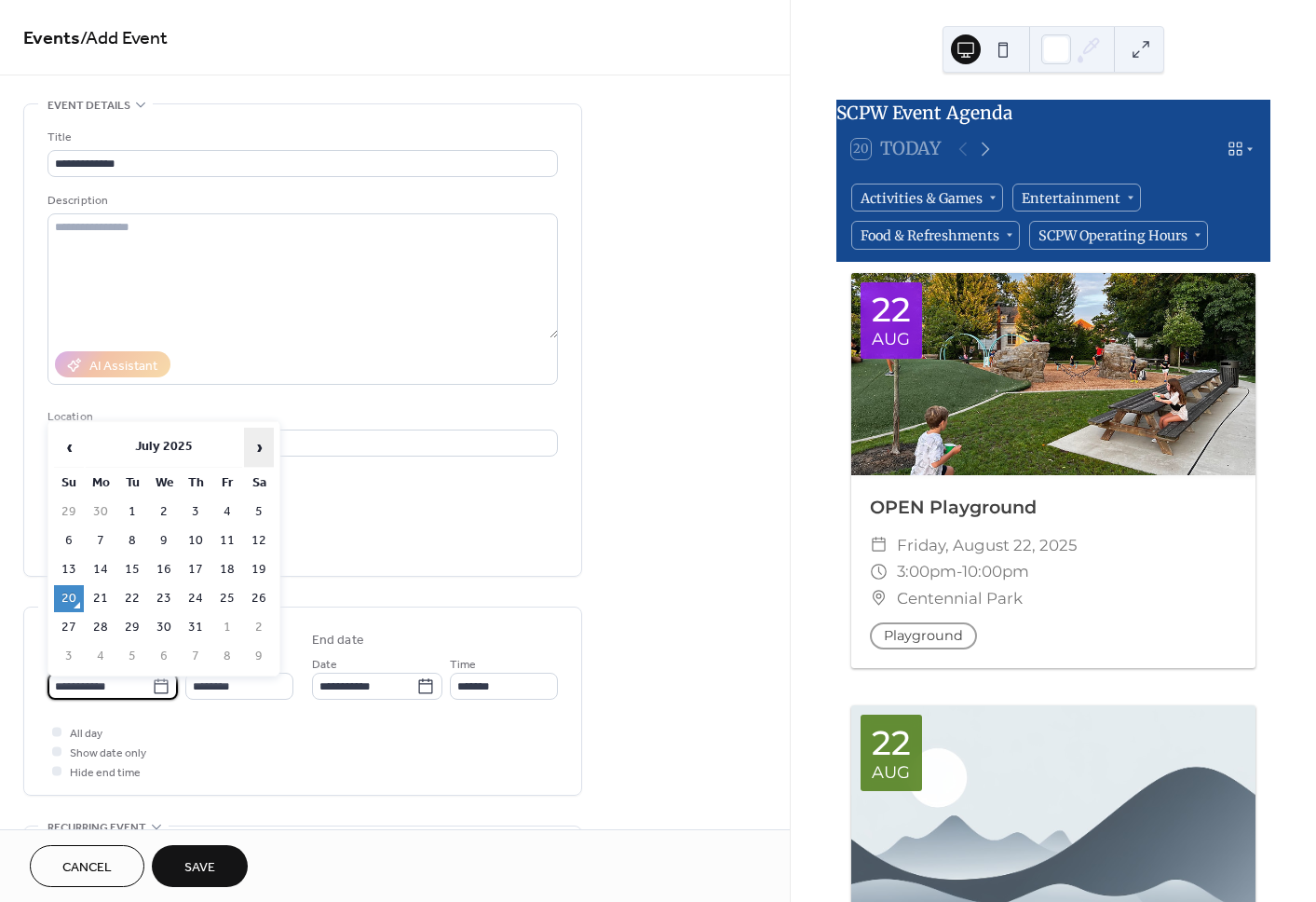 click on "›" at bounding box center [259, 447] 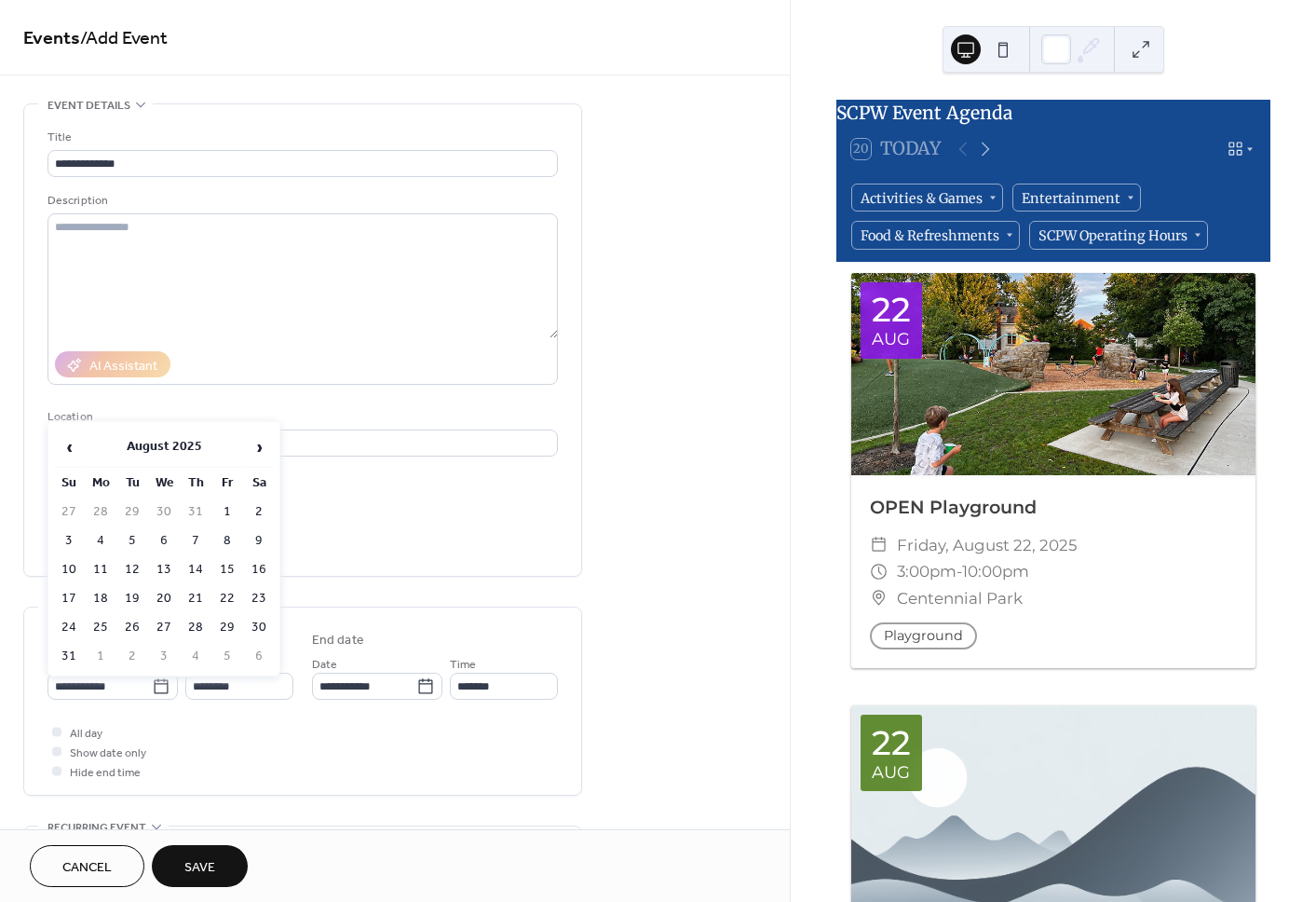 drag, startPoint x: 261, startPoint y: 593, endPoint x: 246, endPoint y: 603, distance: 18.027756 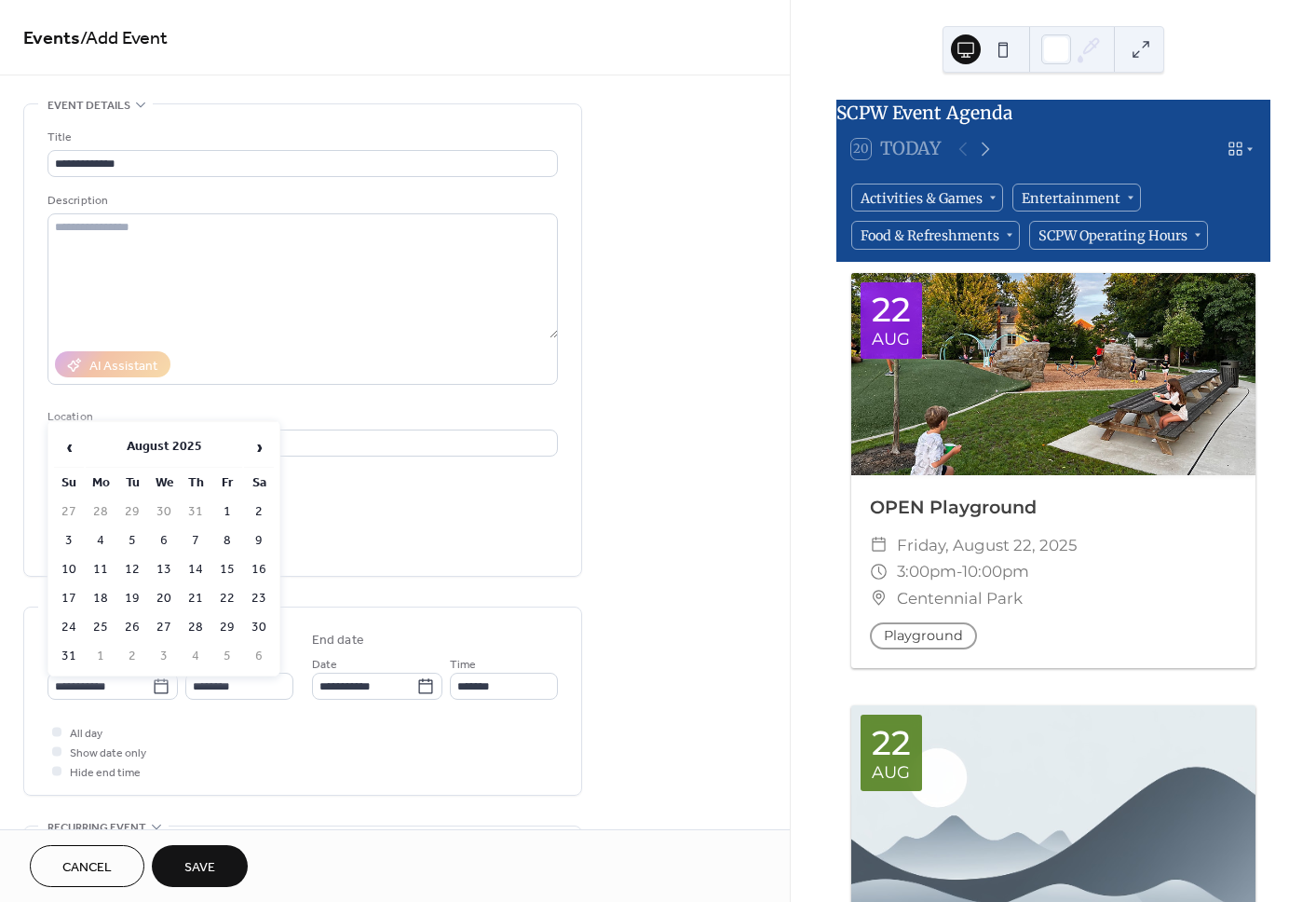 click on "23" at bounding box center (259, 598) 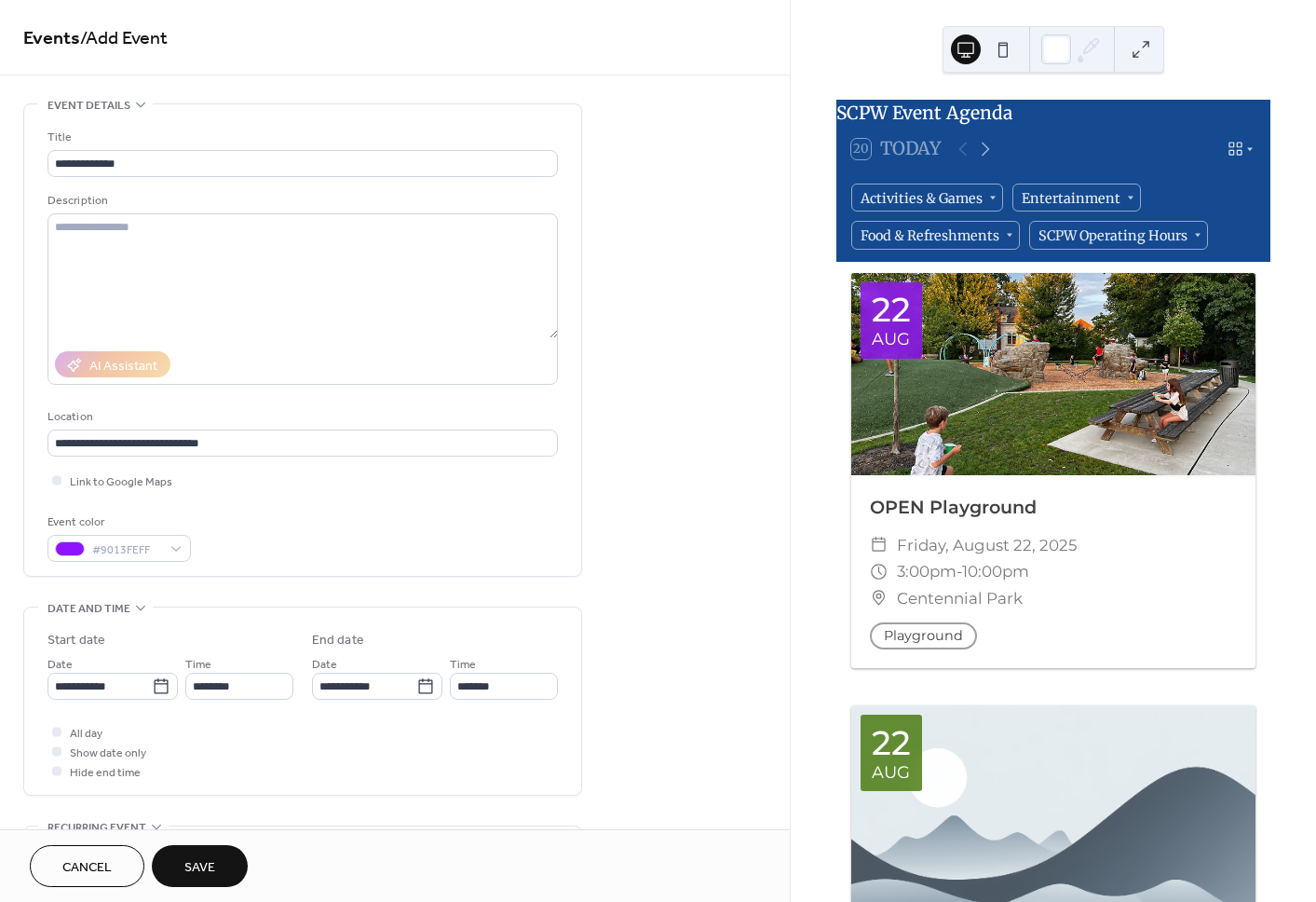 click on "All day Show date only Hide end time" at bounding box center (303, 751) 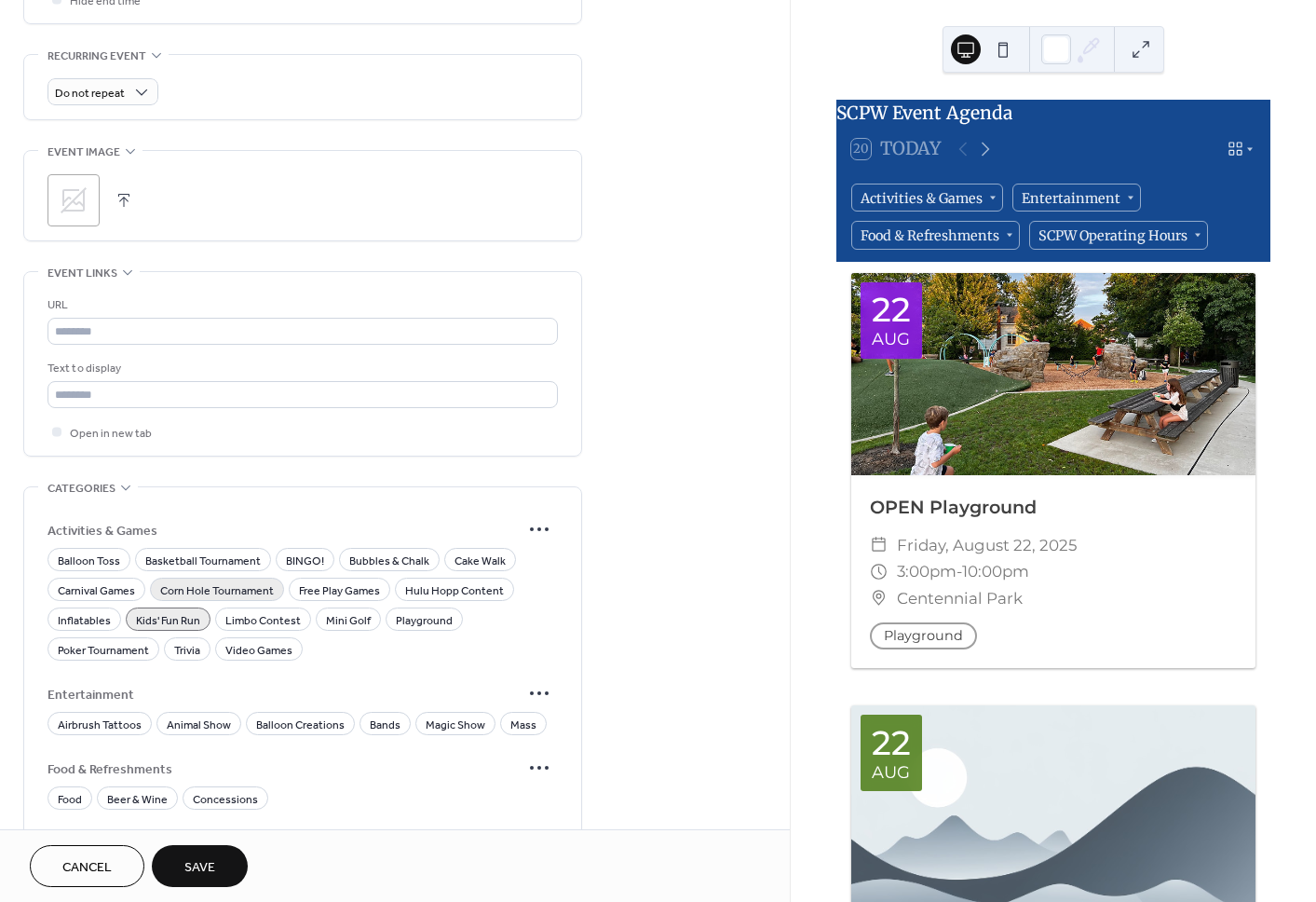 scroll, scrollTop: 0, scrollLeft: 0, axis: both 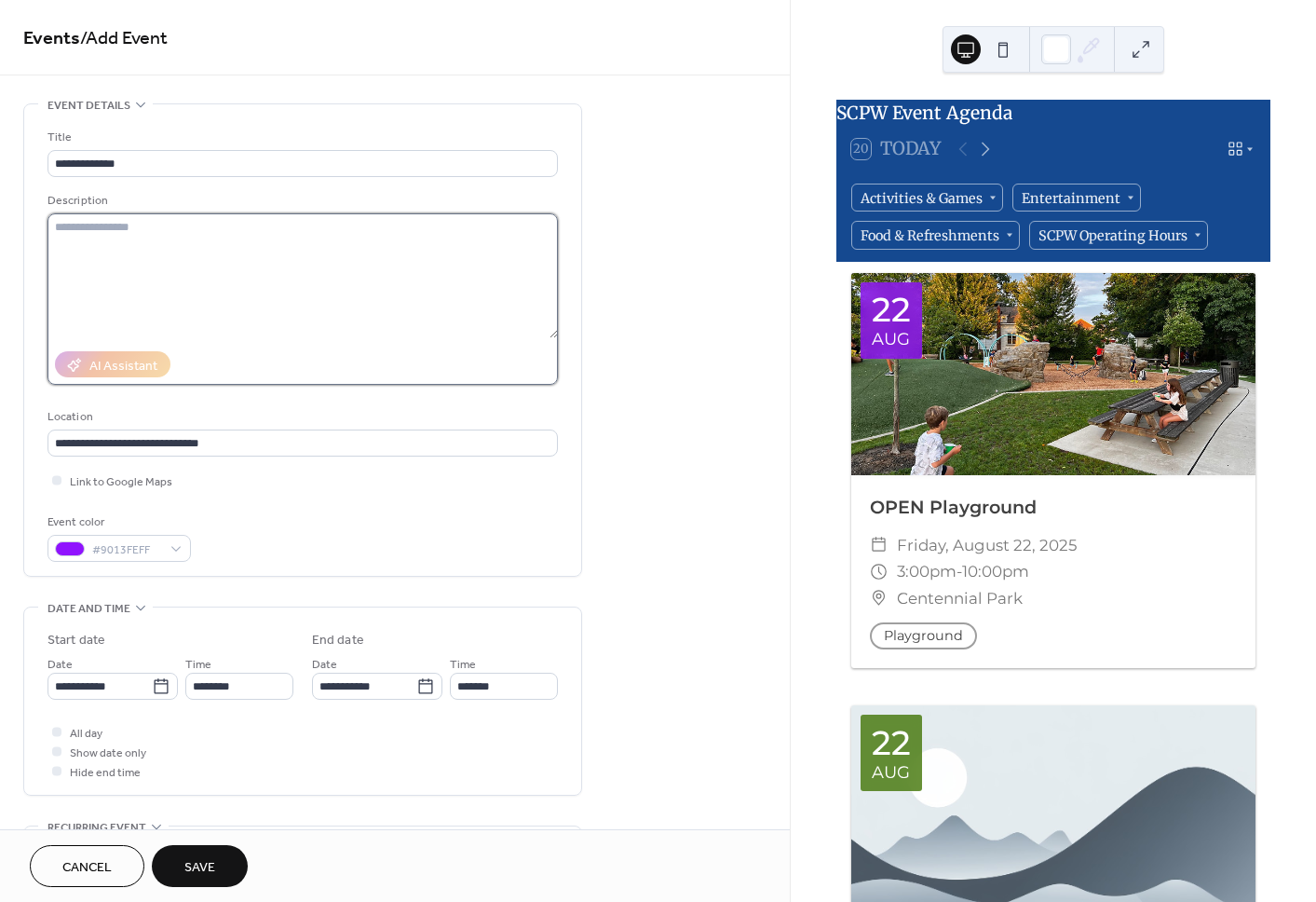 click at bounding box center (303, 276) 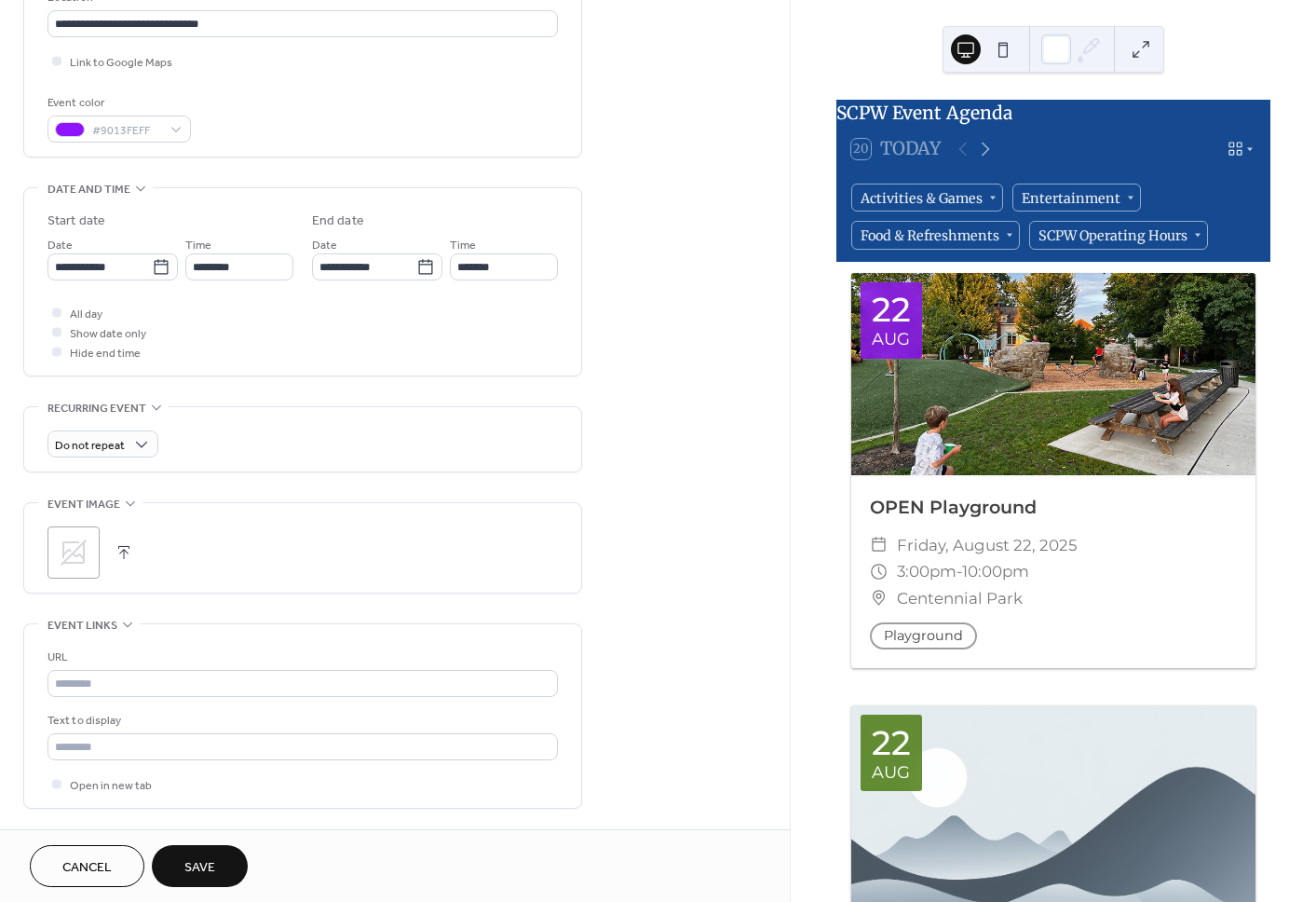 scroll, scrollTop: 427, scrollLeft: 0, axis: vertical 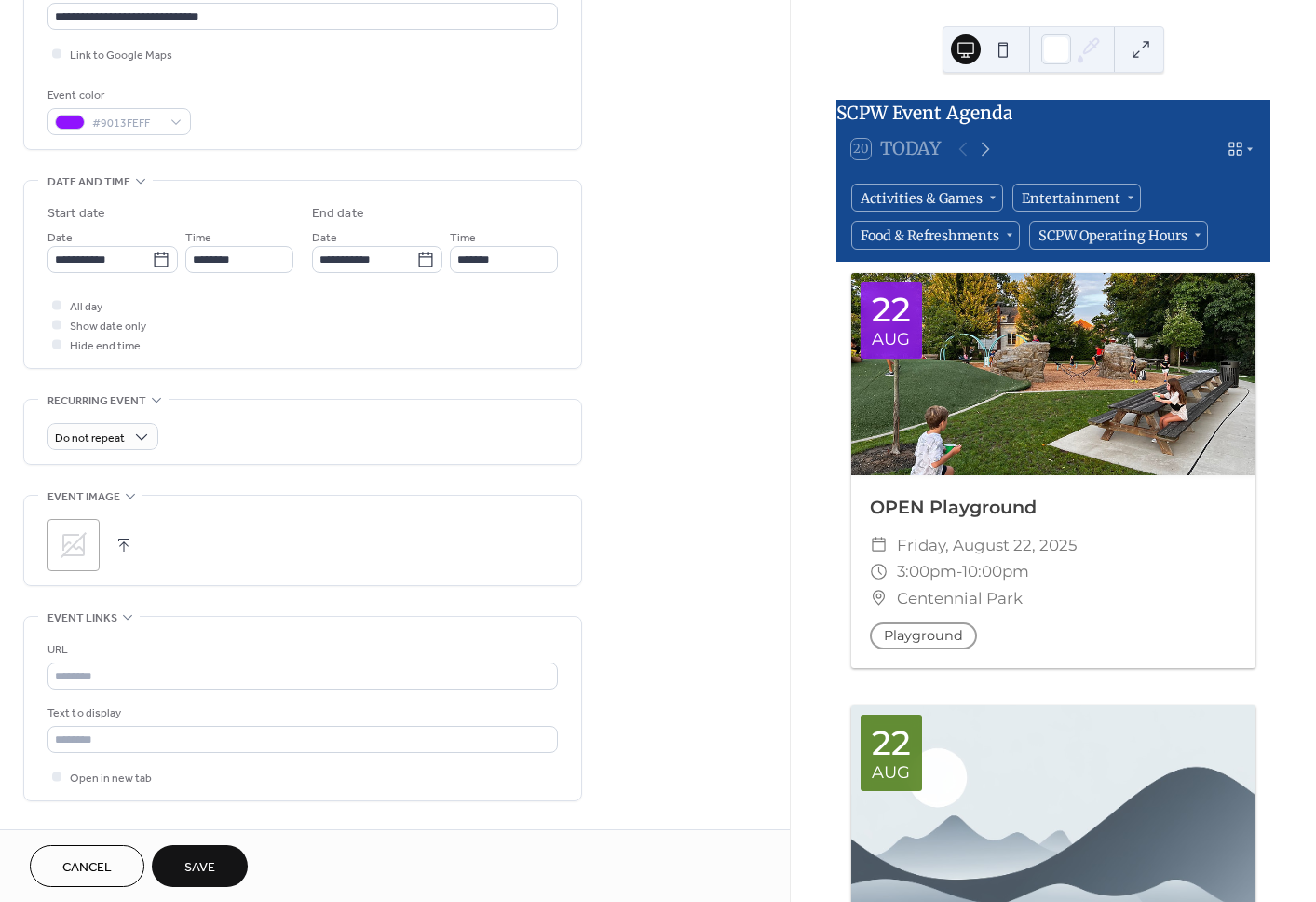 type on "**********" 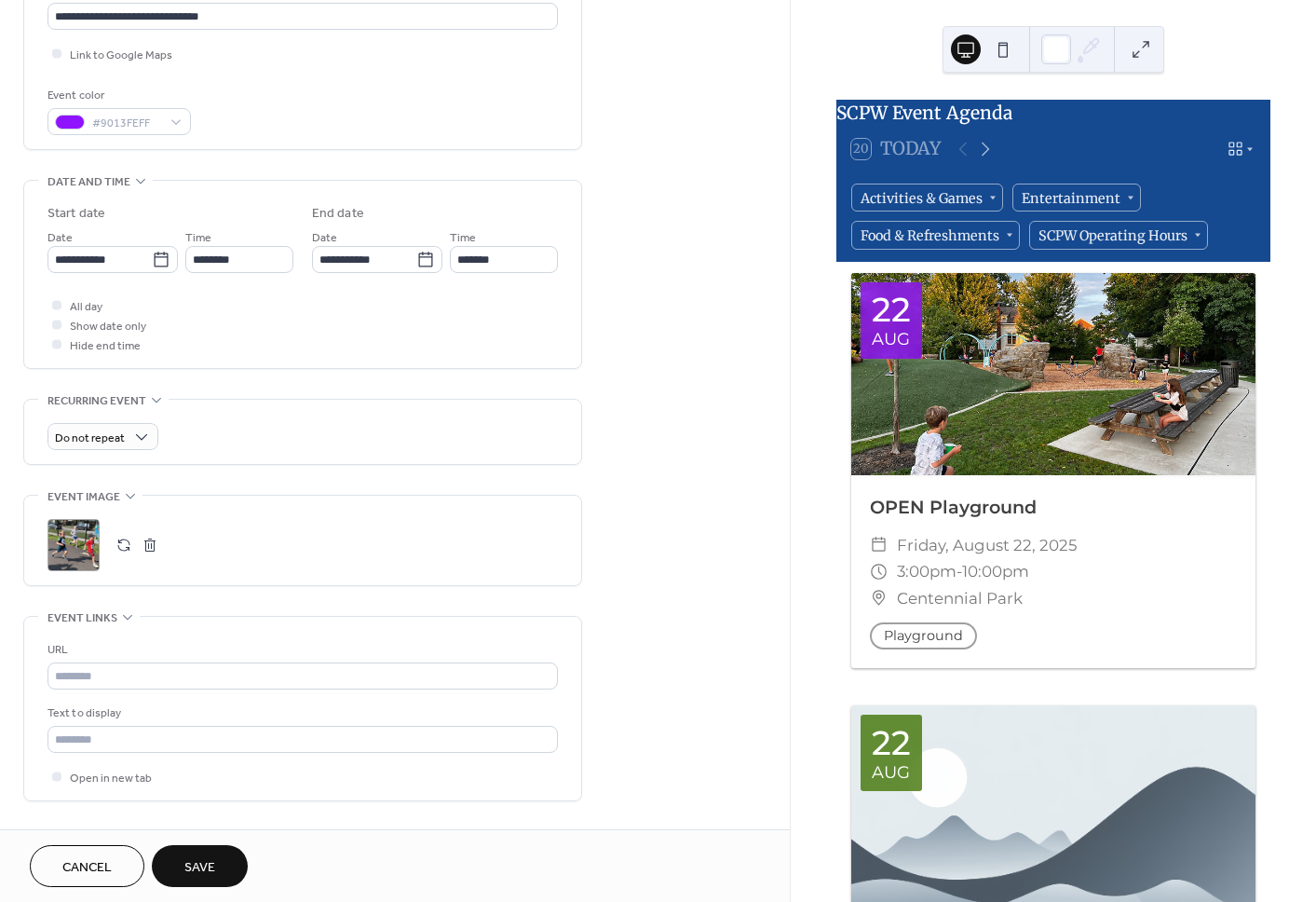 click on "Save" at bounding box center (199, 868) 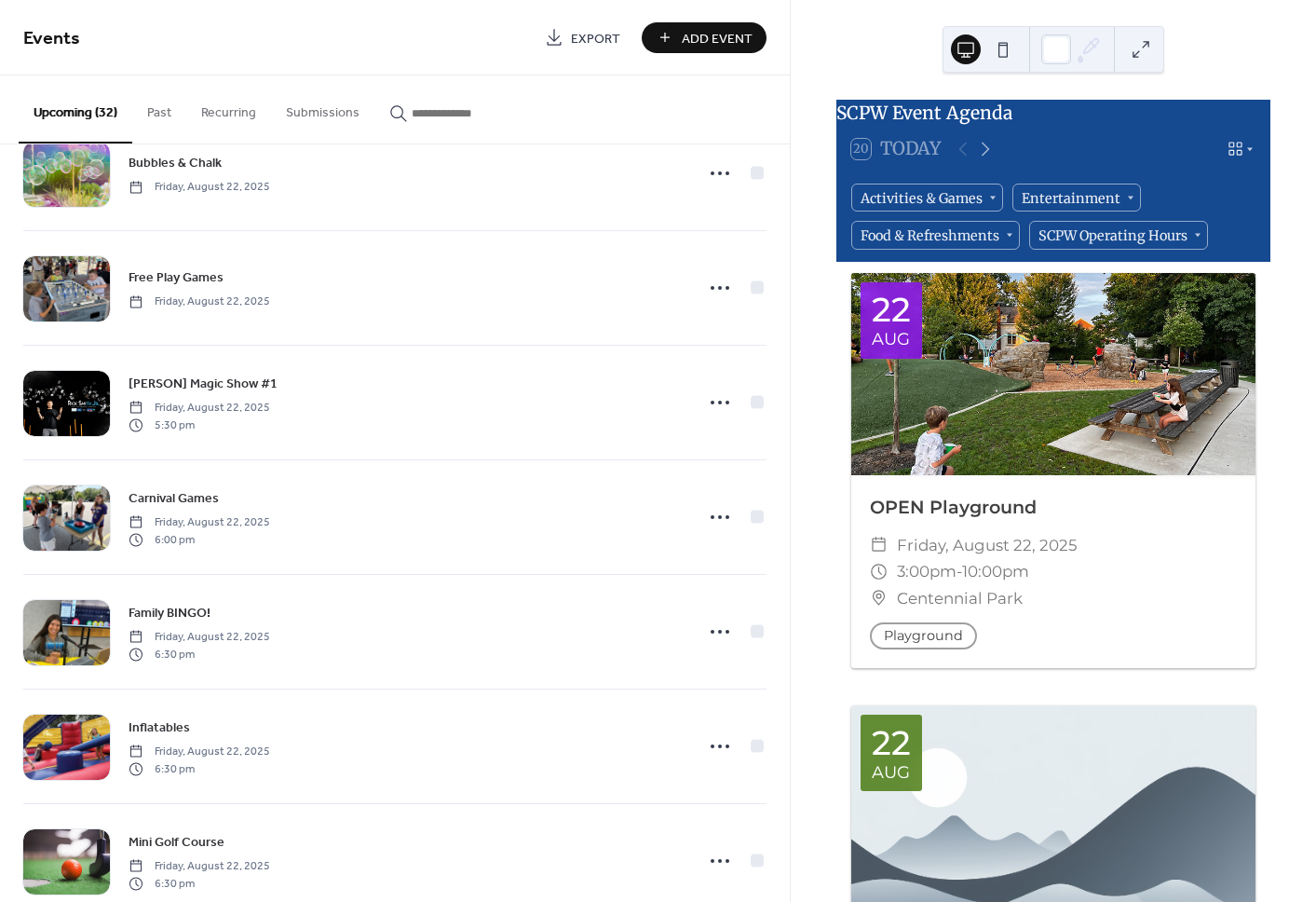 scroll, scrollTop: 0, scrollLeft: 0, axis: both 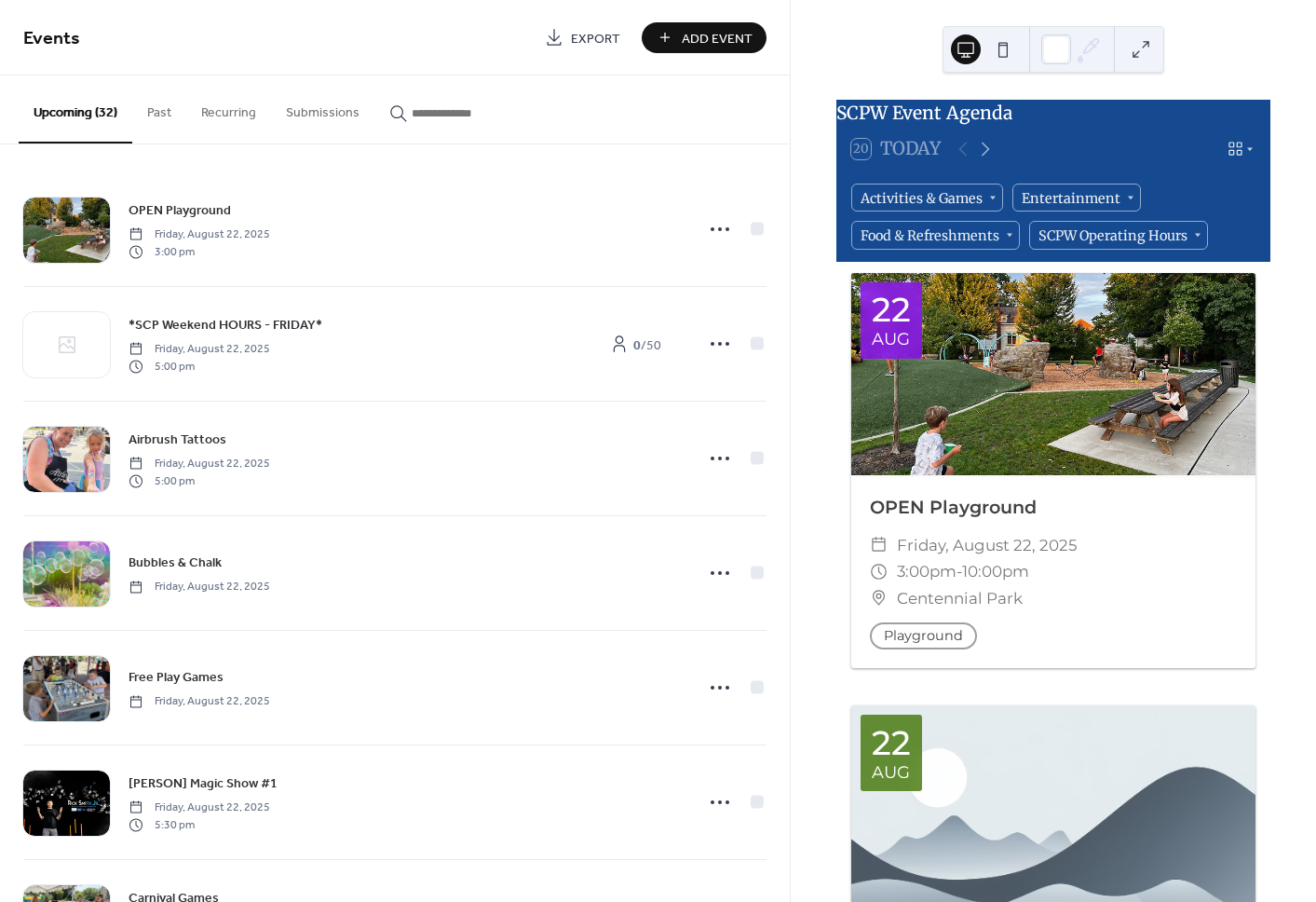 click on "Add Event" at bounding box center (717, 38) 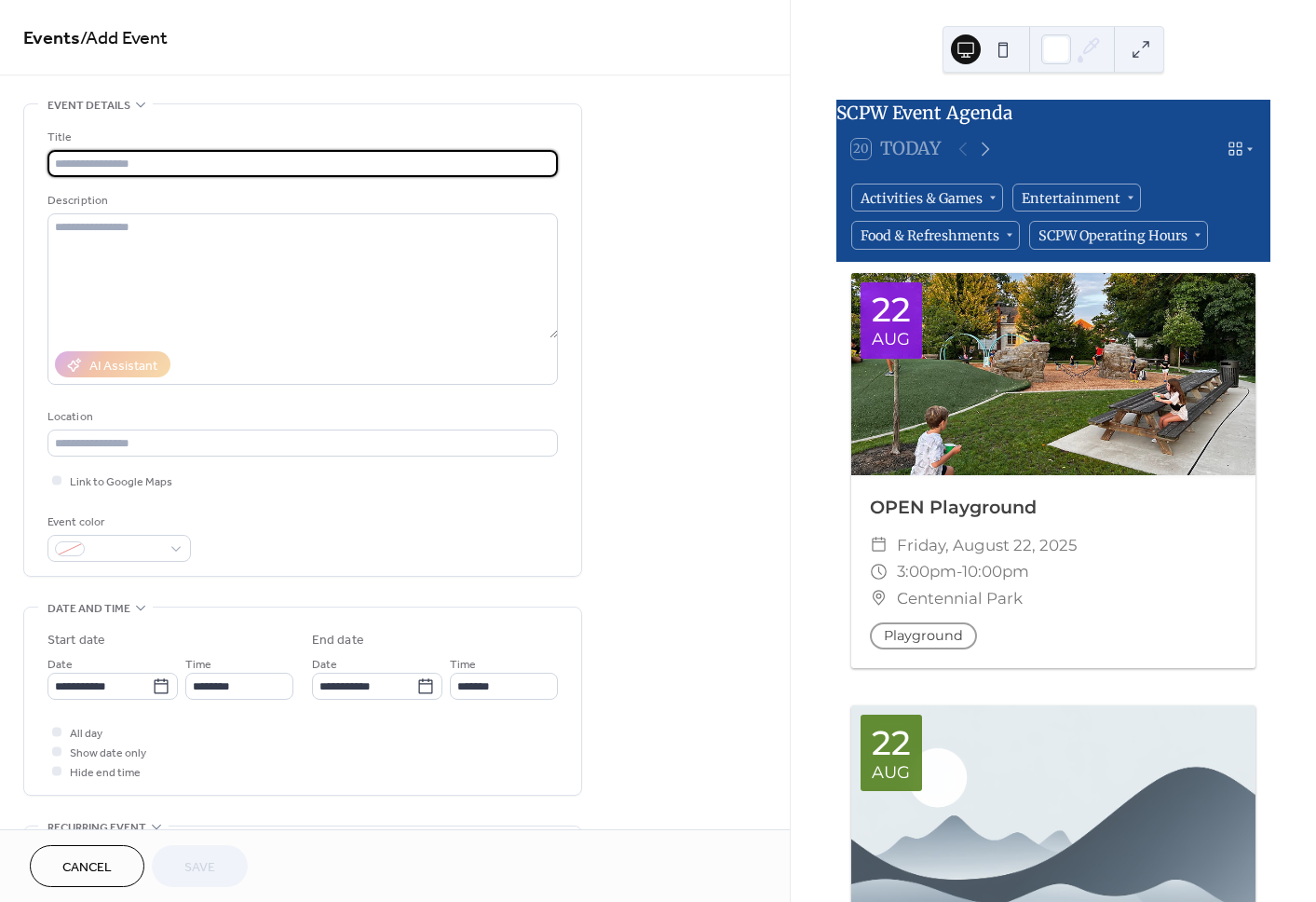paste on "**********" 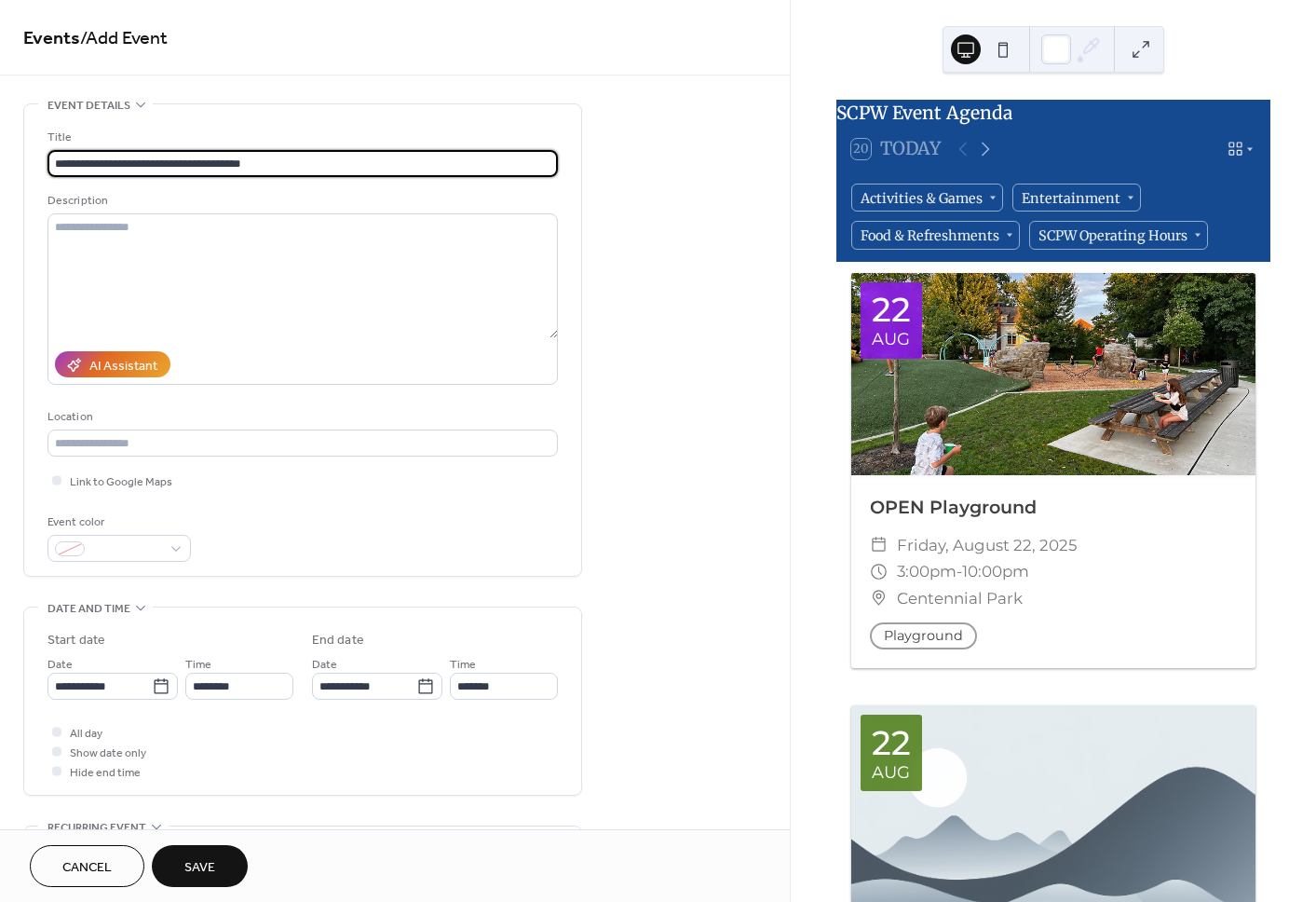 scroll, scrollTop: 0, scrollLeft: 0, axis: both 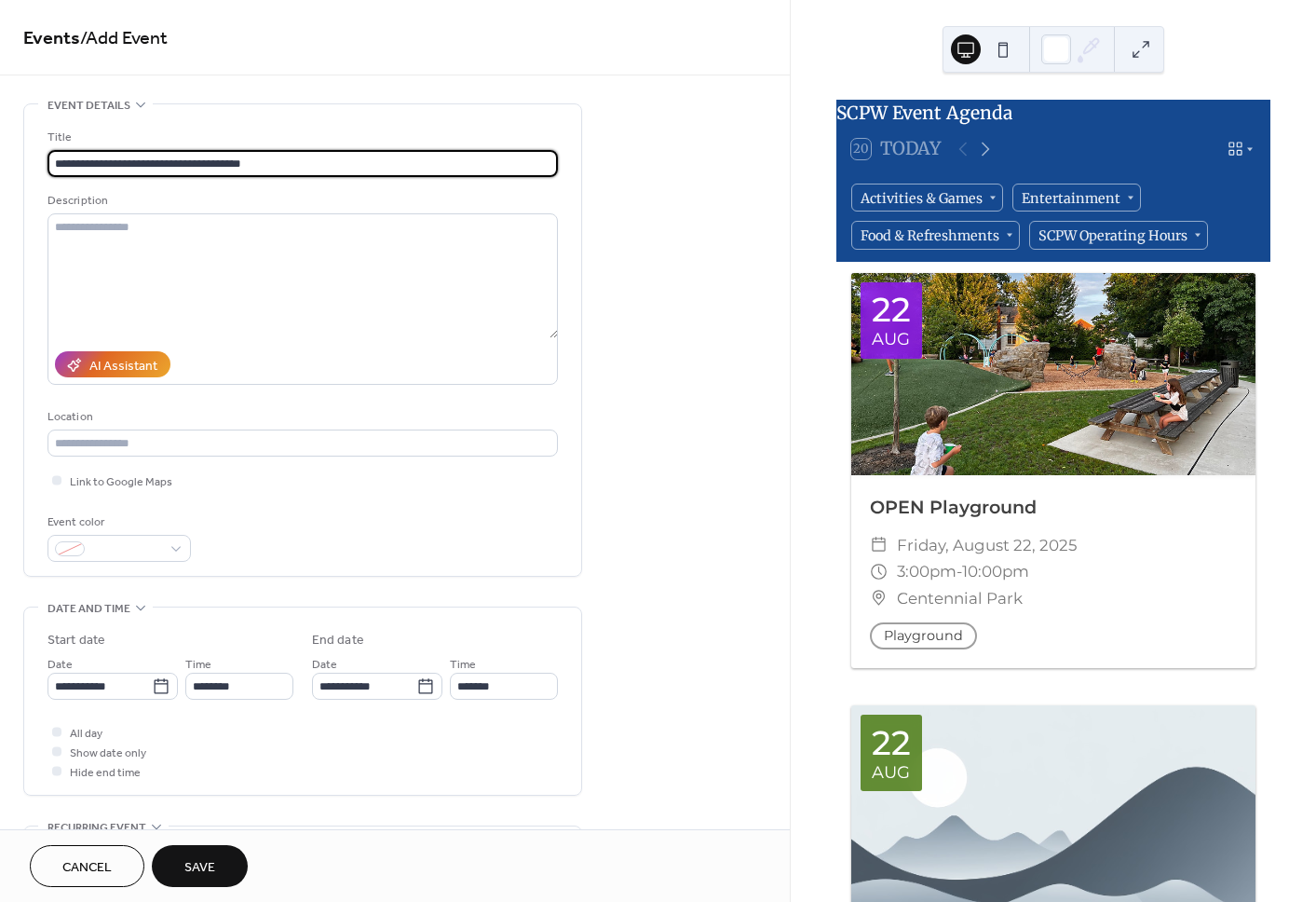 drag, startPoint x: 163, startPoint y: 164, endPoint x: 380, endPoint y: 162, distance: 217.00922 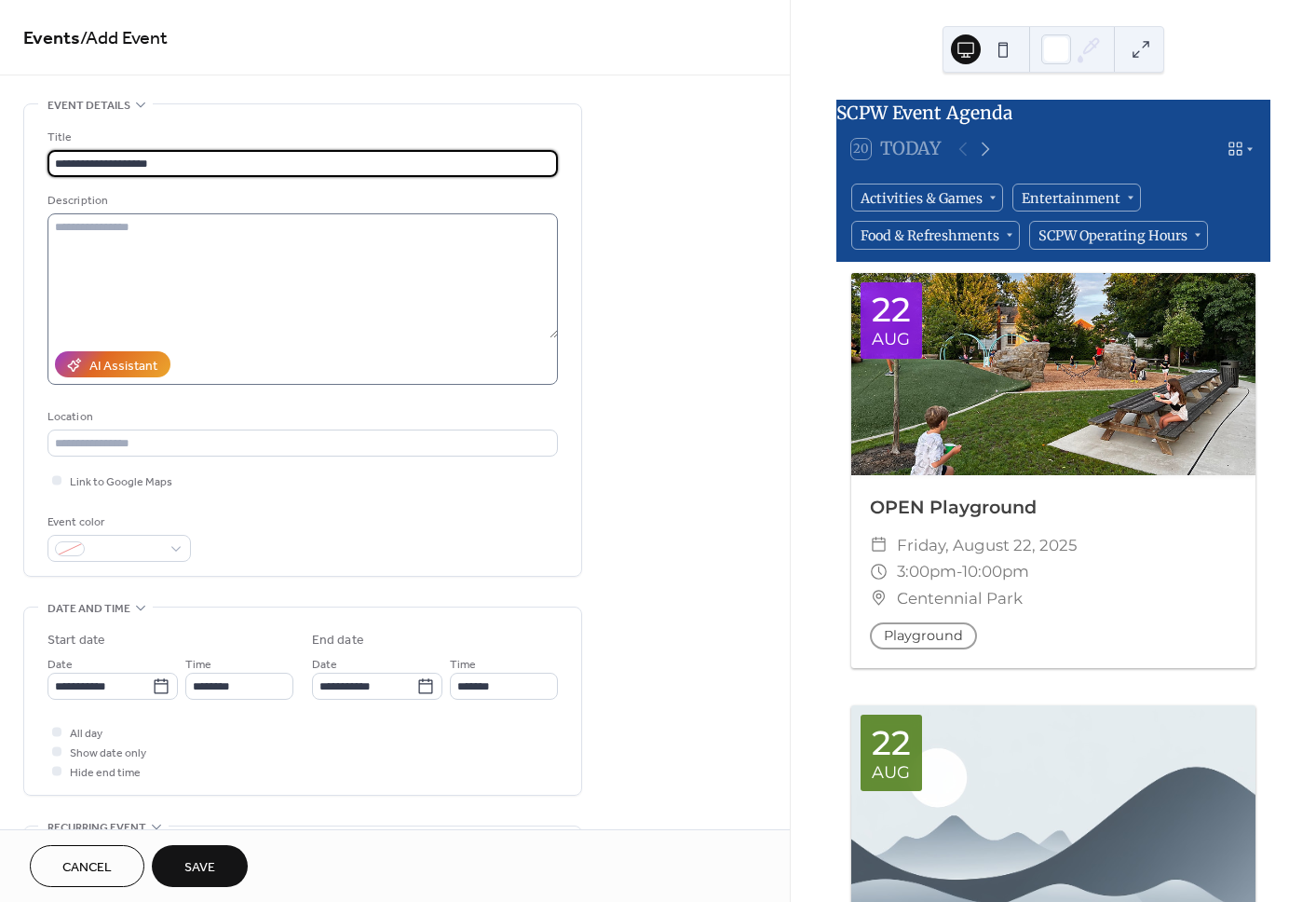 type on "**********" 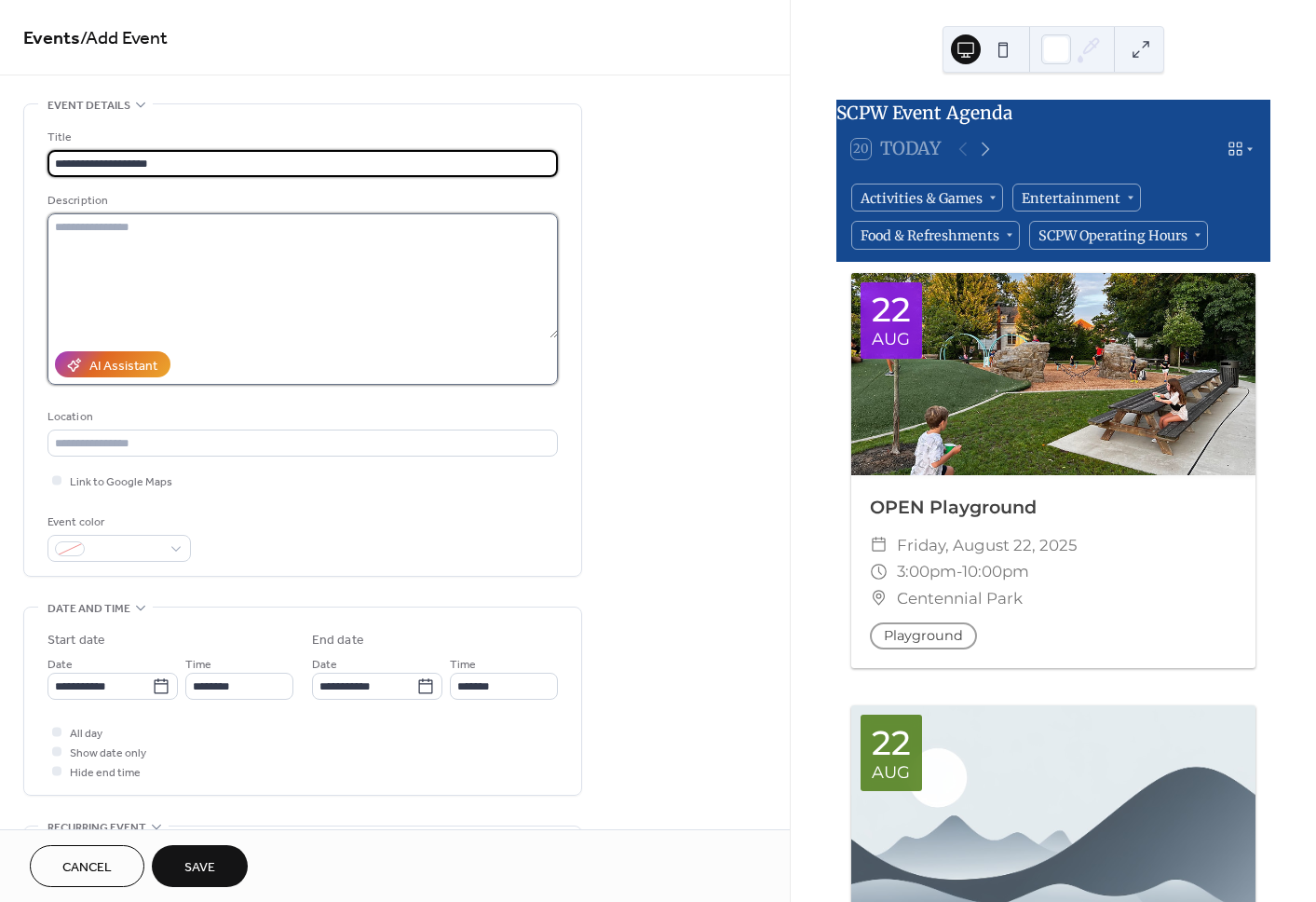 click at bounding box center (303, 276) 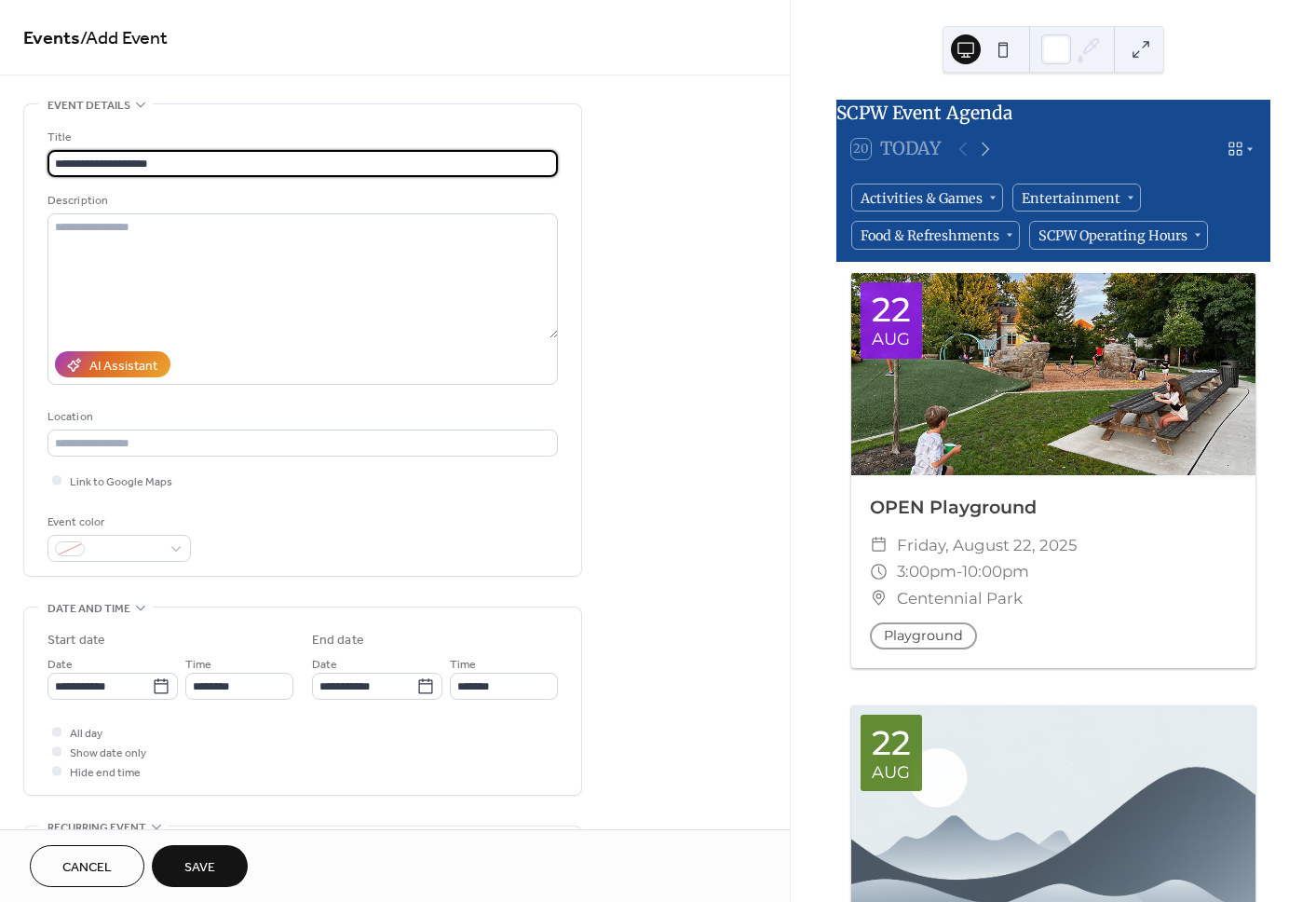 click on "**********" at bounding box center (303, 163) 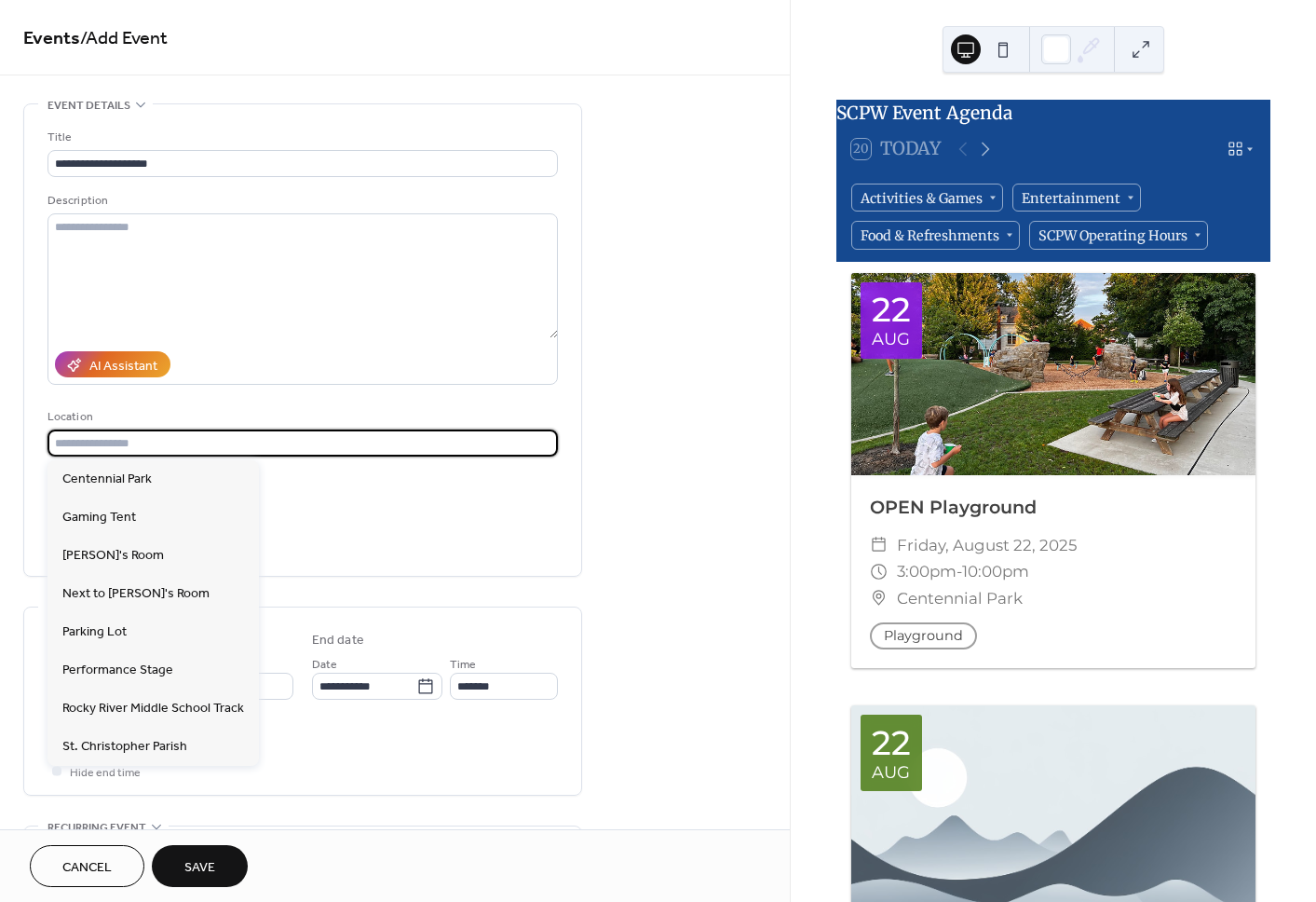 click at bounding box center [303, 443] 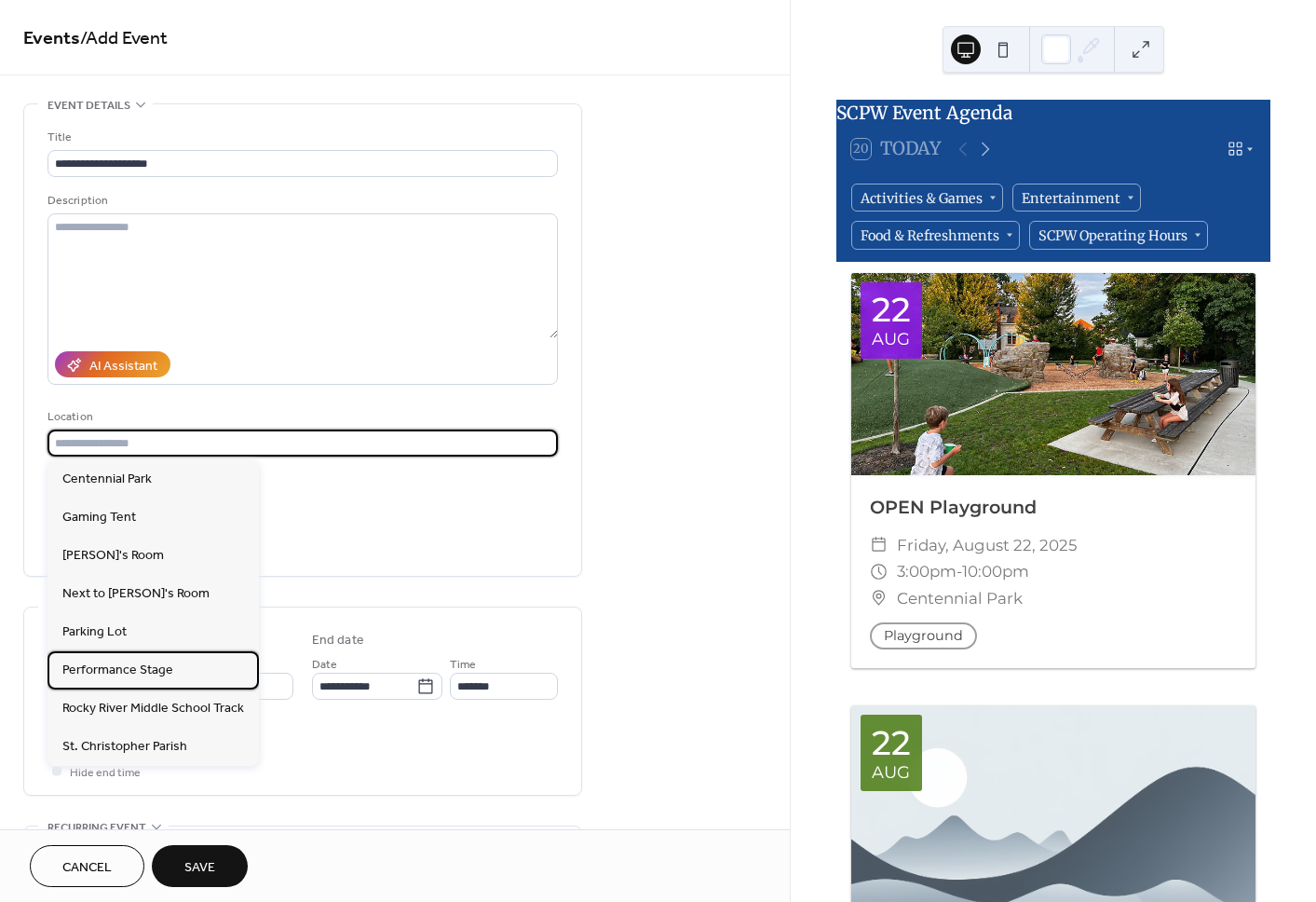 click on "Performance Stage" at bounding box center (117, 670) 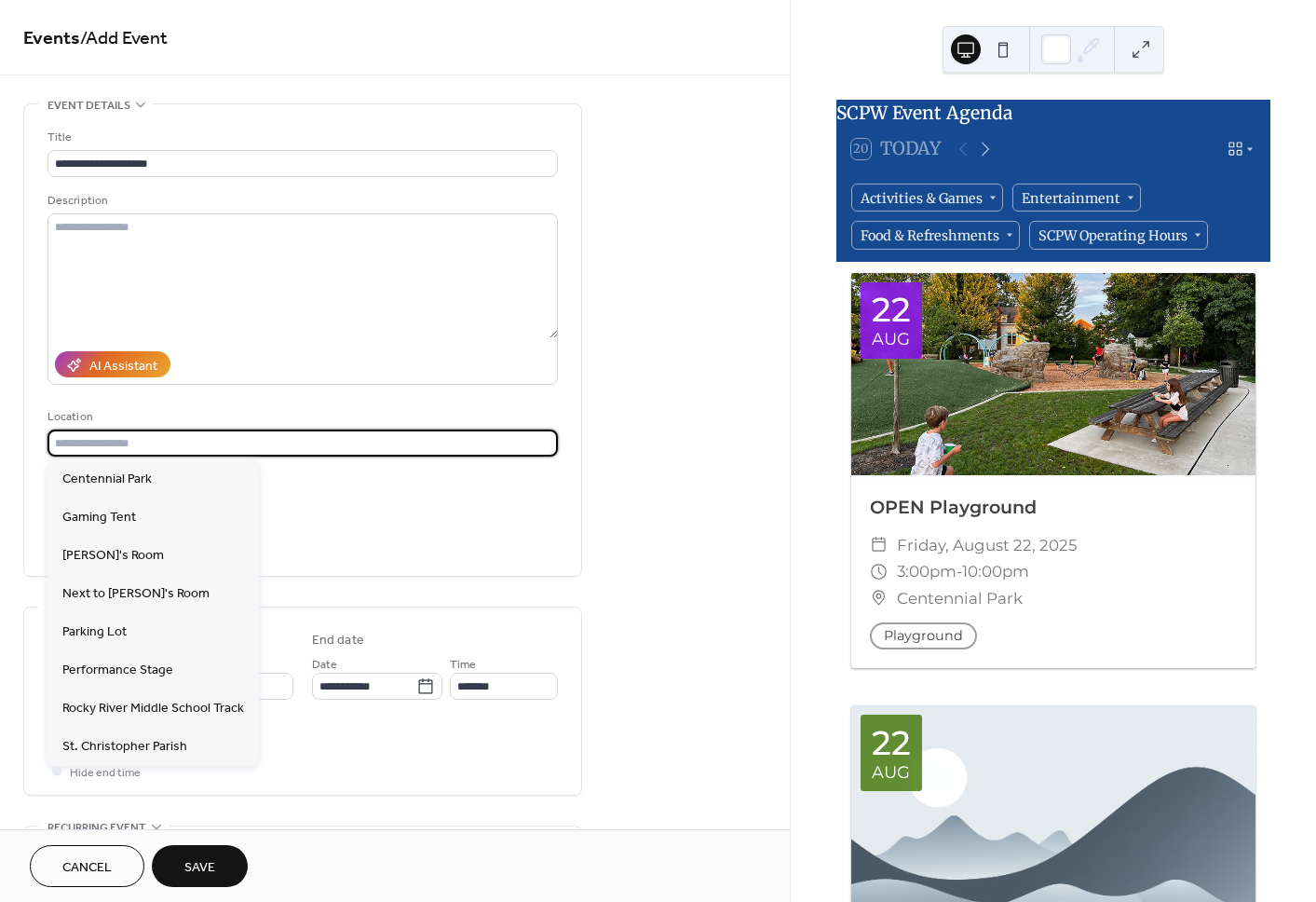 type on "**********" 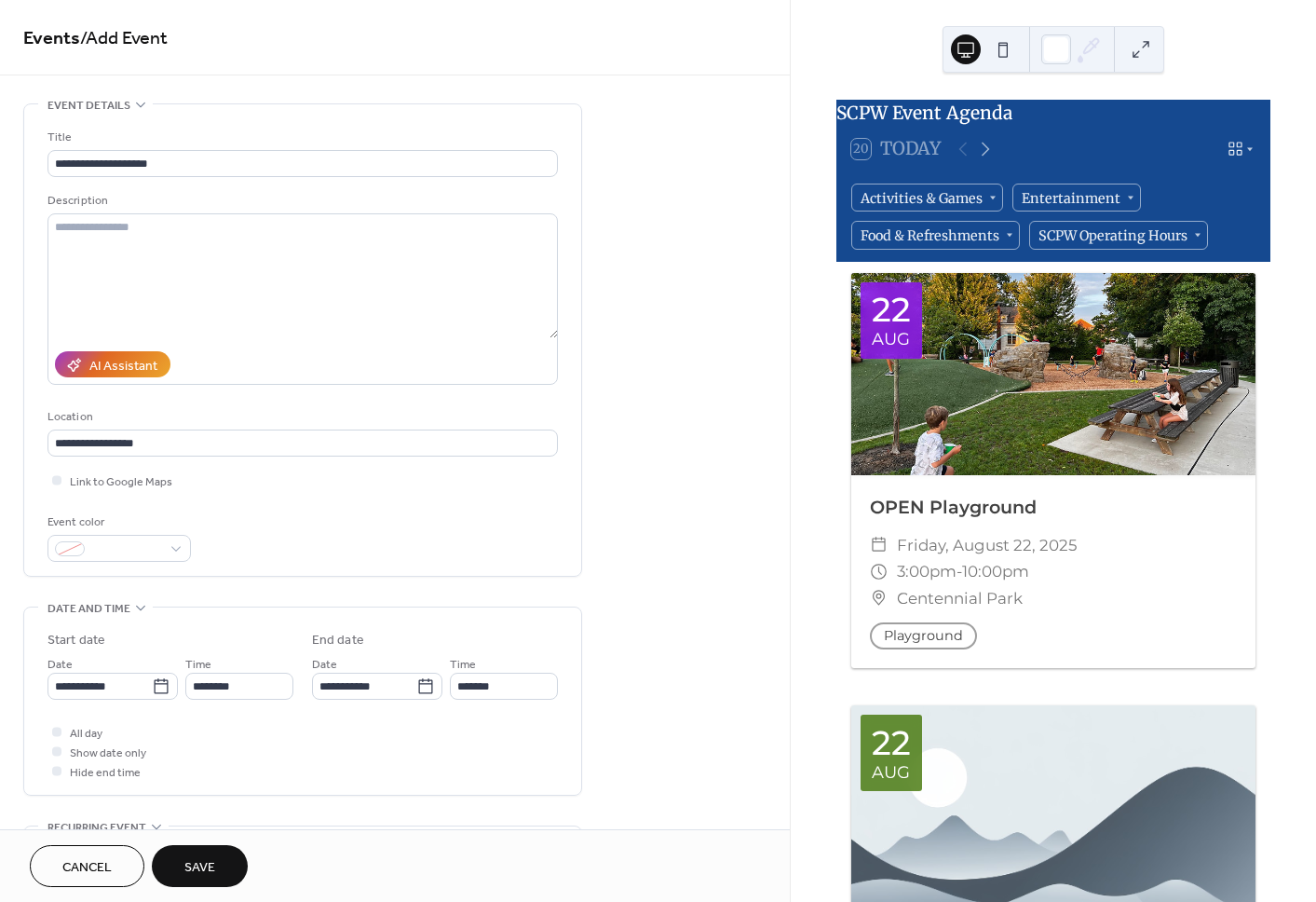 click on "Event color" at bounding box center [303, 537] 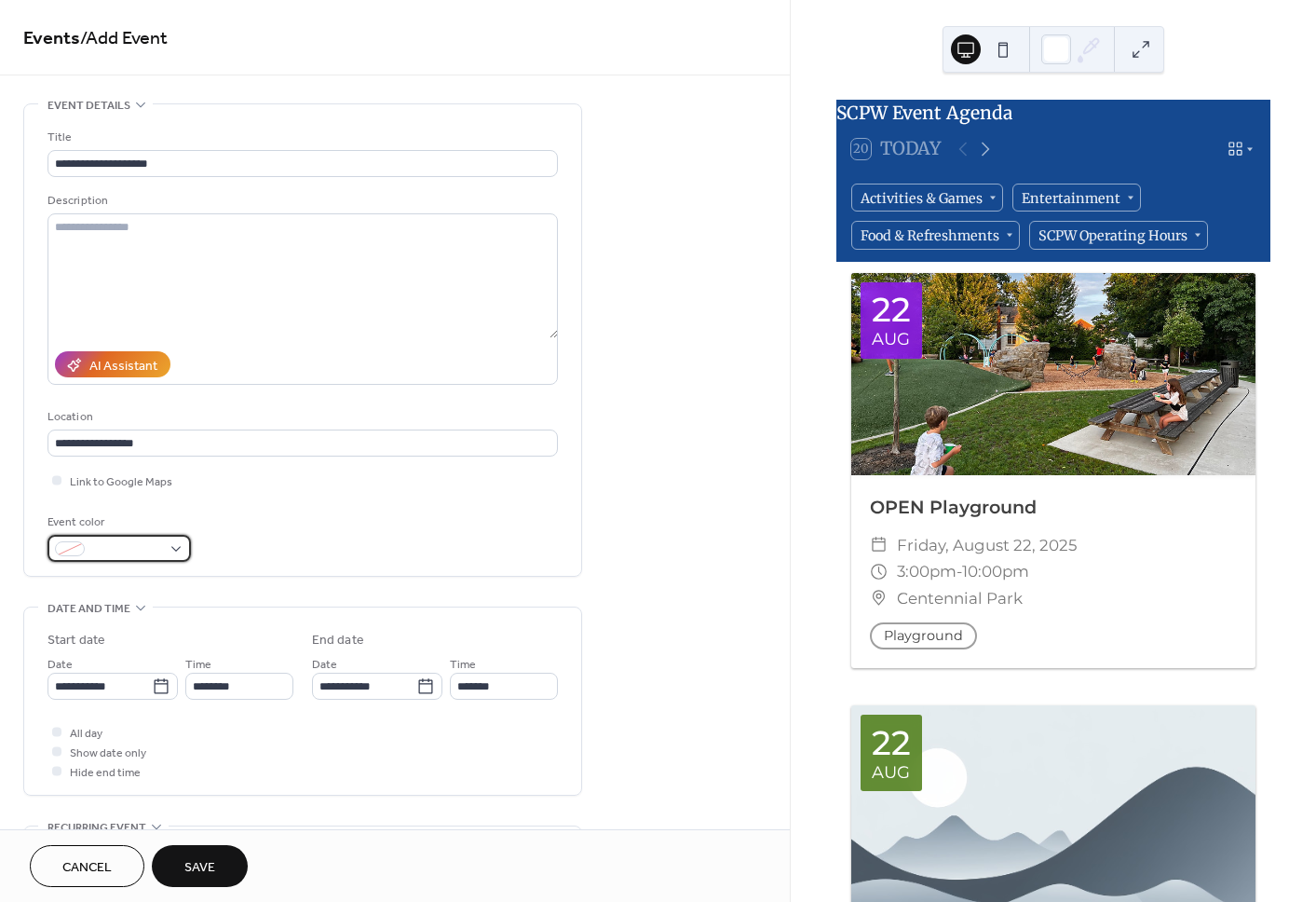 click at bounding box center (119, 548) 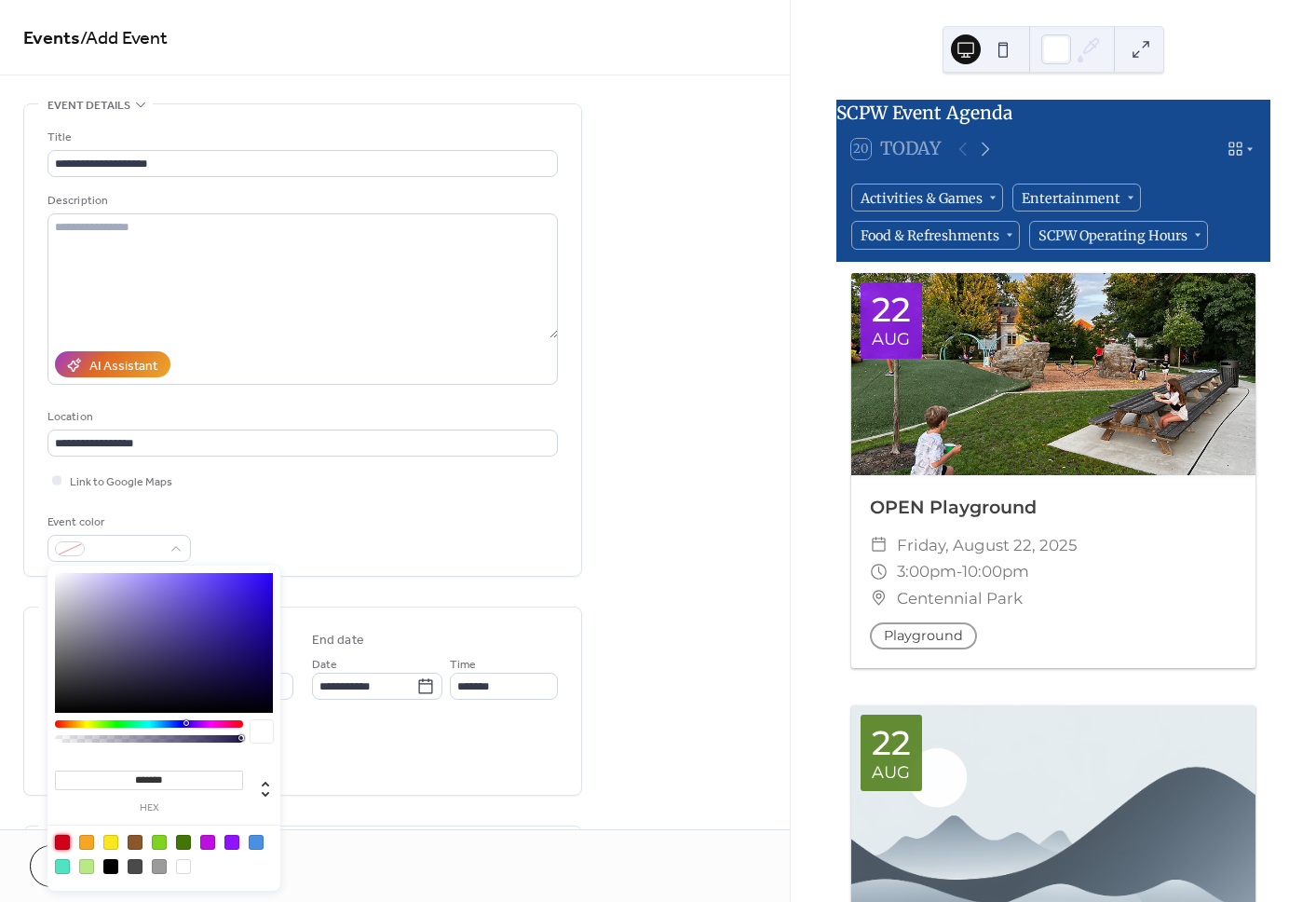 drag, startPoint x: 55, startPoint y: 840, endPoint x: 116, endPoint y: 821, distance: 63.89053 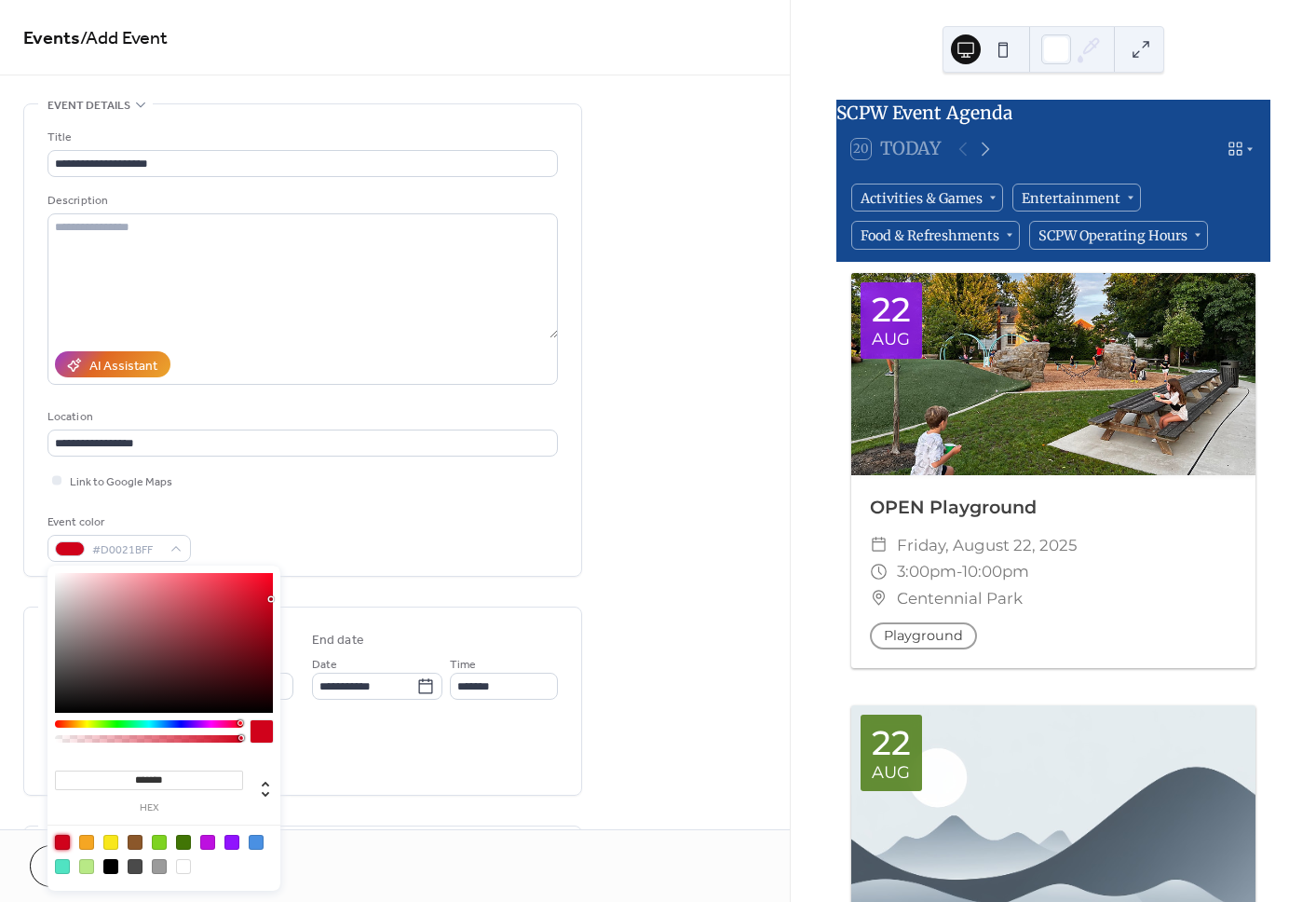 click on "Link to Google Maps" at bounding box center [303, 480] 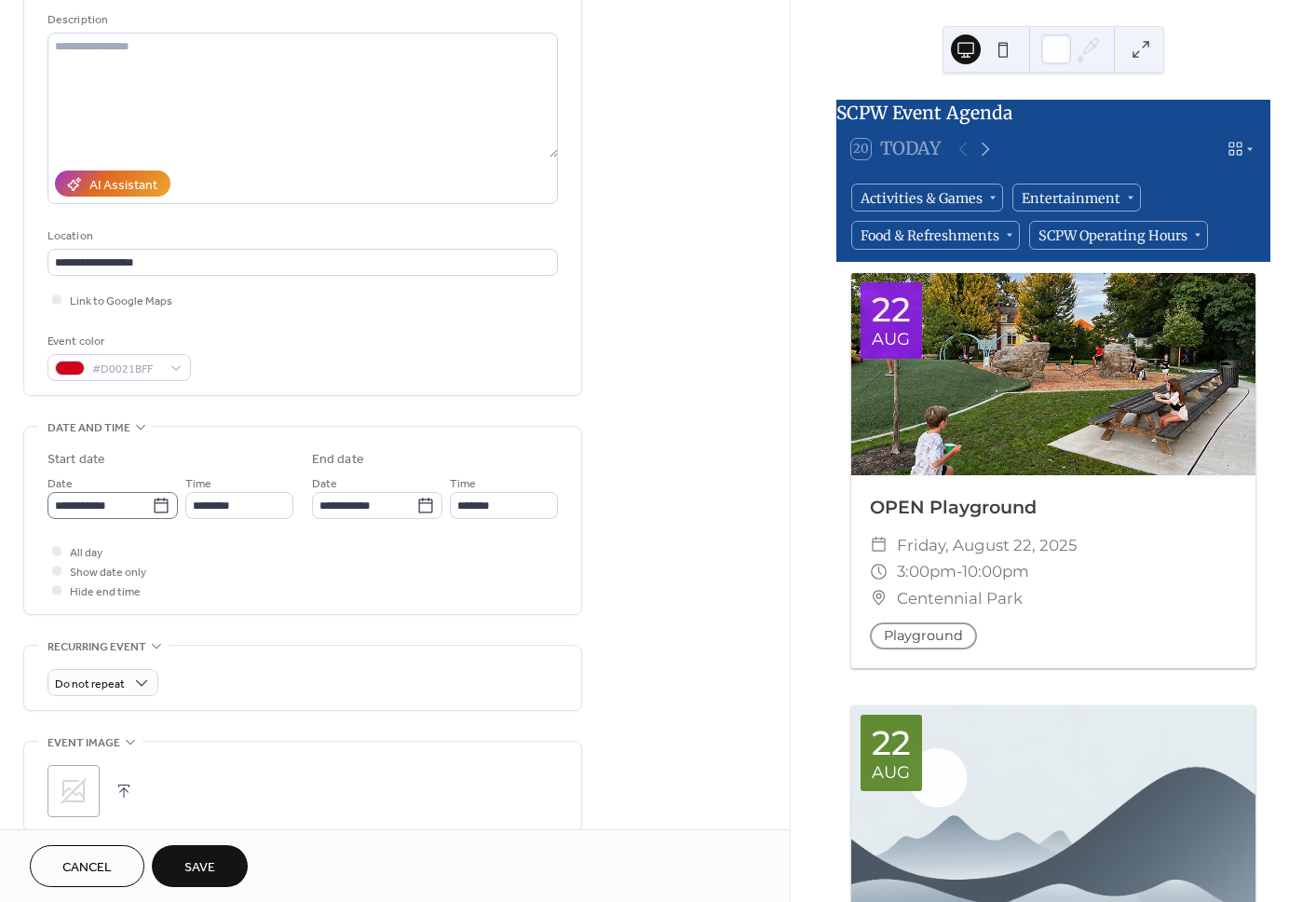 scroll, scrollTop: 183, scrollLeft: 0, axis: vertical 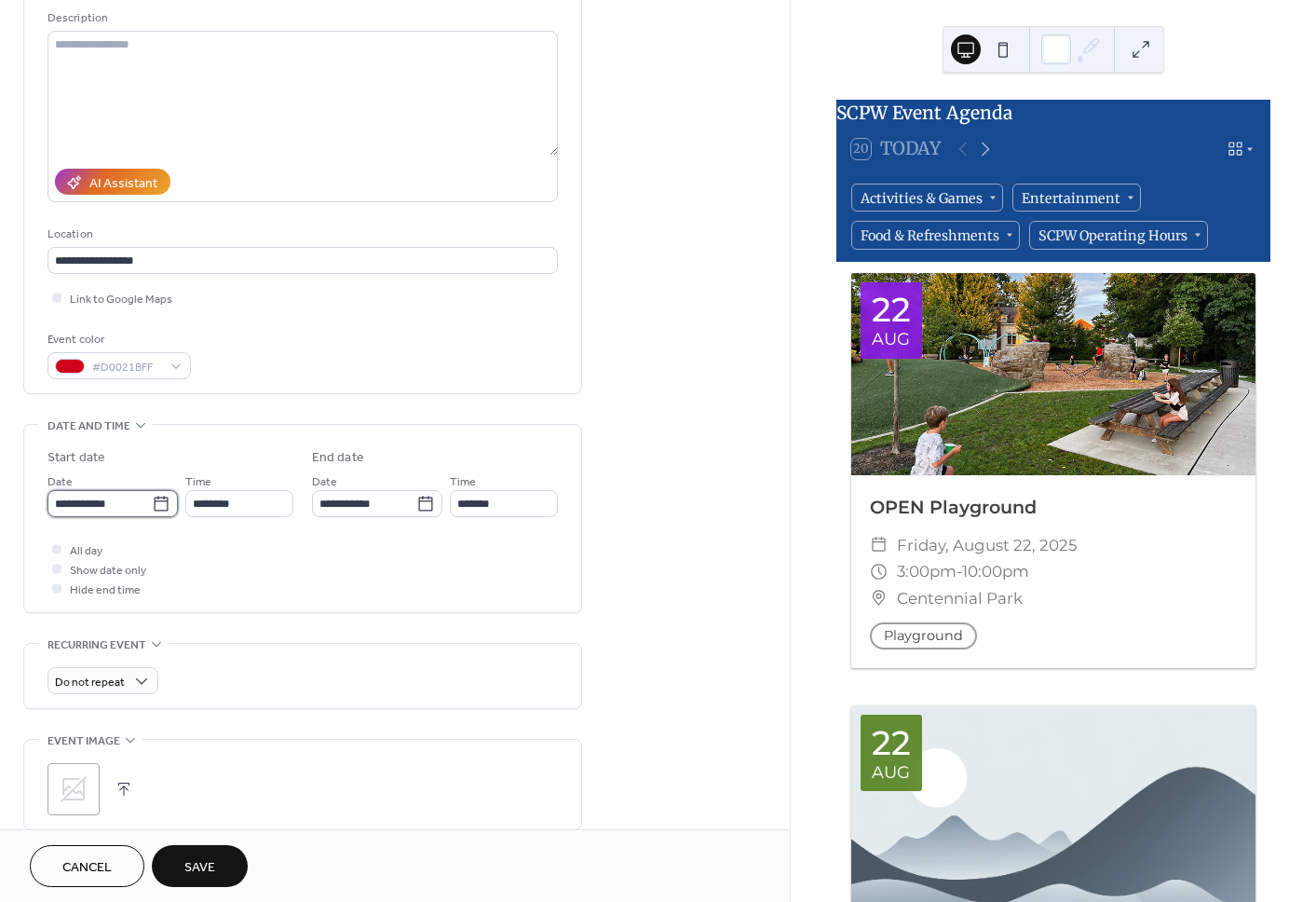 click on "**********" at bounding box center [100, 503] 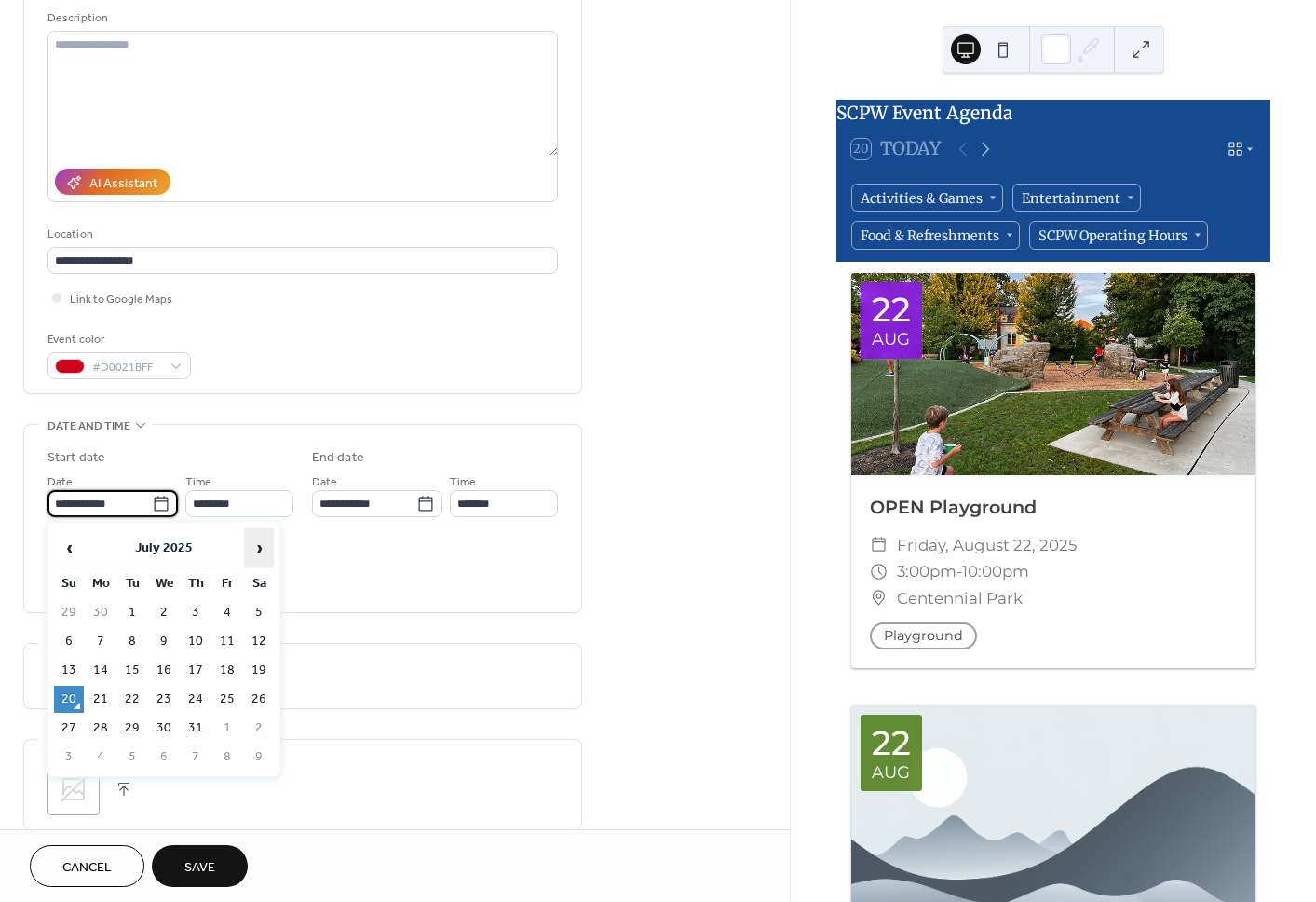 click on "›" at bounding box center (259, 548) 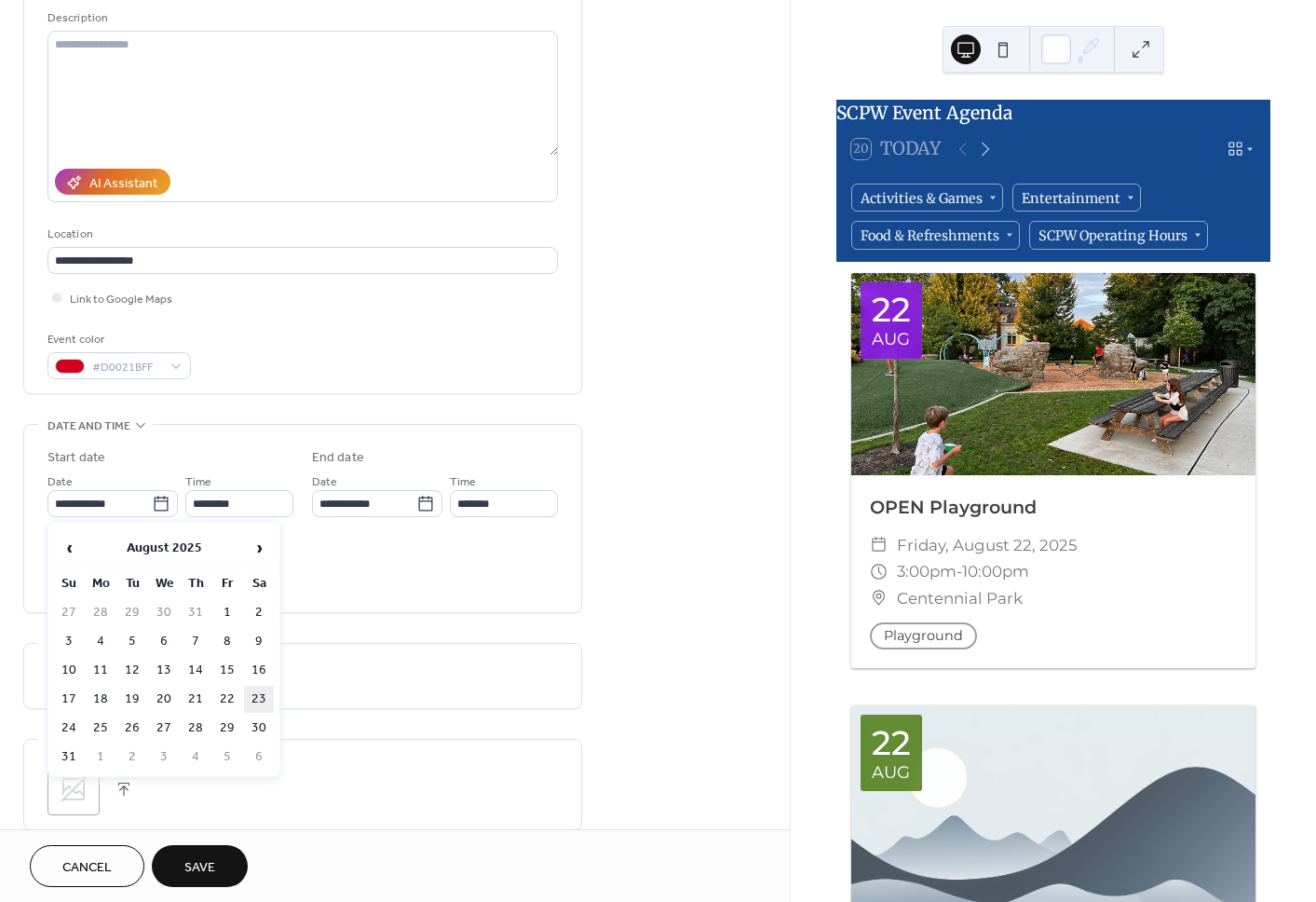 click on "23" at bounding box center (259, 699) 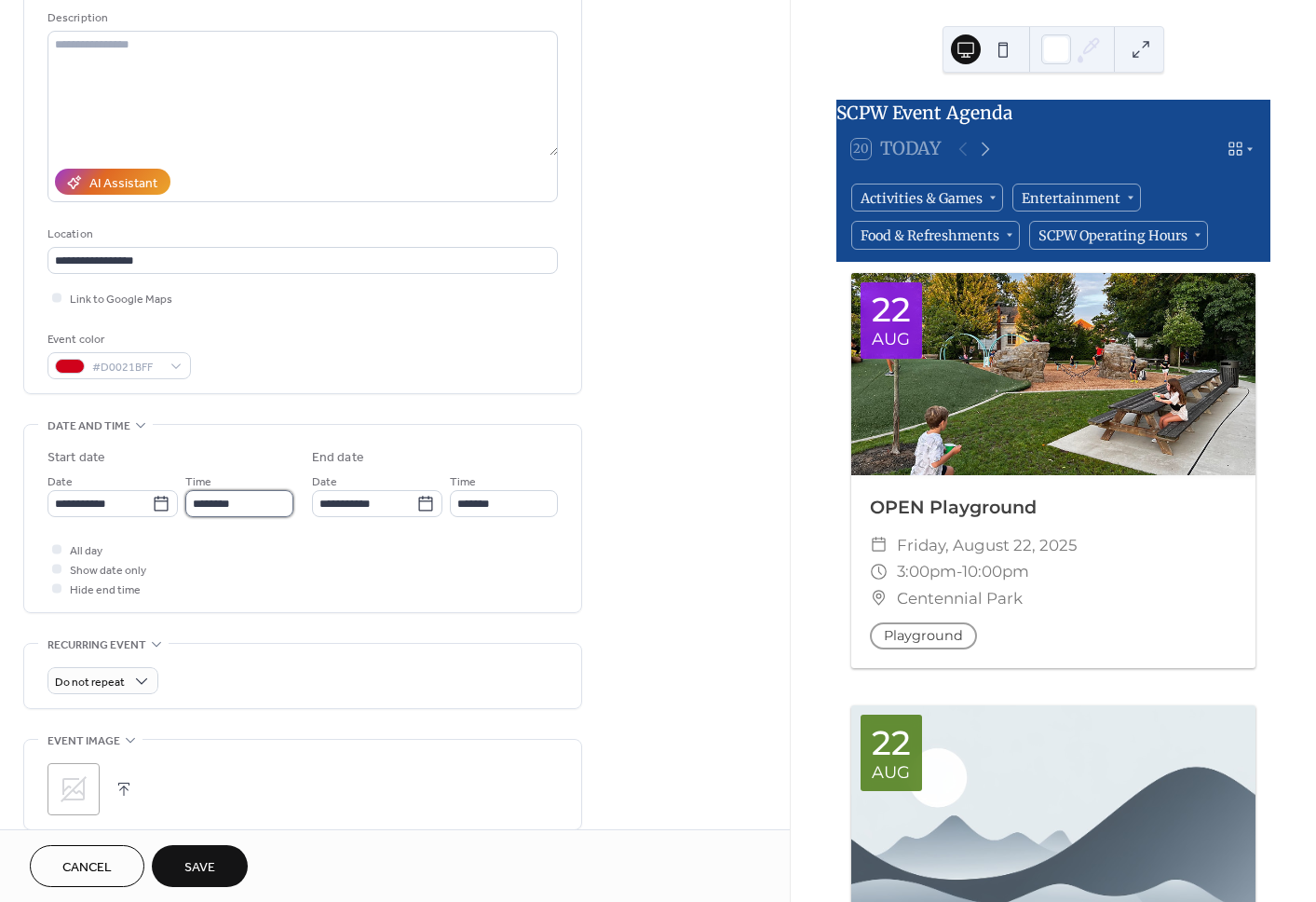 click on "********" at bounding box center (239, 503) 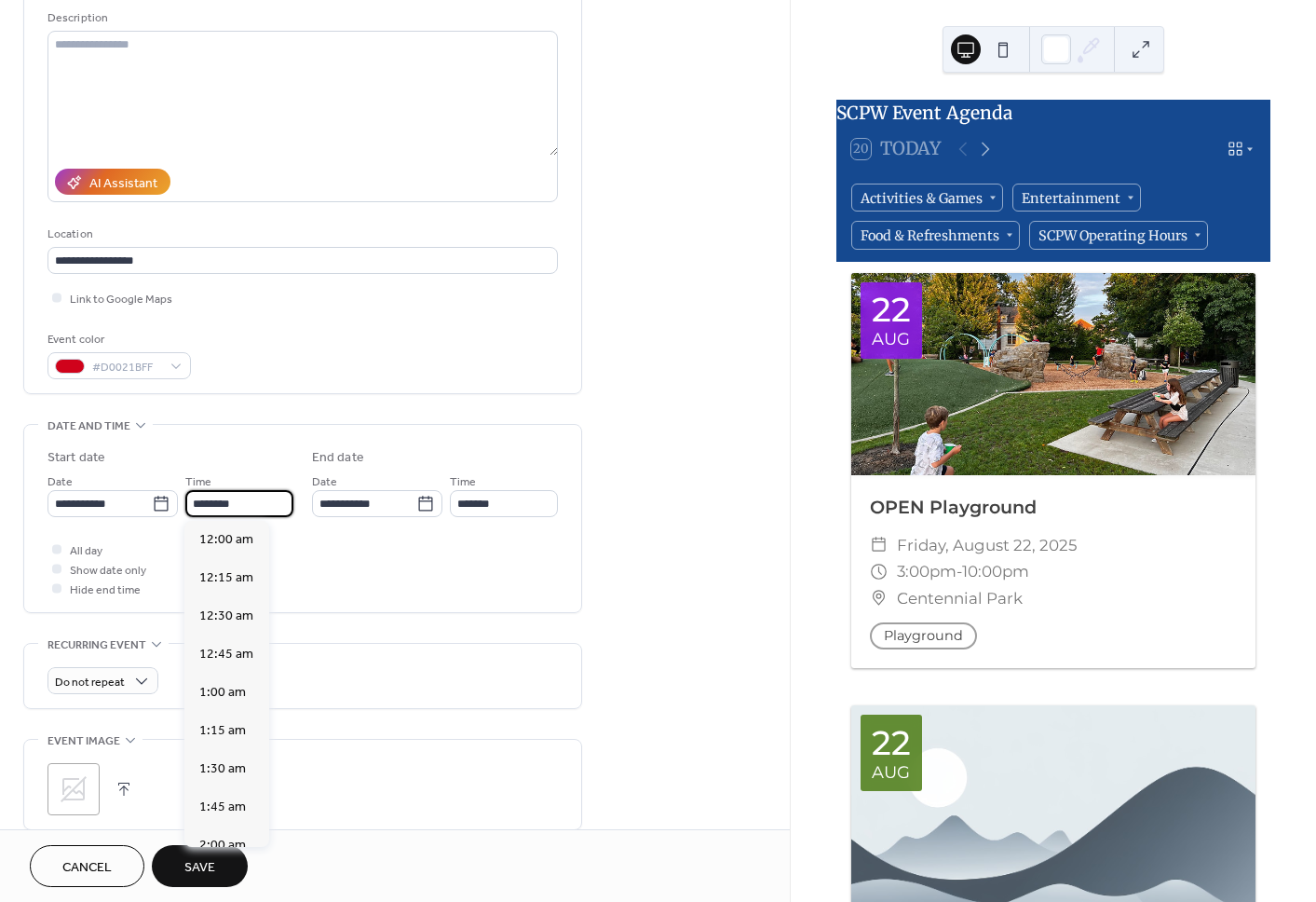 scroll, scrollTop: 1834, scrollLeft: 0, axis: vertical 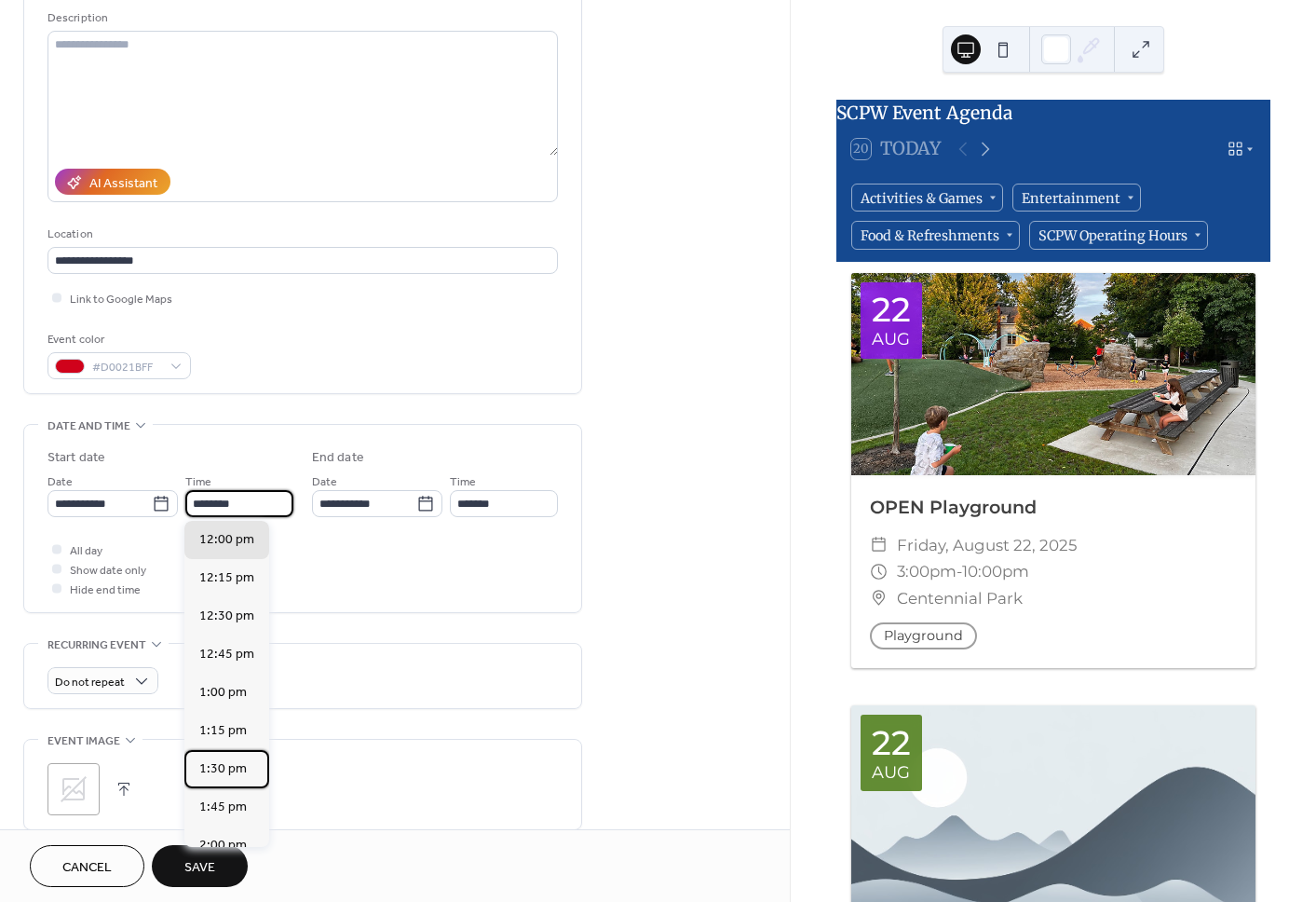 click on "1:30 pm" at bounding box center (223, 769) 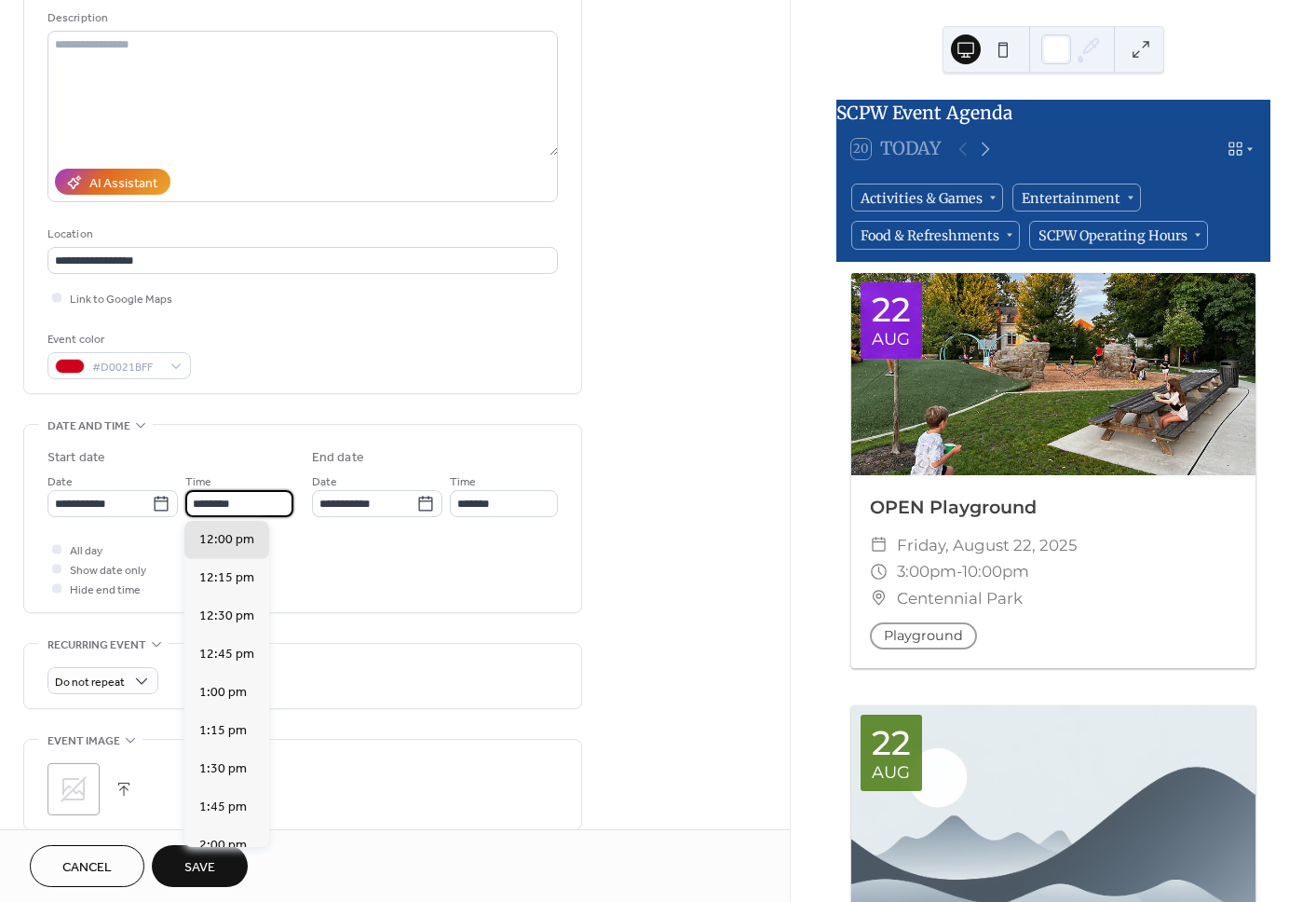 type on "*******" 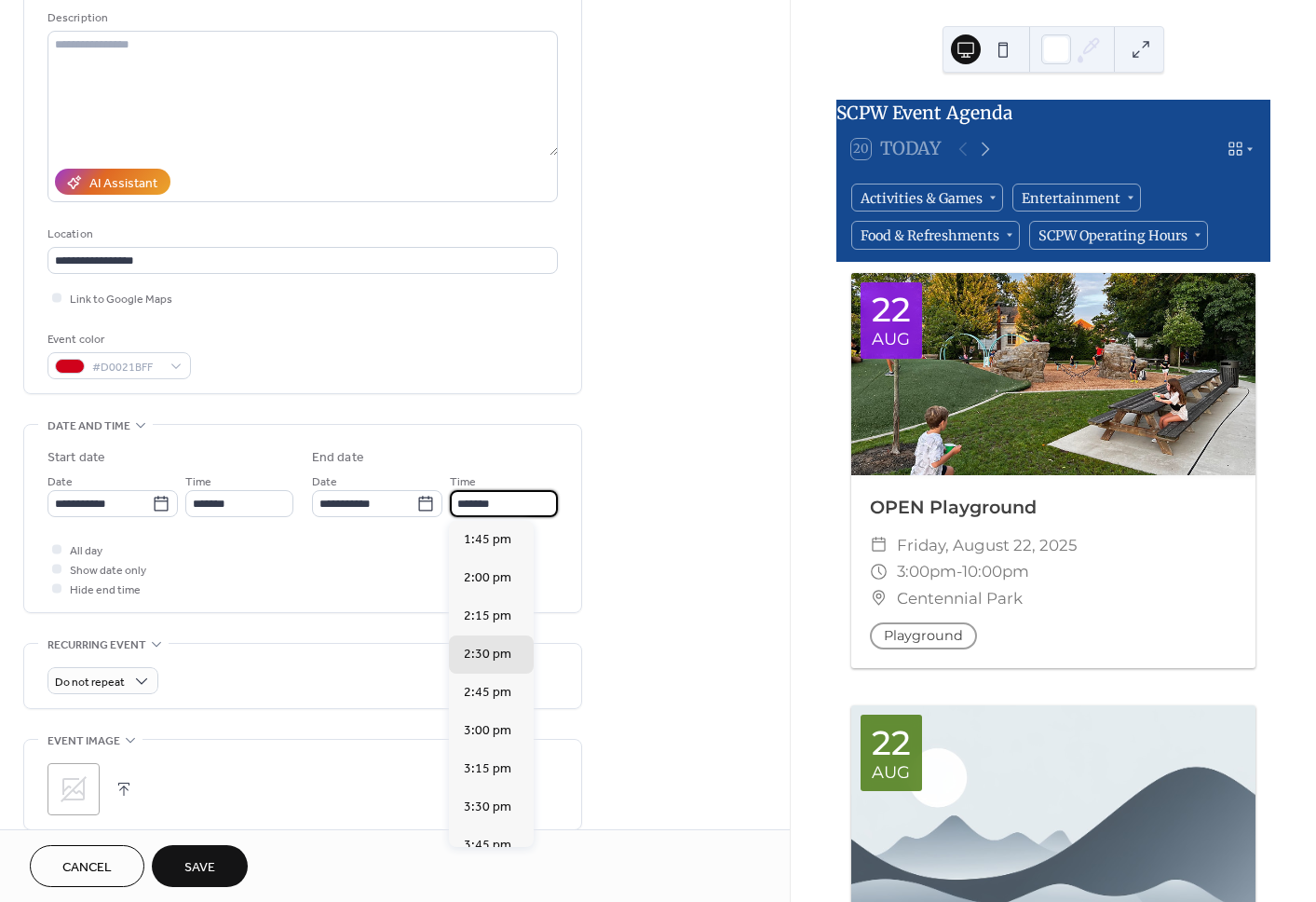 click on "*******" at bounding box center (504, 503) 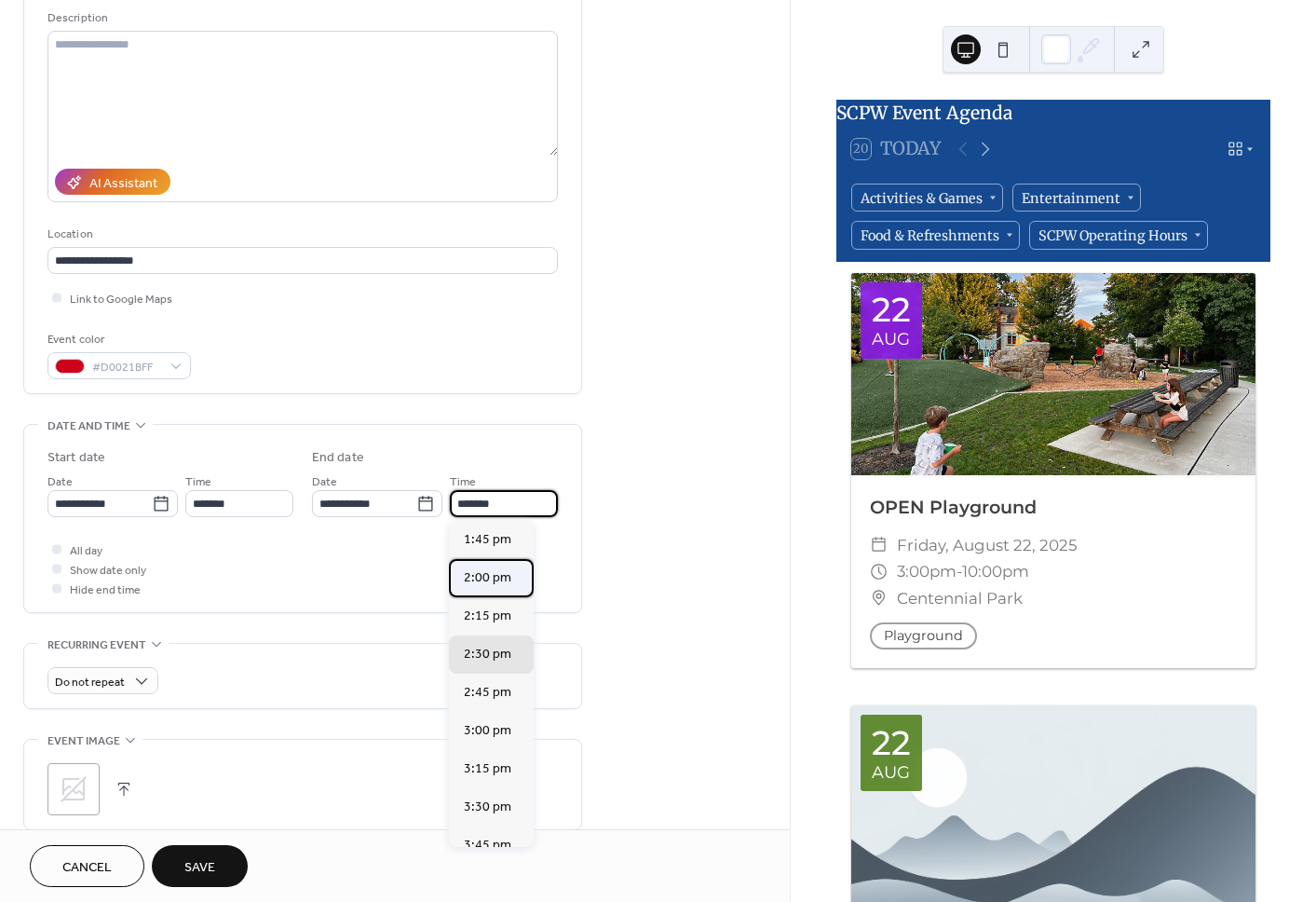 click on "2:00 pm" at bounding box center [487, 578] 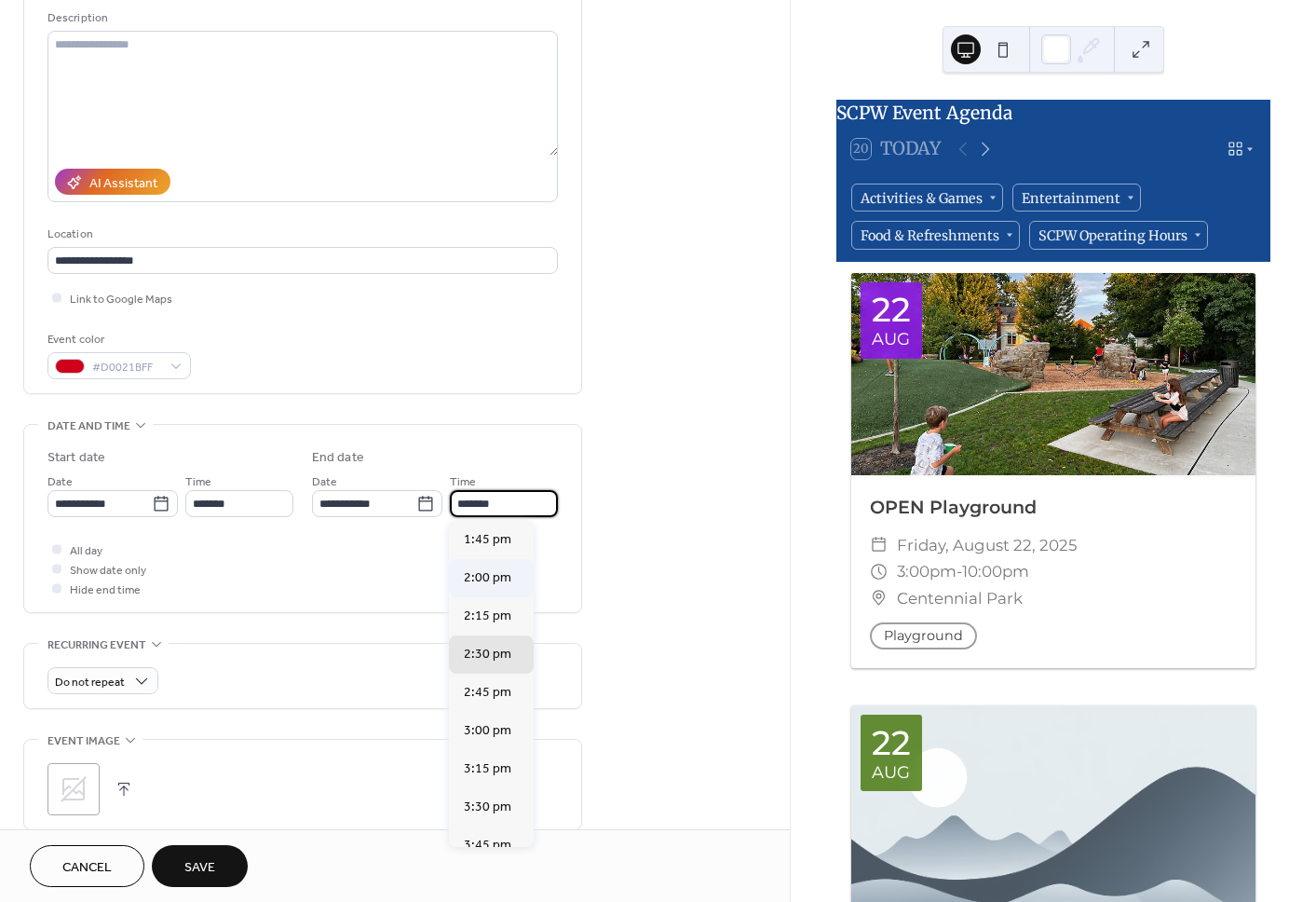 type on "*******" 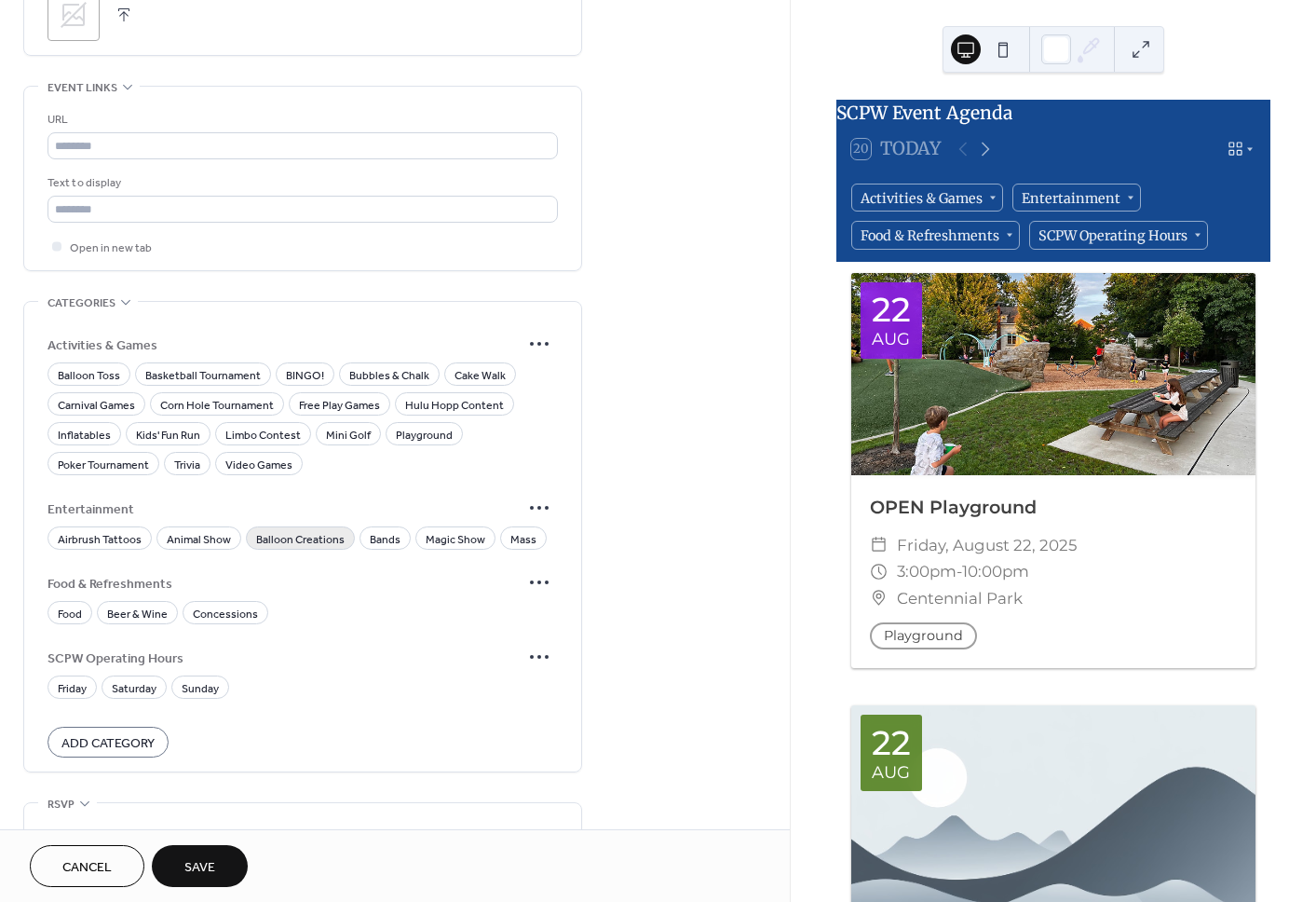 scroll, scrollTop: 984, scrollLeft: 0, axis: vertical 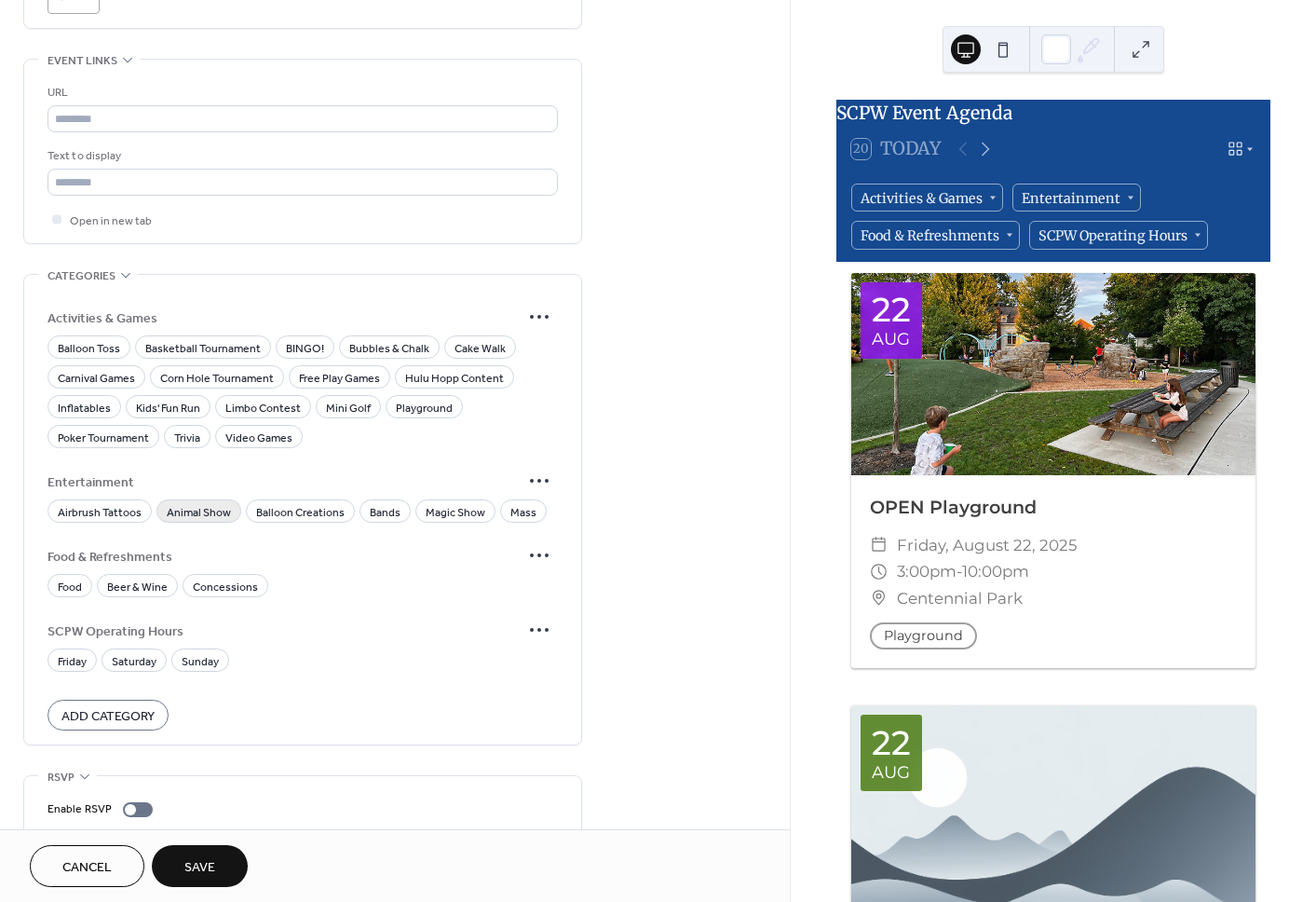 click on "Animal Show" at bounding box center (198, 512) 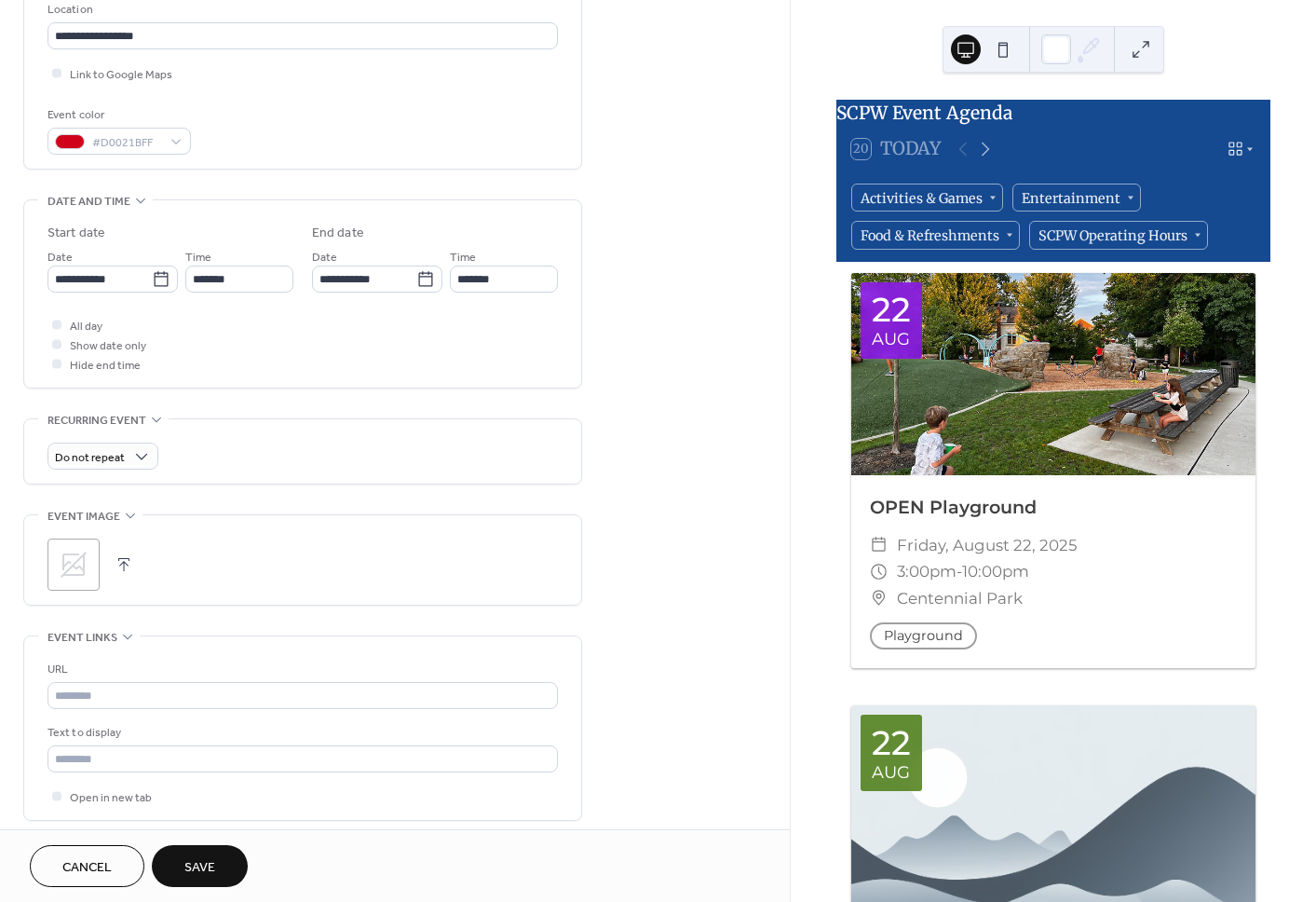 scroll, scrollTop: 402, scrollLeft: 0, axis: vertical 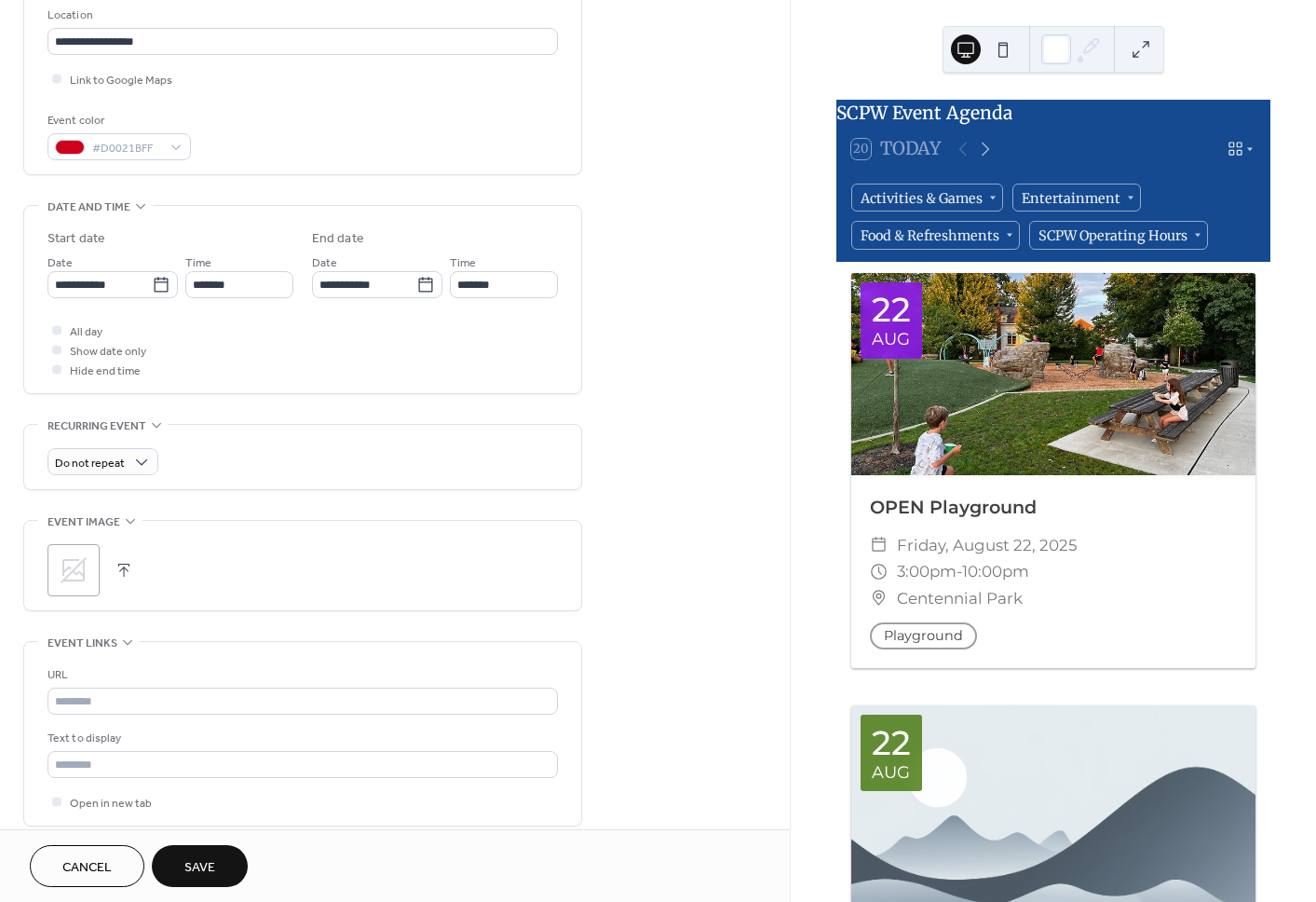 click on ";" at bounding box center [74, 570] 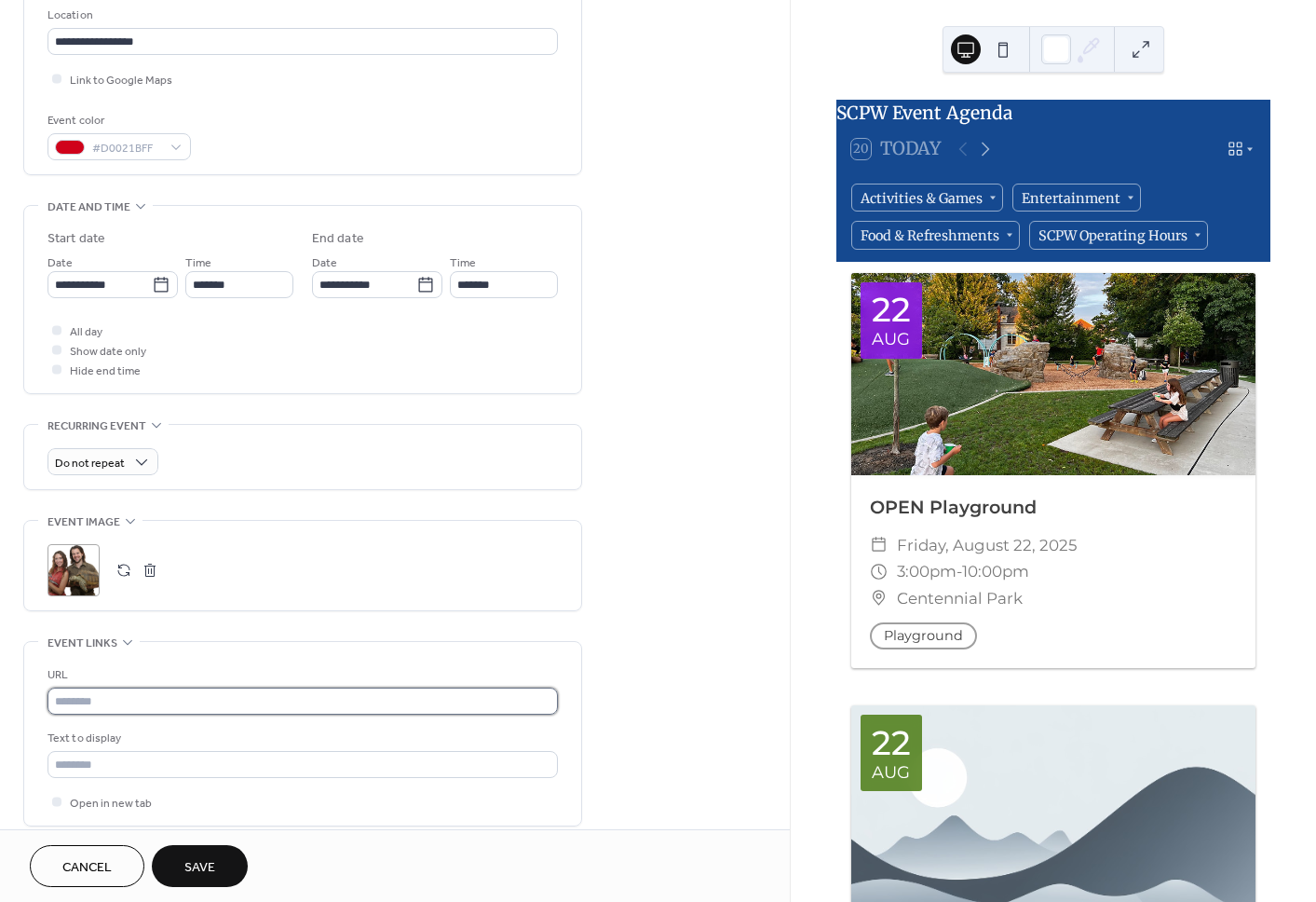 click at bounding box center [303, 701] 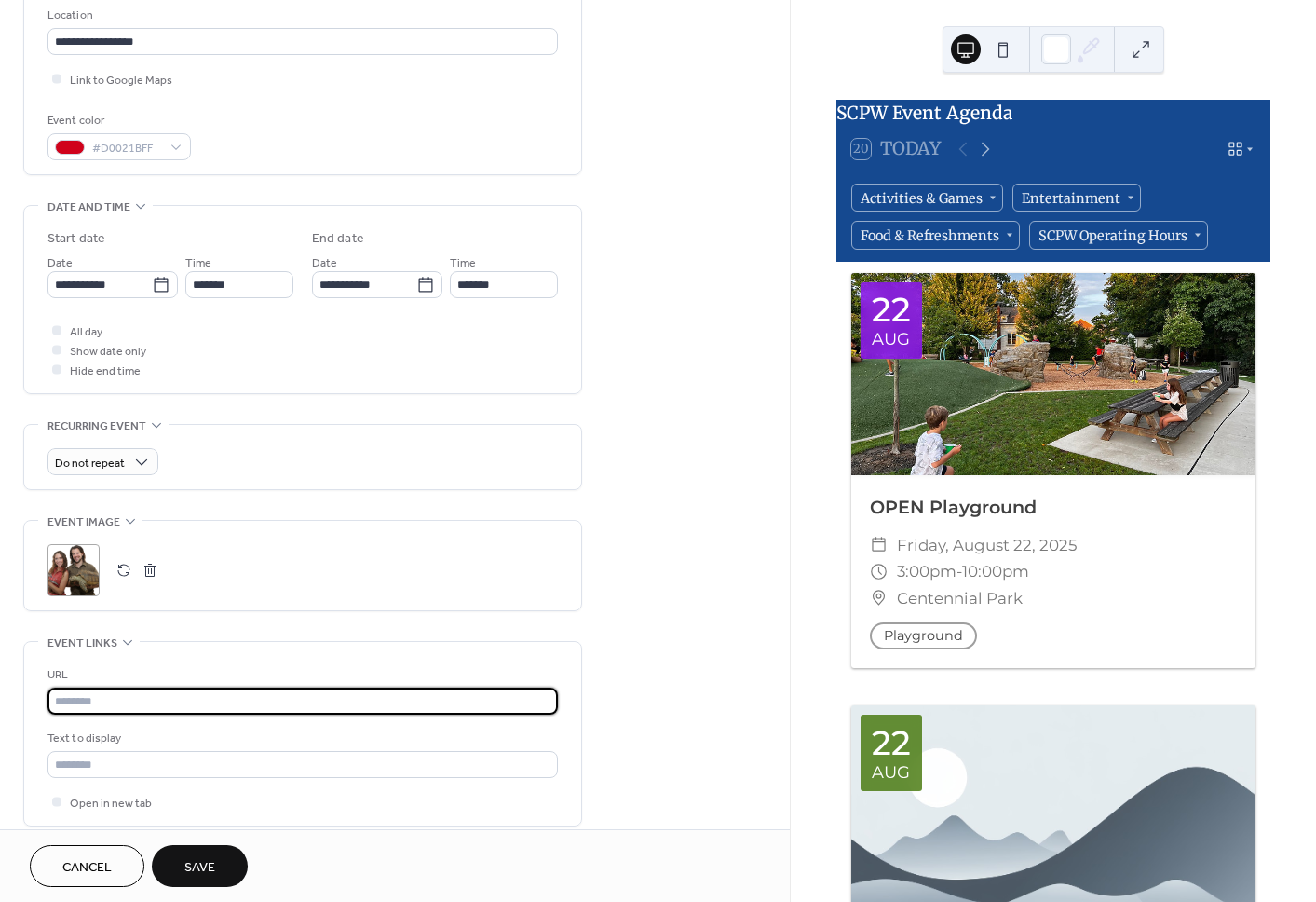 paste on "**********" 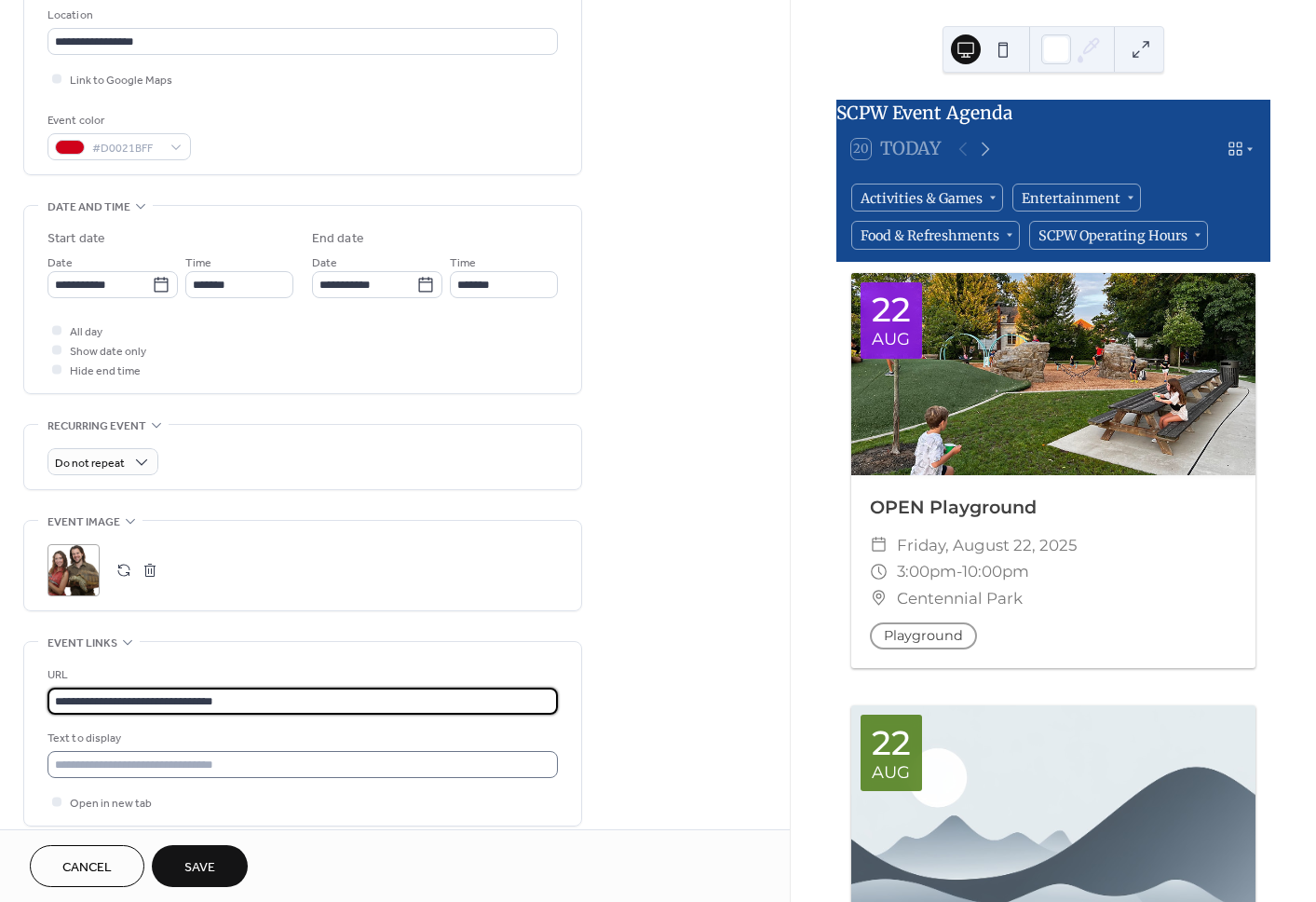 type on "**********" 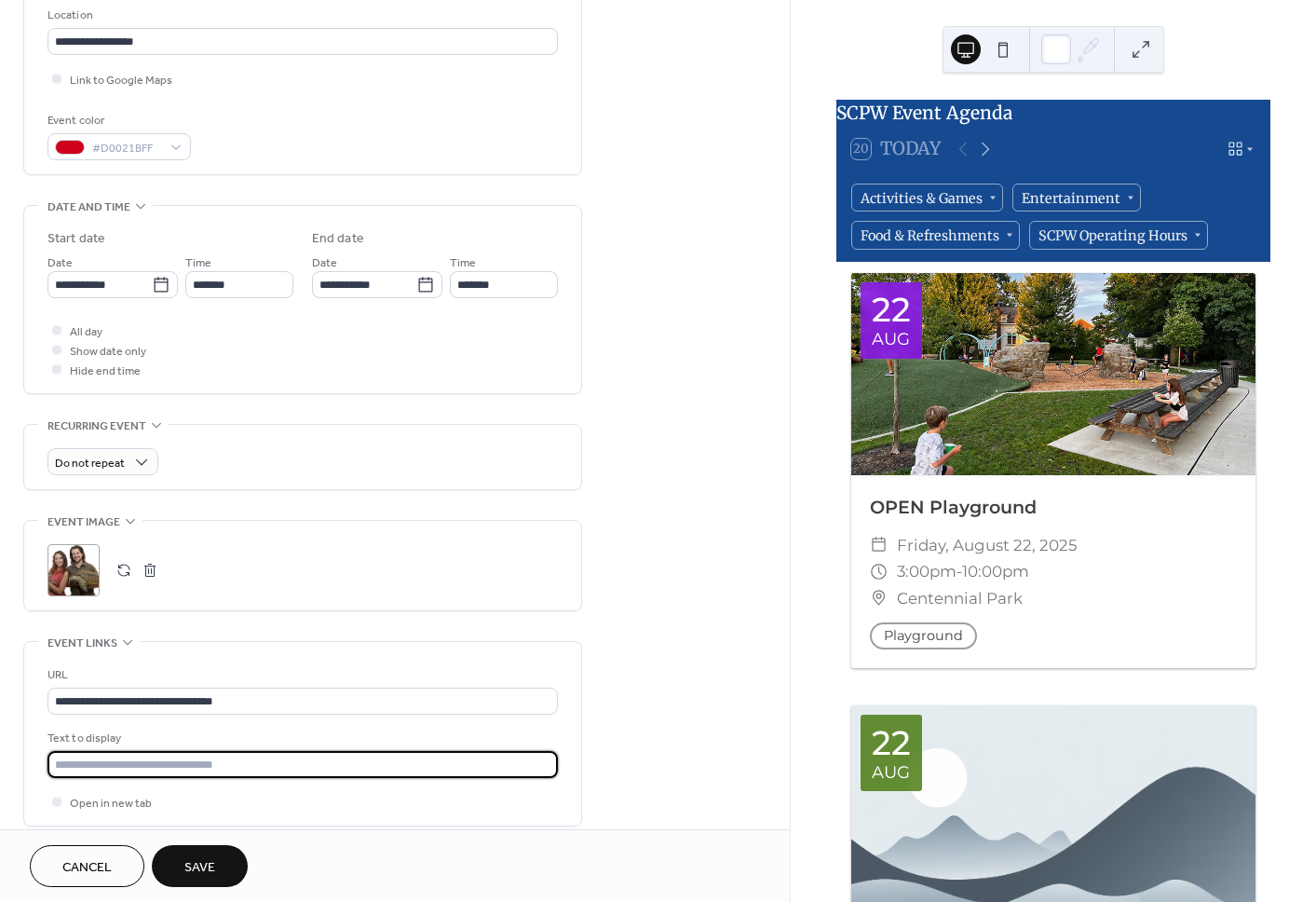 click at bounding box center [303, 764] 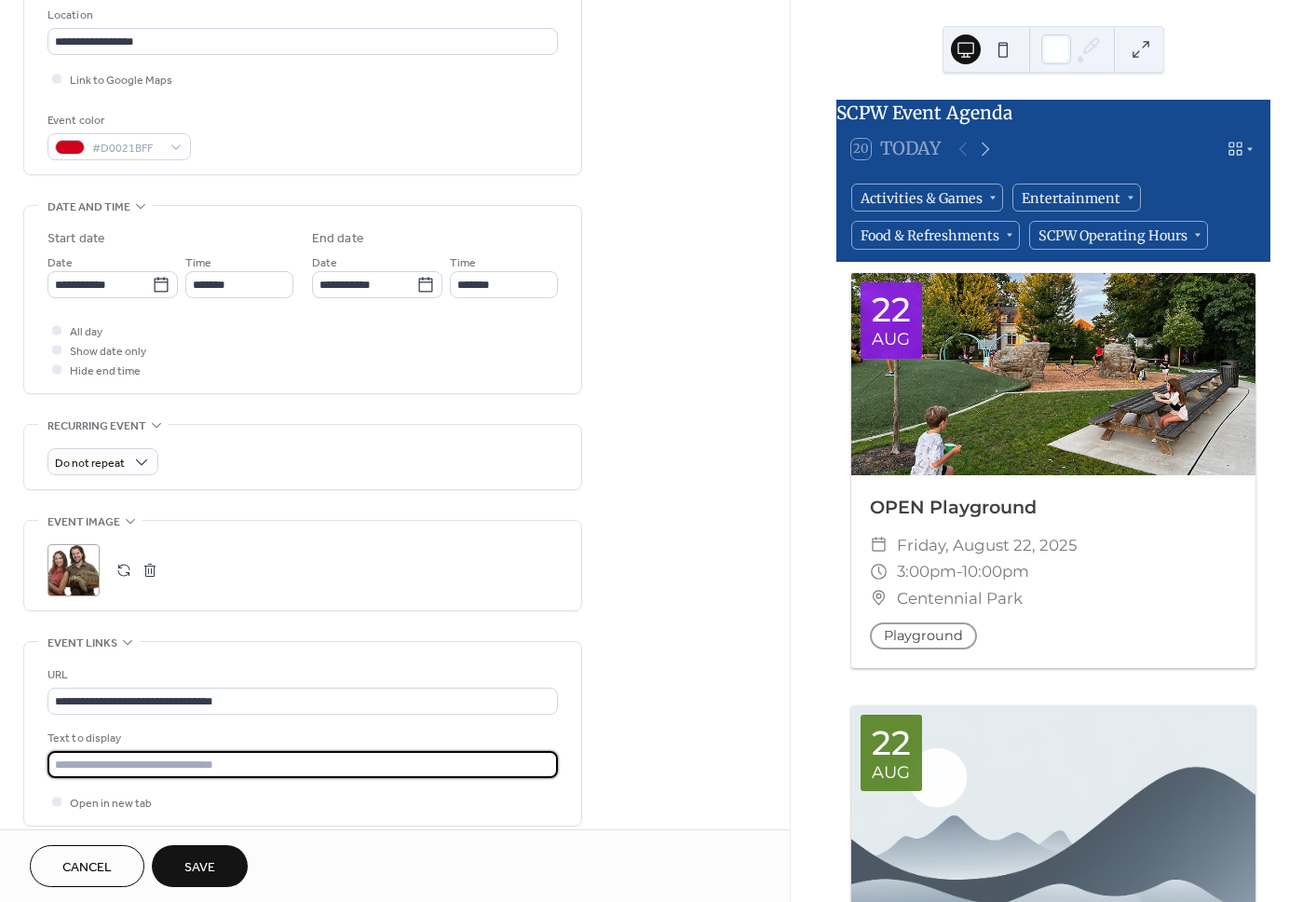 click on "Save" at bounding box center [199, 868] 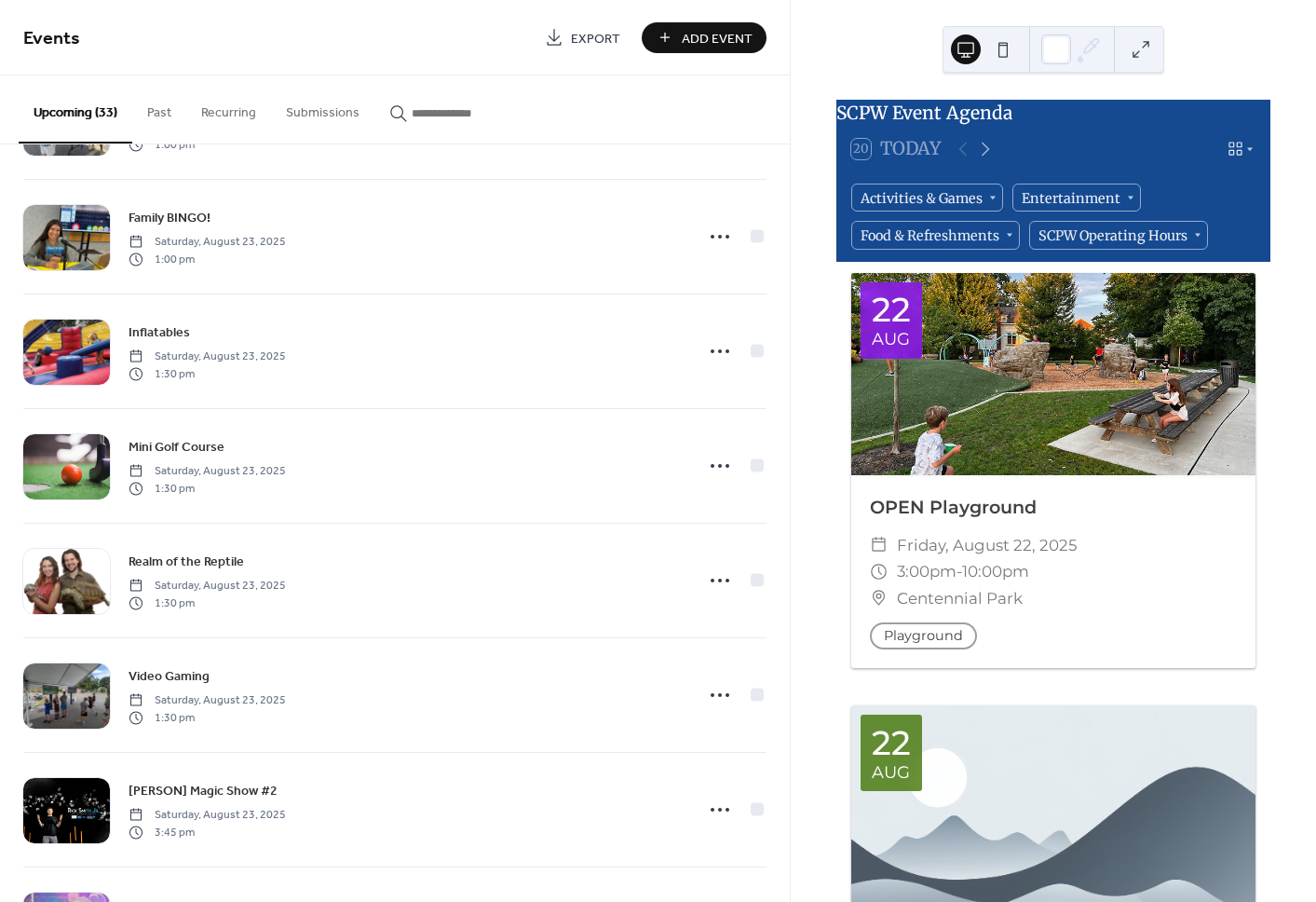 scroll, scrollTop: 1944, scrollLeft: 0, axis: vertical 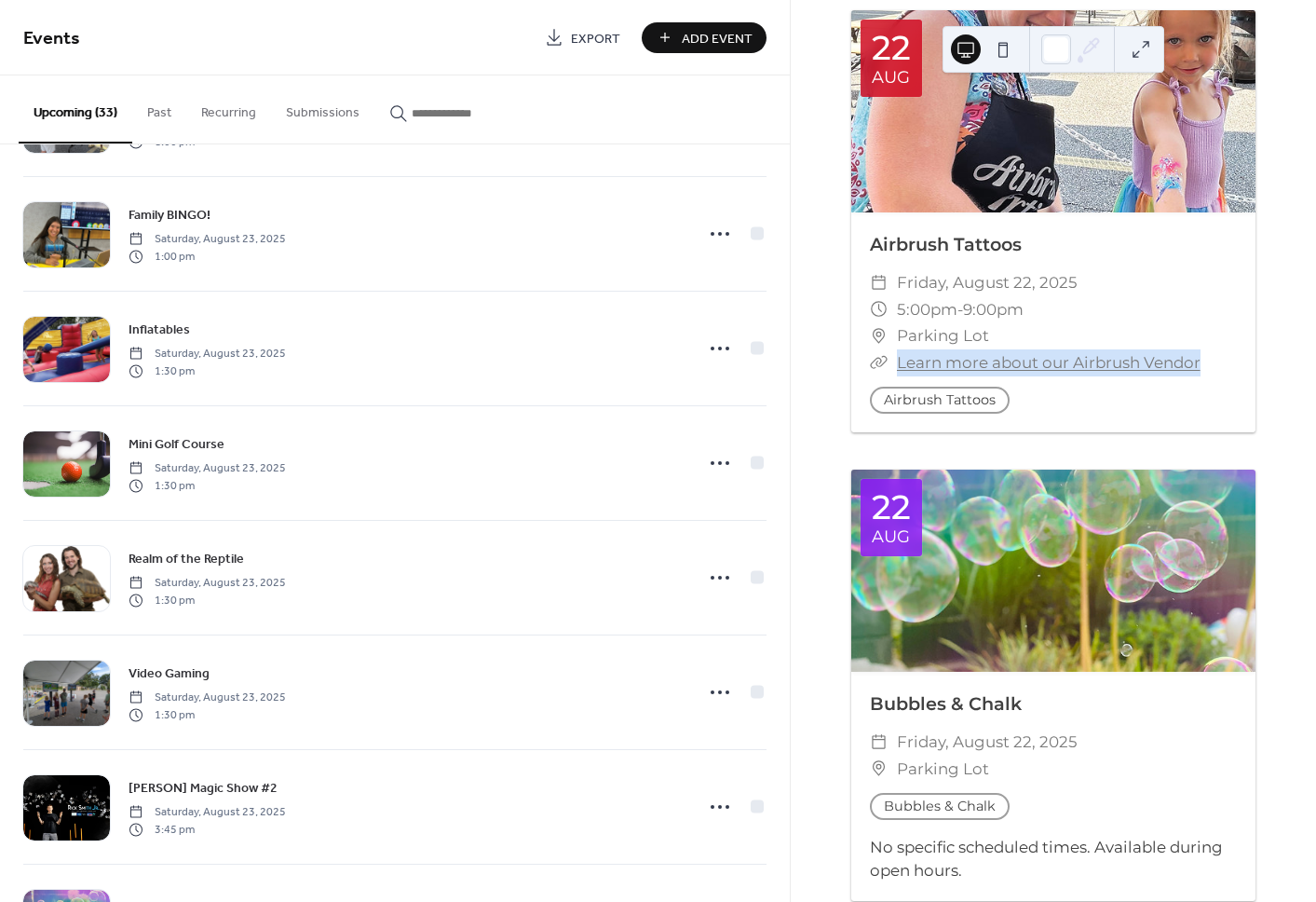 drag, startPoint x: 1214, startPoint y: 374, endPoint x: 898, endPoint y: 371, distance: 316.01424 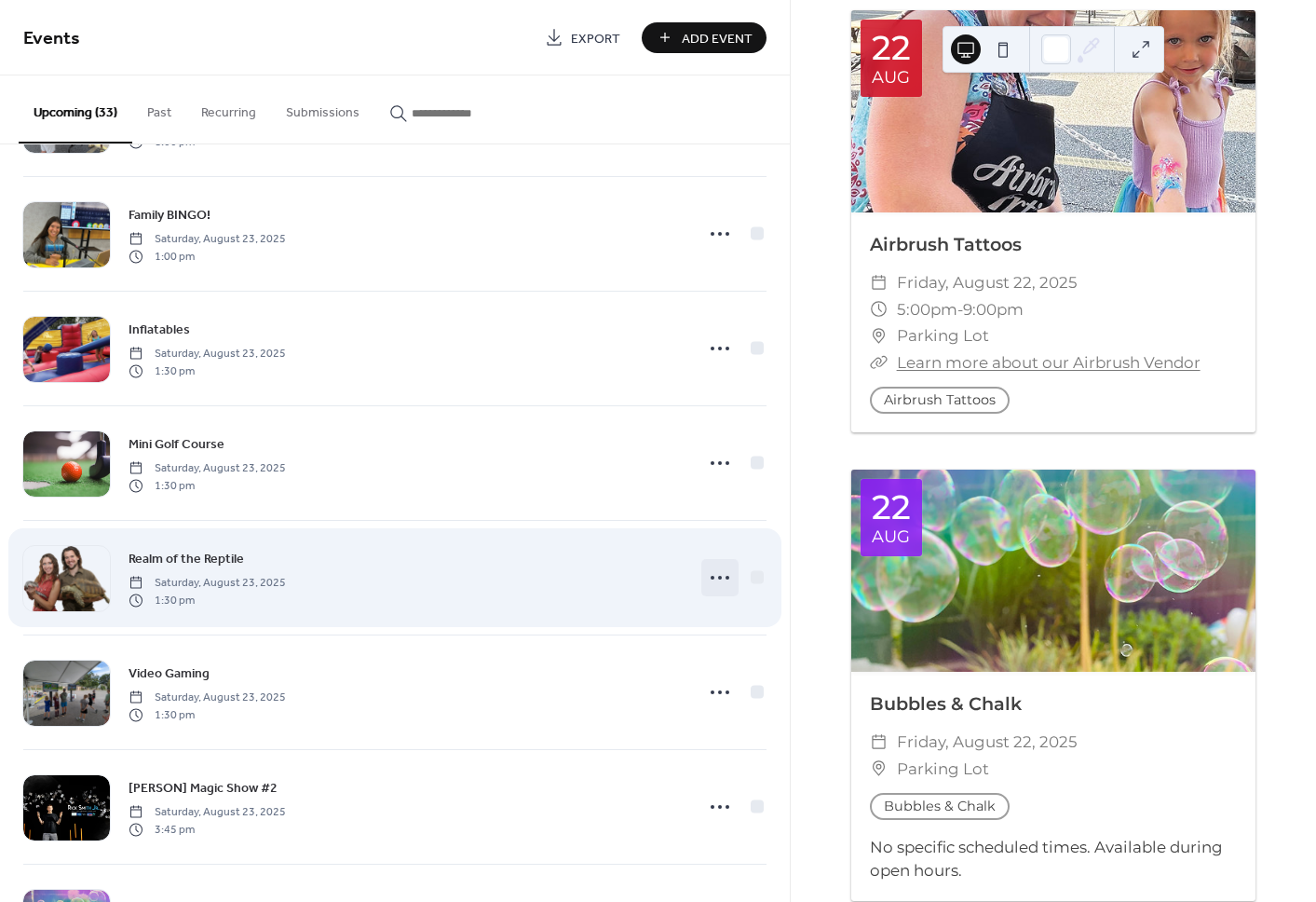 click 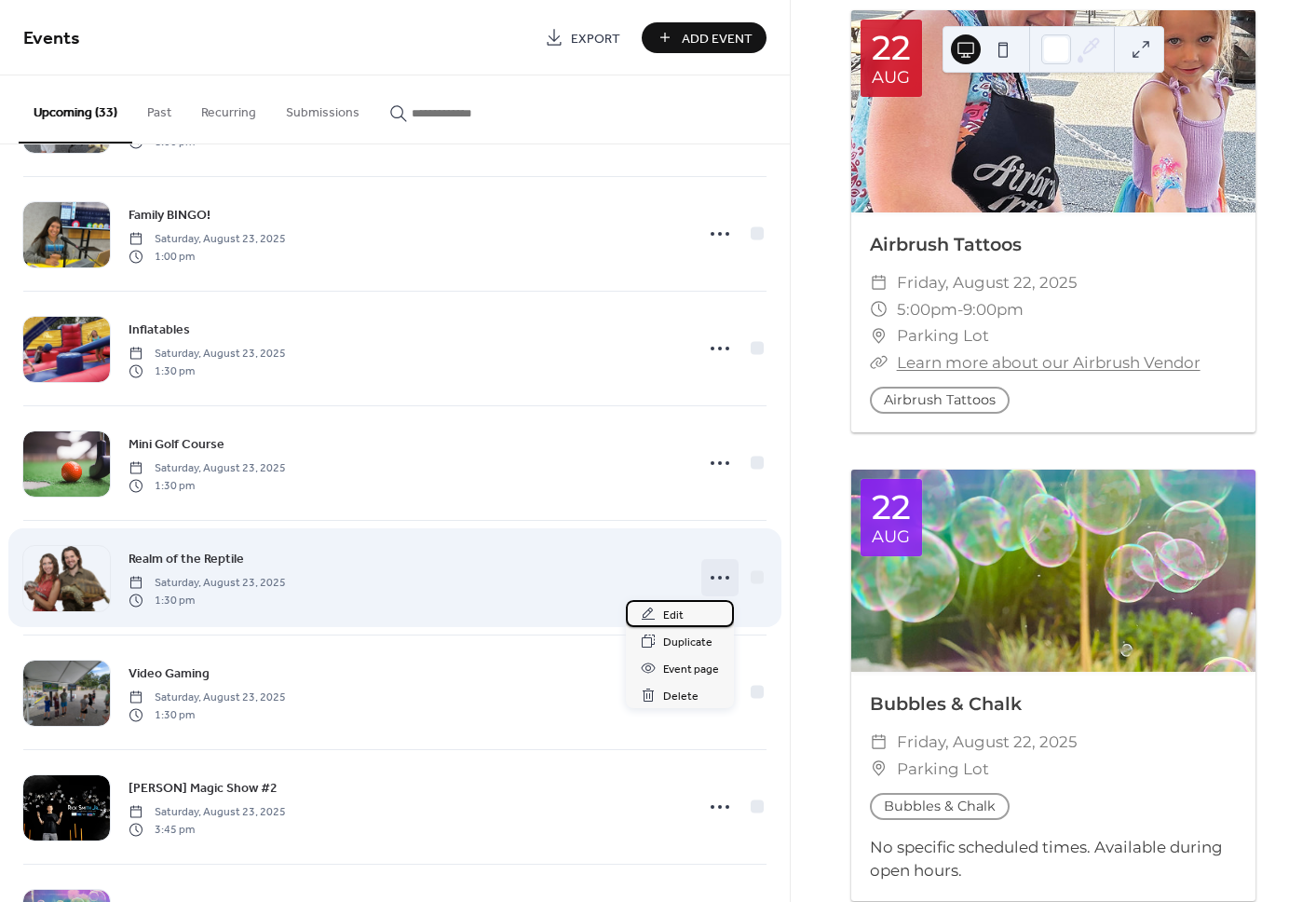 click on "Edit" at bounding box center [673, 615] 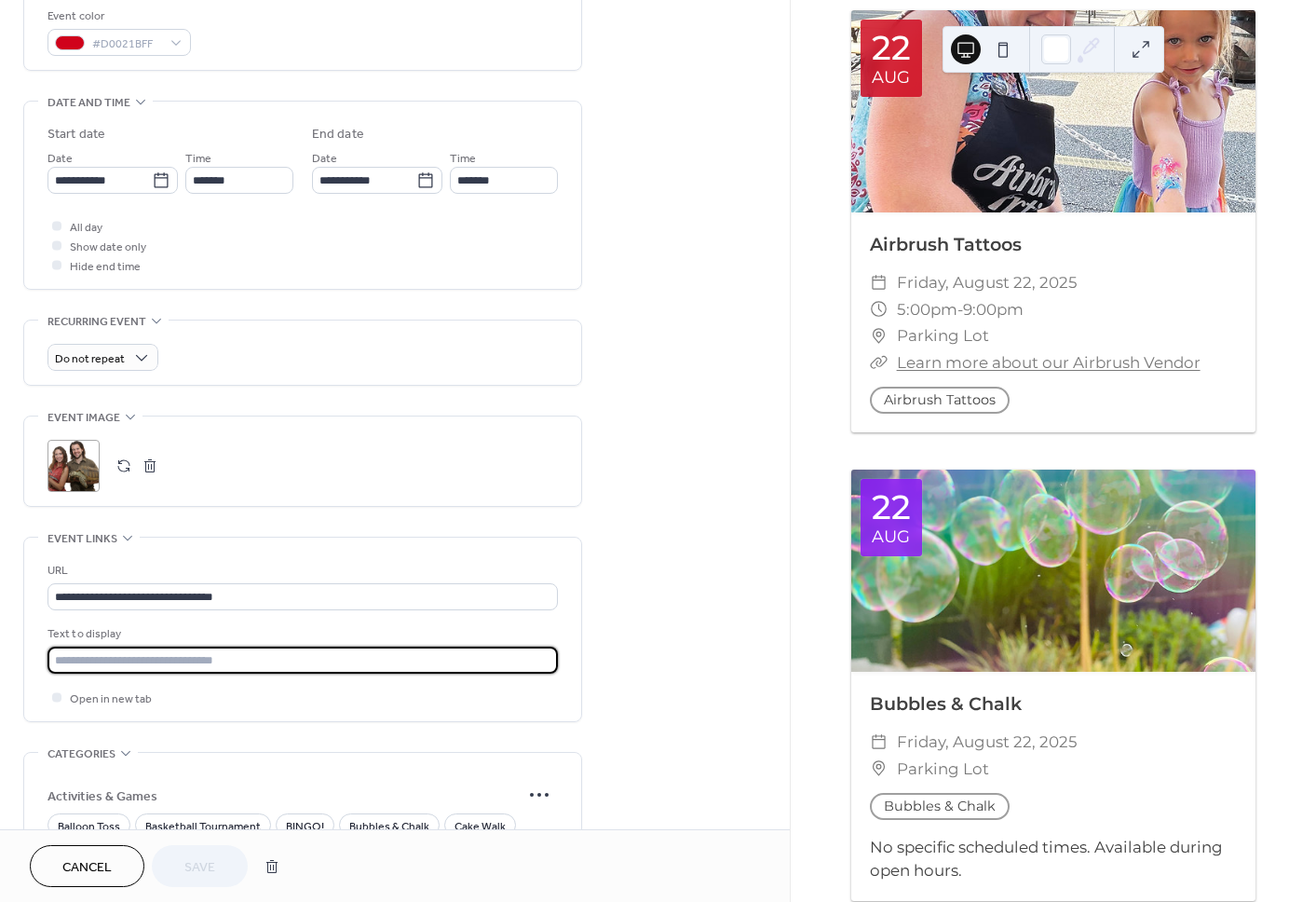 scroll, scrollTop: 504, scrollLeft: 0, axis: vertical 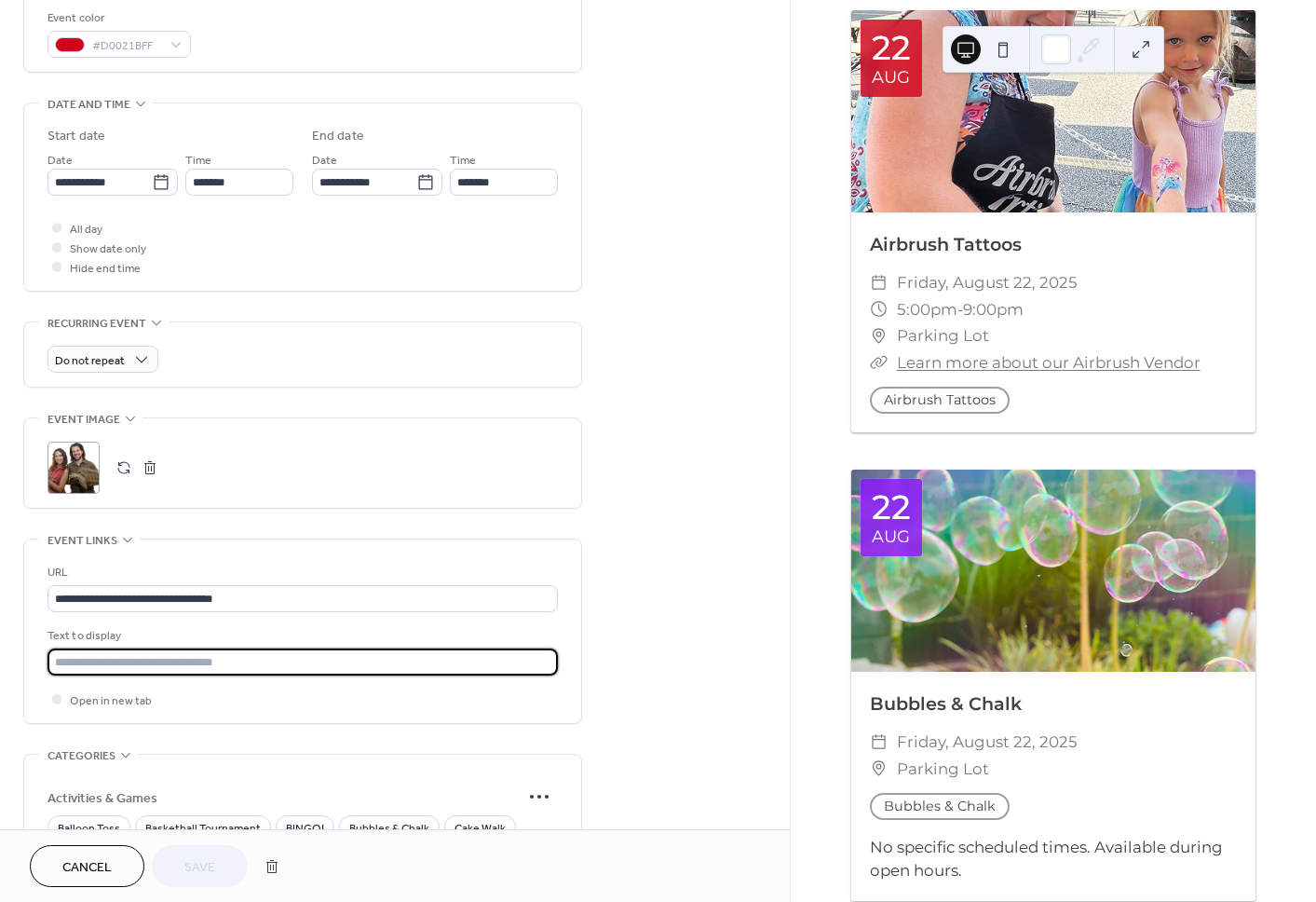 click at bounding box center [303, 662] 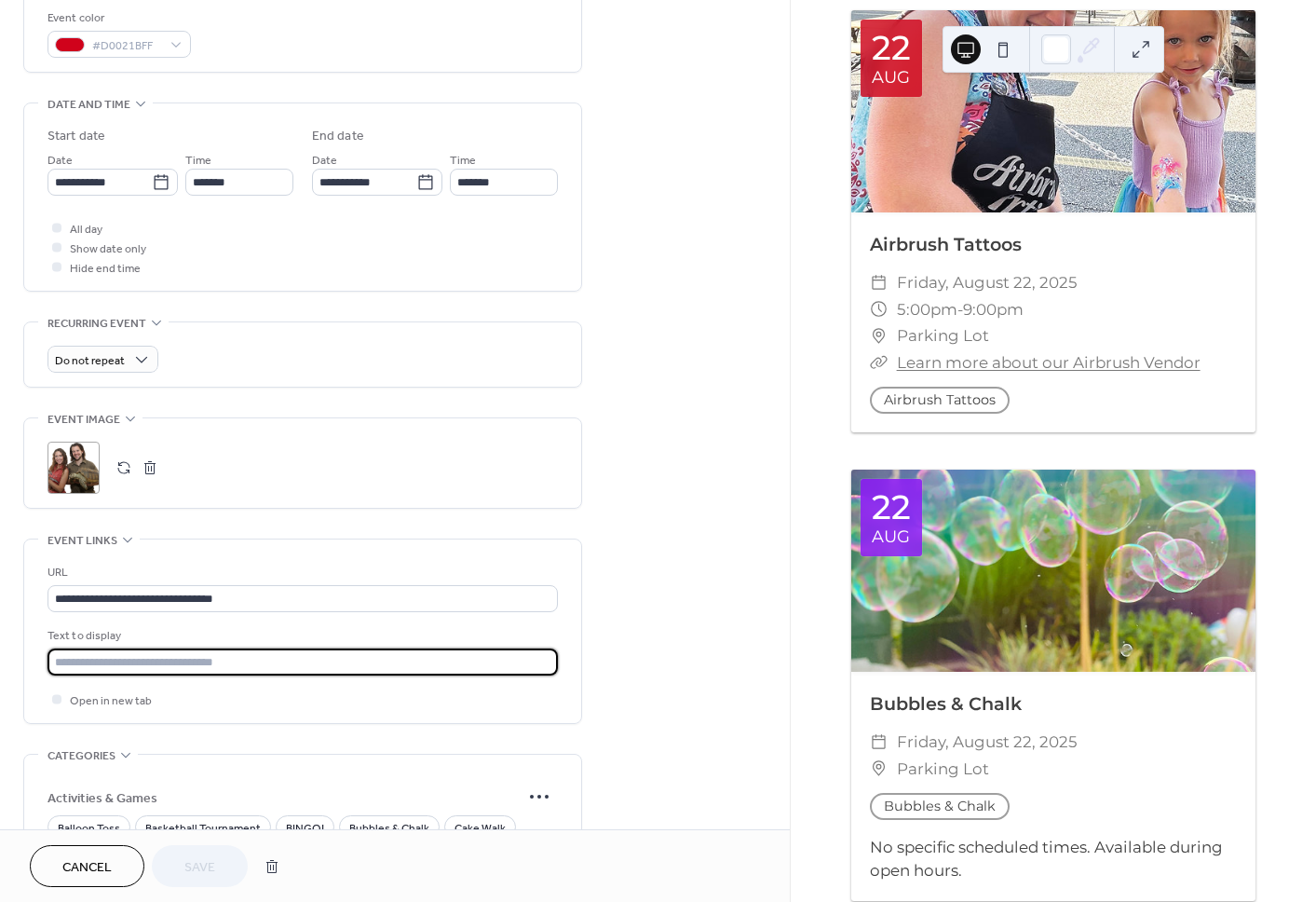 paste on "**********" 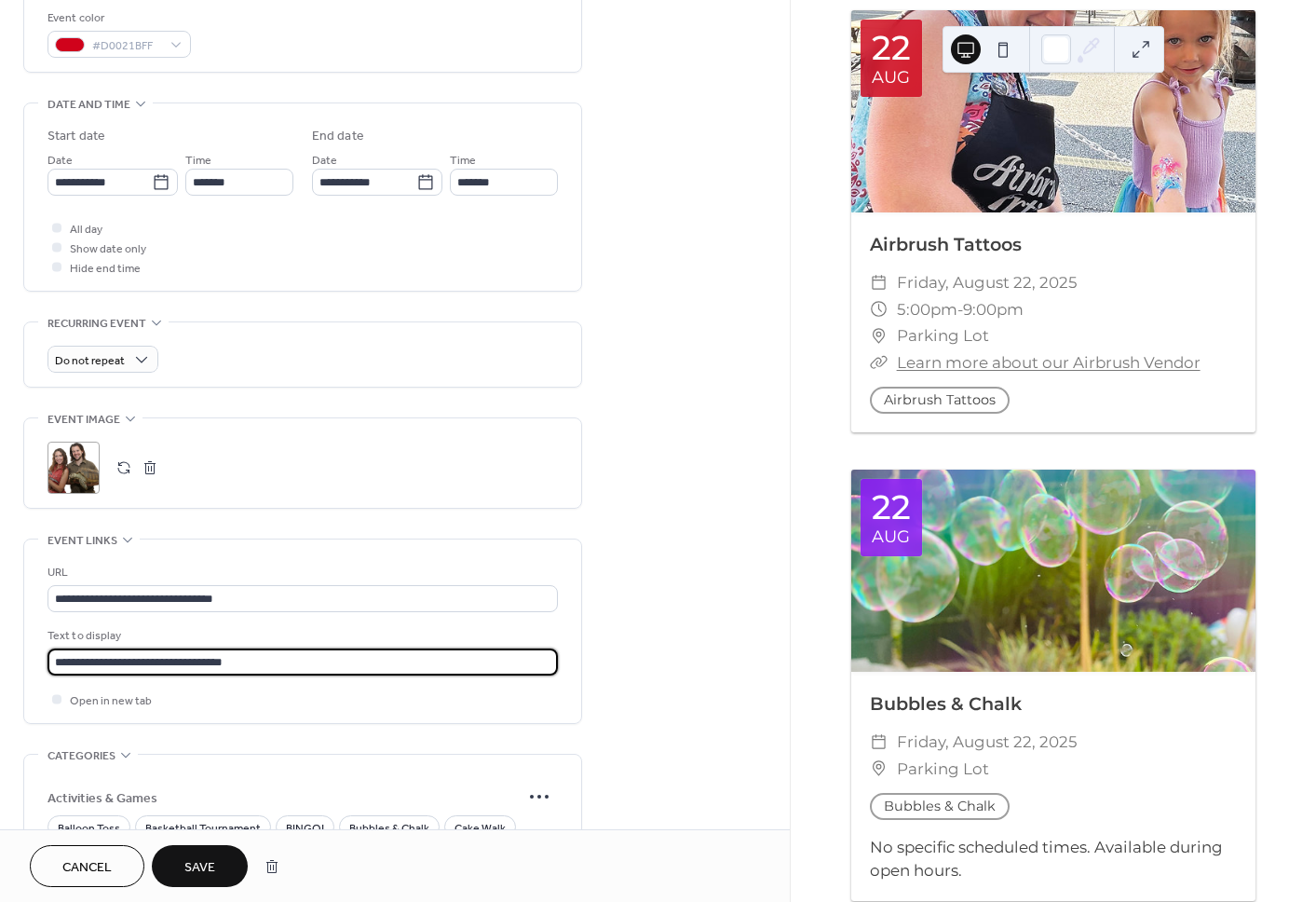 click on "**********" at bounding box center (303, 662) 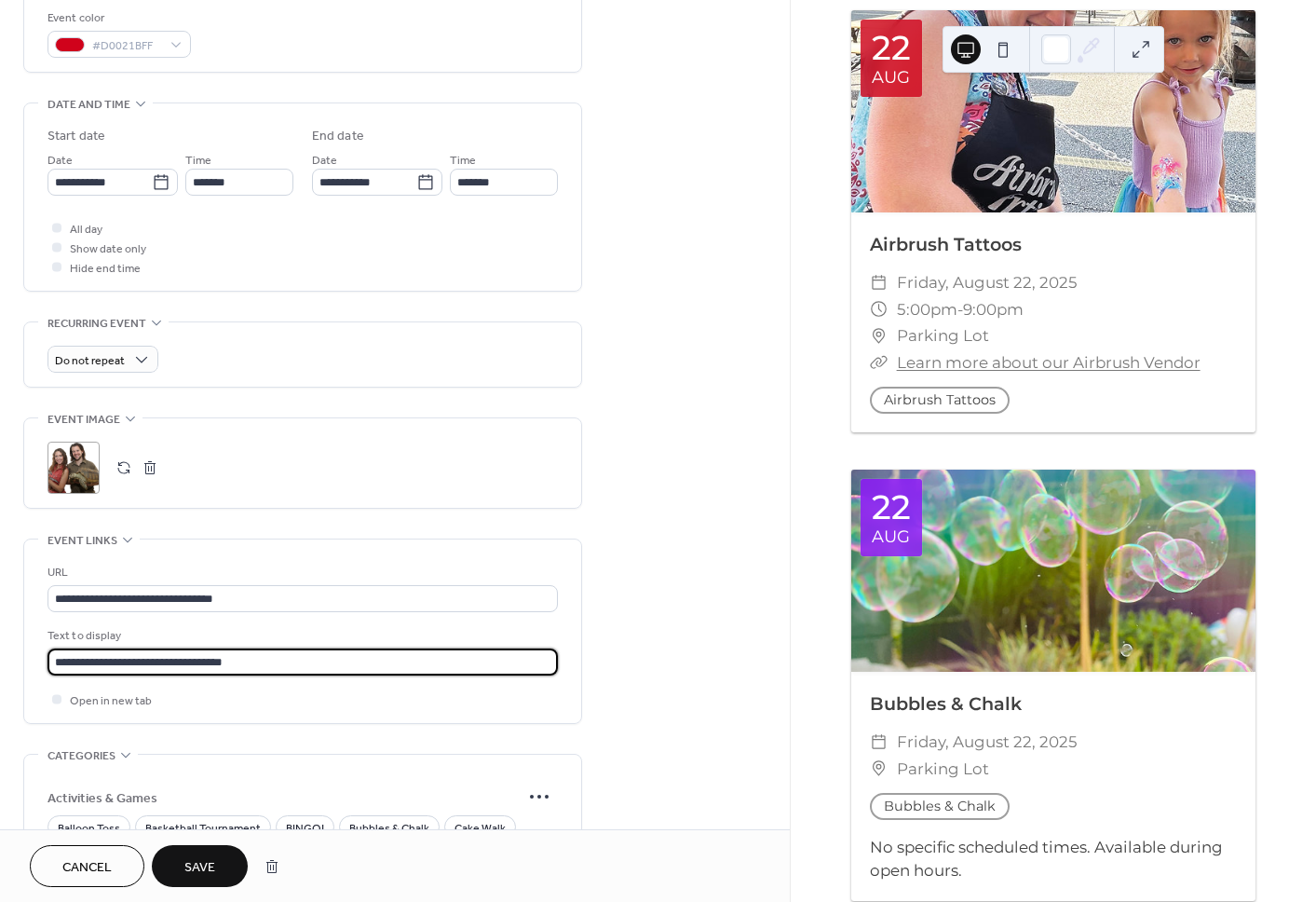 scroll, scrollTop: 1, scrollLeft: 0, axis: vertical 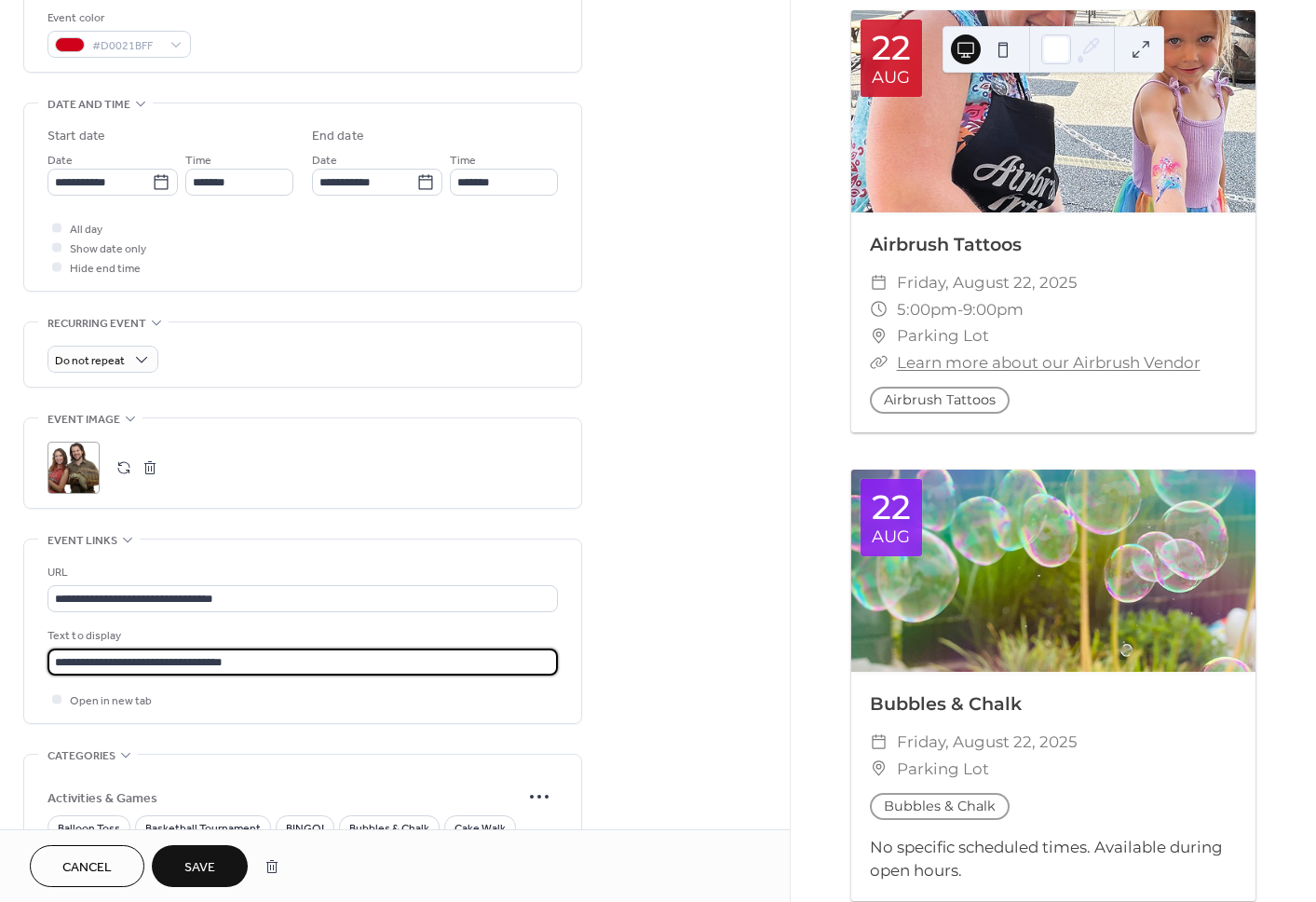 drag, startPoint x: 146, startPoint y: 664, endPoint x: 271, endPoint y: 669, distance: 125.09996 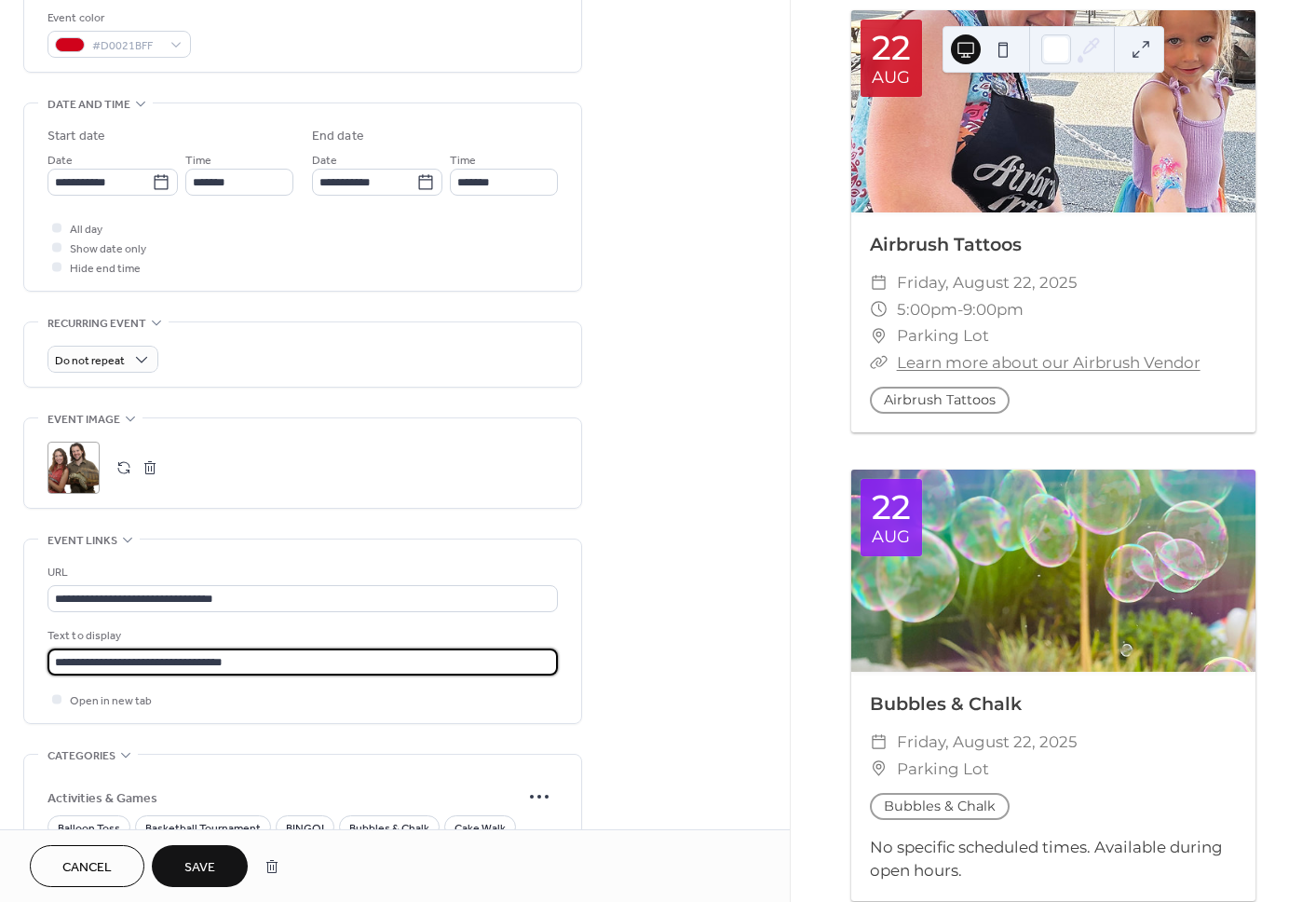 click on "**********" at bounding box center [303, 662] 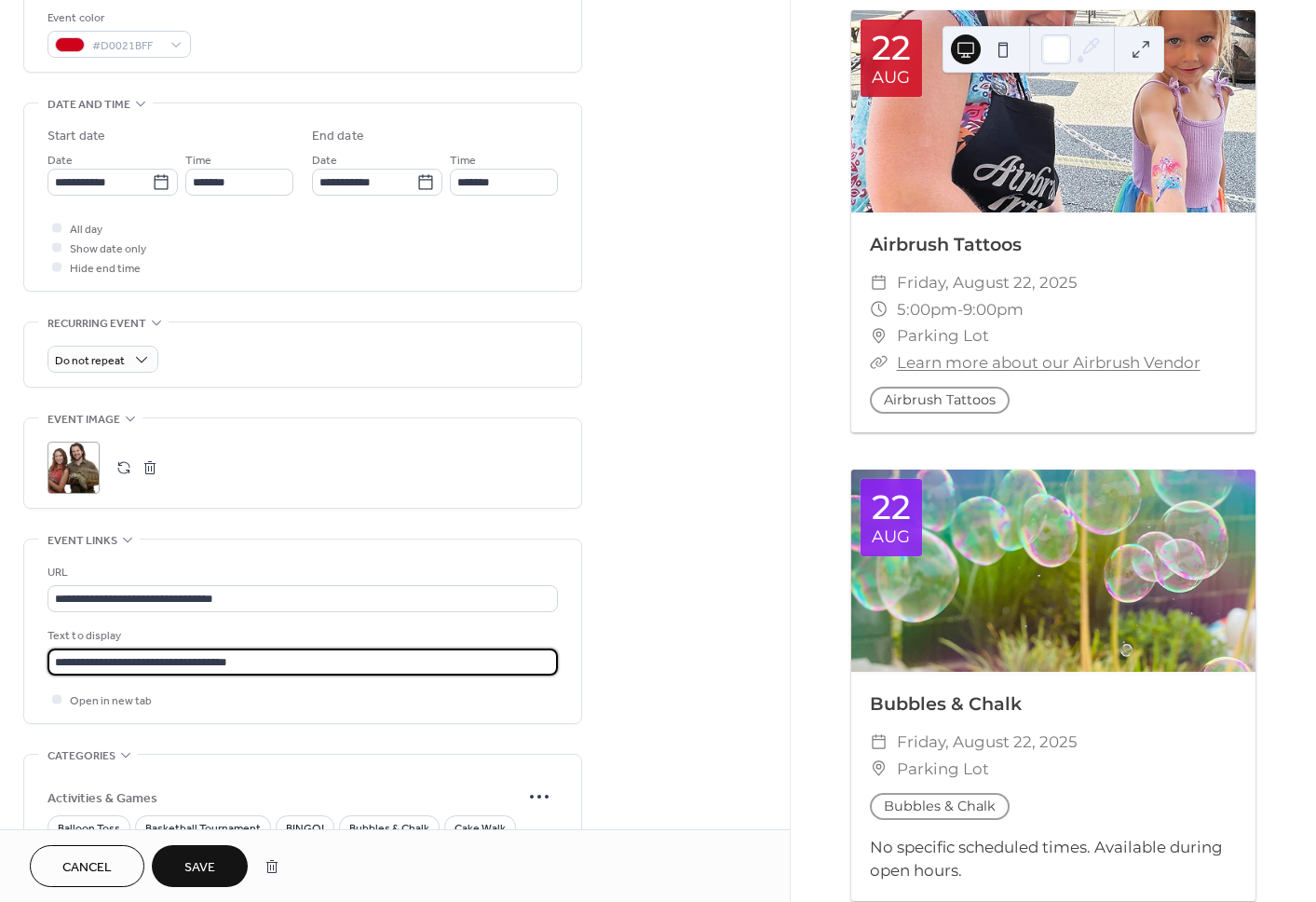 type on "**********" 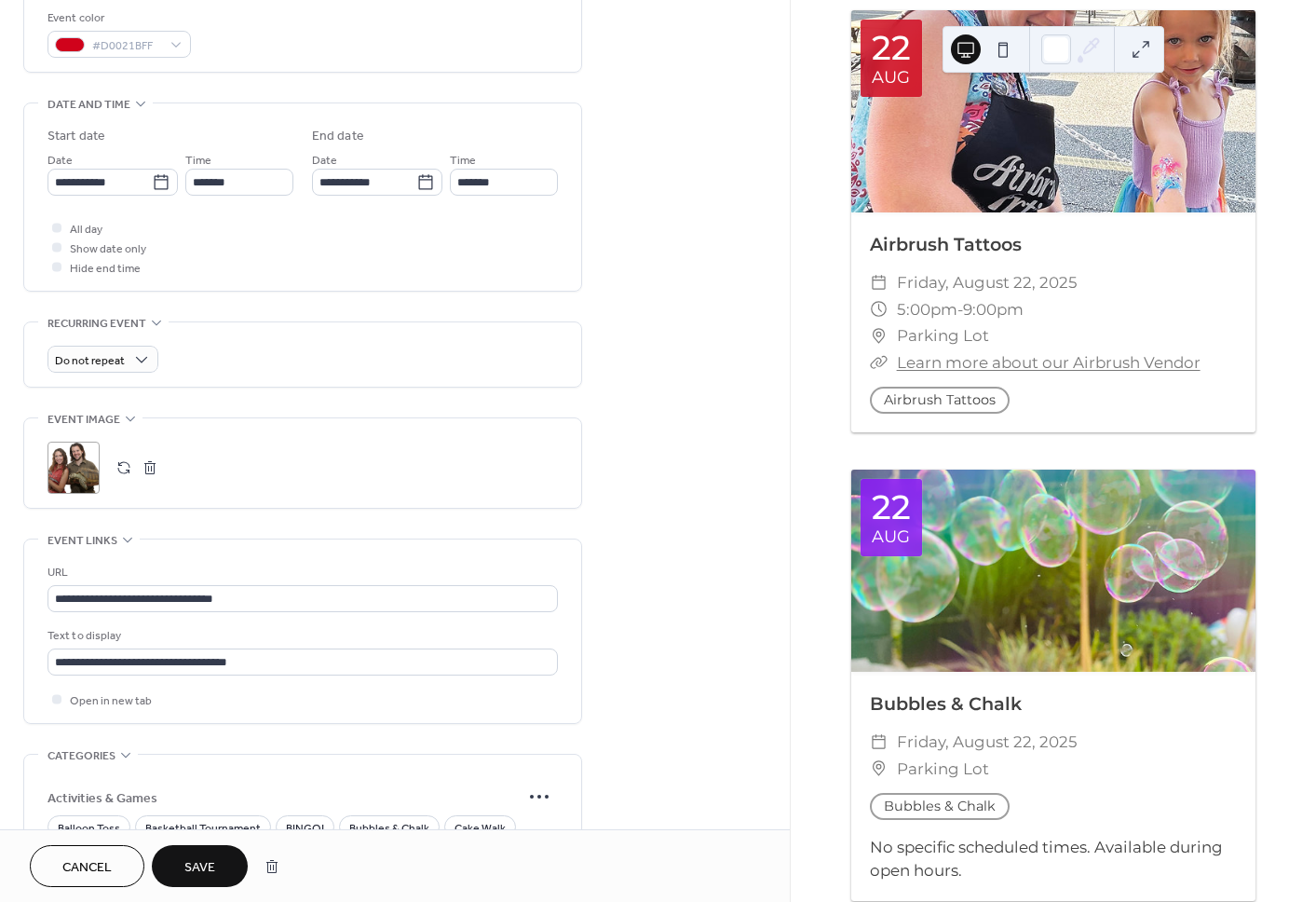 scroll, scrollTop: 0, scrollLeft: 0, axis: both 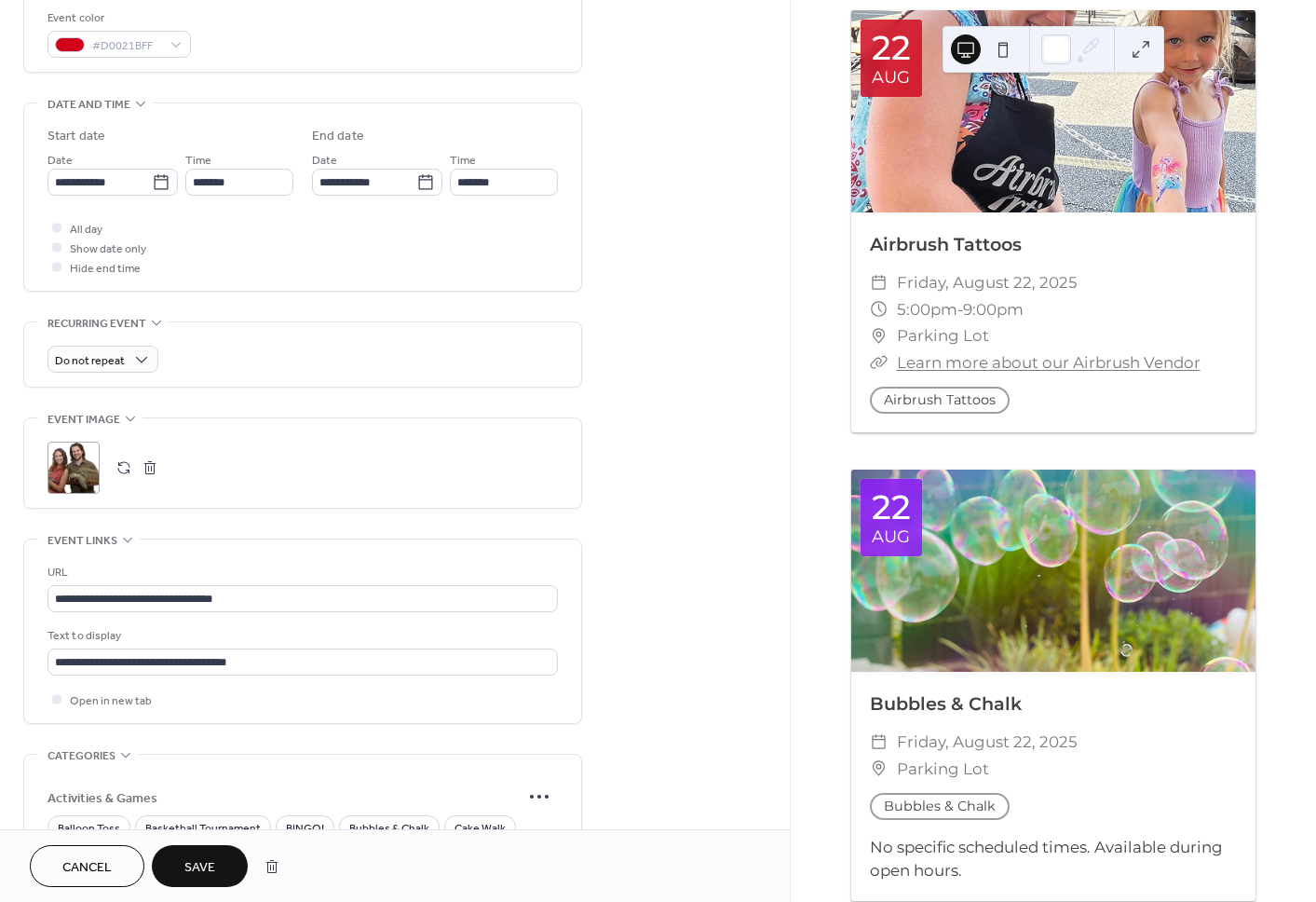 click on "Save" at bounding box center [199, 866] 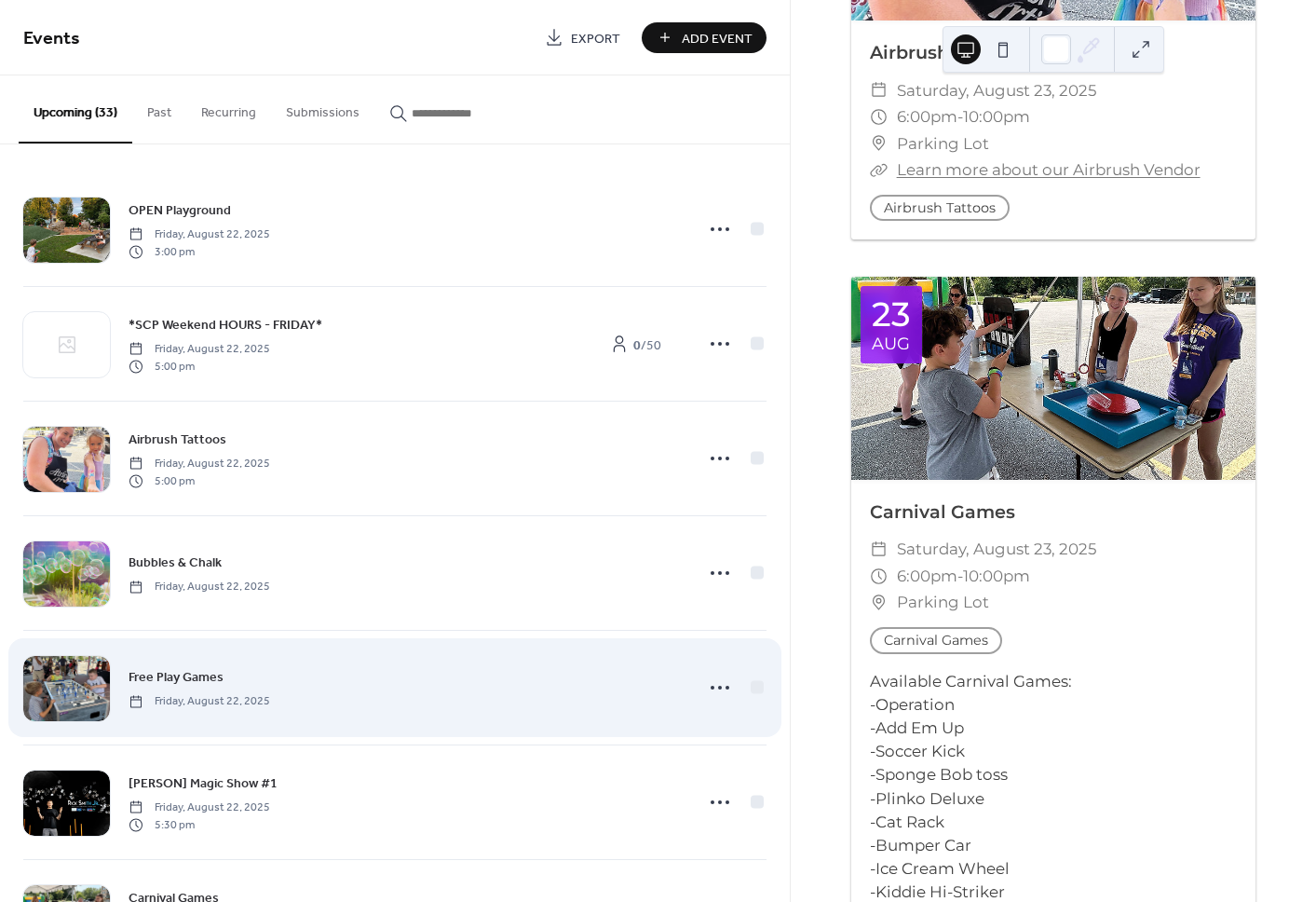 scroll, scrollTop: 9086, scrollLeft: 0, axis: vertical 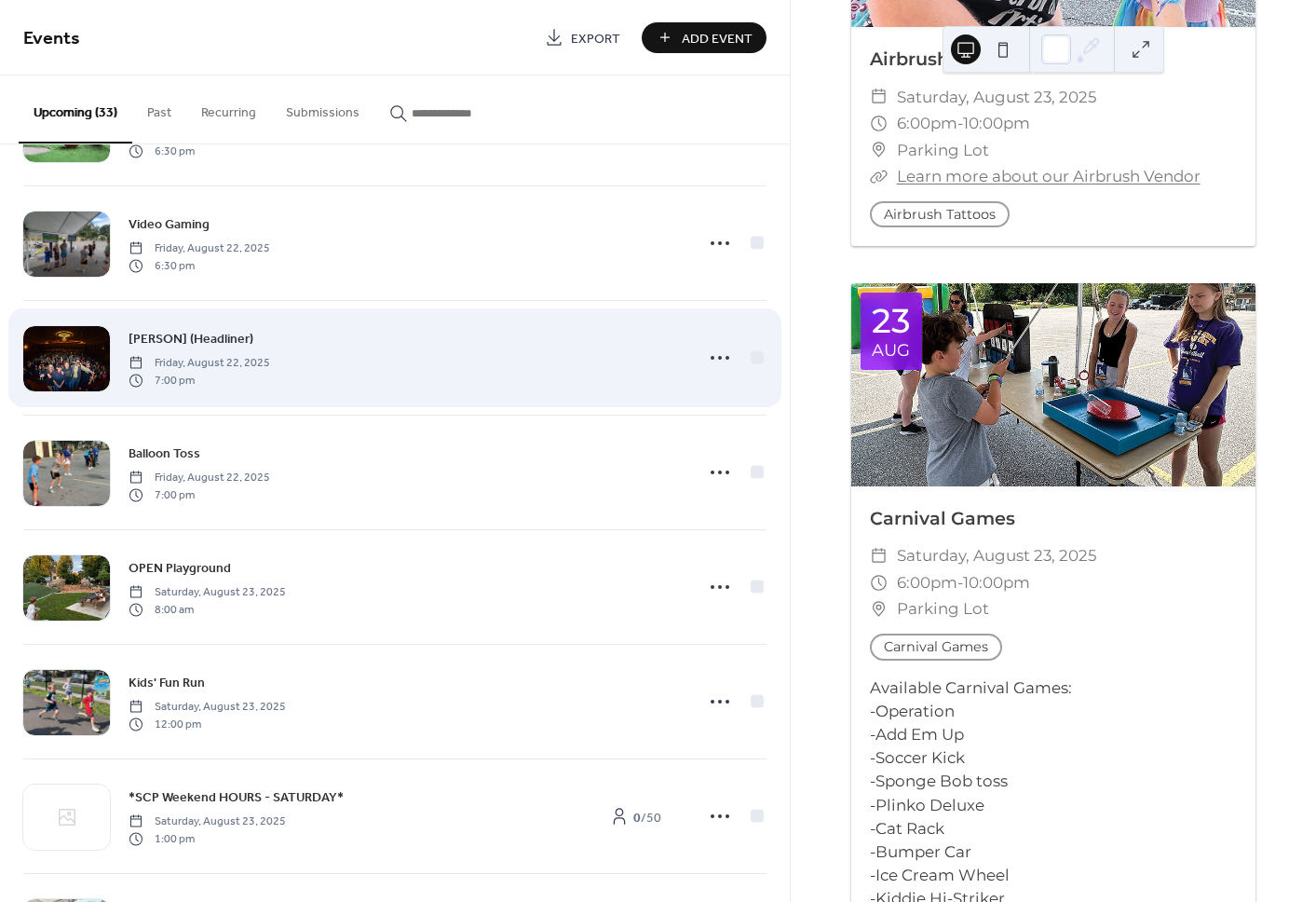 click on "Ace Molar (Headliner) Friday, August 22, 2025 7:00 pm" at bounding box center (405, 358) 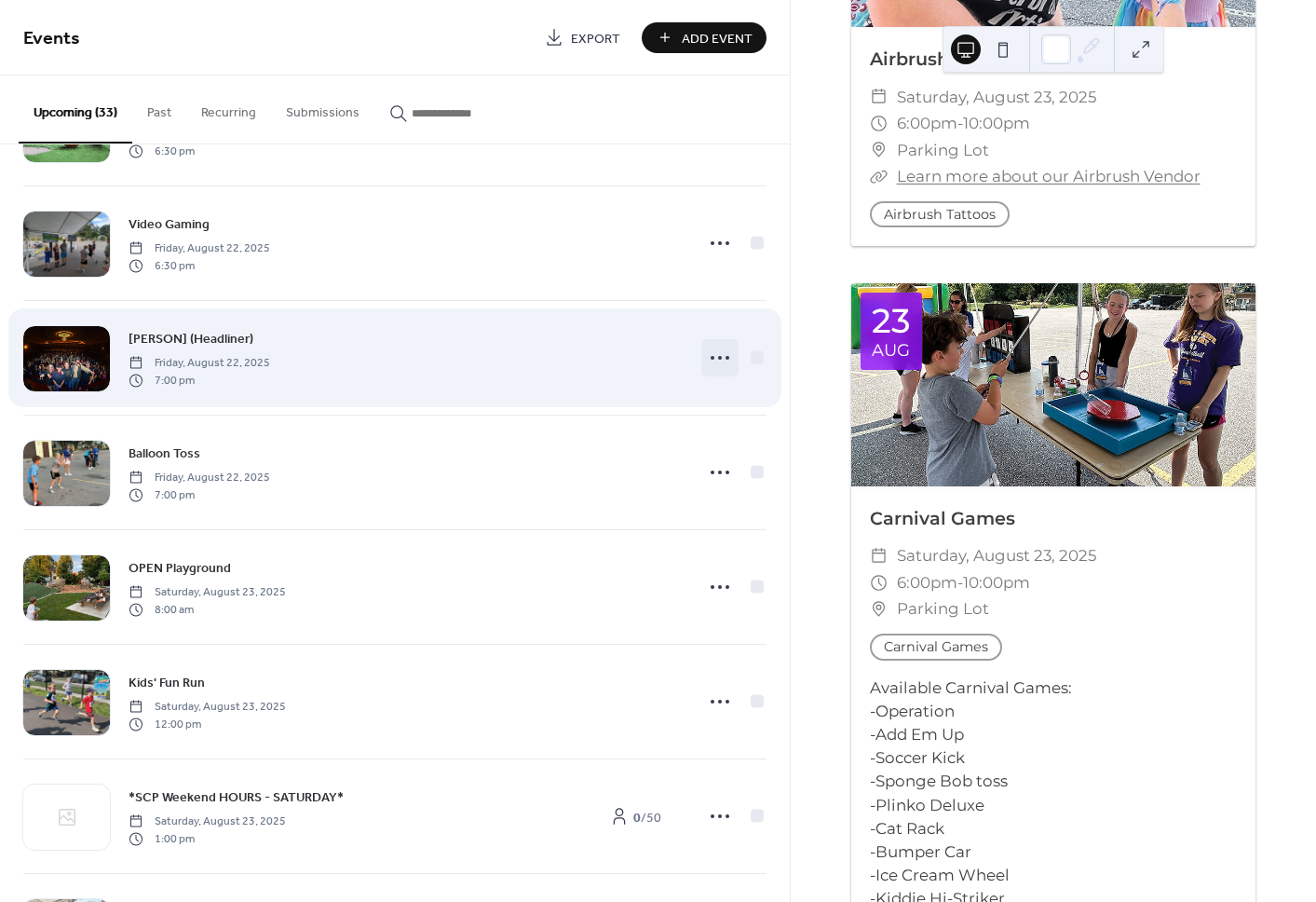 click 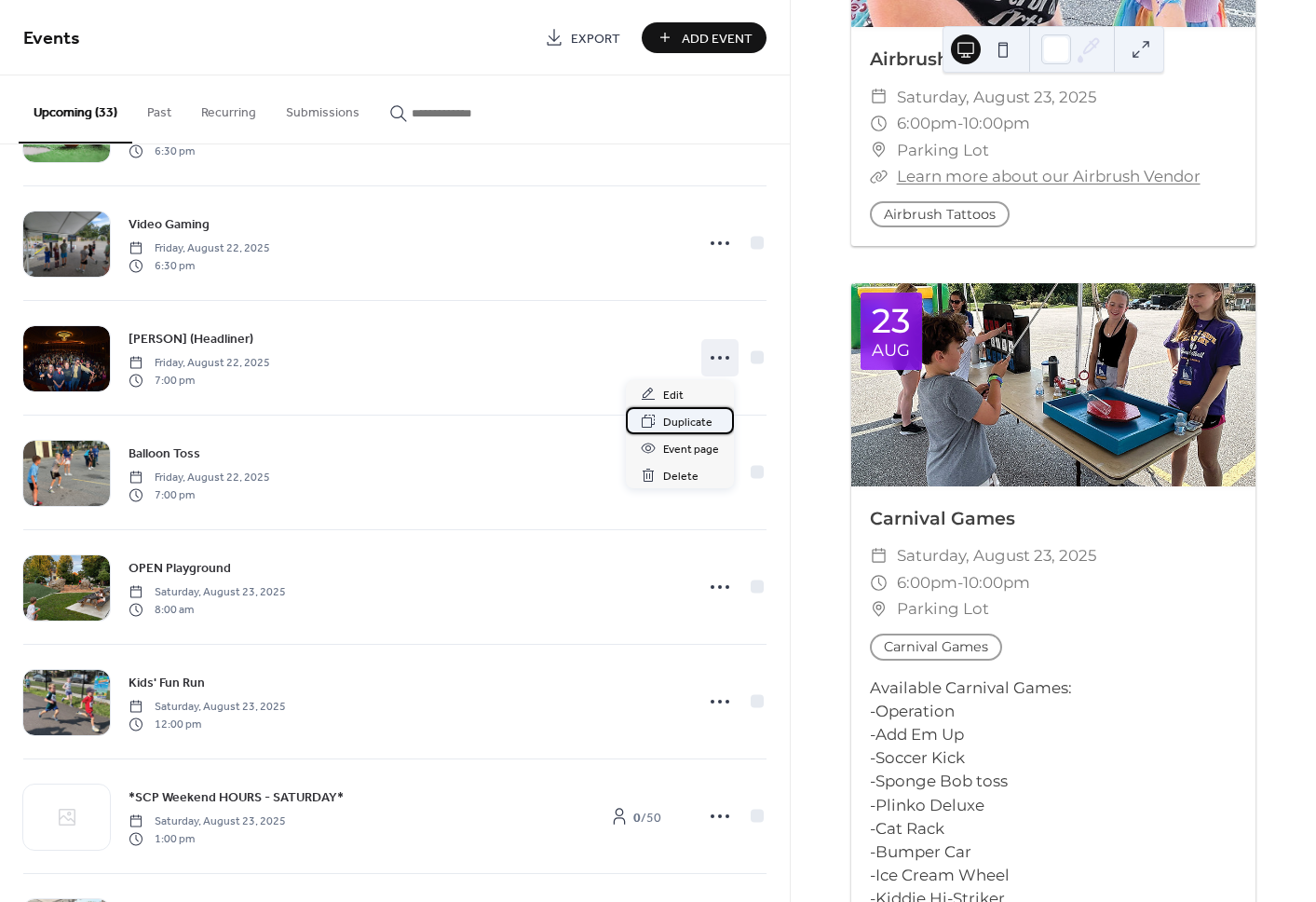 click on "Duplicate" at bounding box center [687, 422] 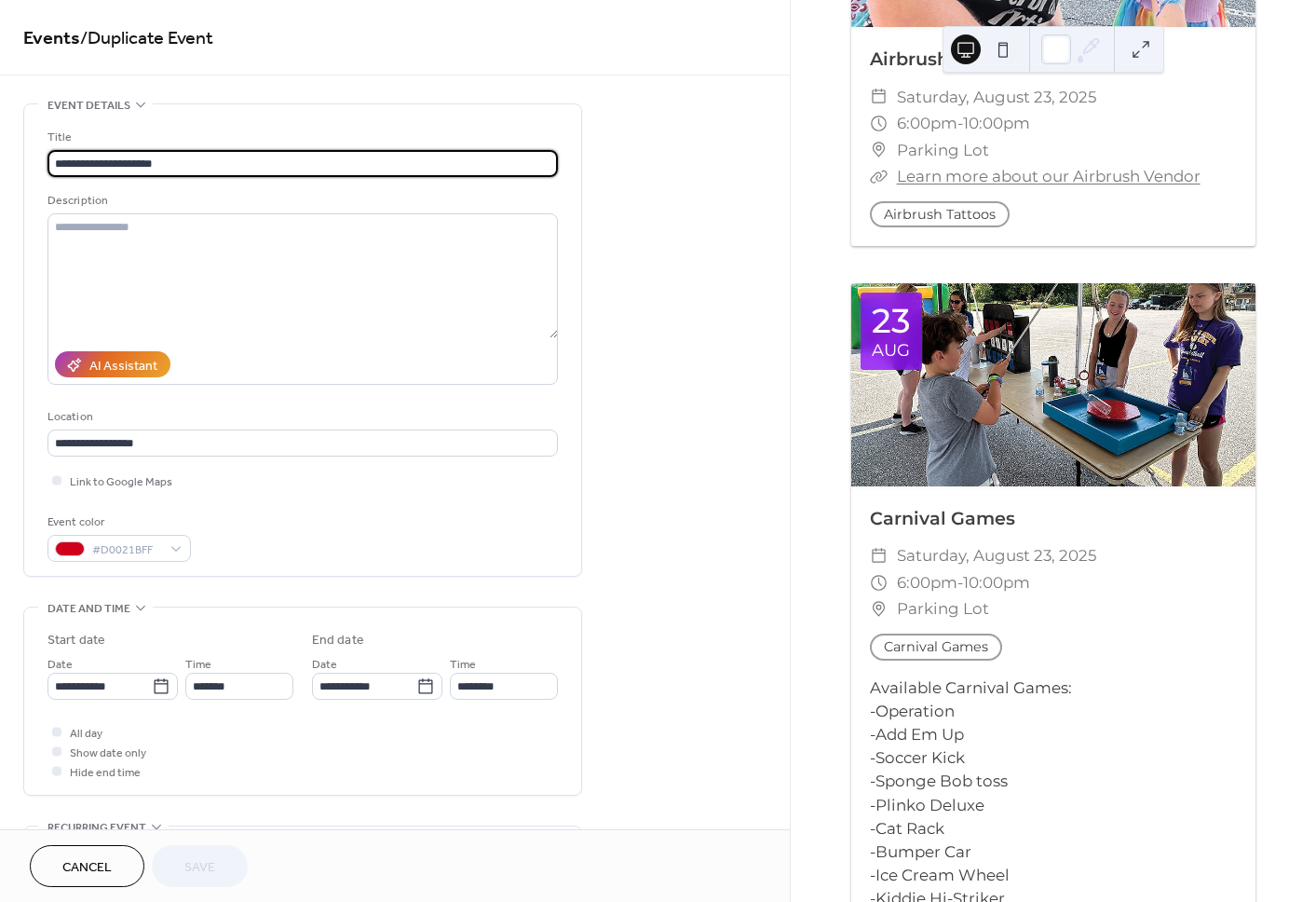 scroll, scrollTop: 1, scrollLeft: 0, axis: vertical 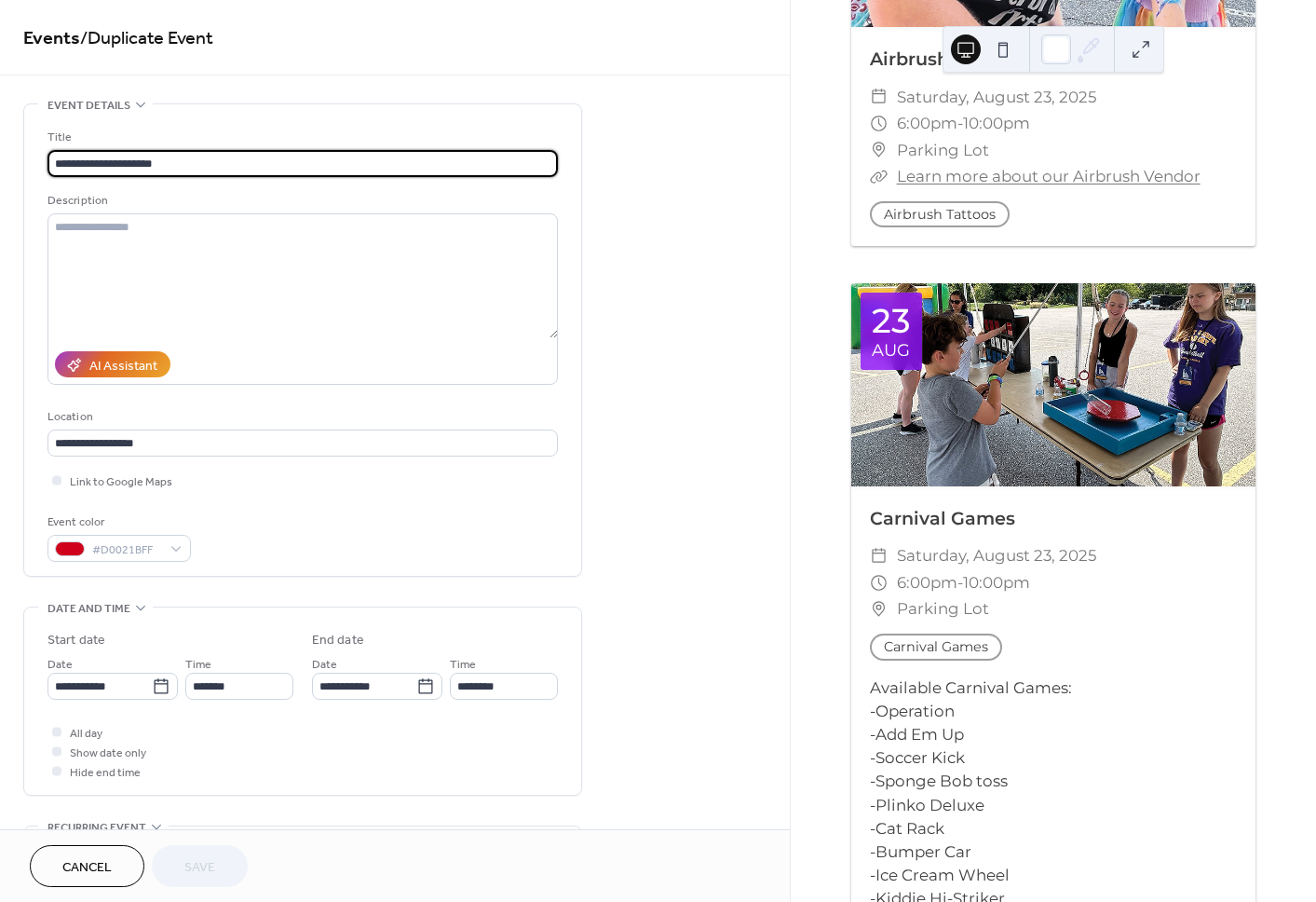 drag, startPoint x: 208, startPoint y: 170, endPoint x: 23, endPoint y: 162, distance: 185.17289 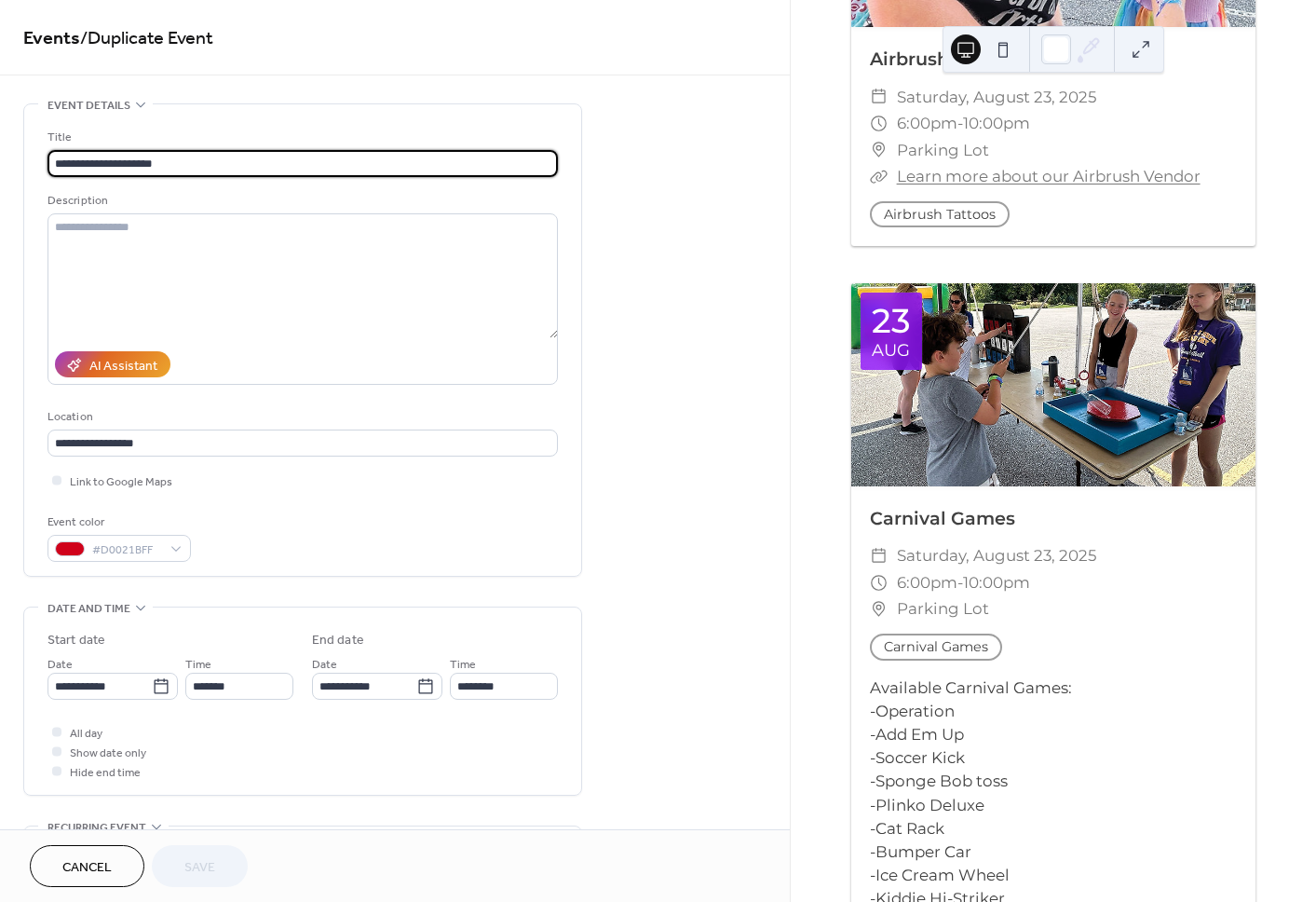 scroll, scrollTop: 0, scrollLeft: 0, axis: both 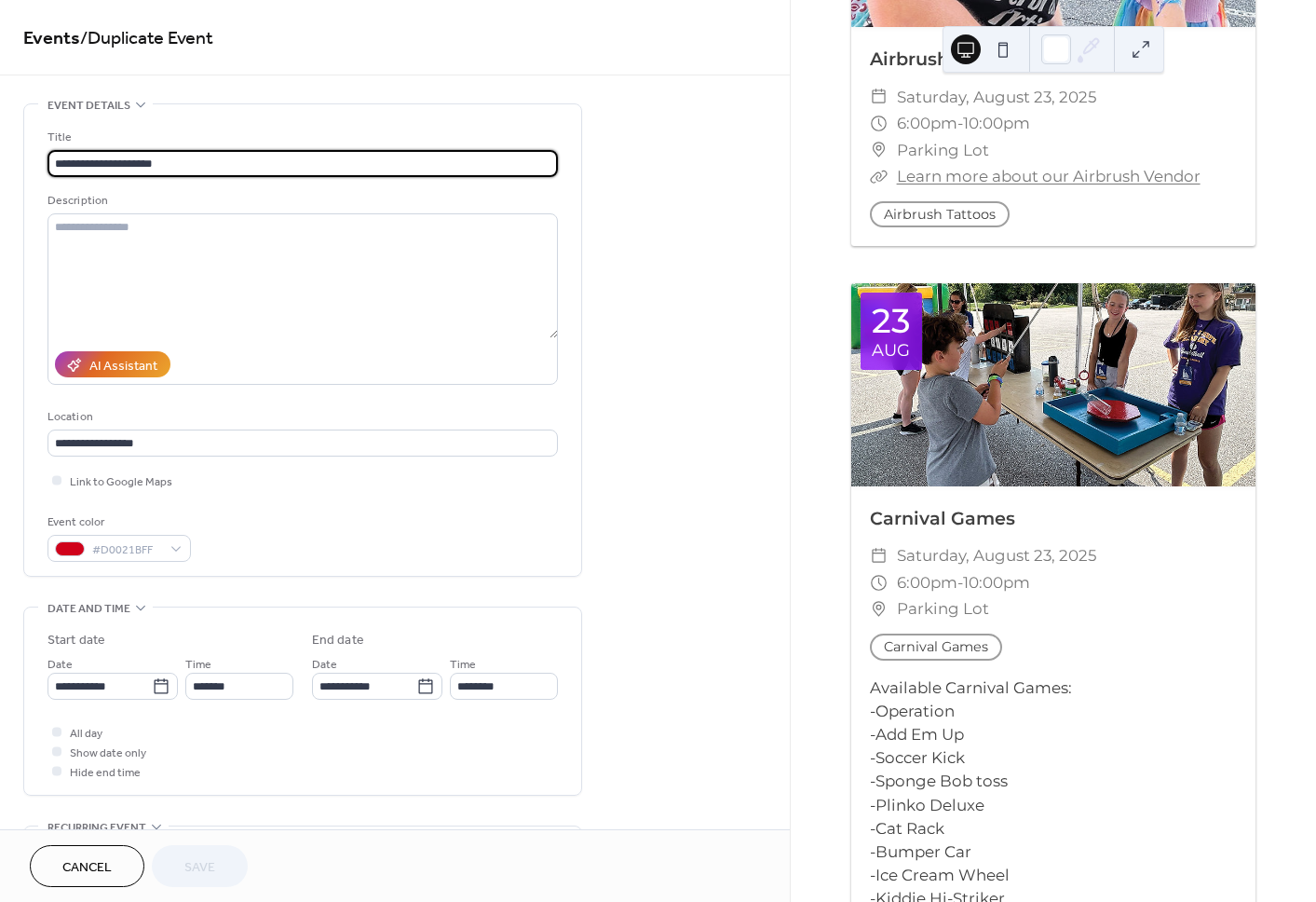 paste on "**" 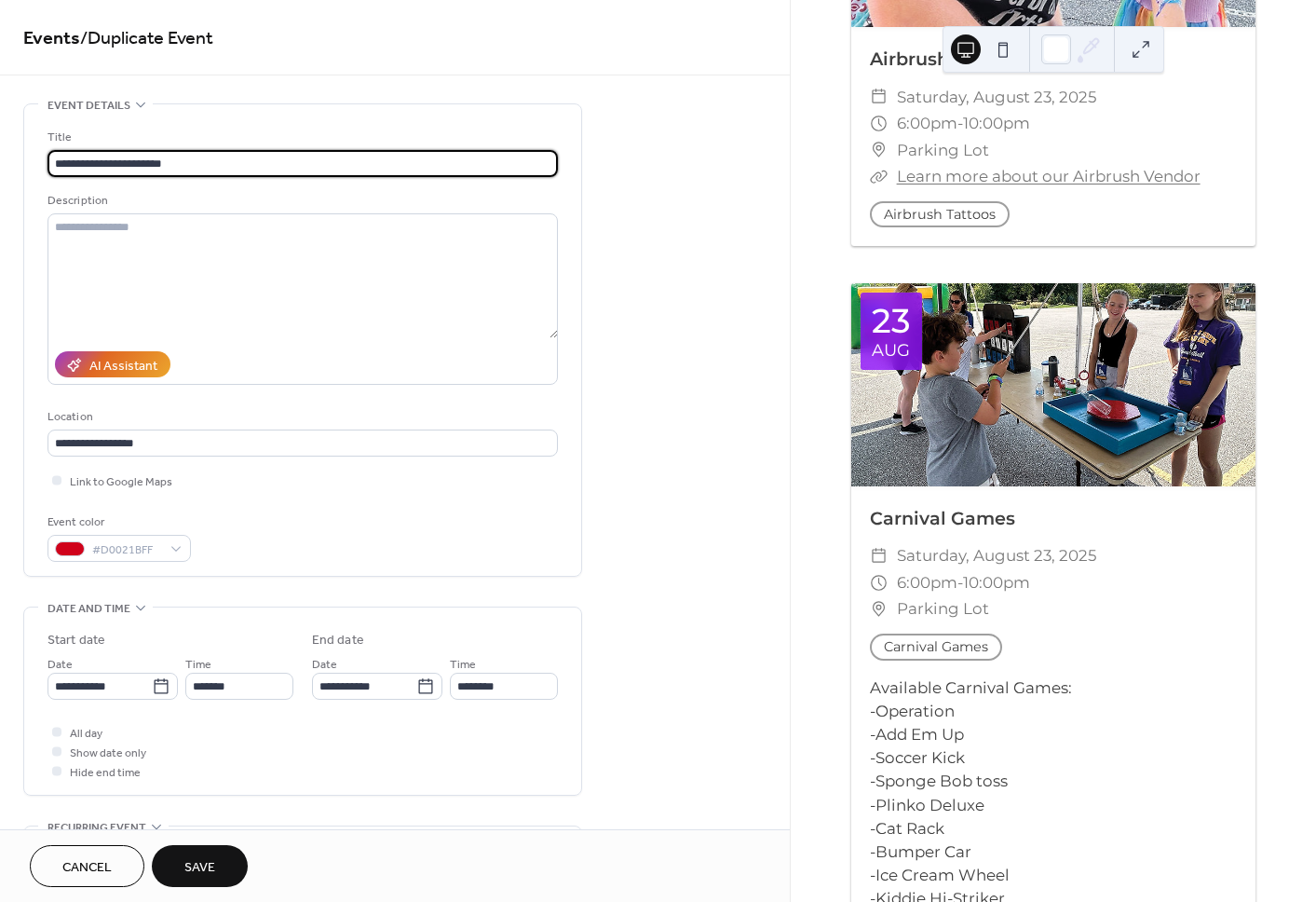 scroll, scrollTop: 1, scrollLeft: 0, axis: vertical 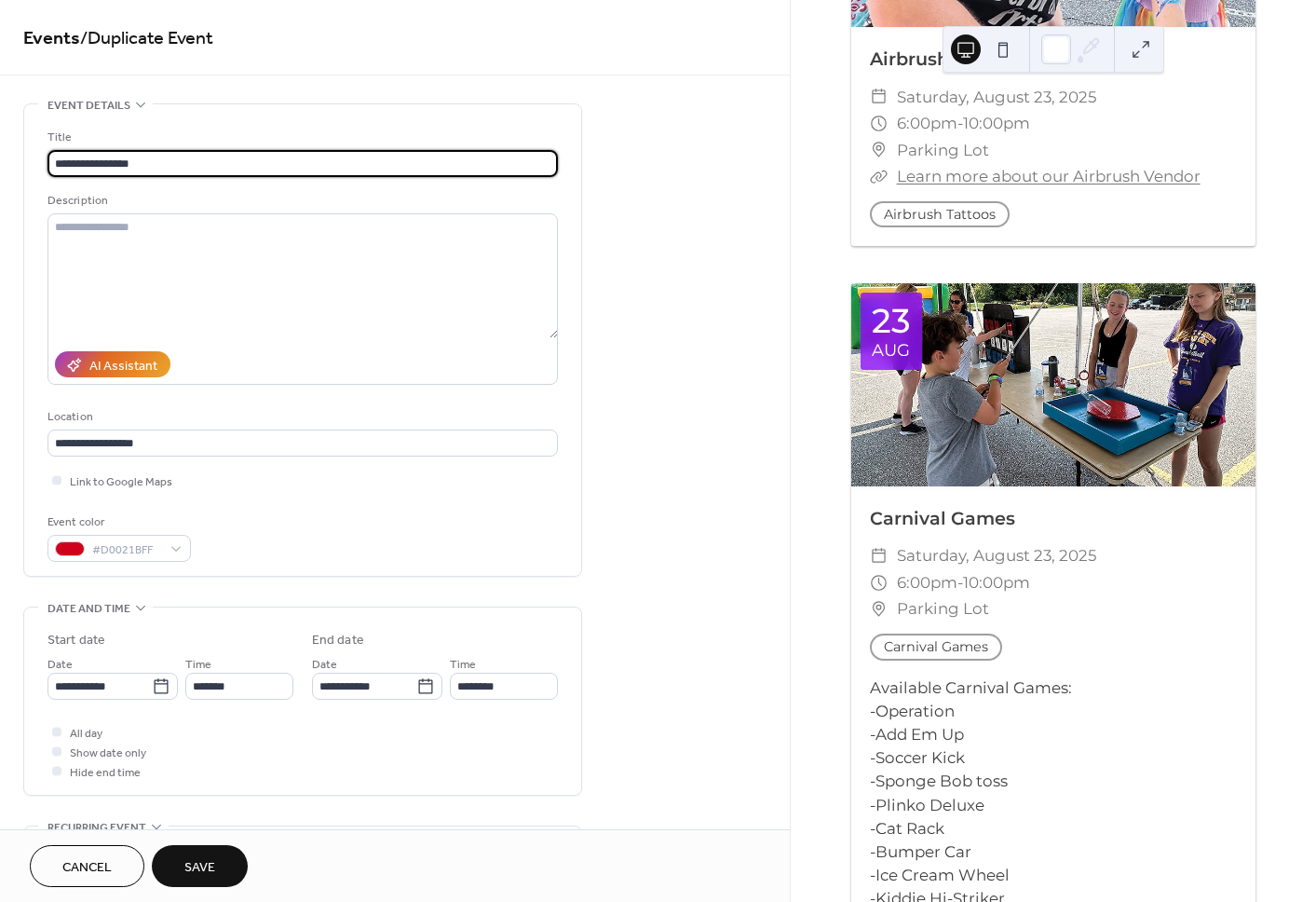 type on "**********" 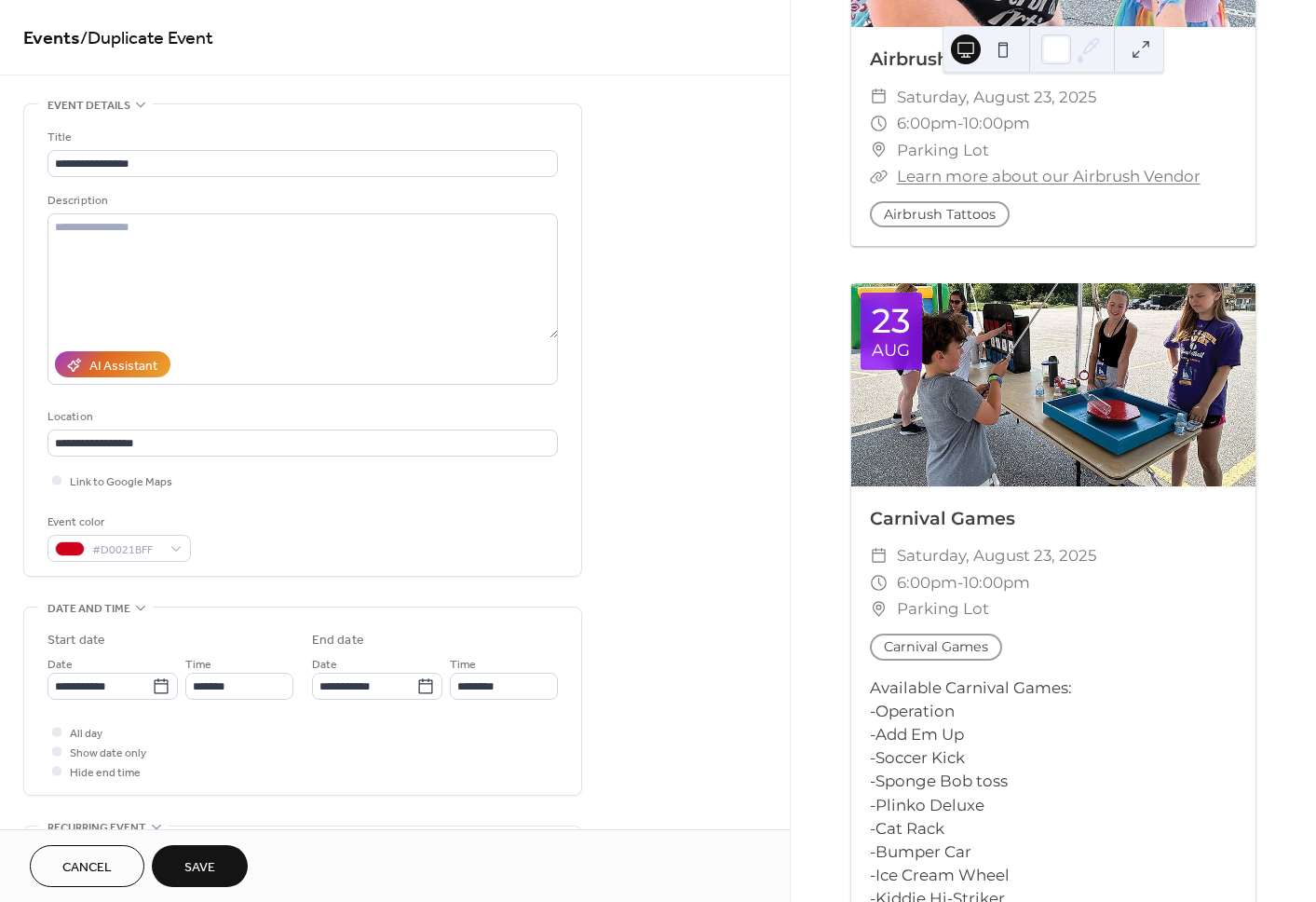 click on "**********" at bounding box center [303, 345] 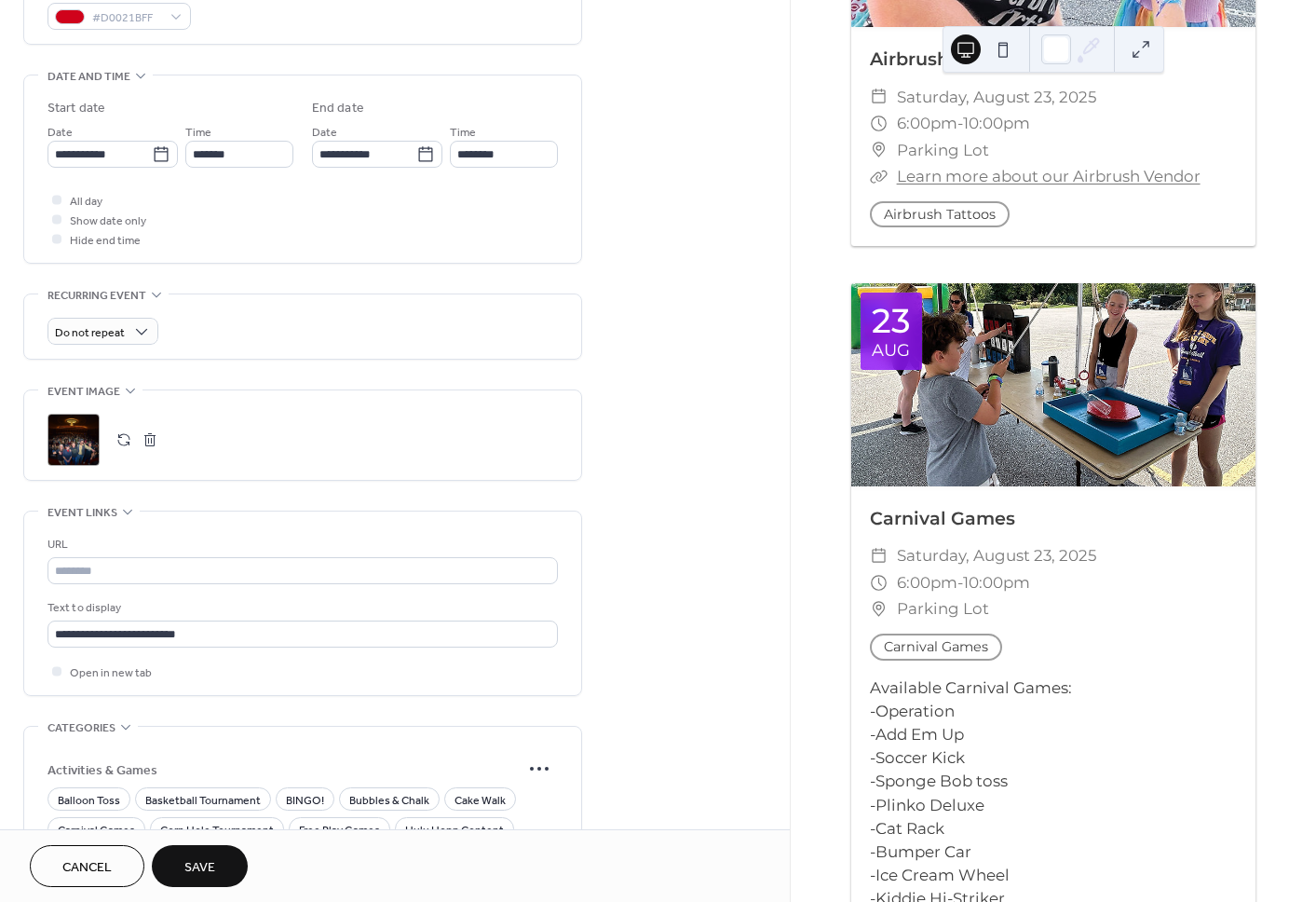 click at bounding box center (150, 440) 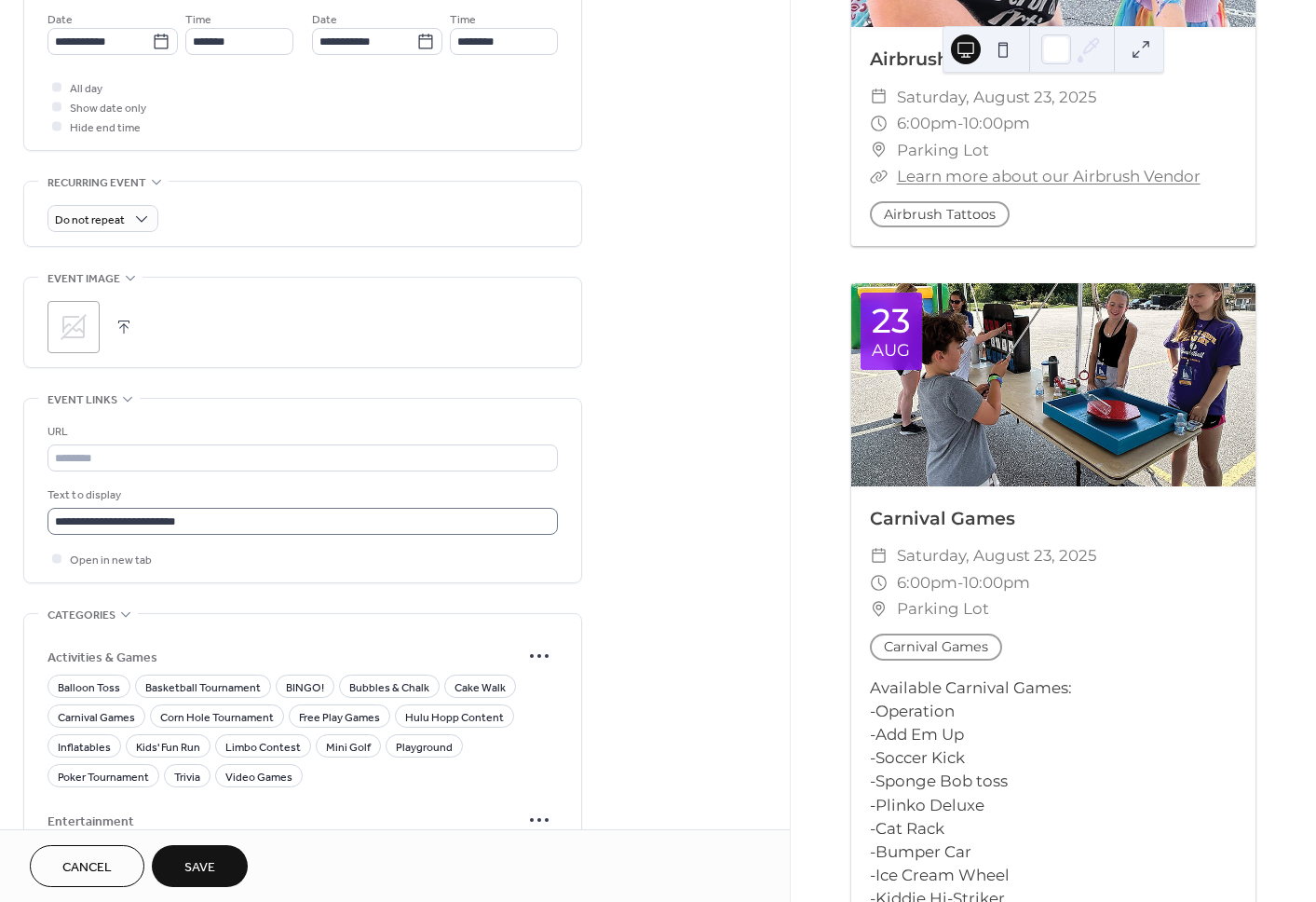 scroll, scrollTop: 641, scrollLeft: 0, axis: vertical 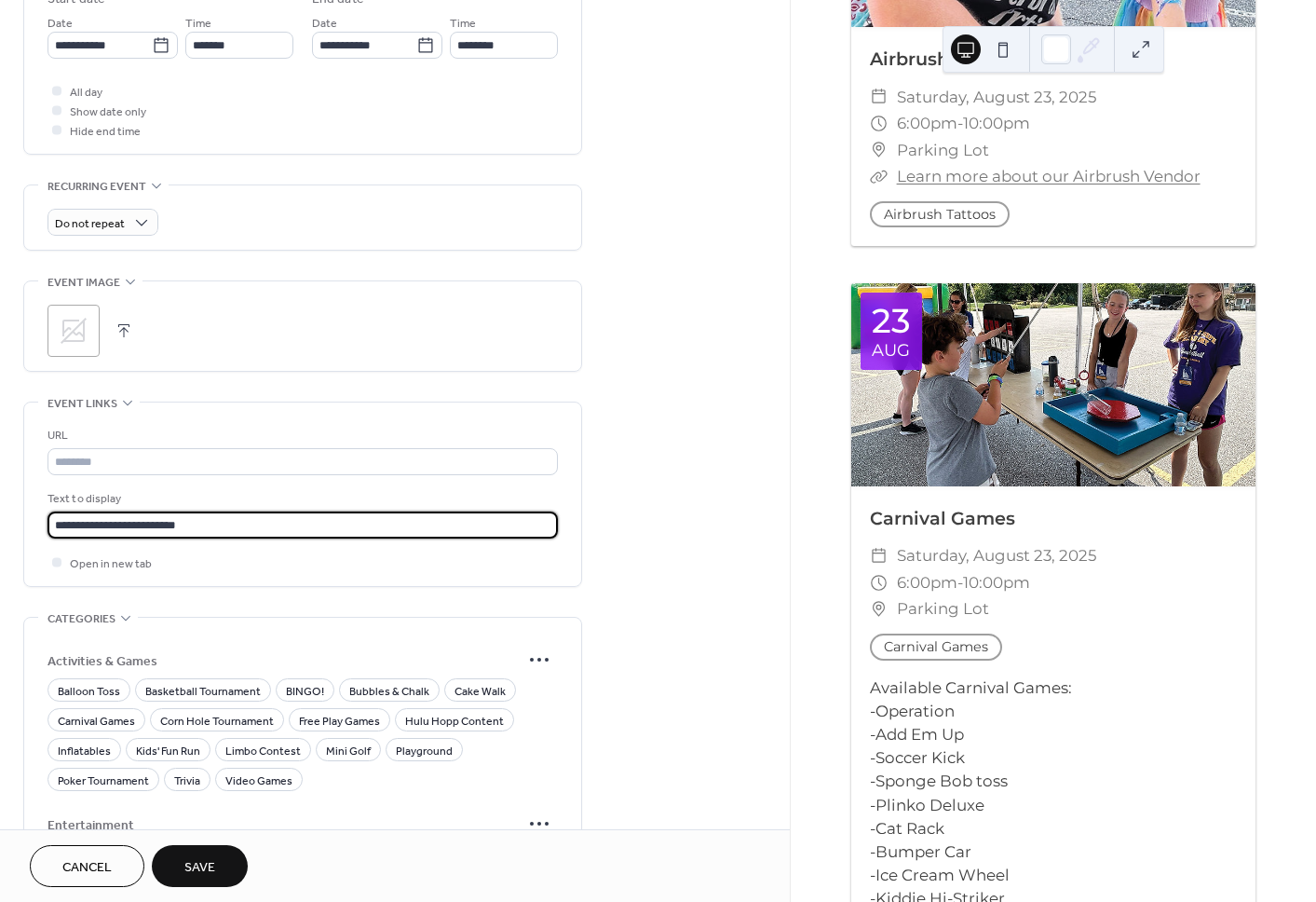drag, startPoint x: 146, startPoint y: 526, endPoint x: 218, endPoint y: 527, distance: 72.00694 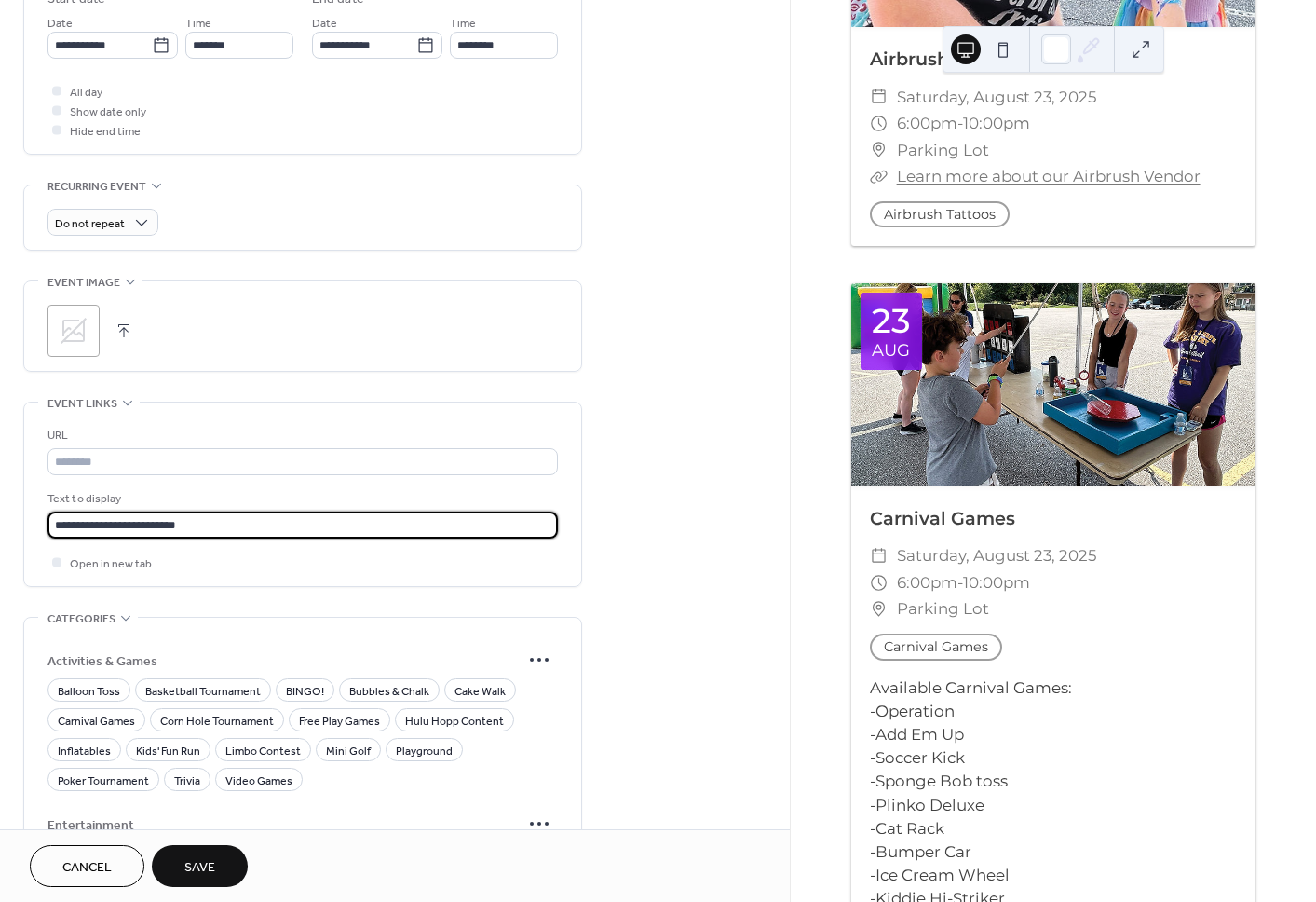 scroll, scrollTop: 0, scrollLeft: 0, axis: both 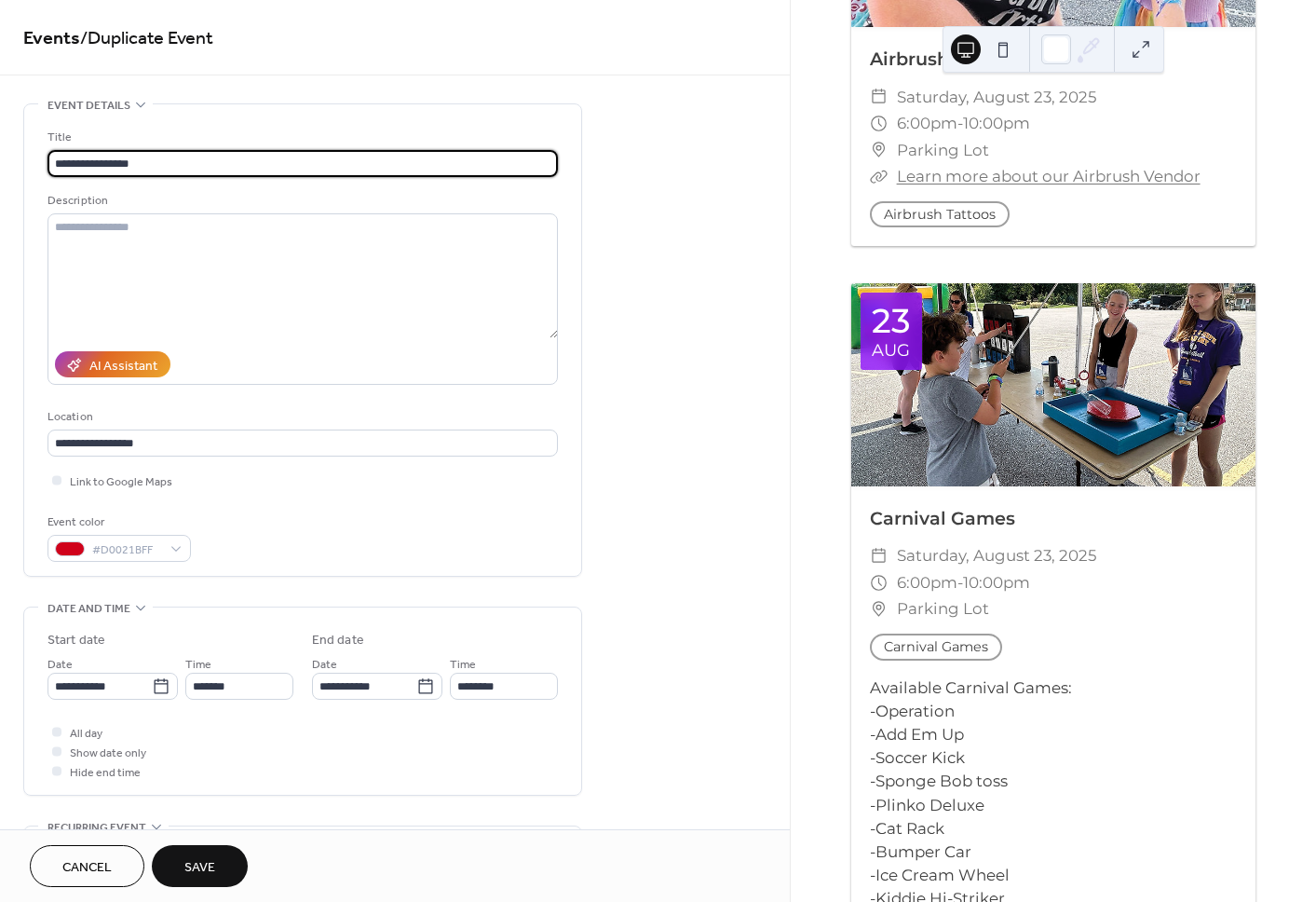 drag, startPoint x: 130, startPoint y: 163, endPoint x: 141, endPoint y: 166, distance: 11.401754 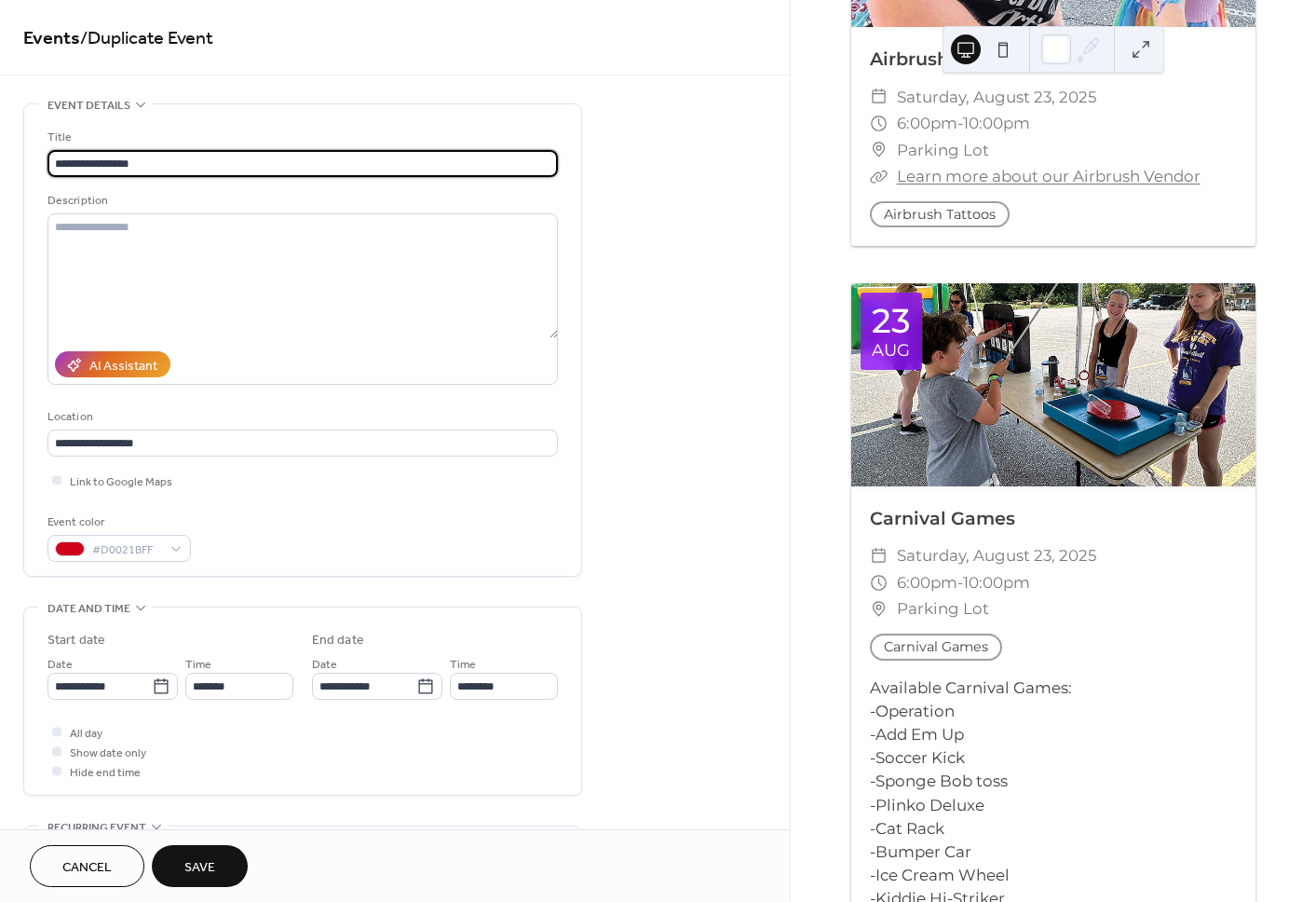 drag, startPoint x: 174, startPoint y: 169, endPoint x: 34, endPoint y: 159, distance: 140.35669 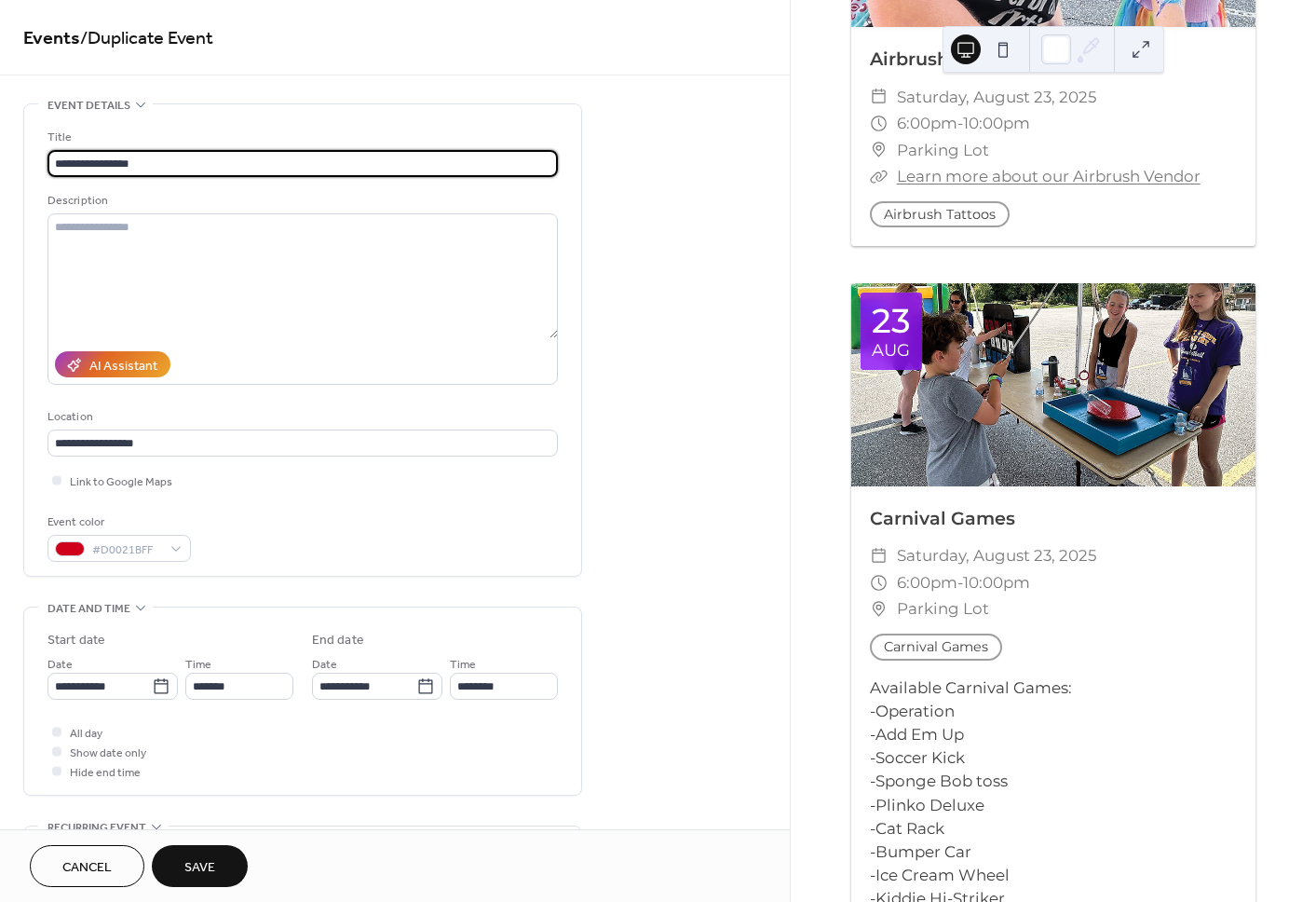 click on "**********" at bounding box center [303, 340] 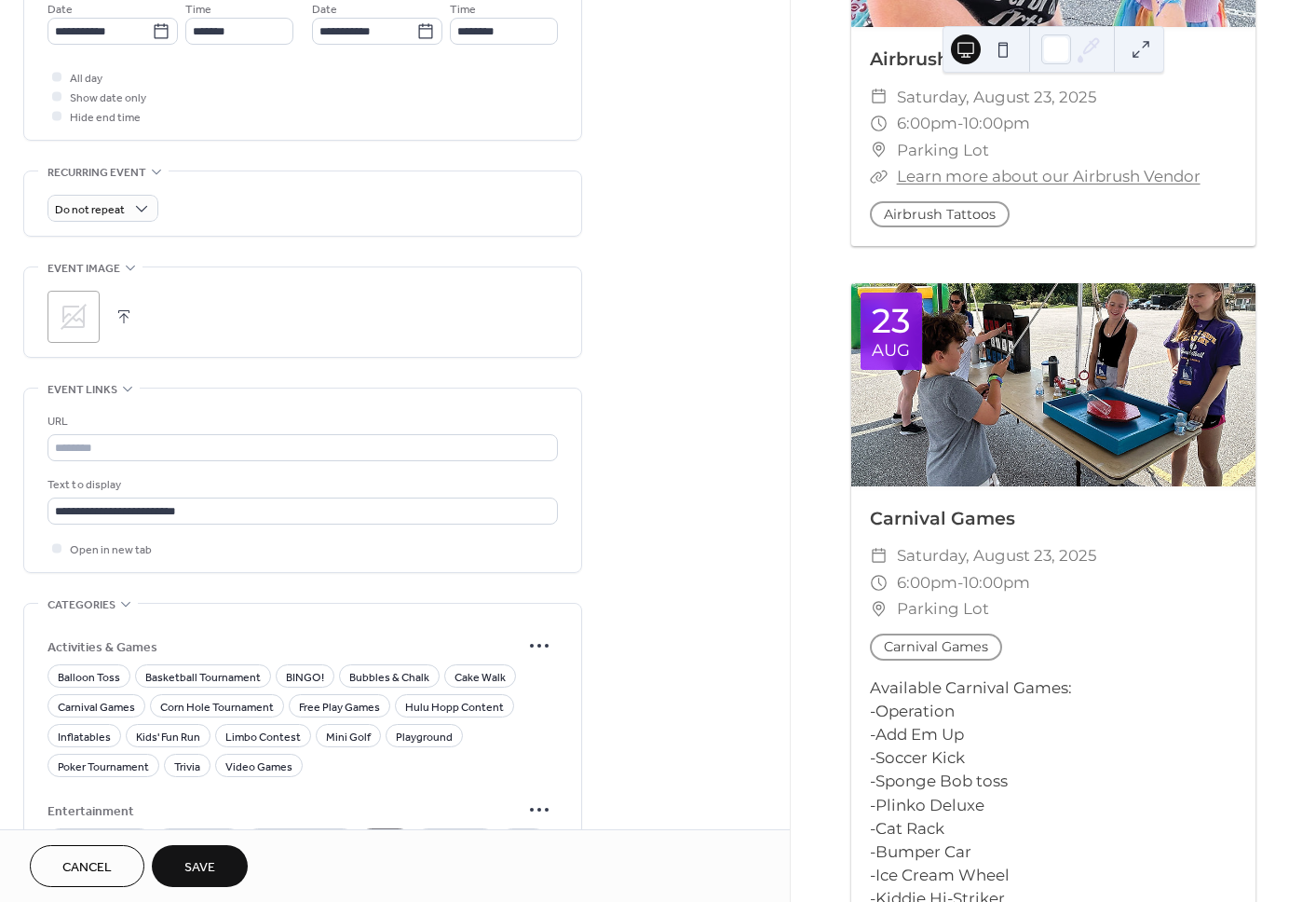 scroll, scrollTop: 686, scrollLeft: 0, axis: vertical 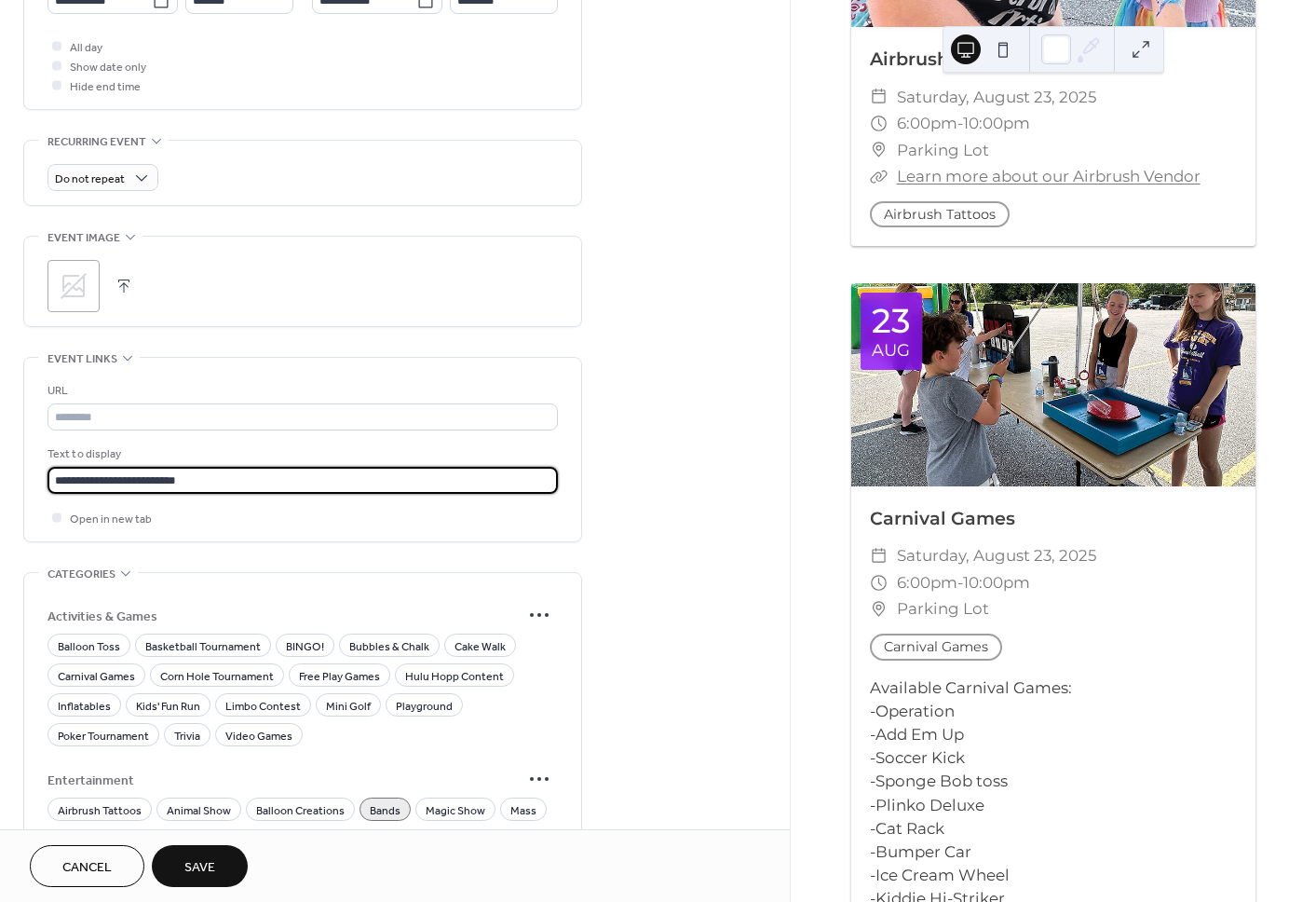 drag, startPoint x: 204, startPoint y: 484, endPoint x: 146, endPoint y: 484, distance: 58 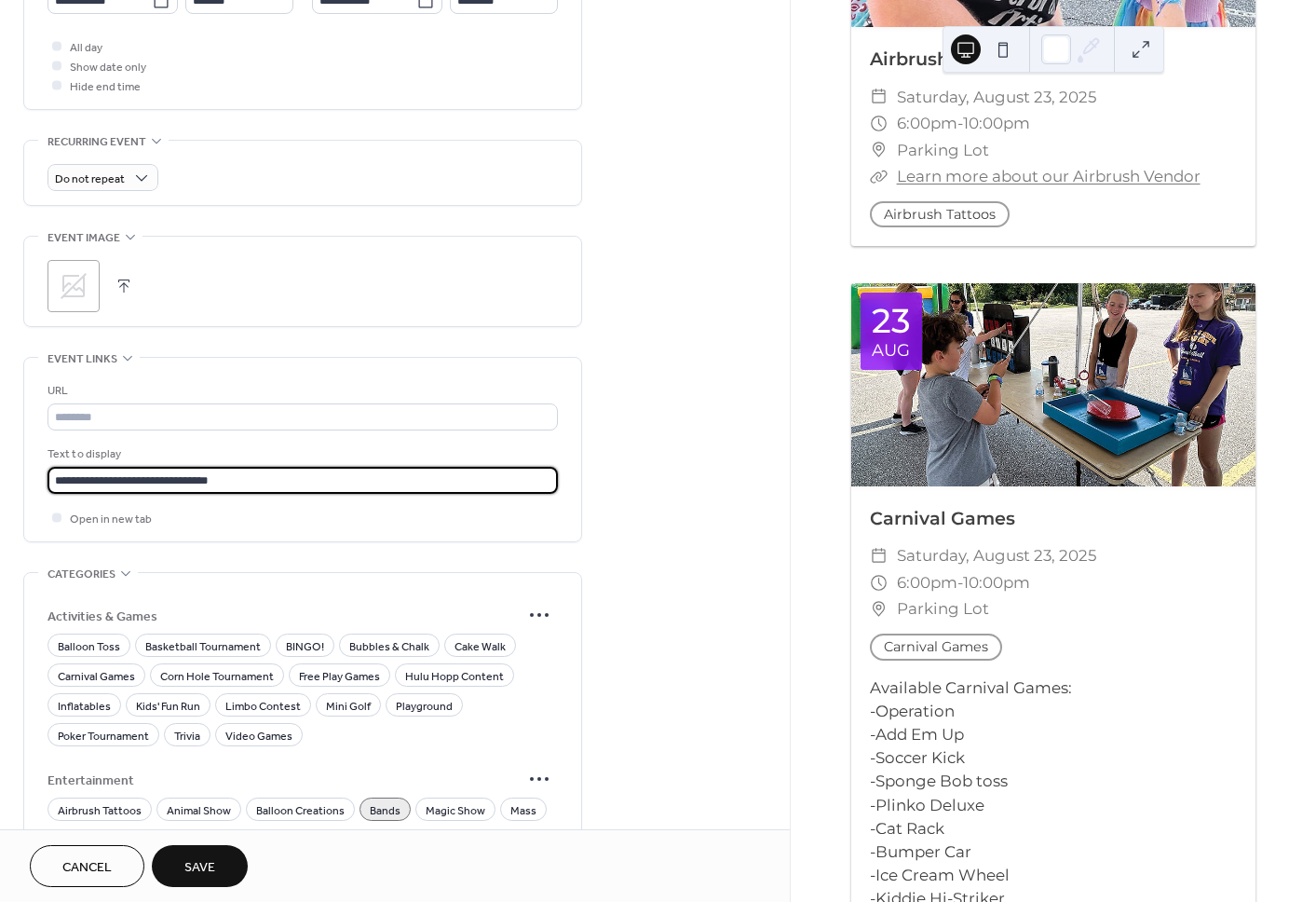 type on "**********" 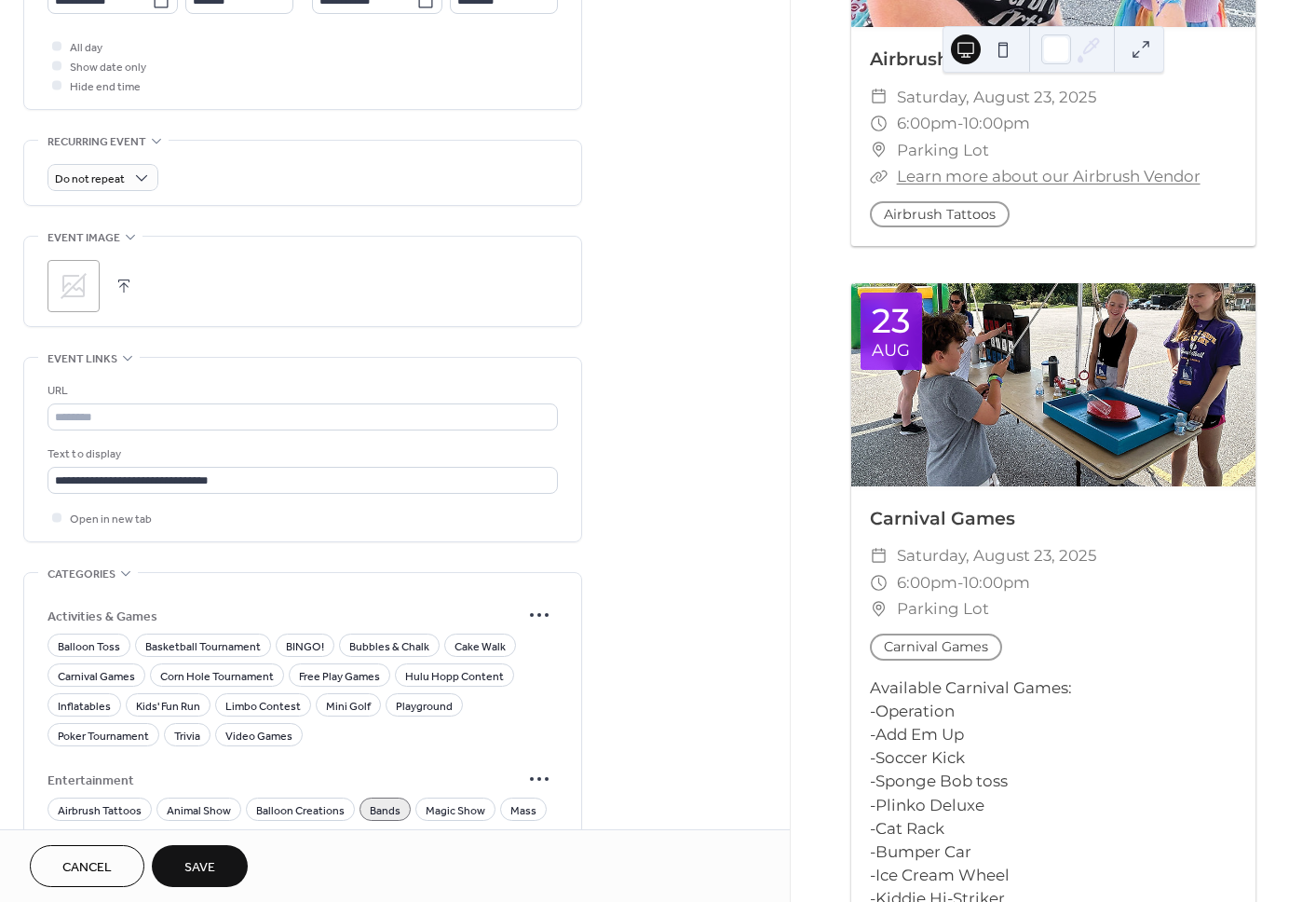 scroll, scrollTop: 0, scrollLeft: 0, axis: both 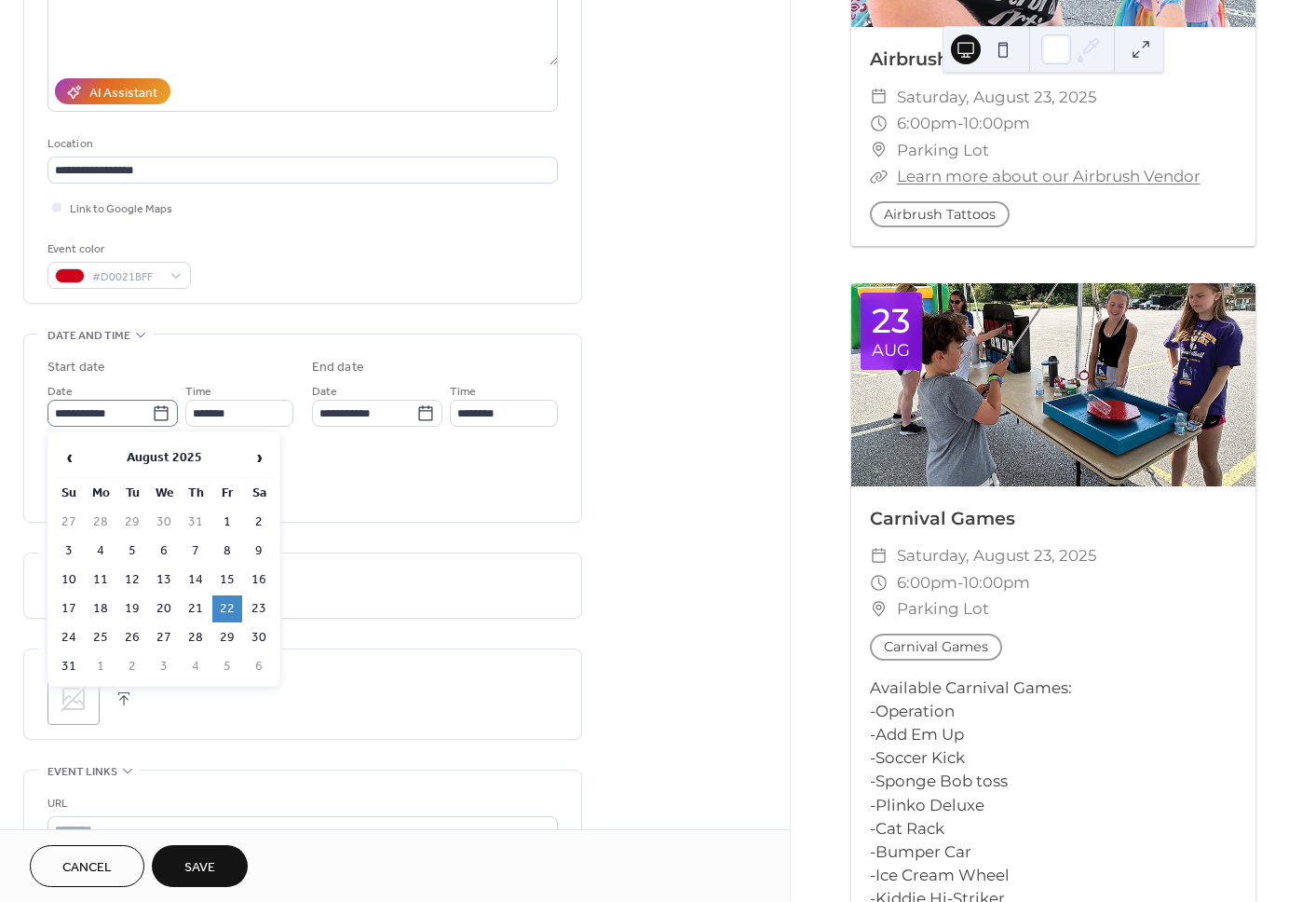click 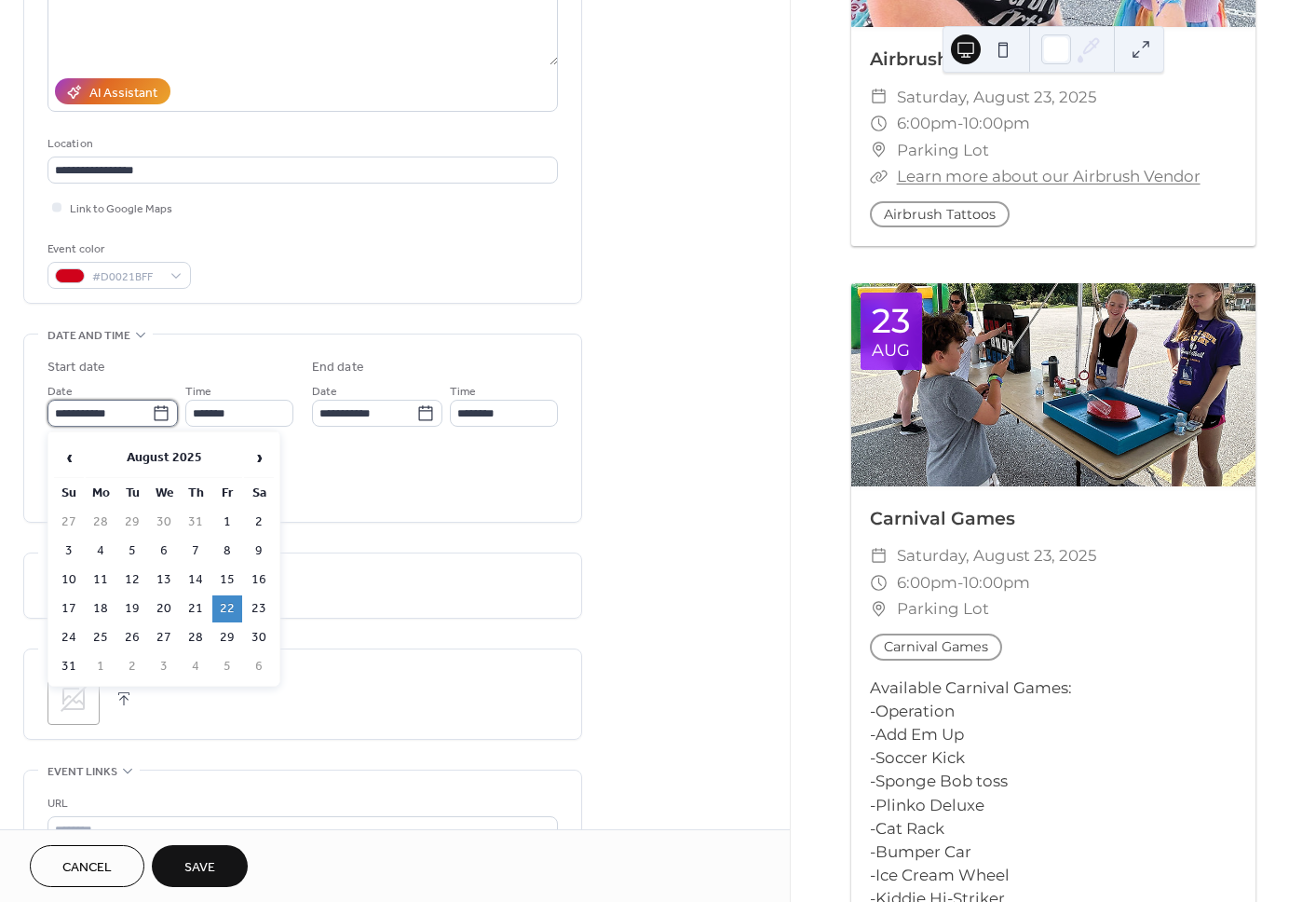 click on "**********" at bounding box center (100, 413) 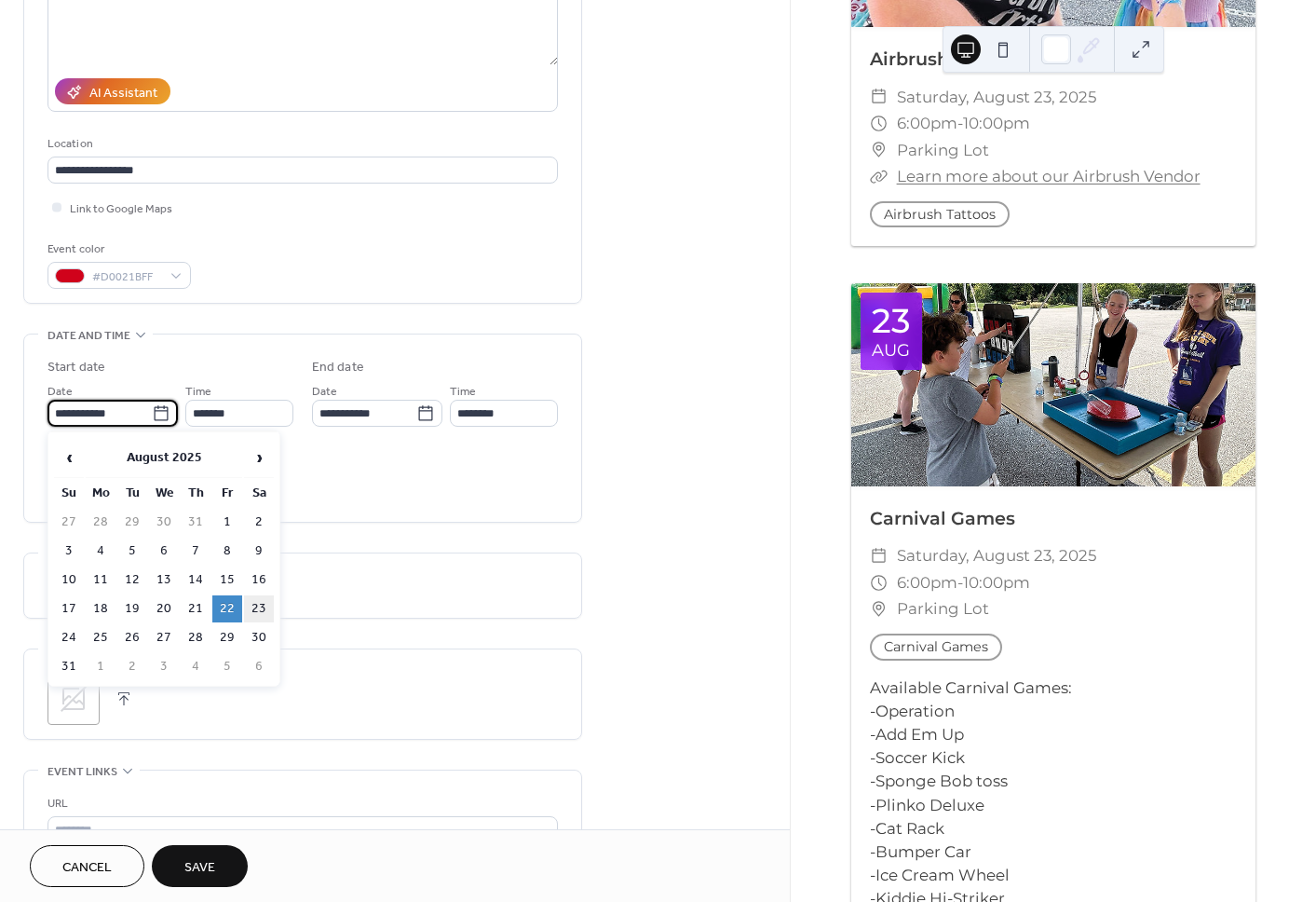 click on "23" at bounding box center [259, 608] 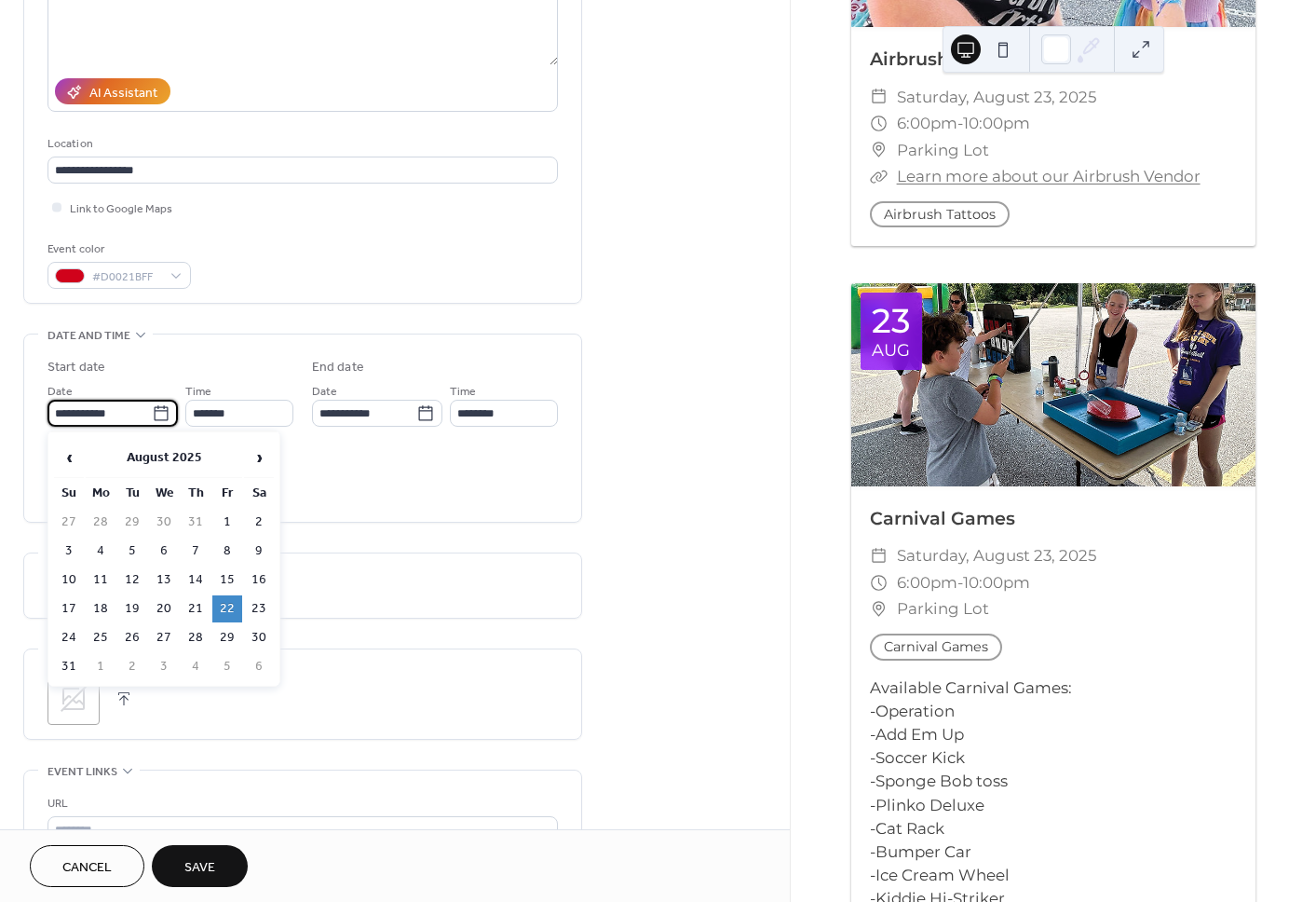 type on "**********" 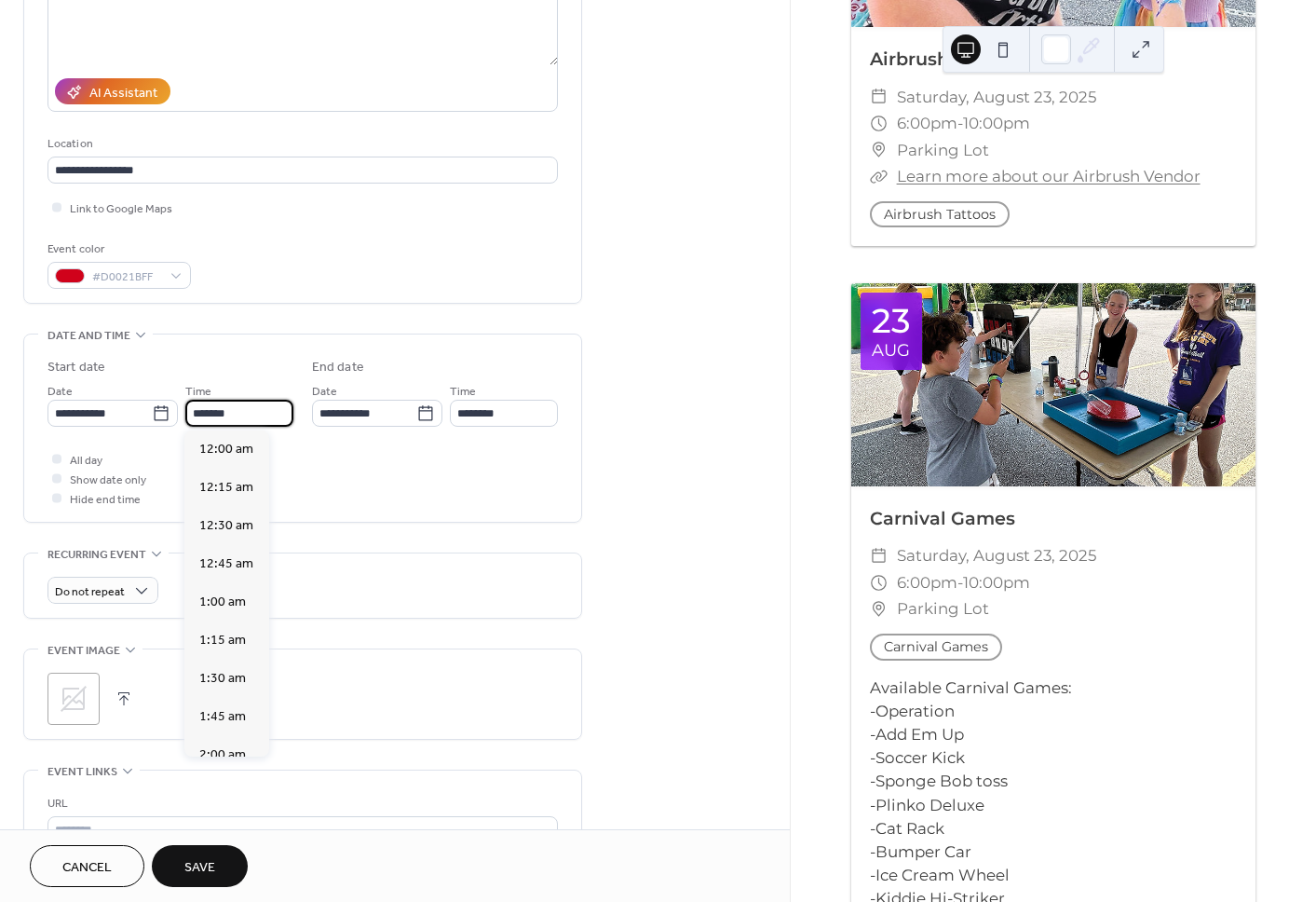 click on "*******" at bounding box center [239, 413] 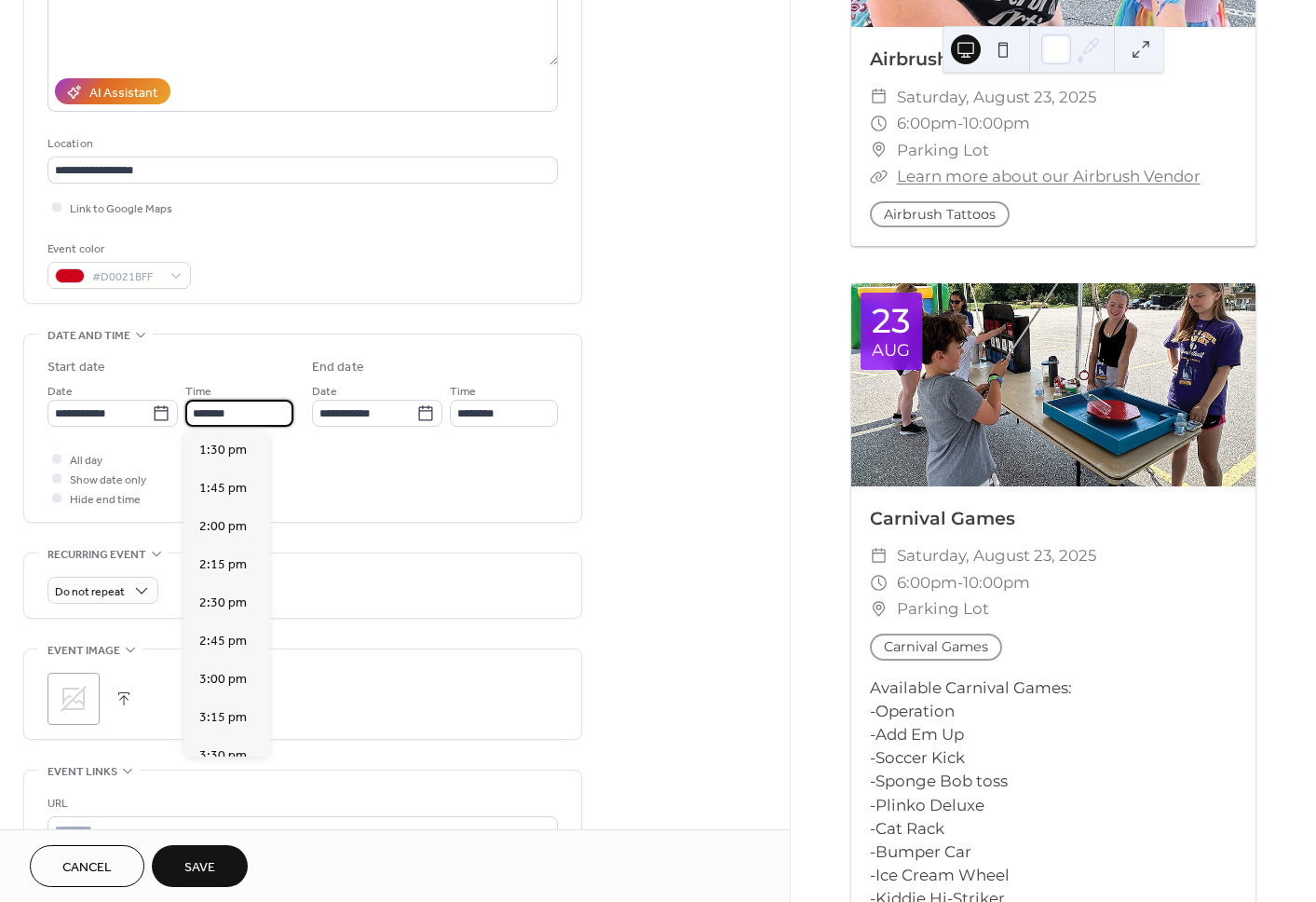 scroll, scrollTop: 2056, scrollLeft: 0, axis: vertical 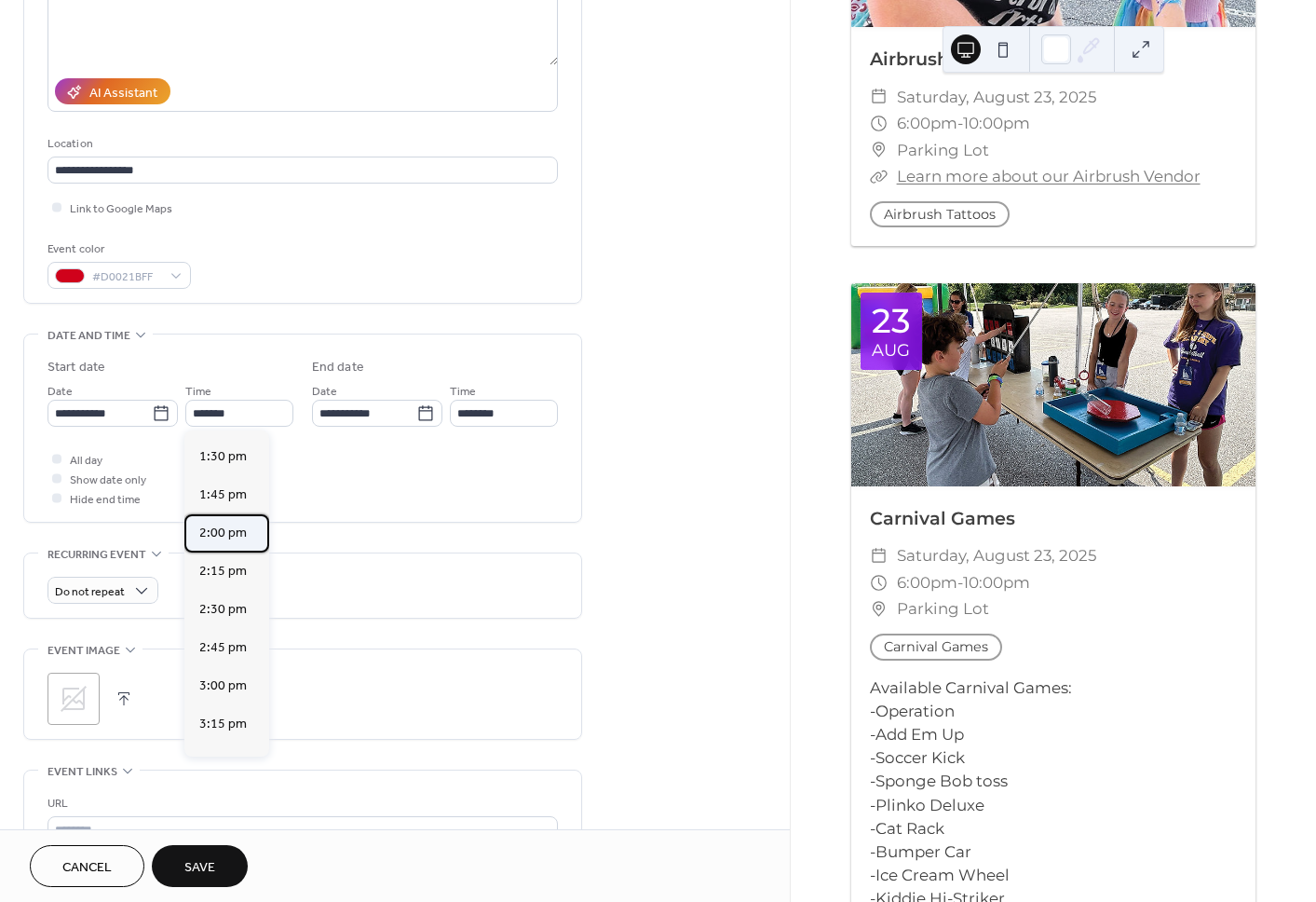 click on "2:00 pm" at bounding box center [223, 533] 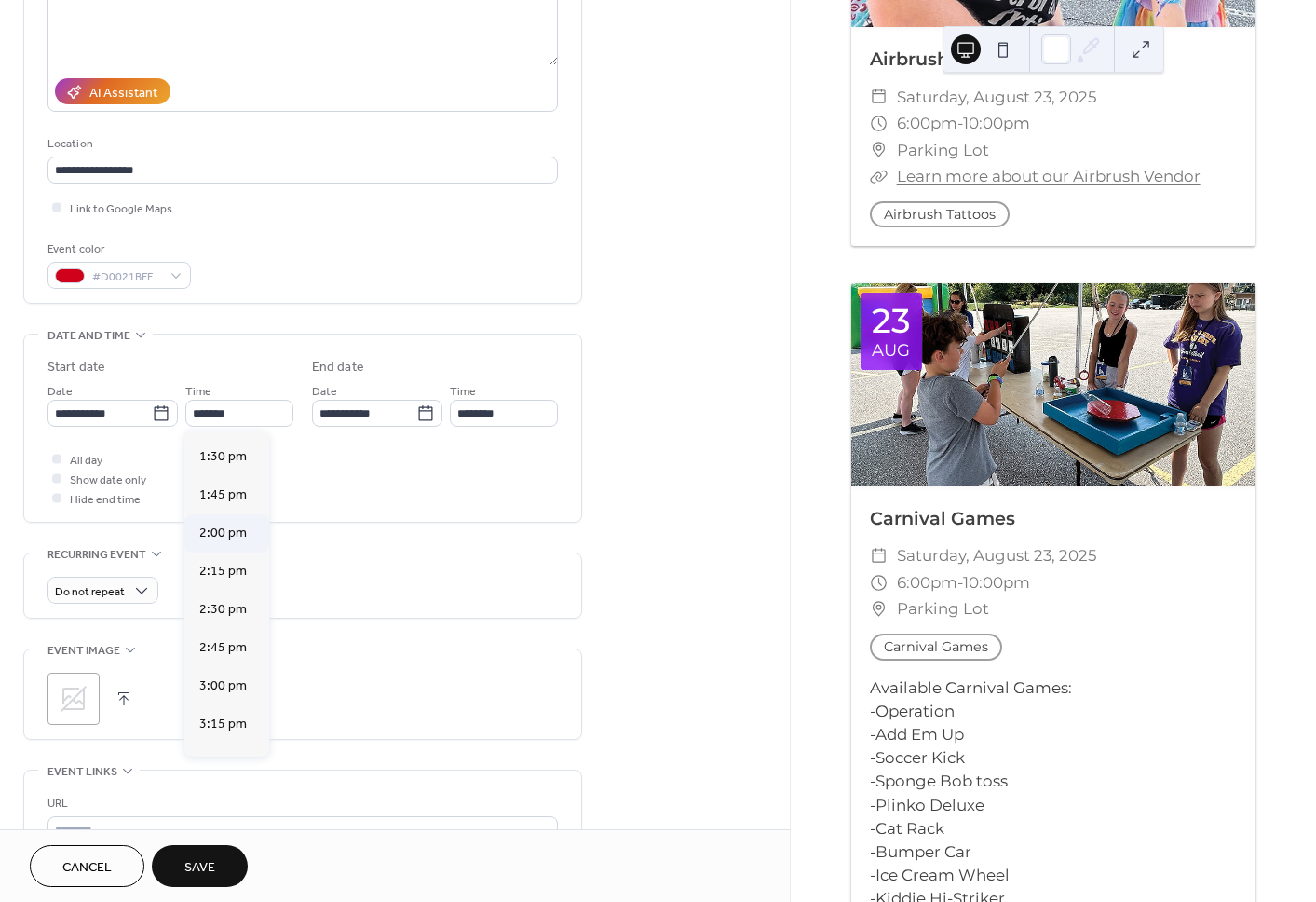 type on "*******" 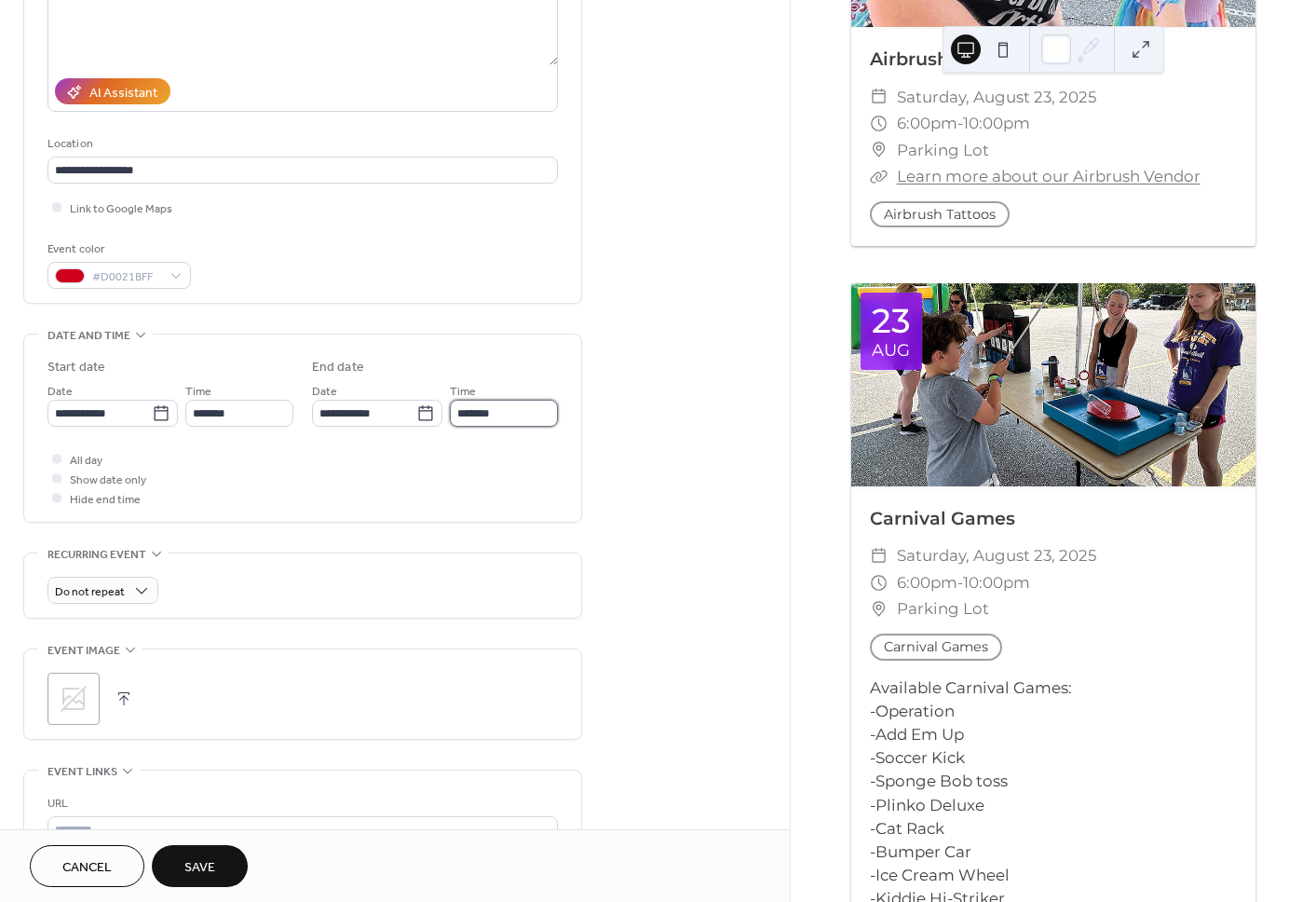 click on "*******" at bounding box center (504, 413) 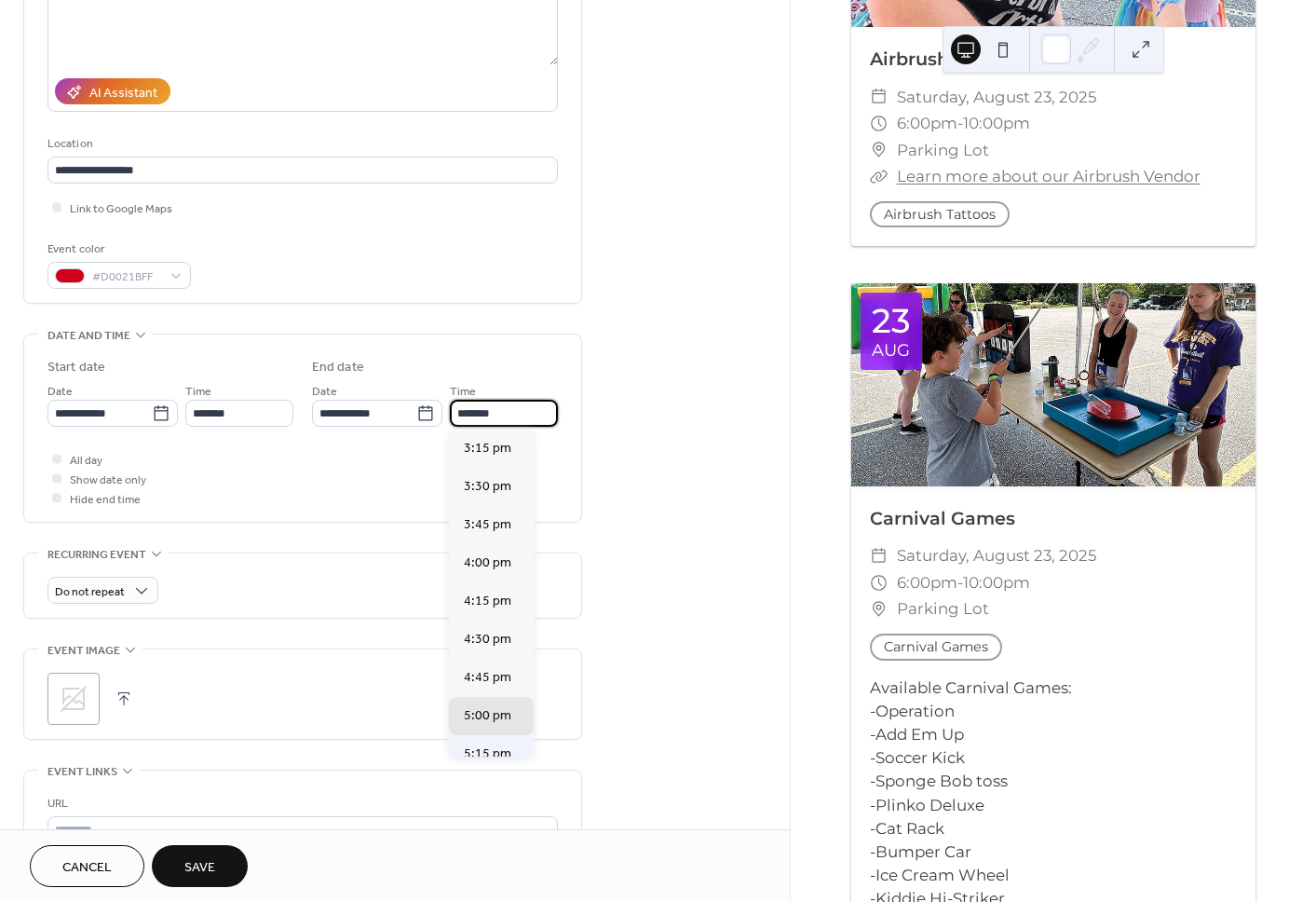 scroll, scrollTop: 108, scrollLeft: 0, axis: vertical 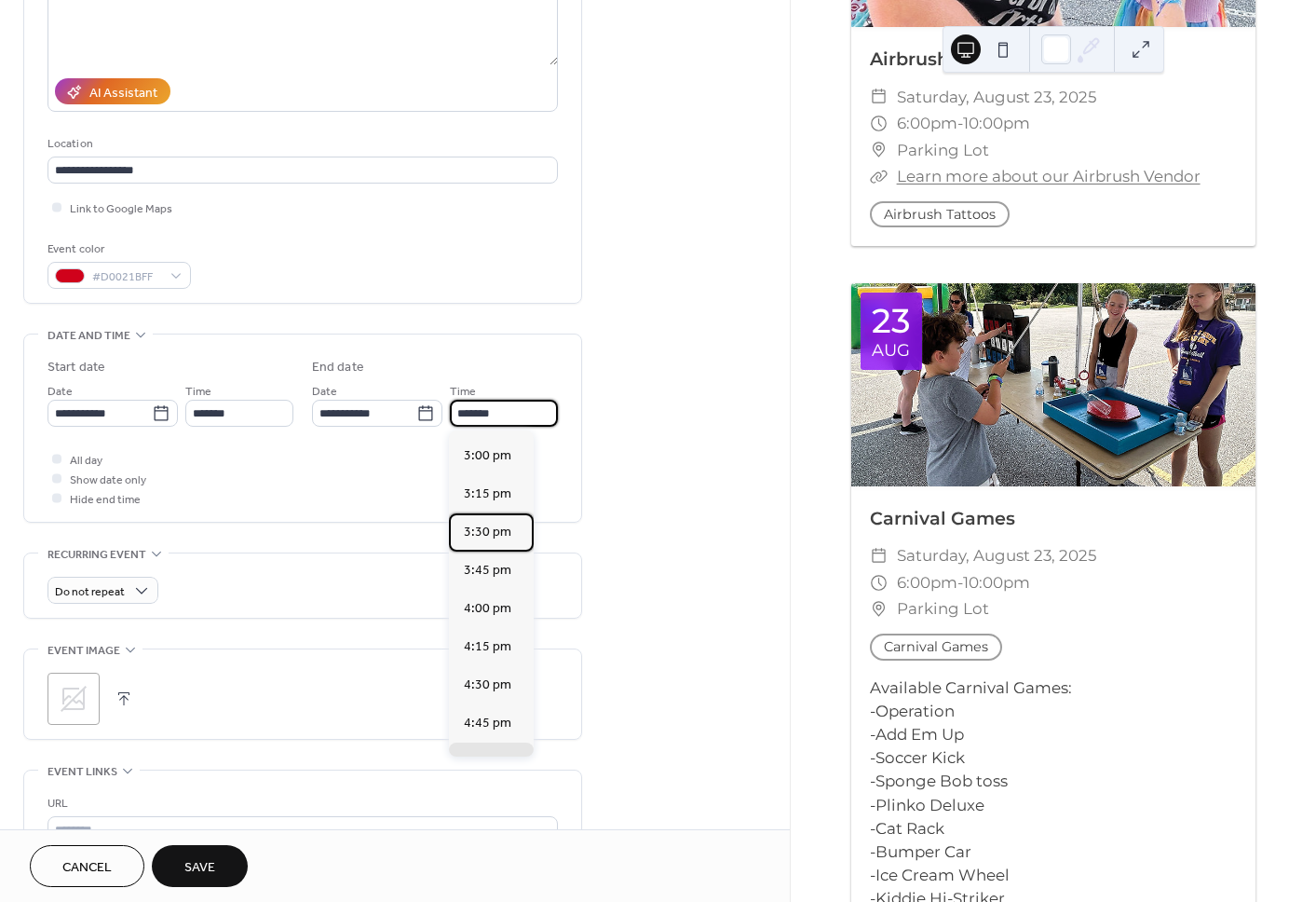 click on "3:30 pm" at bounding box center [487, 532] 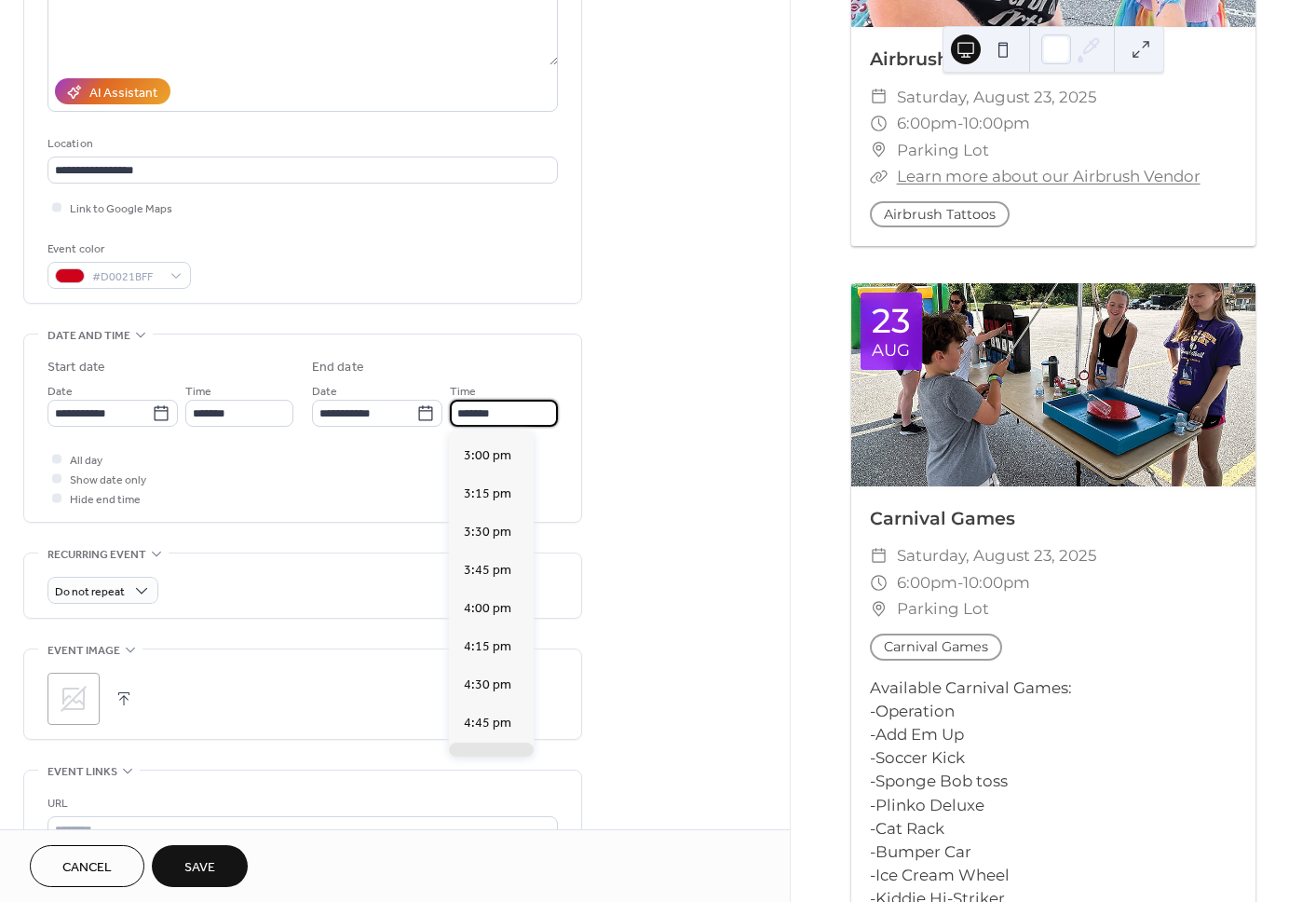 type on "*******" 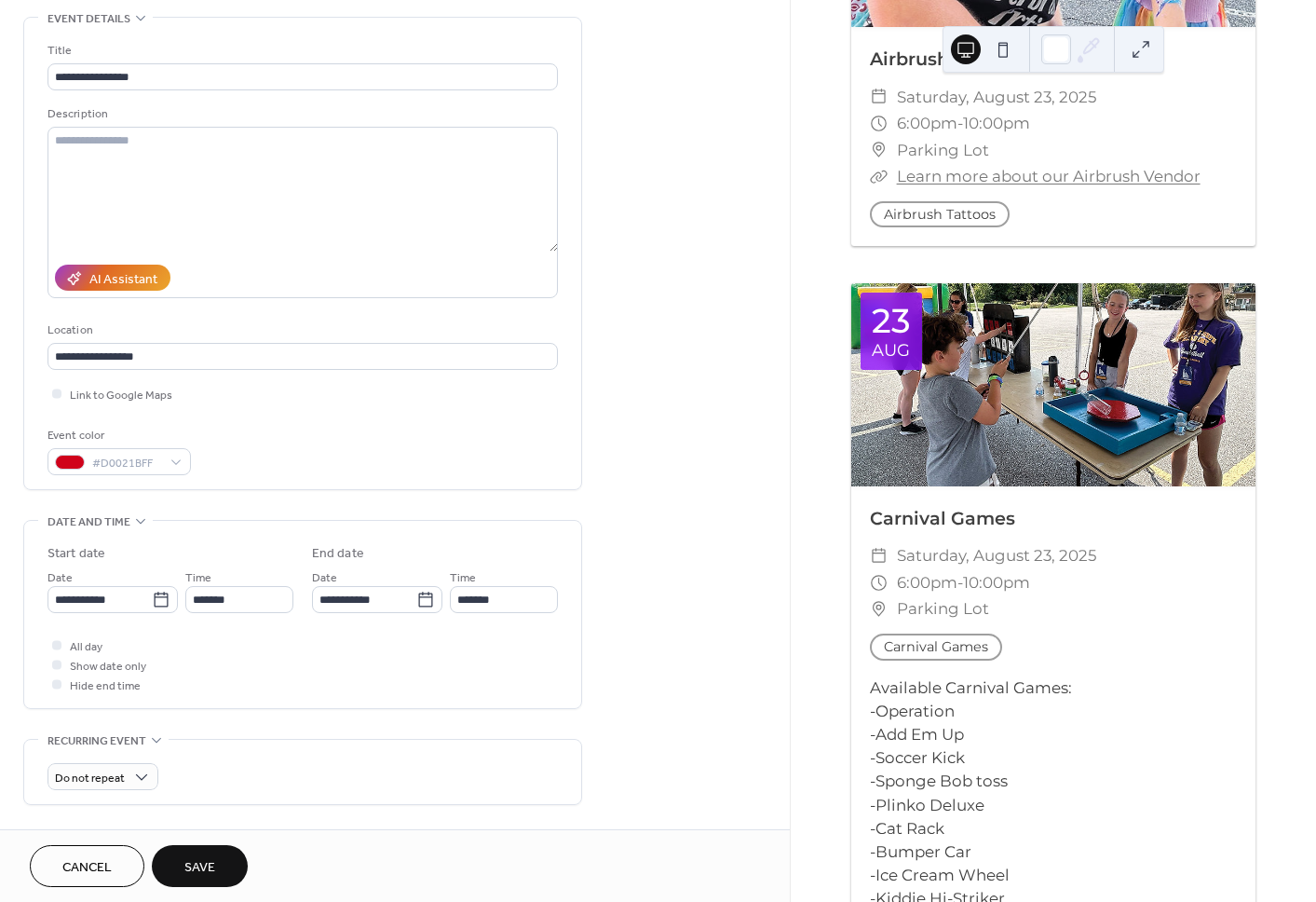 scroll, scrollTop: 0, scrollLeft: 0, axis: both 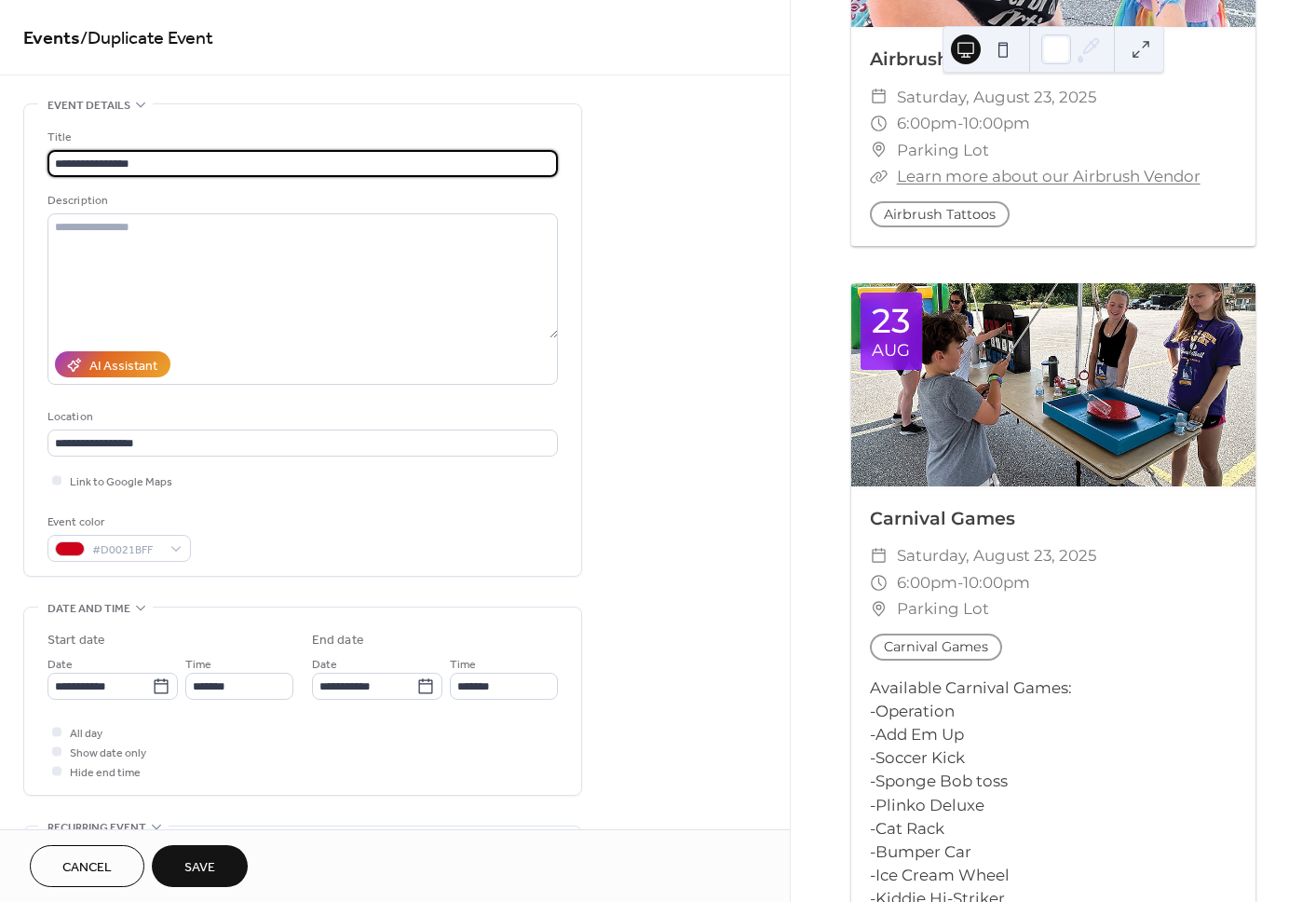 click on "**********" at bounding box center (303, 340) 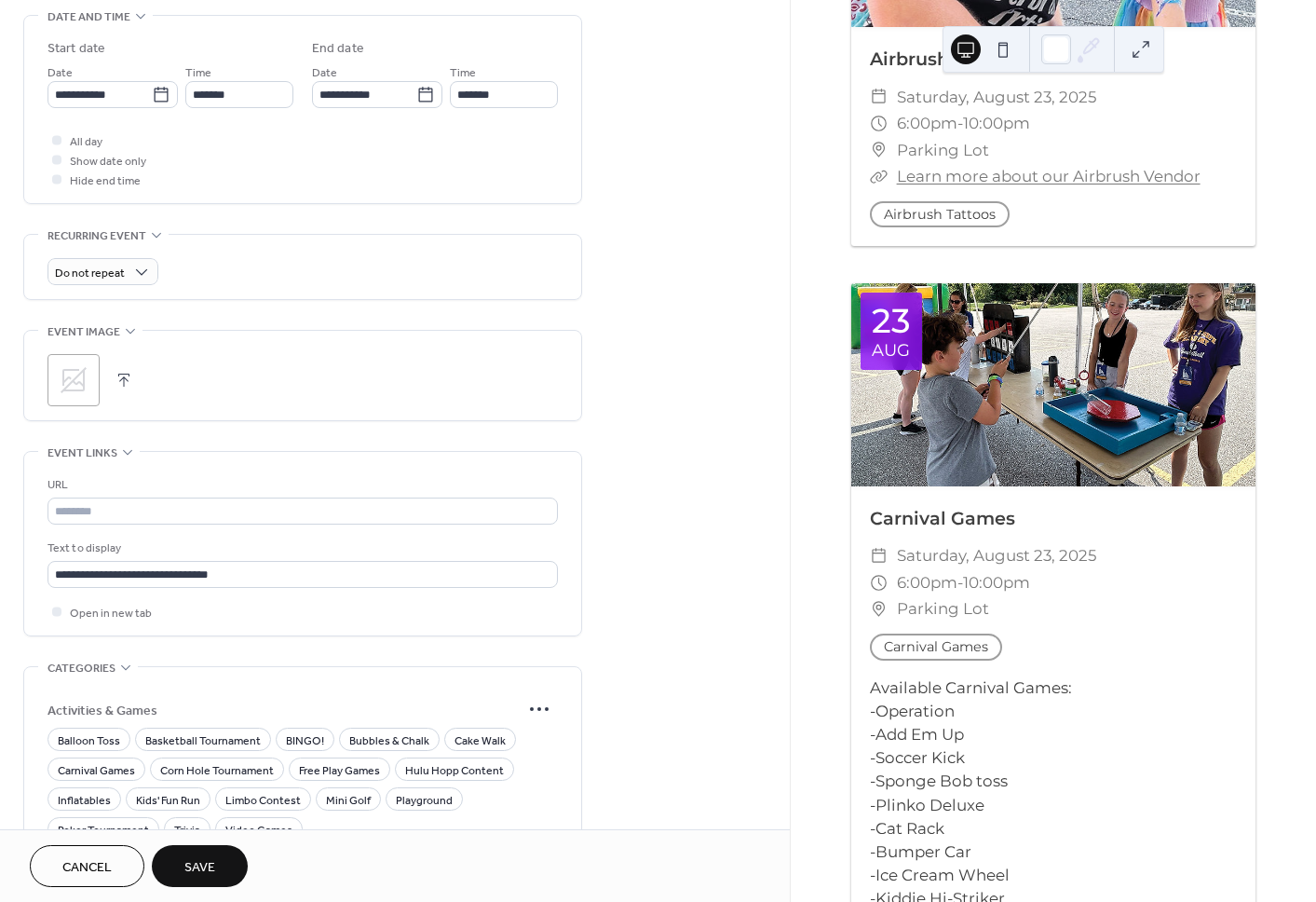 scroll, scrollTop: 627, scrollLeft: 0, axis: vertical 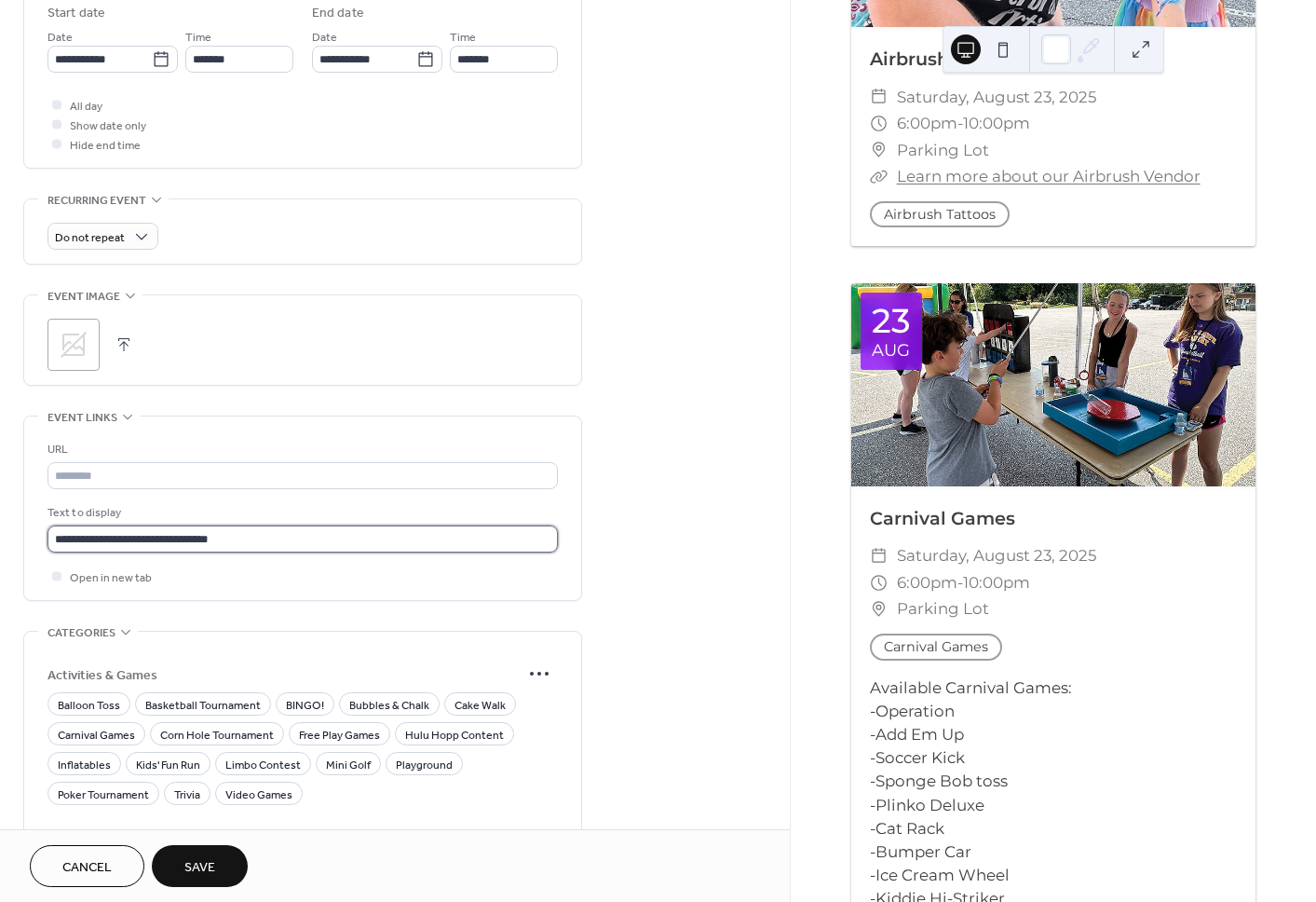 click on "**********" at bounding box center [303, 539] 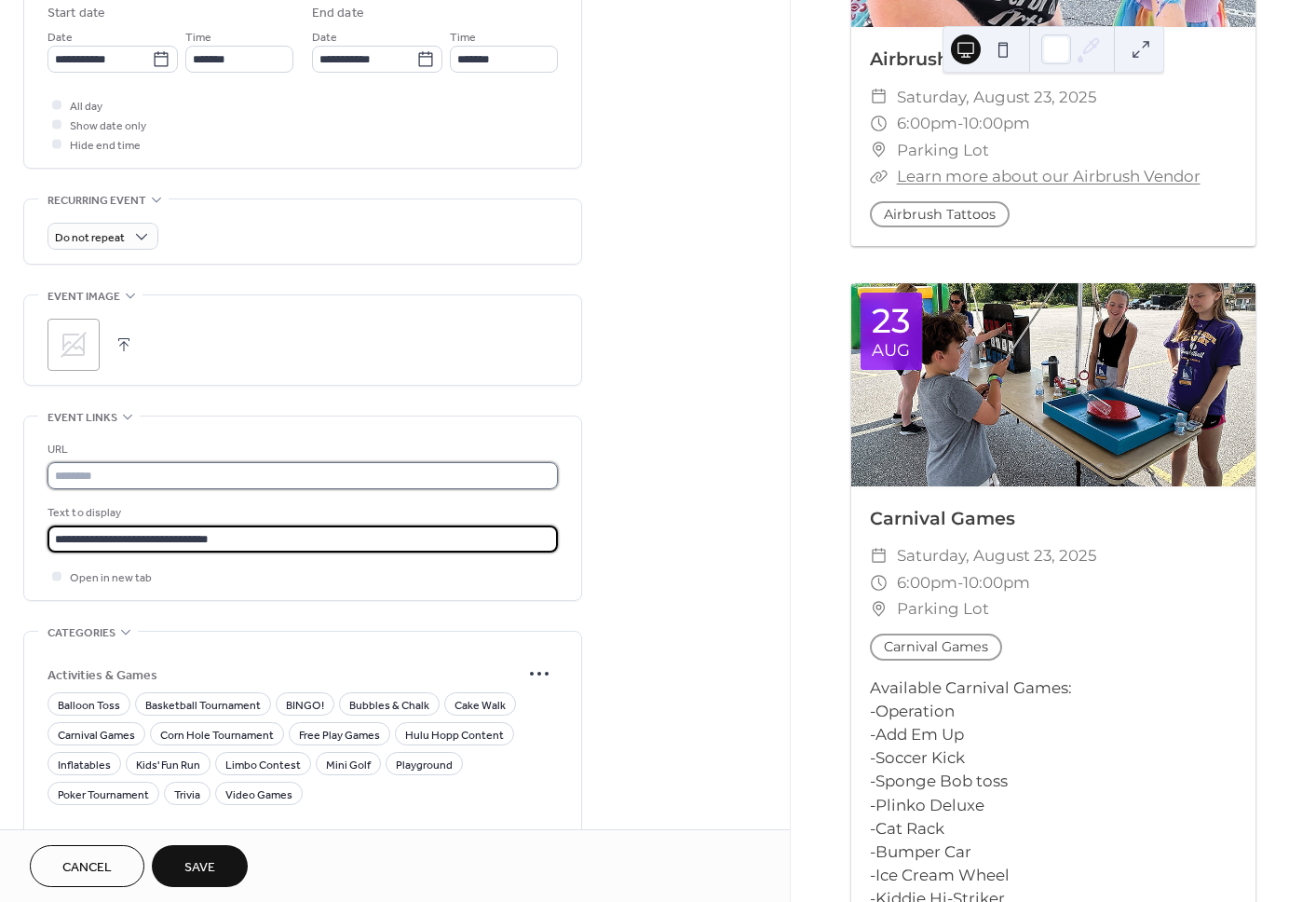 click at bounding box center [303, 475] 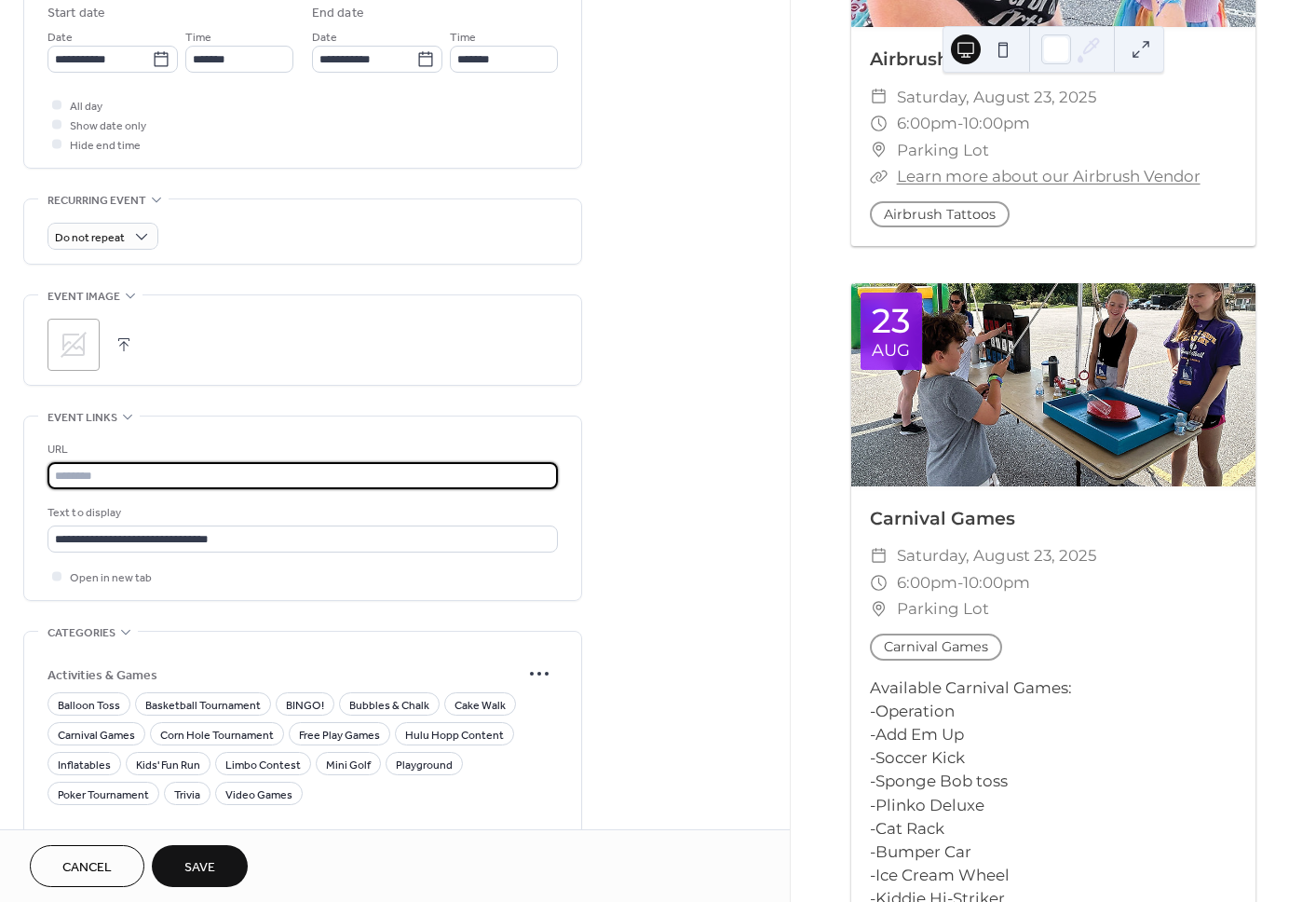 paste on "**********" 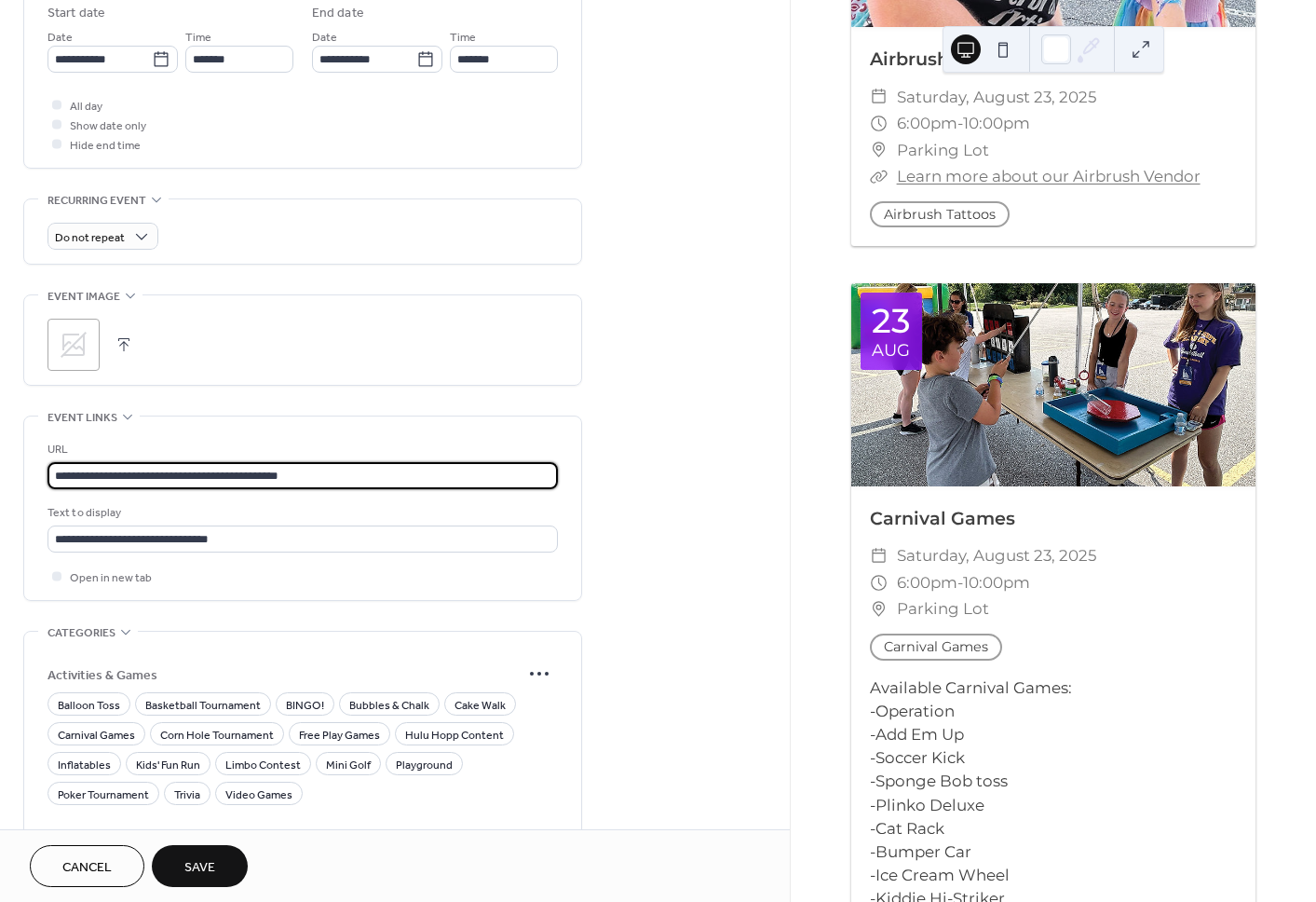 type on "**********" 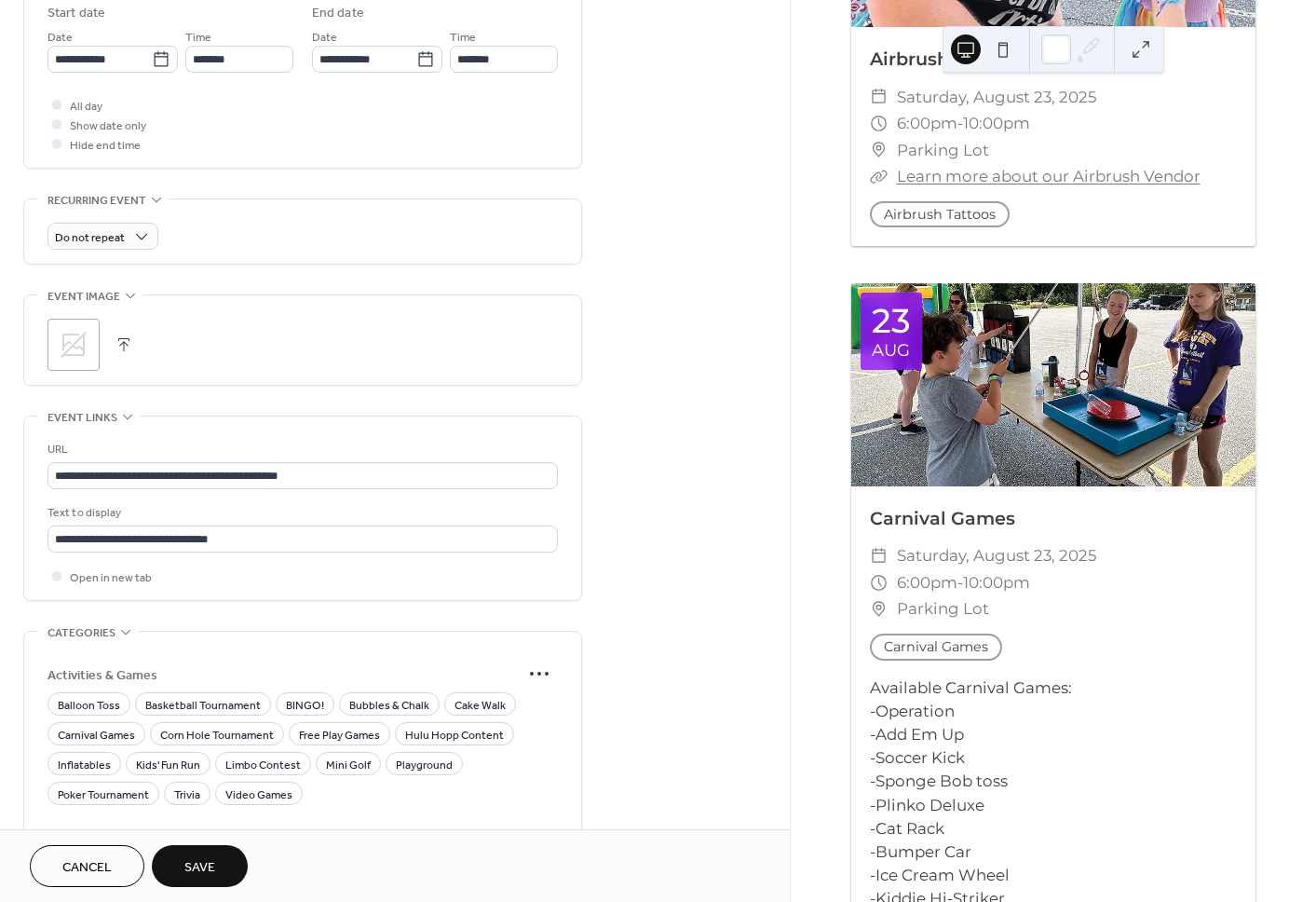click on "Save" at bounding box center [199, 868] 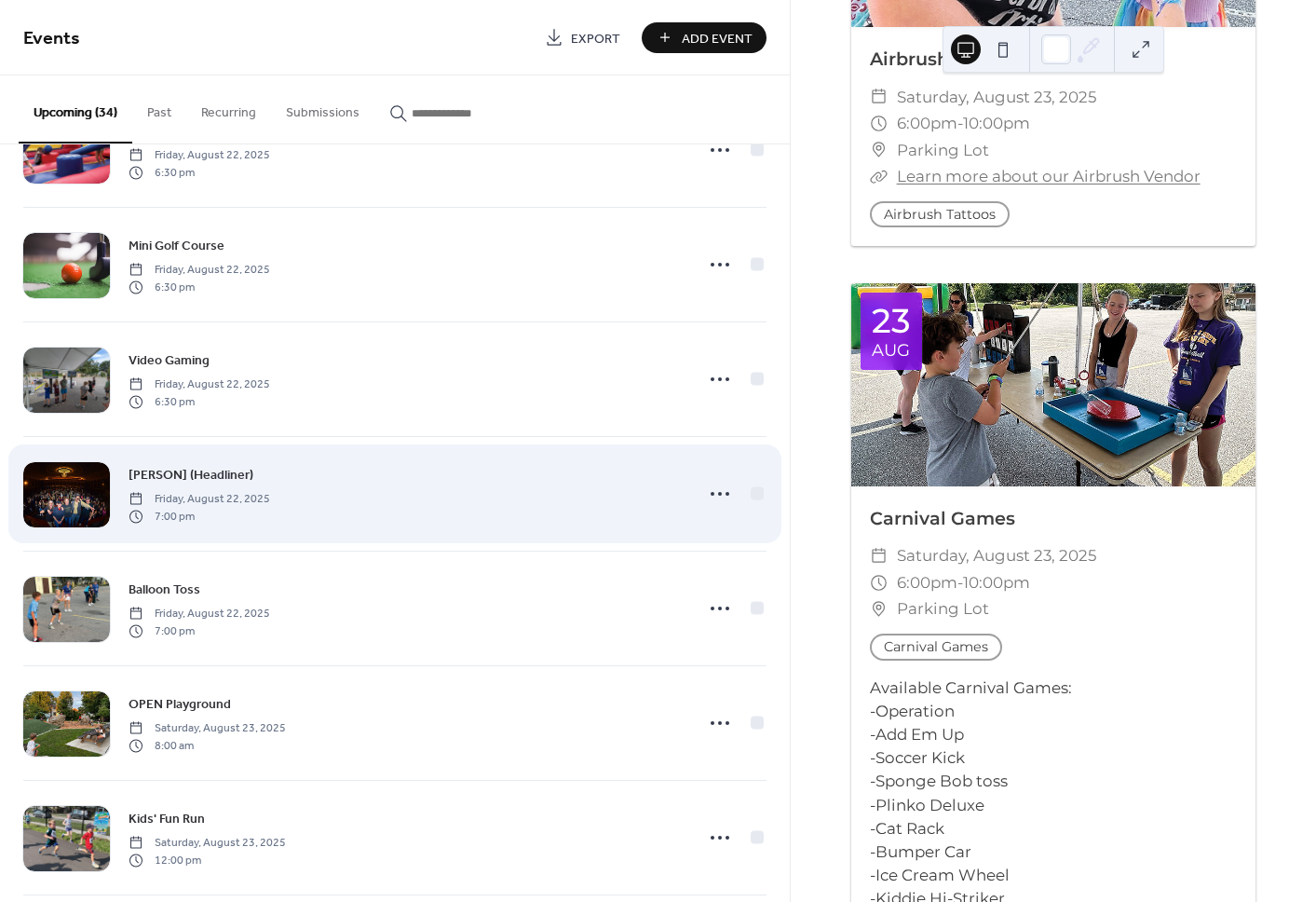scroll, scrollTop: 1004, scrollLeft: 0, axis: vertical 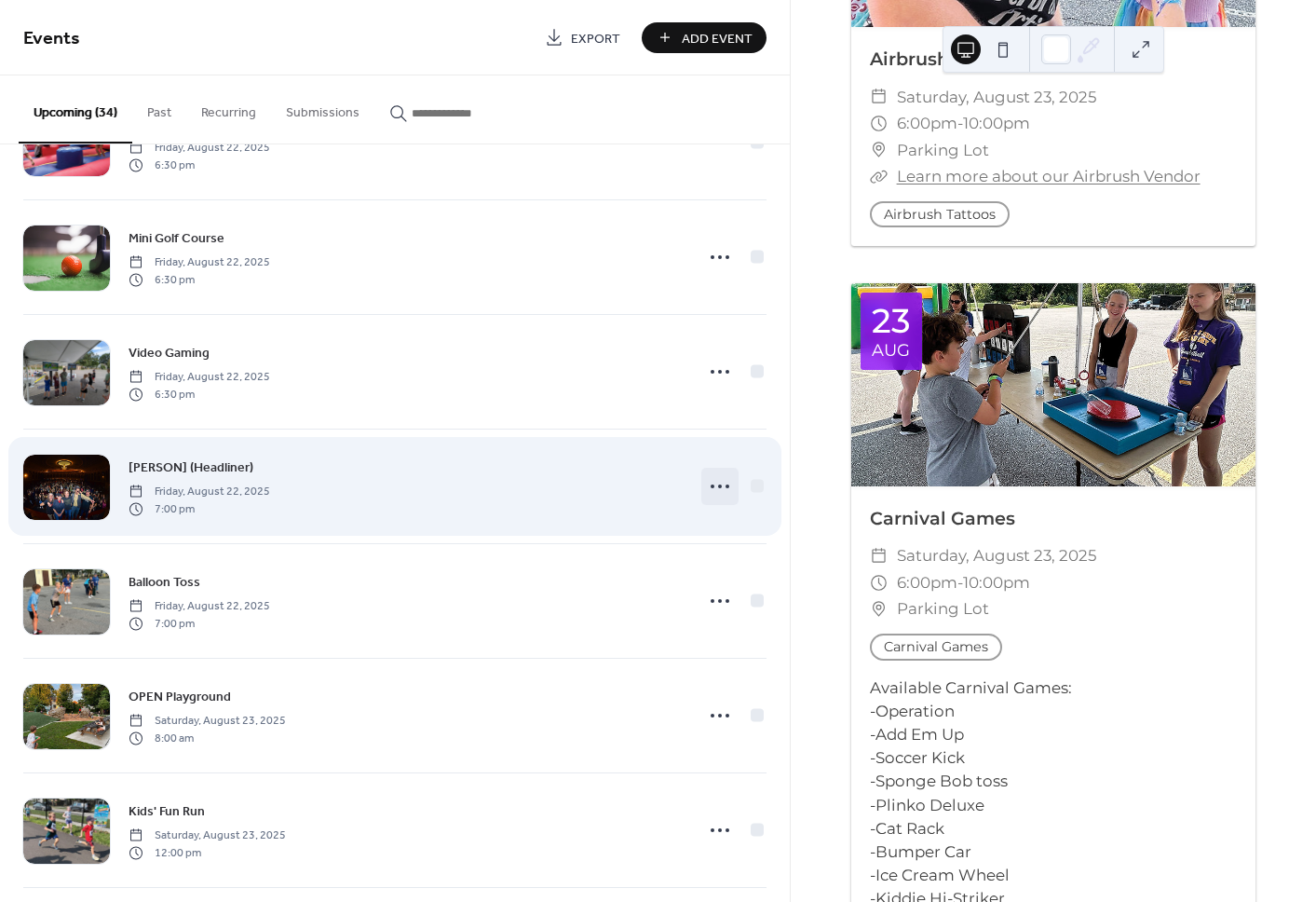 click 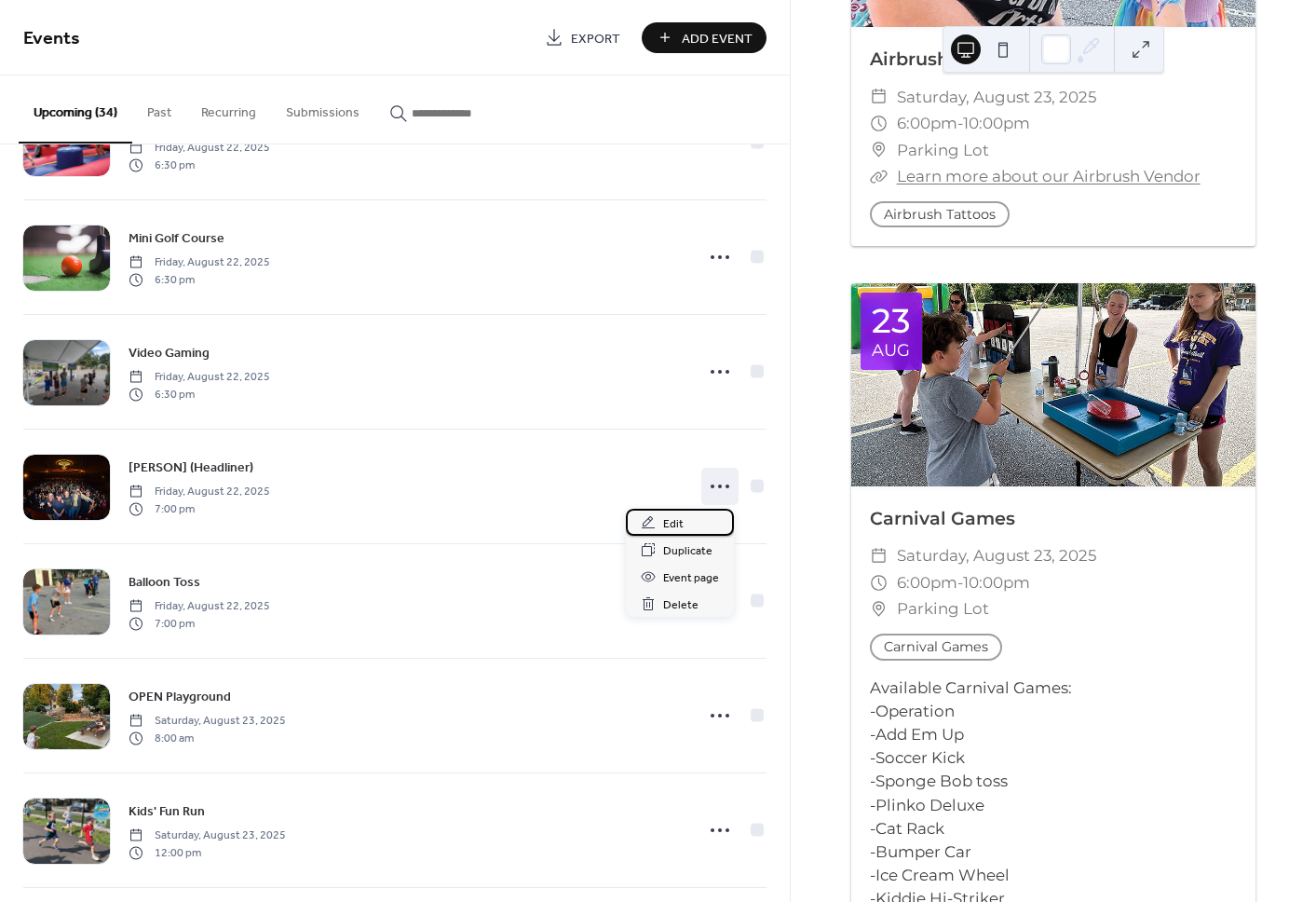 click on "Edit" at bounding box center (680, 522) 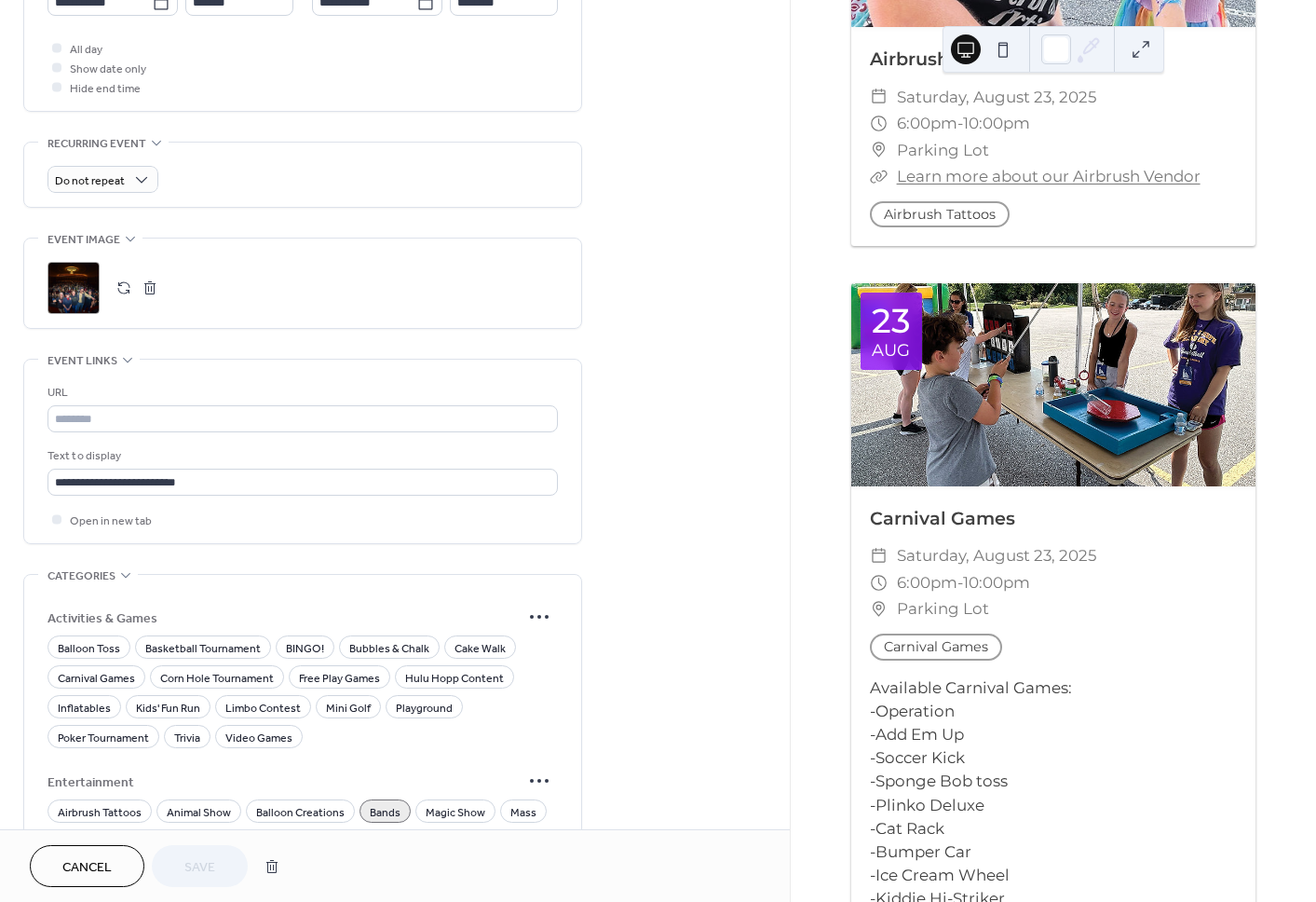 scroll, scrollTop: 691, scrollLeft: 0, axis: vertical 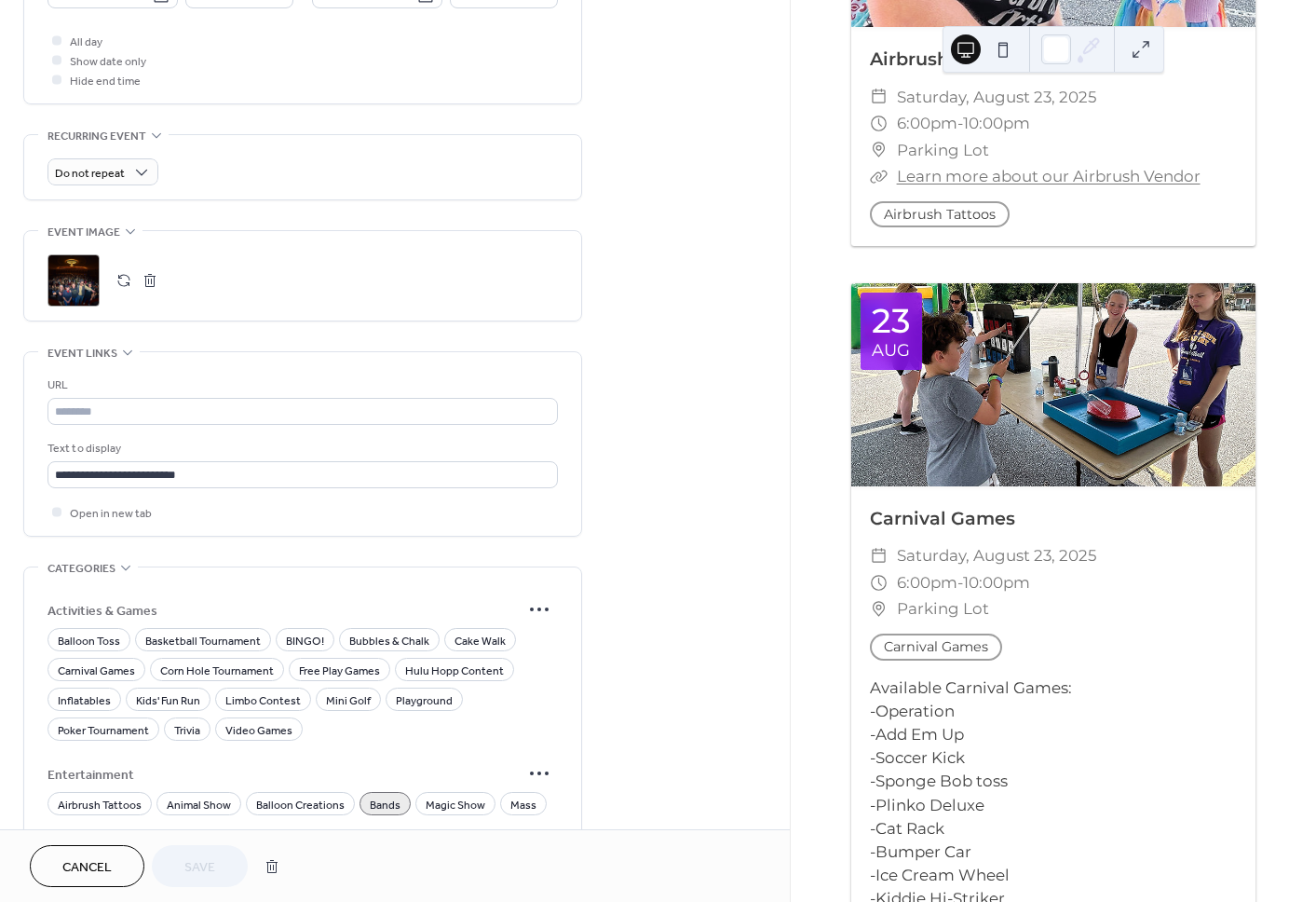 drag, startPoint x: 139, startPoint y: 430, endPoint x: 99, endPoint y: 392, distance: 55.172457 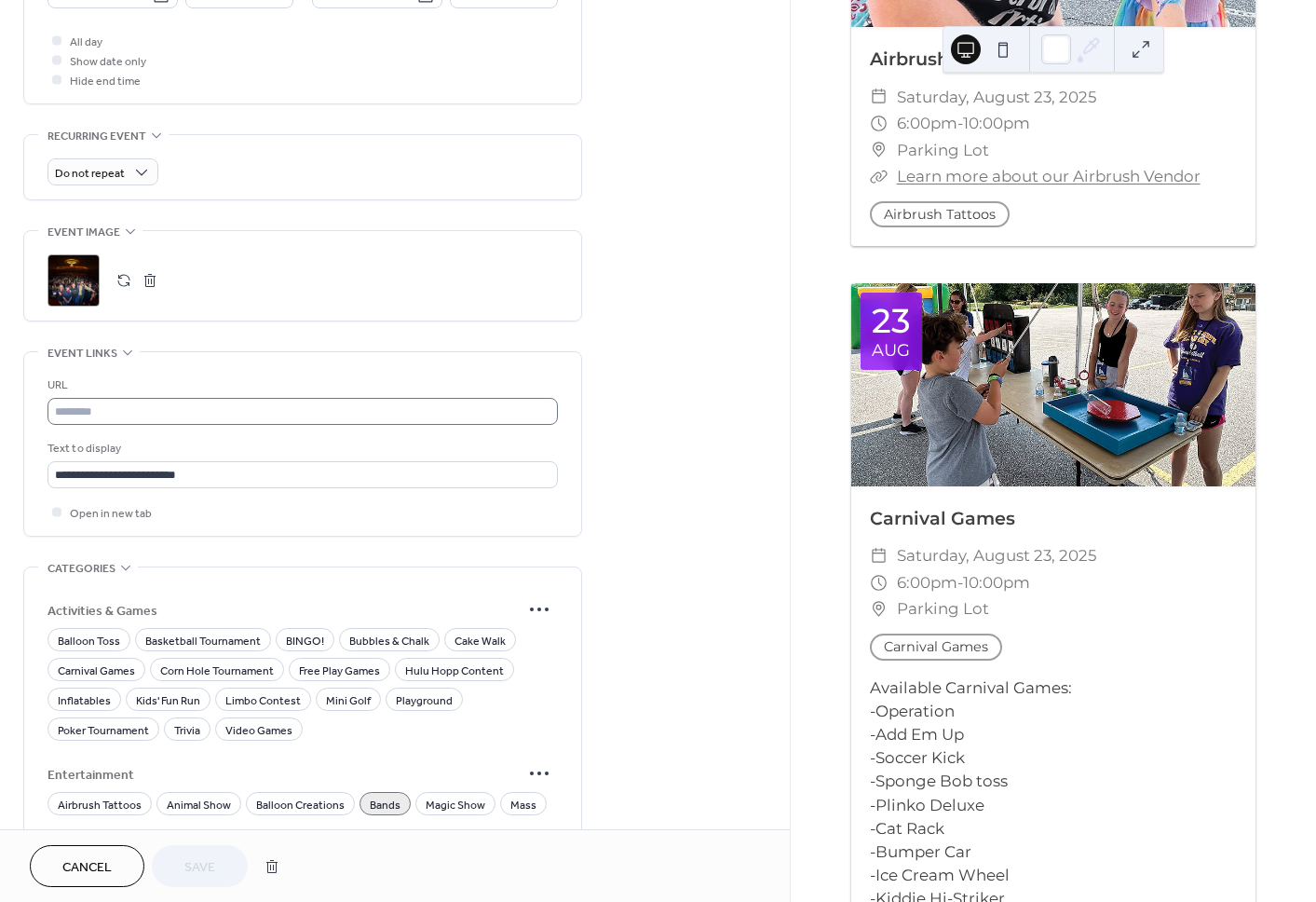 click on "URL" at bounding box center (301, 385) 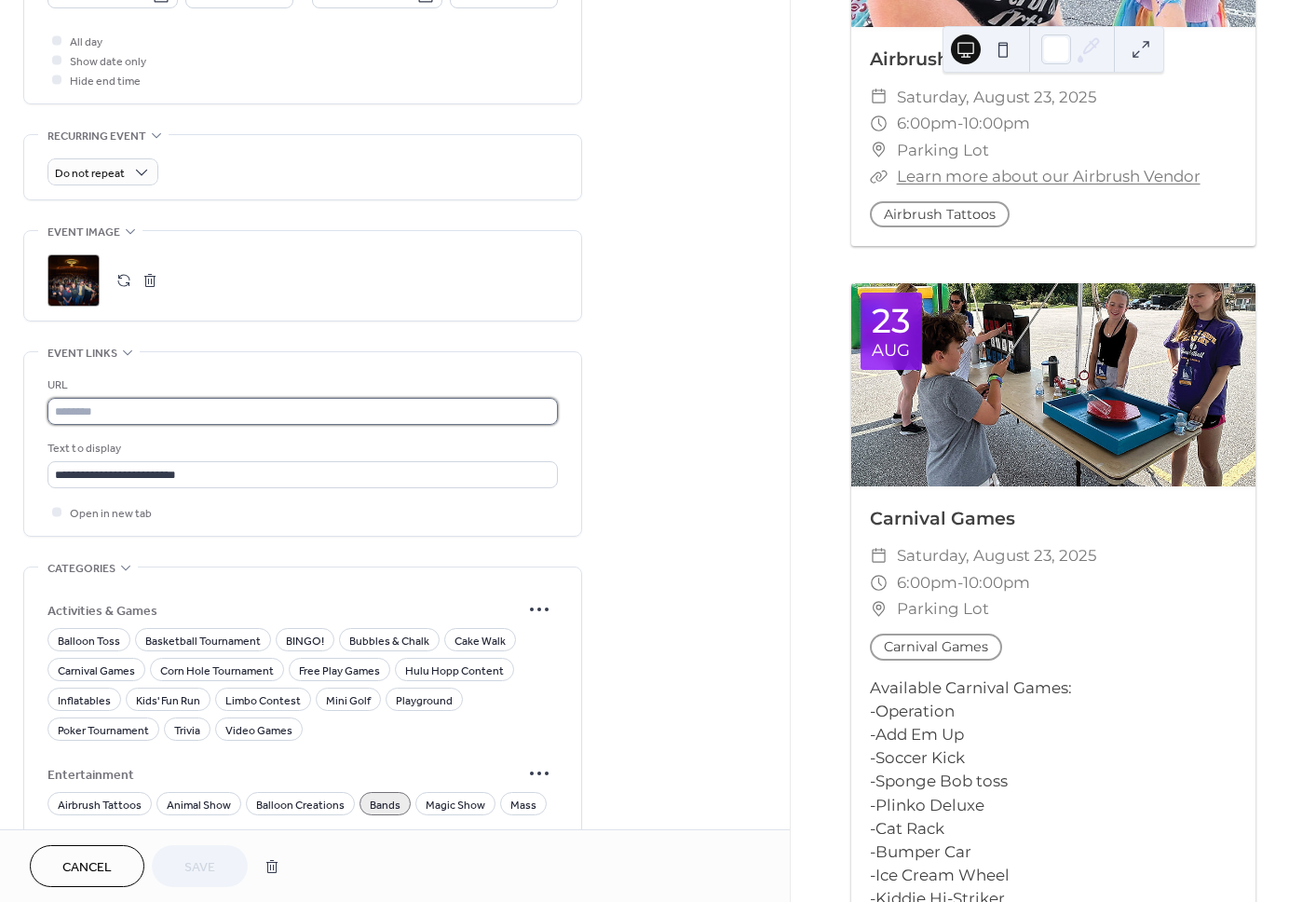click at bounding box center (303, 411) 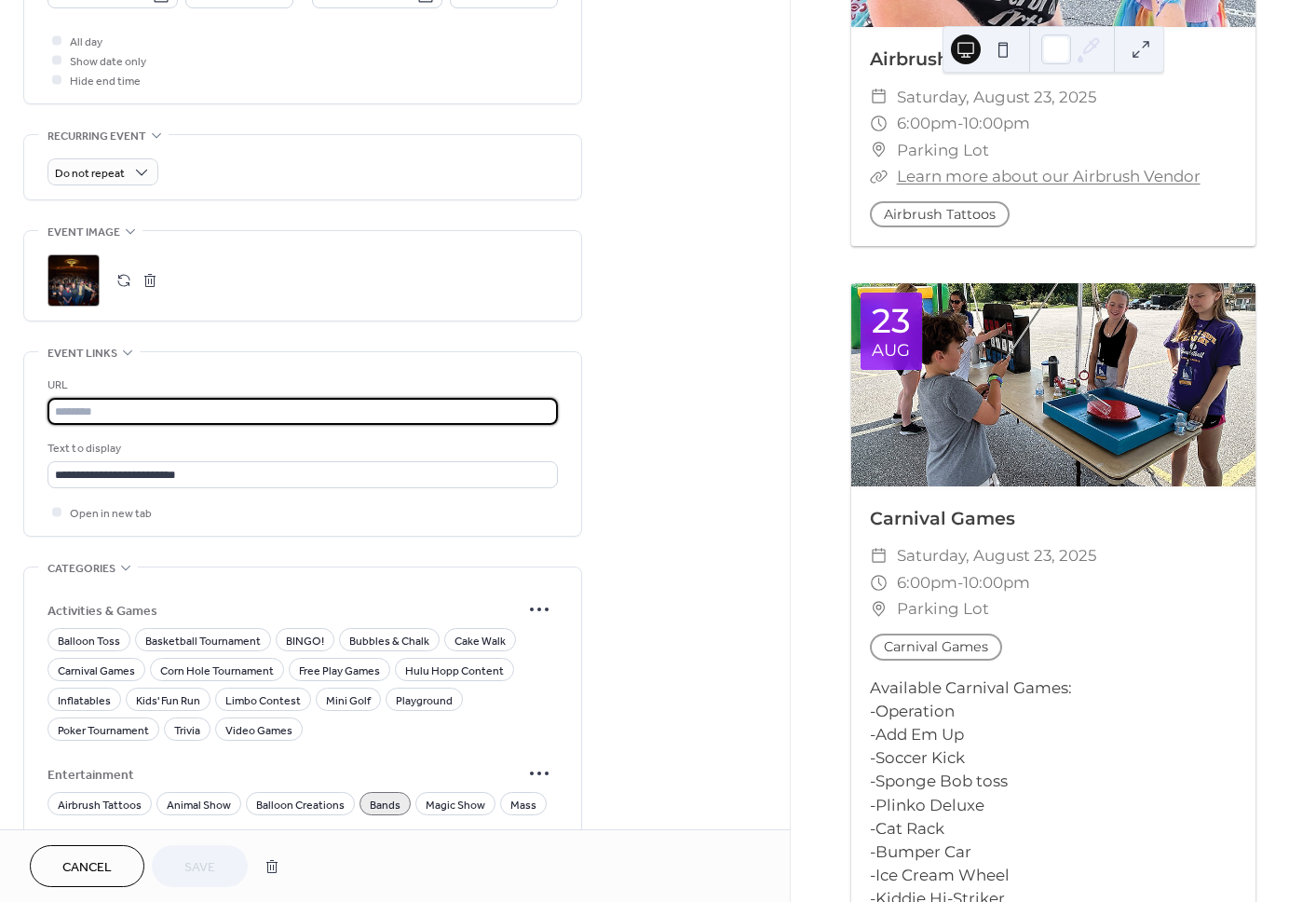 paste on "**********" 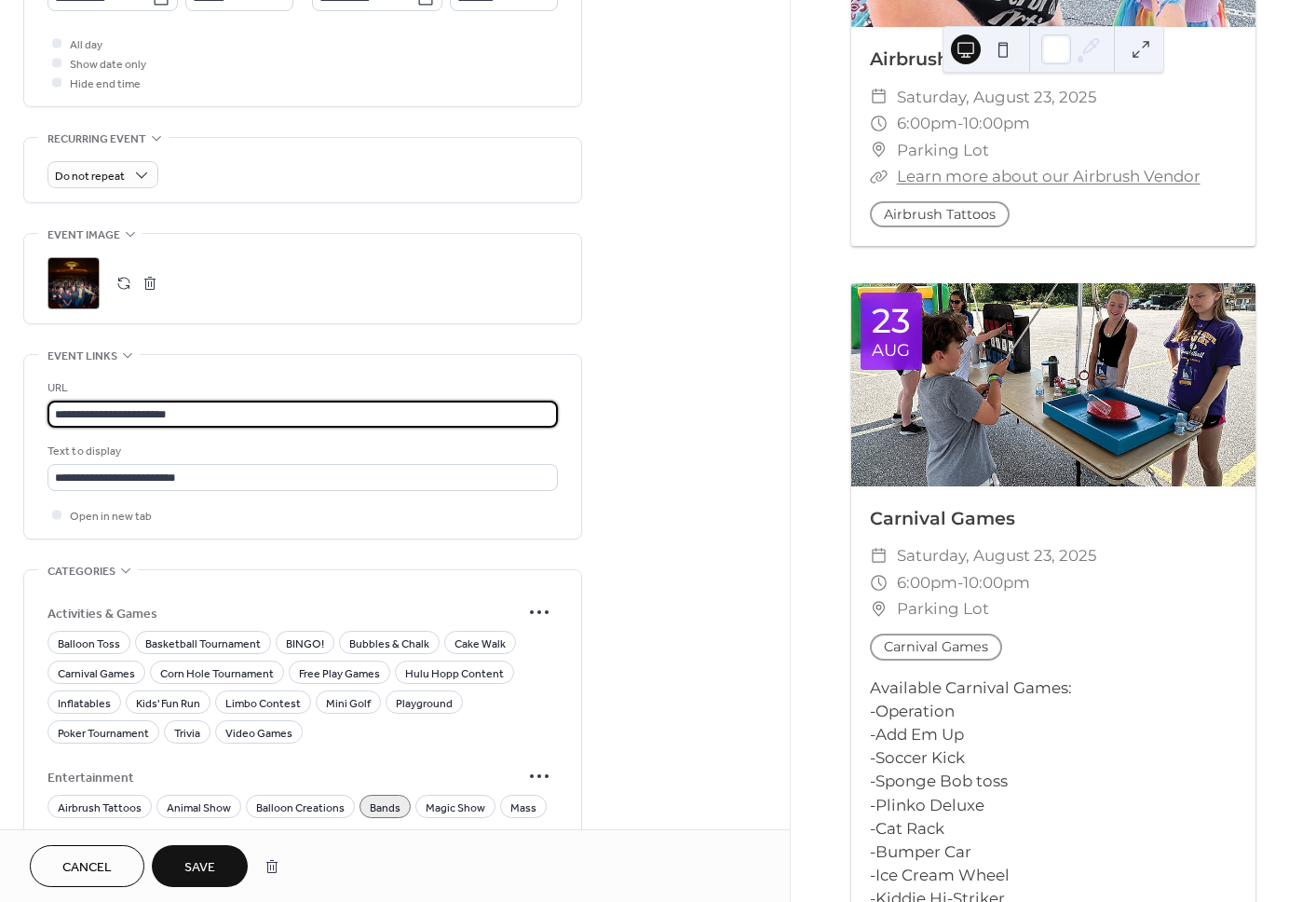 scroll, scrollTop: 684, scrollLeft: 0, axis: vertical 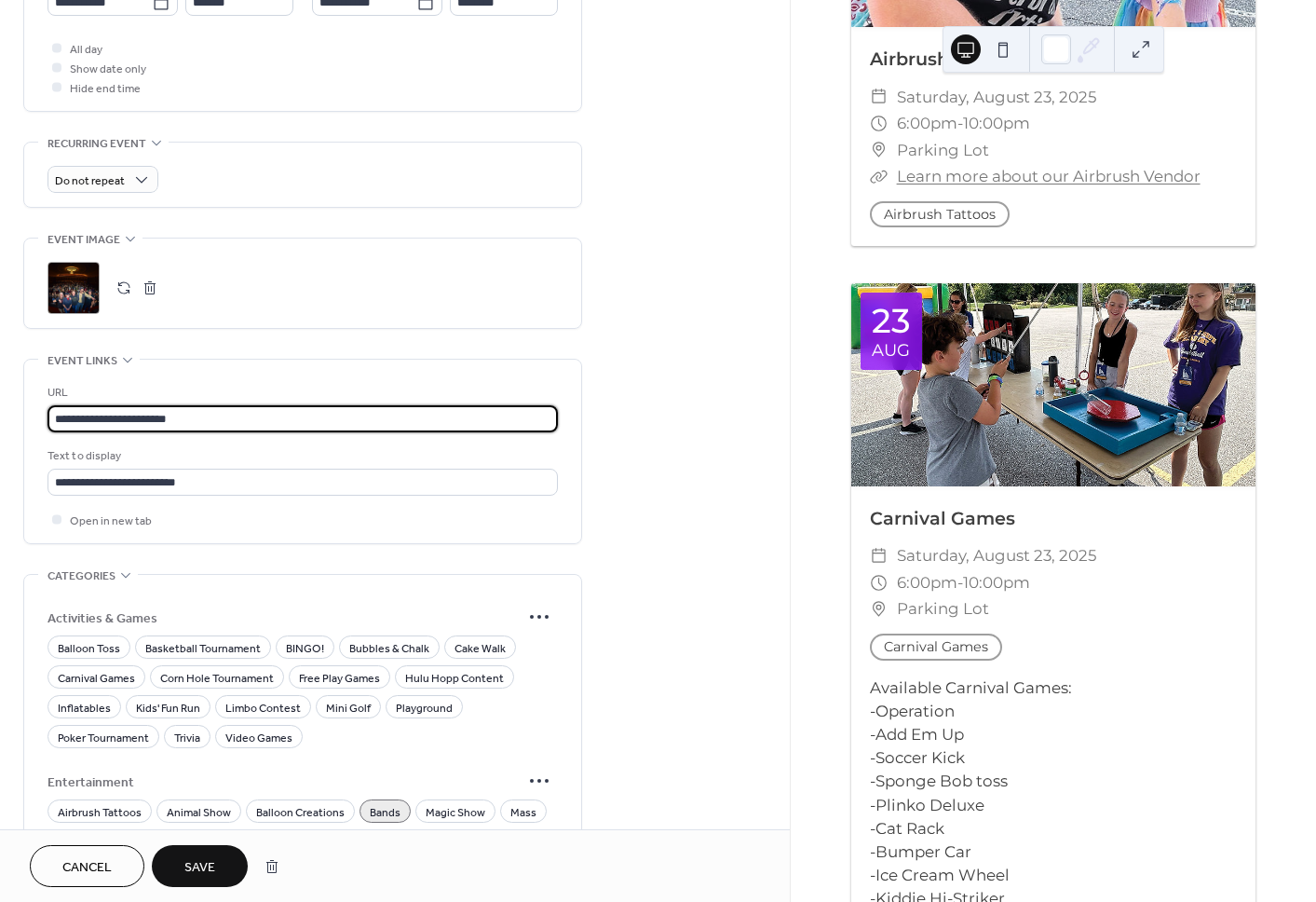 type on "**********" 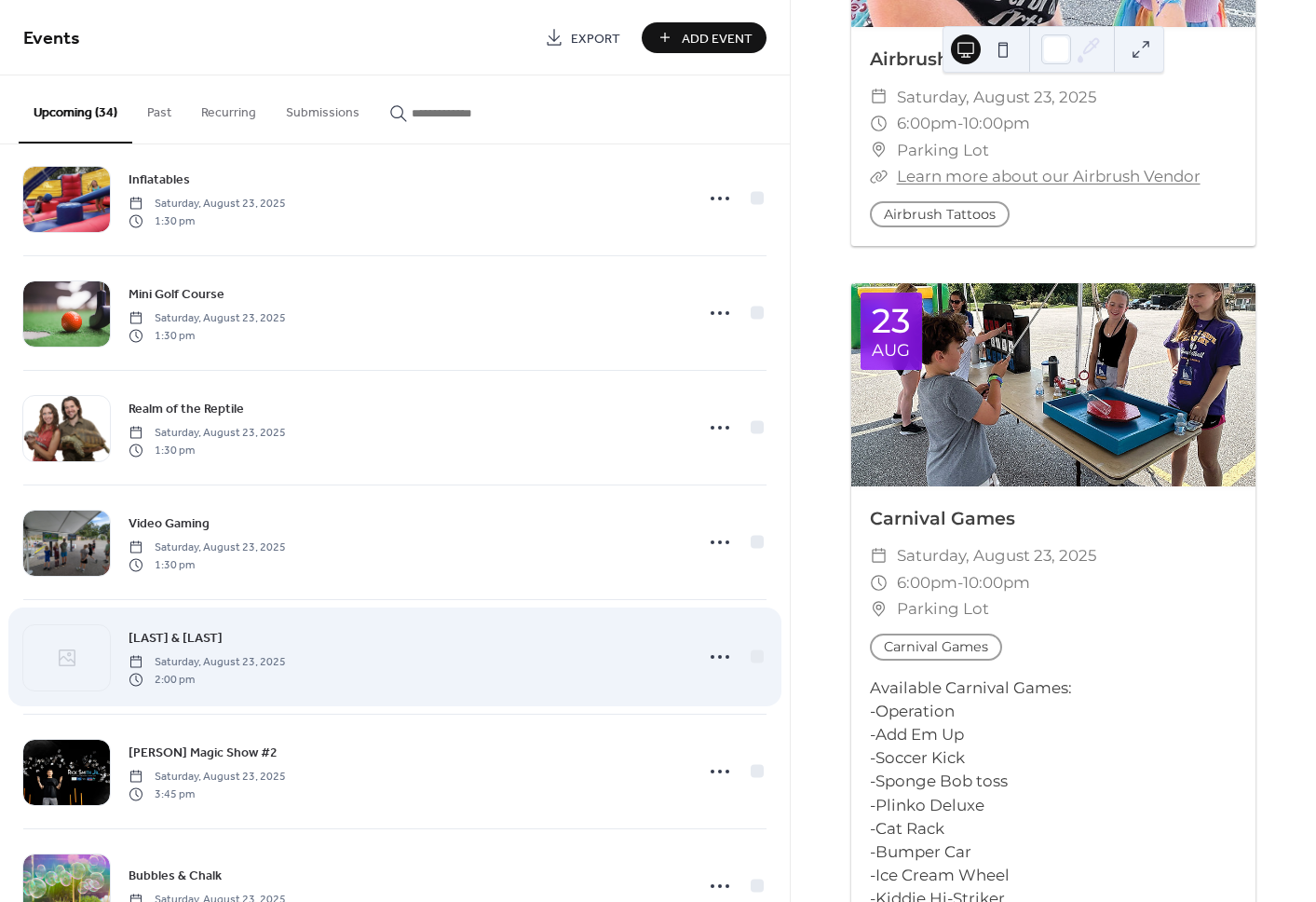 scroll, scrollTop: 2065, scrollLeft: 0, axis: vertical 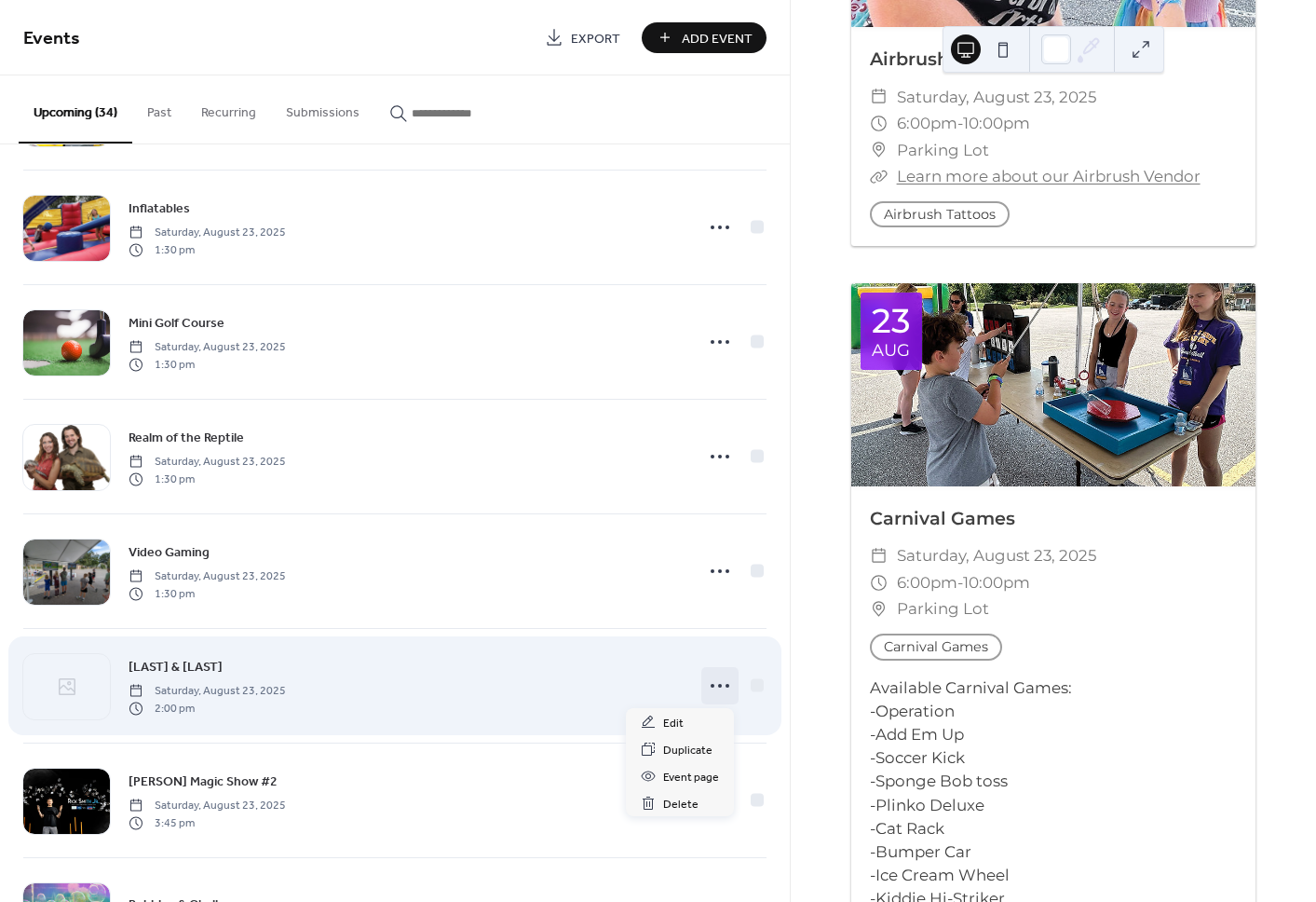 click 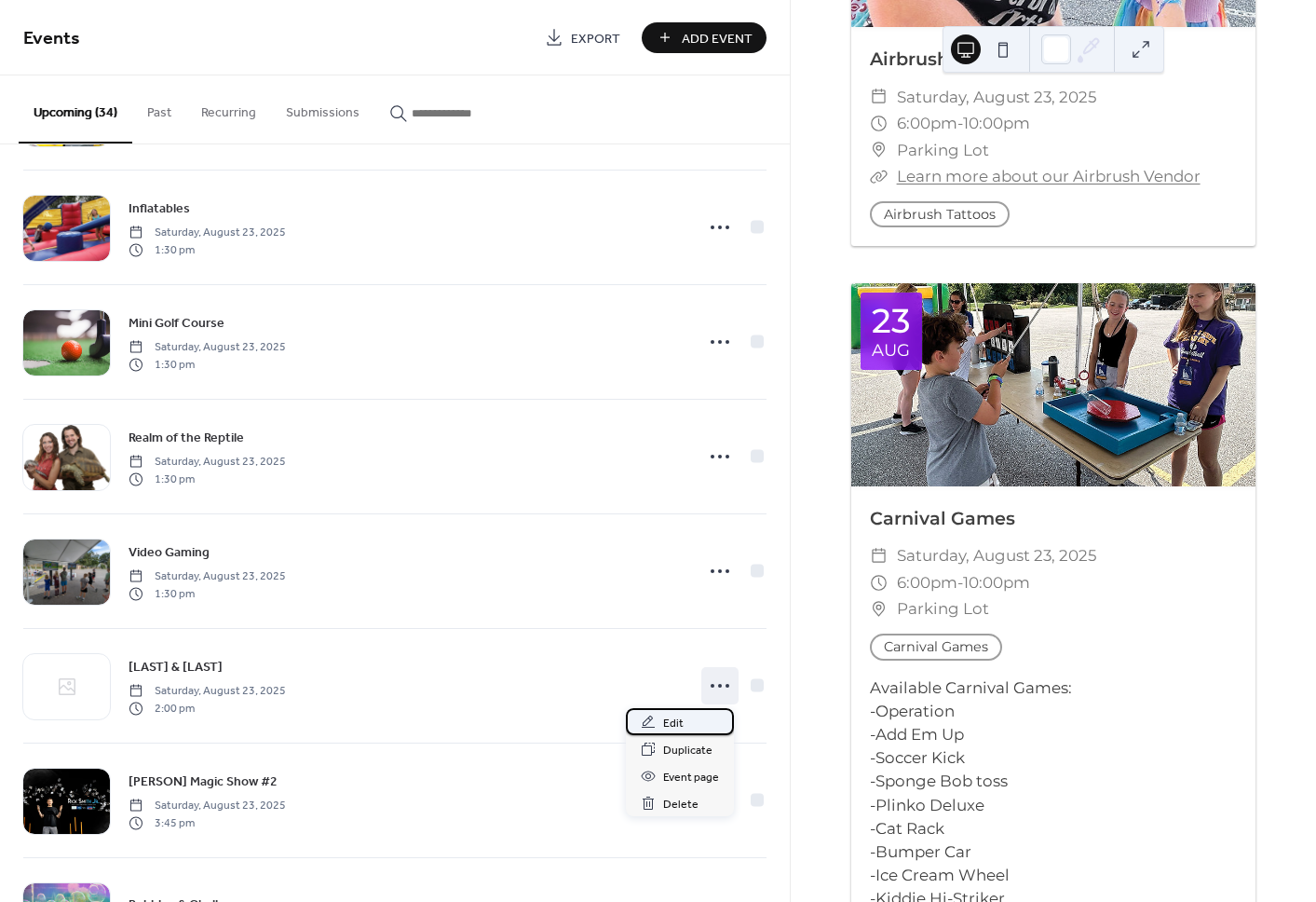 click on "Edit" at bounding box center [680, 721] 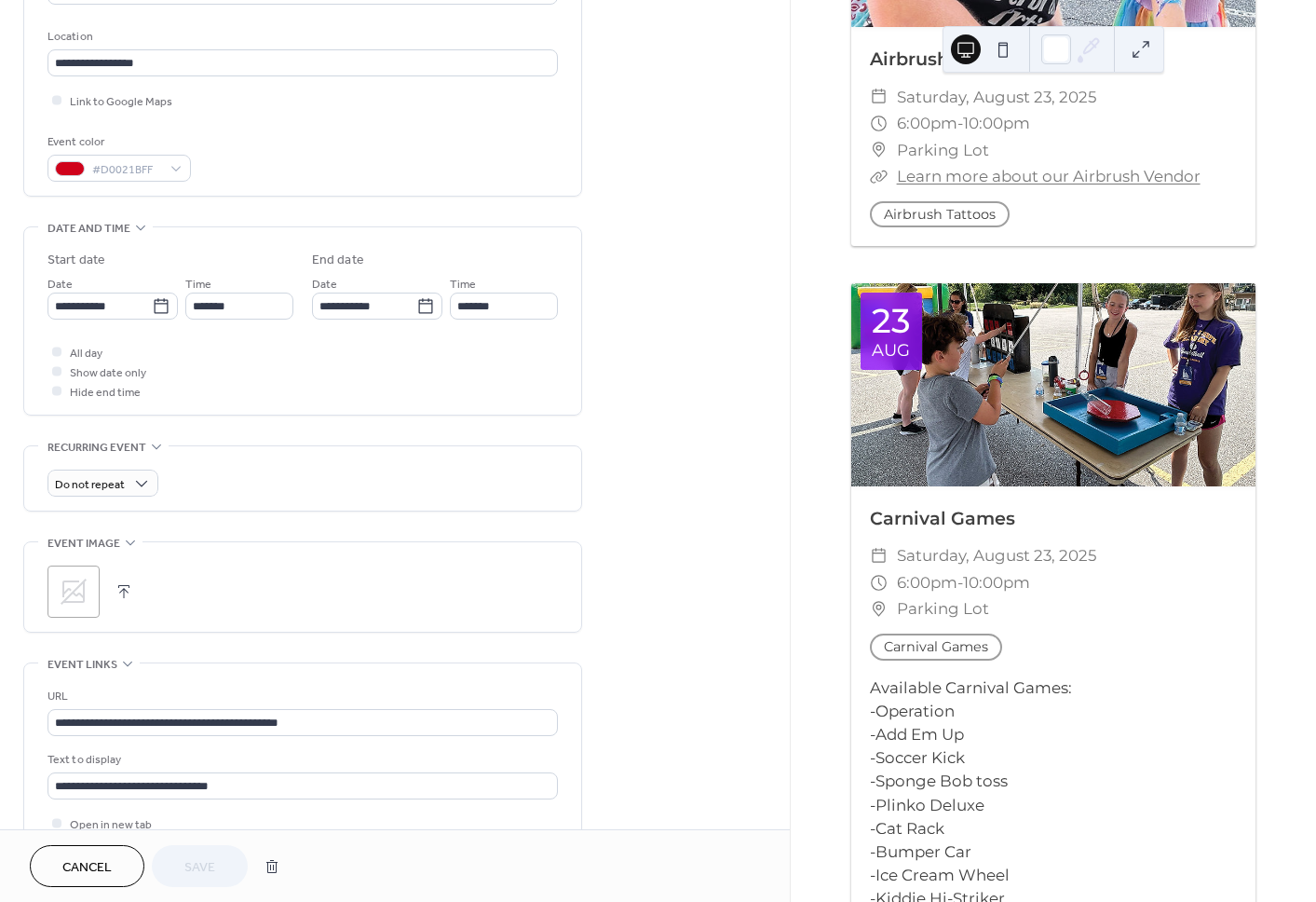 scroll, scrollTop: 408, scrollLeft: 0, axis: vertical 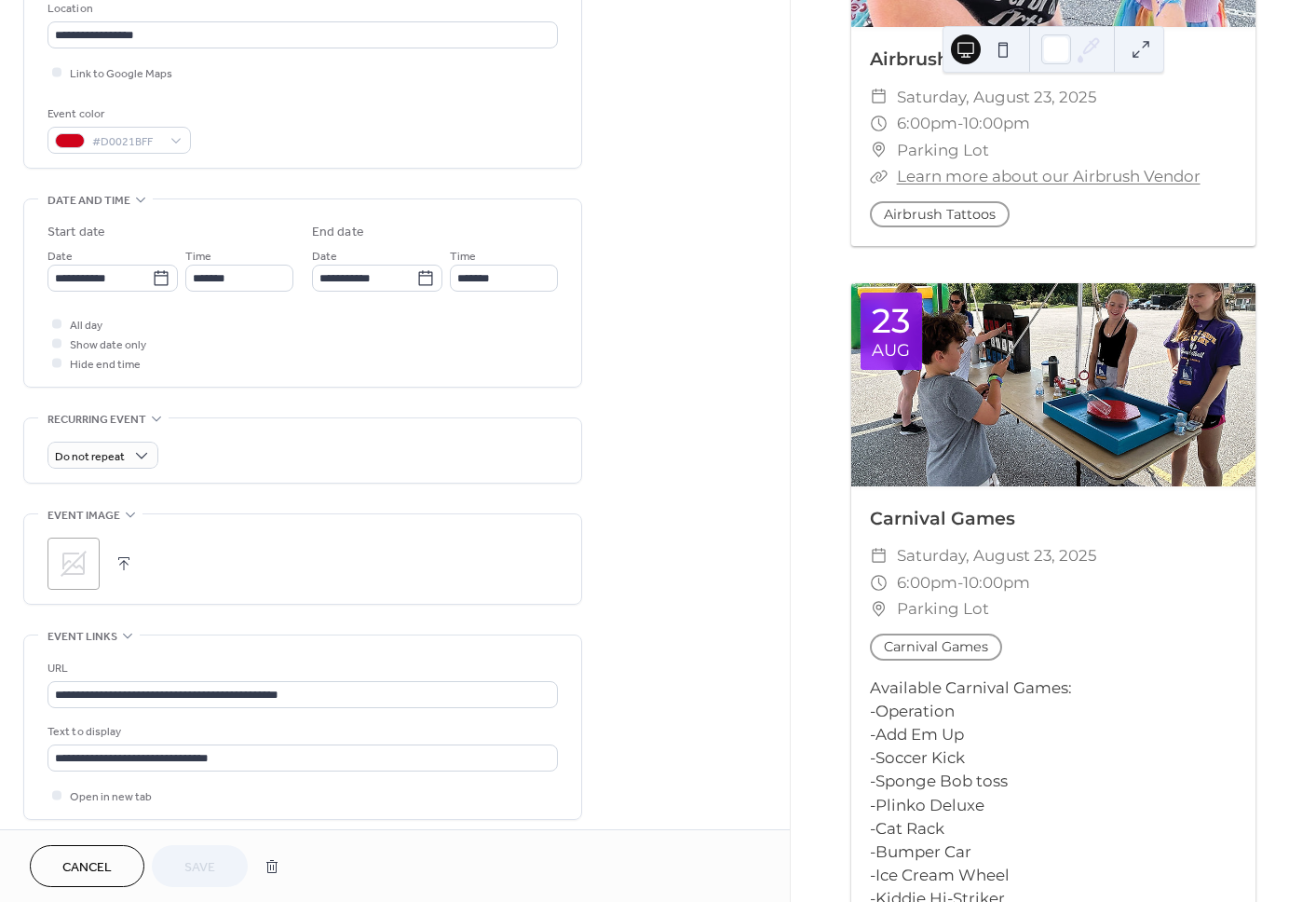 click 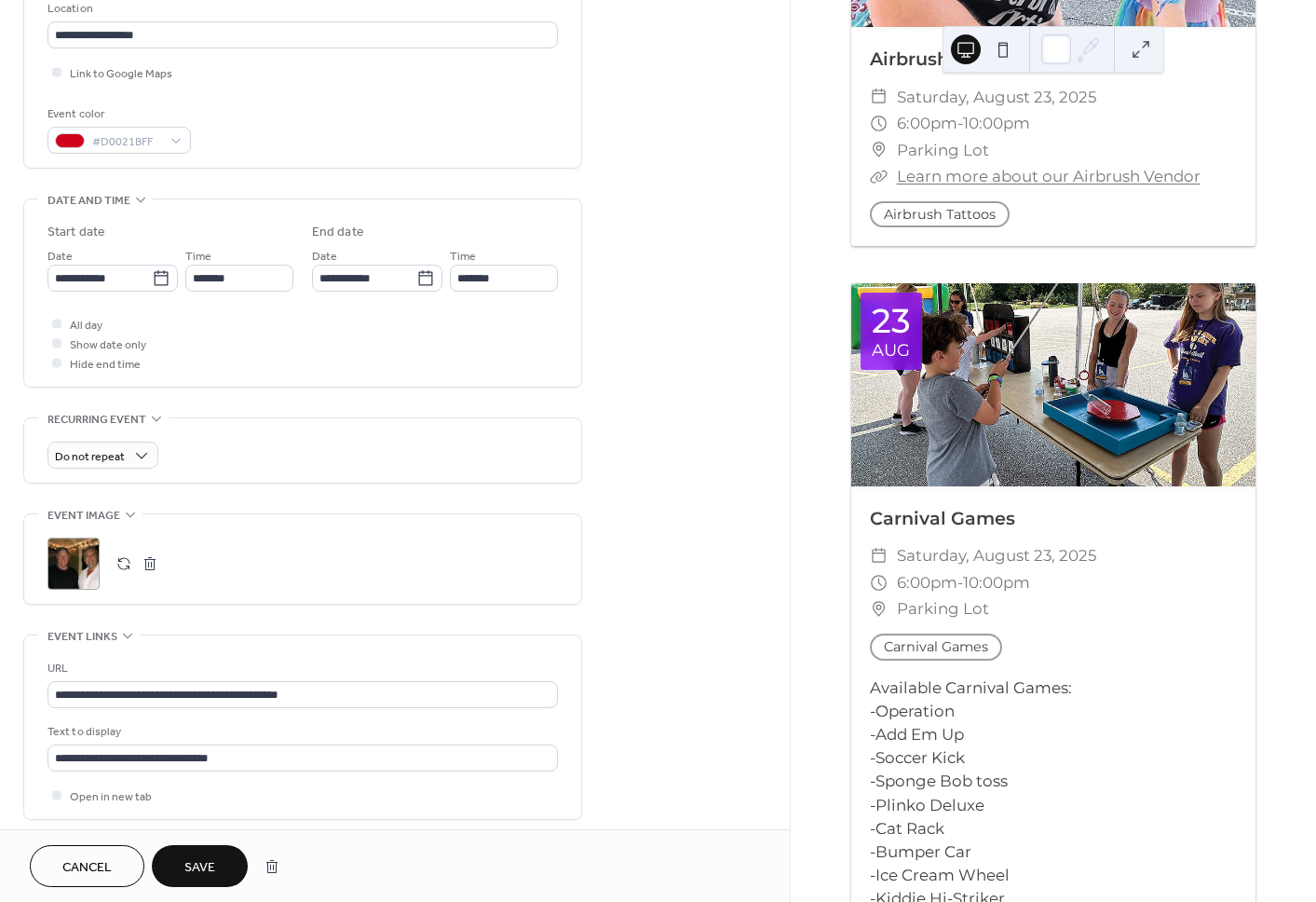 click on "Save" at bounding box center [199, 868] 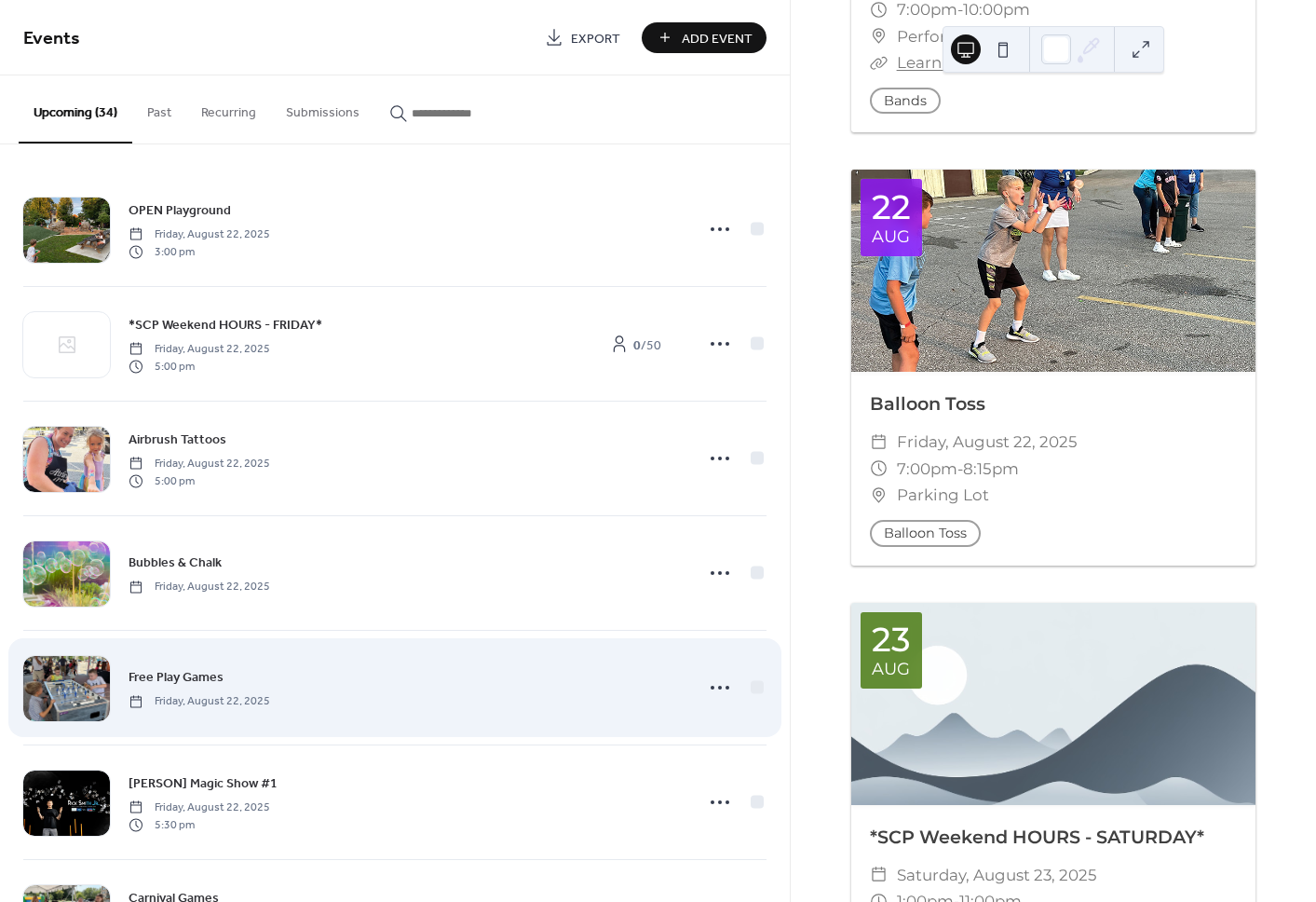 scroll, scrollTop: 6145, scrollLeft: 0, axis: vertical 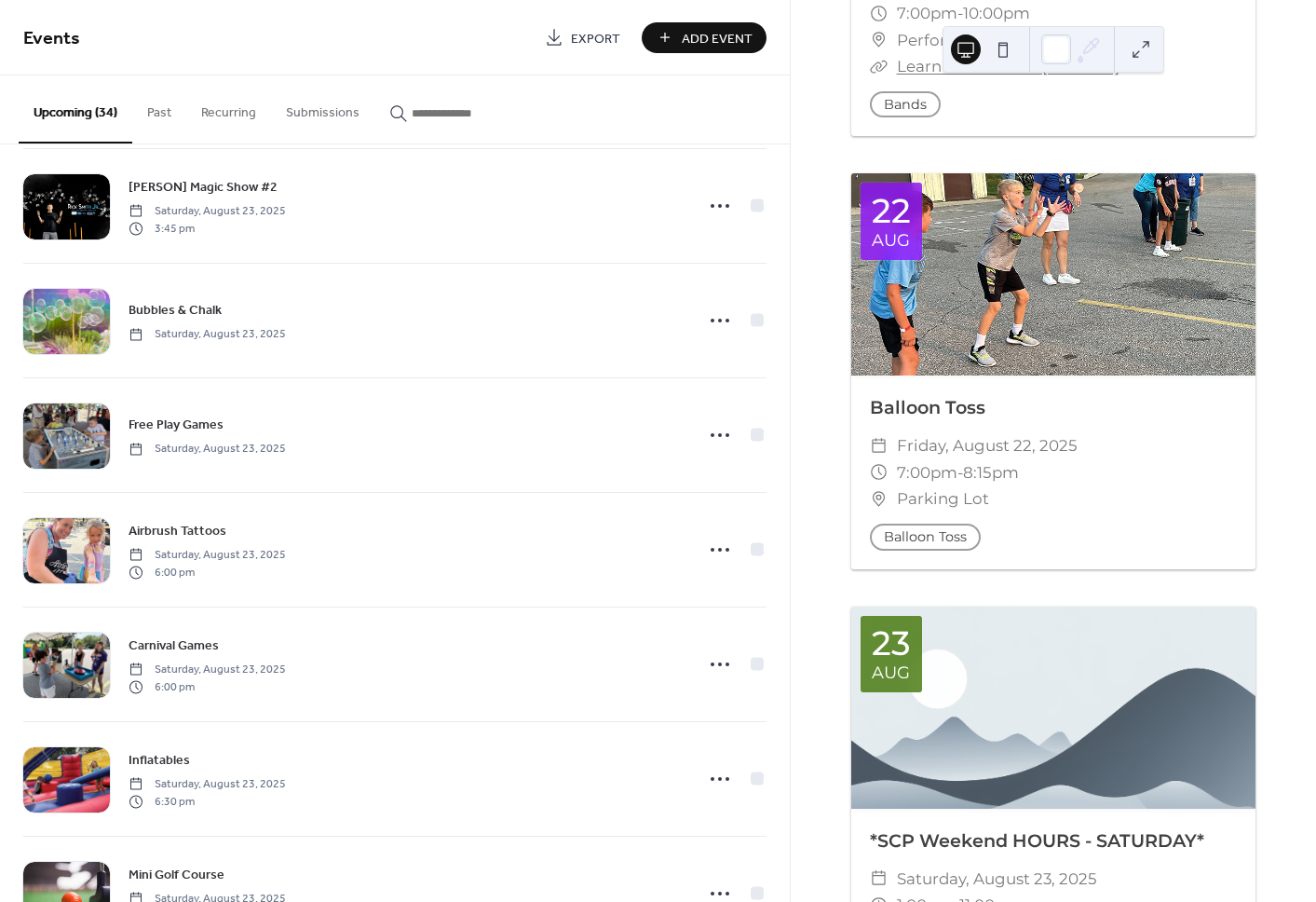 click on "Add Event" at bounding box center [704, 37] 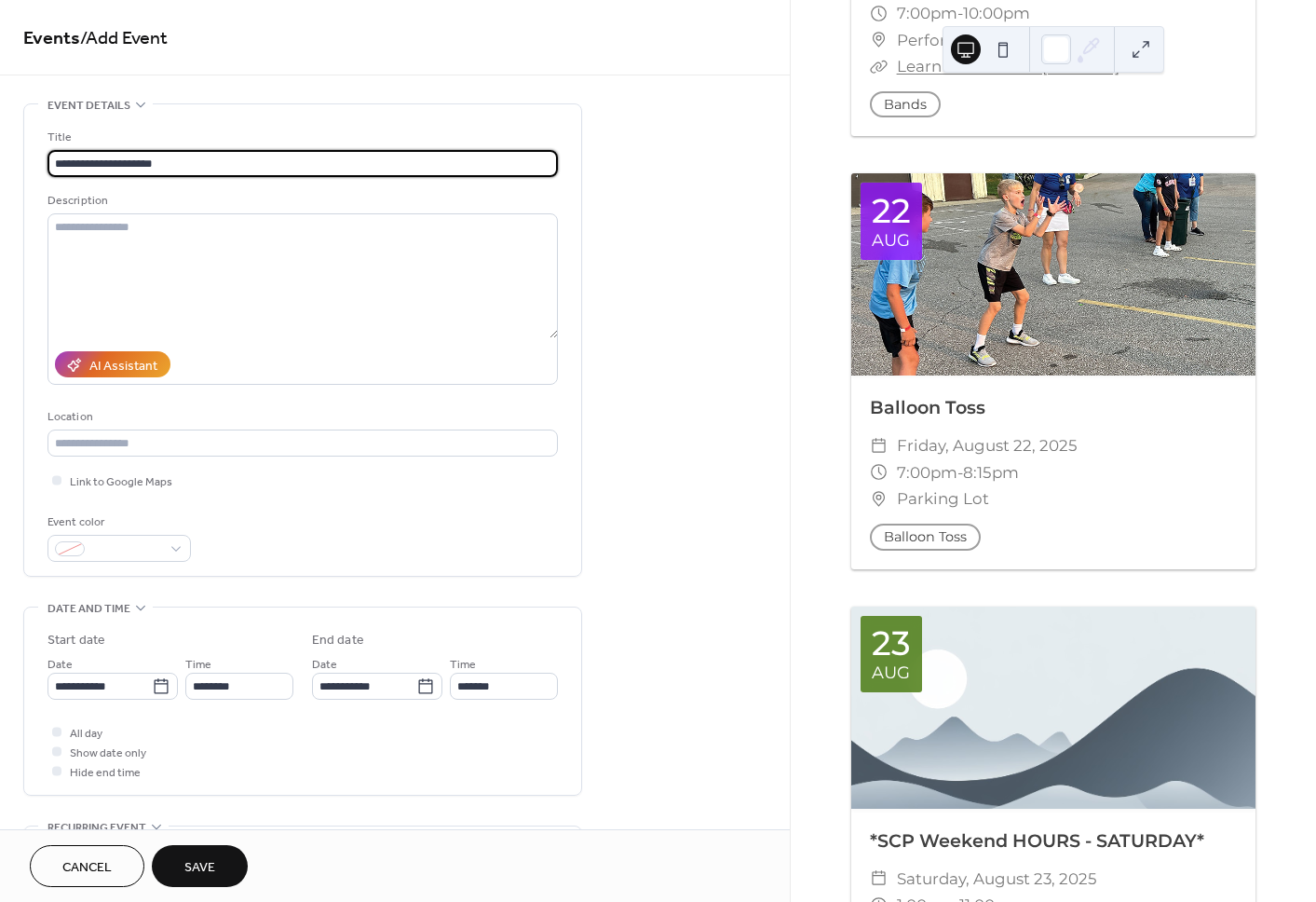click on "**********" at bounding box center (303, 163) 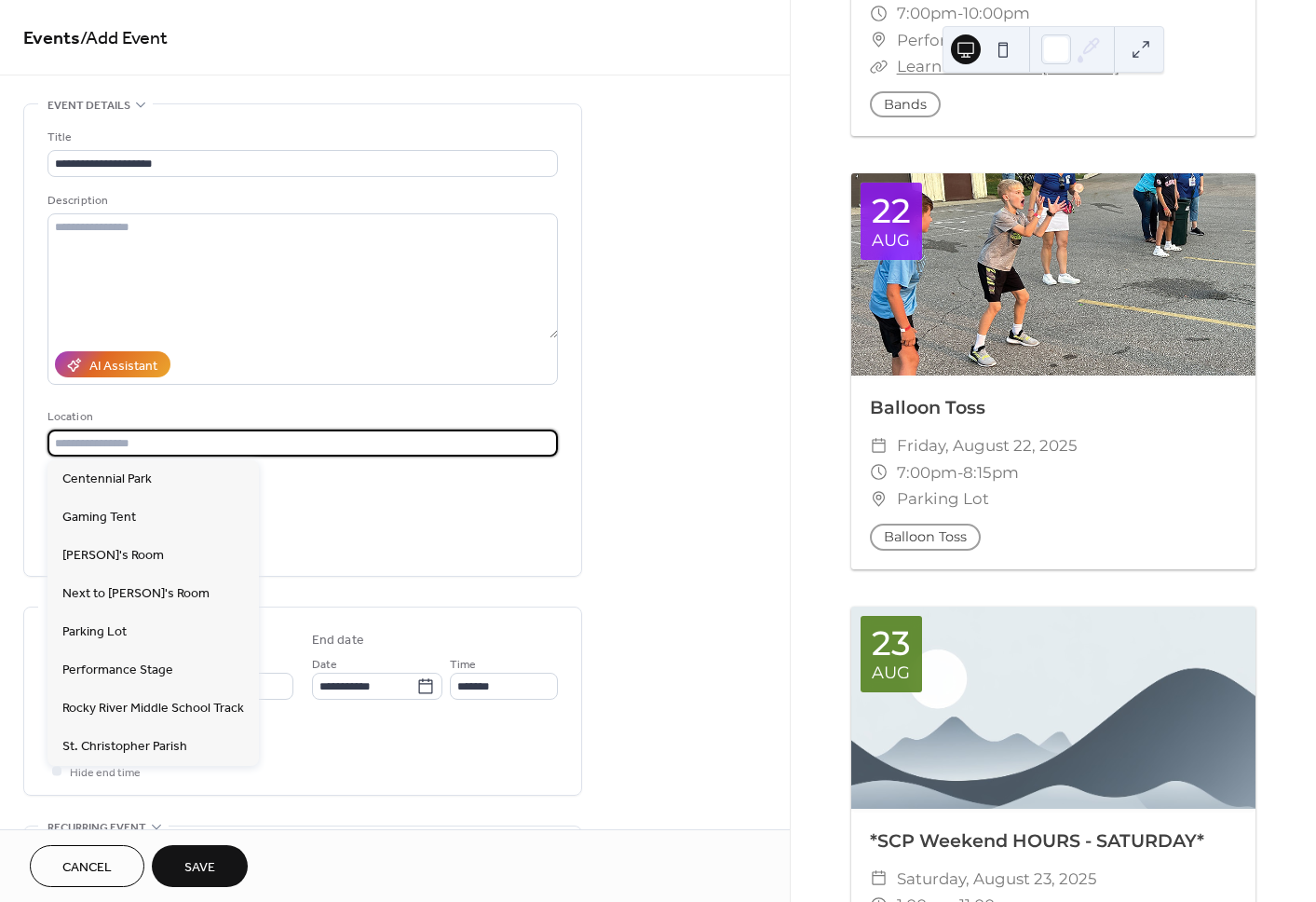 click at bounding box center [303, 443] 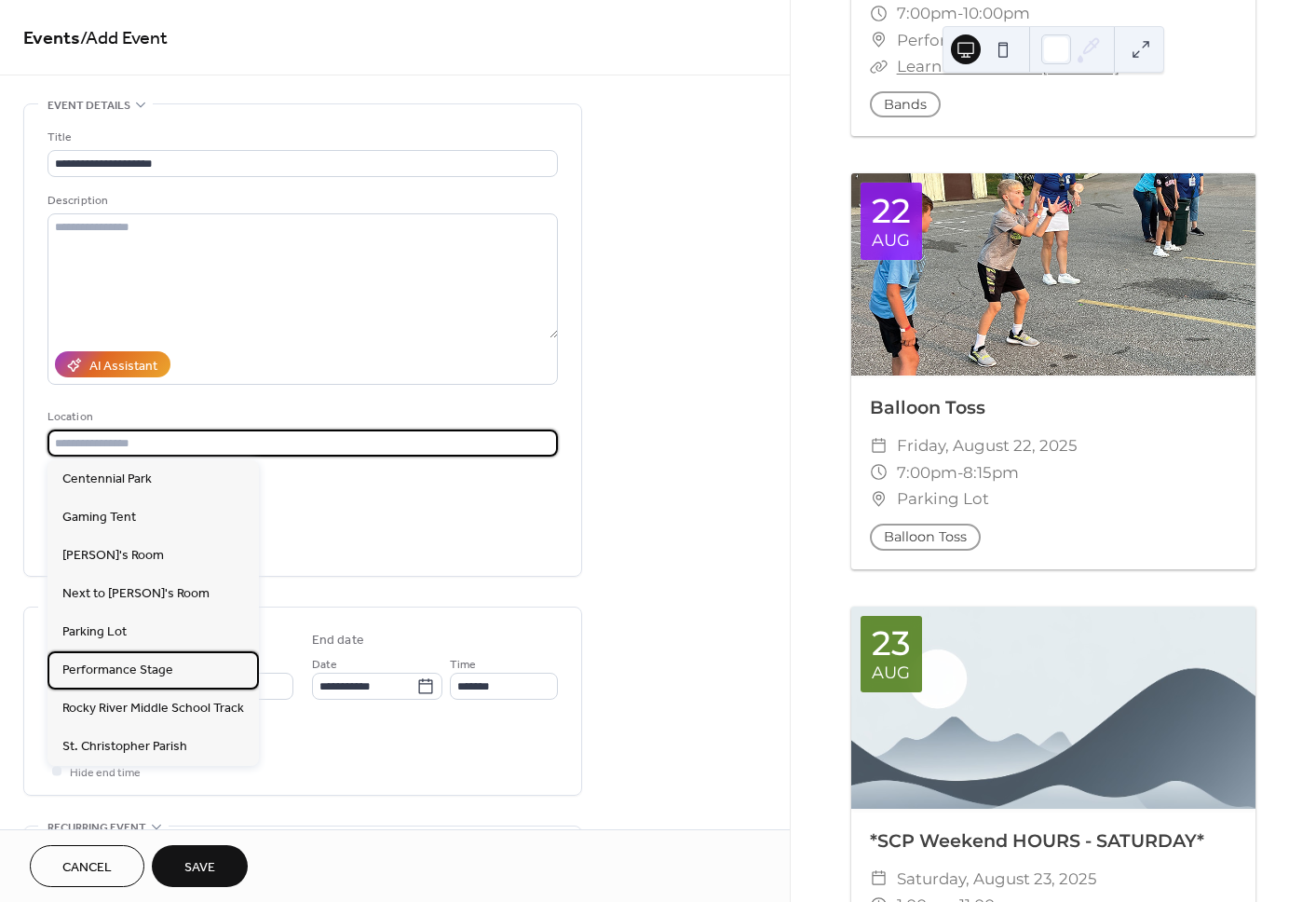 click on "Performance Stage" at bounding box center [117, 670] 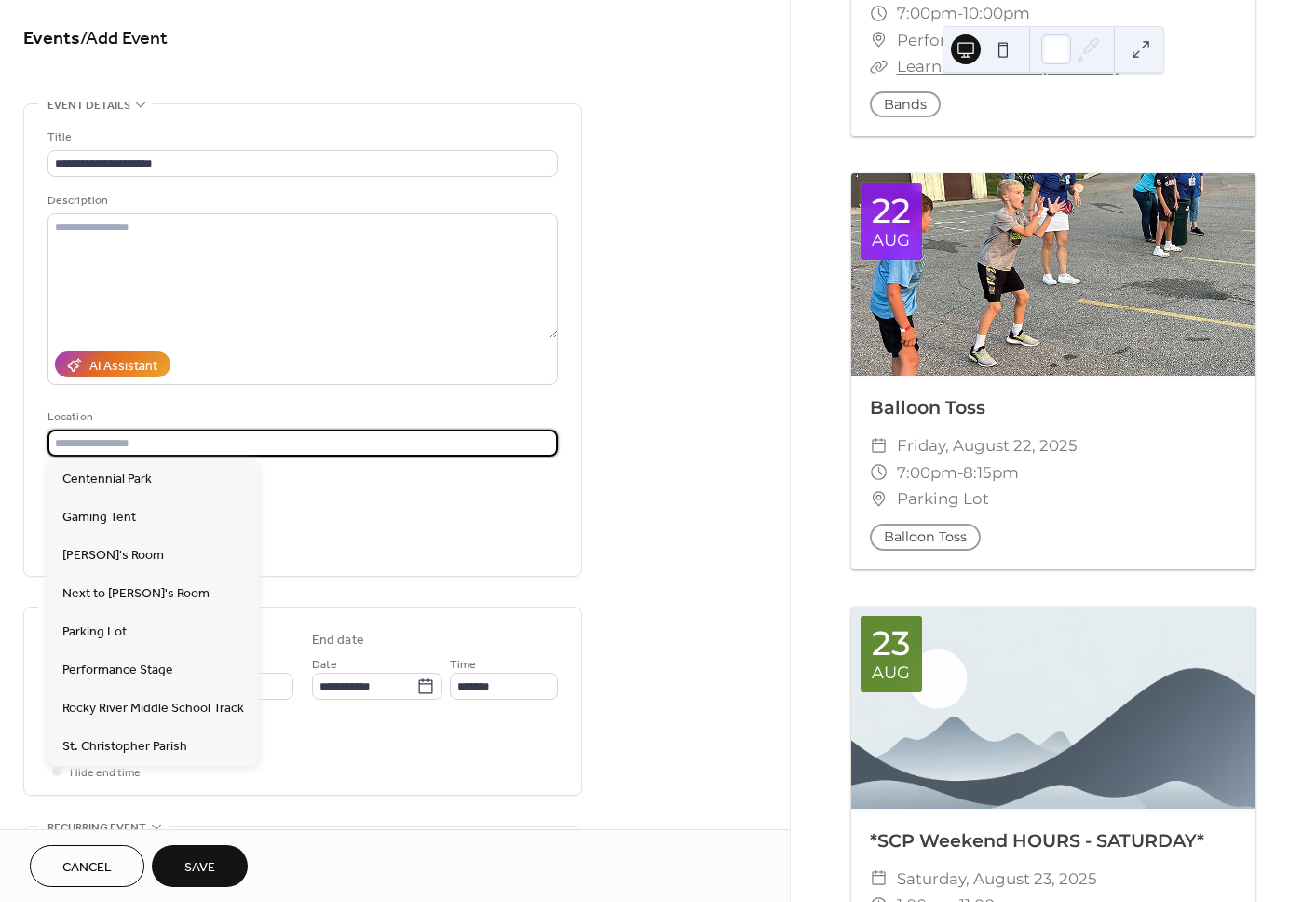 type on "**********" 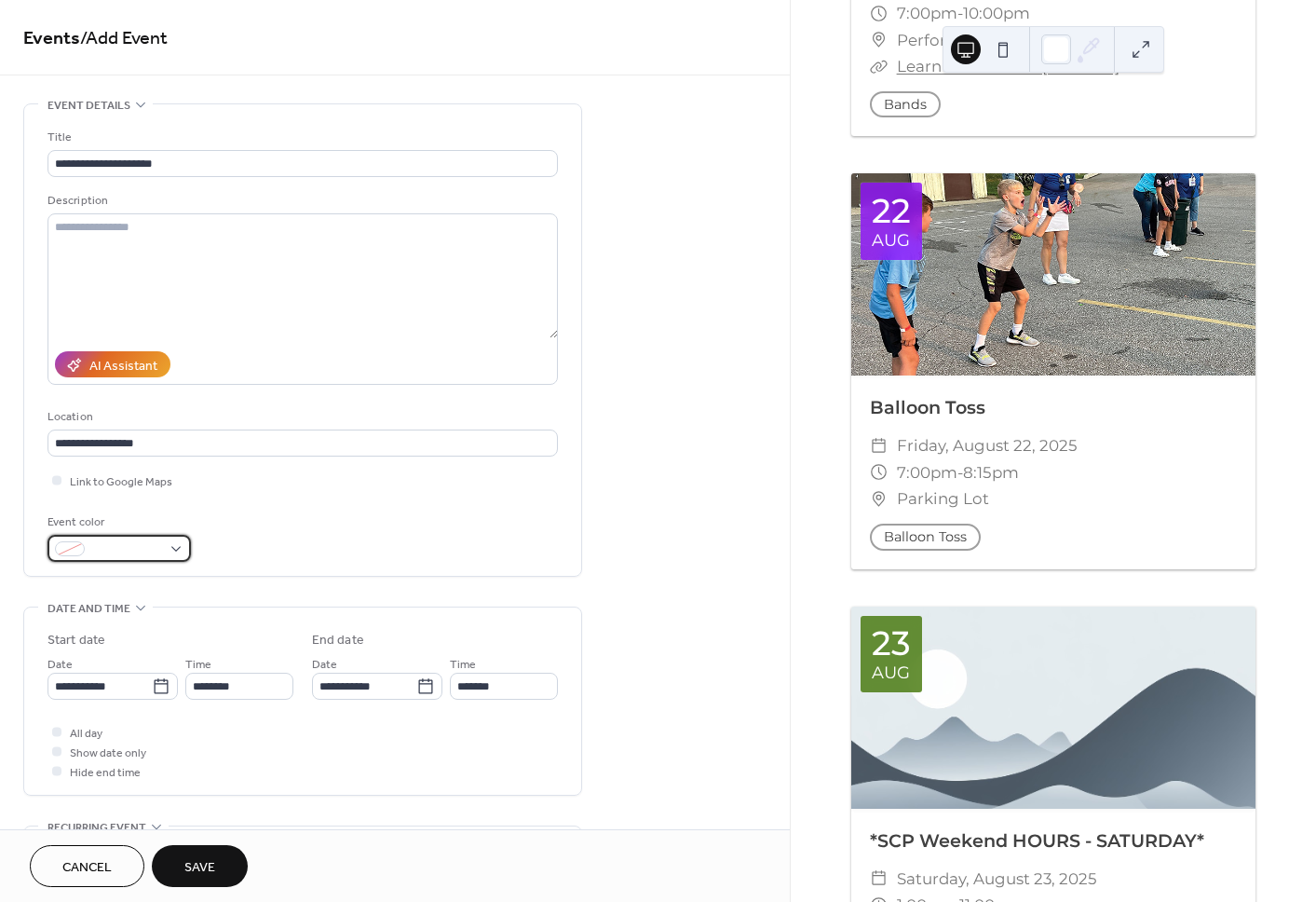 click at bounding box center (127, 550) 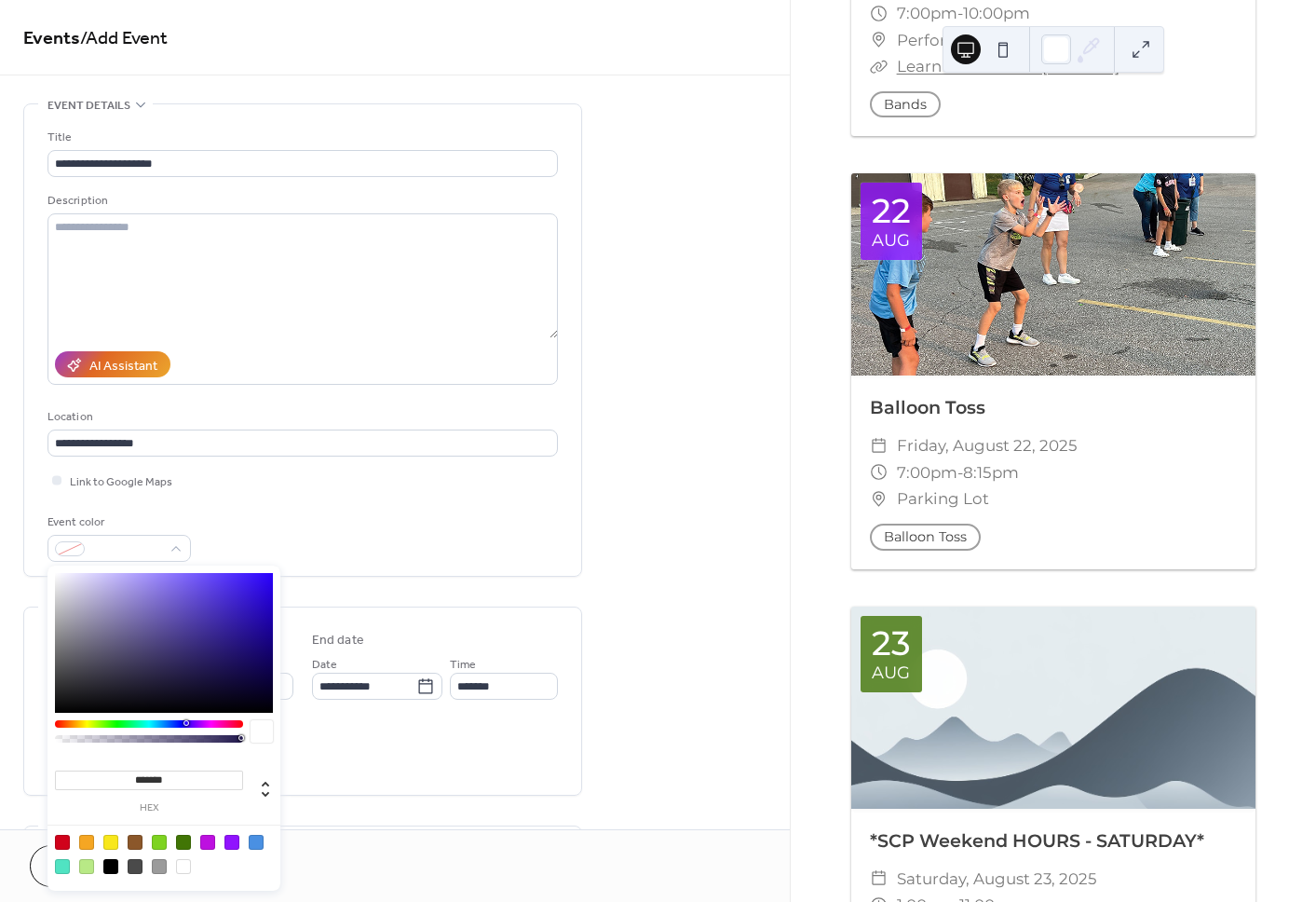 click at bounding box center (164, 854) 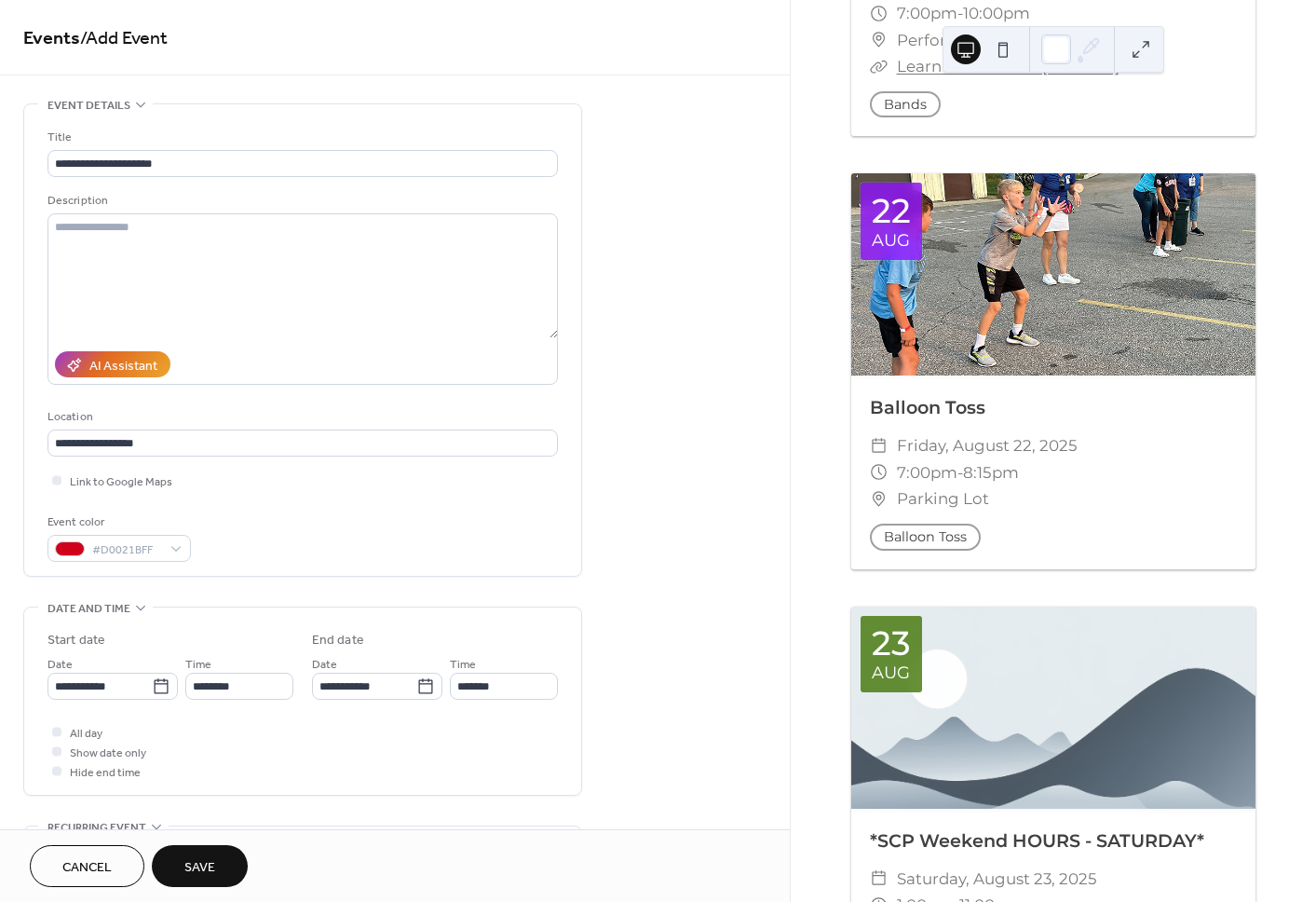 click on "Event color #D0021BFF" at bounding box center (303, 537) 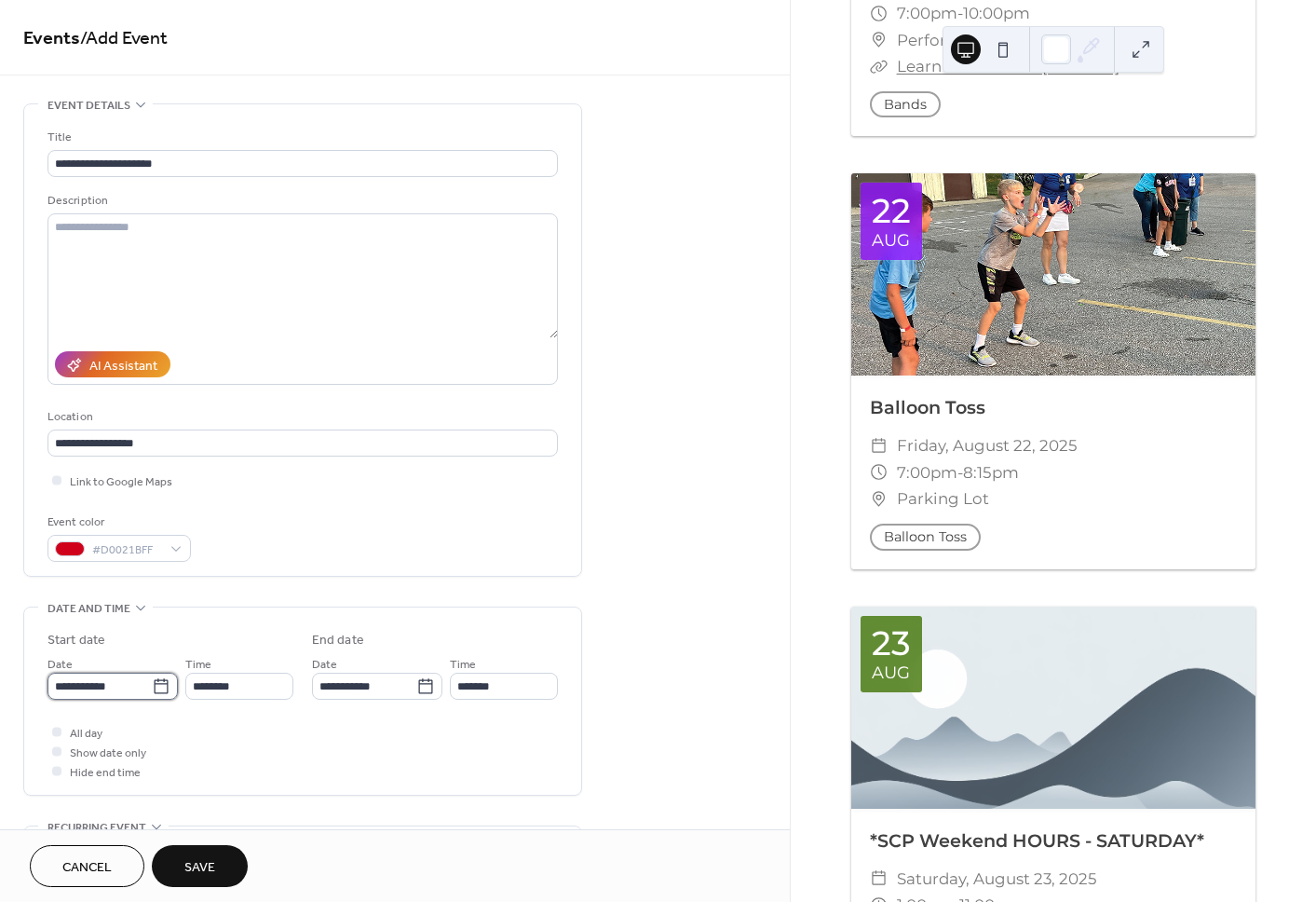 scroll, scrollTop: 1, scrollLeft: 0, axis: vertical 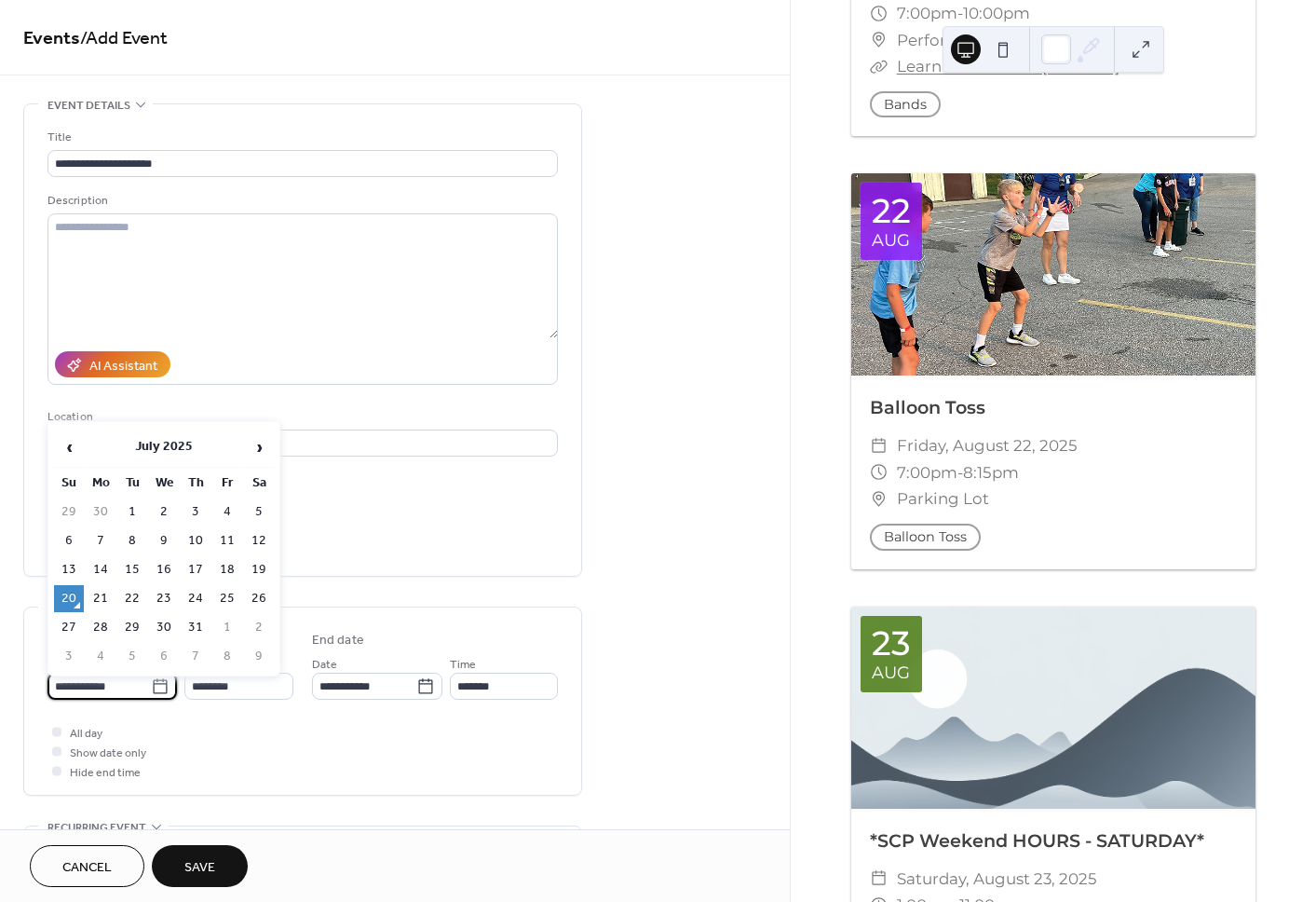 click on "**********" at bounding box center (99, 686) 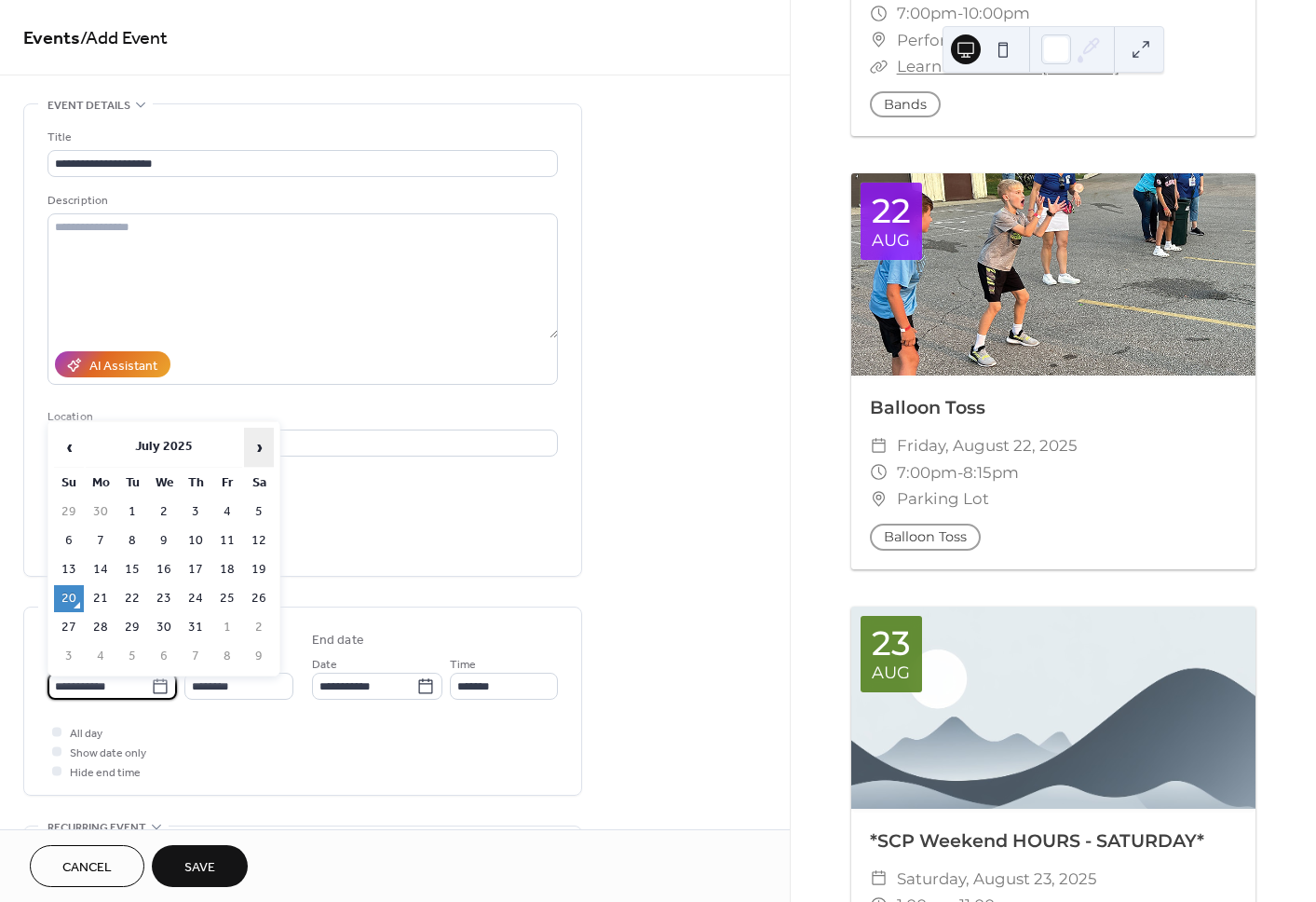 scroll, scrollTop: 0, scrollLeft: 0, axis: both 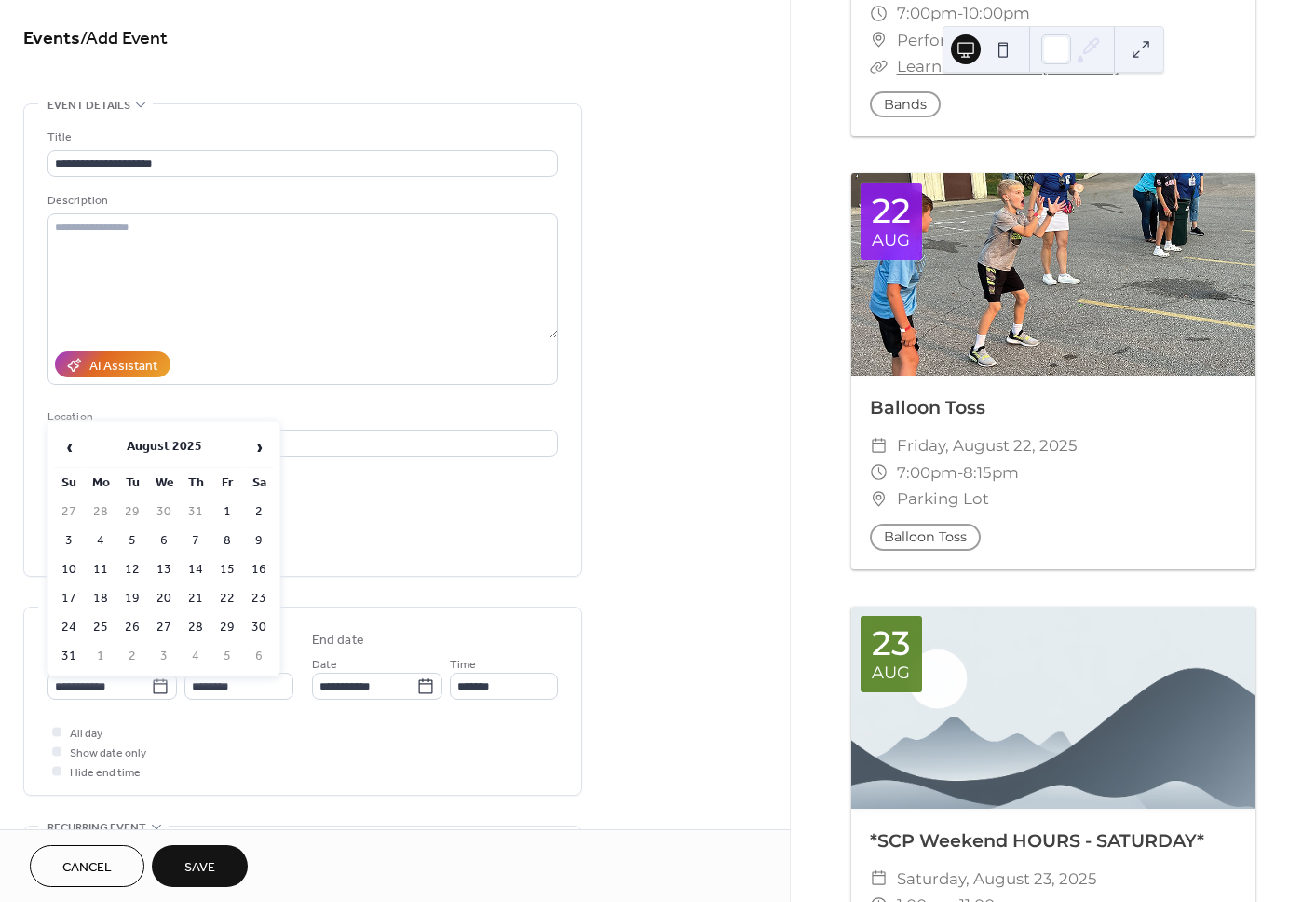 click on "23" at bounding box center [259, 598] 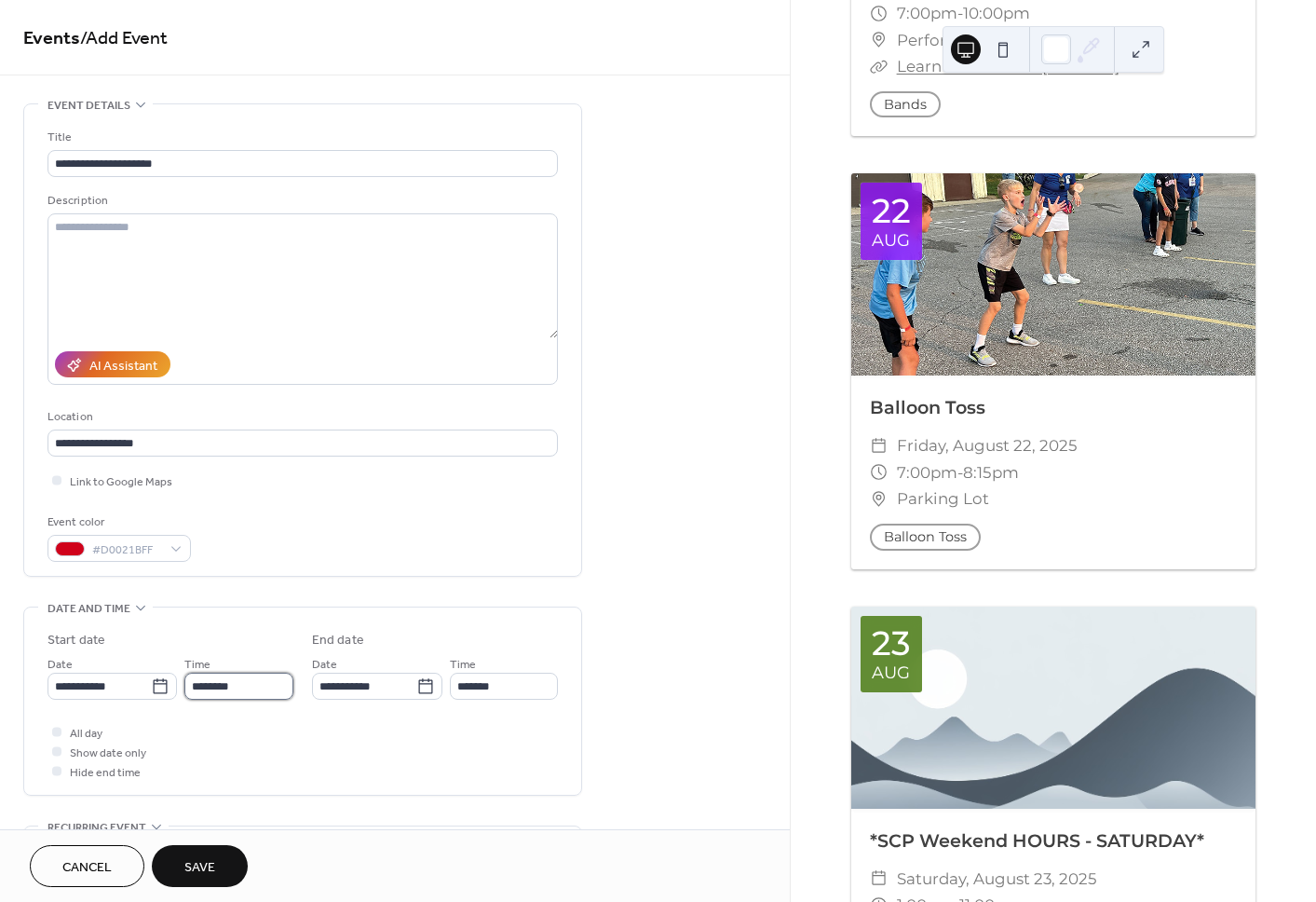 click on "********" at bounding box center [238, 686] 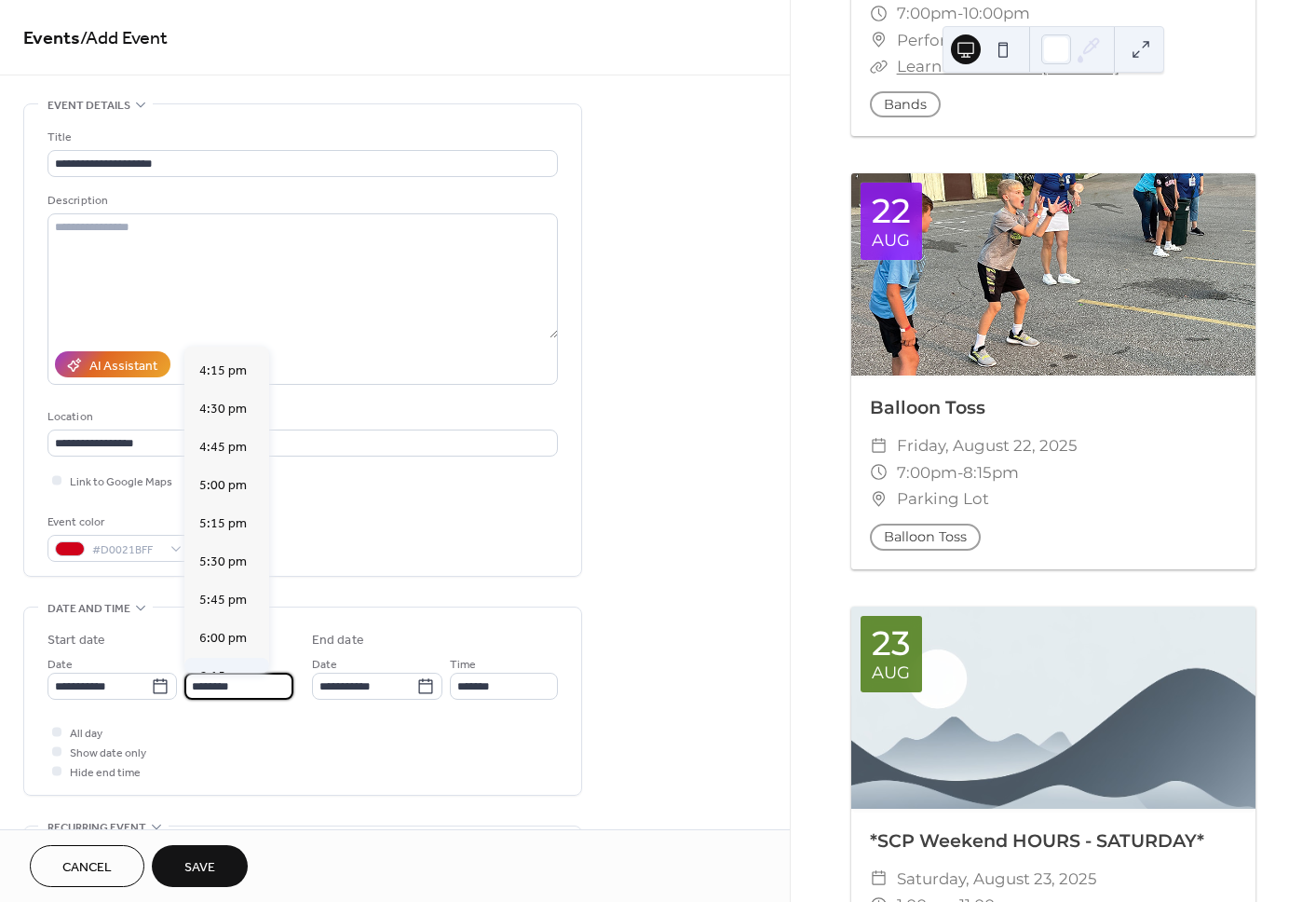 scroll, scrollTop: 2463, scrollLeft: 0, axis: vertical 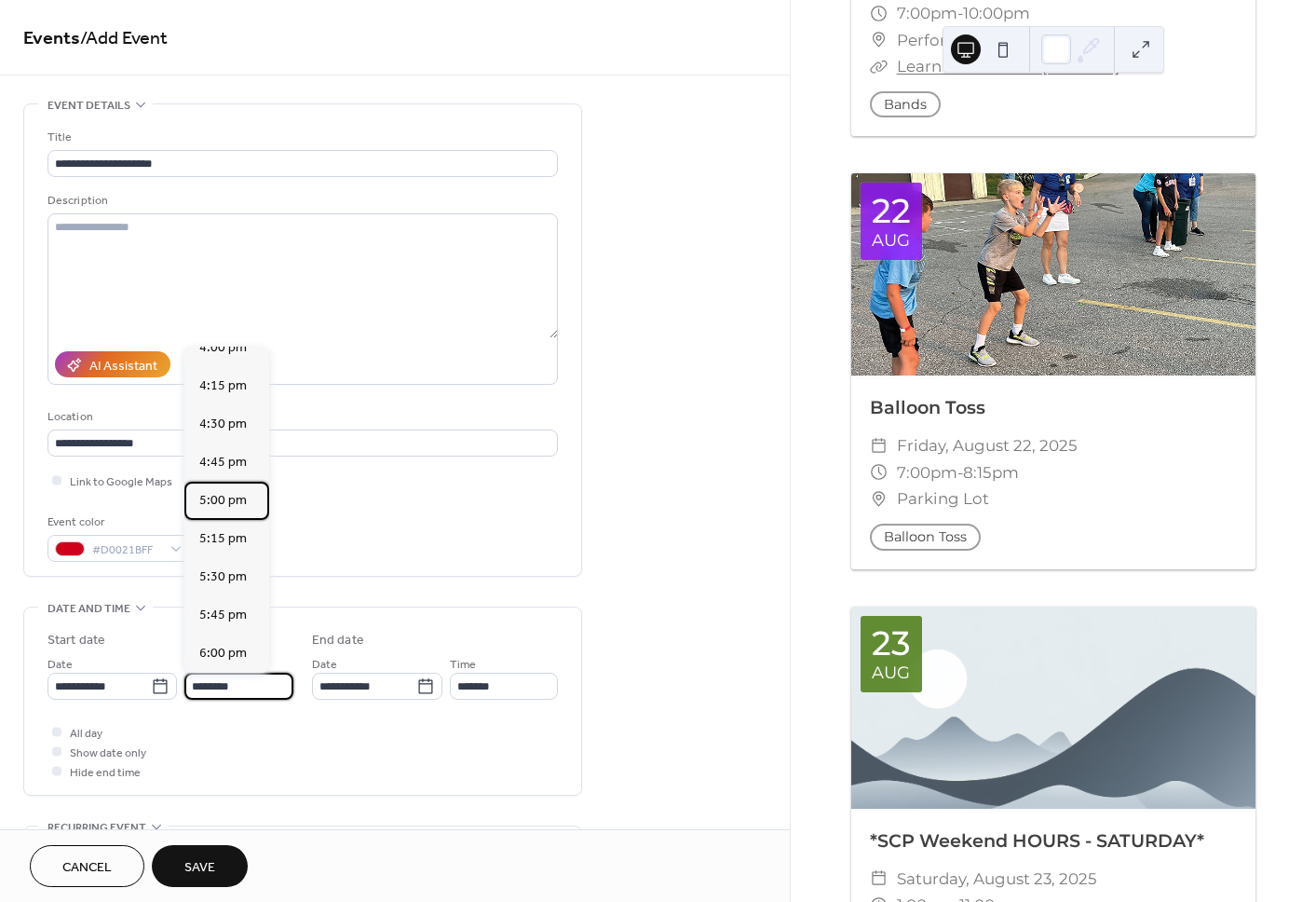 drag, startPoint x: 217, startPoint y: 506, endPoint x: 234, endPoint y: 518, distance: 20.808652 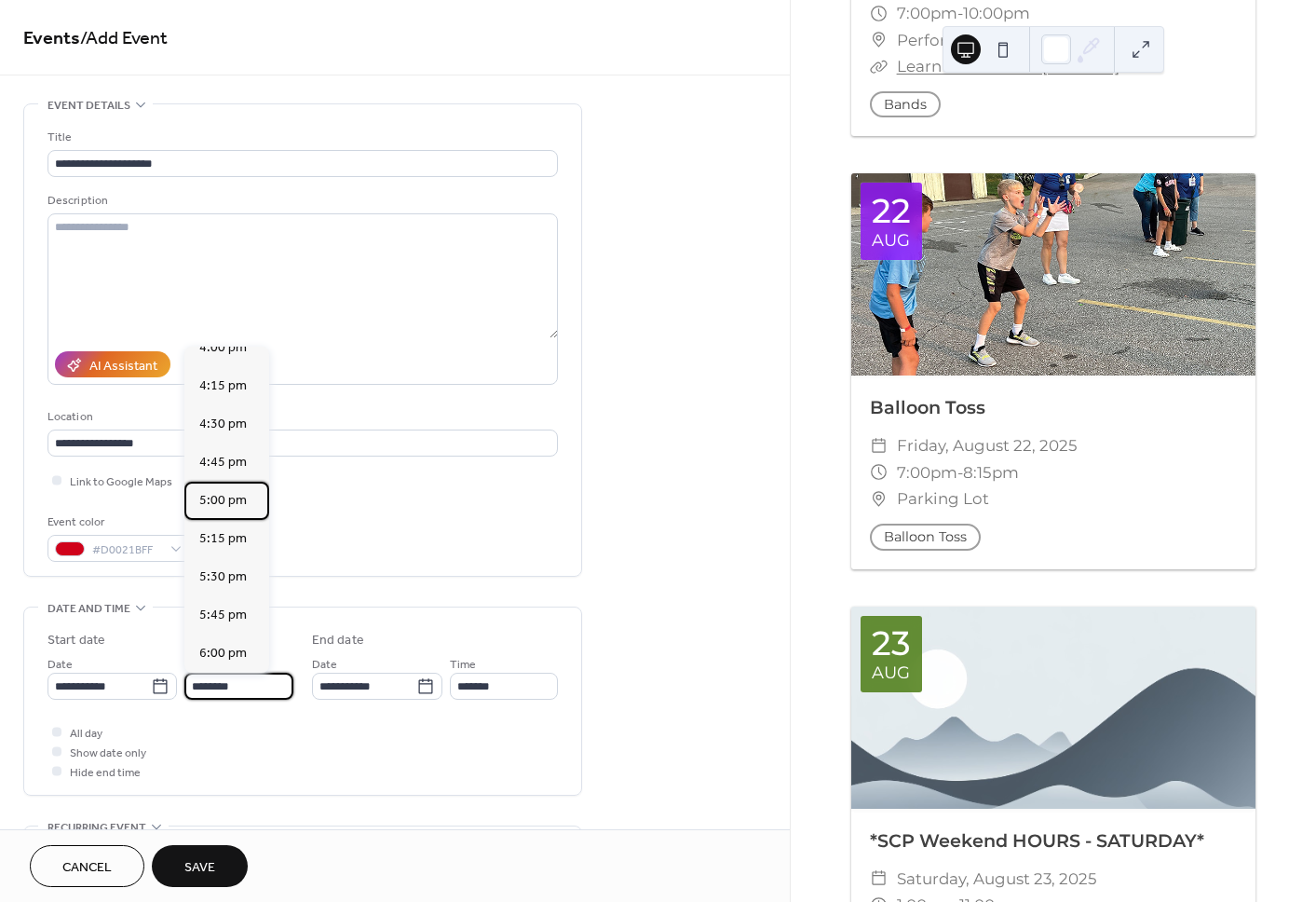 click on "5:00 pm" at bounding box center [223, 500] 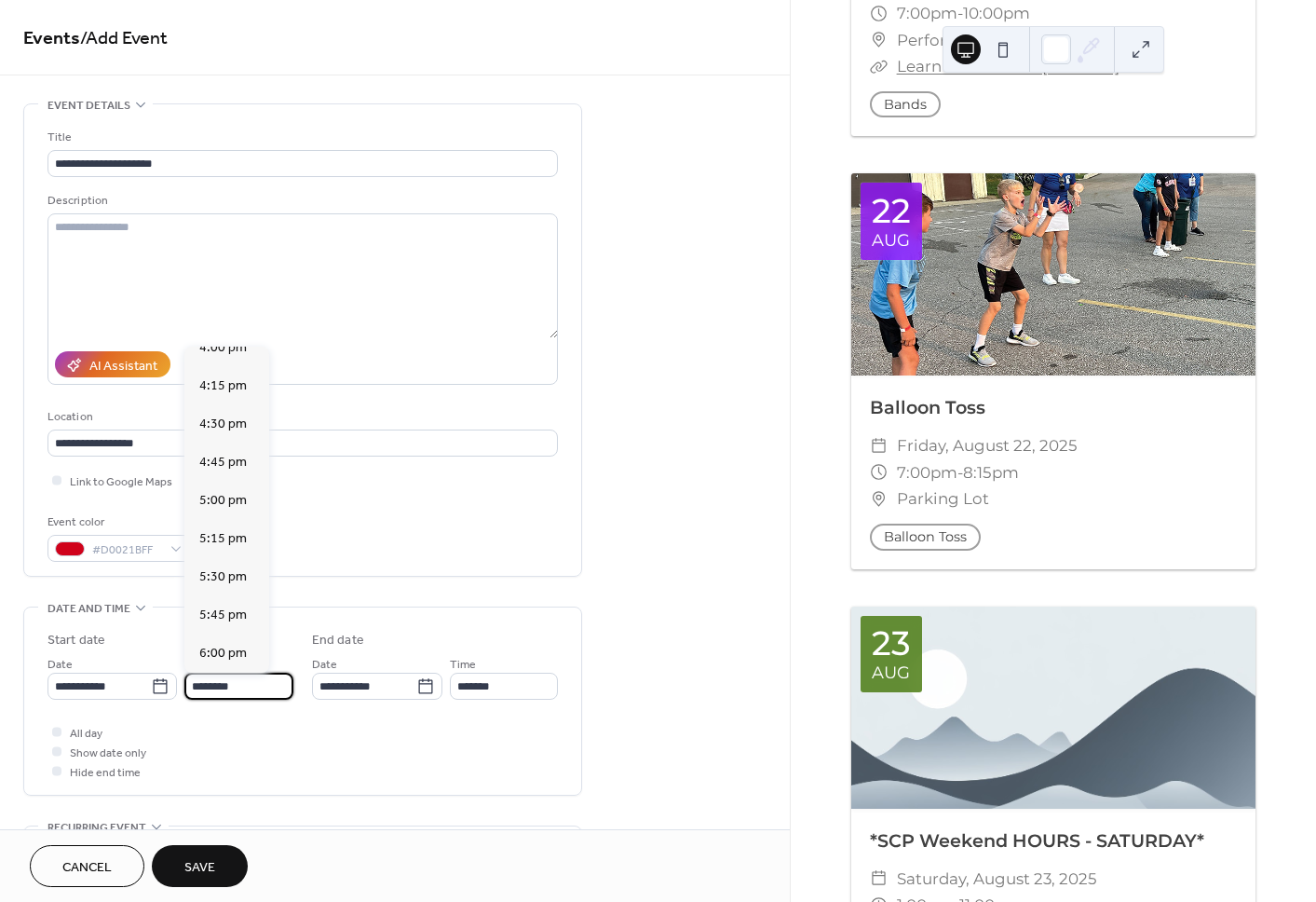 type on "*******" 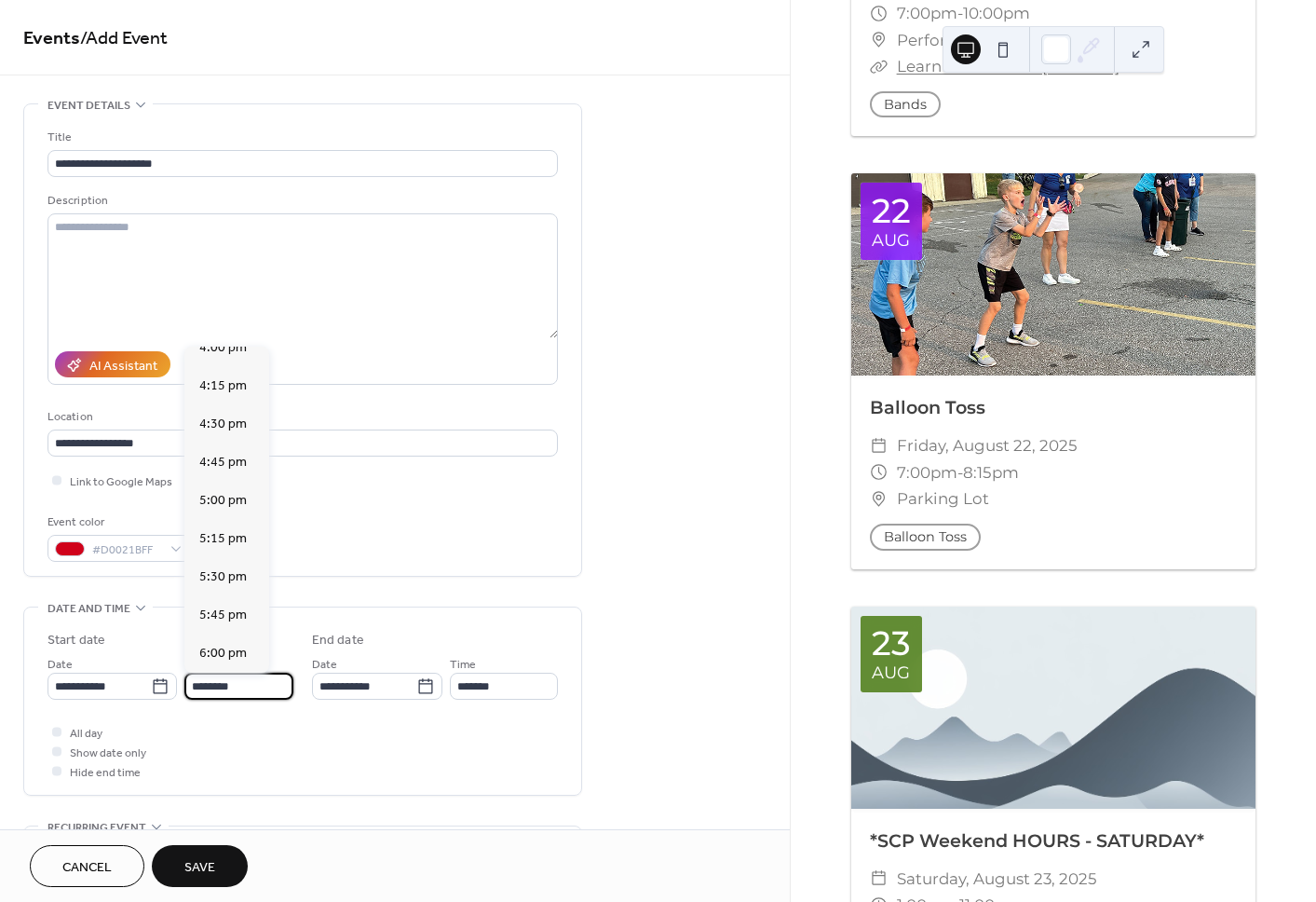 type on "*******" 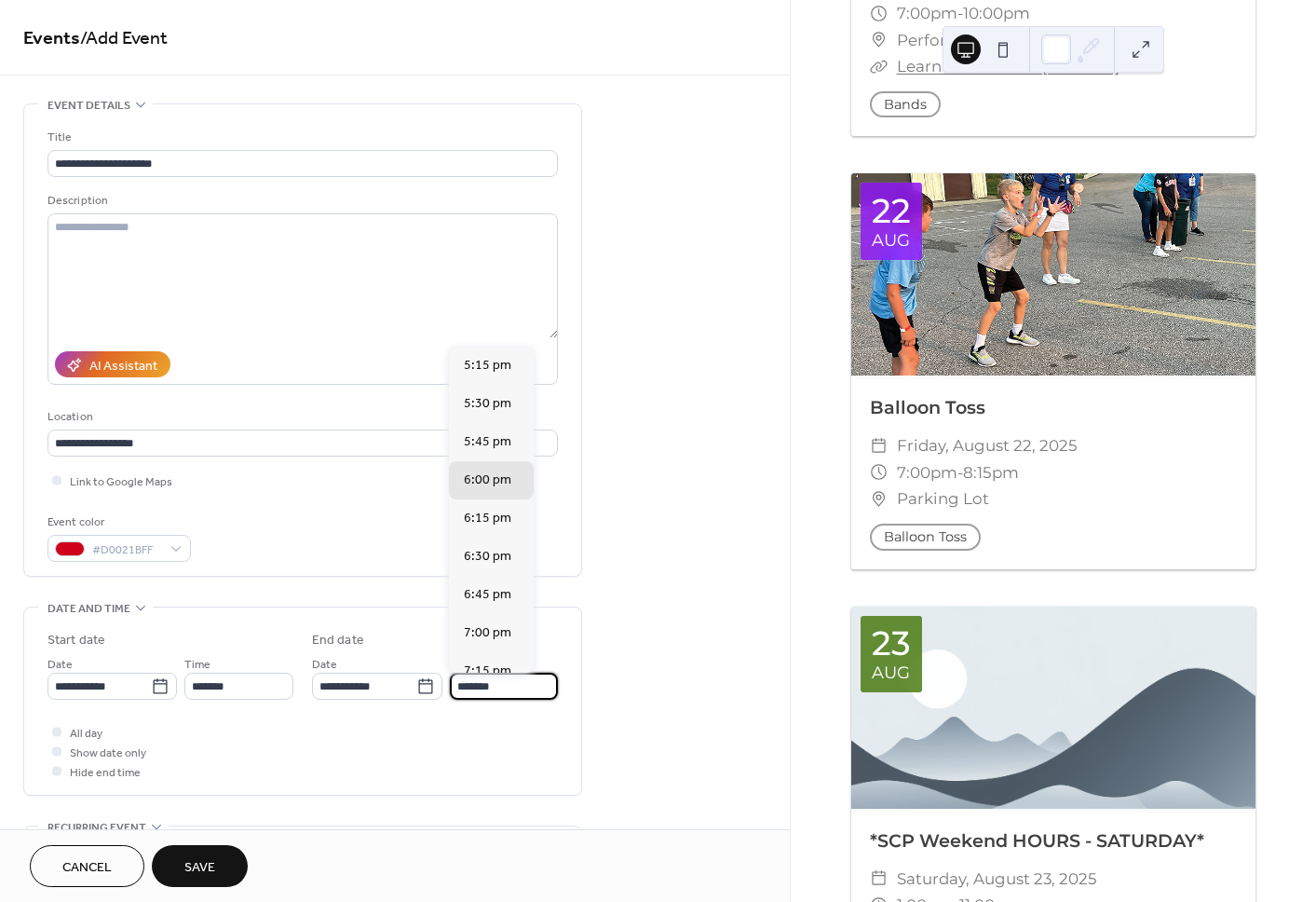 click on "*******" at bounding box center (504, 686) 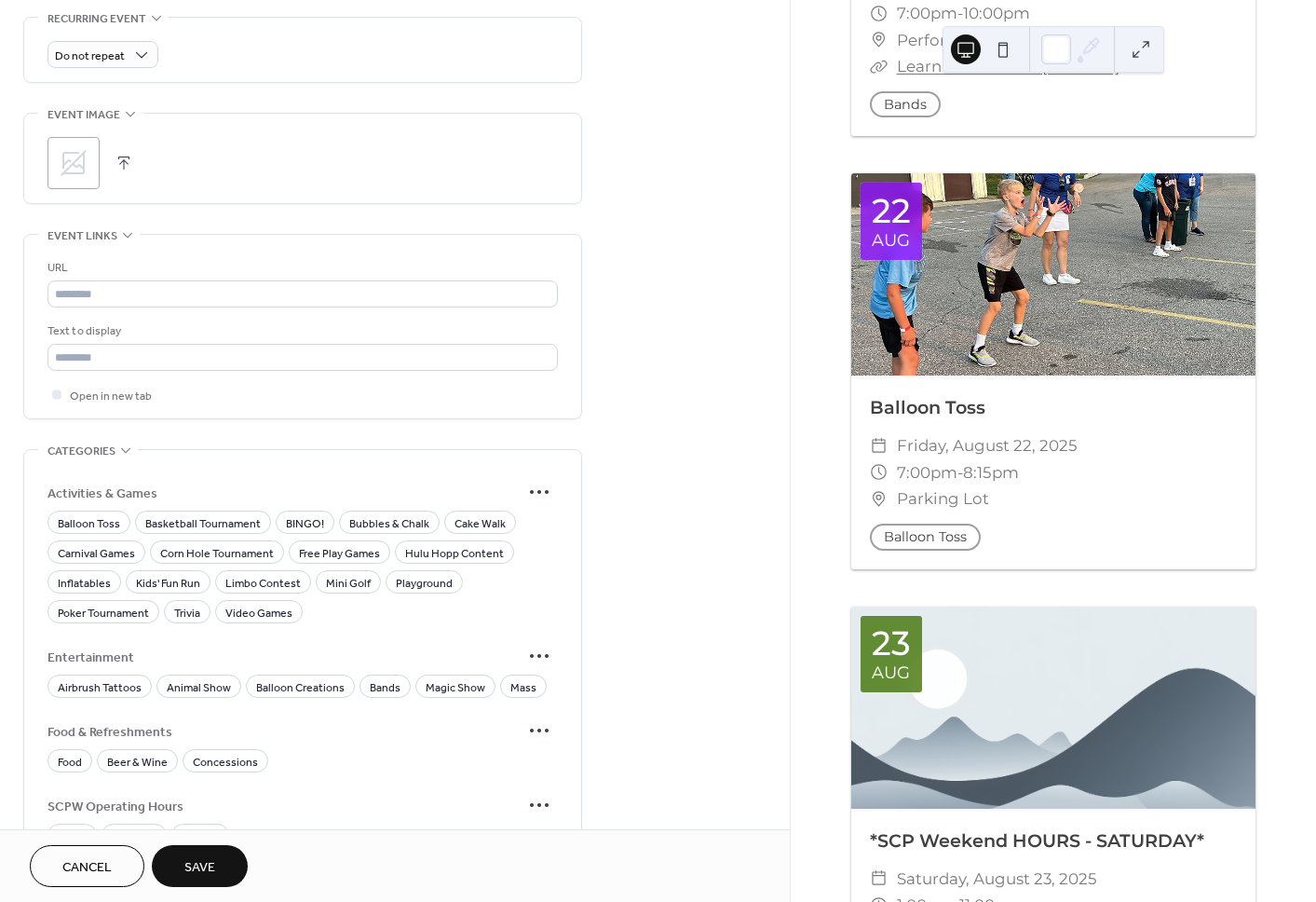 scroll, scrollTop: 808, scrollLeft: 0, axis: vertical 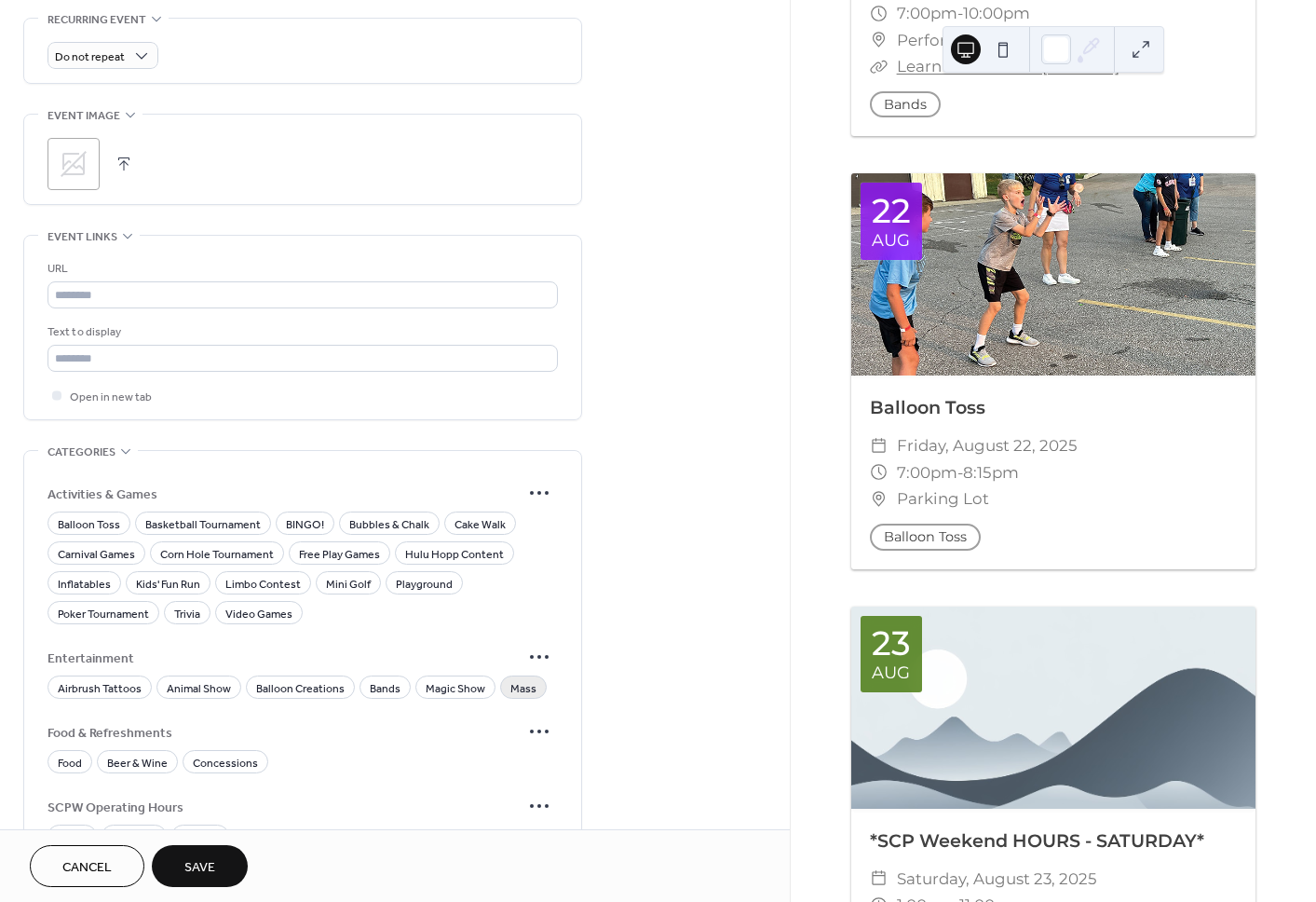 click on "Mass" at bounding box center [523, 687] 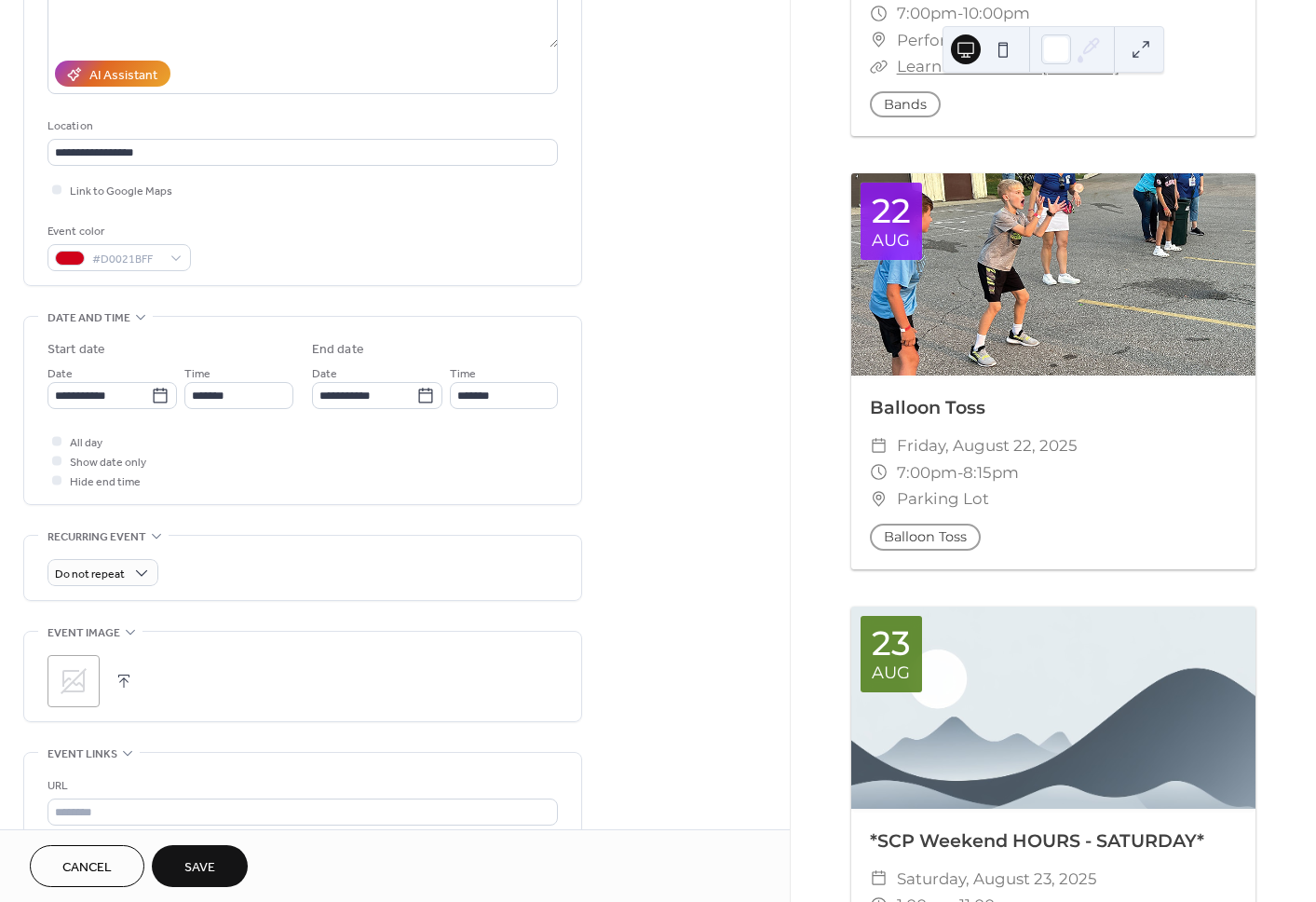 scroll, scrollTop: 316, scrollLeft: 0, axis: vertical 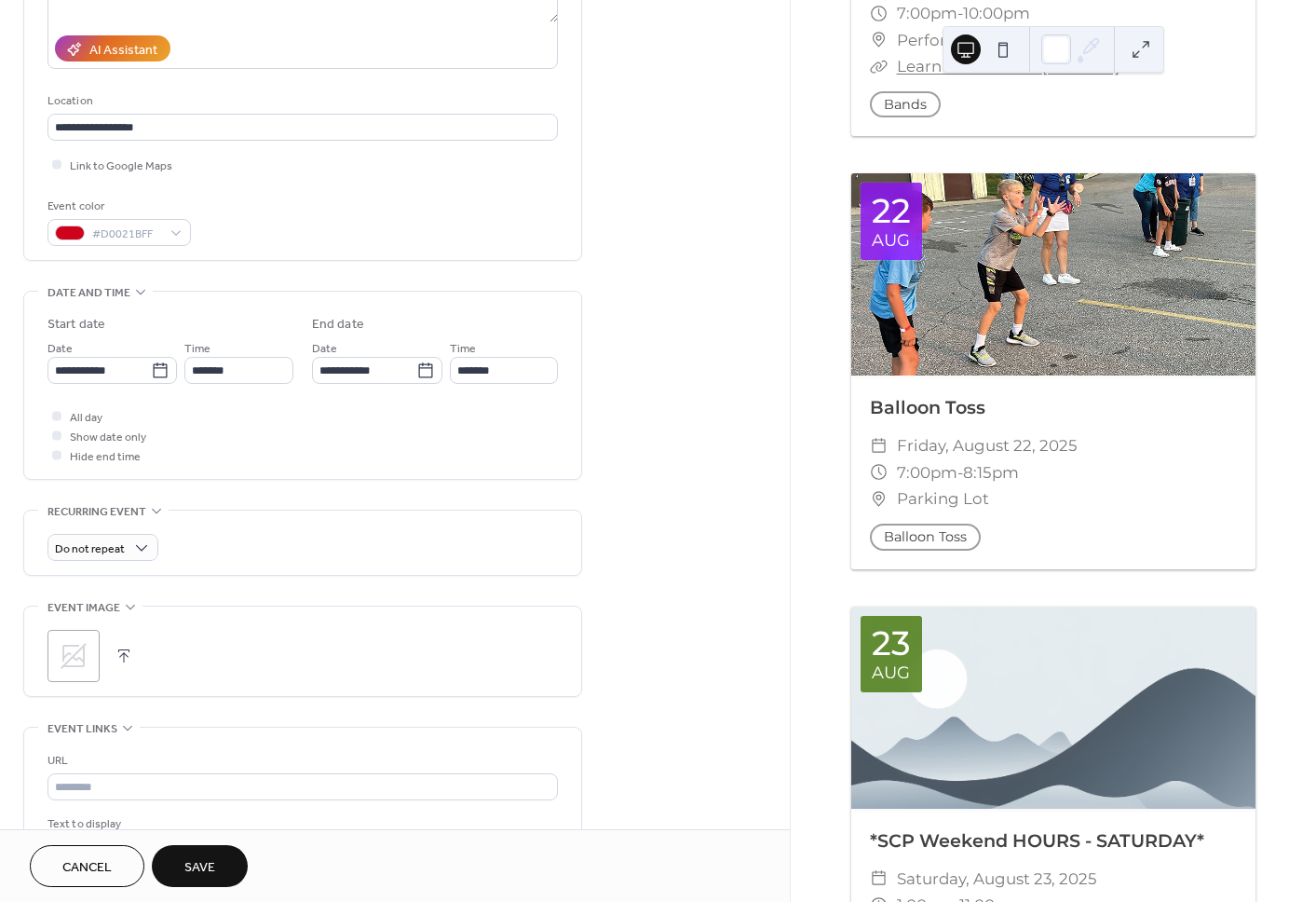 click 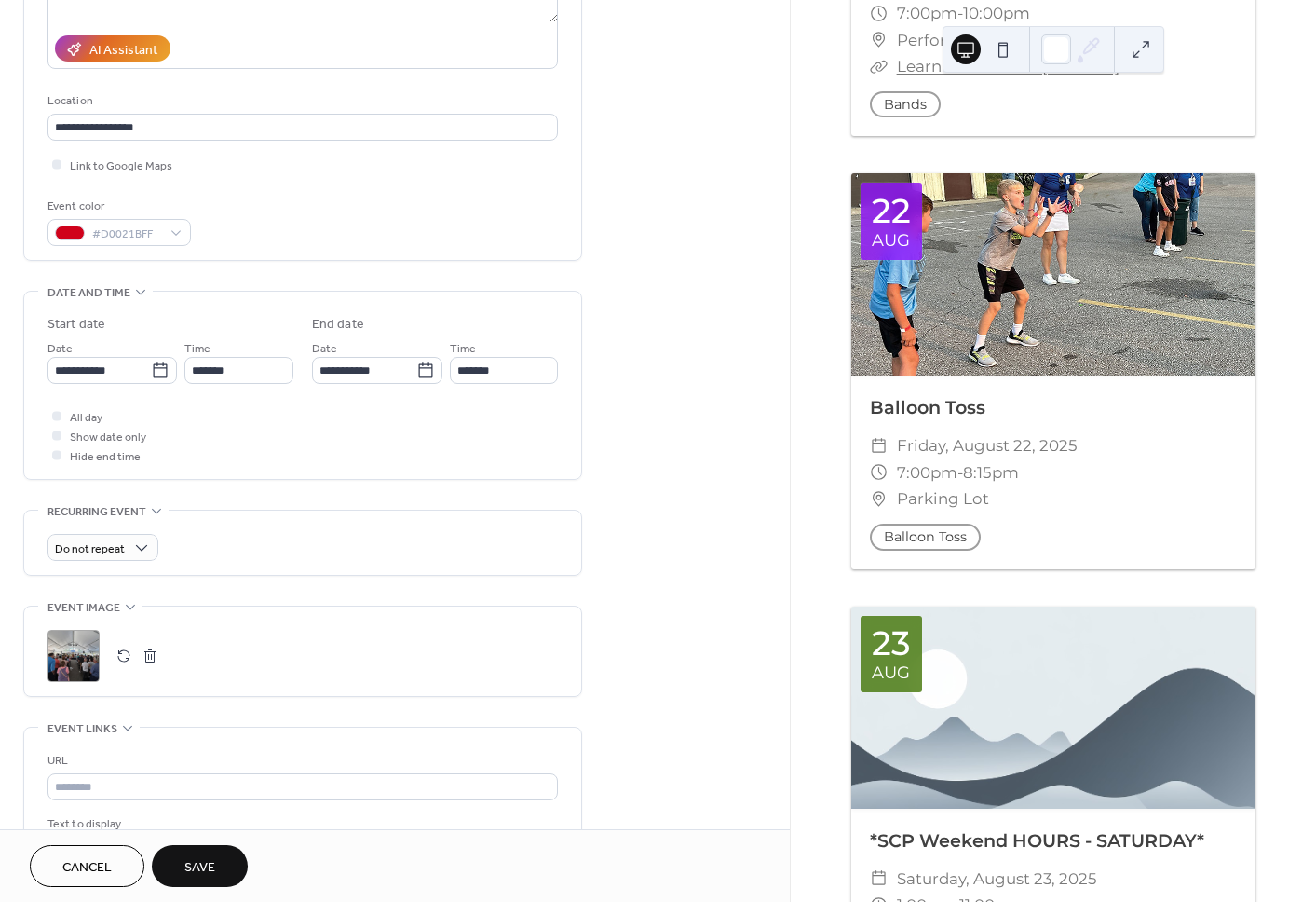 click on "Save" at bounding box center (199, 868) 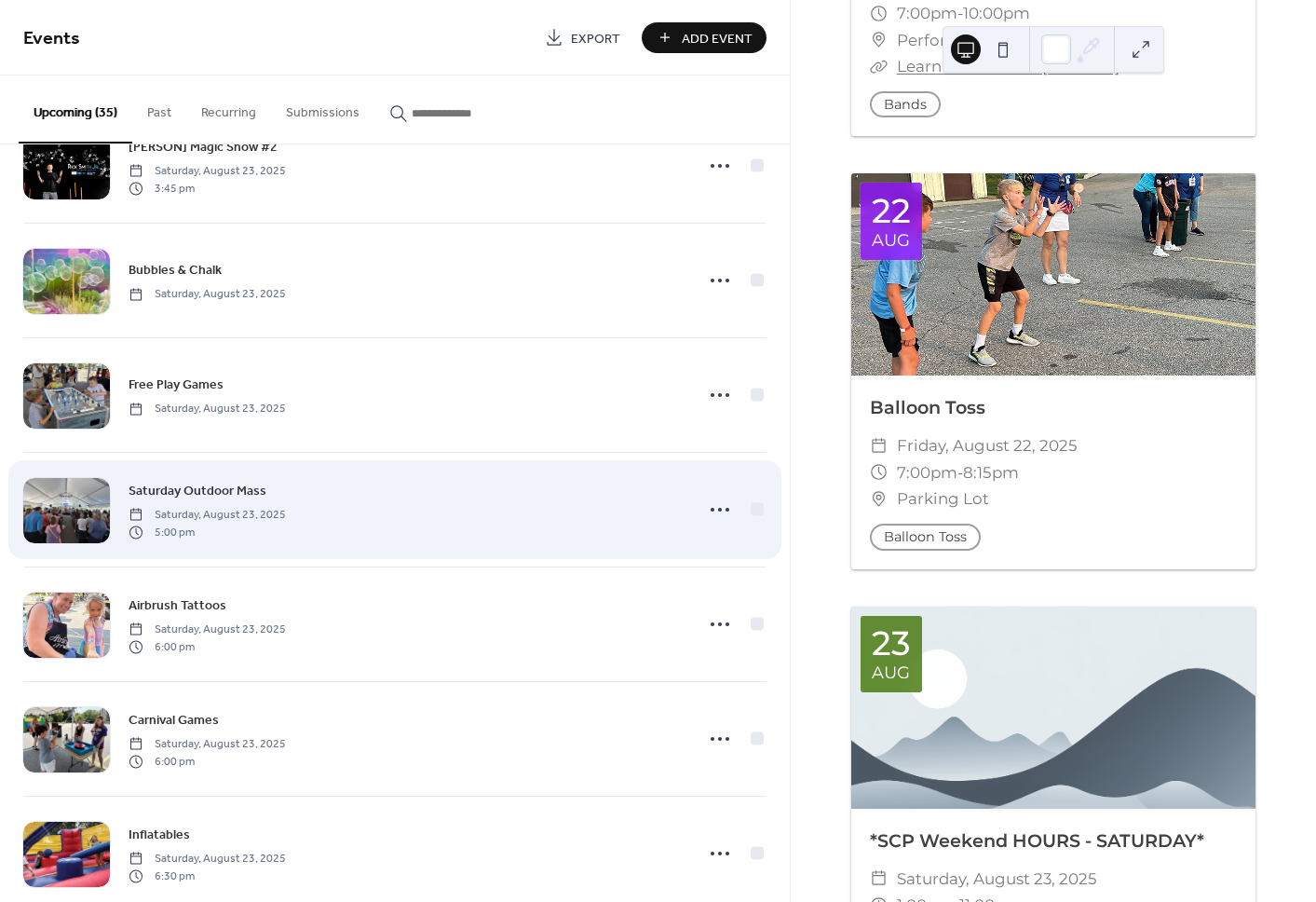 scroll, scrollTop: 2699, scrollLeft: 0, axis: vertical 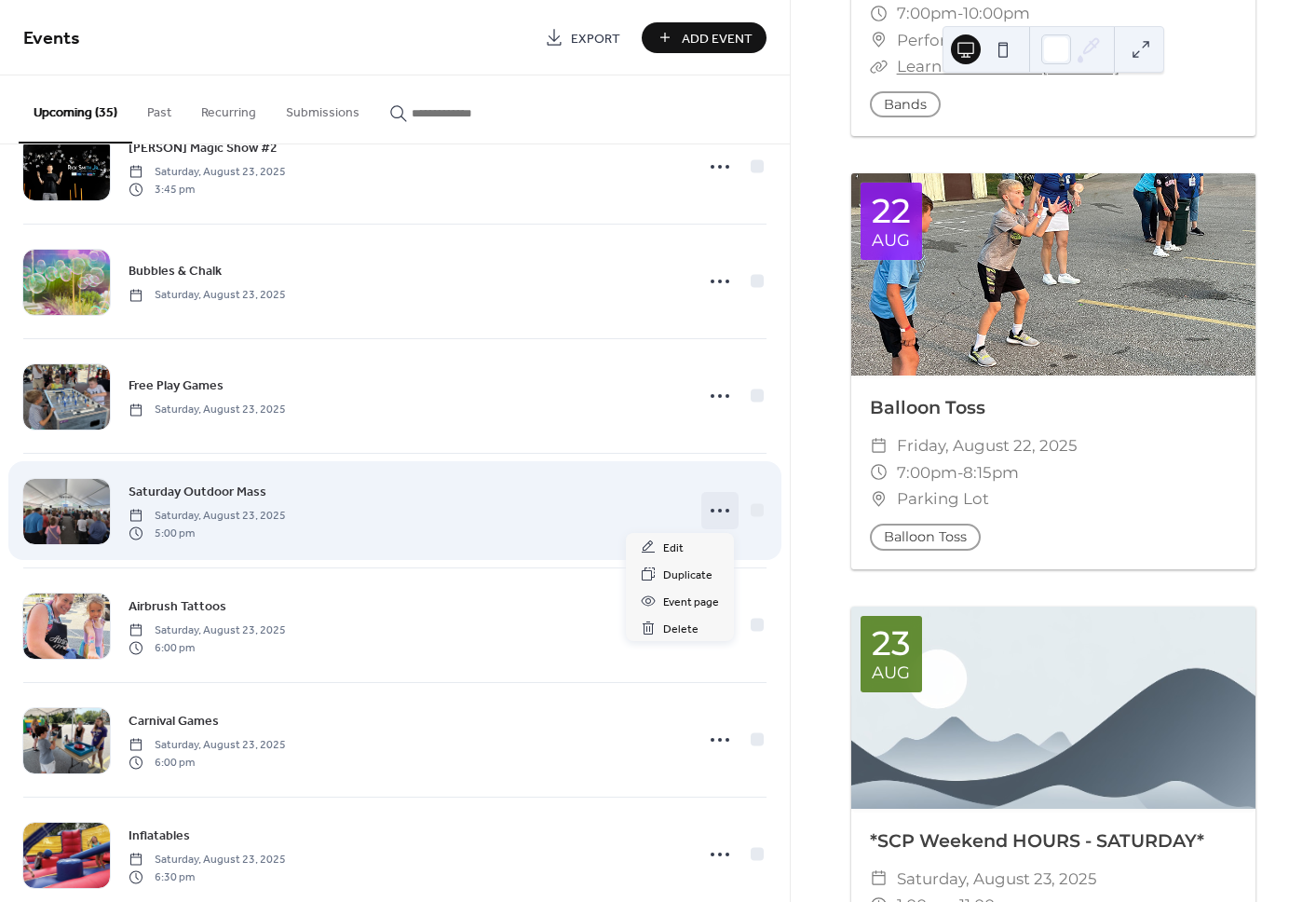 click 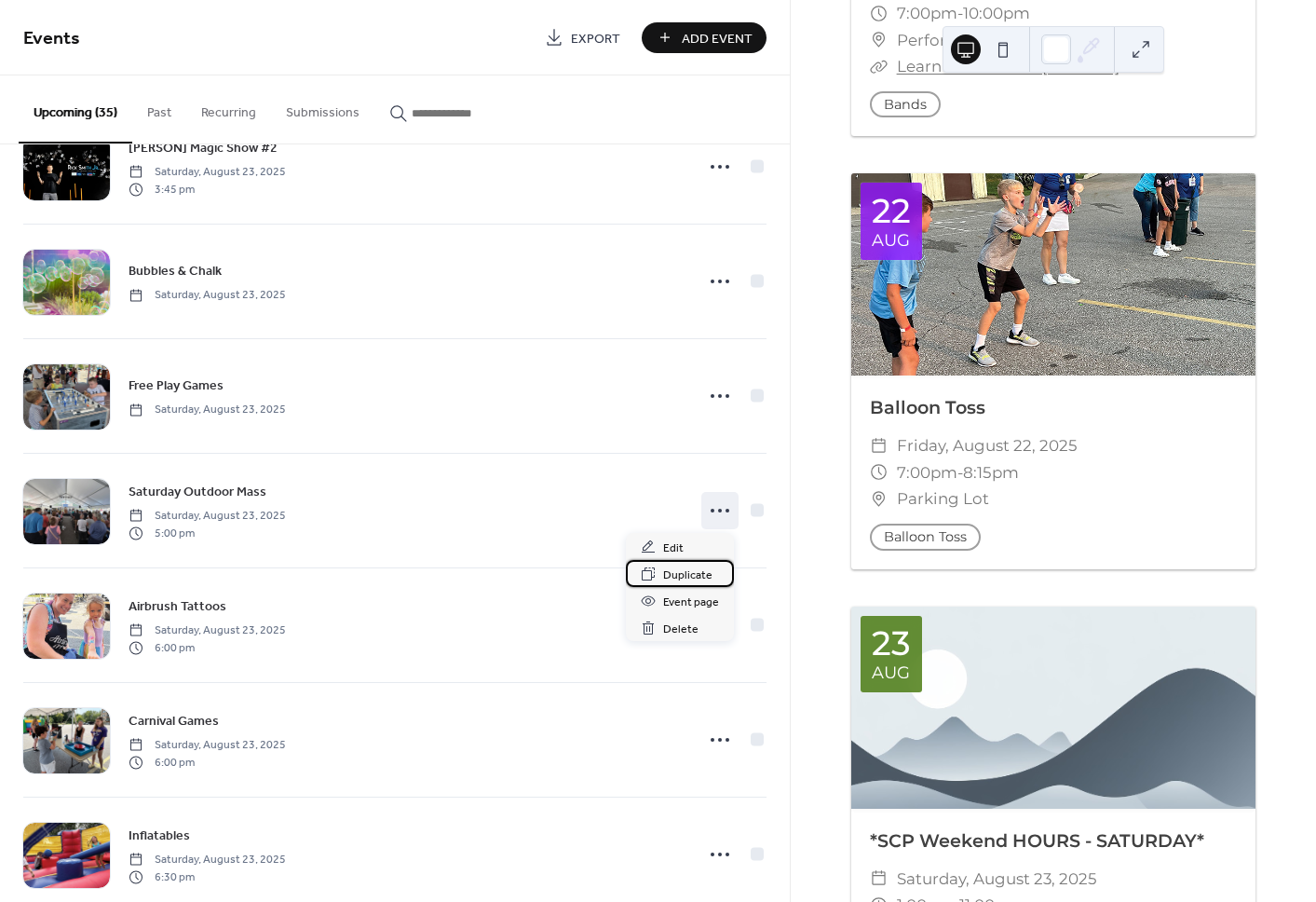 click on "Duplicate" at bounding box center [687, 575] 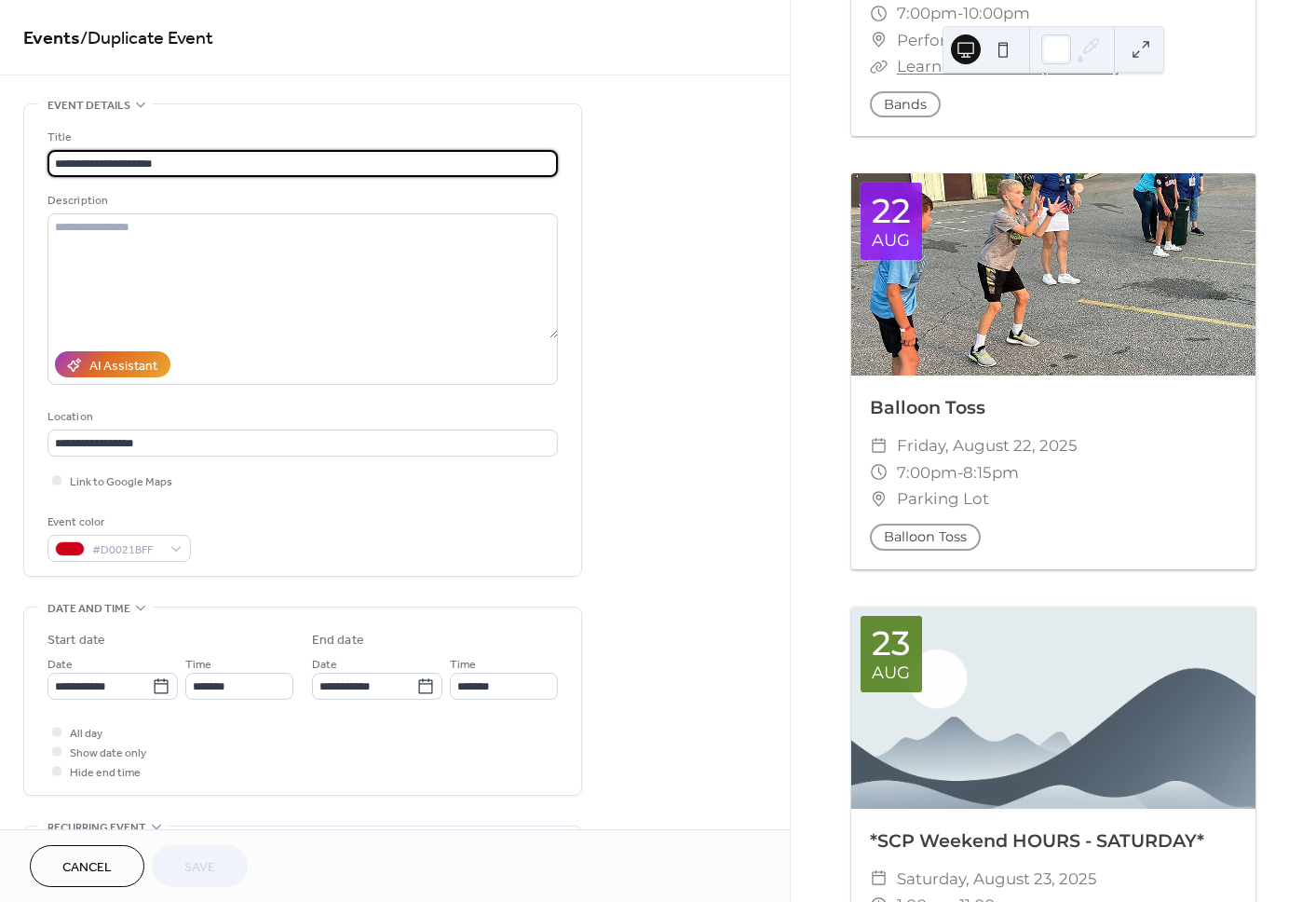 scroll, scrollTop: 1, scrollLeft: 0, axis: vertical 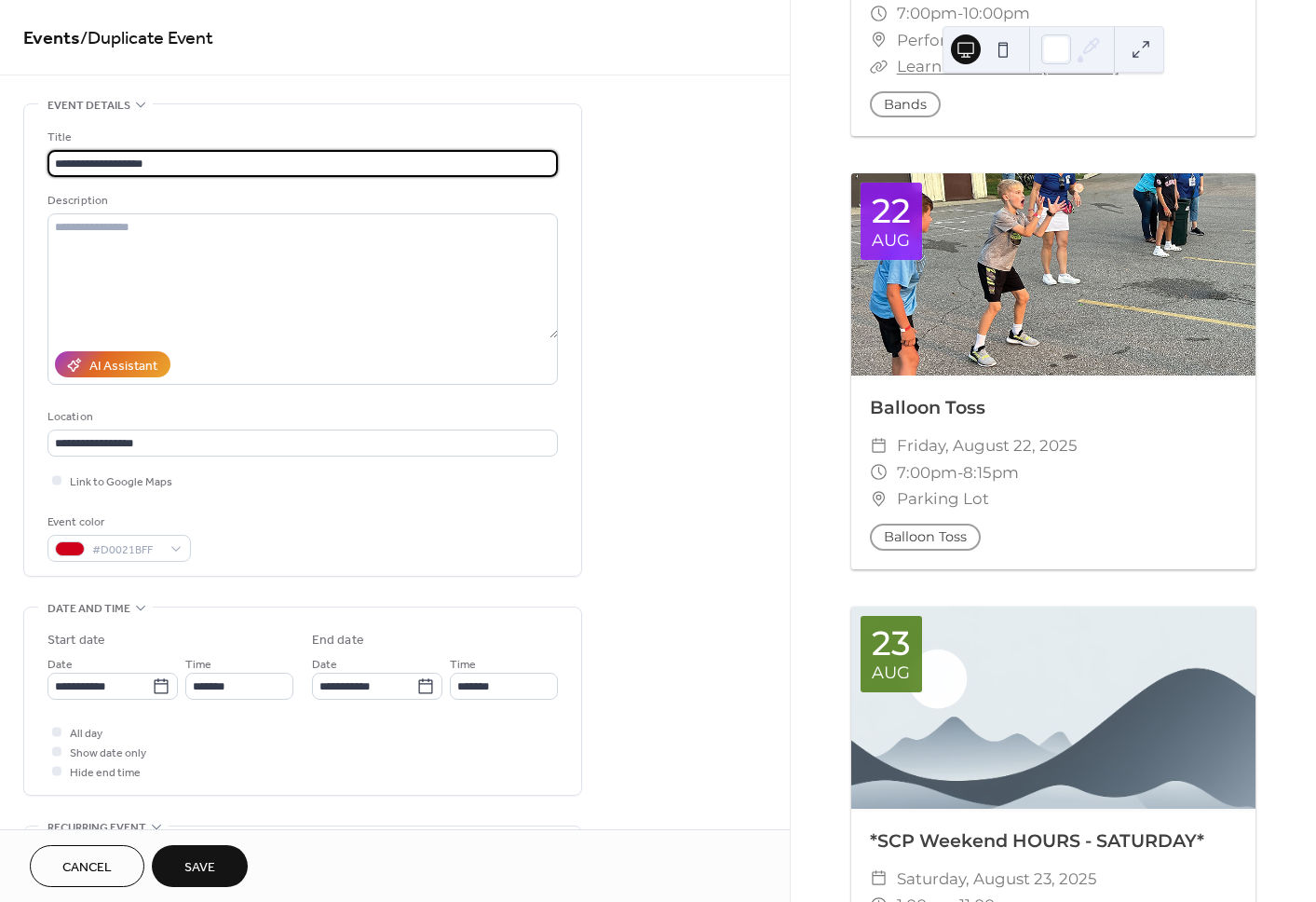 drag, startPoint x: 137, startPoint y: 162, endPoint x: 97, endPoint y: 163, distance: 40.012498 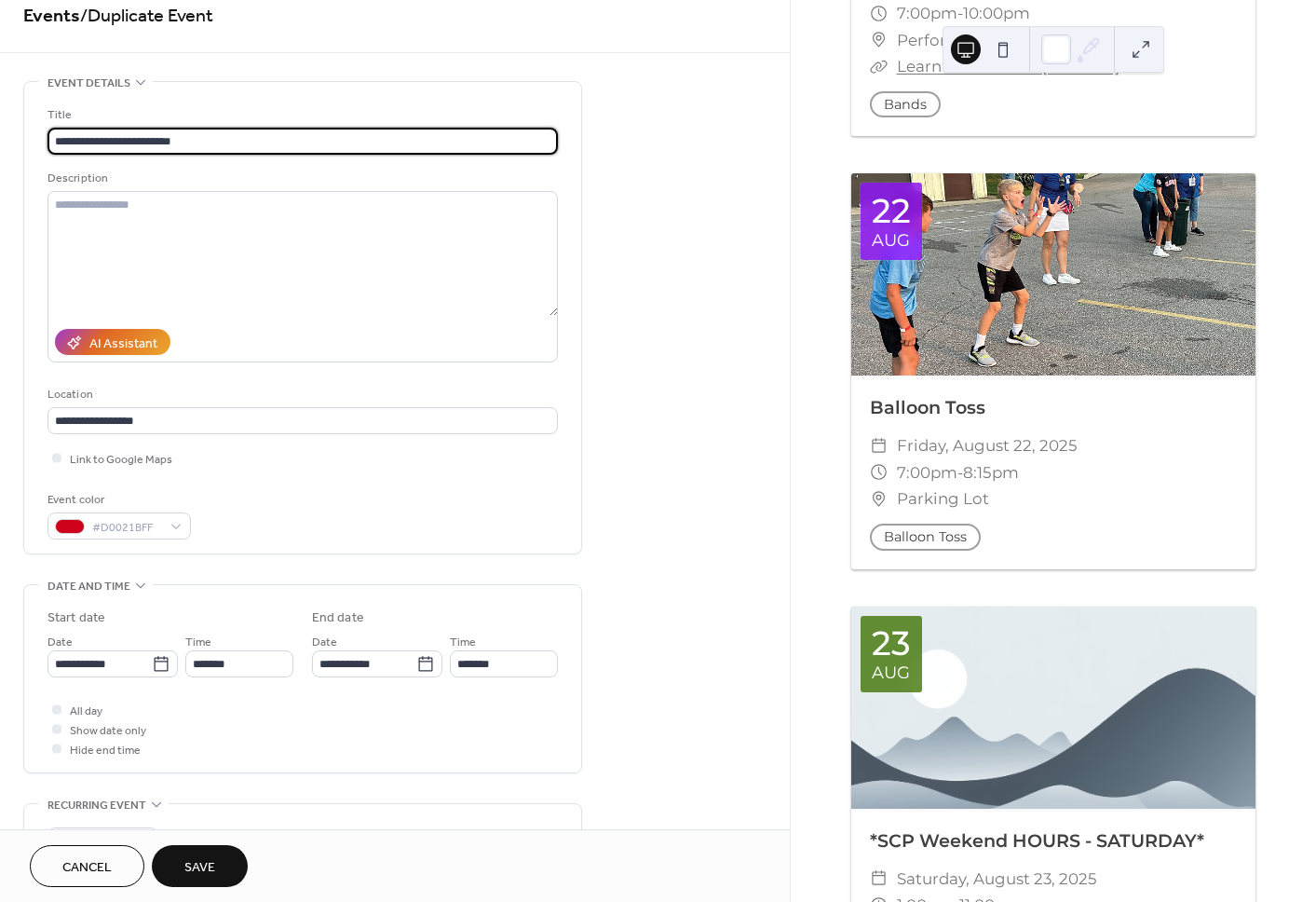 scroll, scrollTop: 41, scrollLeft: 0, axis: vertical 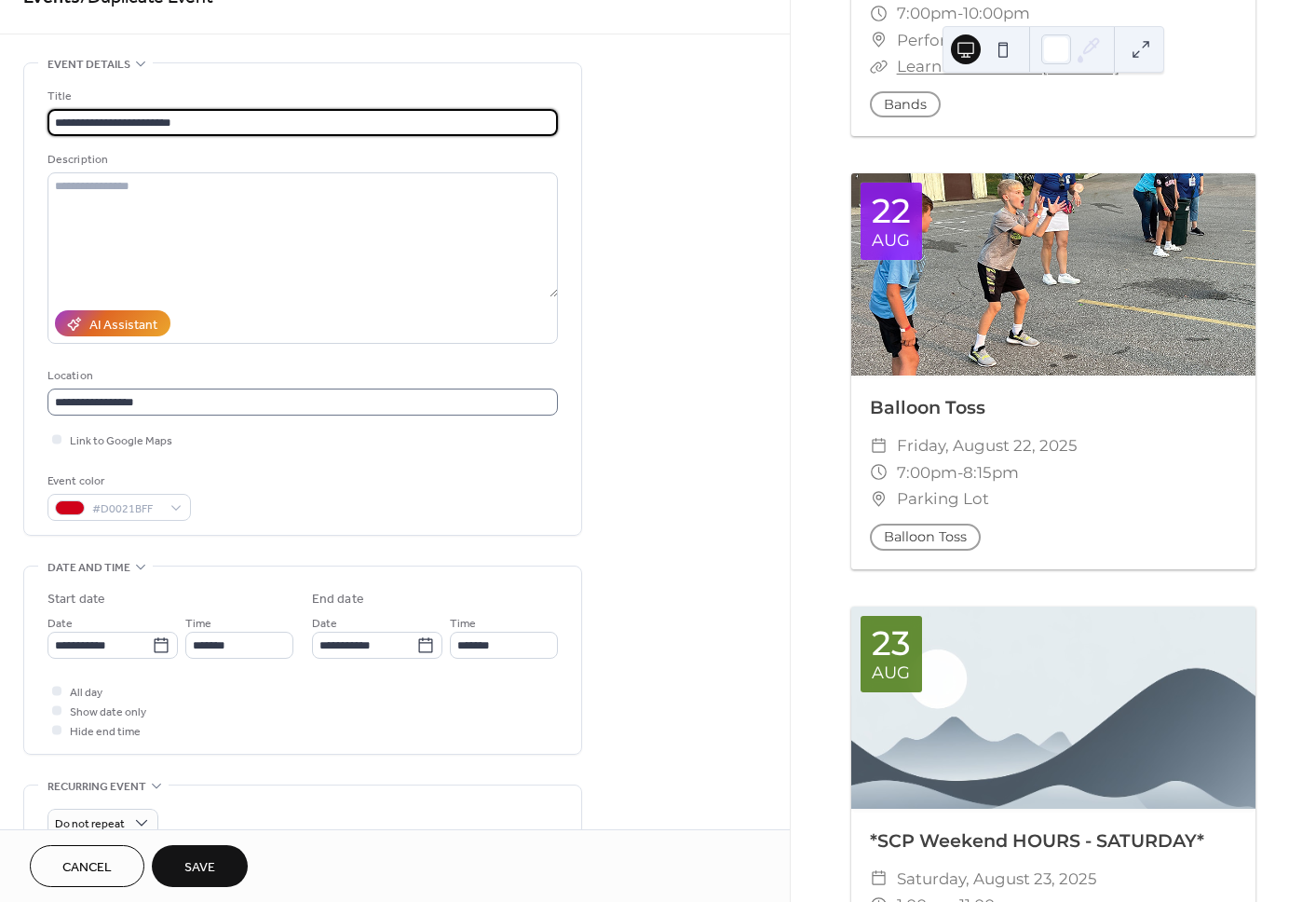 type on "**********" 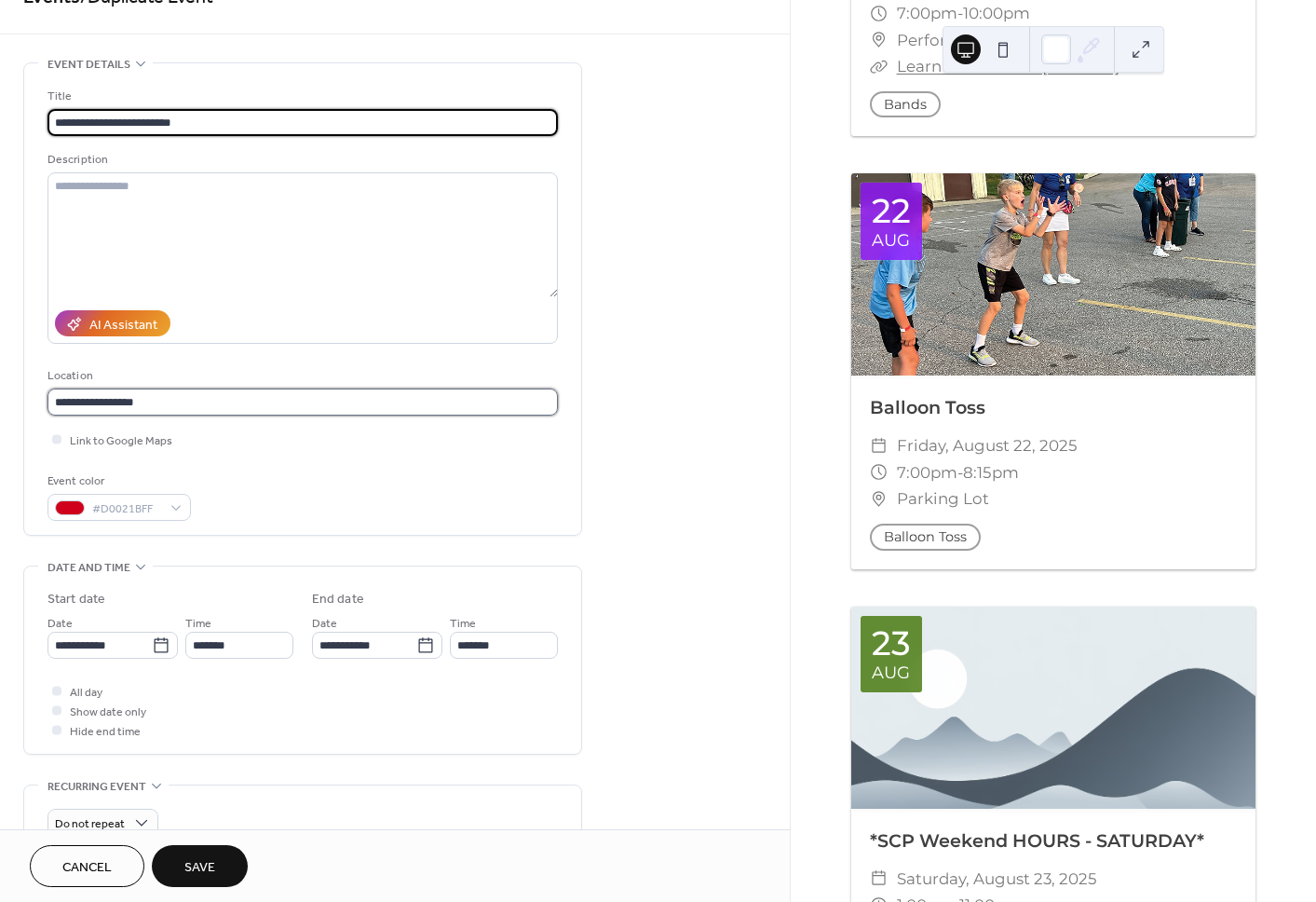 click on "**********" at bounding box center [303, 402] 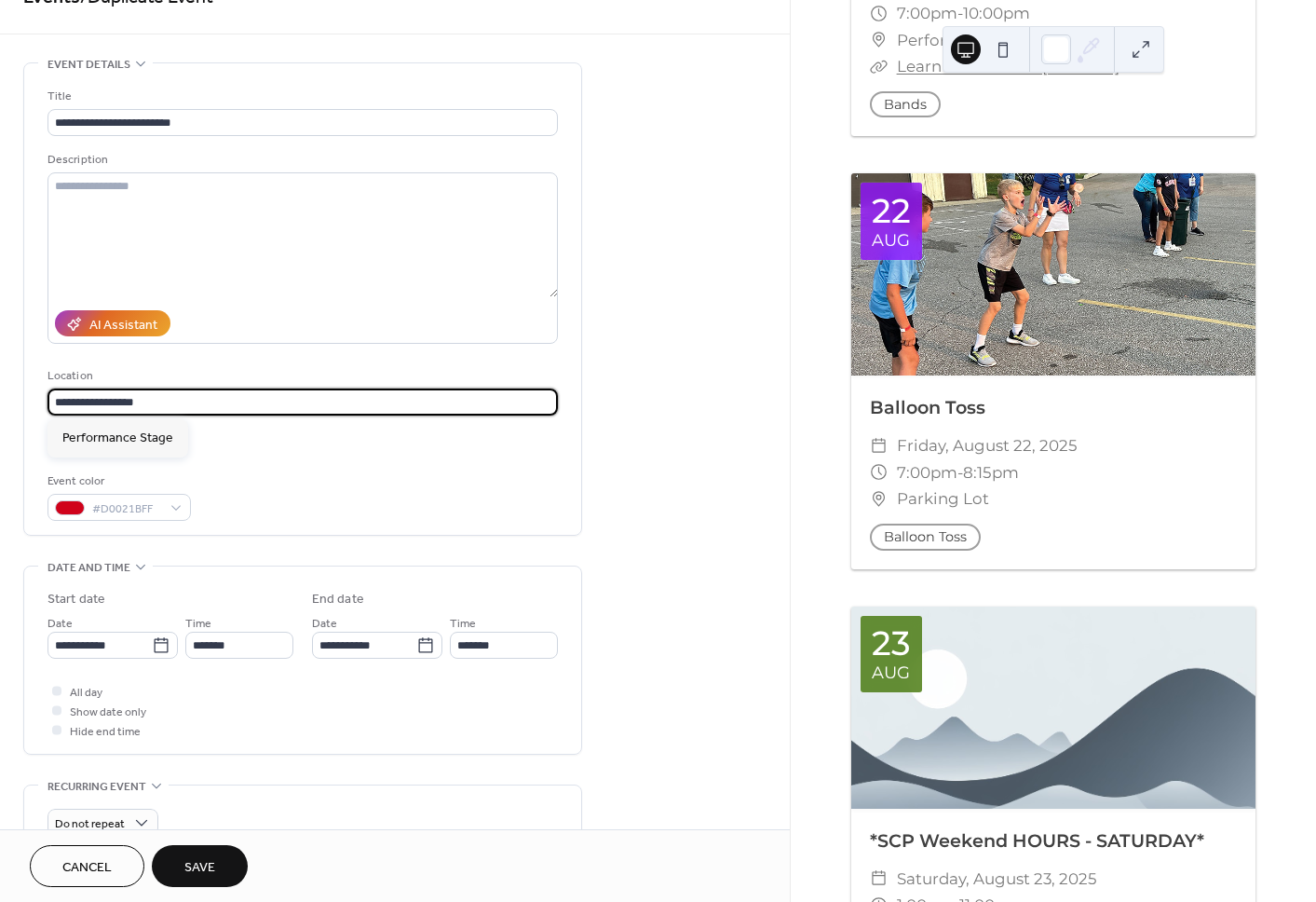 drag, startPoint x: 188, startPoint y: 399, endPoint x: 54, endPoint y: 393, distance: 134.13426 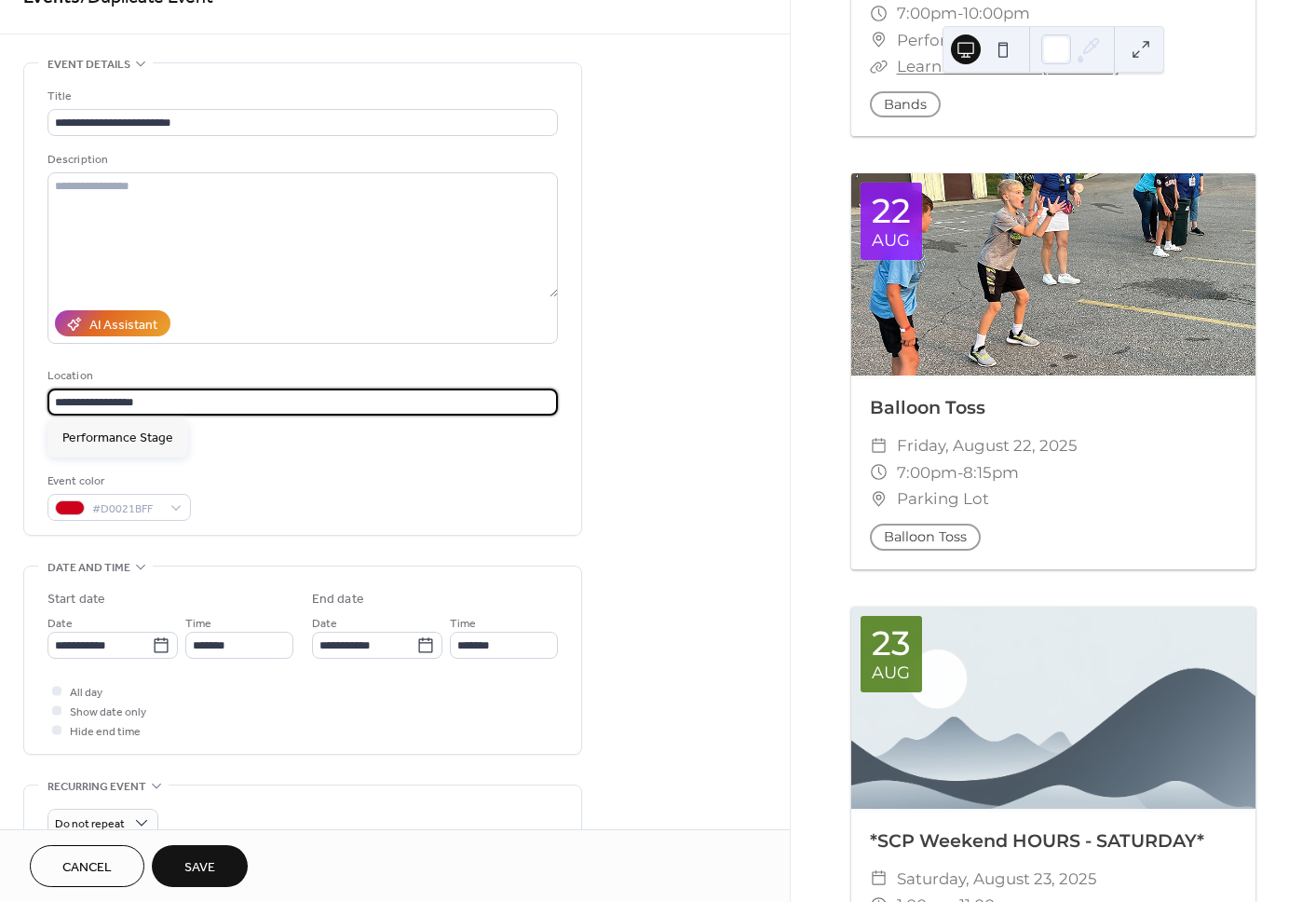 click on "**********" at bounding box center [303, 402] 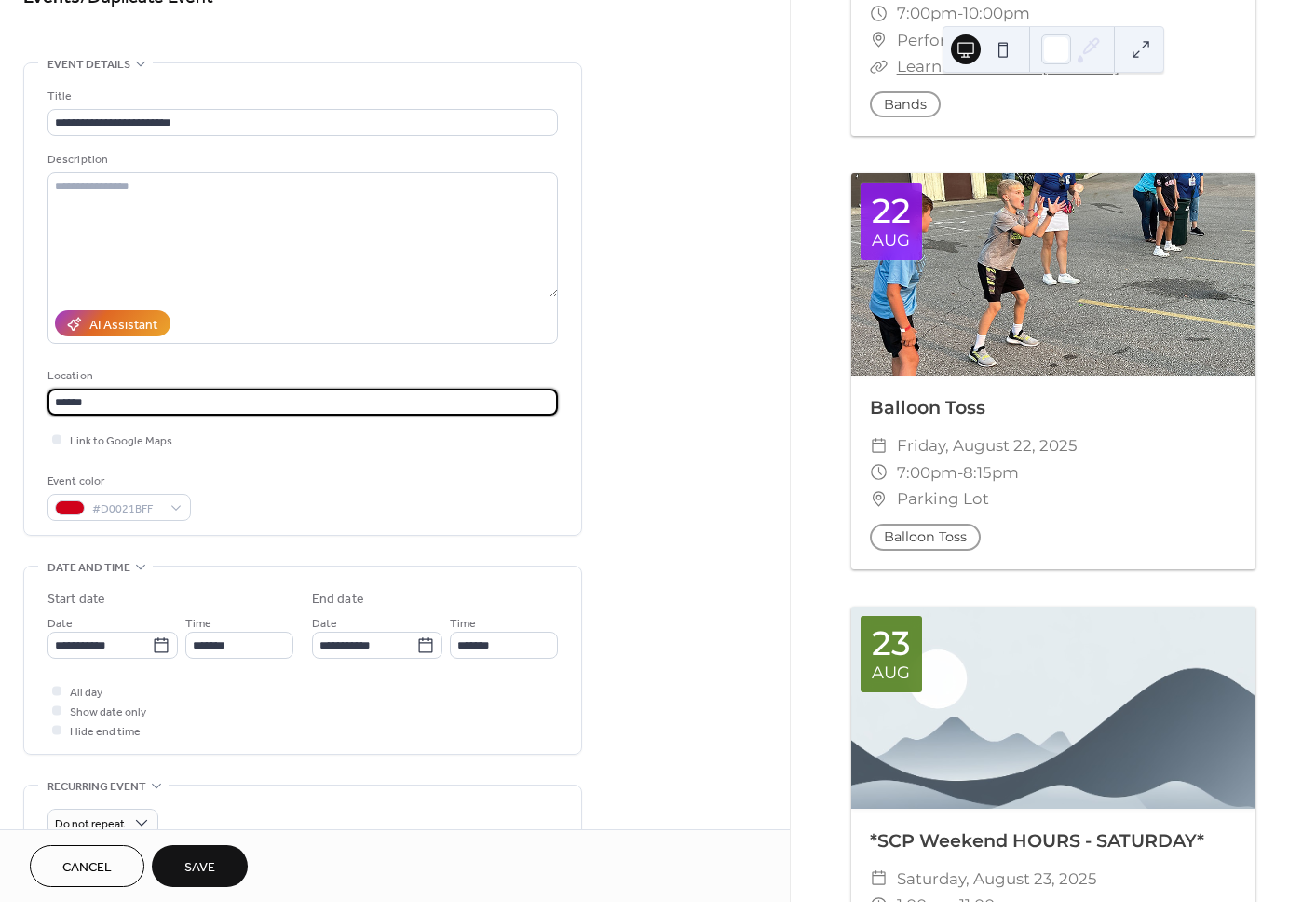 type on "******" 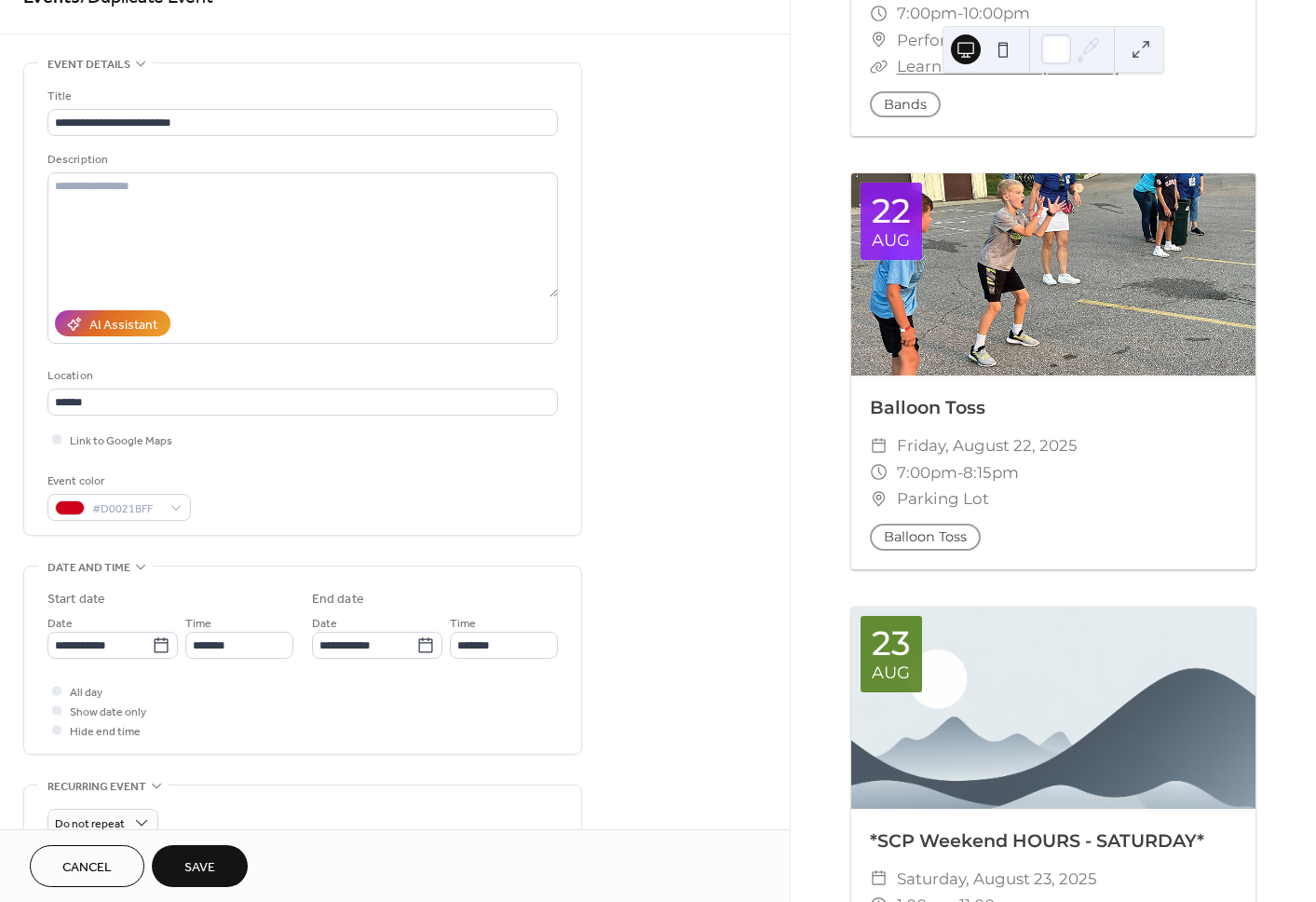 click on "Event color #D0021BFF" at bounding box center [303, 496] 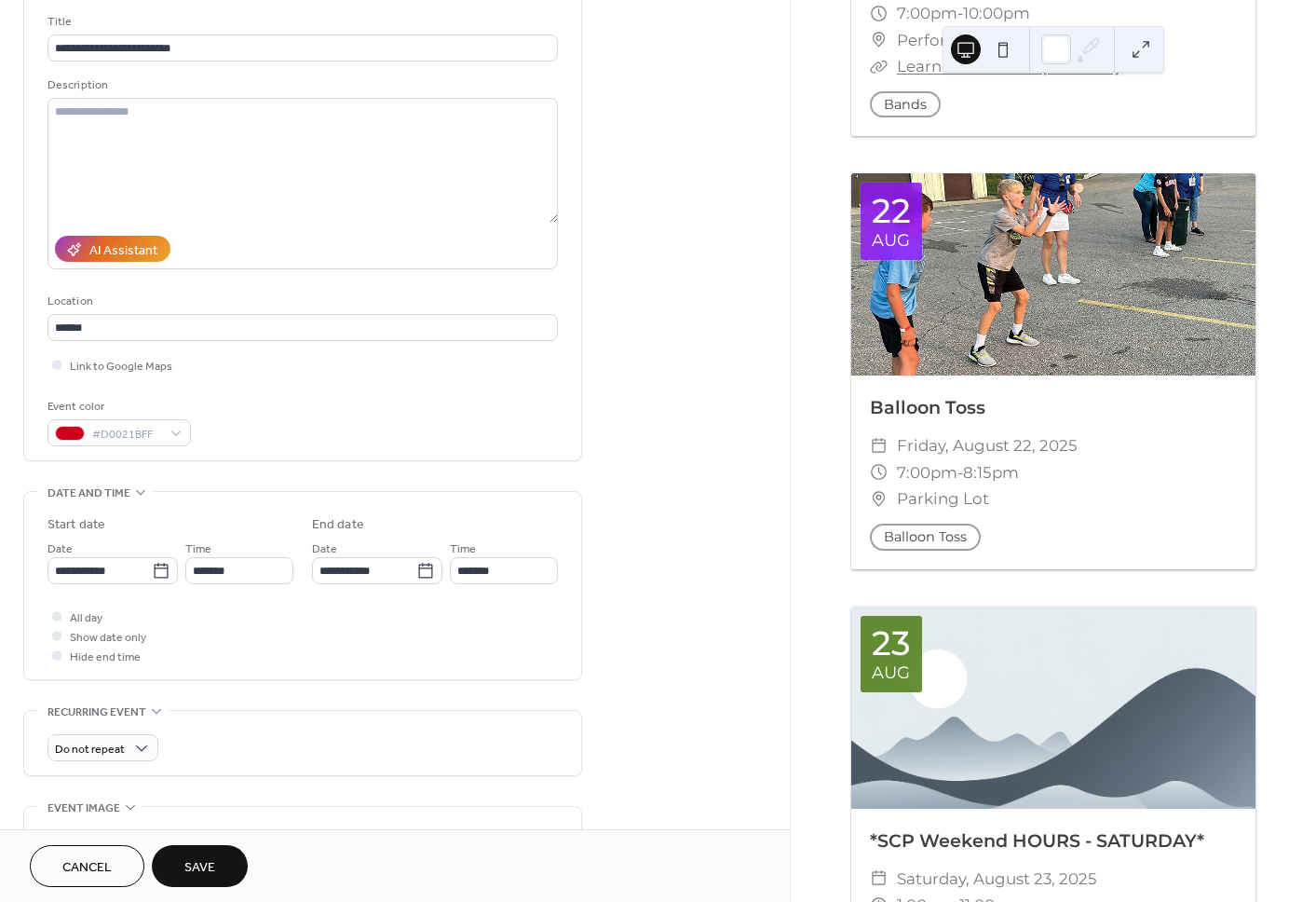 scroll, scrollTop: 131, scrollLeft: 0, axis: vertical 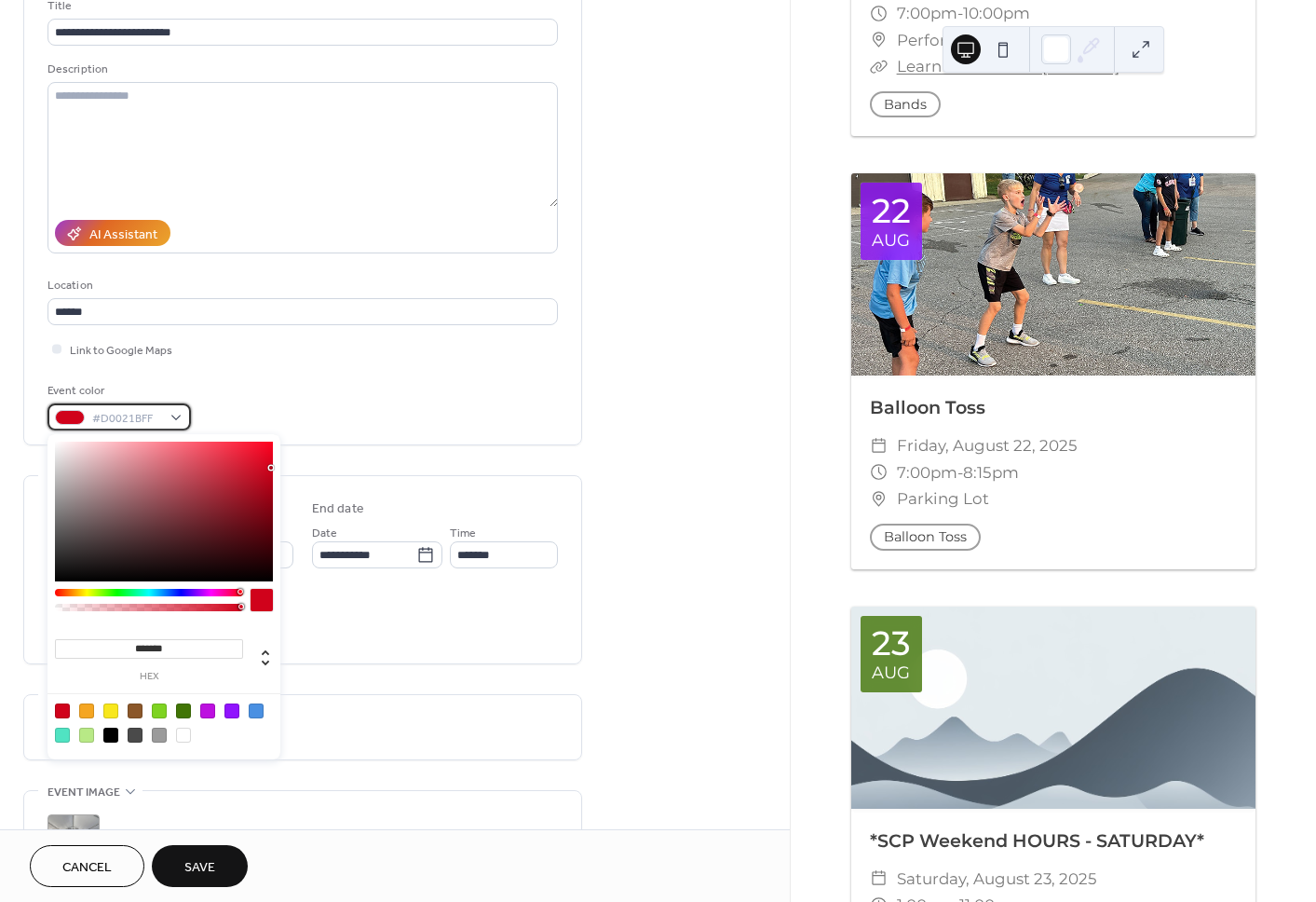 click on "#D0021BFF" at bounding box center (119, 417) 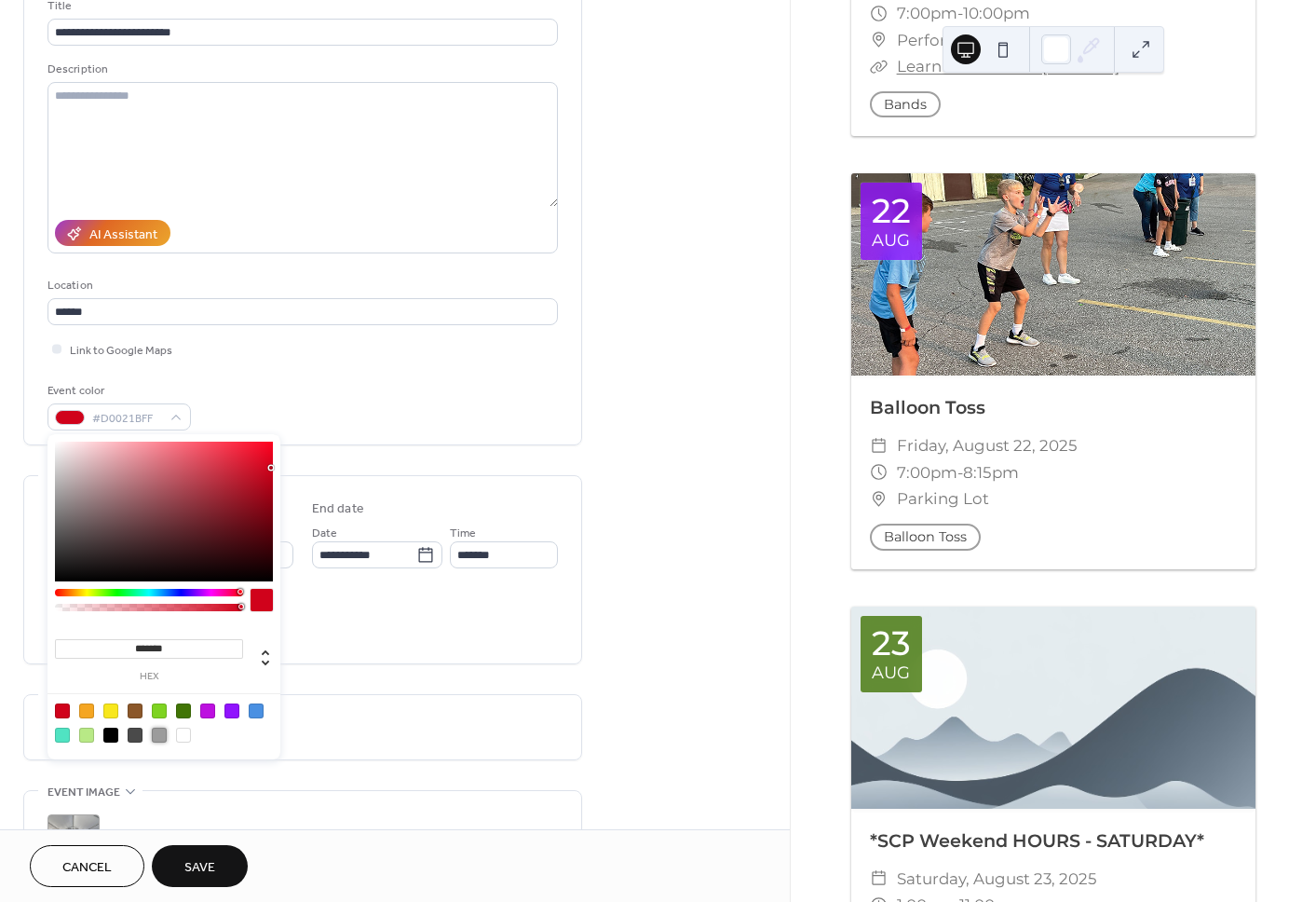 click at bounding box center (159, 735) 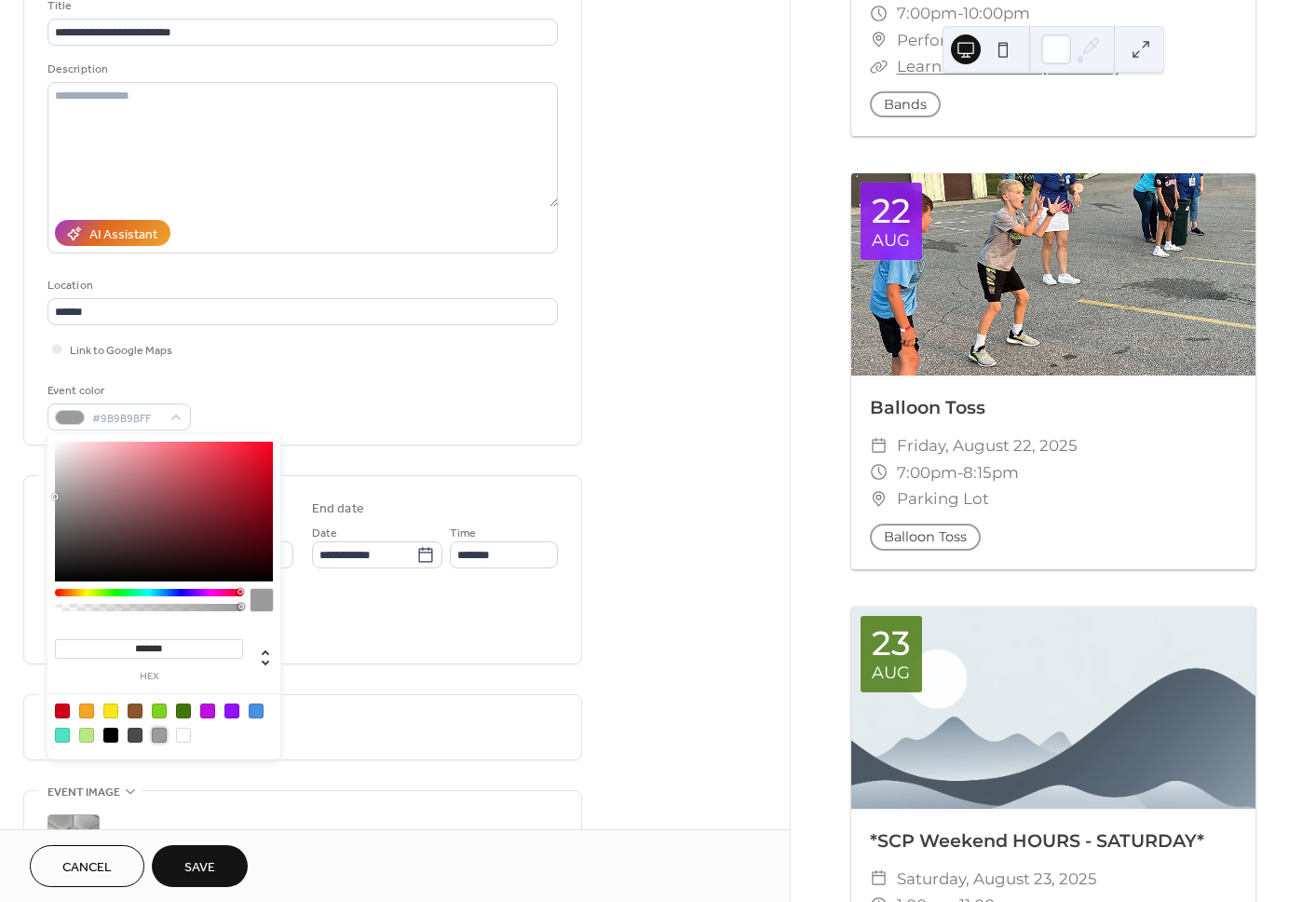 click on "Event color #9B9B9BFF" at bounding box center [303, 405] 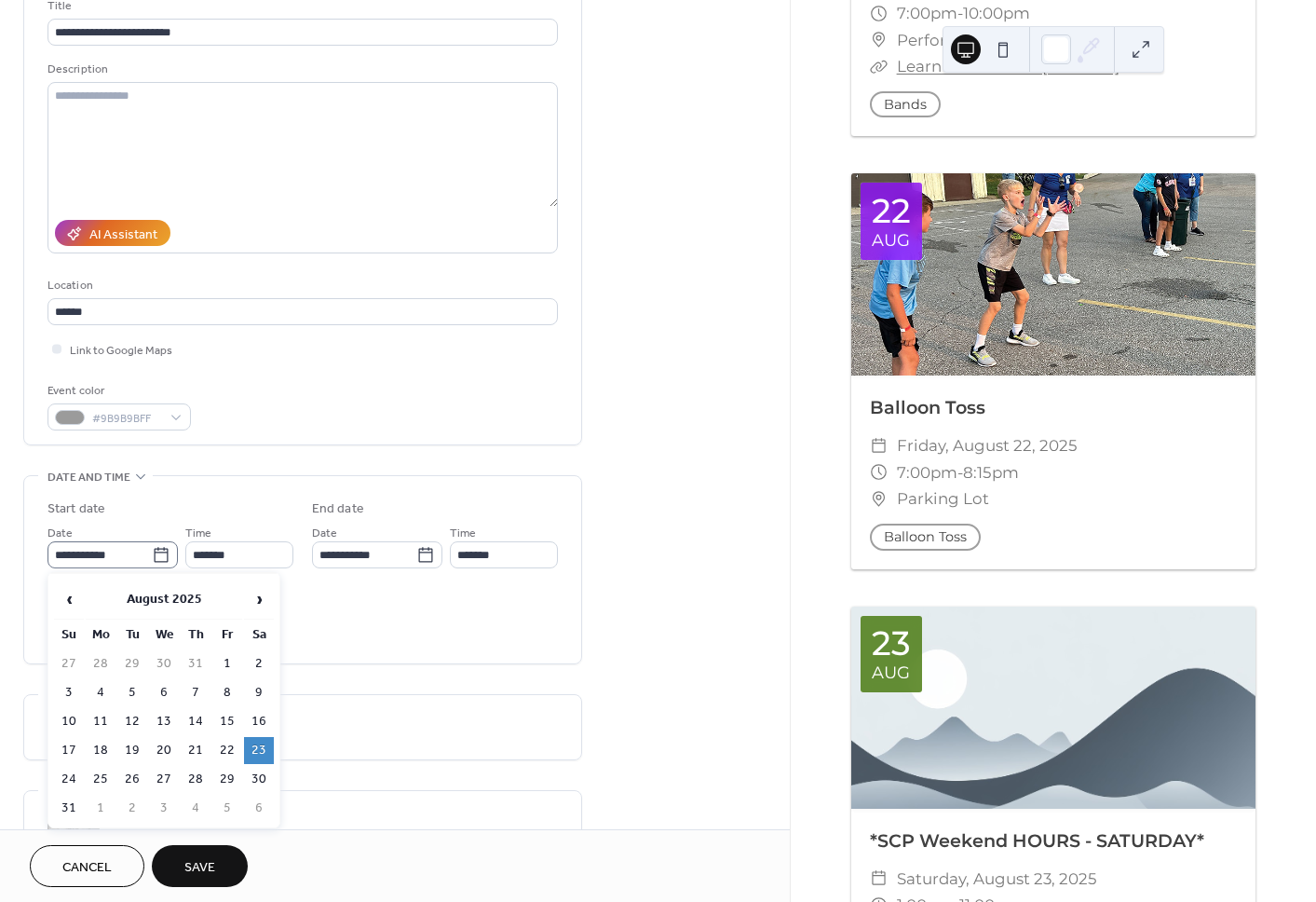 click 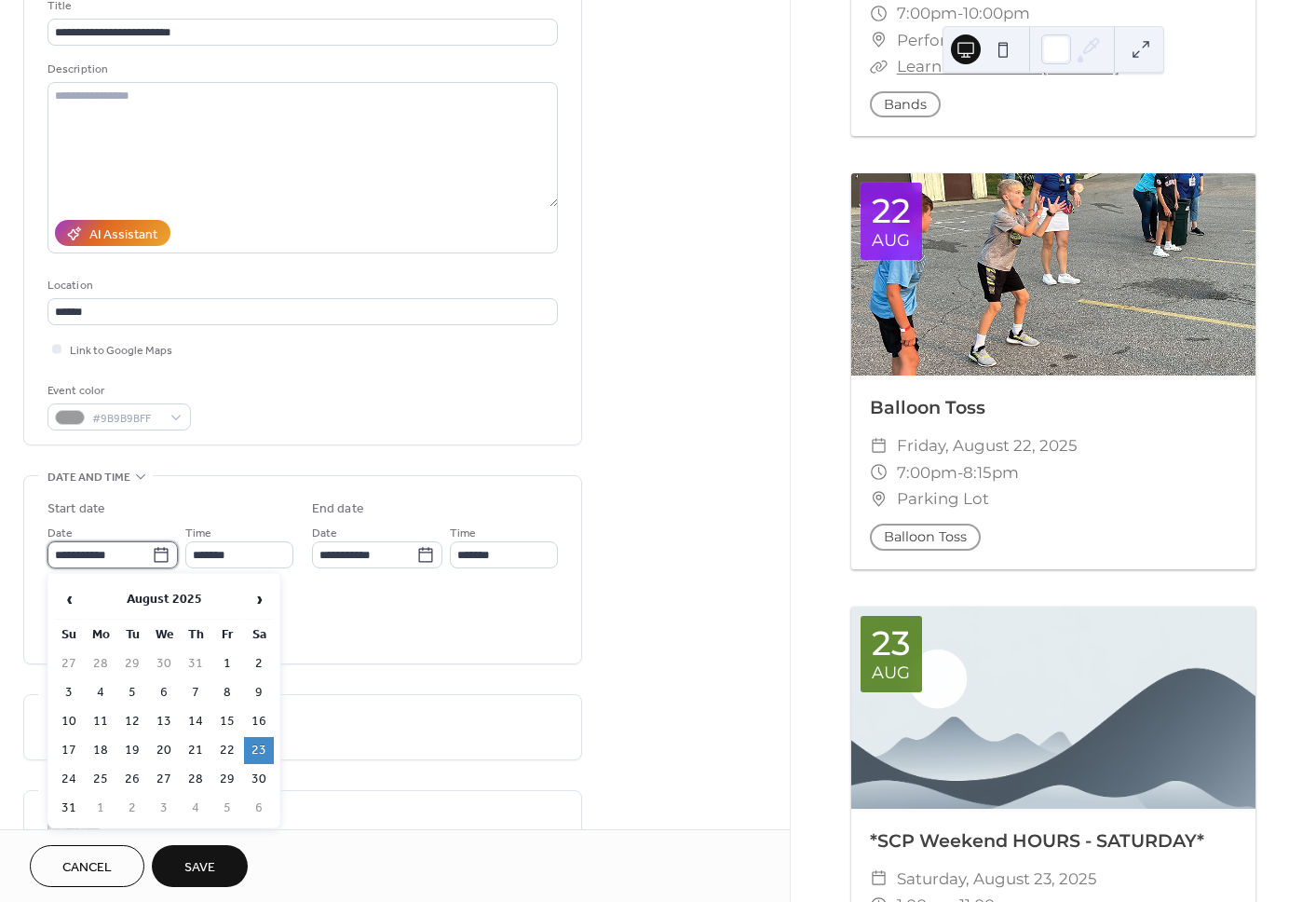 click on "**********" at bounding box center (100, 554) 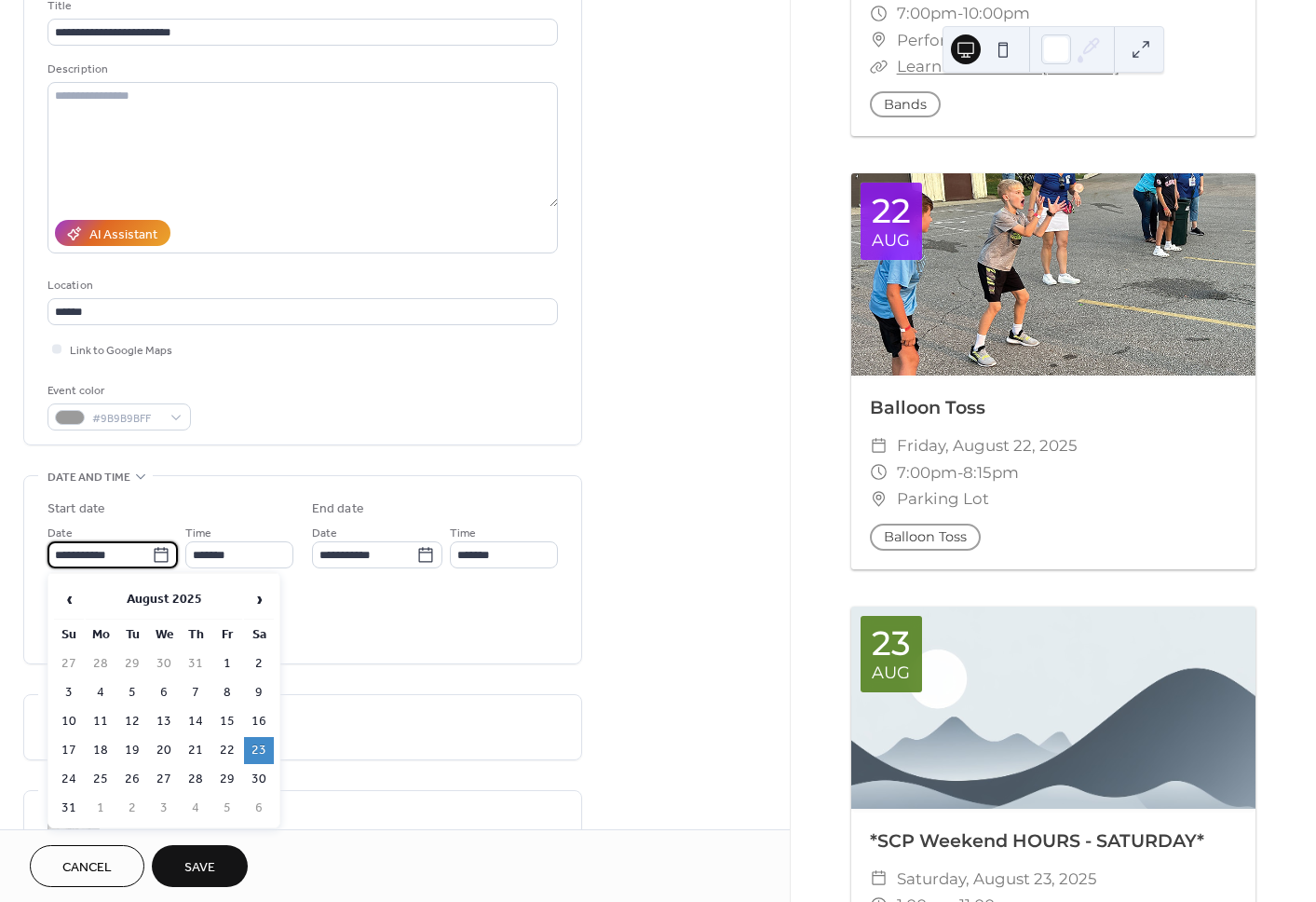 click on "24" at bounding box center [69, 779] 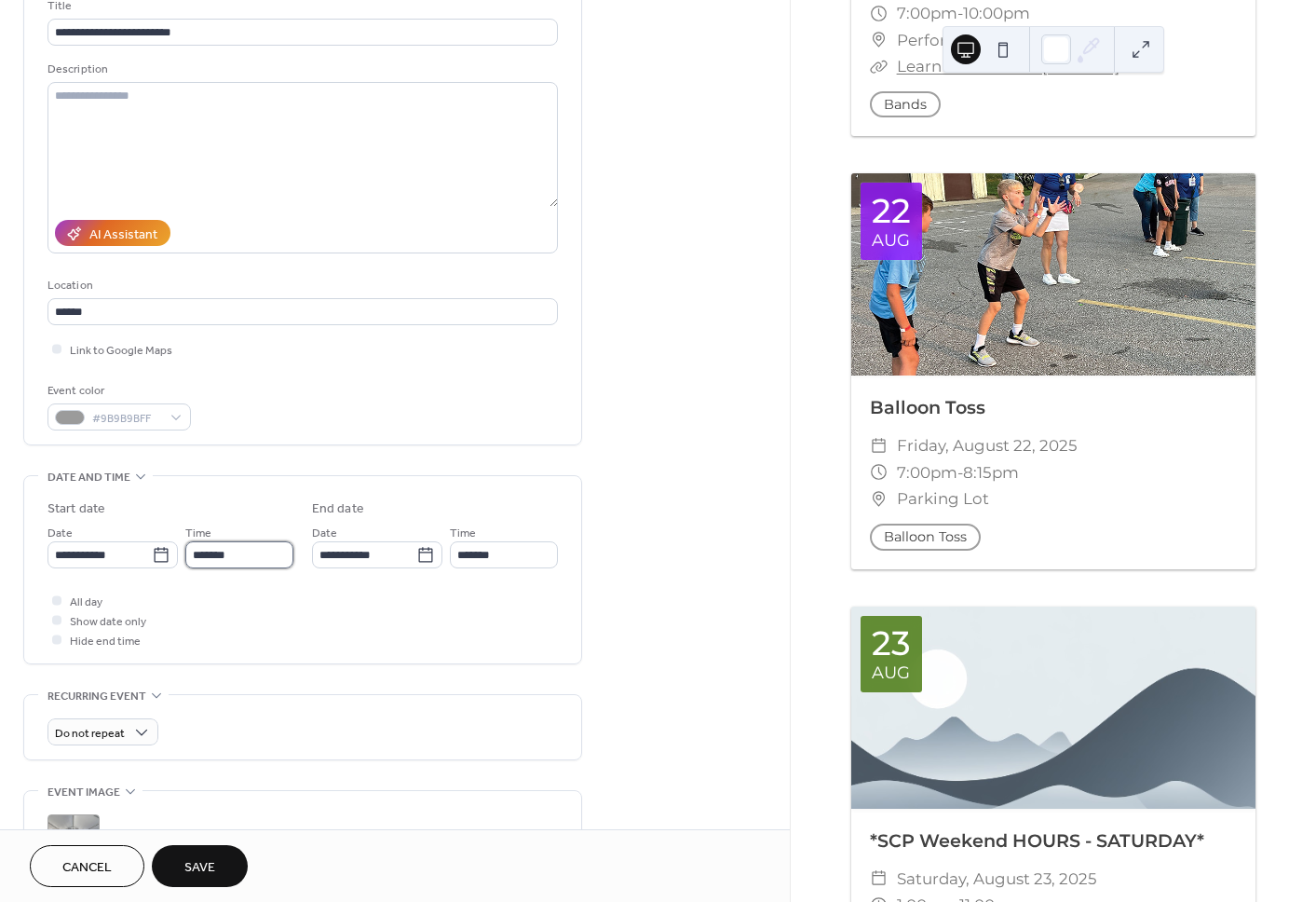 click on "*******" at bounding box center [239, 554] 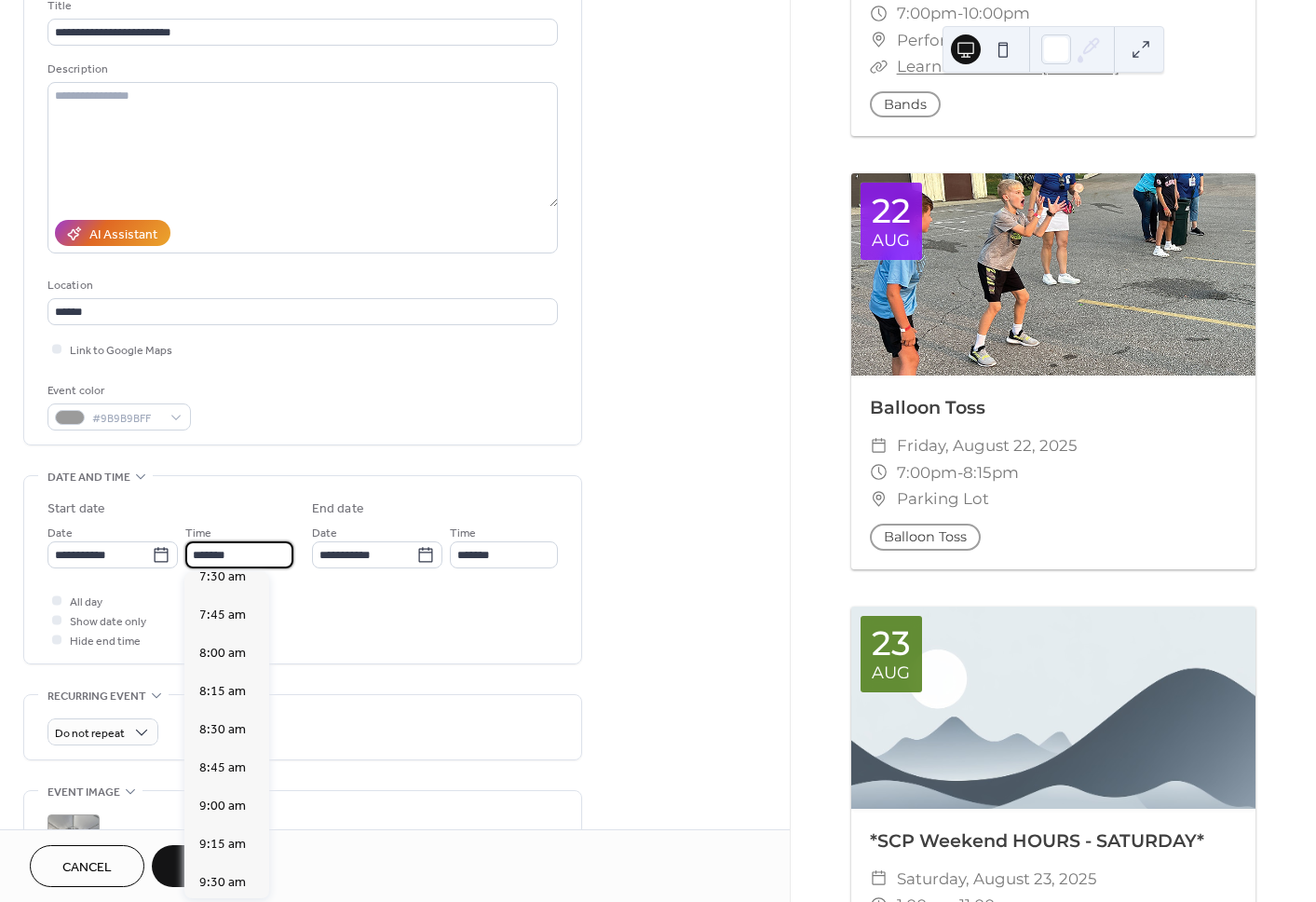 scroll, scrollTop: 1187, scrollLeft: 0, axis: vertical 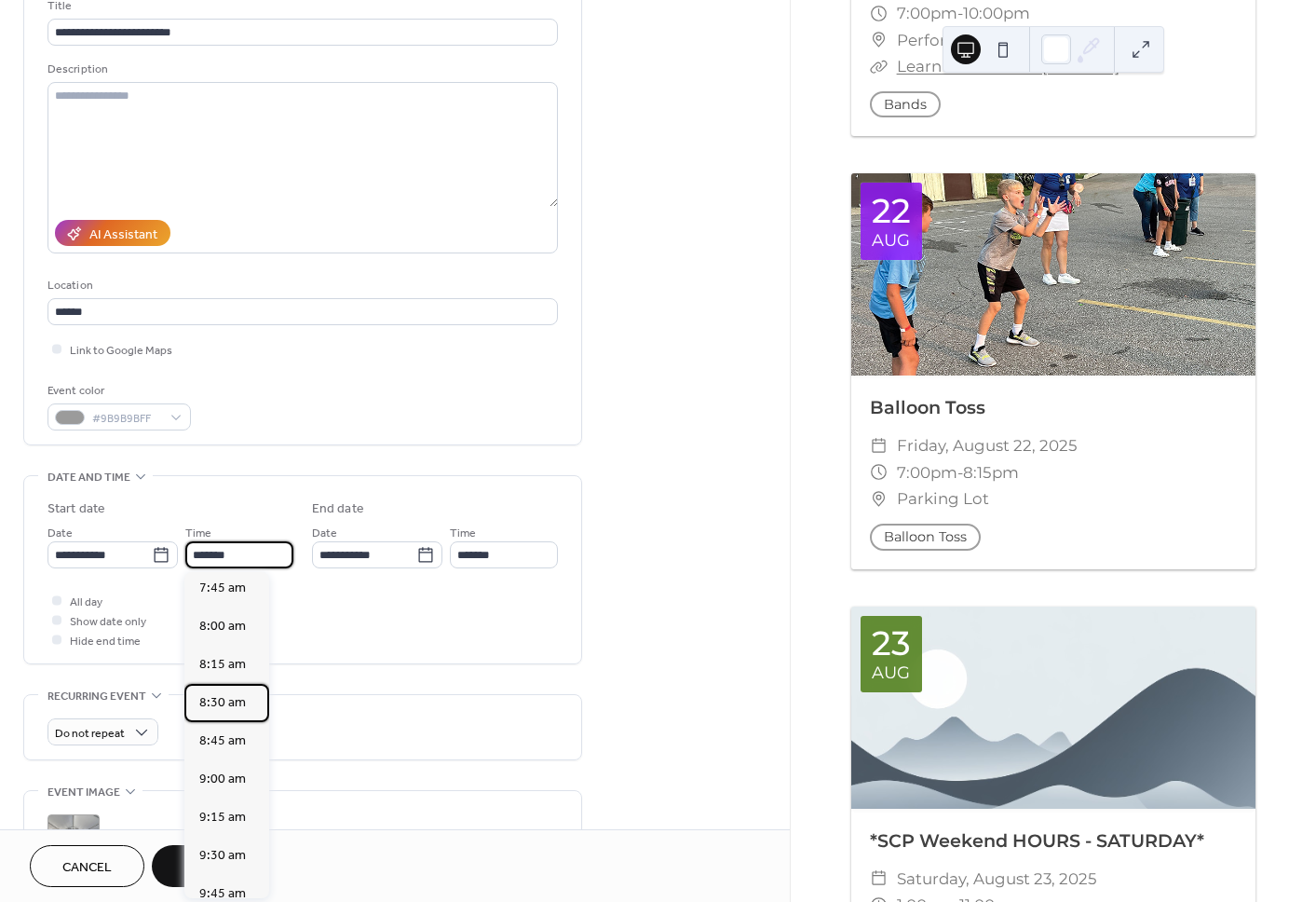 drag, startPoint x: 219, startPoint y: 704, endPoint x: 240, endPoint y: 690, distance: 25.23886 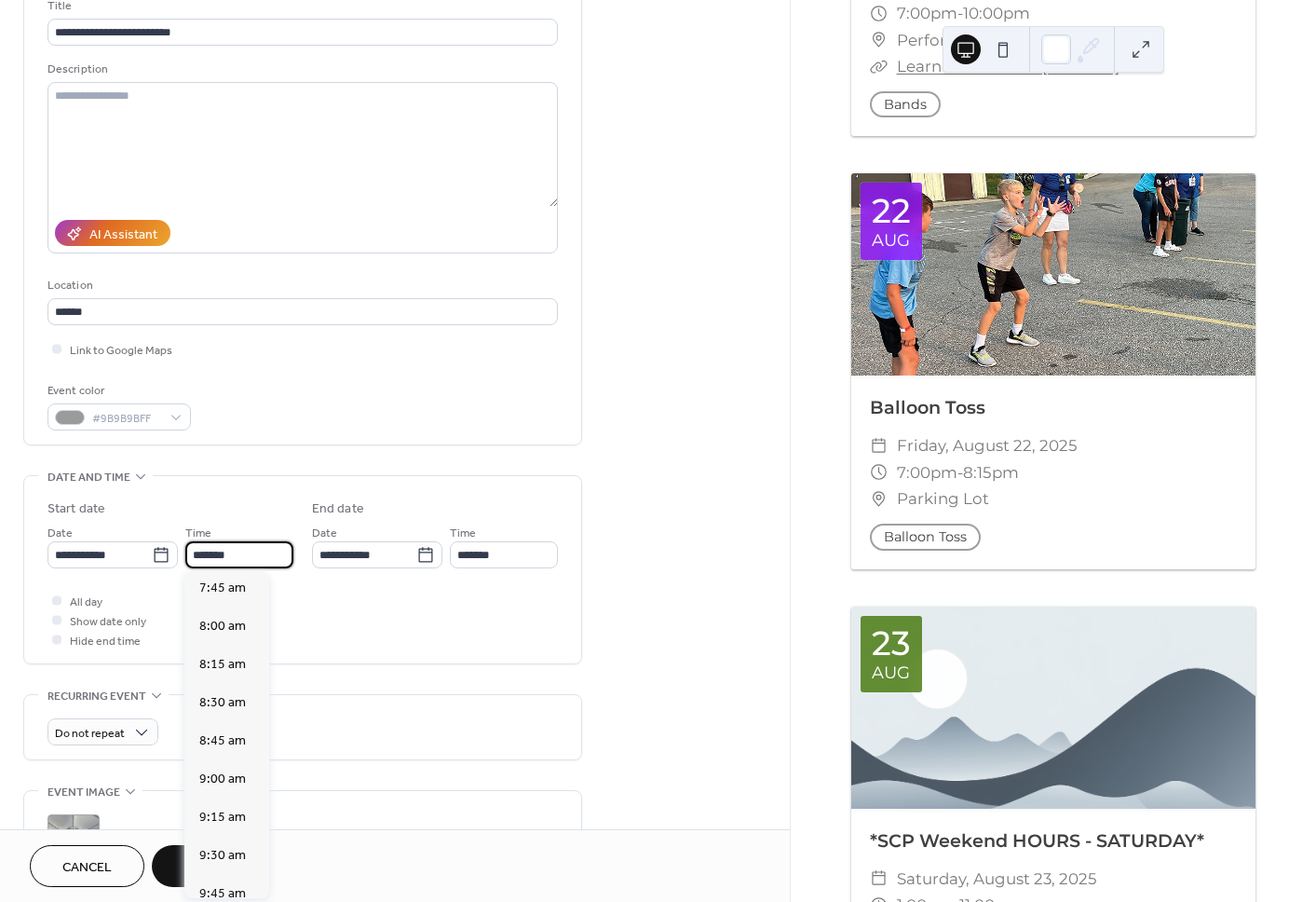 type on "*******" 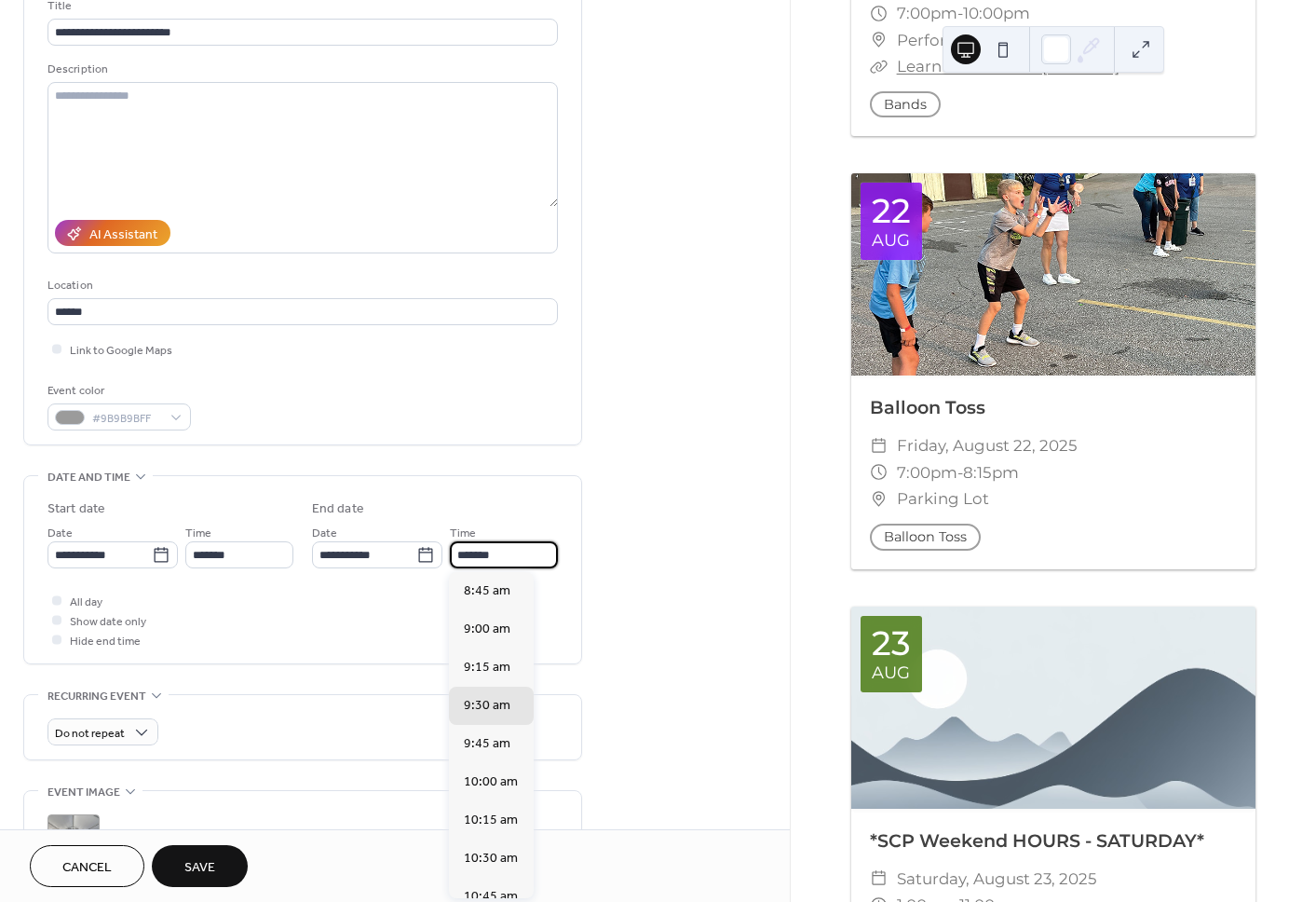 click on "*******" at bounding box center [504, 554] 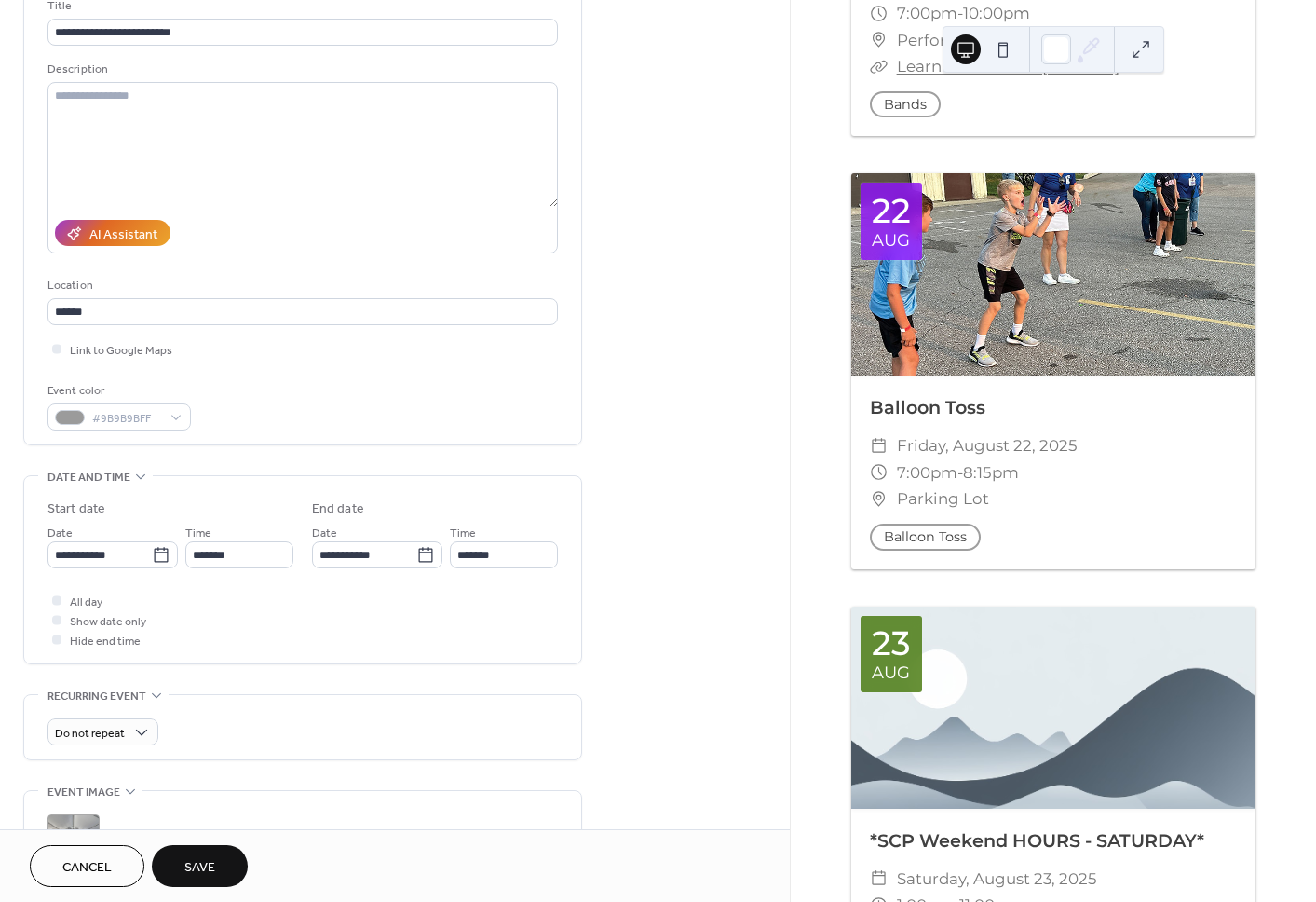 click on "End date" at bounding box center (435, 509) 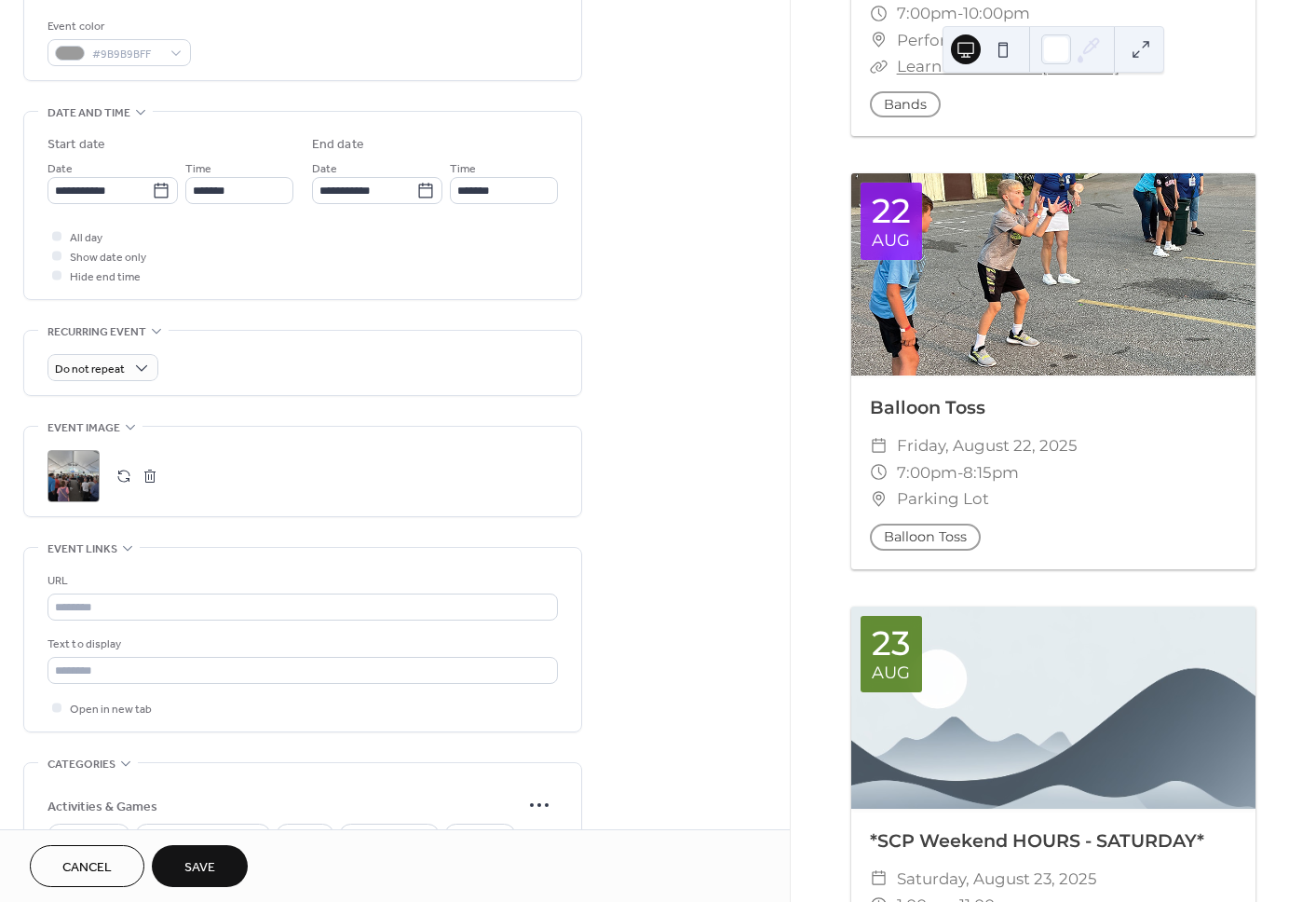 scroll, scrollTop: 505, scrollLeft: 0, axis: vertical 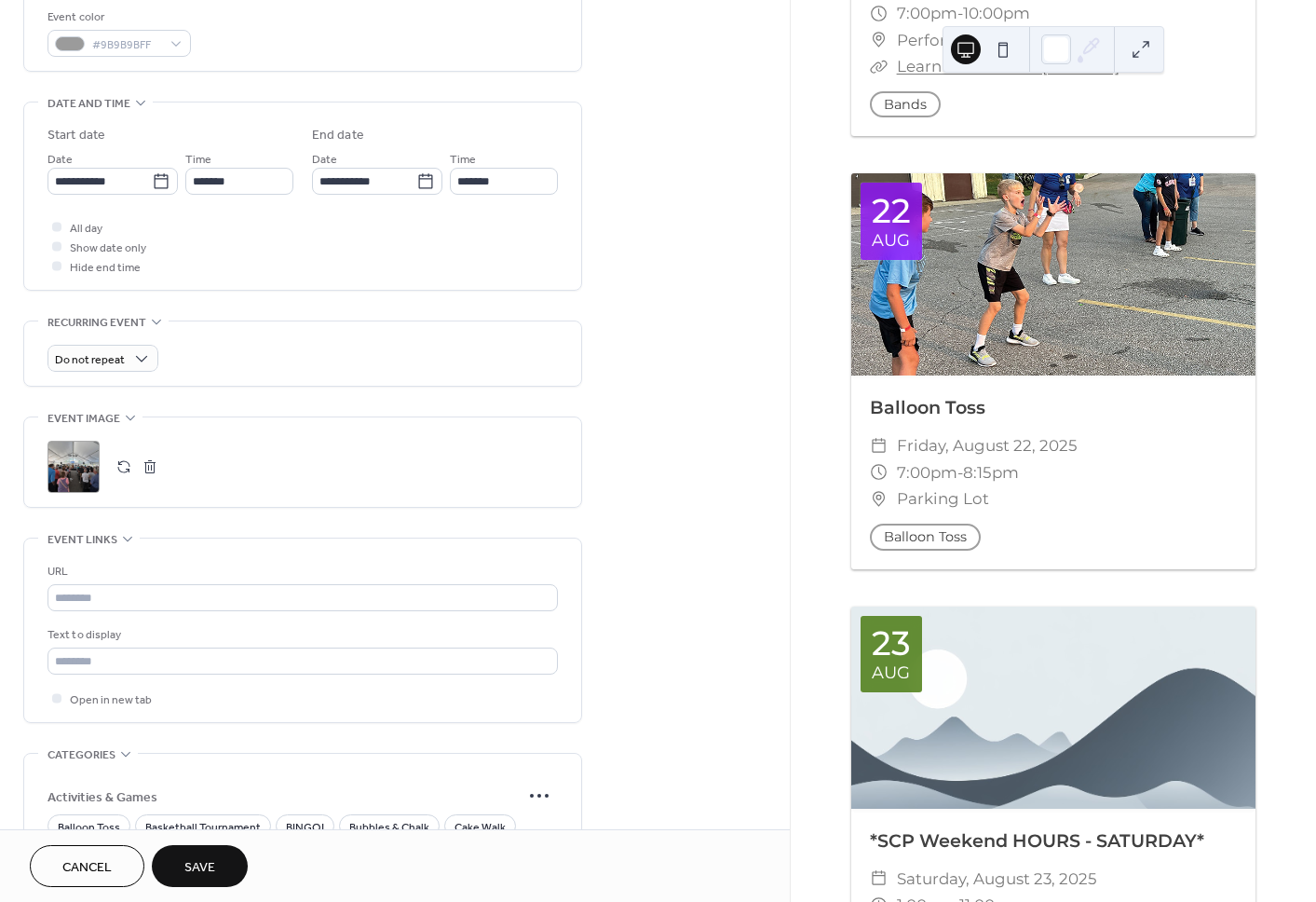 click at bounding box center [150, 467] 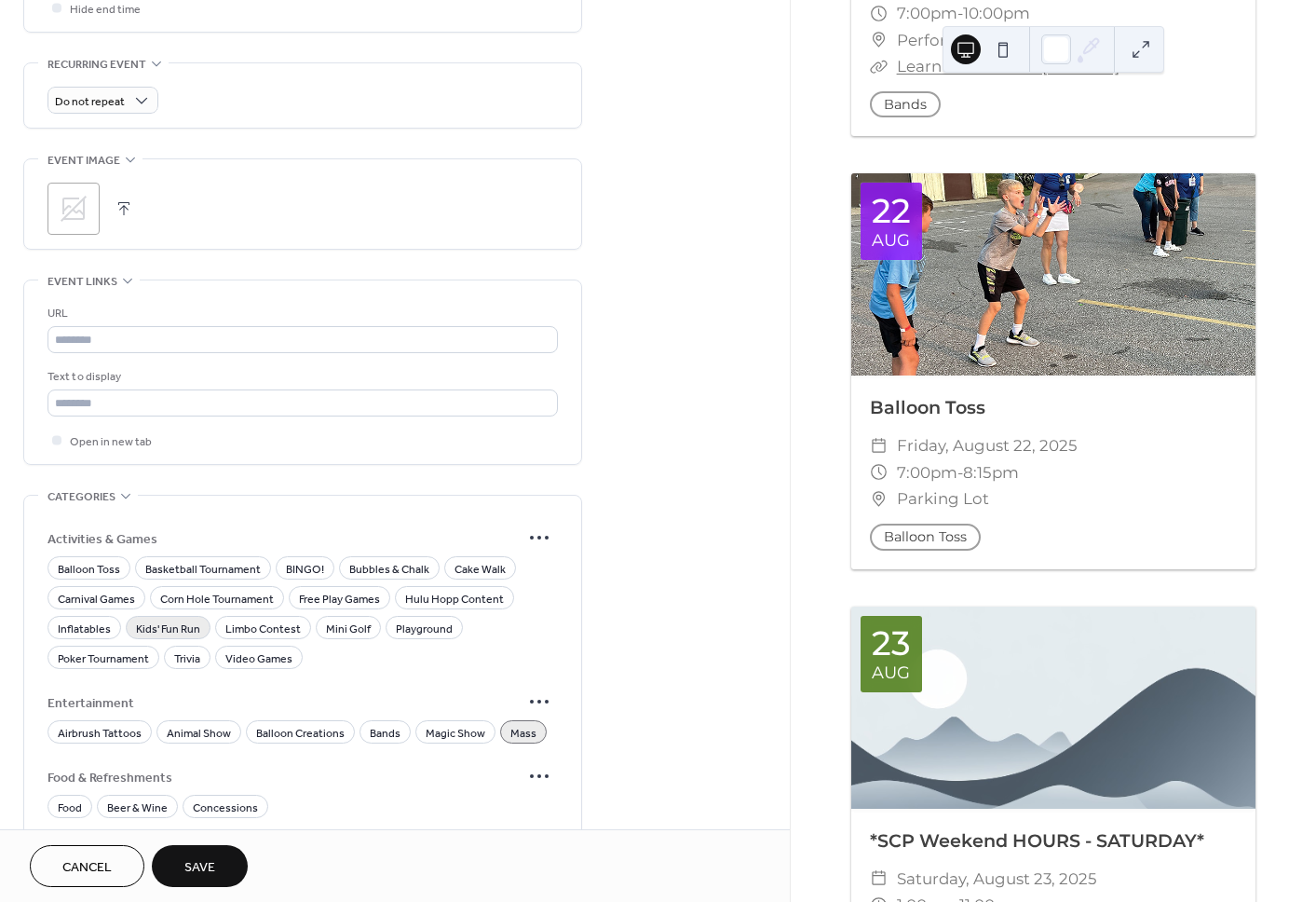 scroll, scrollTop: 708, scrollLeft: 0, axis: vertical 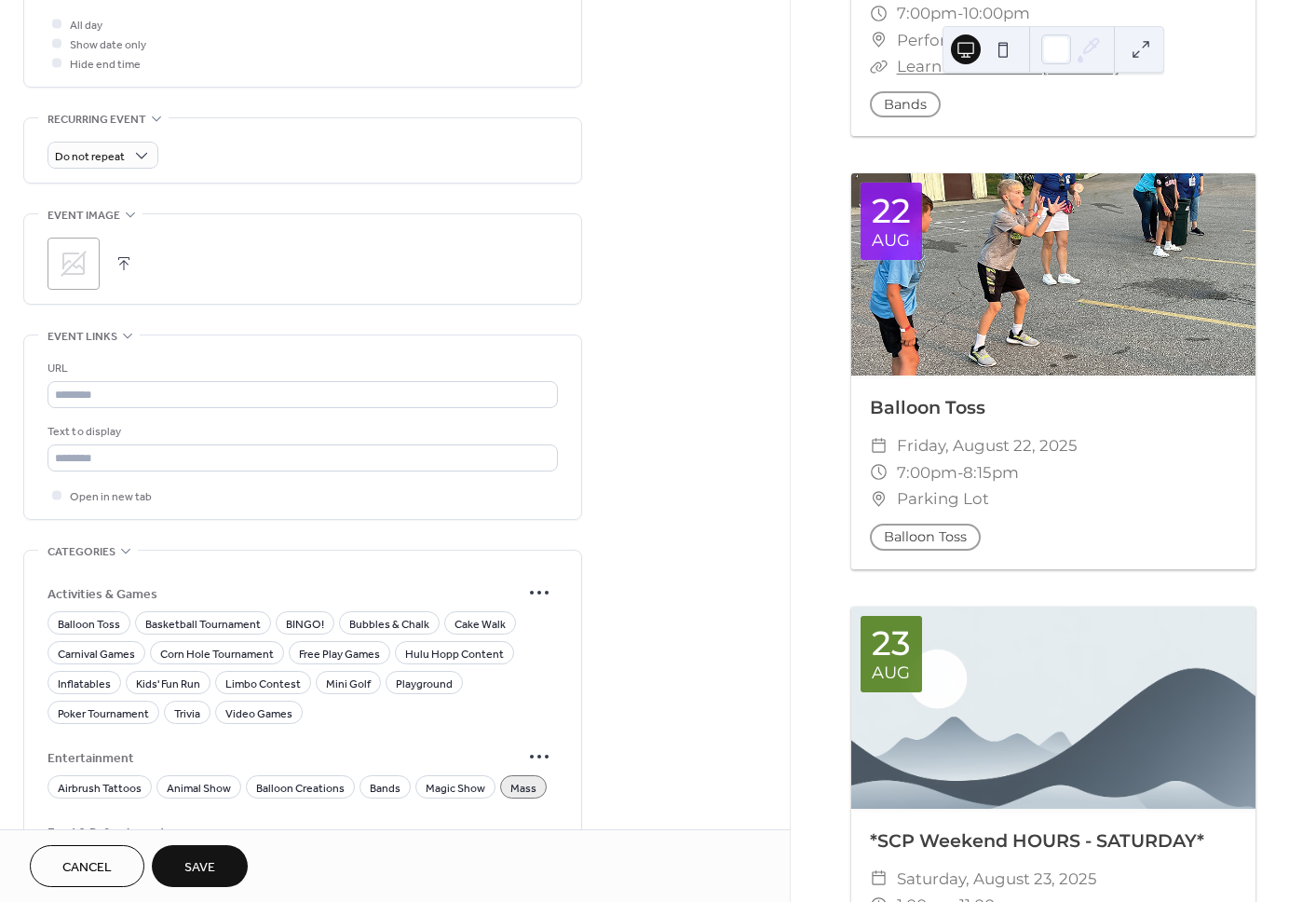 click 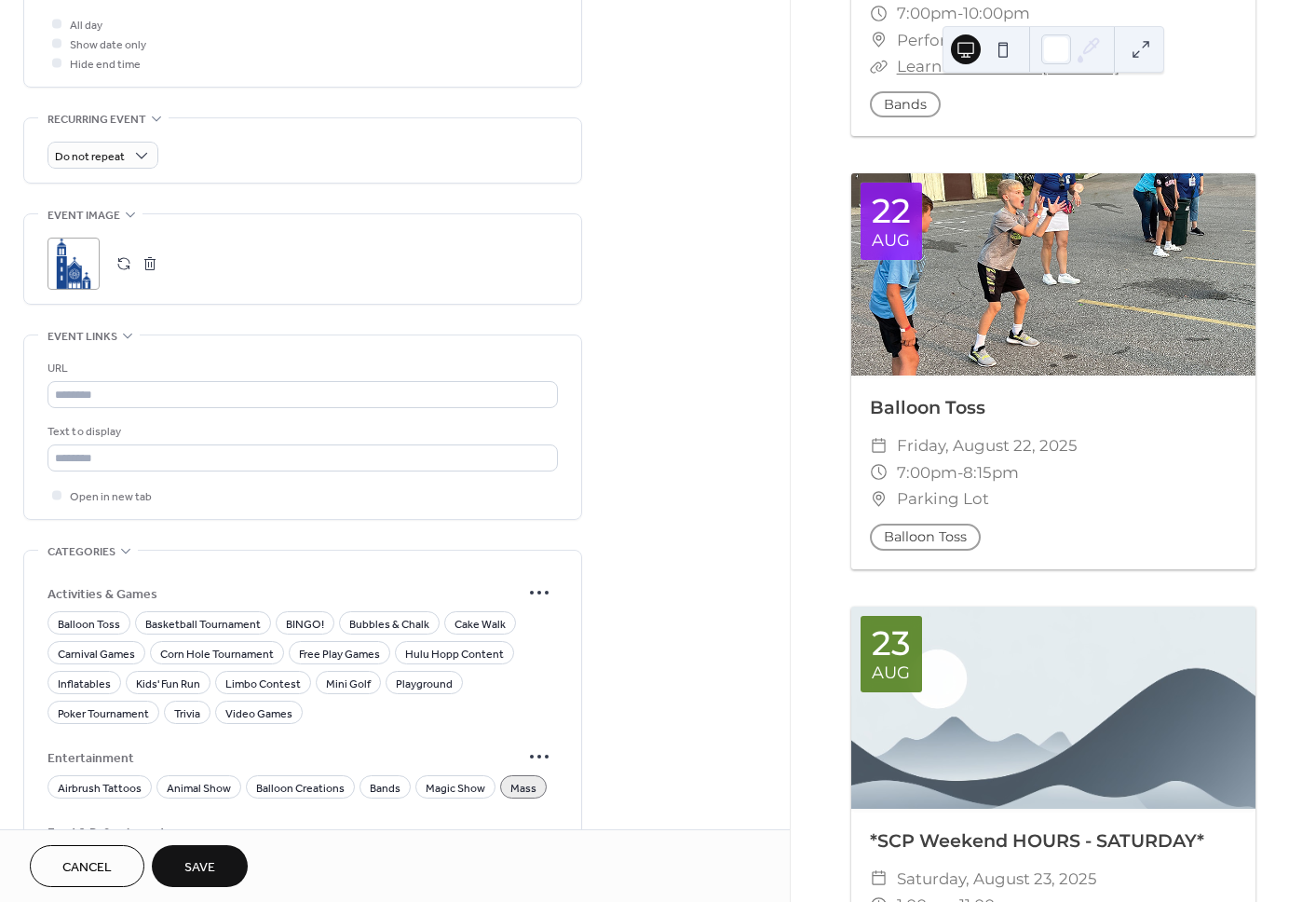 click on "Save" at bounding box center [199, 868] 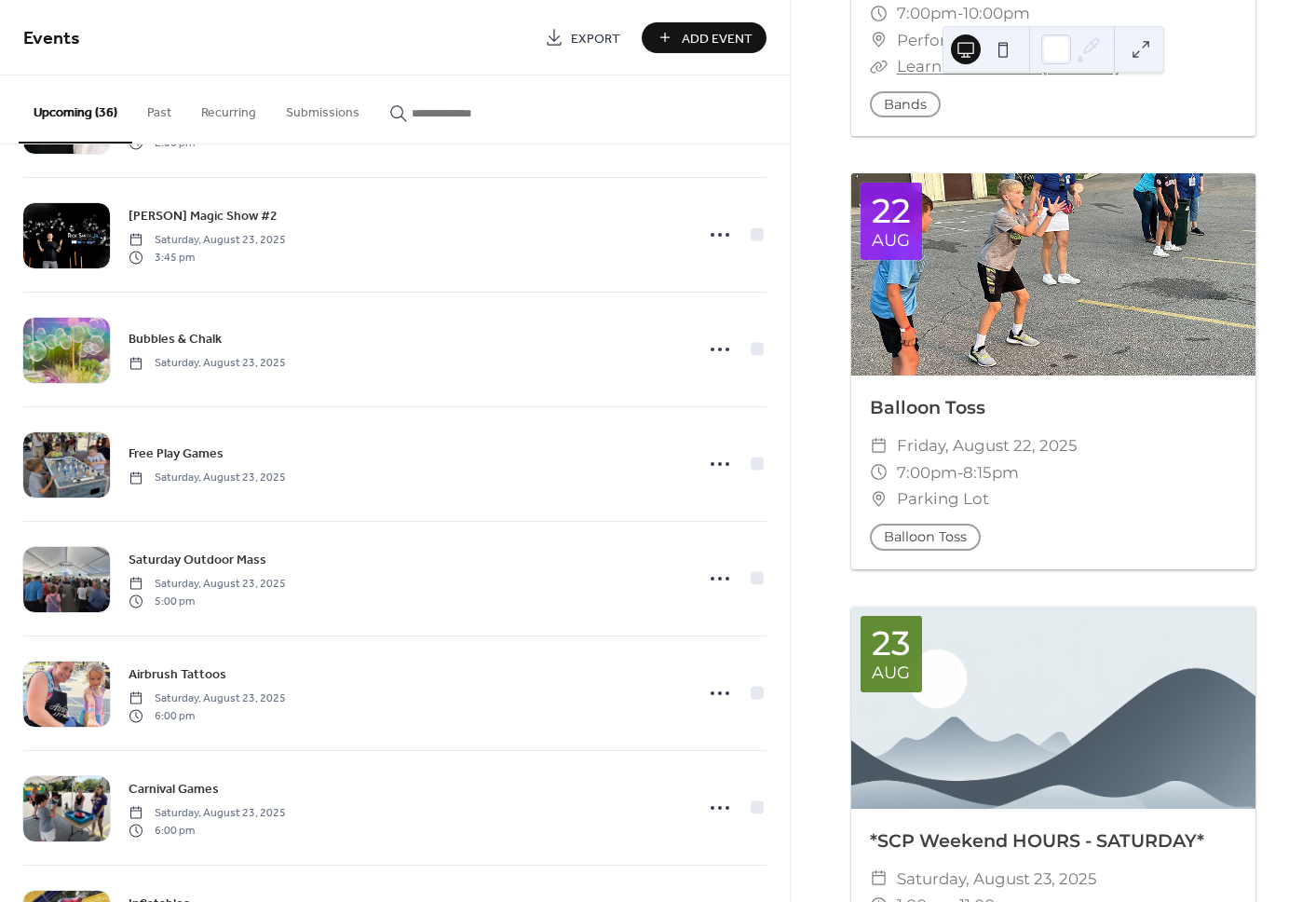 scroll, scrollTop: 2742, scrollLeft: 0, axis: vertical 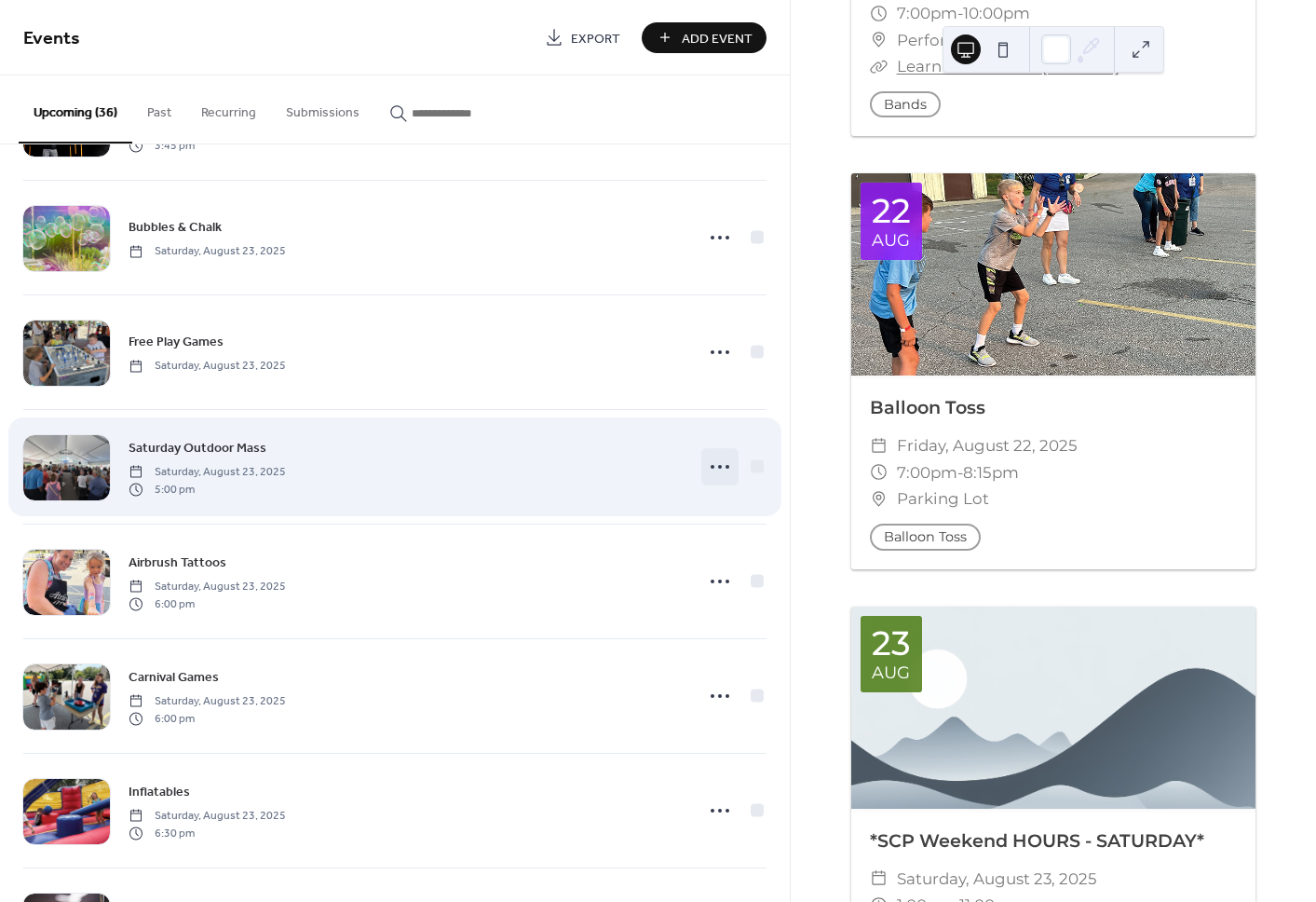 click 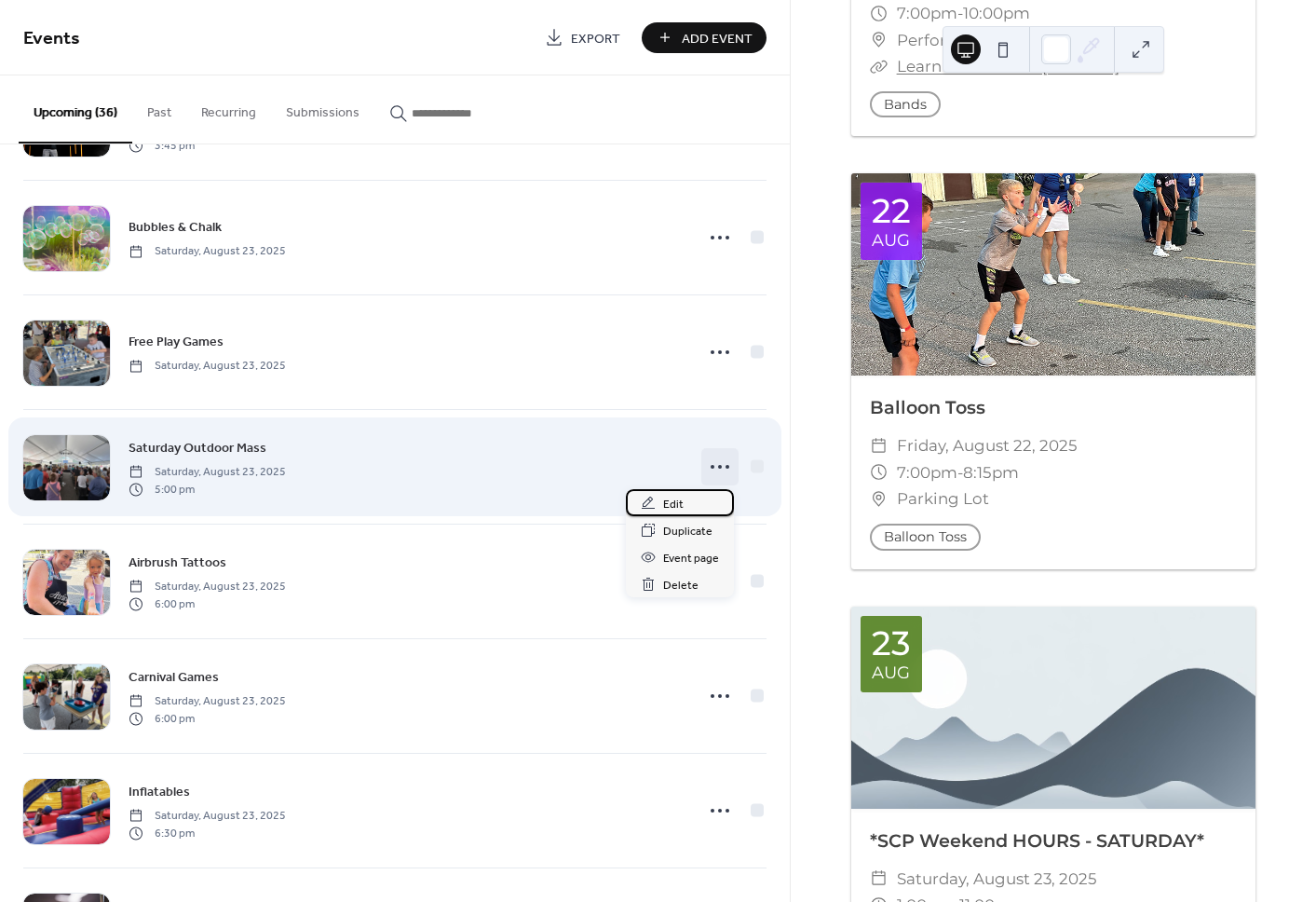 click on "Edit" at bounding box center [673, 504] 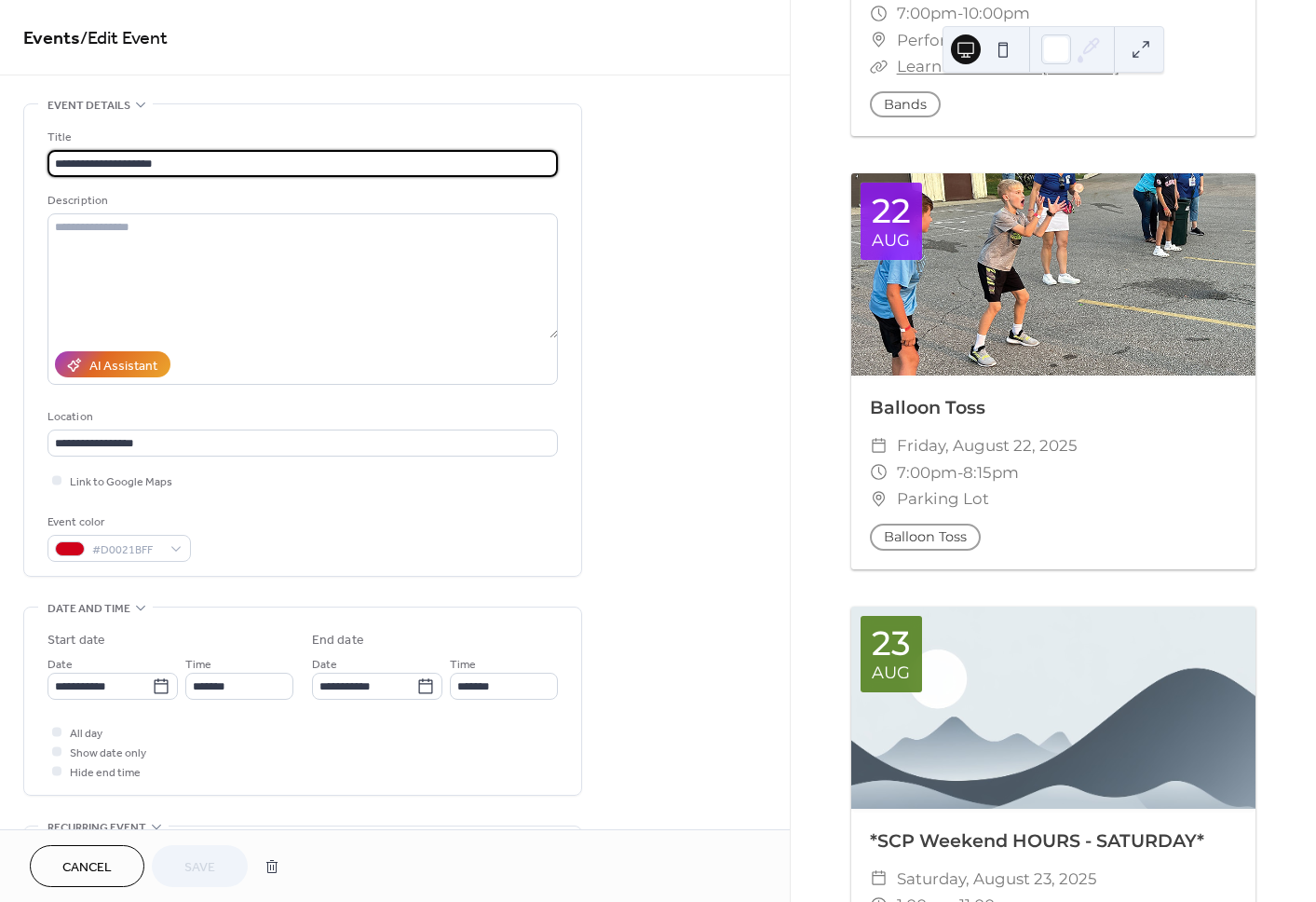 click on "**********" at bounding box center (303, 163) 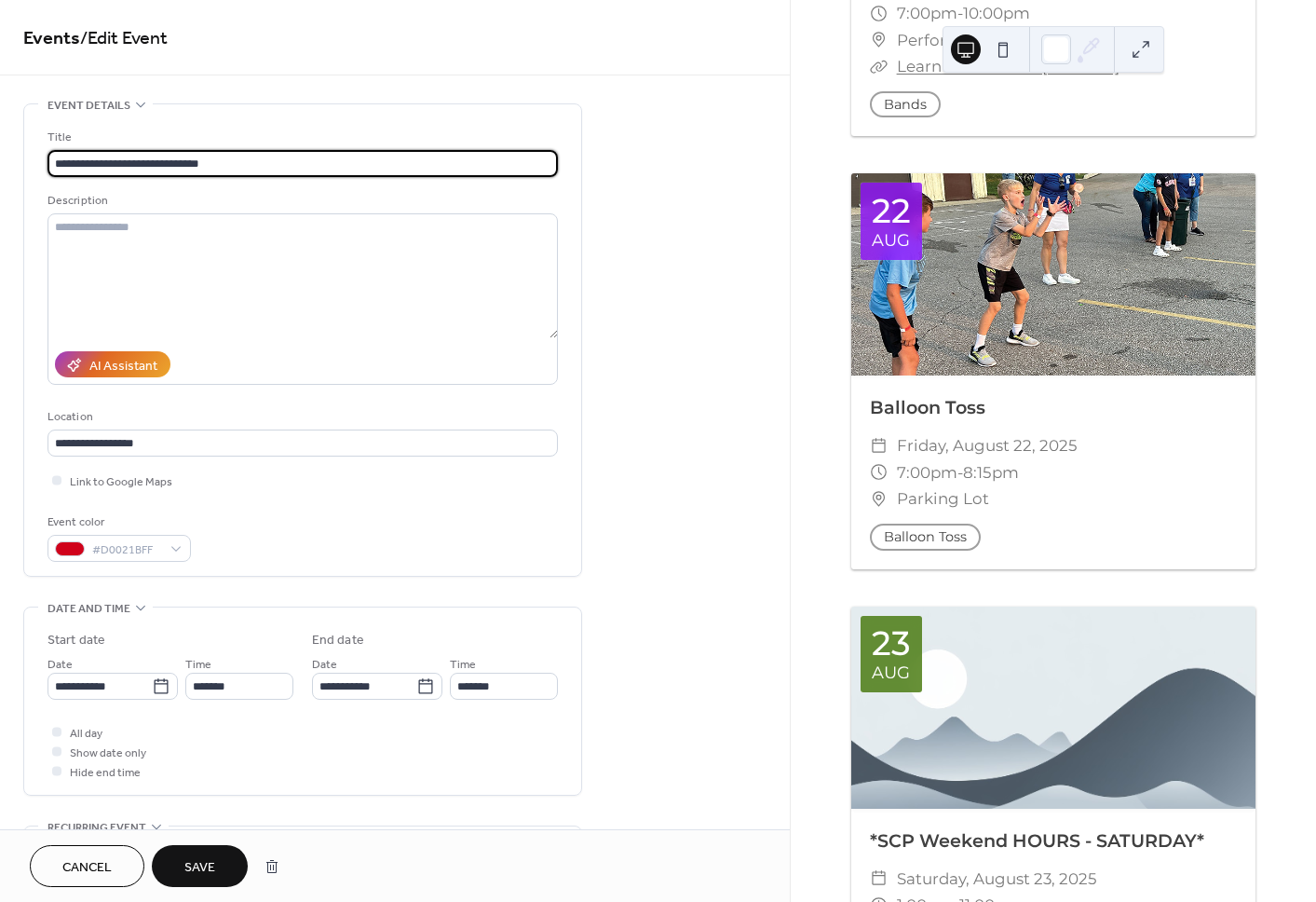 type on "**********" 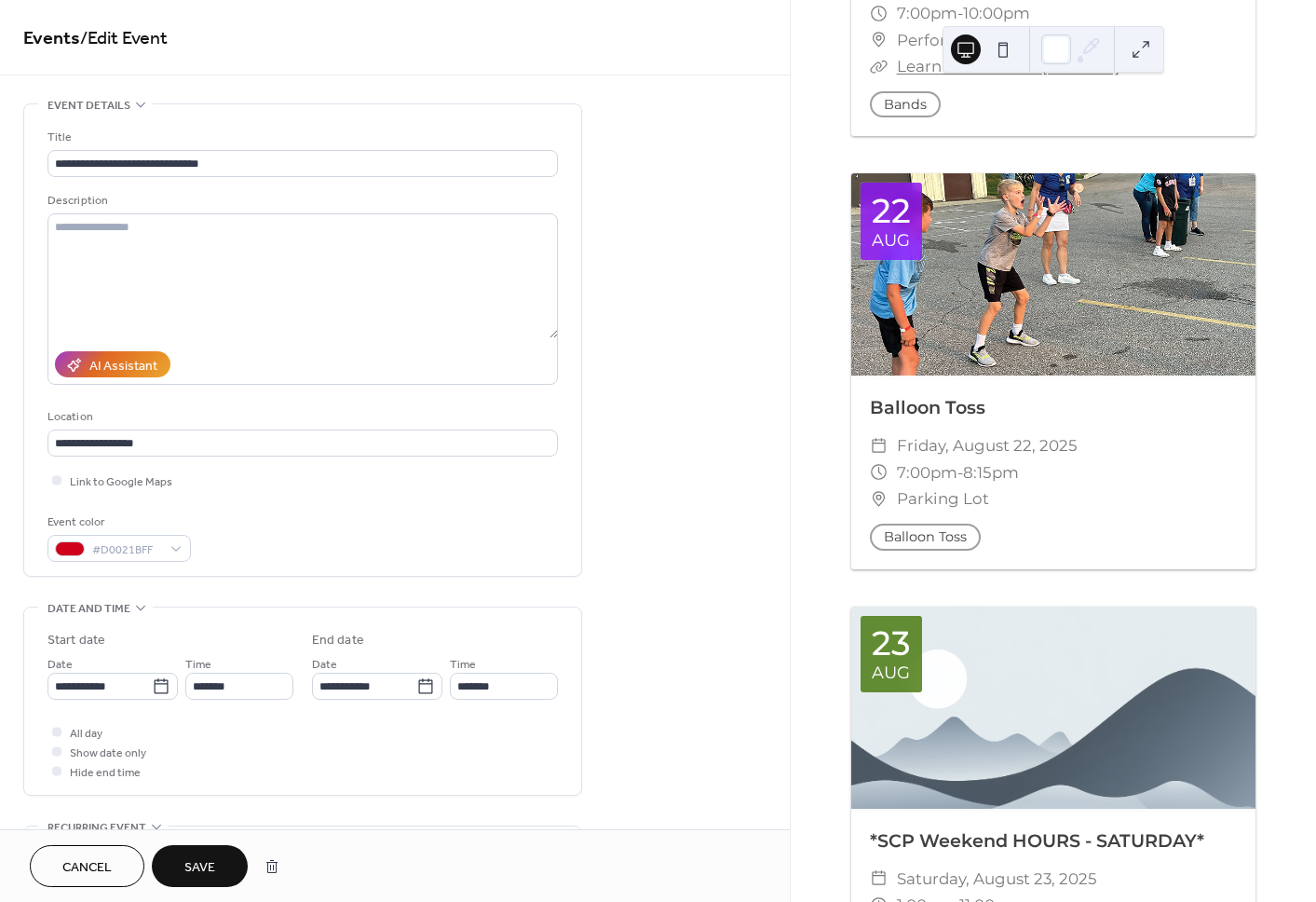 click on "Save" at bounding box center (199, 866) 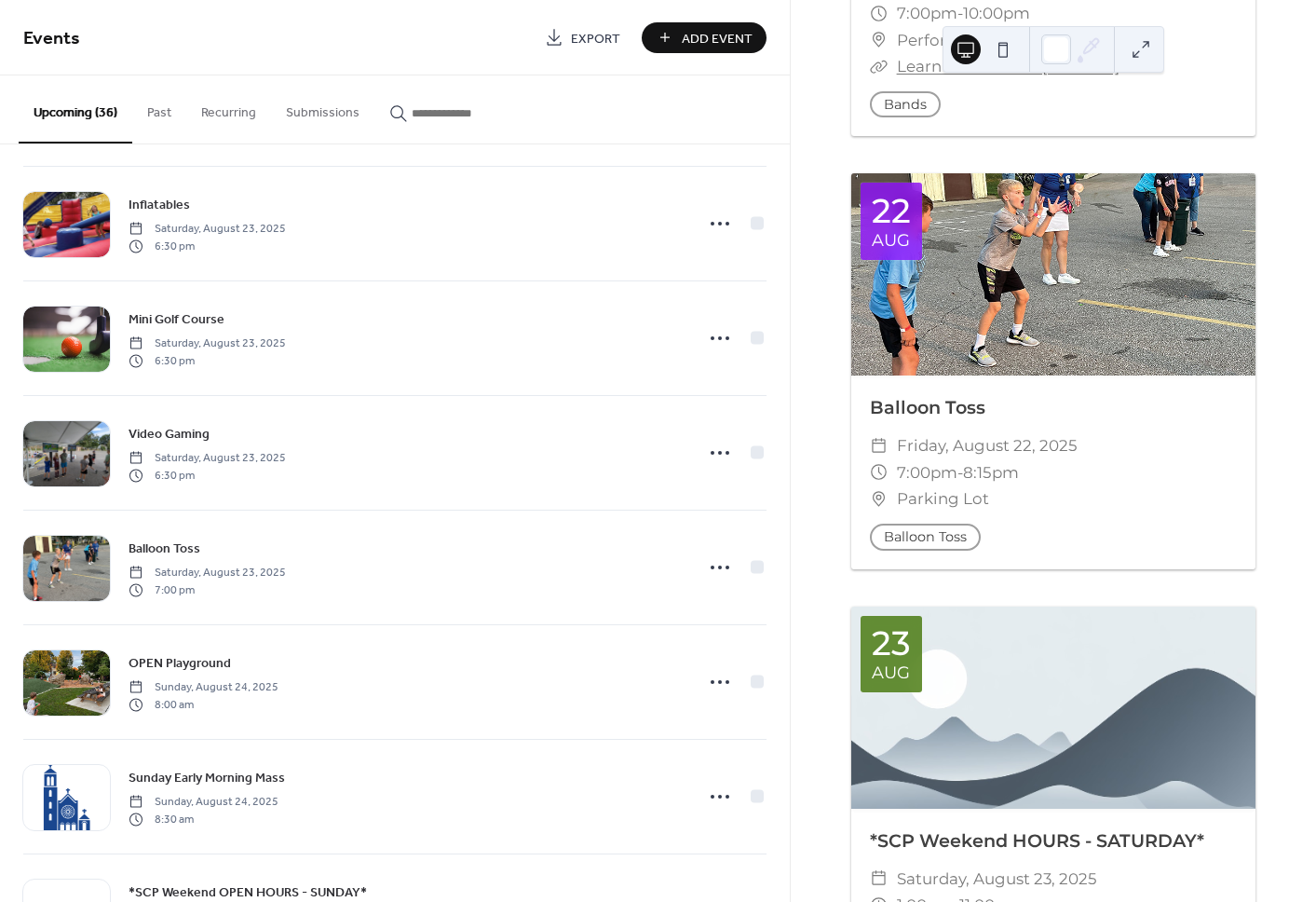 scroll, scrollTop: 3424, scrollLeft: 0, axis: vertical 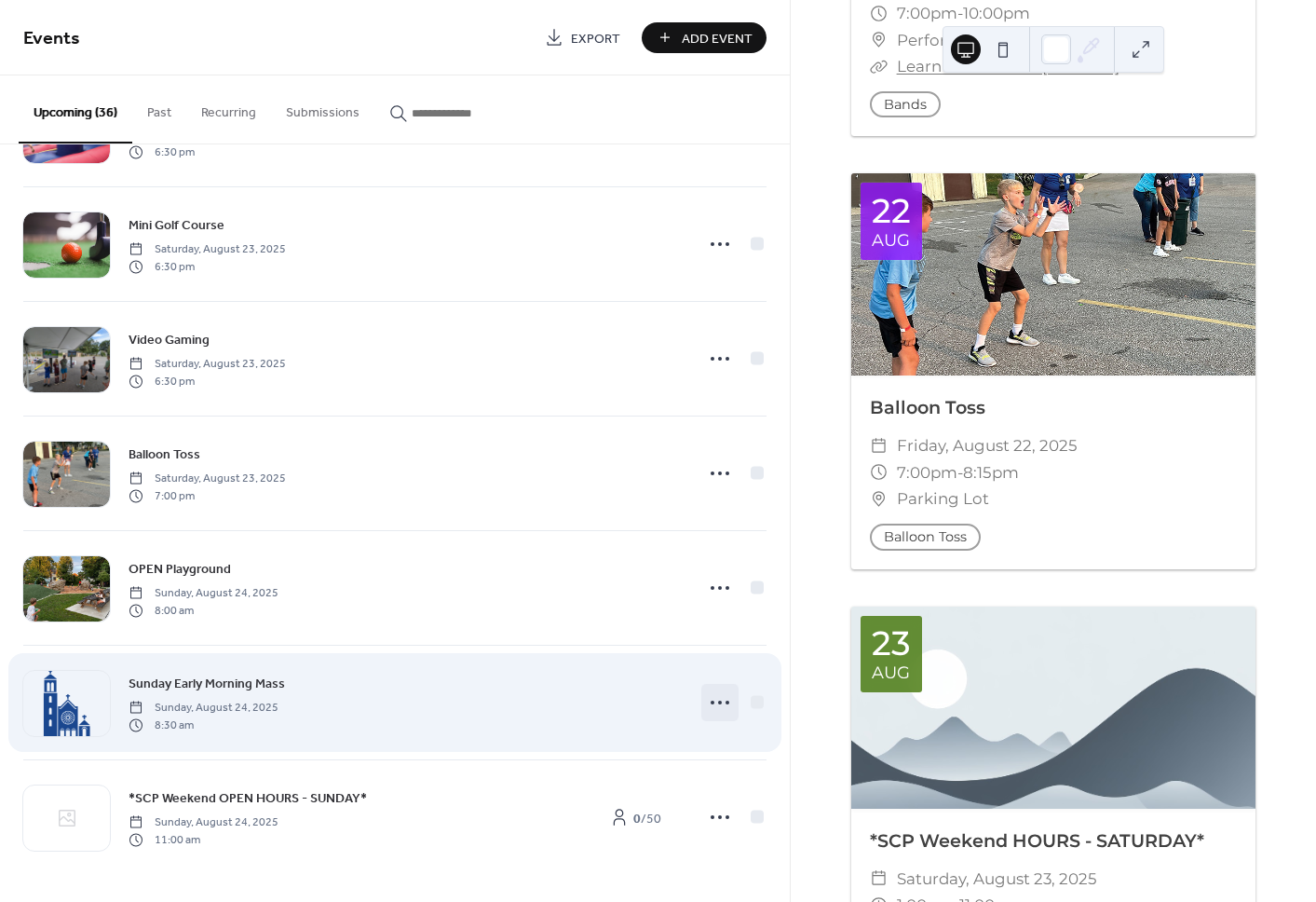 click 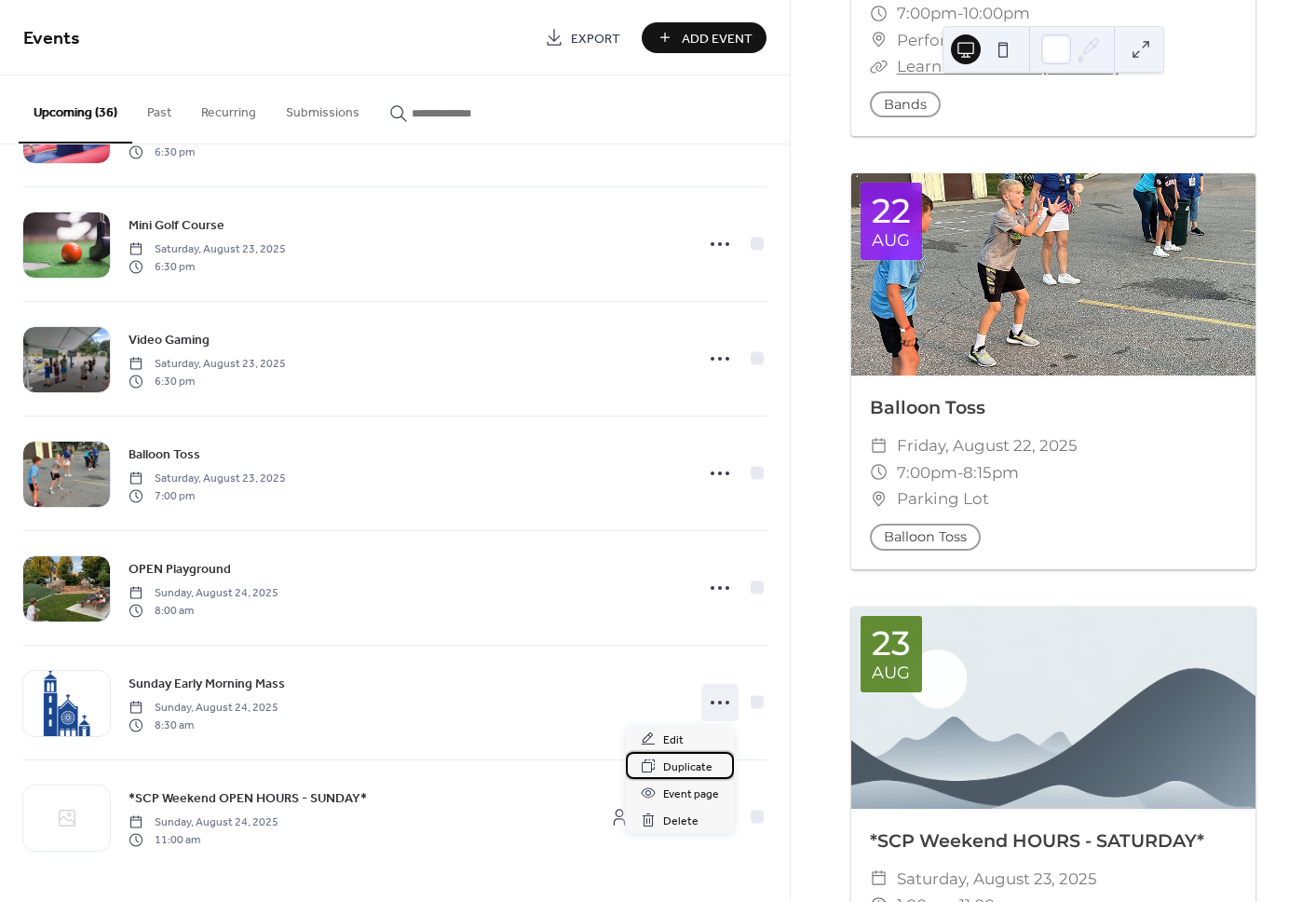 click on "Duplicate" at bounding box center [687, 767] 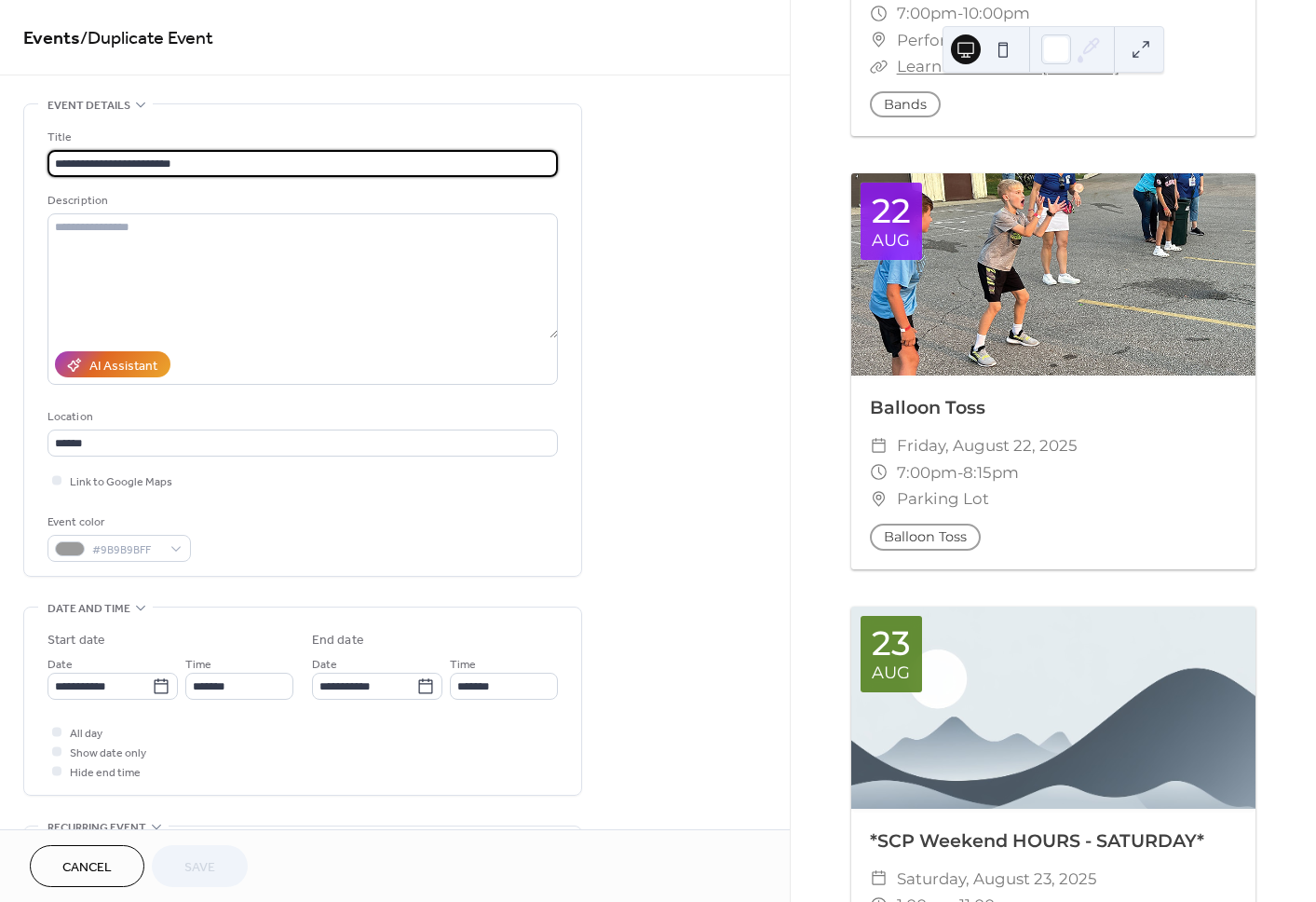 scroll, scrollTop: 1, scrollLeft: 0, axis: vertical 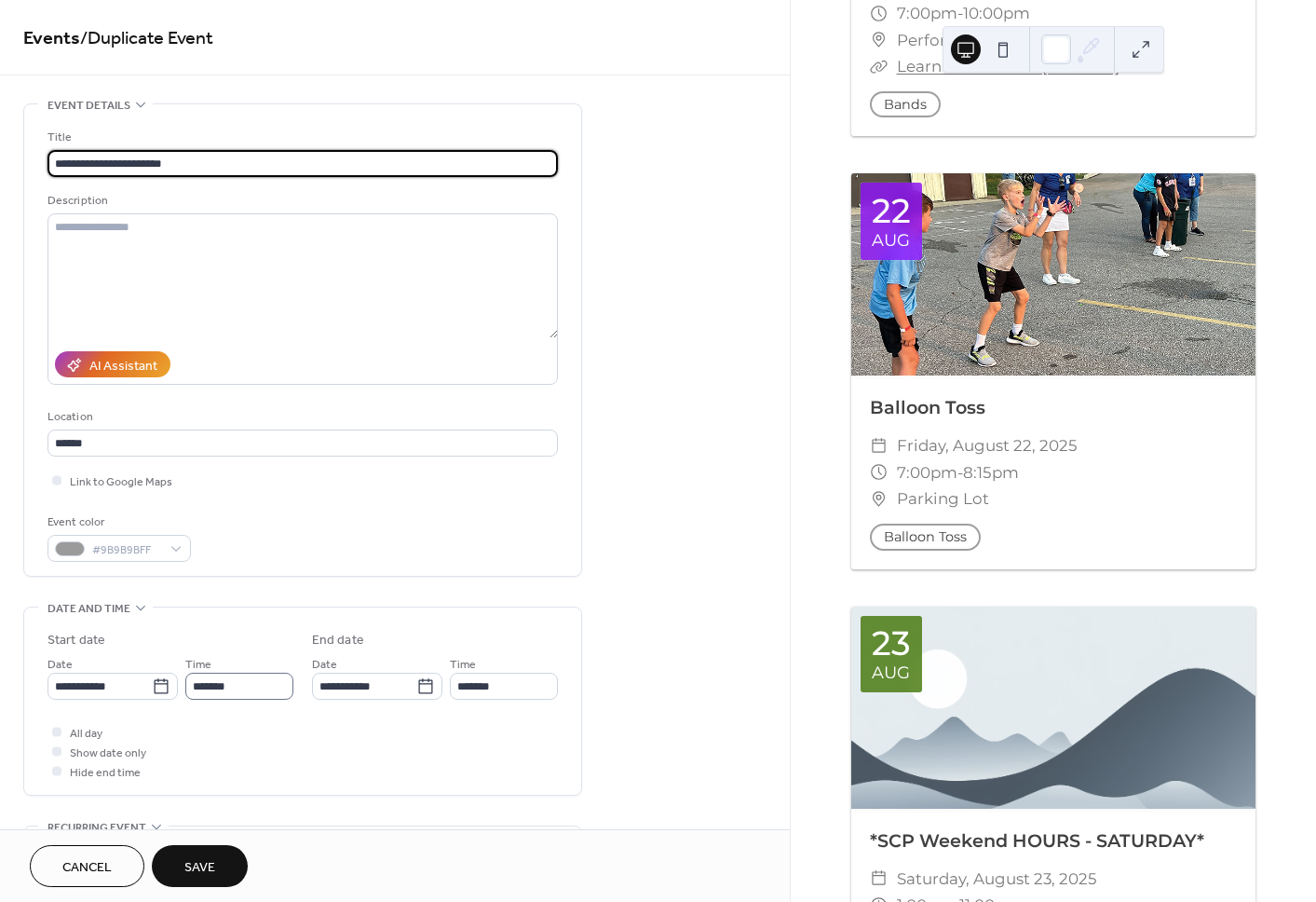 type on "**********" 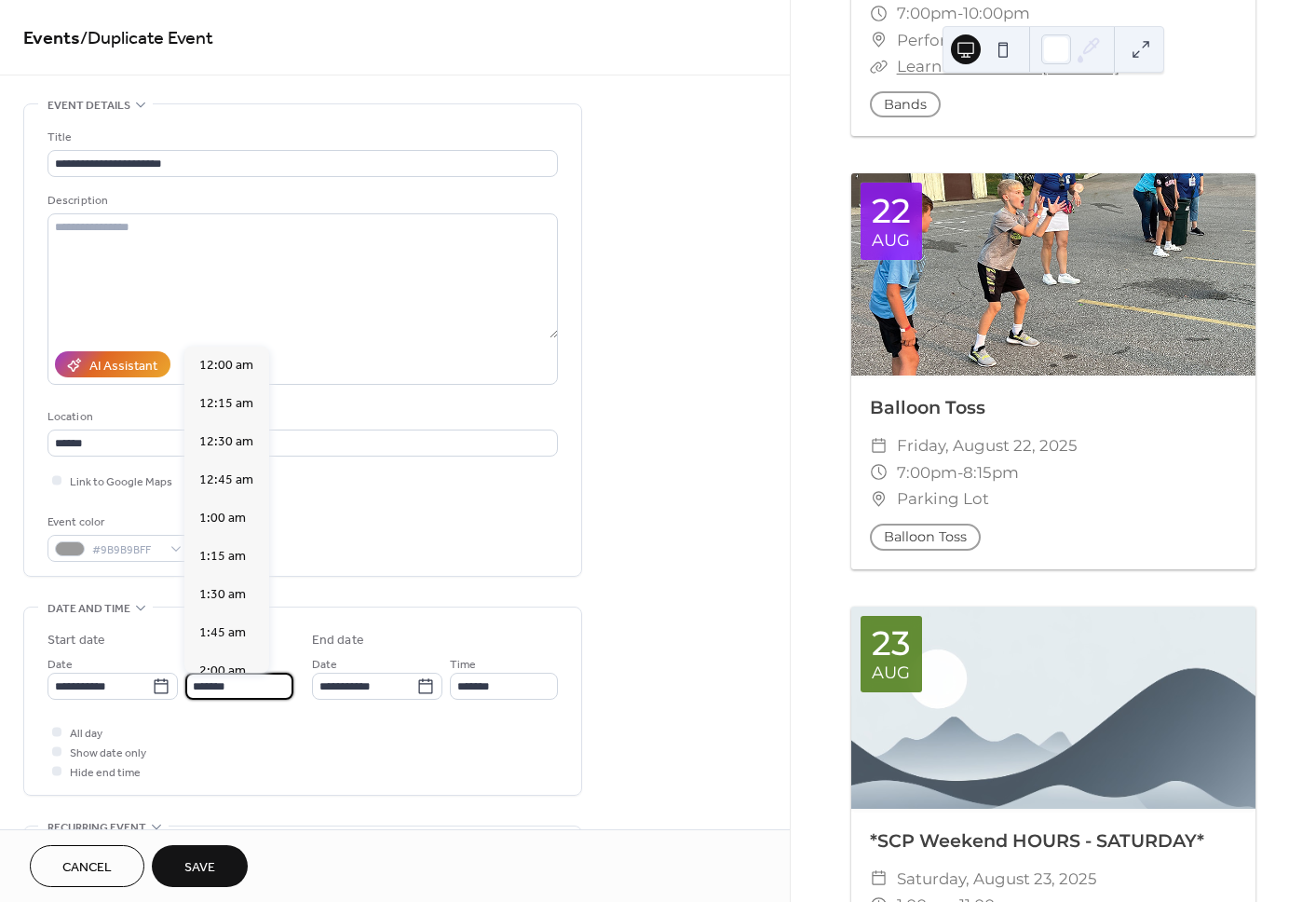scroll, scrollTop: 0, scrollLeft: 0, axis: both 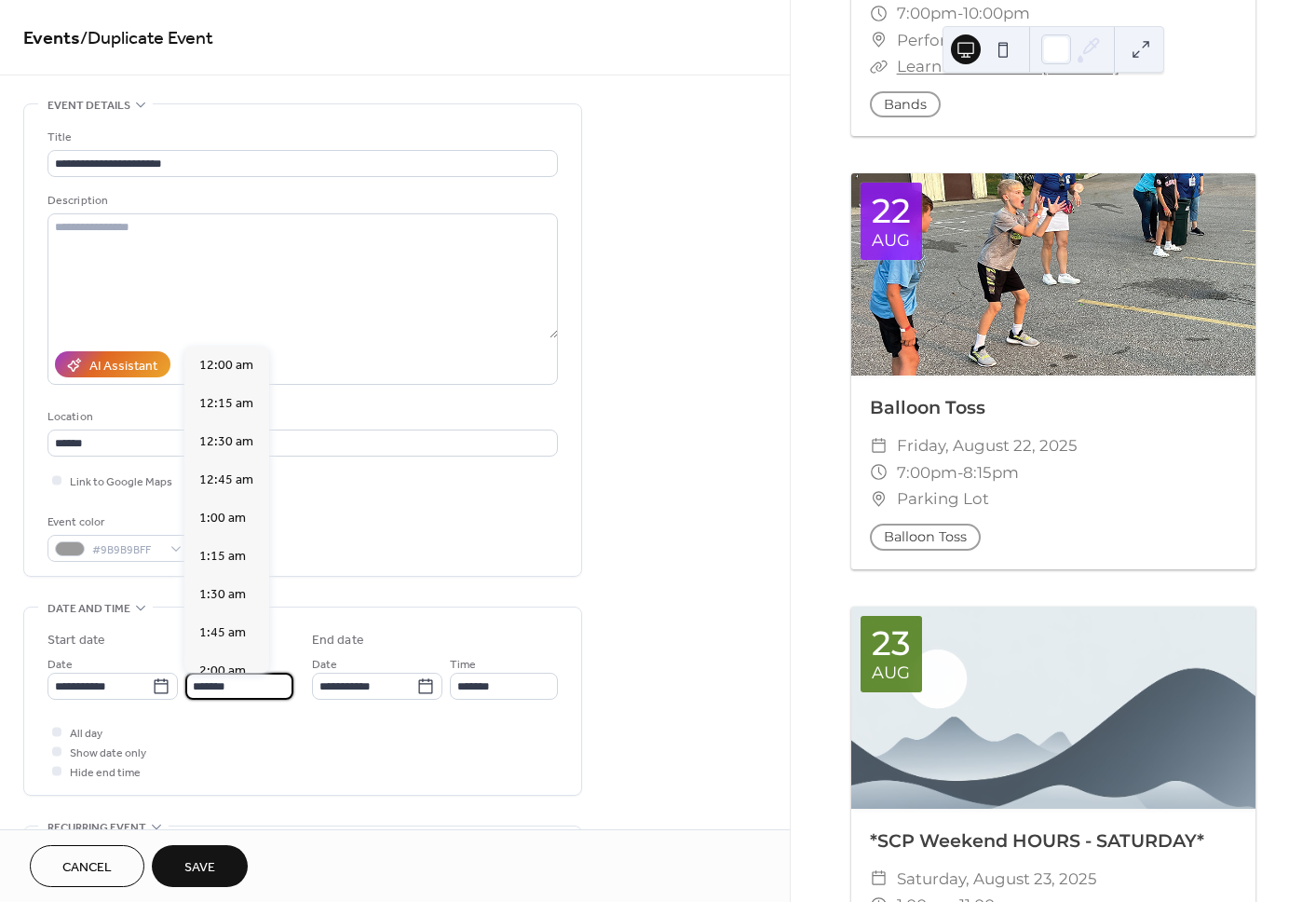 click on "*******" at bounding box center [239, 686] 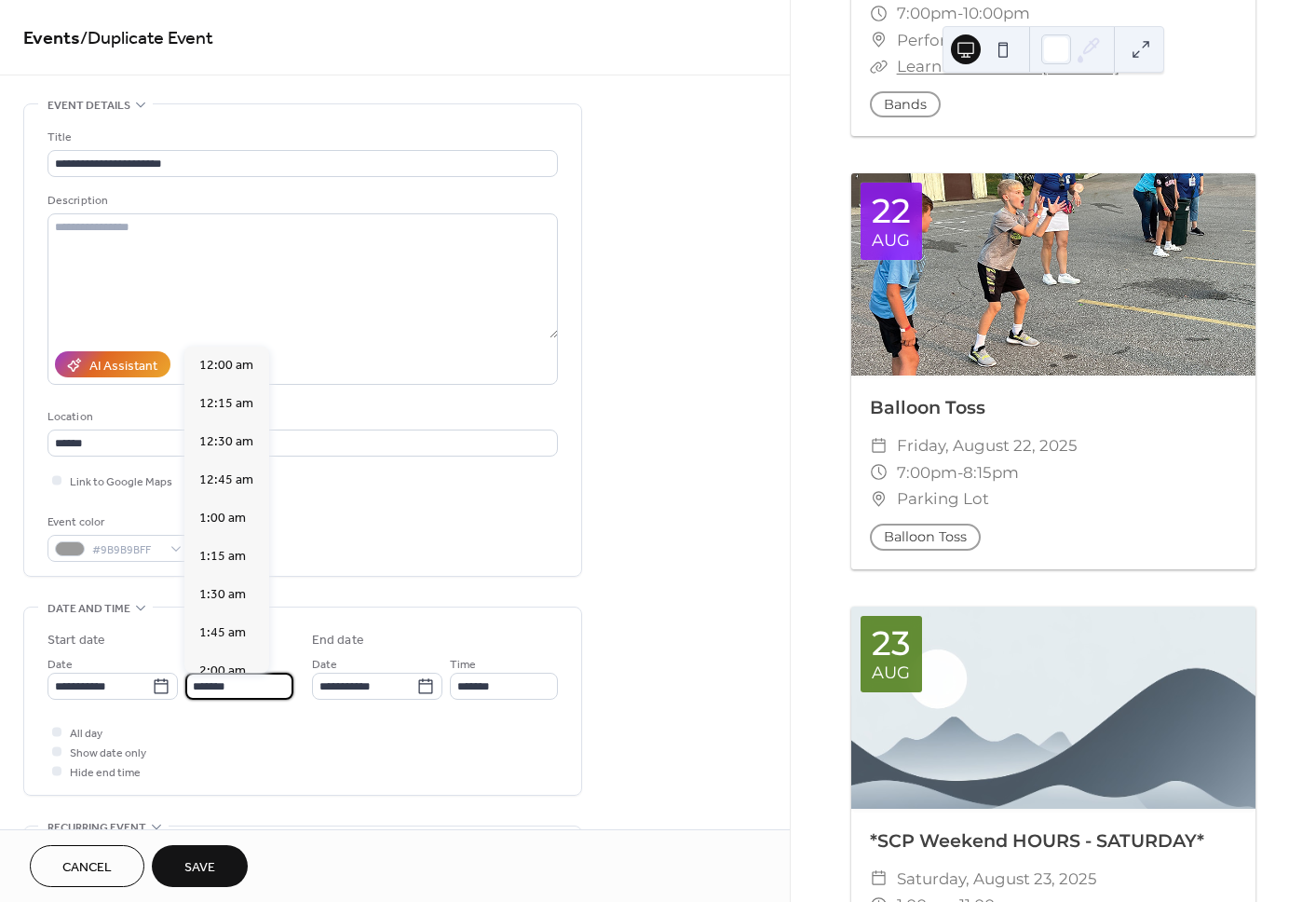 scroll, scrollTop: 1299, scrollLeft: 0, axis: vertical 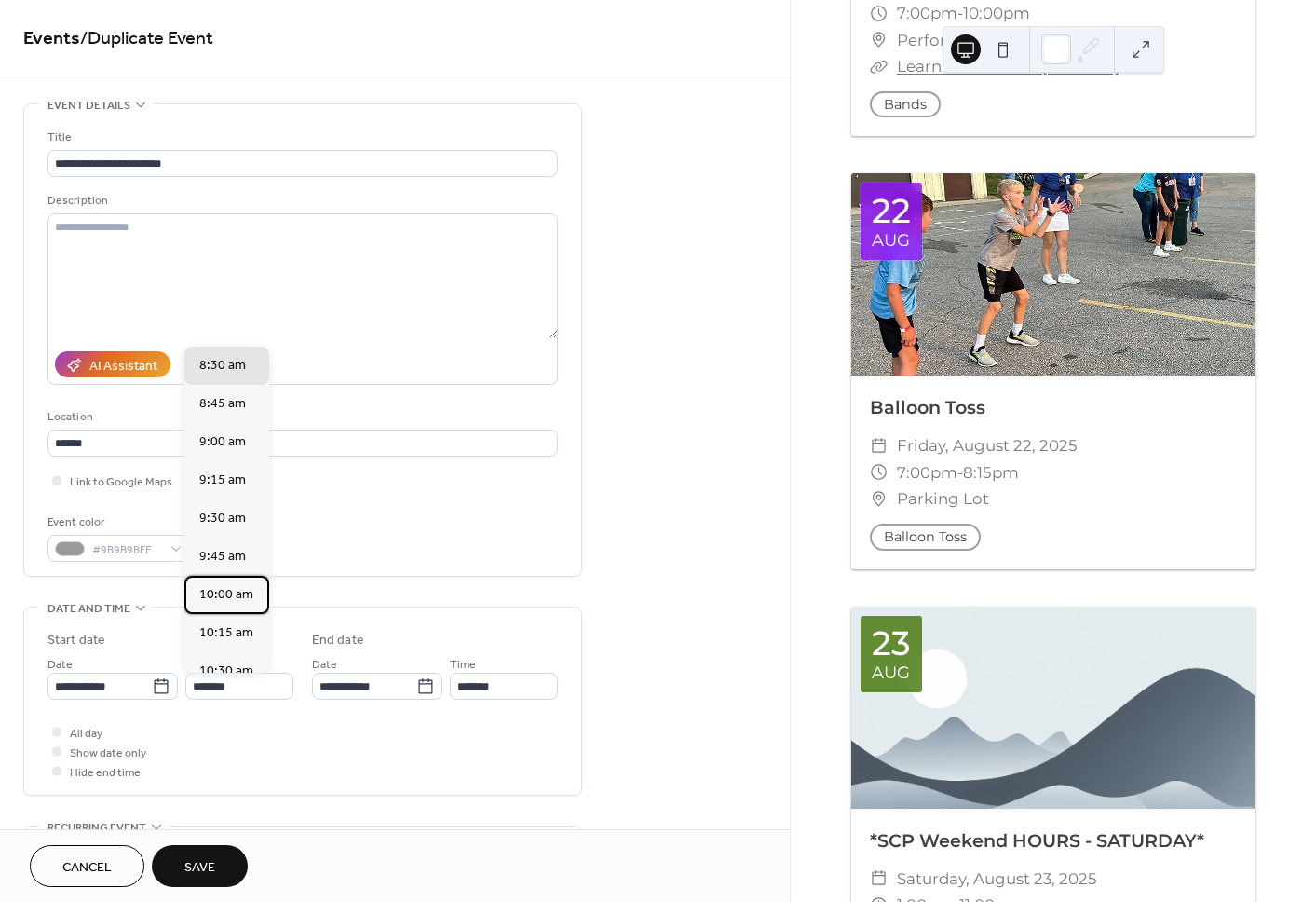 click on "10:00 am" at bounding box center (226, 594) 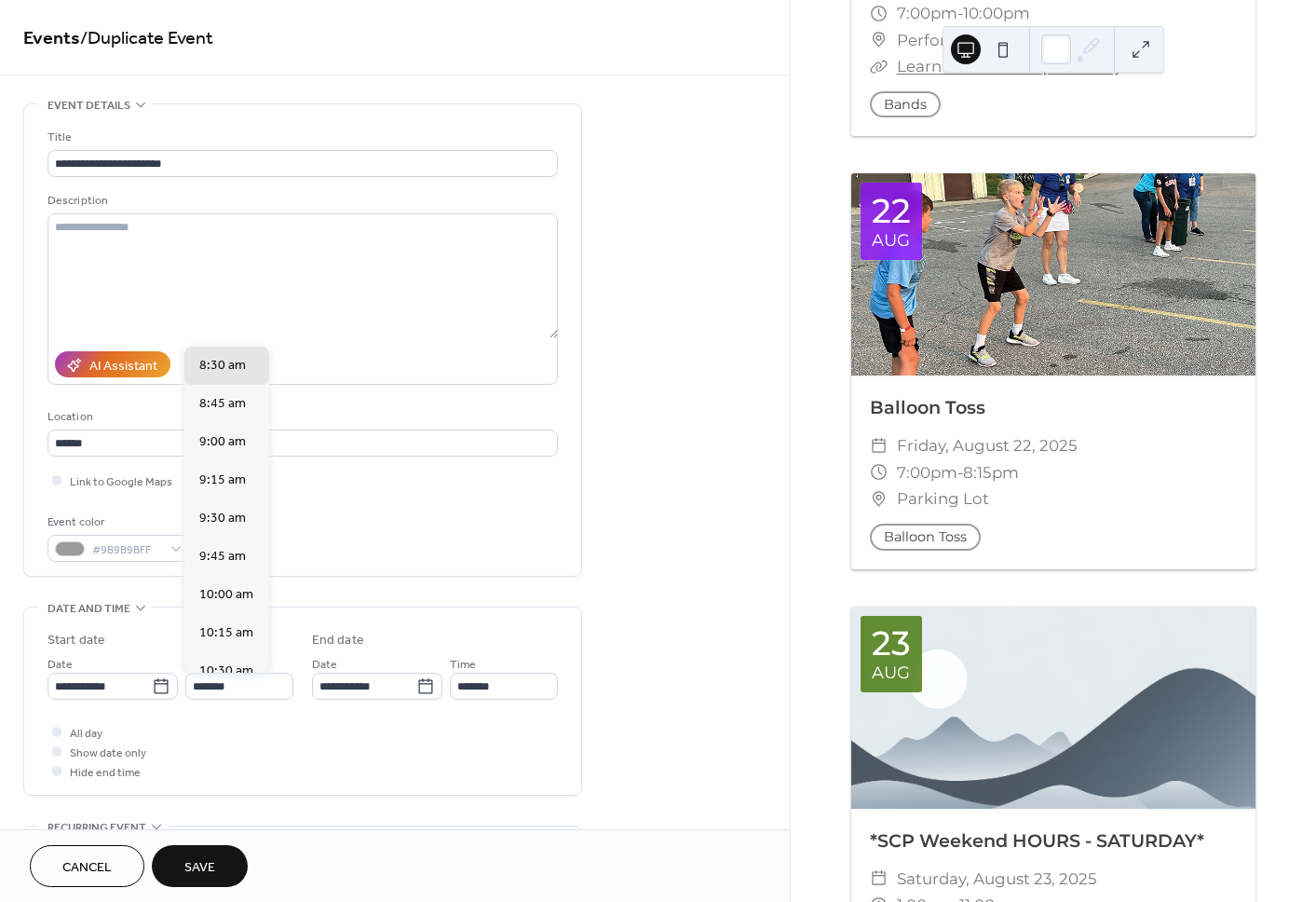 type on "********" 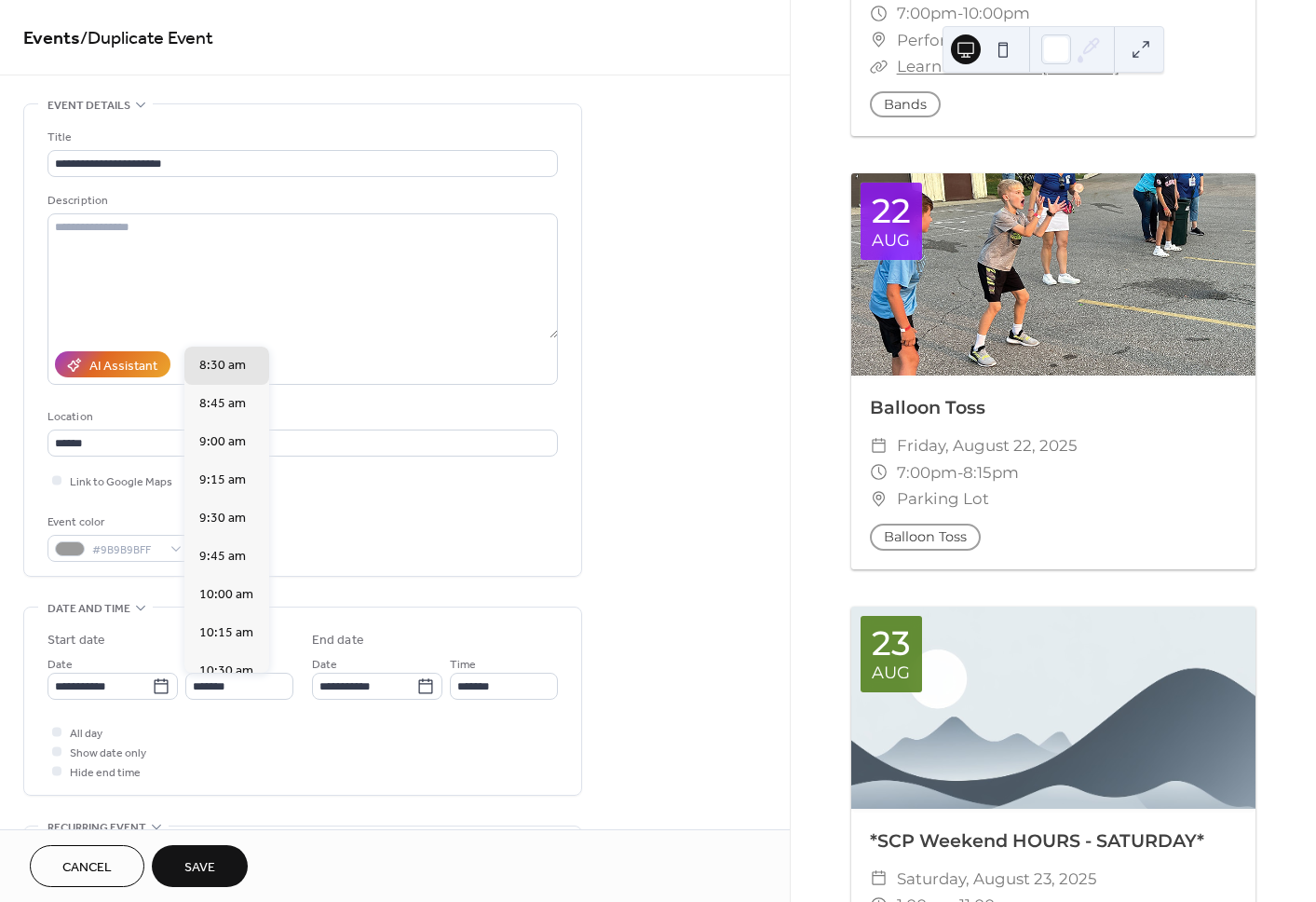 type on "********" 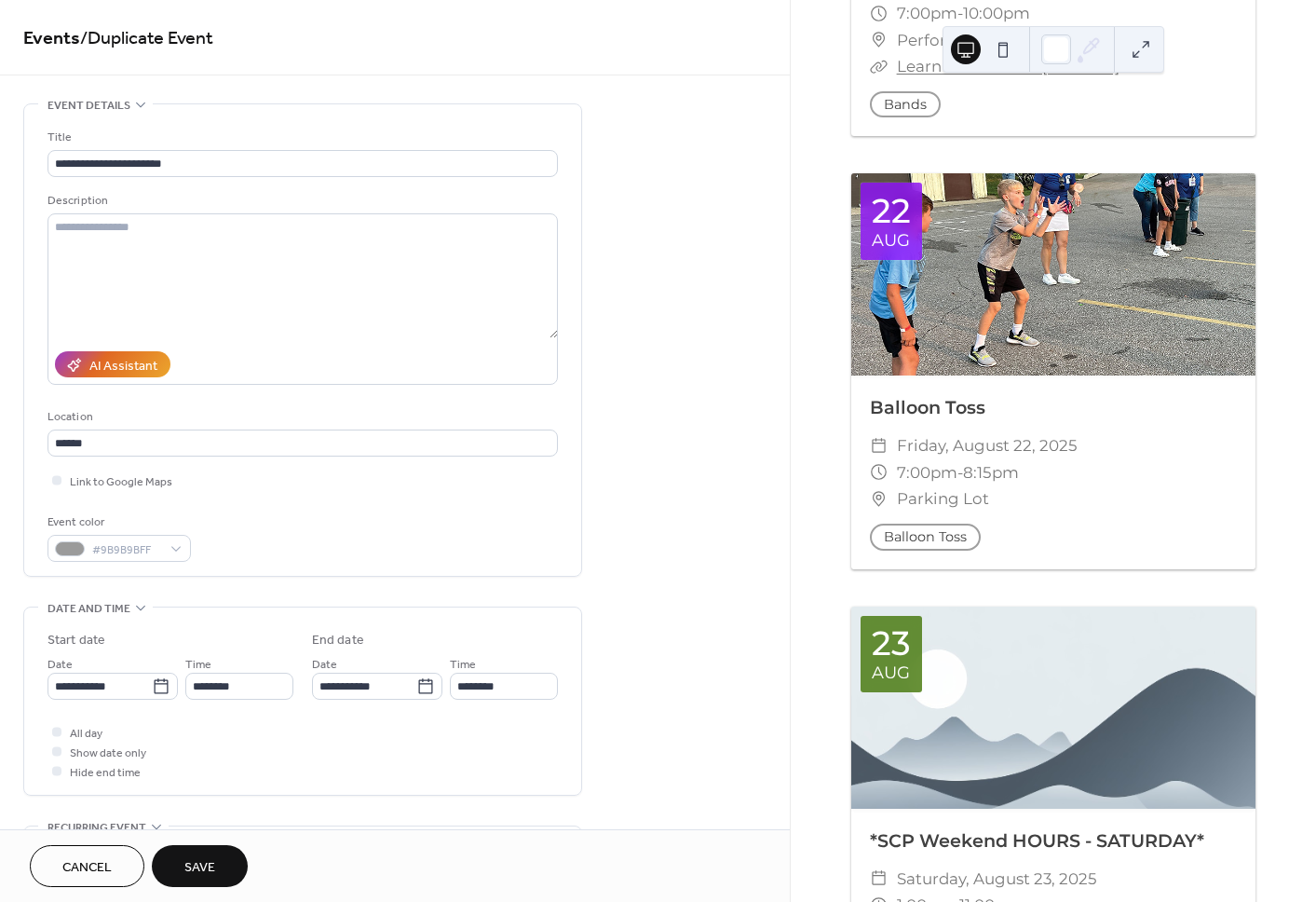 click on "All day Show date only Hide end time" at bounding box center [303, 751] 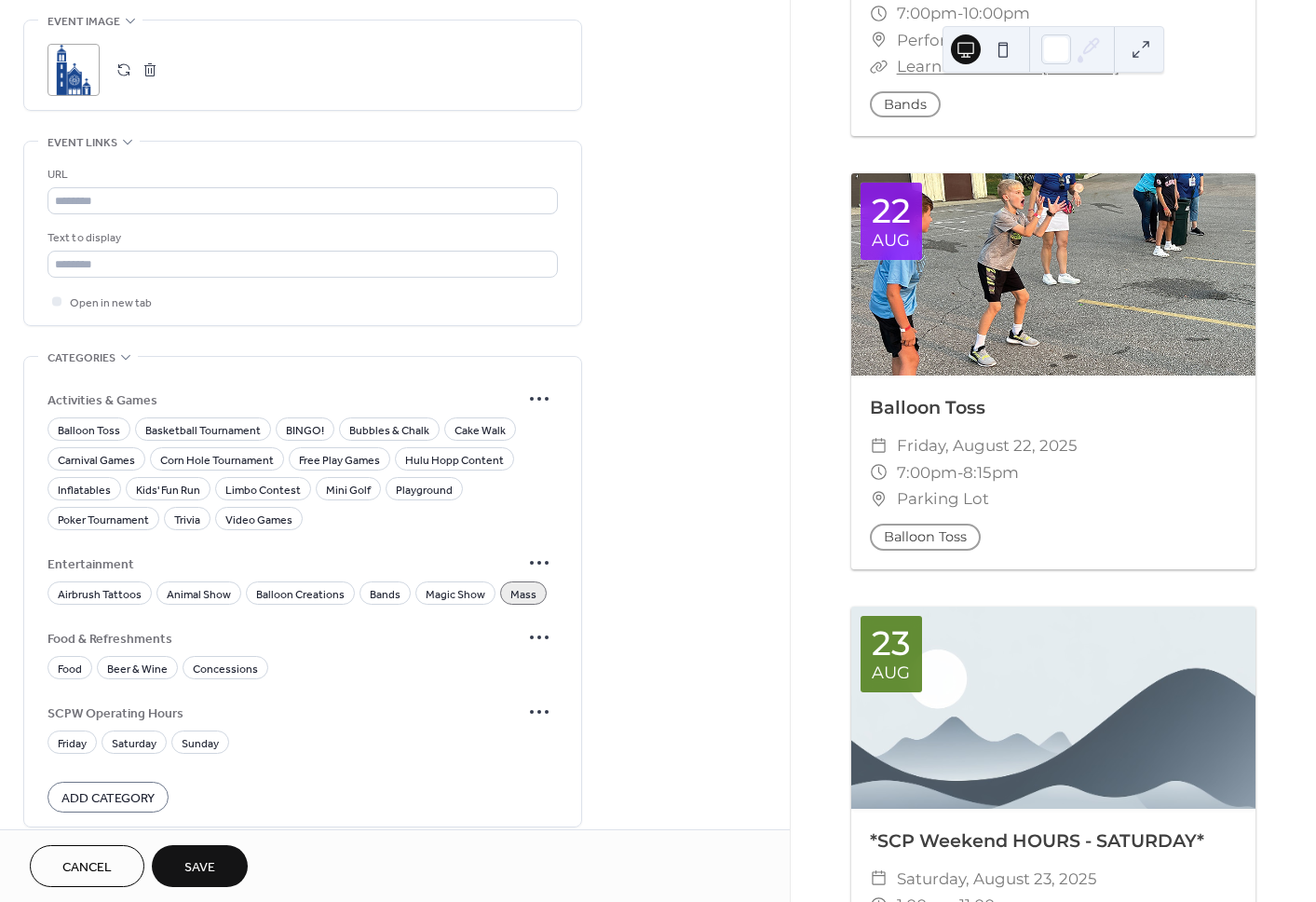 scroll, scrollTop: 901, scrollLeft: 0, axis: vertical 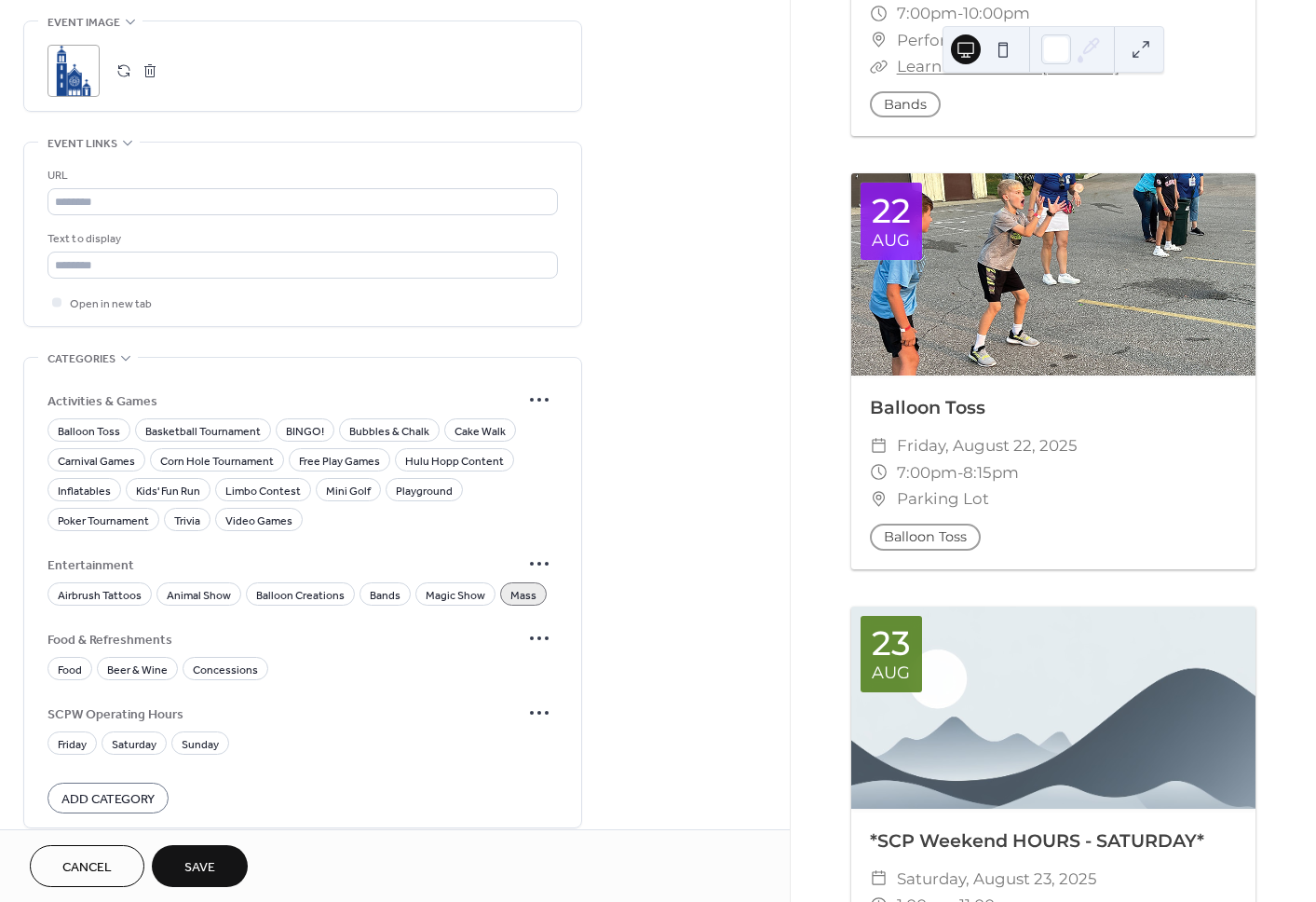 click on "Save" at bounding box center [199, 866] 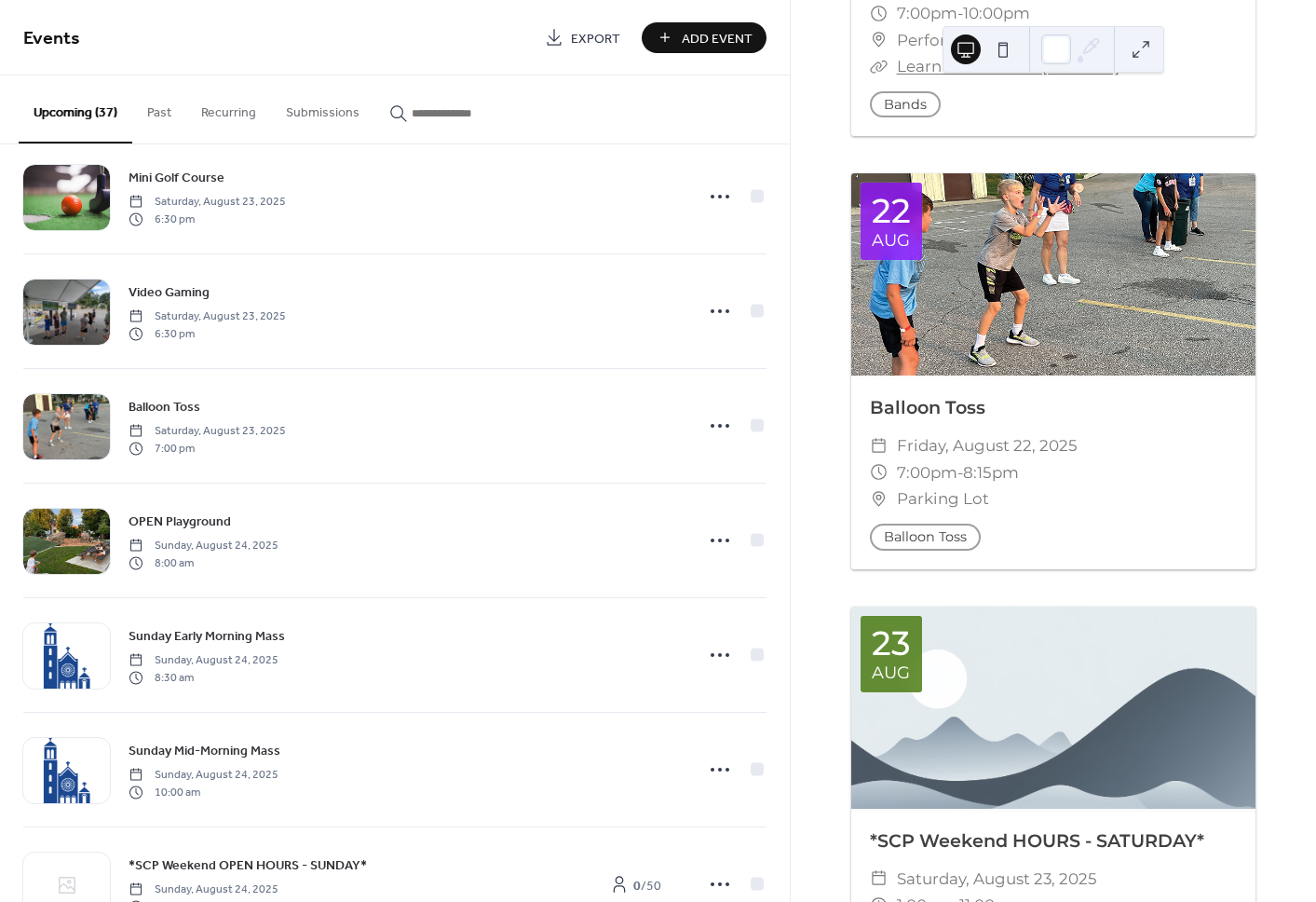 scroll, scrollTop: 3538, scrollLeft: 0, axis: vertical 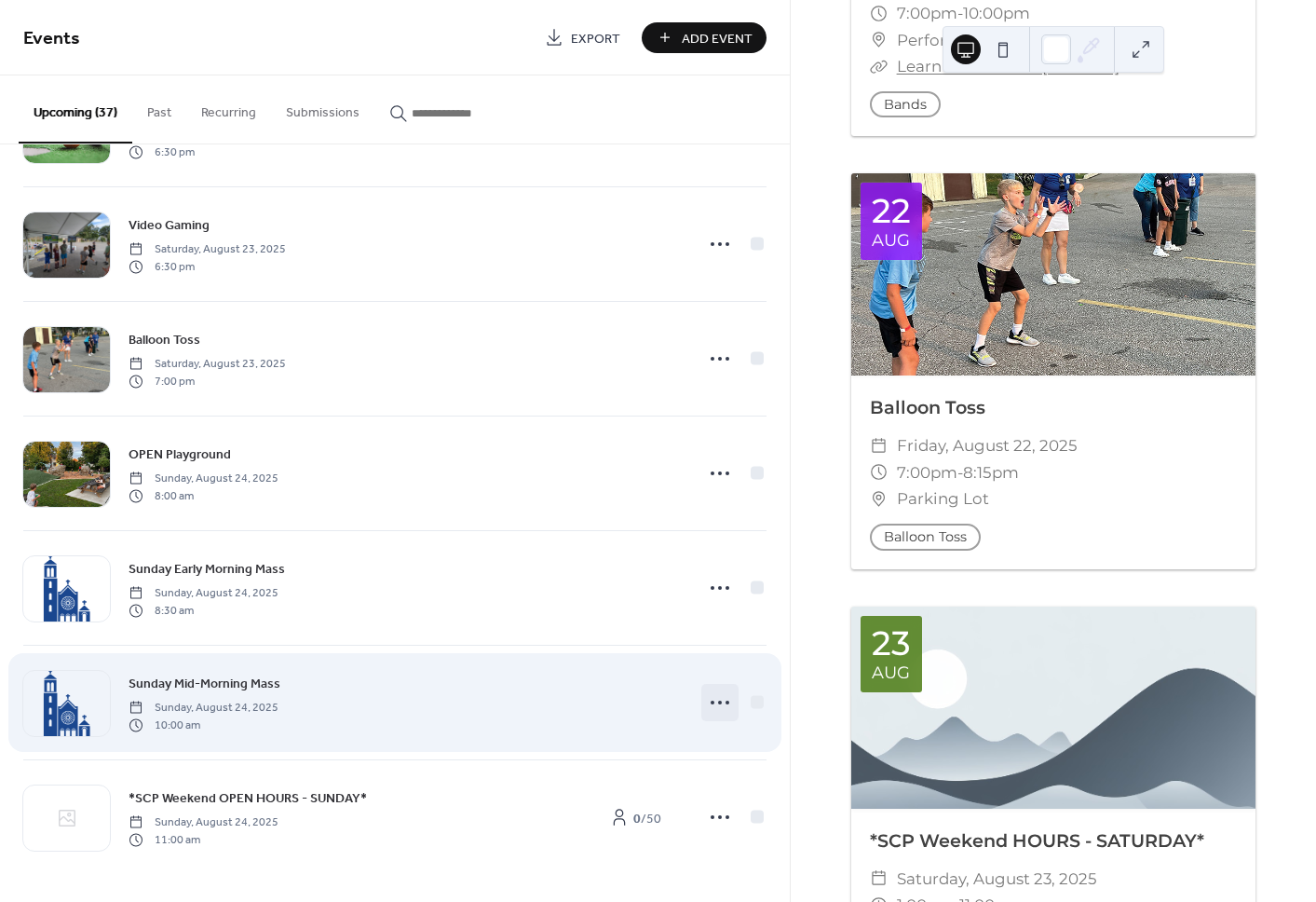 click 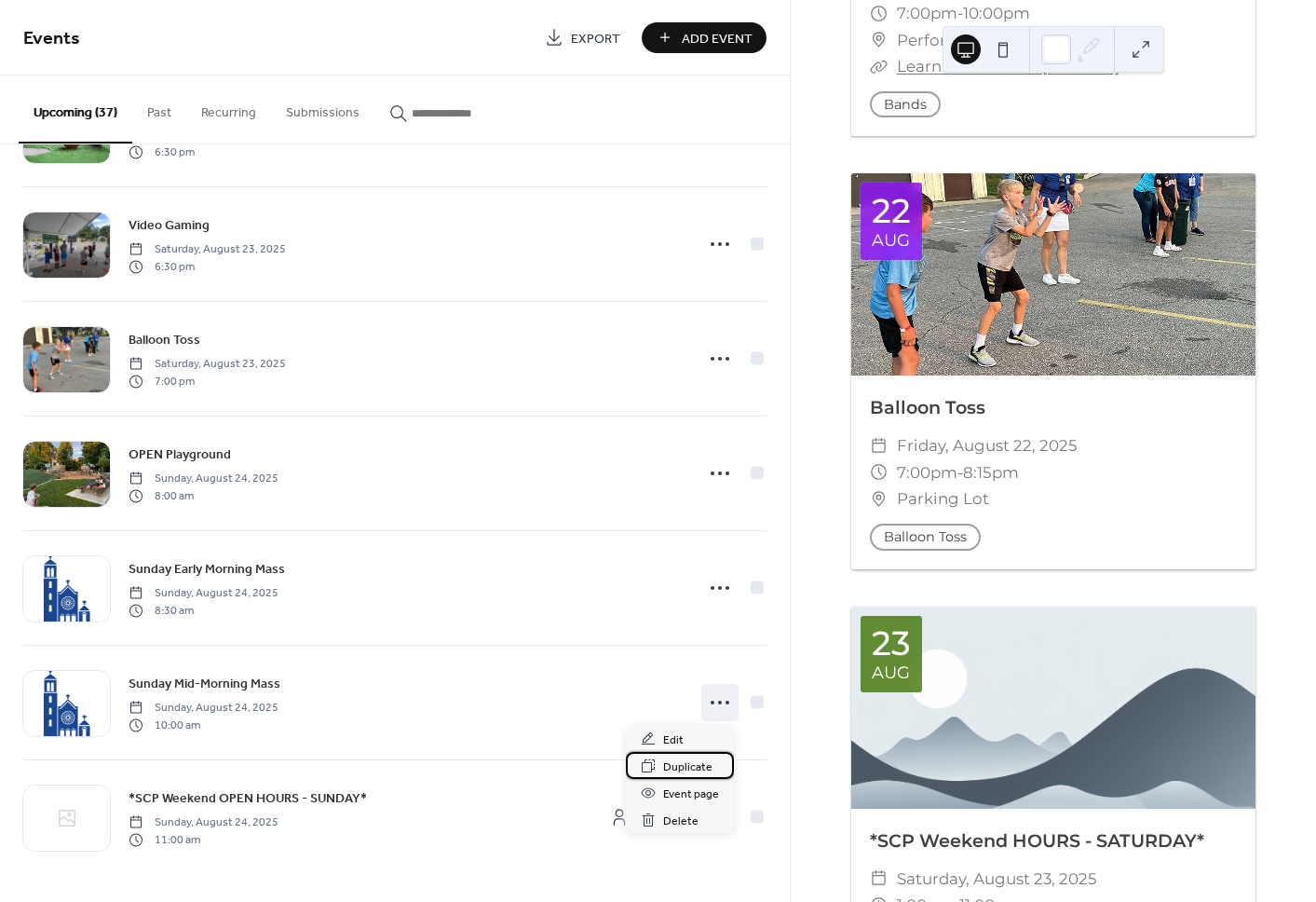 click on "Duplicate" at bounding box center [687, 767] 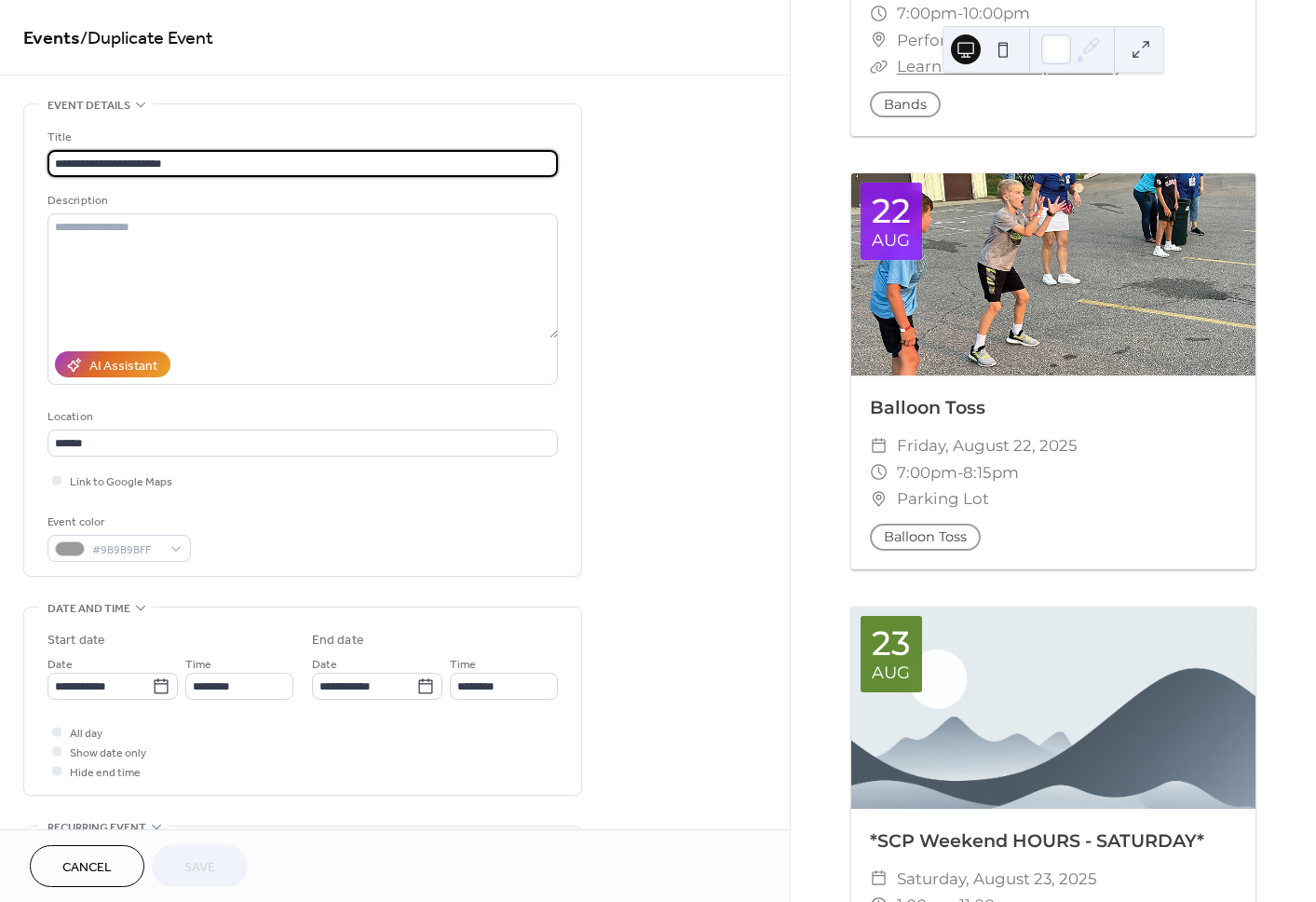 scroll, scrollTop: 1, scrollLeft: 0, axis: vertical 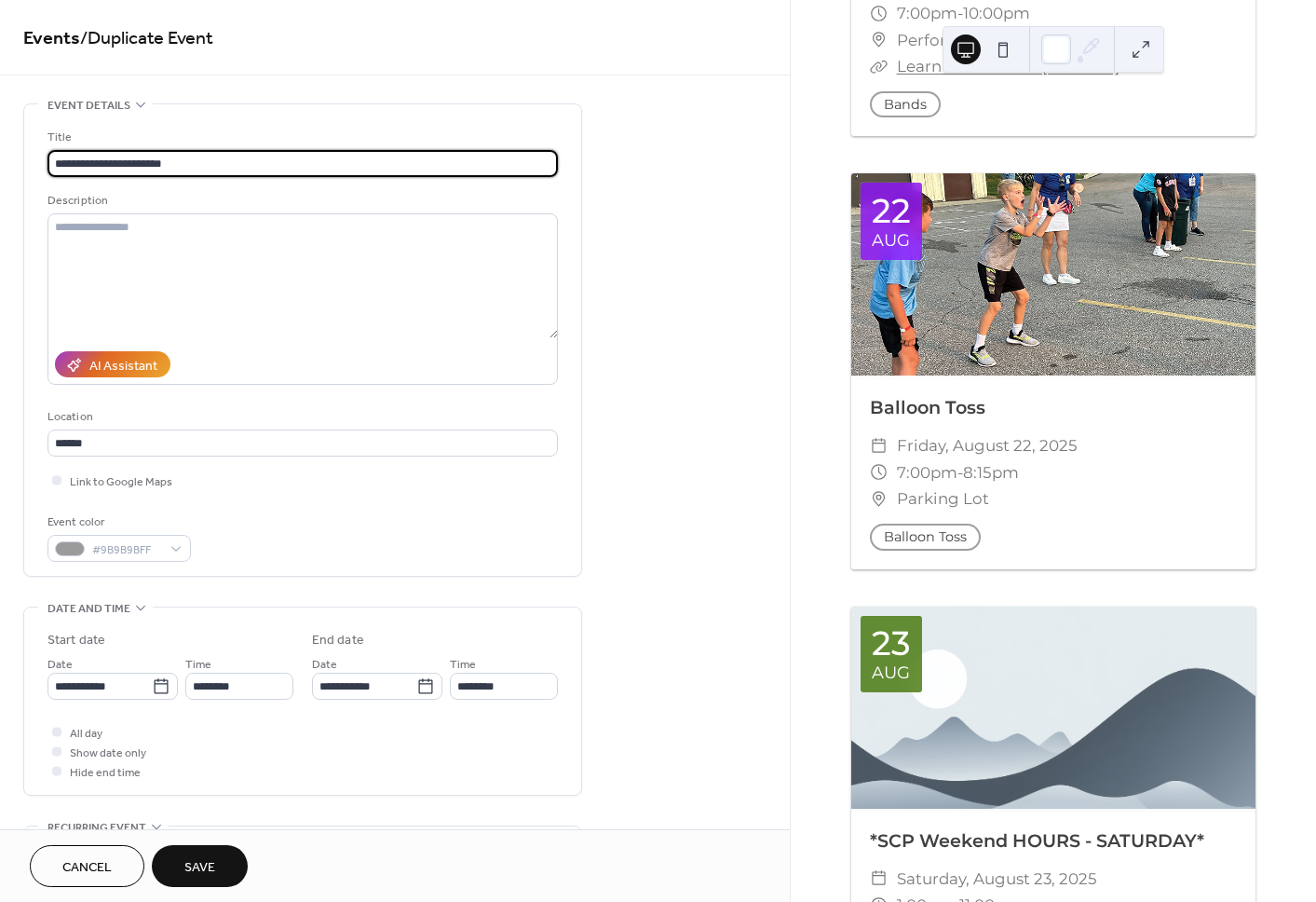 type on "**********" 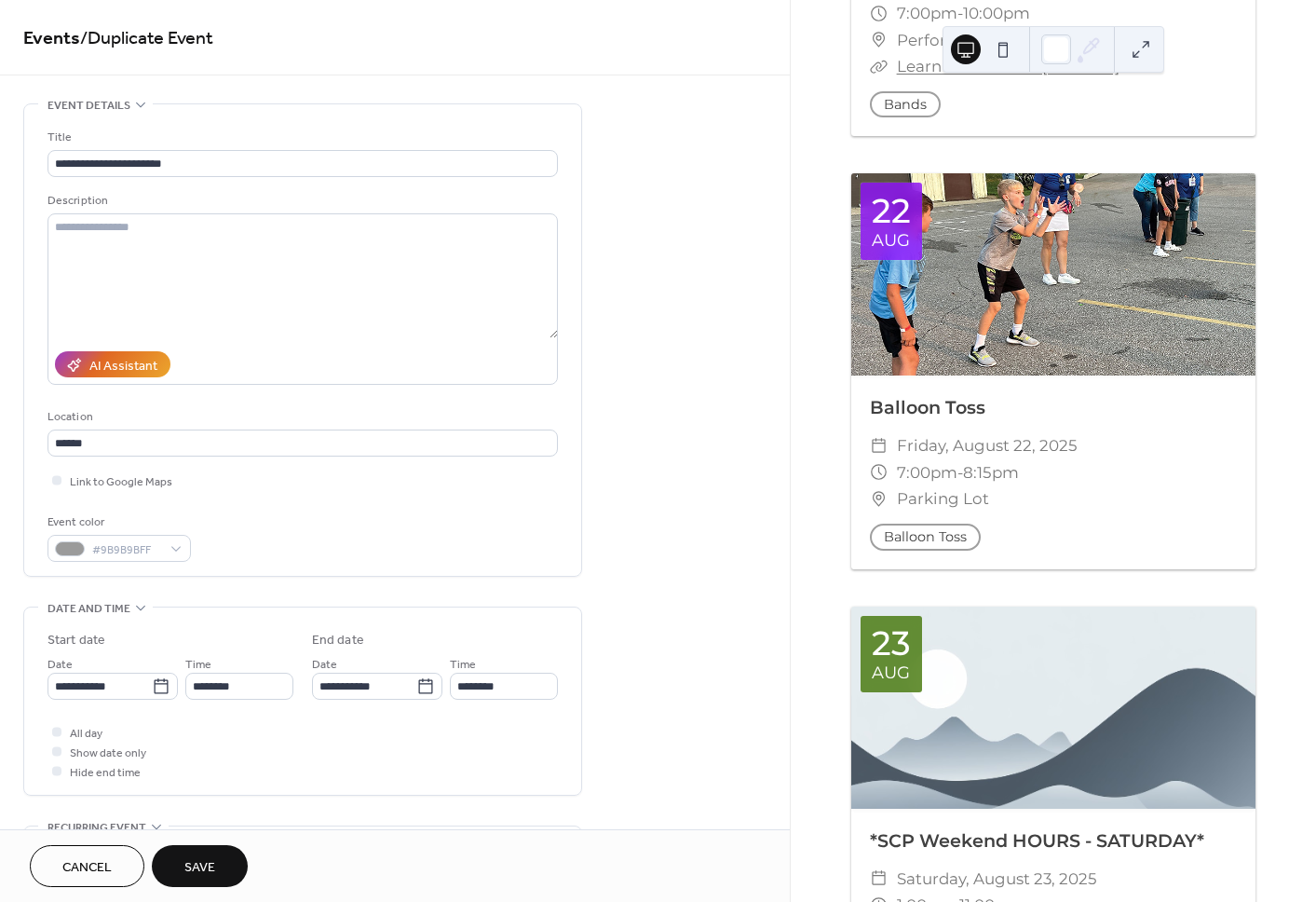 scroll, scrollTop: 0, scrollLeft: 0, axis: both 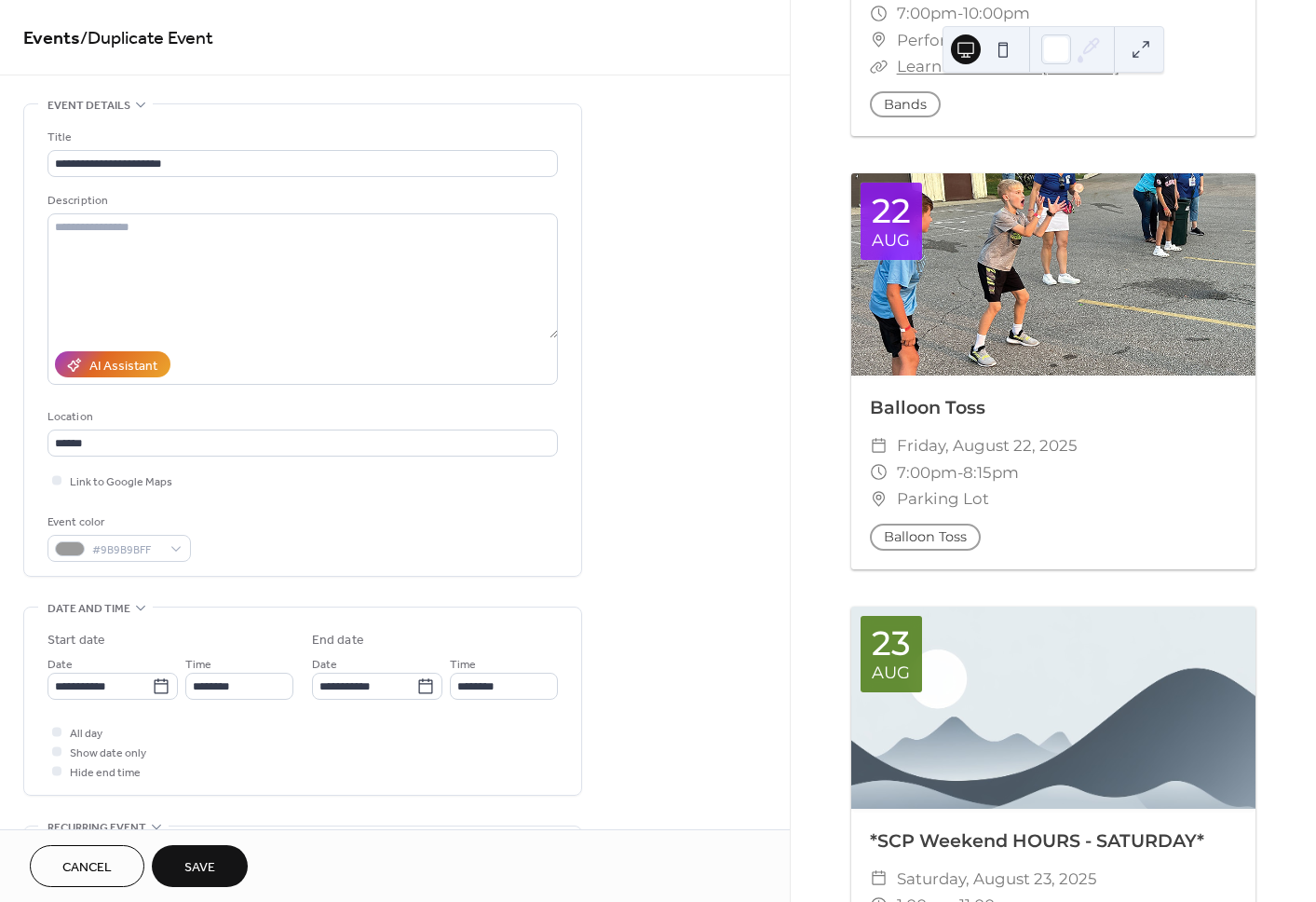 click on "Cancel" at bounding box center [87, 868] 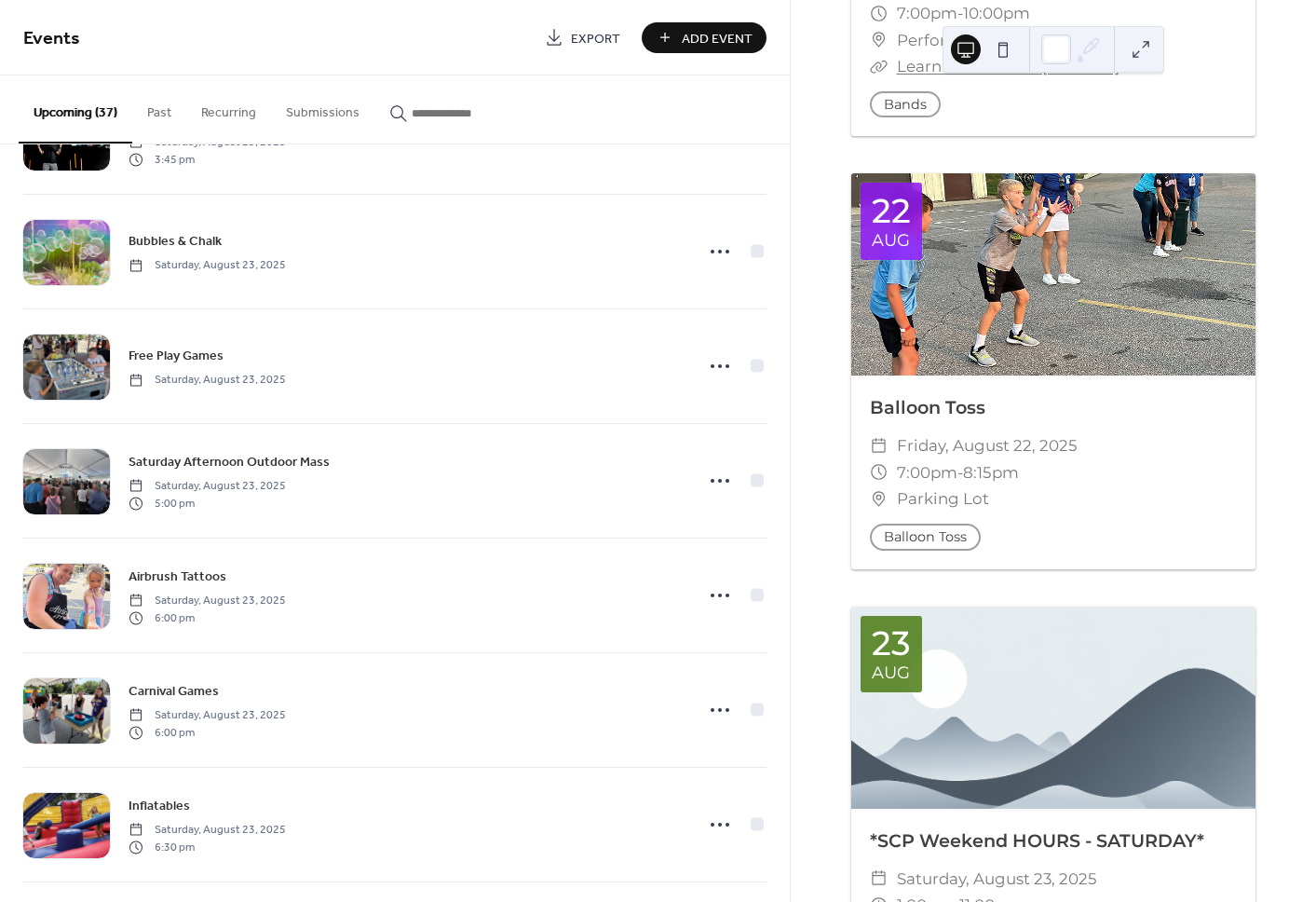 scroll, scrollTop: 2724, scrollLeft: 0, axis: vertical 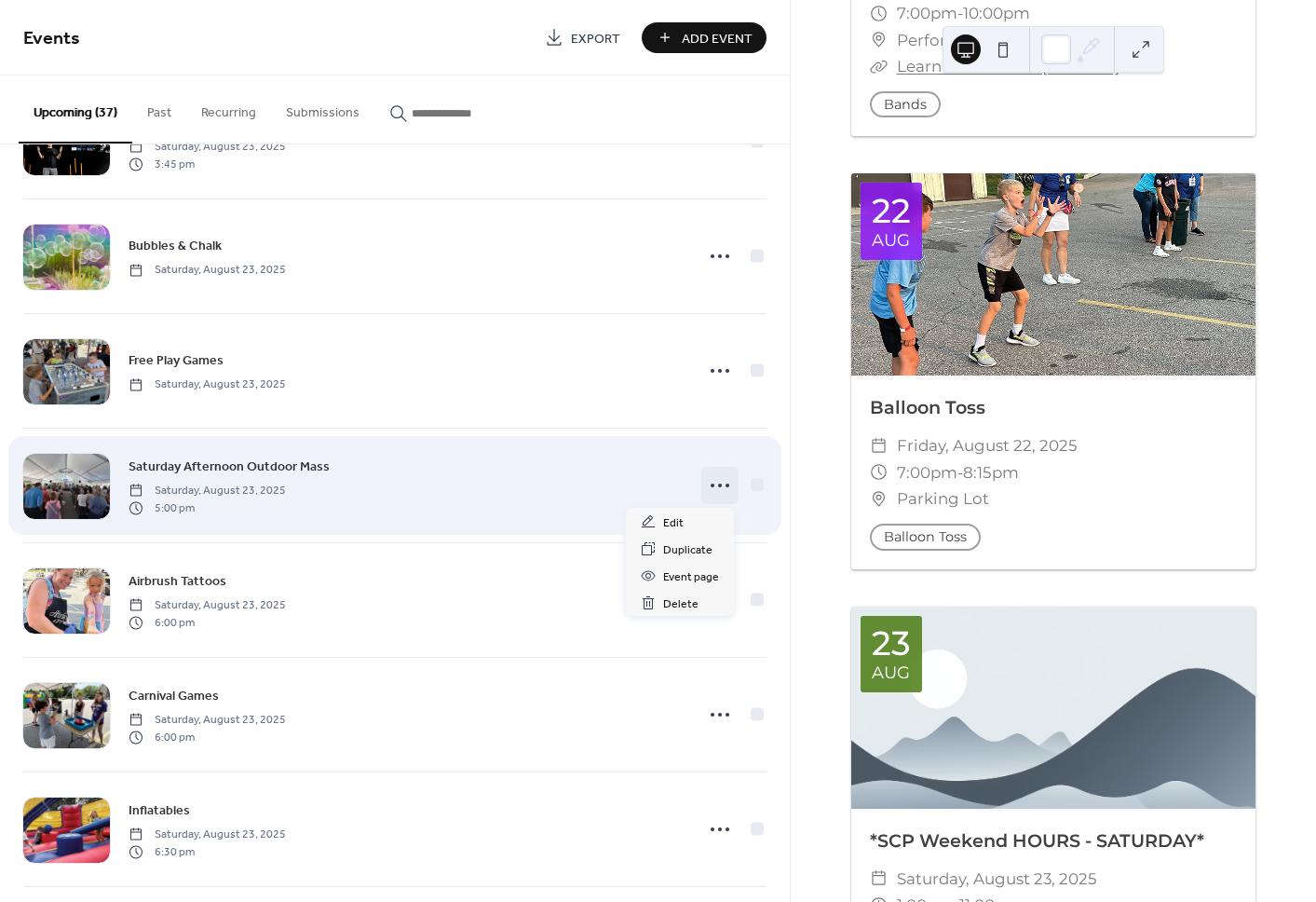 click 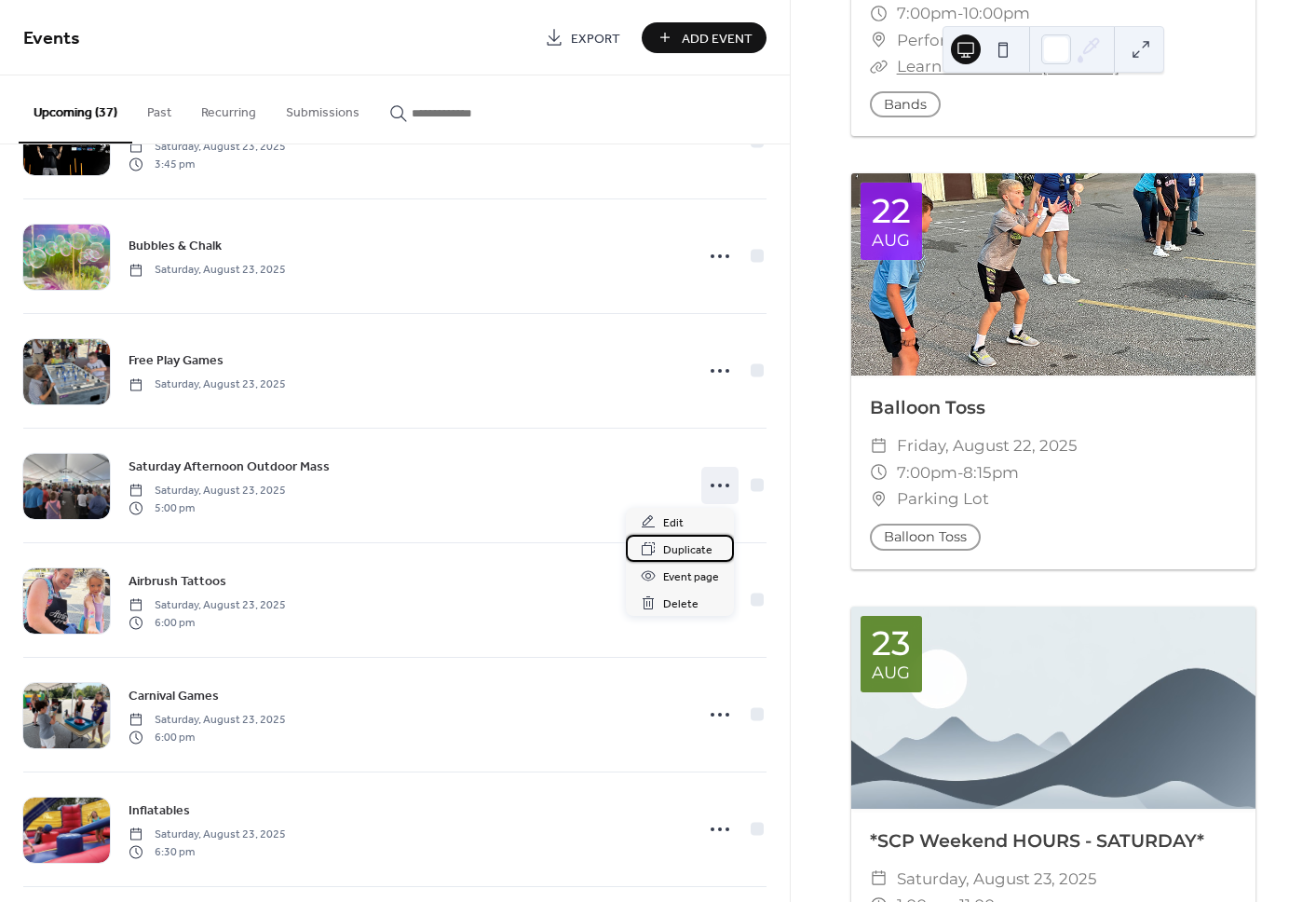 click on "Duplicate" at bounding box center [680, 548] 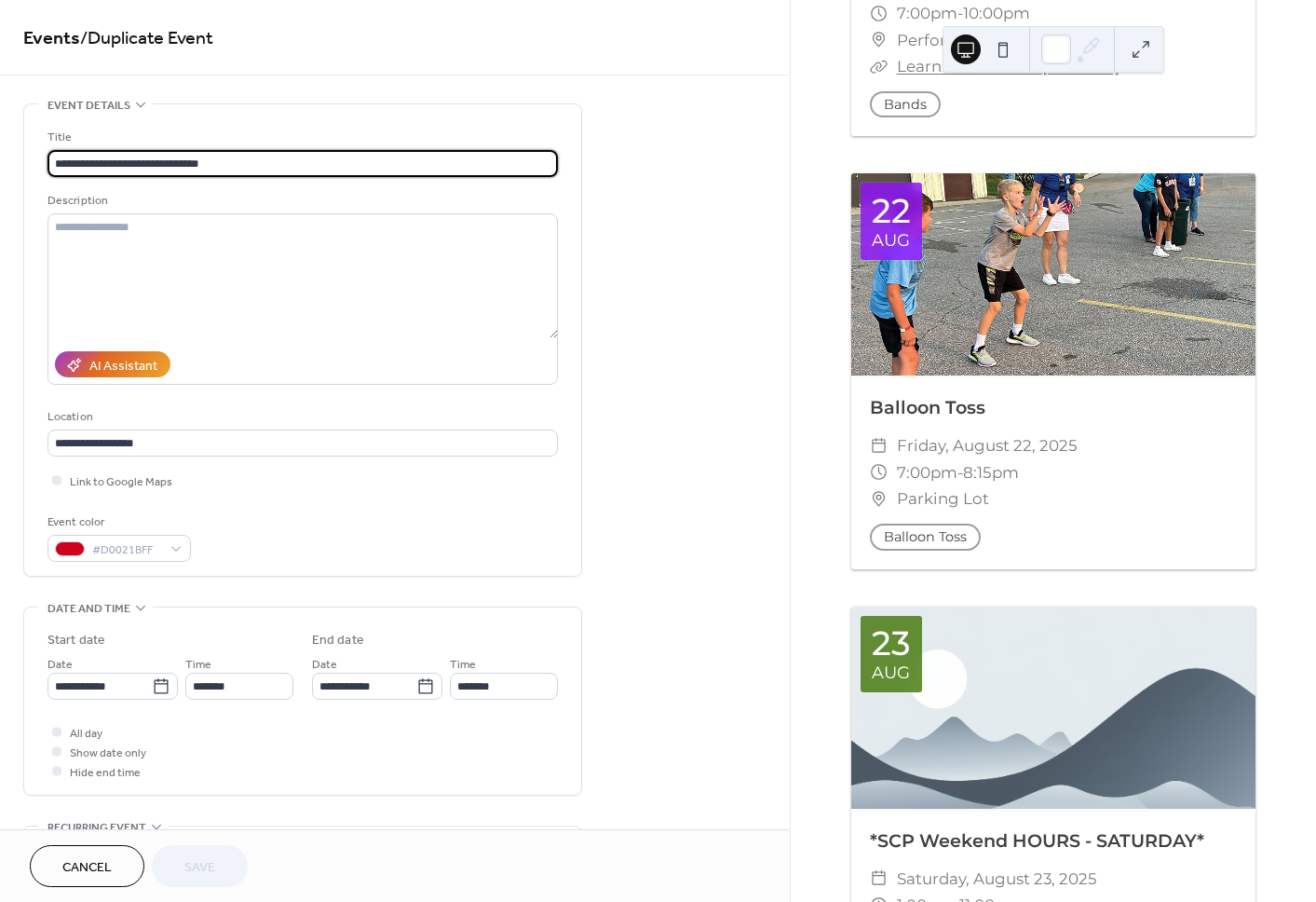 scroll, scrollTop: 1, scrollLeft: 0, axis: vertical 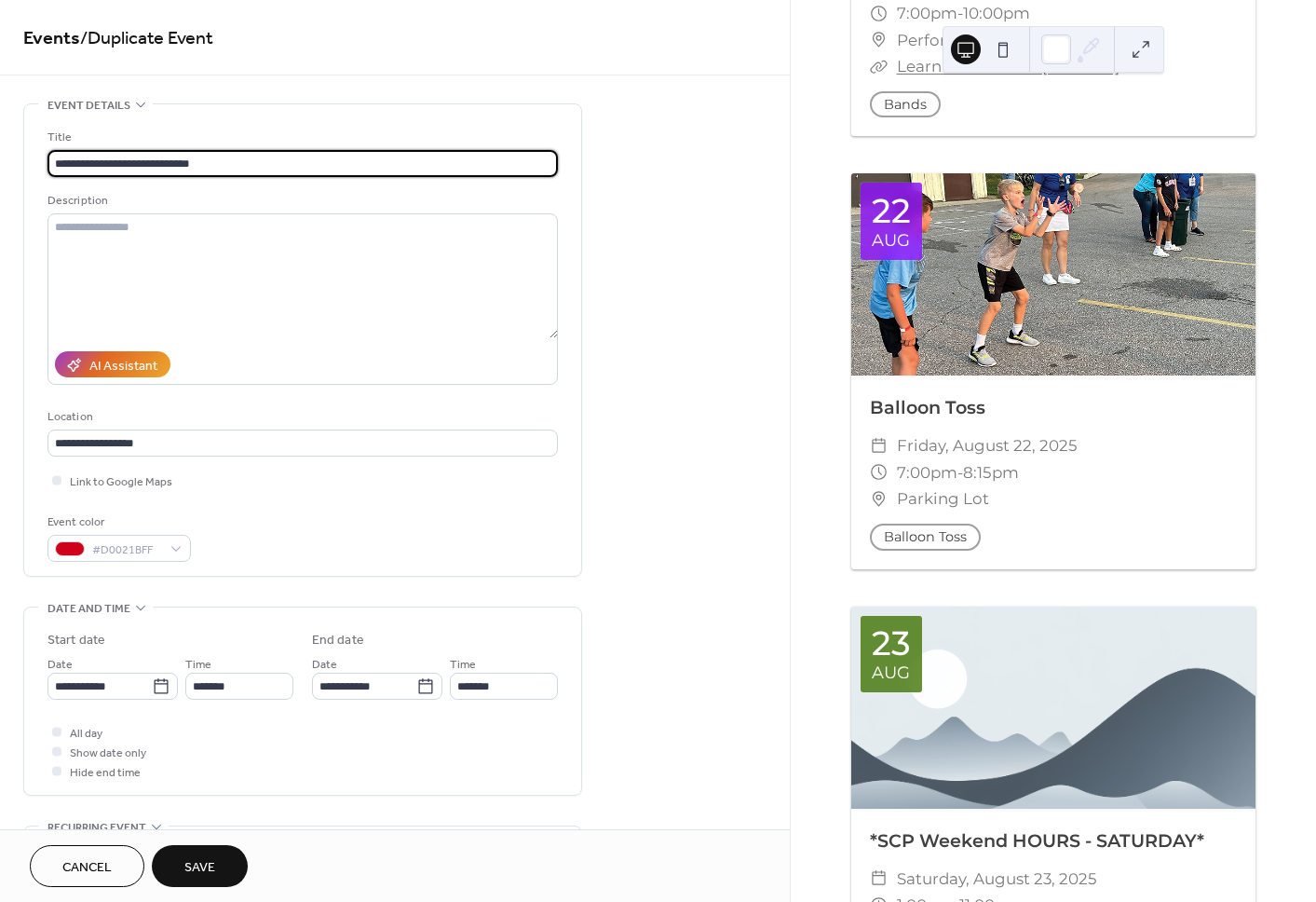 drag, startPoint x: 94, startPoint y: 166, endPoint x: 143, endPoint y: 167, distance: 49.010203 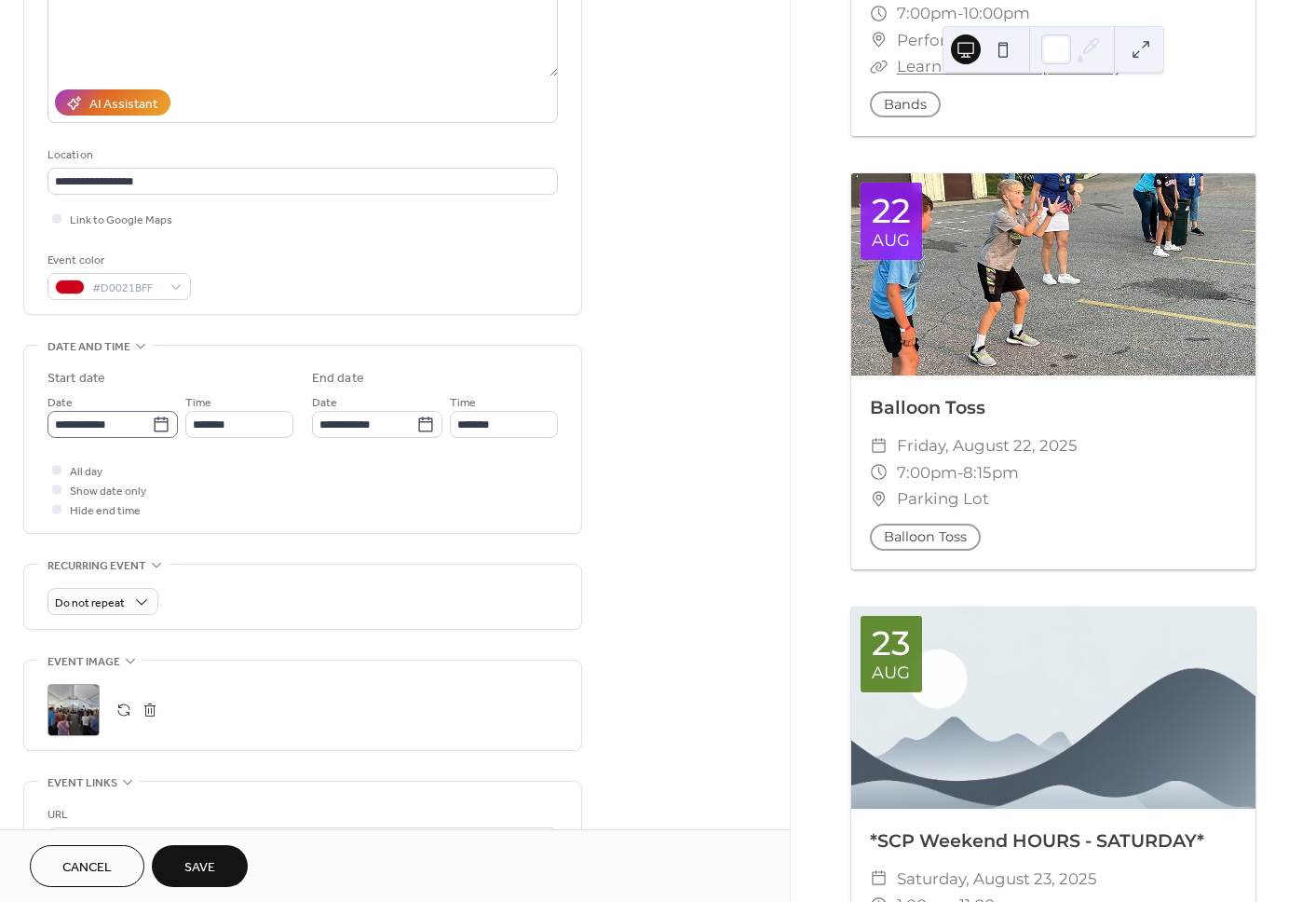 scroll, scrollTop: 263, scrollLeft: 0, axis: vertical 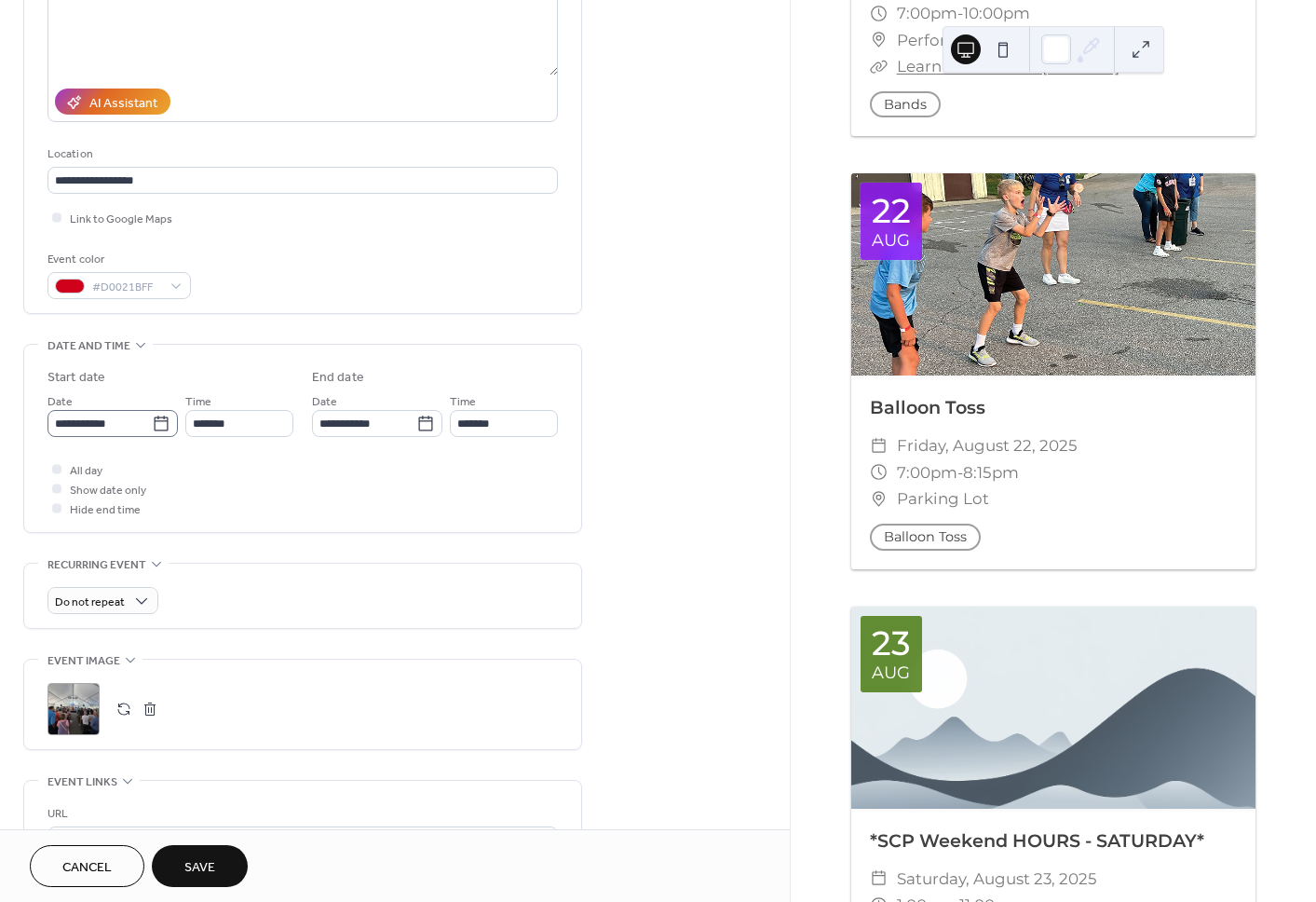 type on "**********" 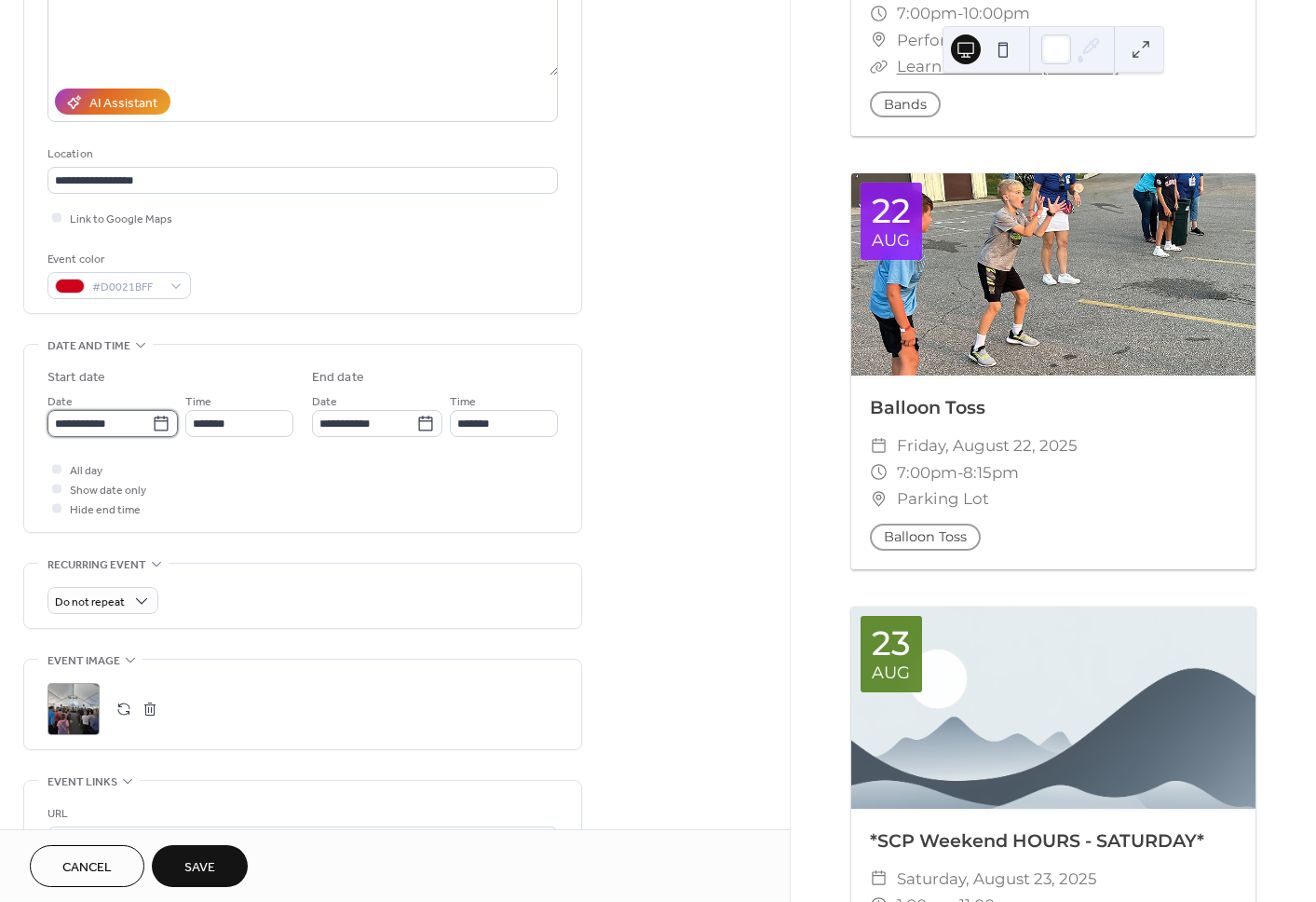 scroll, scrollTop: 0, scrollLeft: 0, axis: both 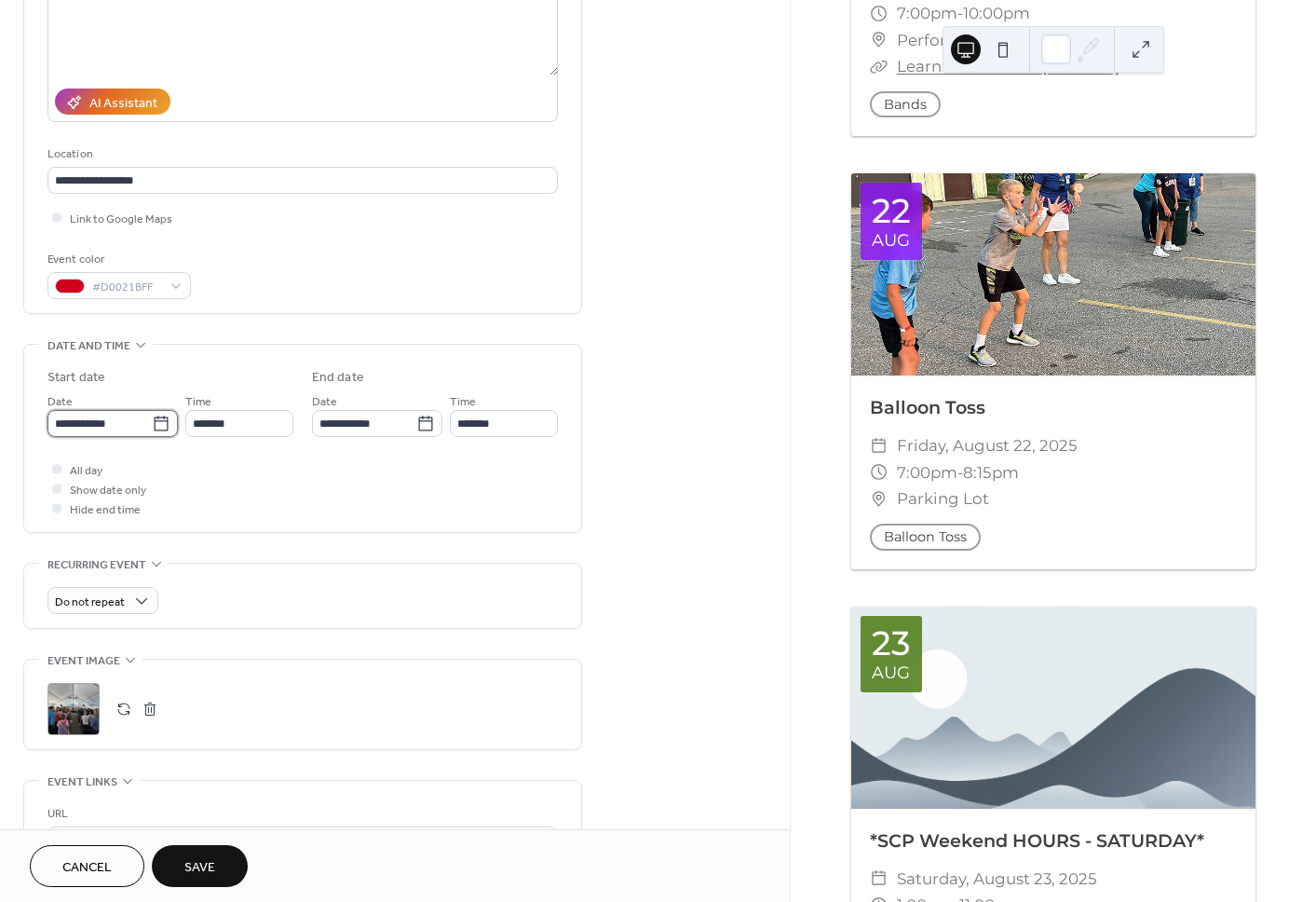 click on "**********" at bounding box center [100, 423] 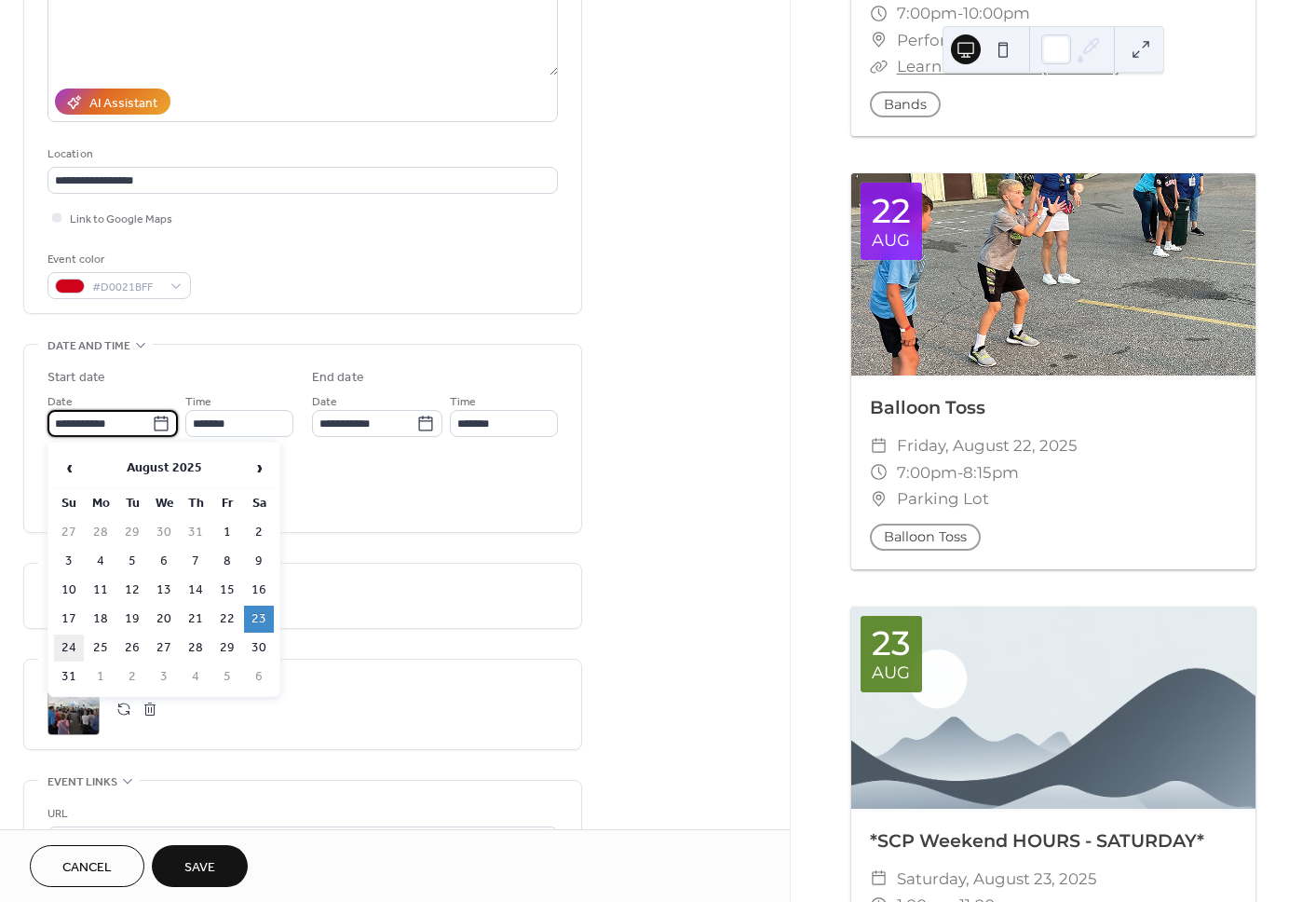 click on "24" at bounding box center (69, 648) 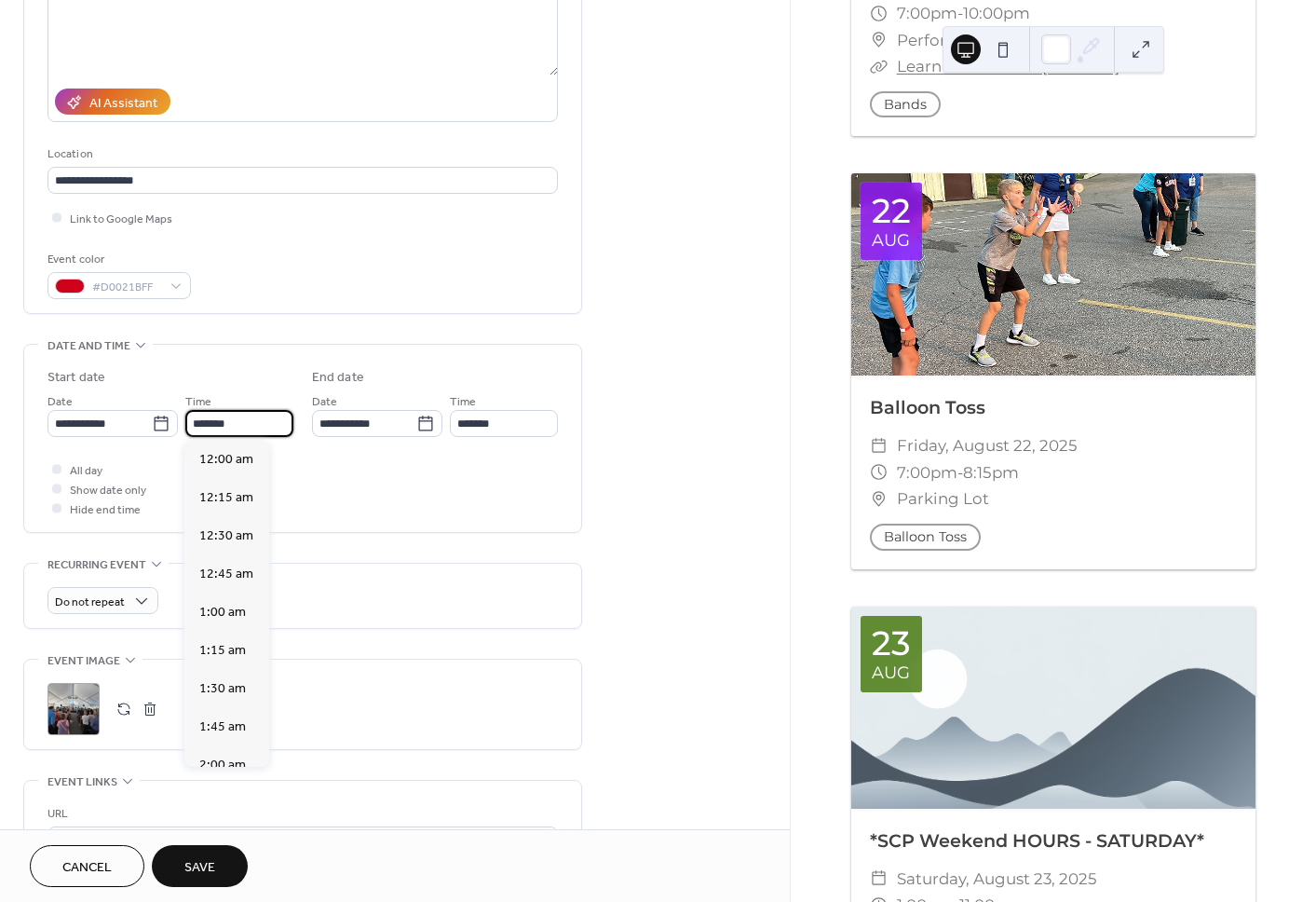 click on "*******" at bounding box center [239, 423] 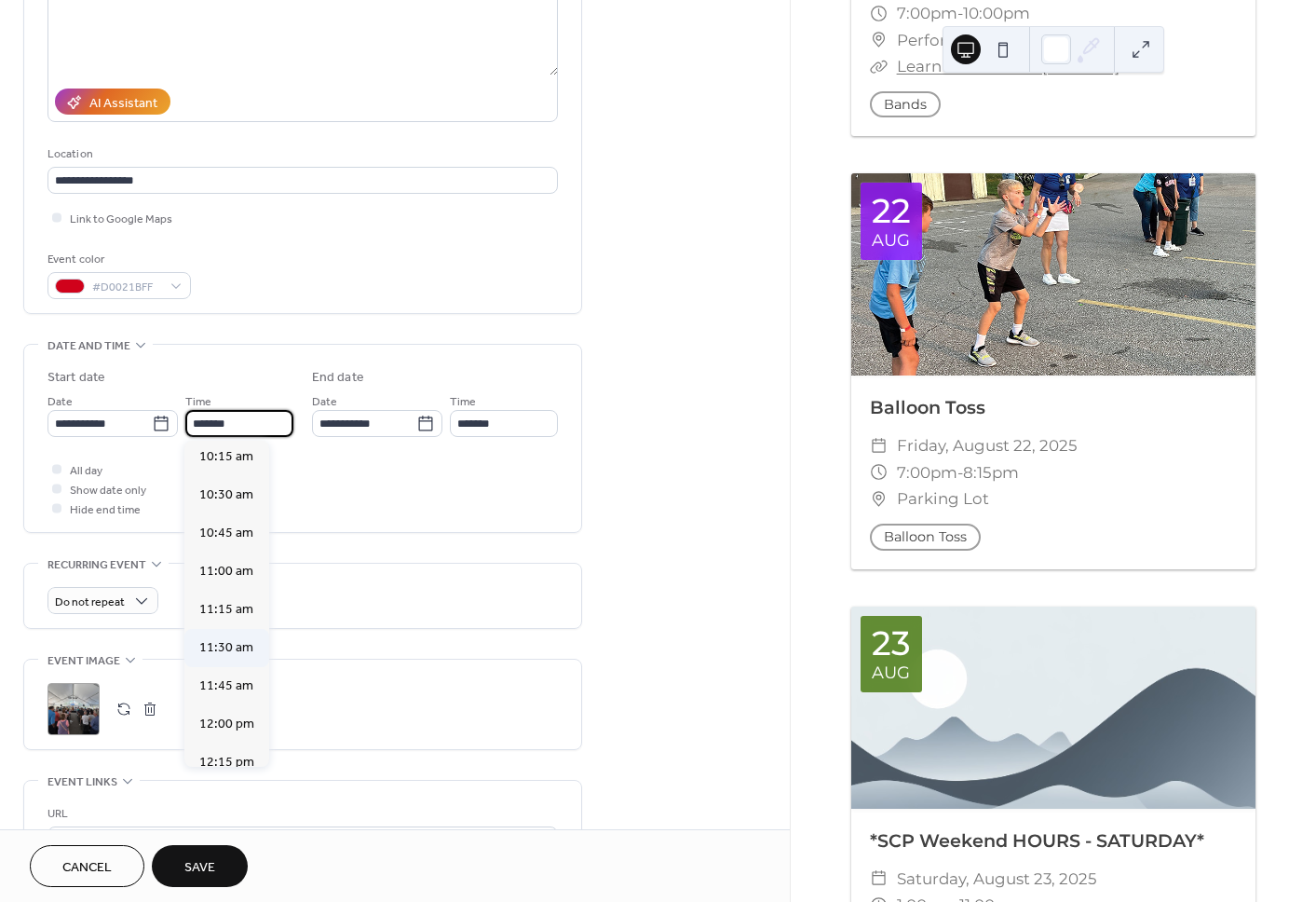 scroll, scrollTop: 1556, scrollLeft: 0, axis: vertical 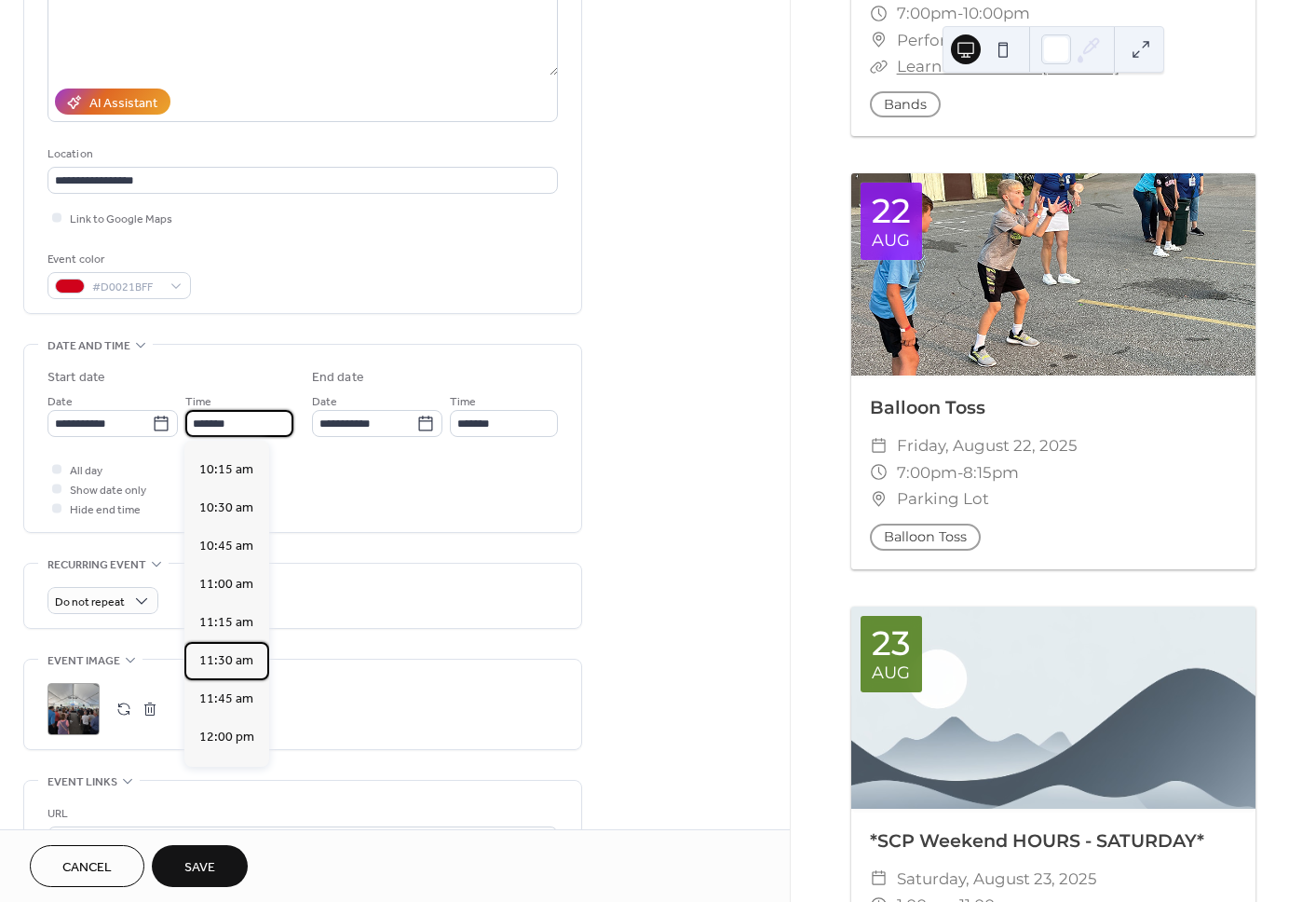 click on "11:30 am" at bounding box center [226, 661] 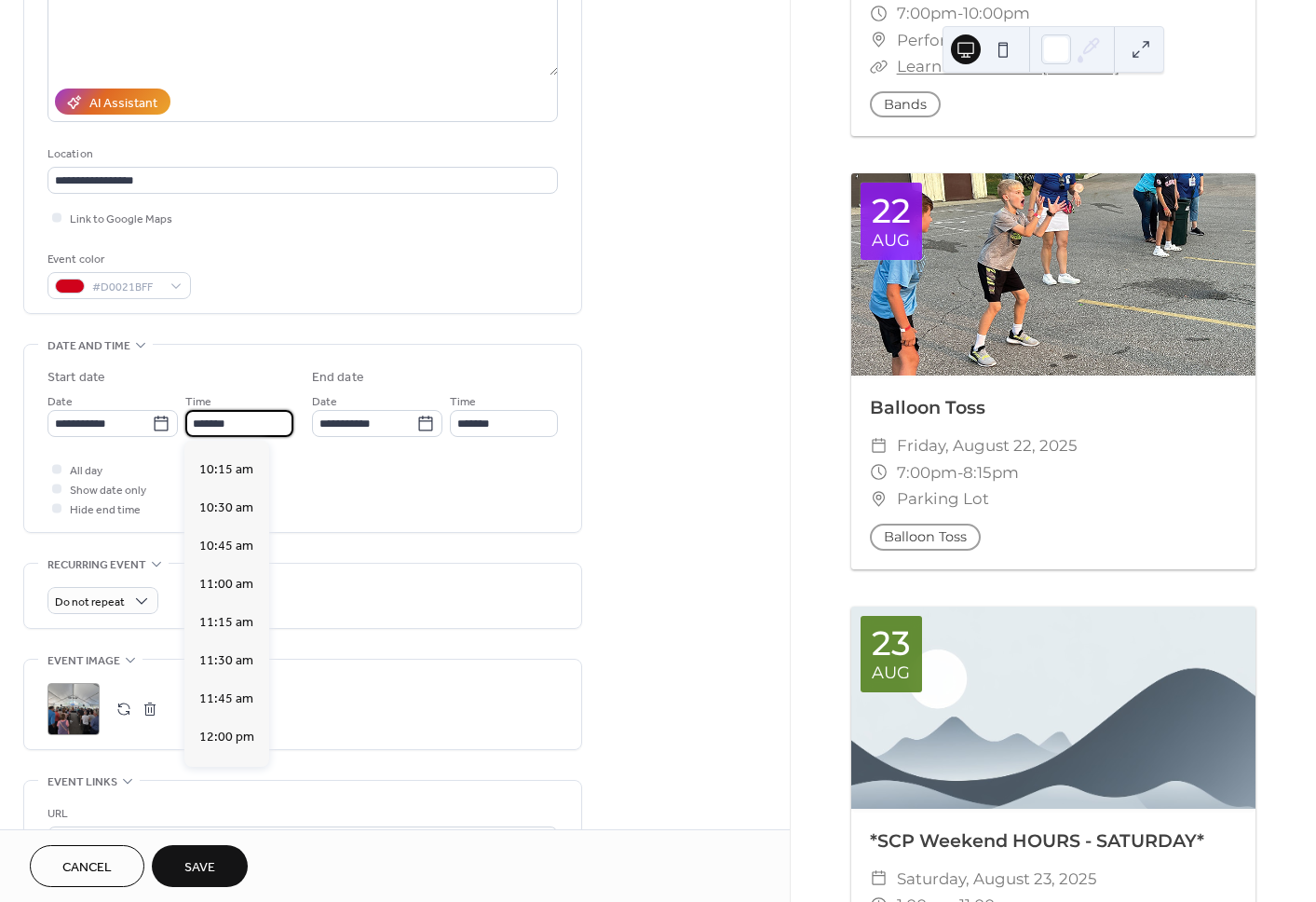 type on "********" 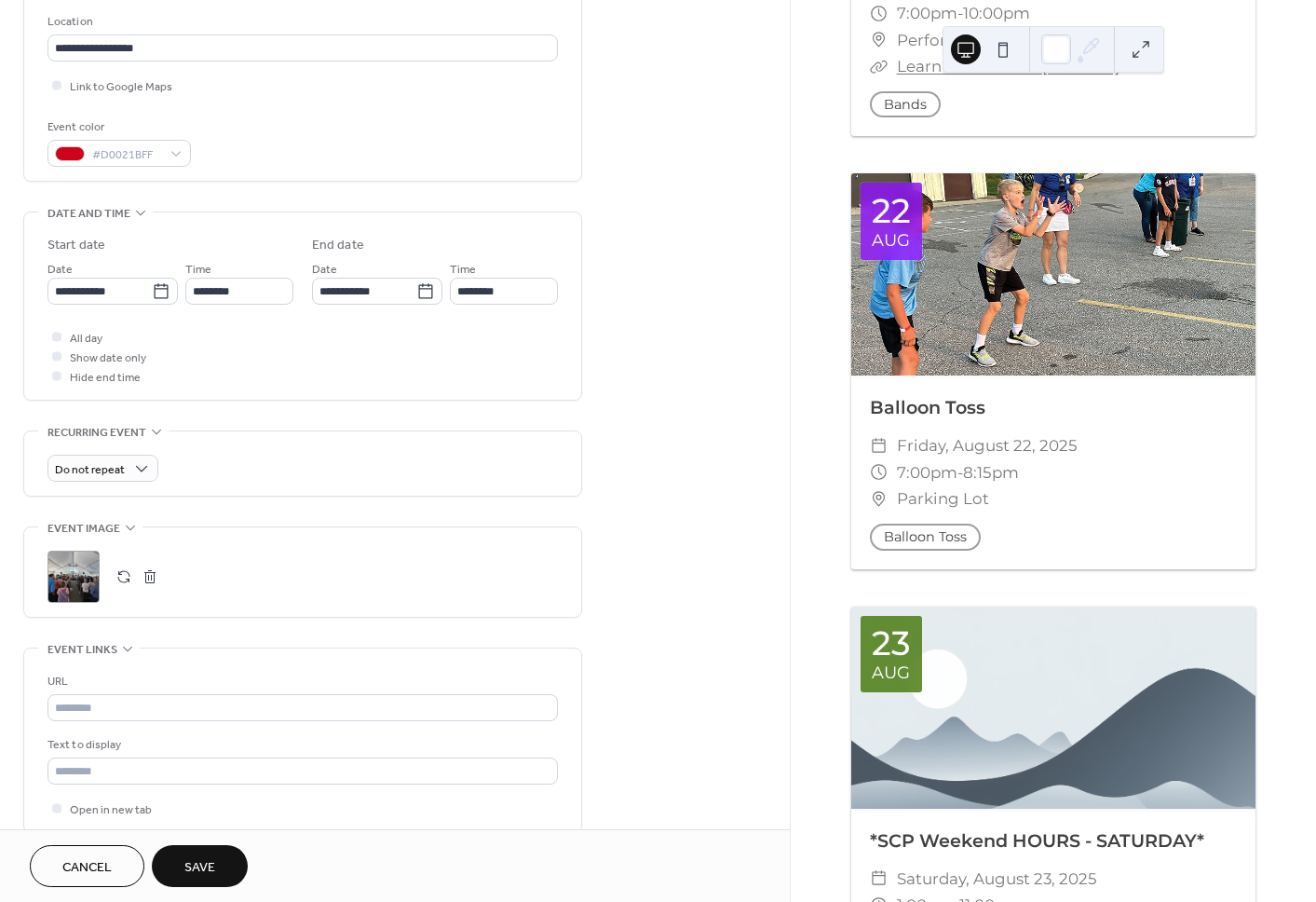 scroll, scrollTop: 399, scrollLeft: 0, axis: vertical 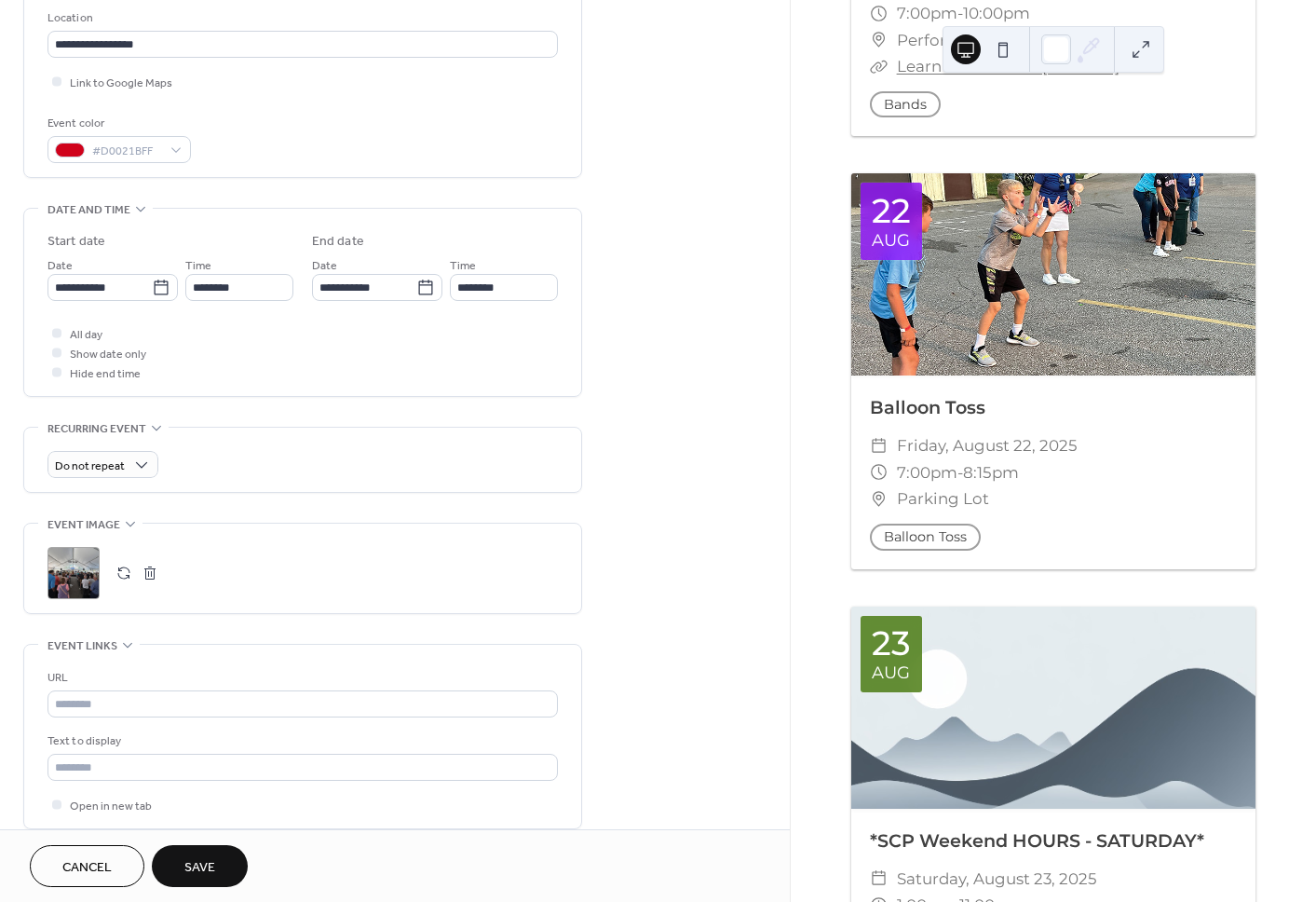 click at bounding box center [150, 573] 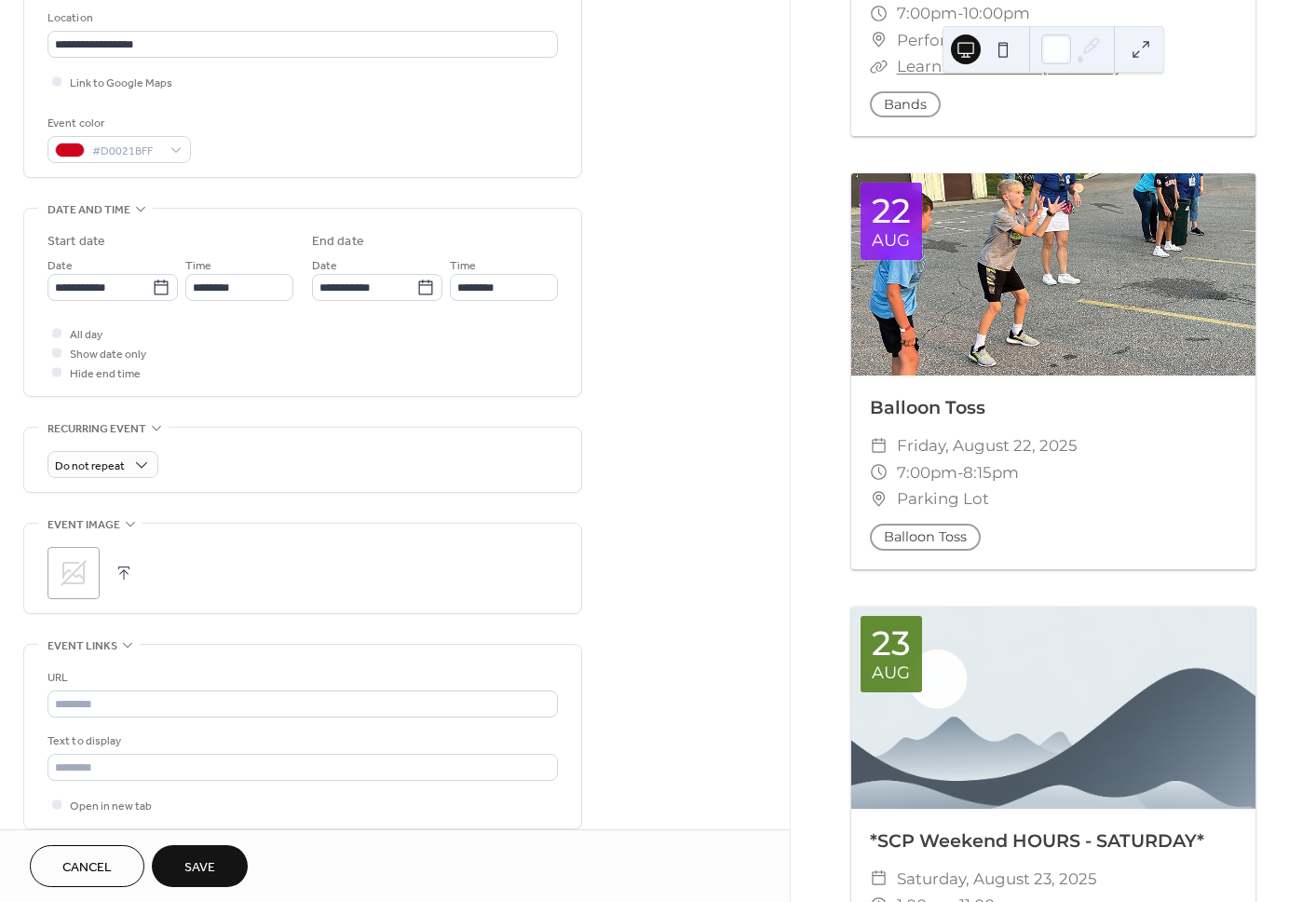 click at bounding box center [124, 573] 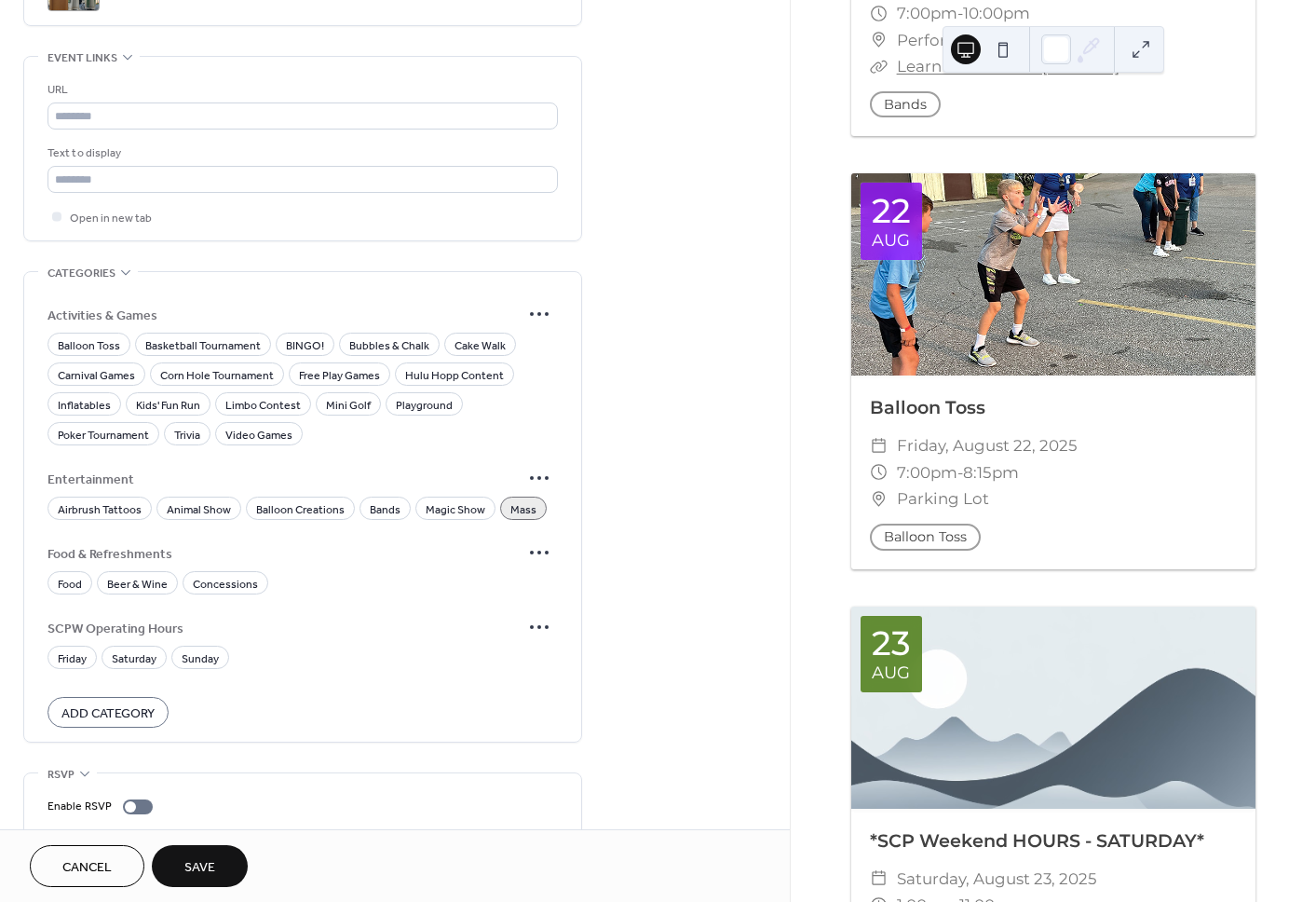 scroll, scrollTop: 988, scrollLeft: 0, axis: vertical 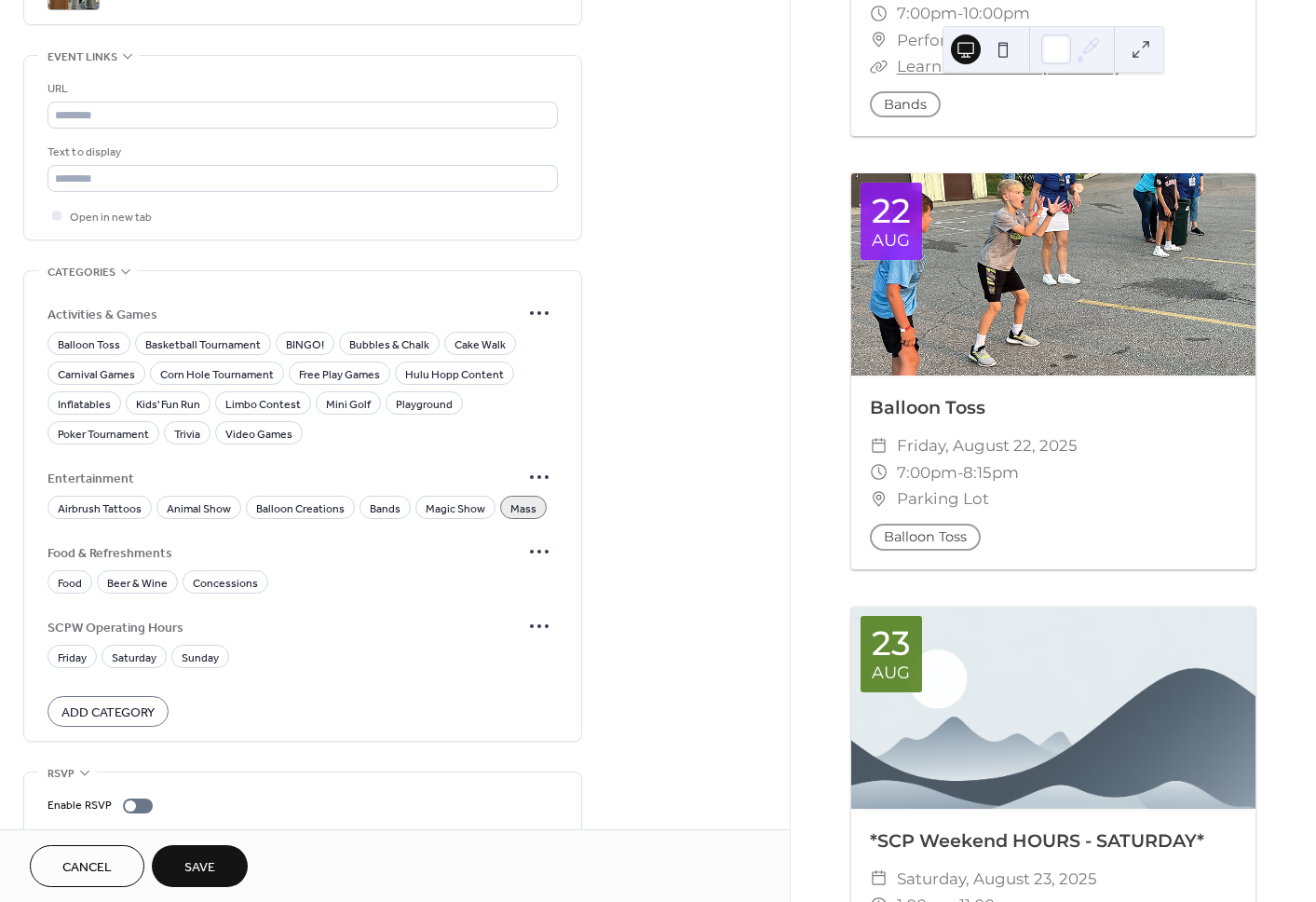 click on "Save" at bounding box center (199, 866) 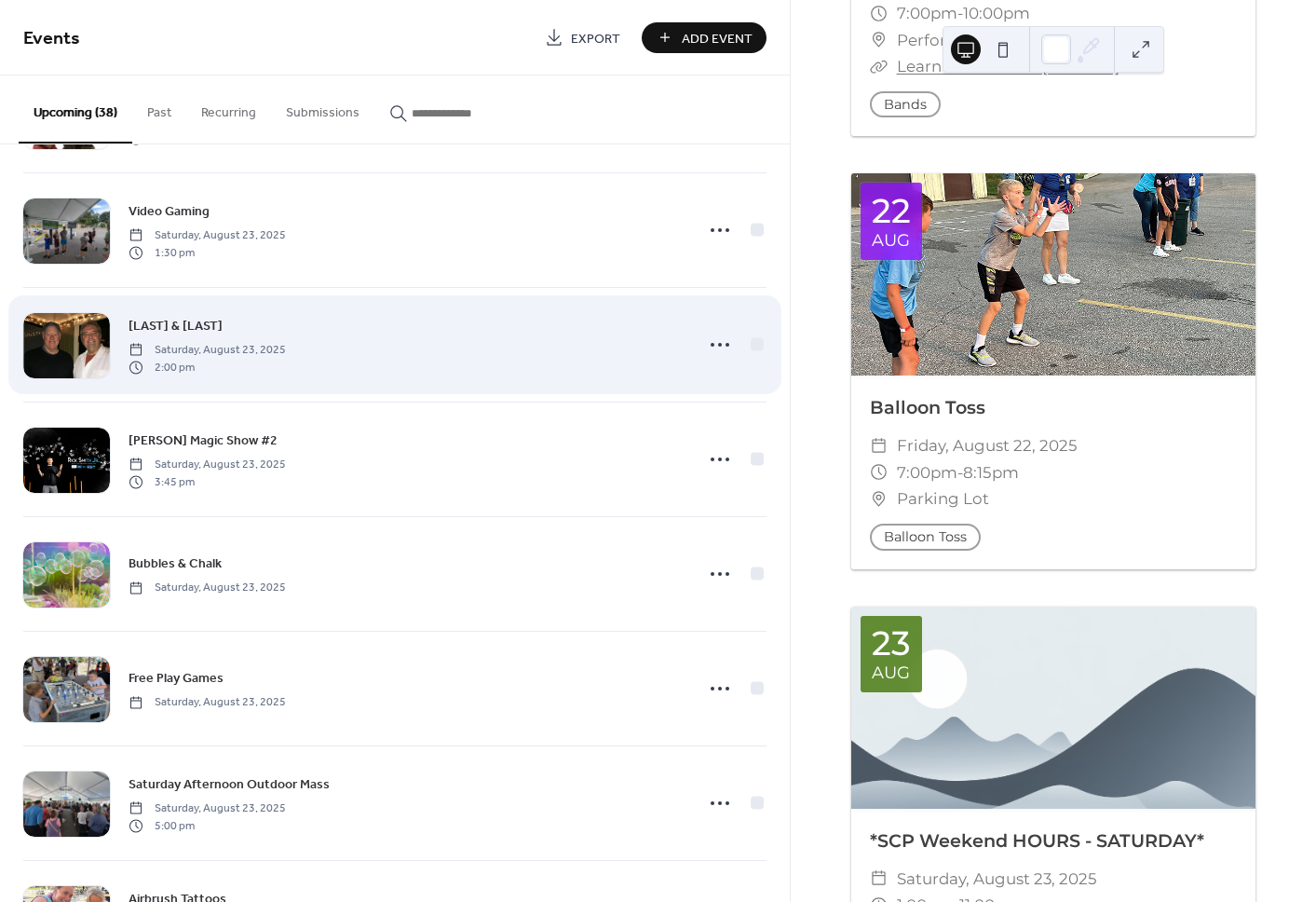 scroll, scrollTop: 2395, scrollLeft: 0, axis: vertical 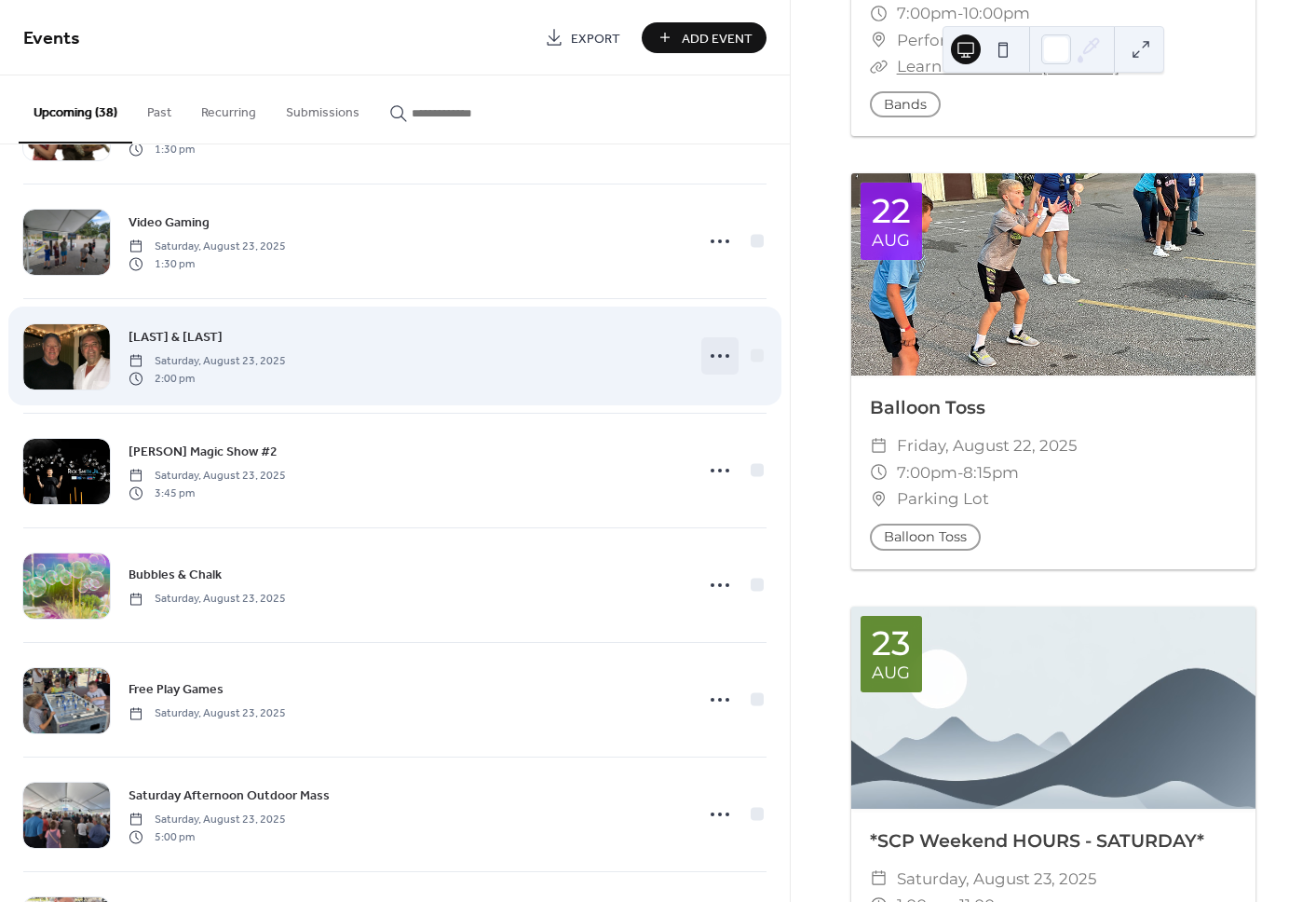 click 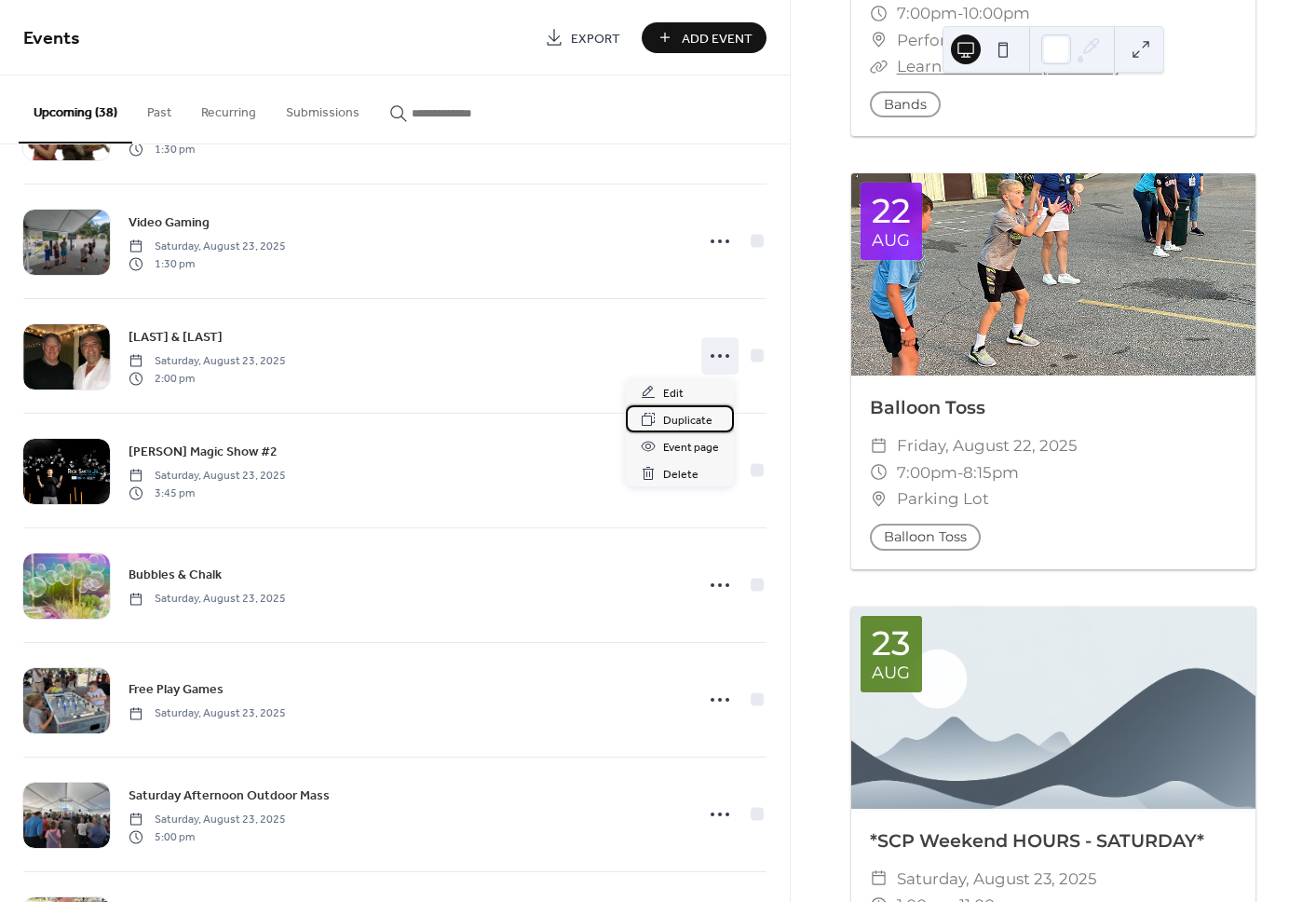click on "Duplicate" at bounding box center [687, 420] 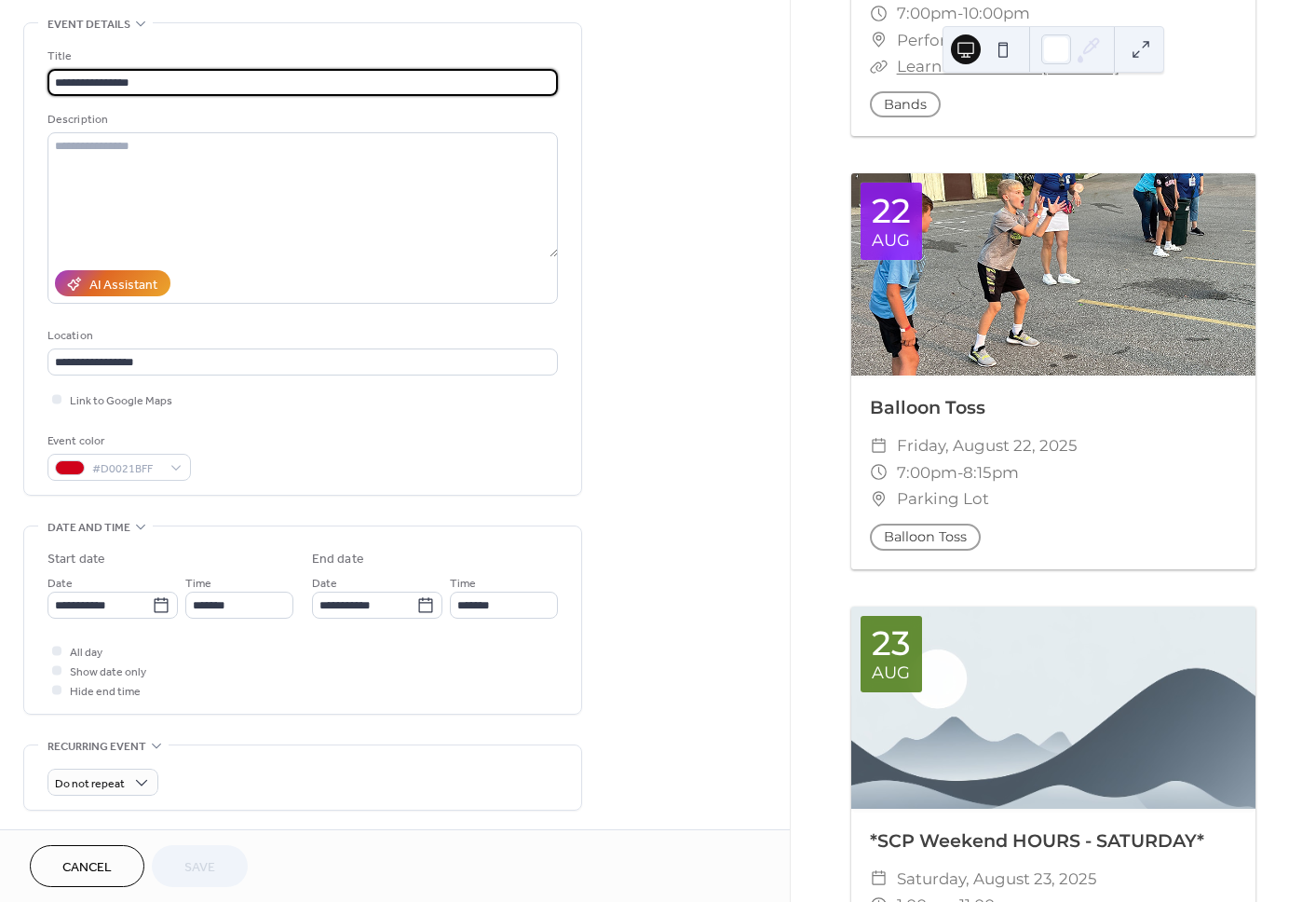 scroll, scrollTop: 100, scrollLeft: 0, axis: vertical 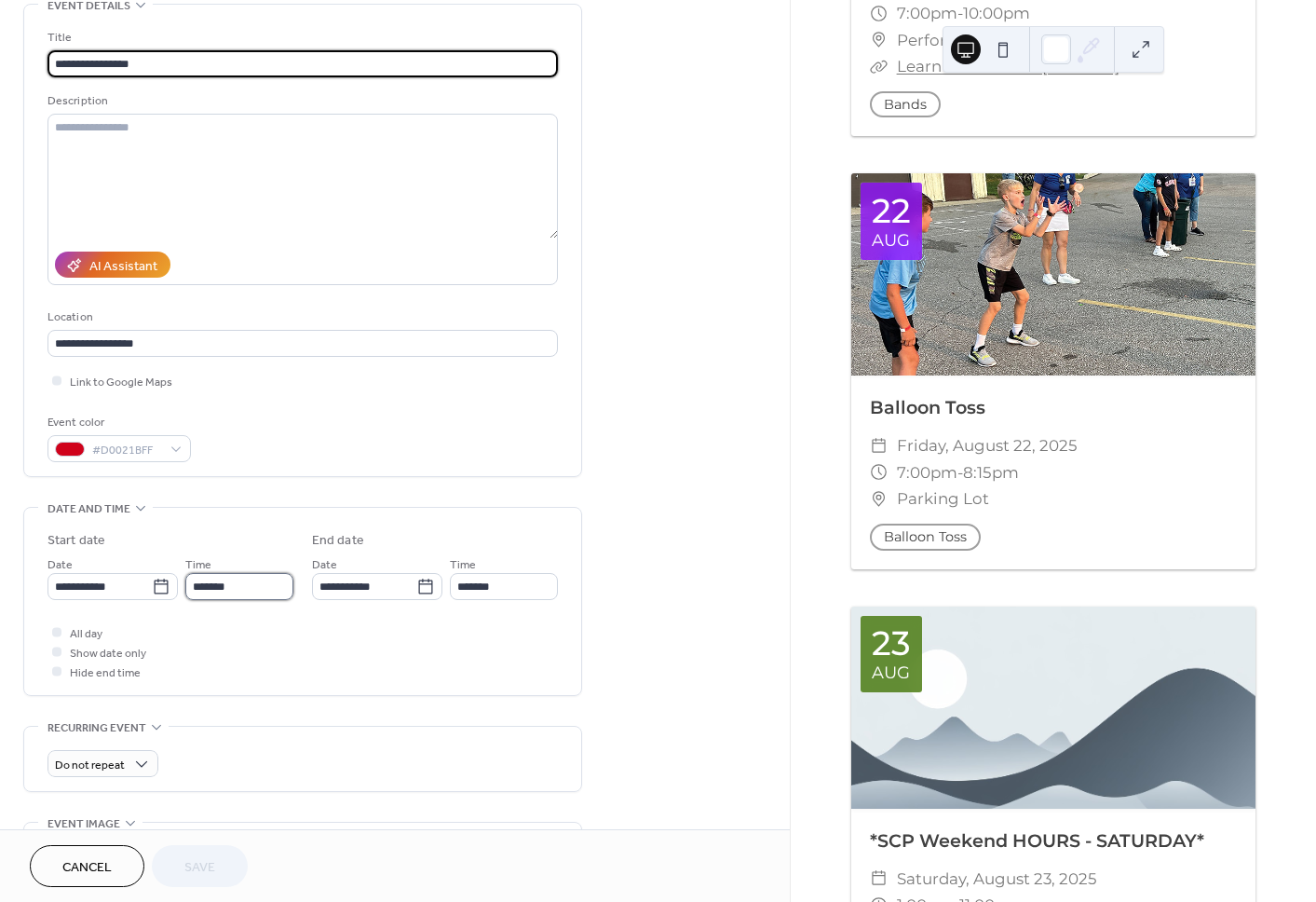 click on "*******" at bounding box center (239, 586) 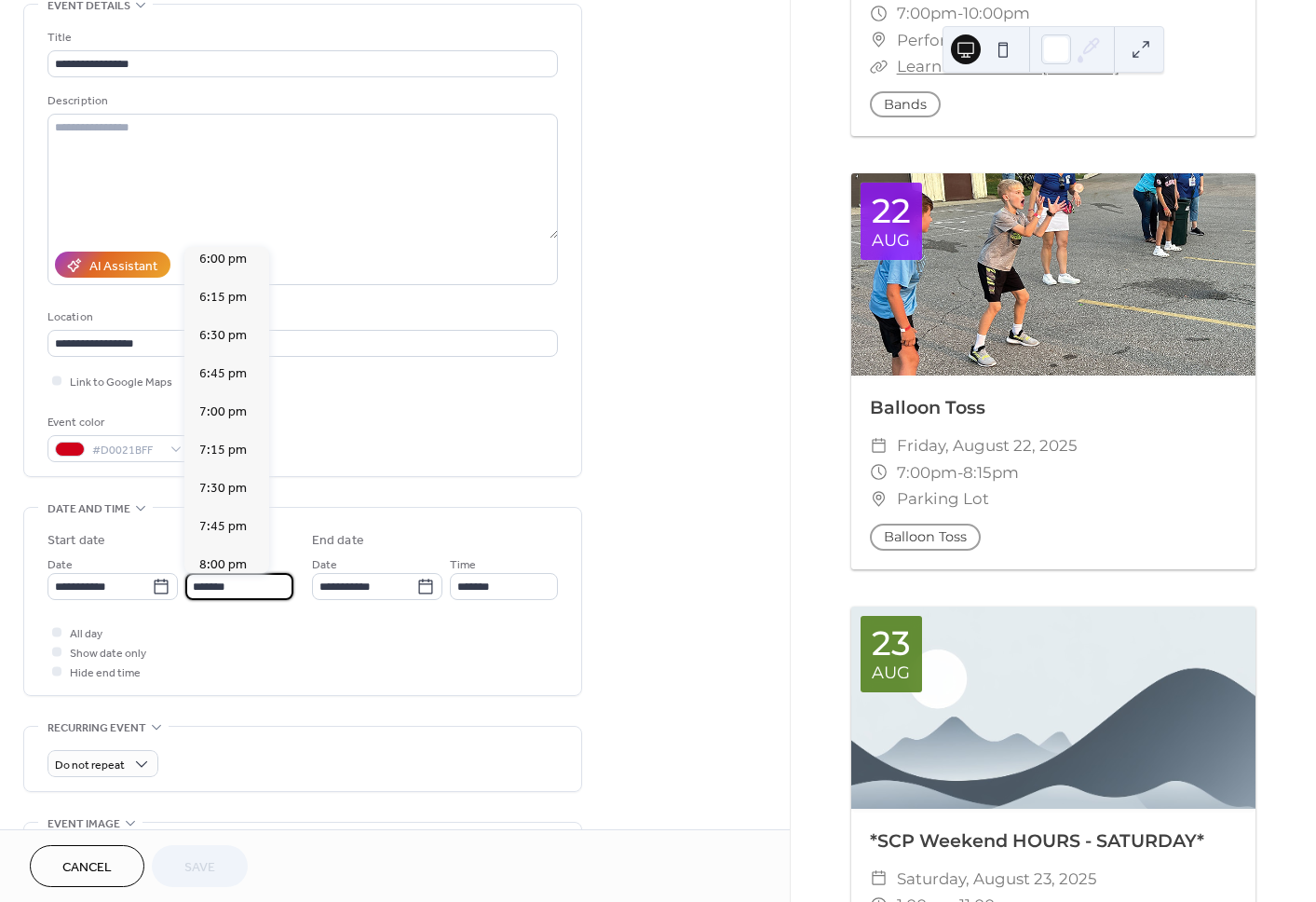 scroll, scrollTop: 2767, scrollLeft: 0, axis: vertical 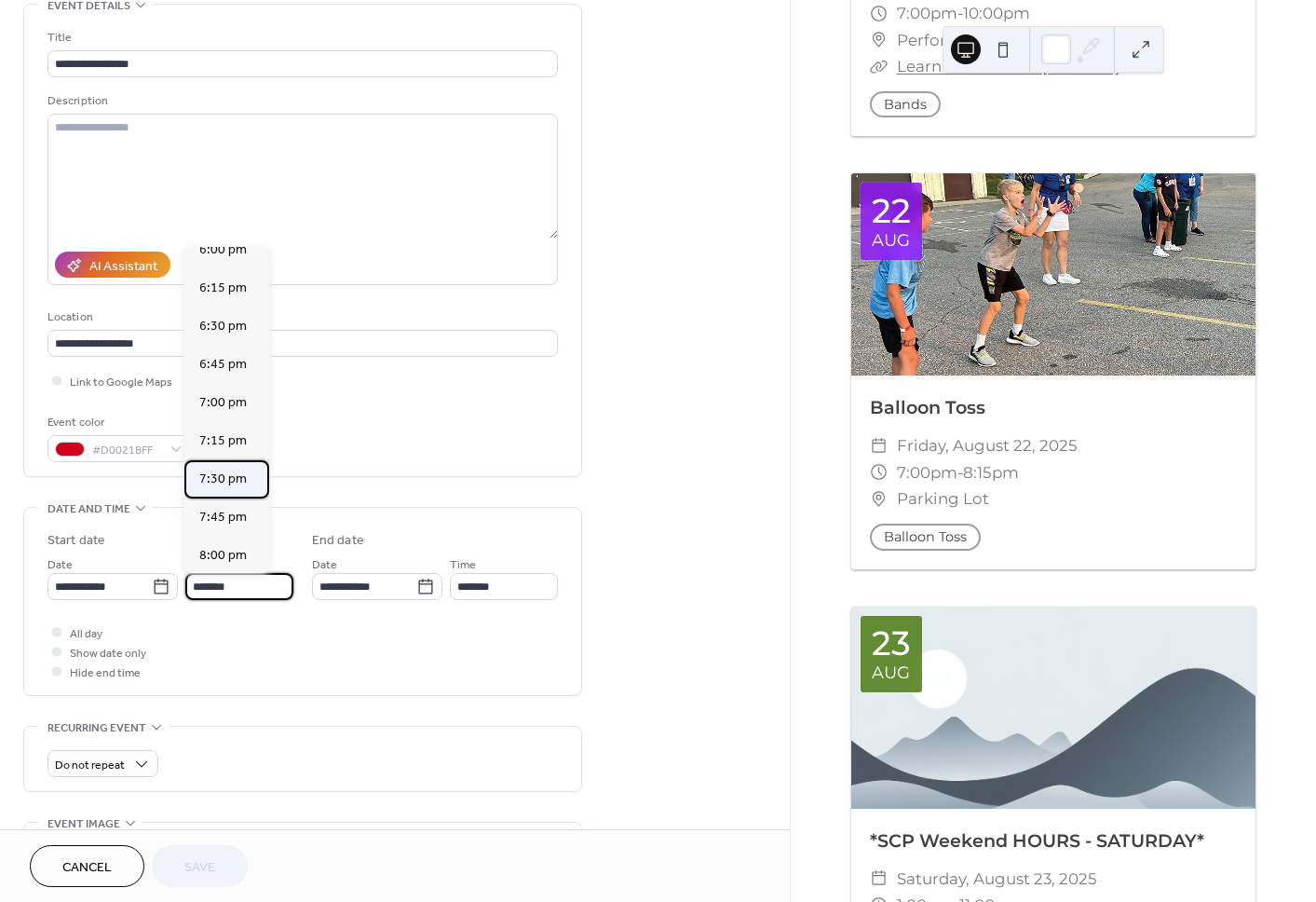 click on "7:30 pm" at bounding box center [223, 479] 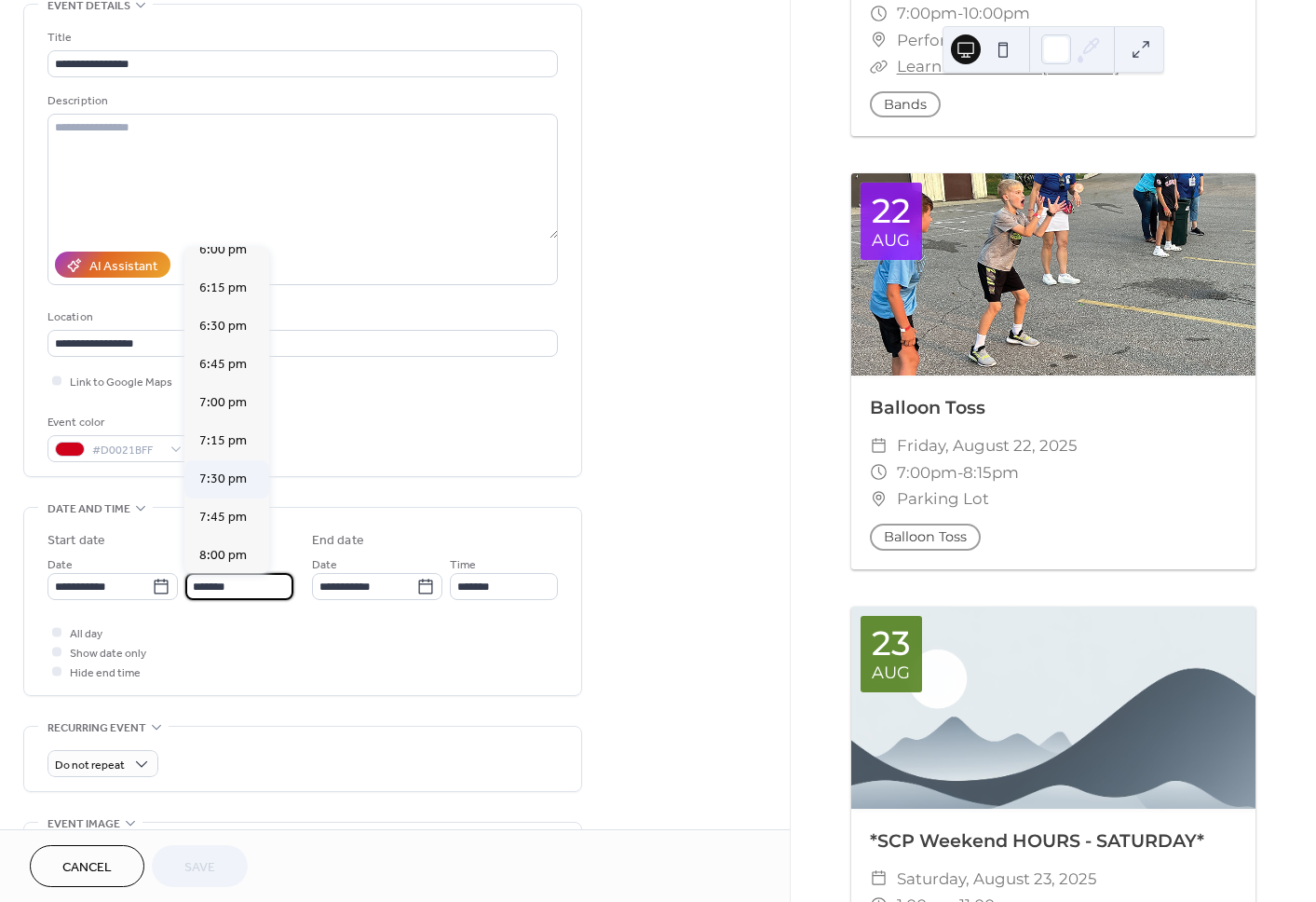 type on "*******" 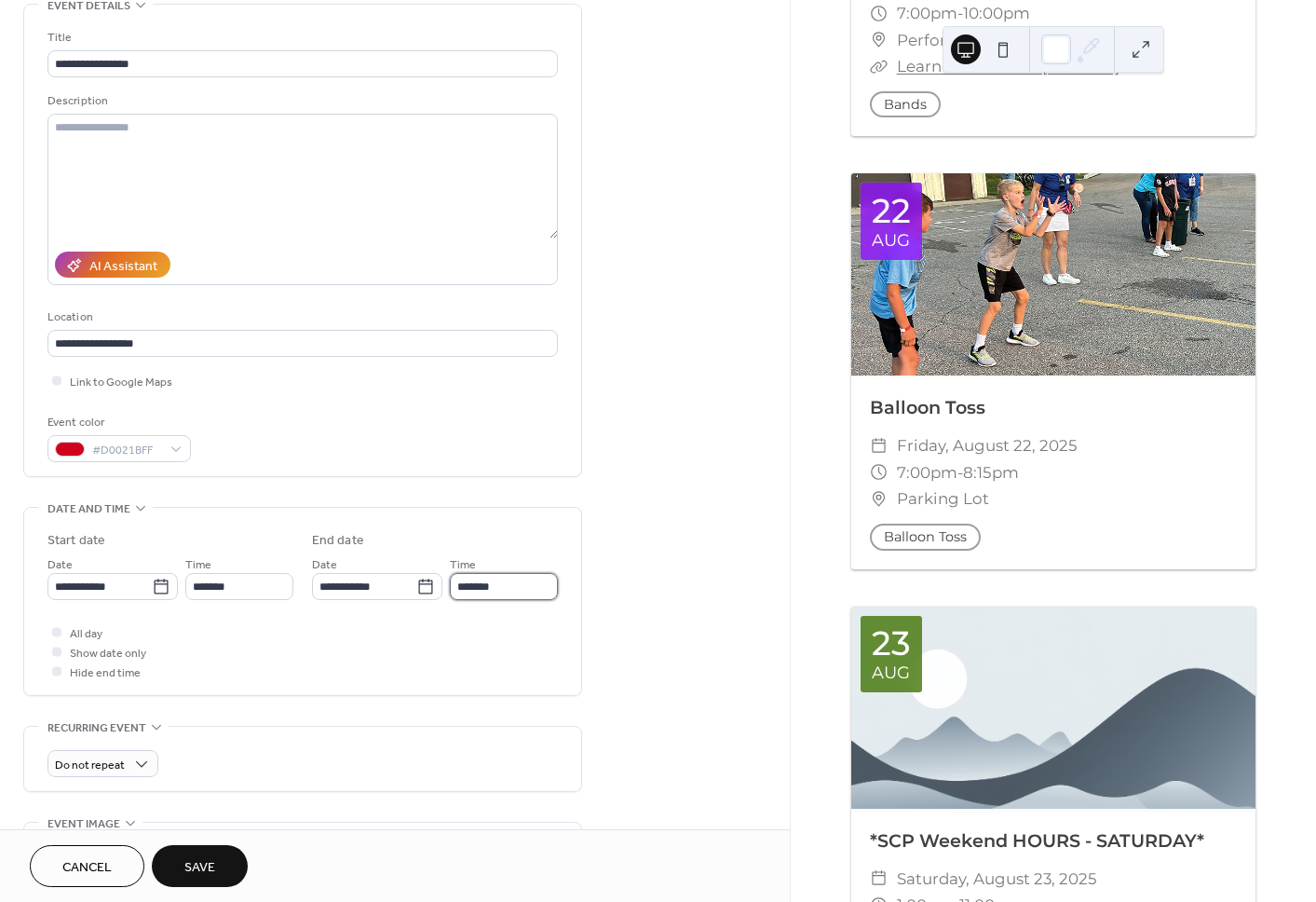 click on "*******" at bounding box center [504, 586] 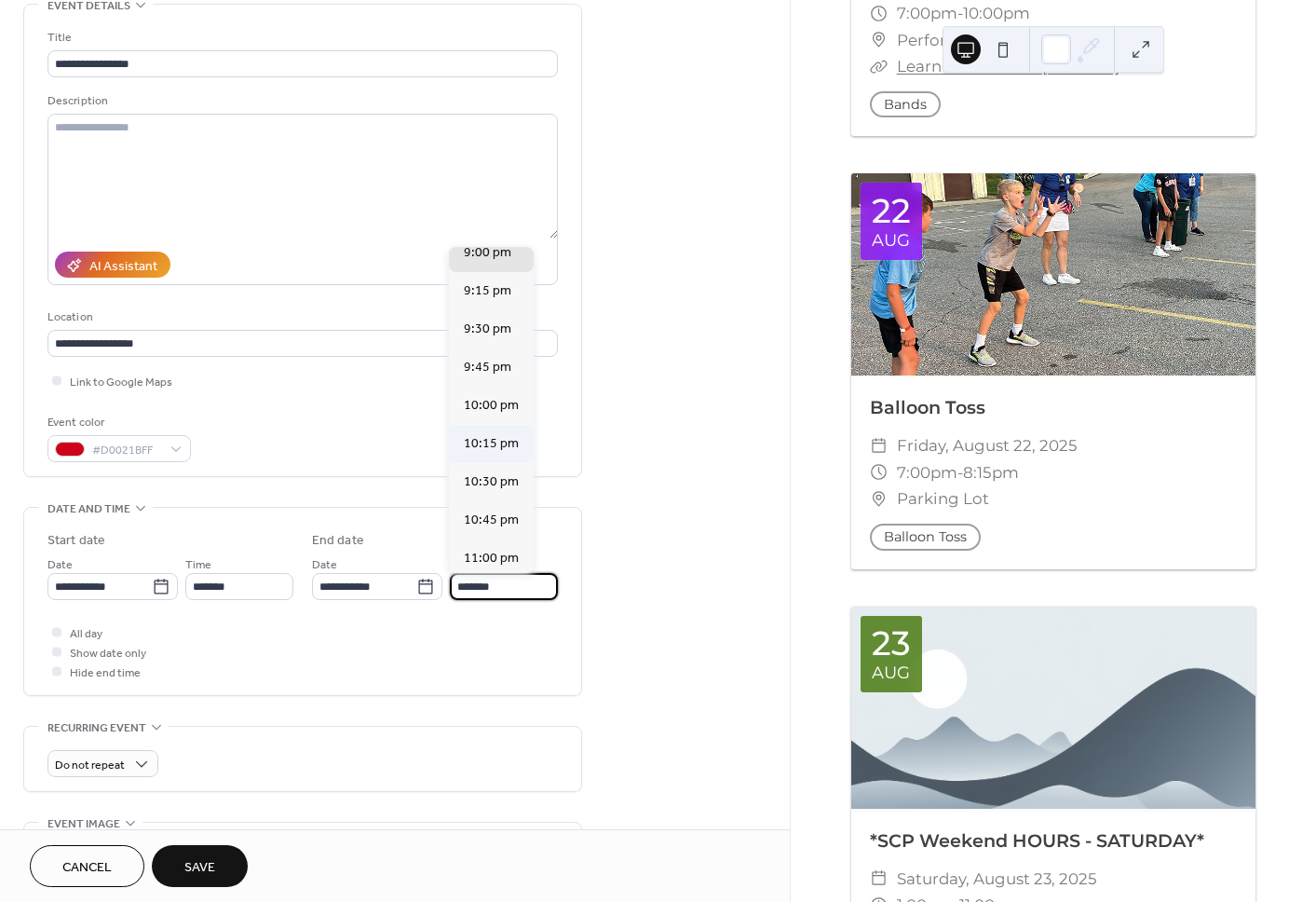 scroll, scrollTop: 210, scrollLeft: 0, axis: vertical 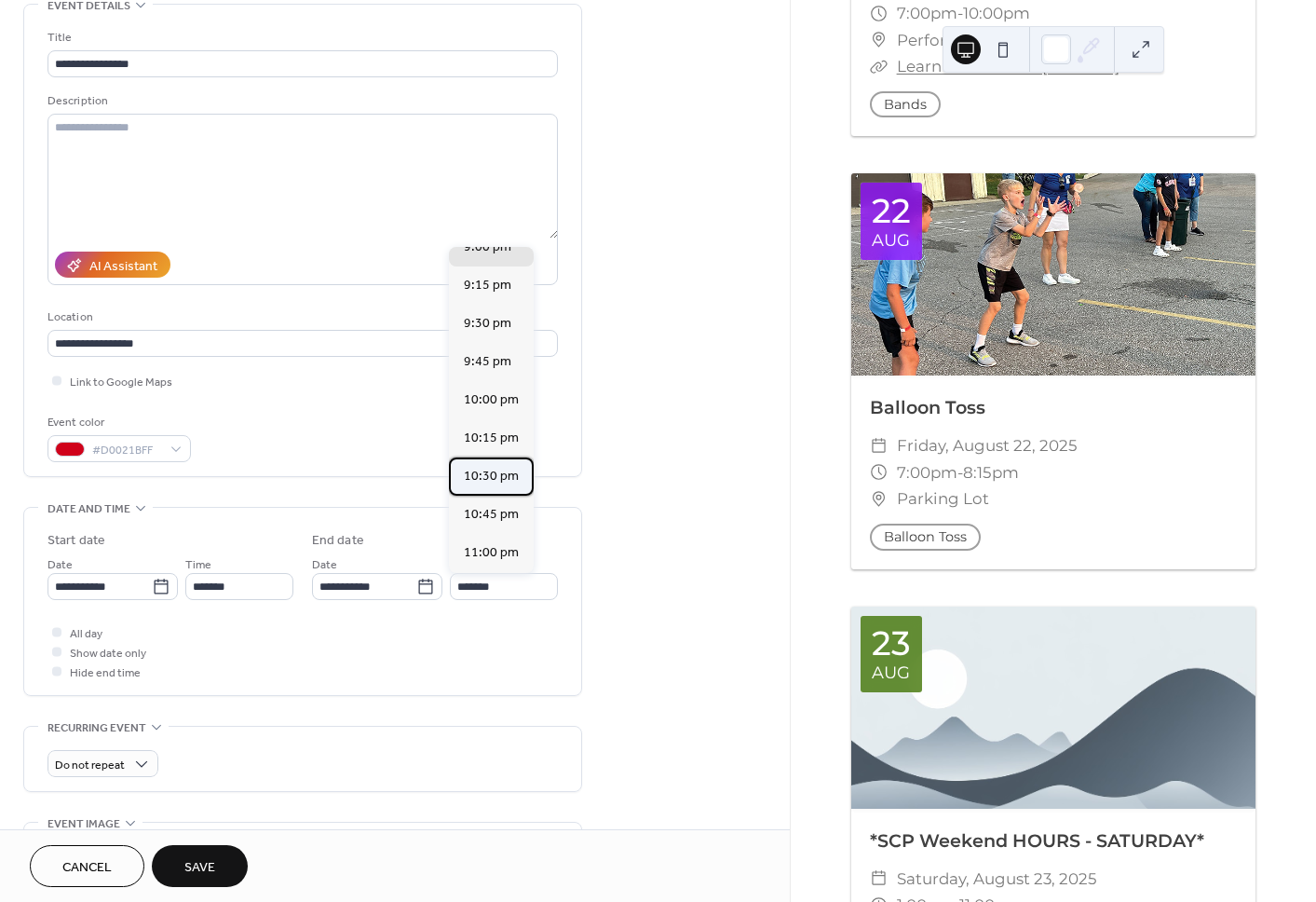 click on "10:30 pm" at bounding box center (491, 476) 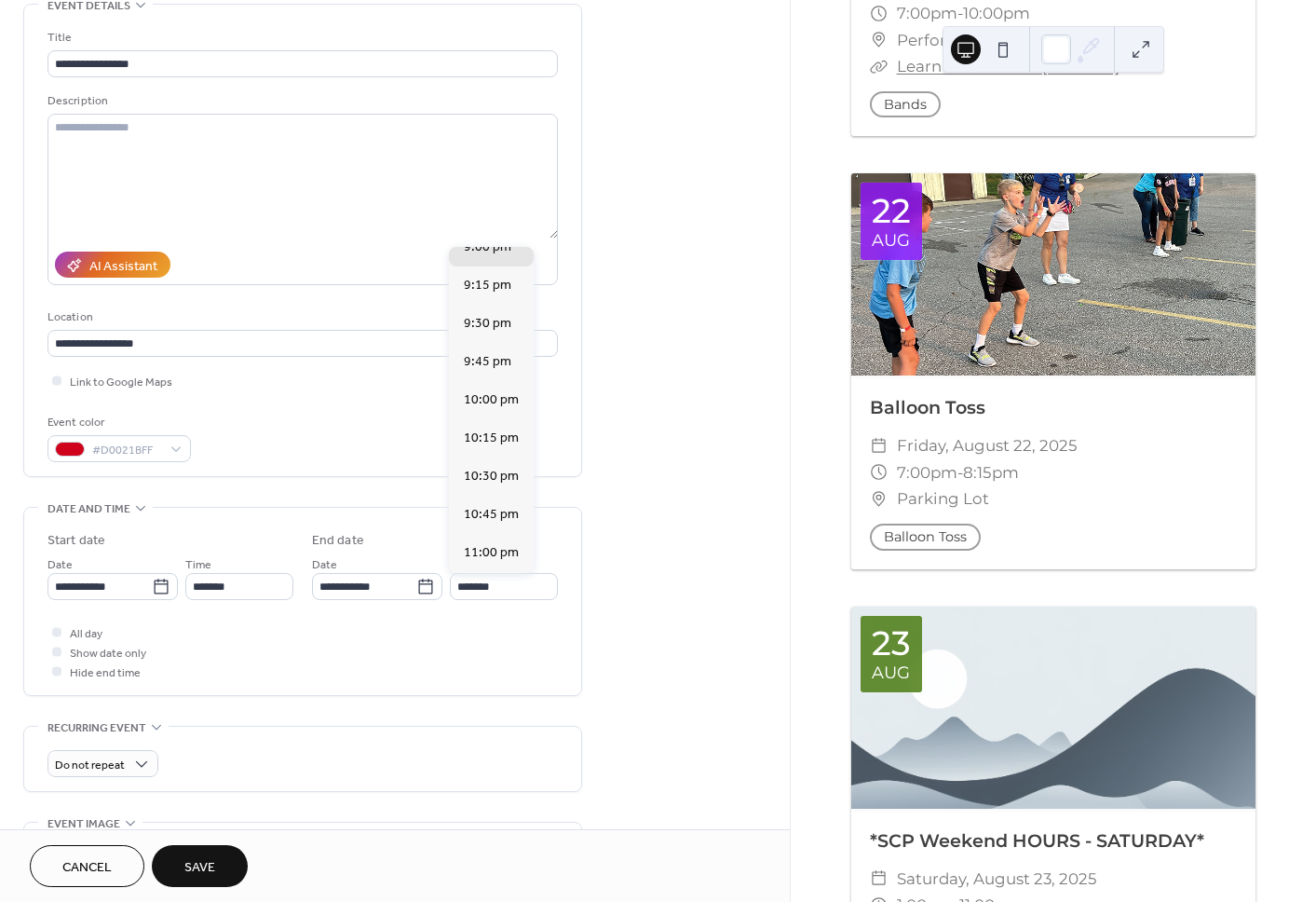 type on "********" 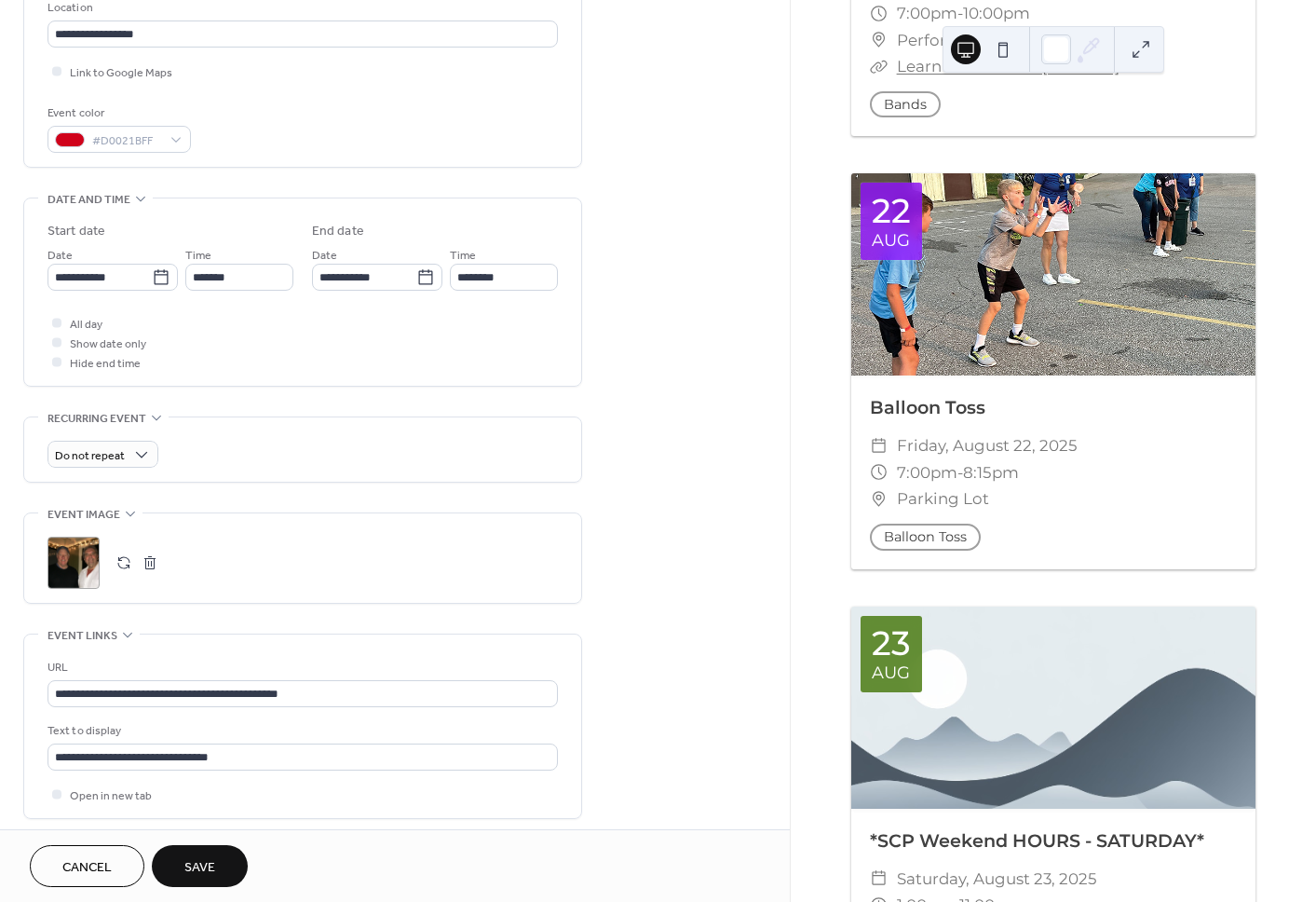 scroll, scrollTop: 413, scrollLeft: 0, axis: vertical 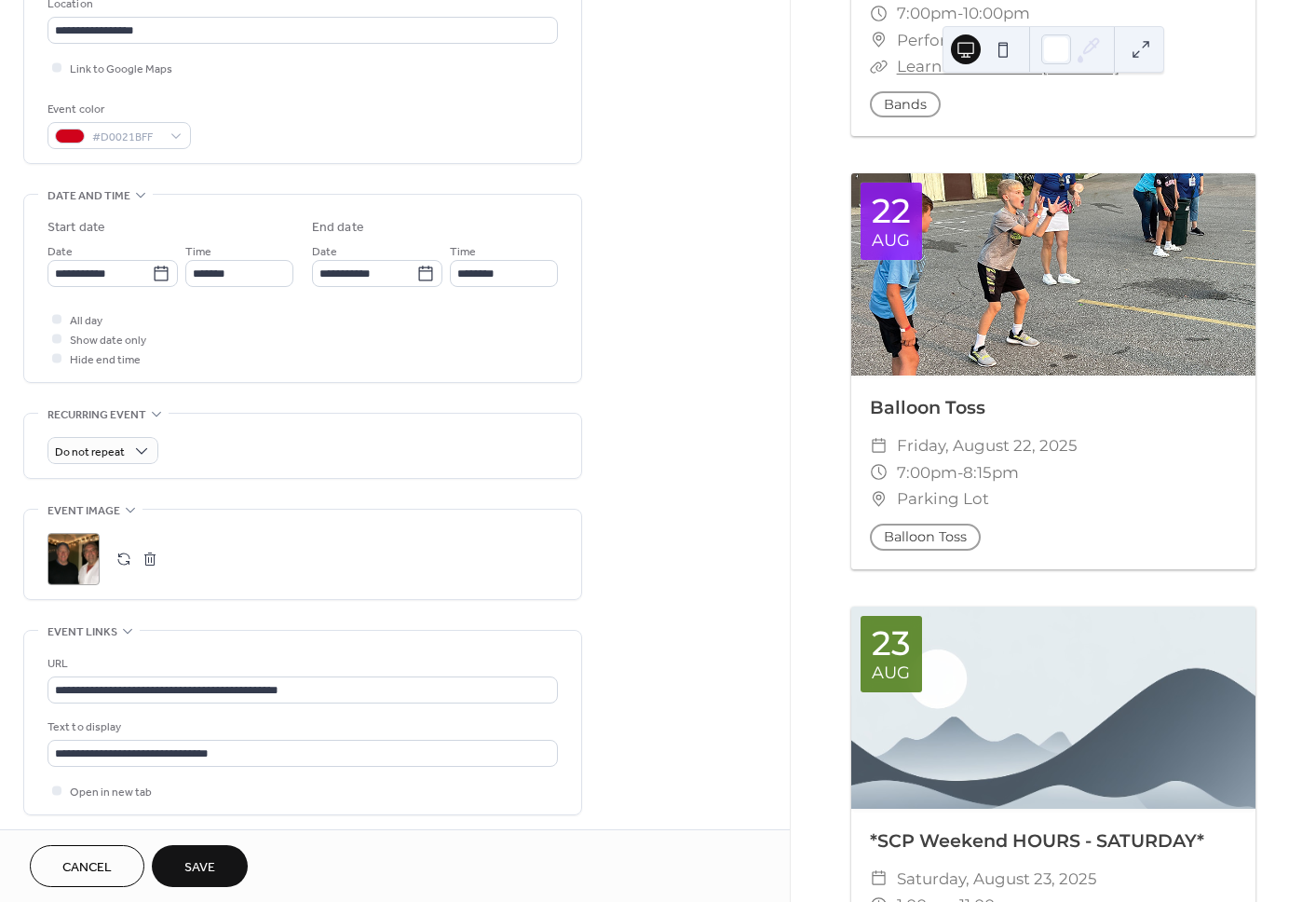 click at bounding box center [150, 559] 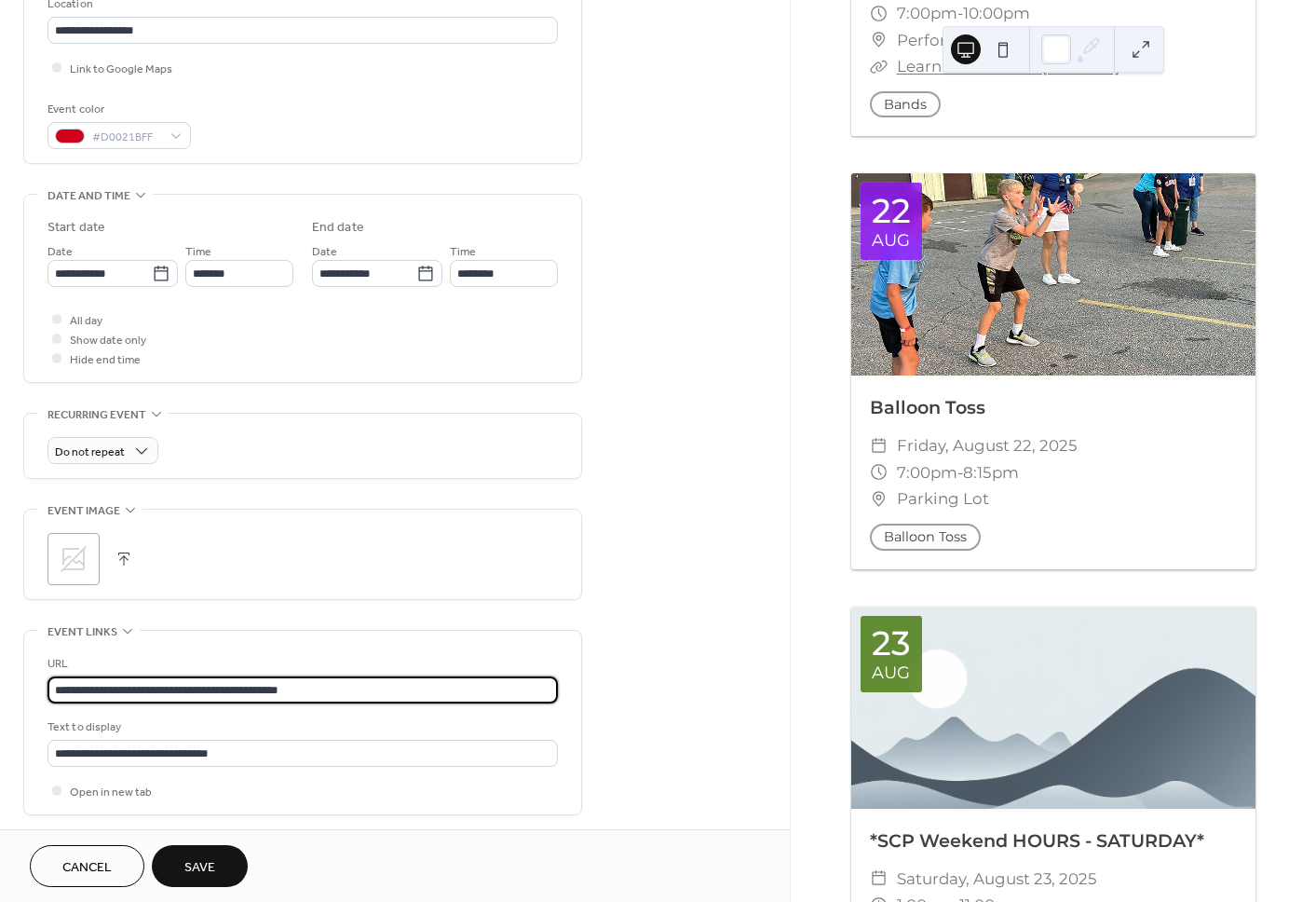 drag, startPoint x: 361, startPoint y: 698, endPoint x: 92, endPoint y: 677, distance: 269.81846 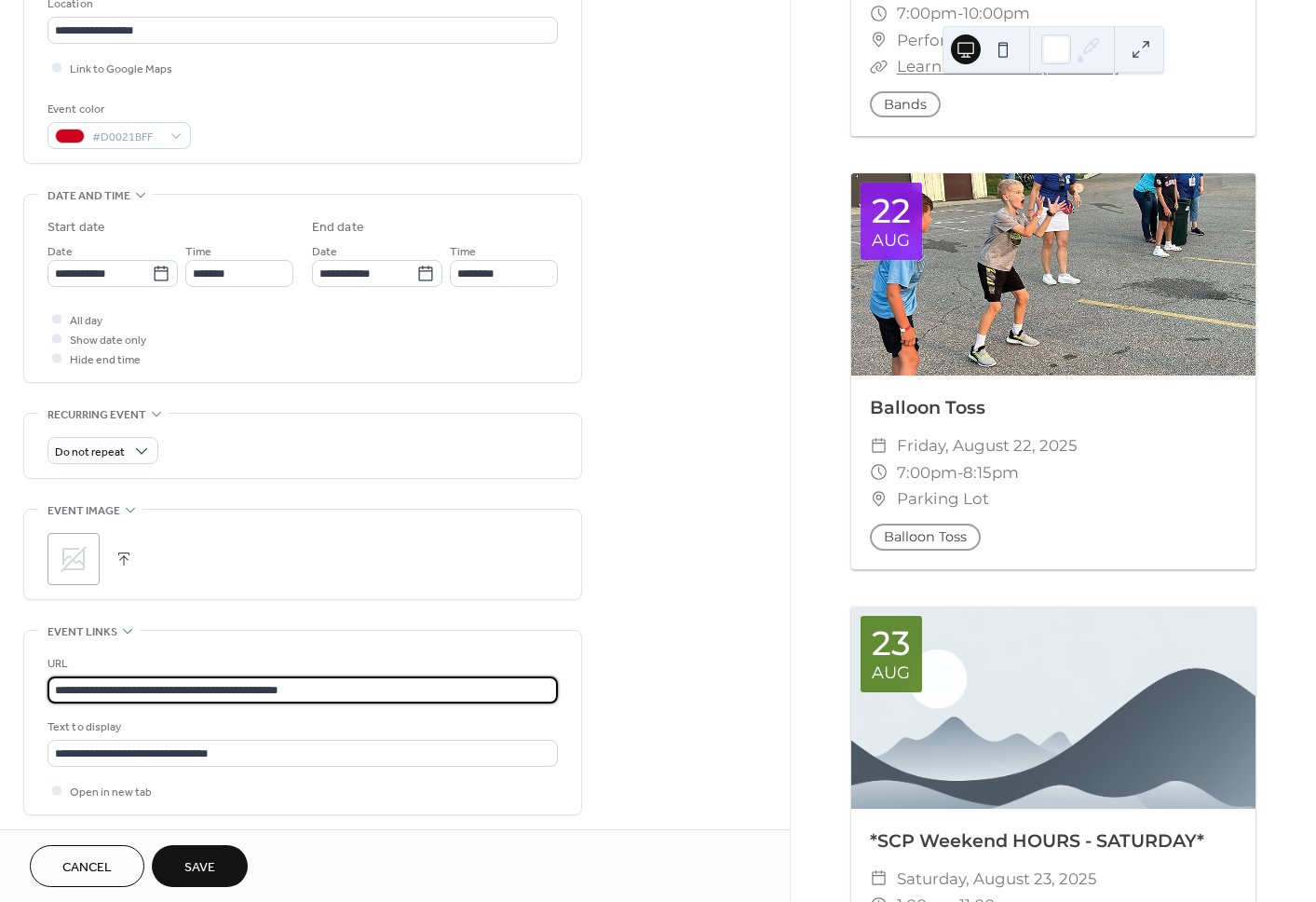 click on "**********" at bounding box center (303, 690) 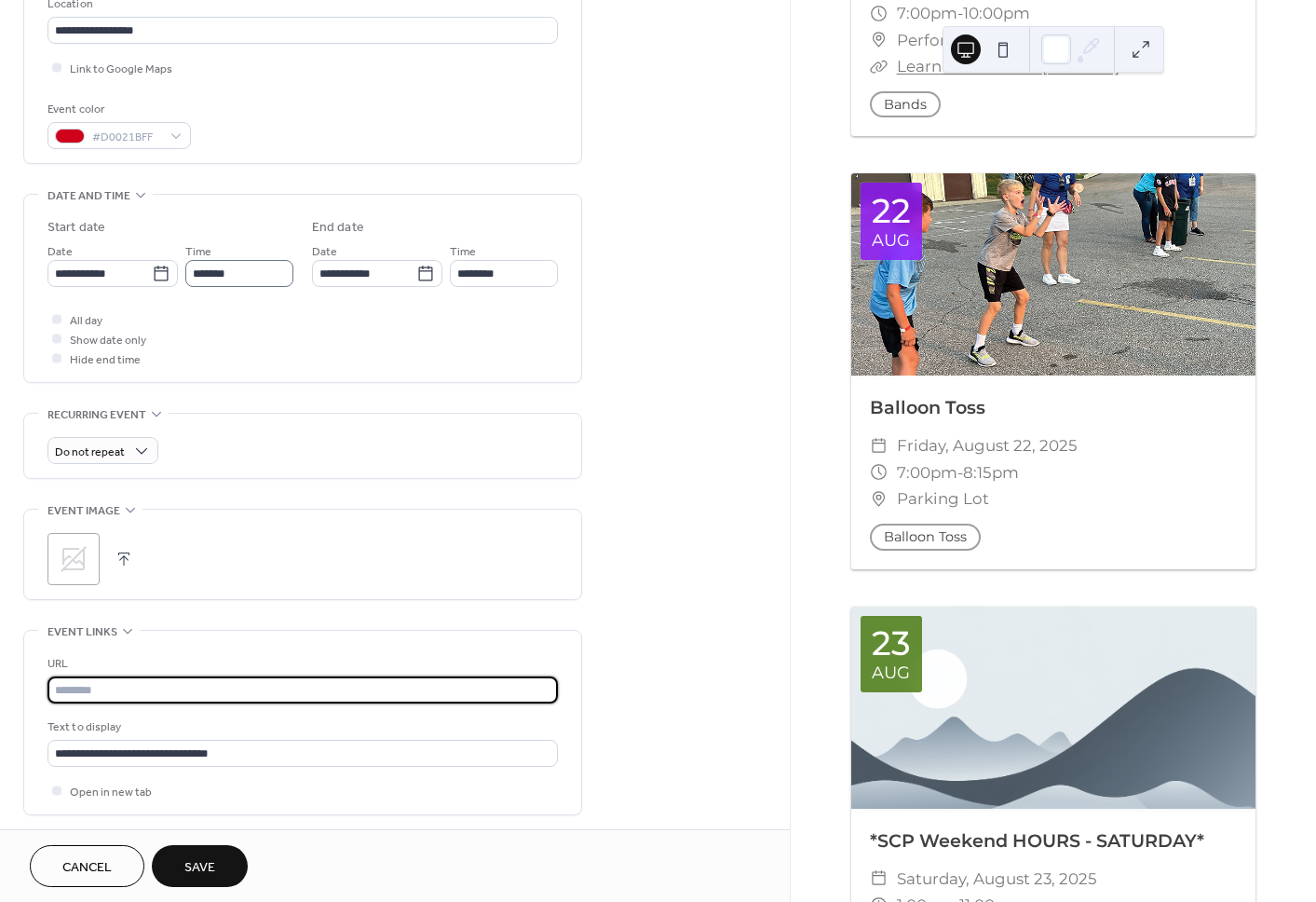 scroll, scrollTop: 0, scrollLeft: 0, axis: both 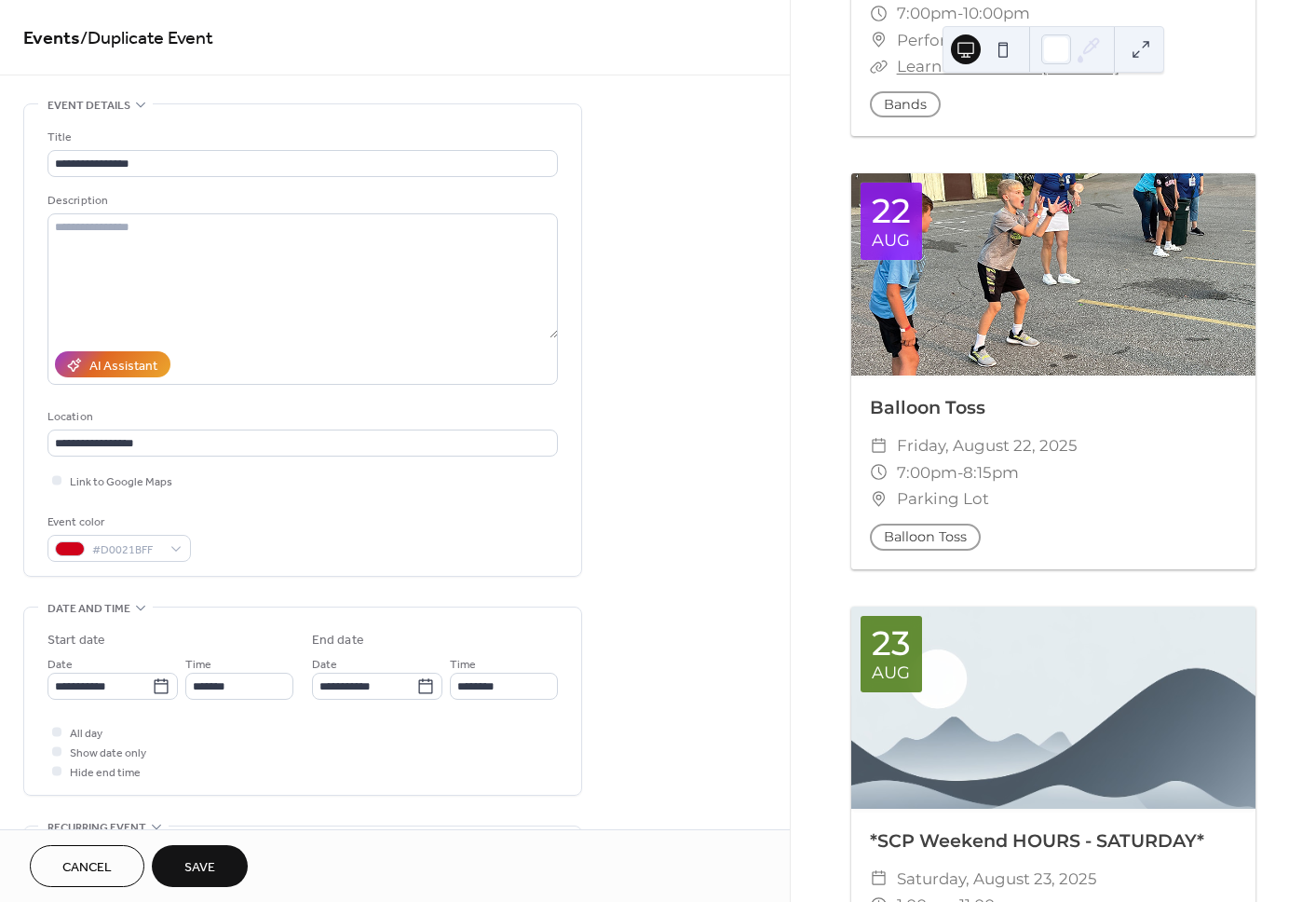 type 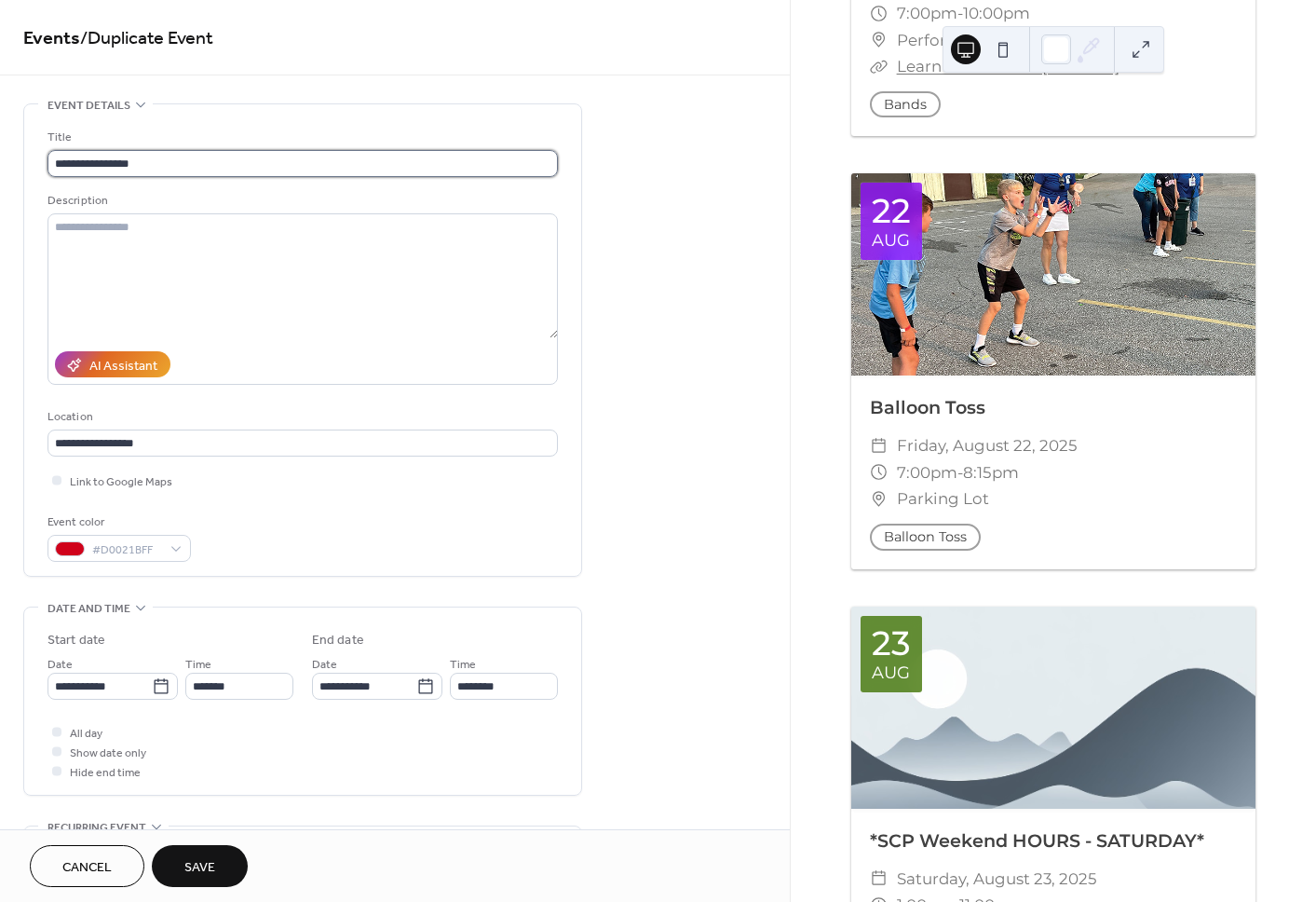 click on "**********" at bounding box center [303, 163] 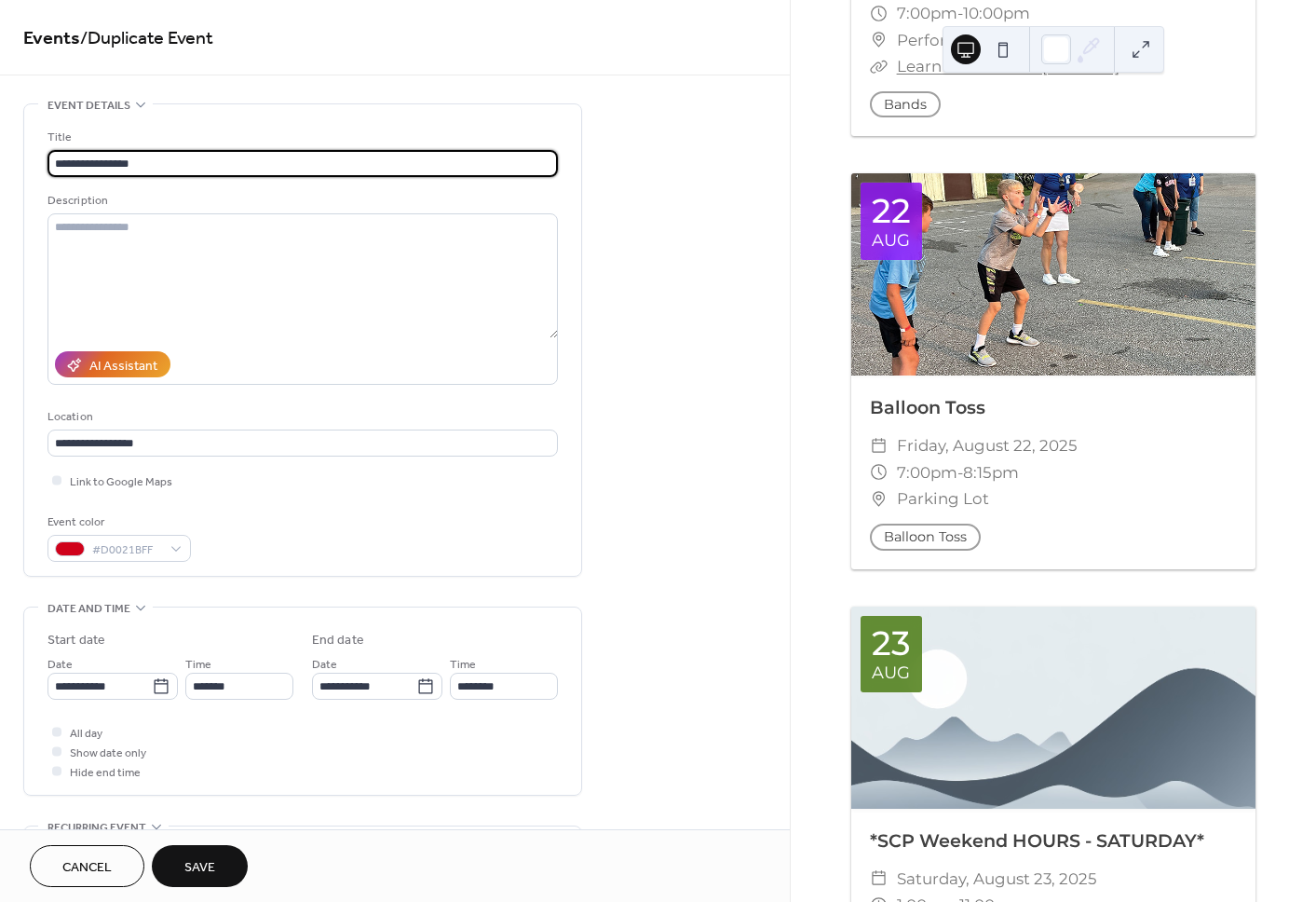 drag, startPoint x: 90, startPoint y: 162, endPoint x: 8, endPoint y: 157, distance: 82.1523 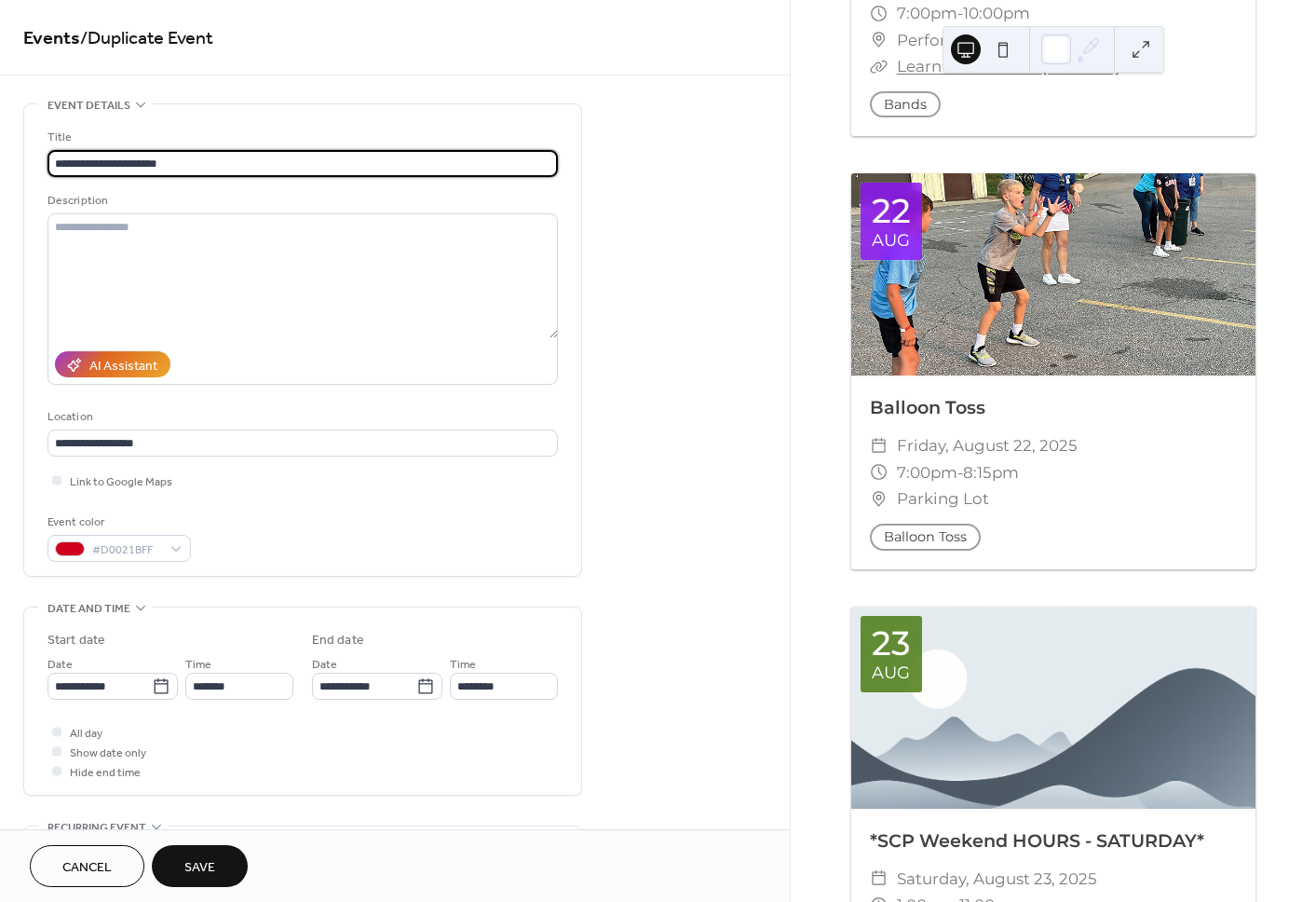 scroll, scrollTop: 0, scrollLeft: 0, axis: both 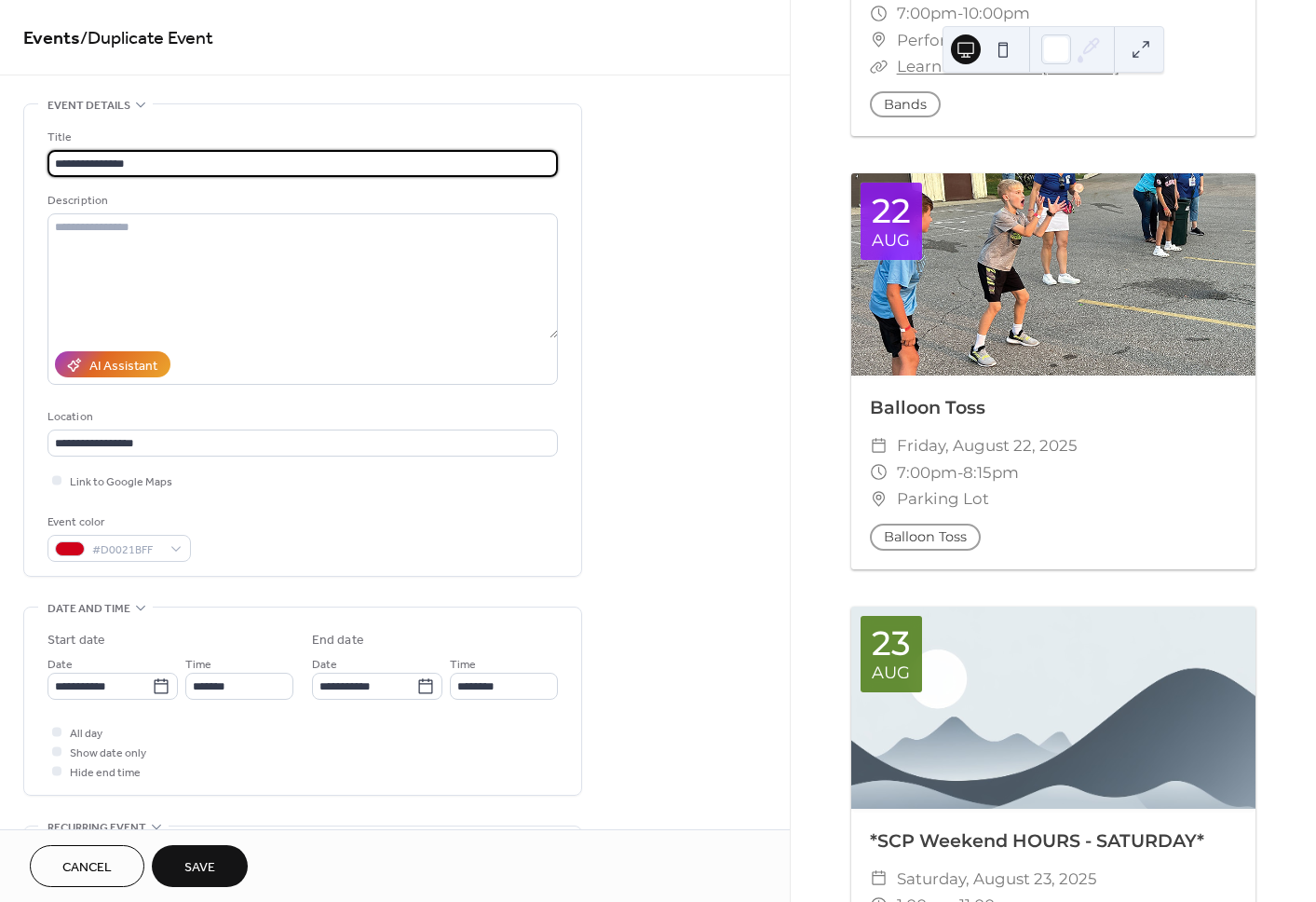 type on "**********" 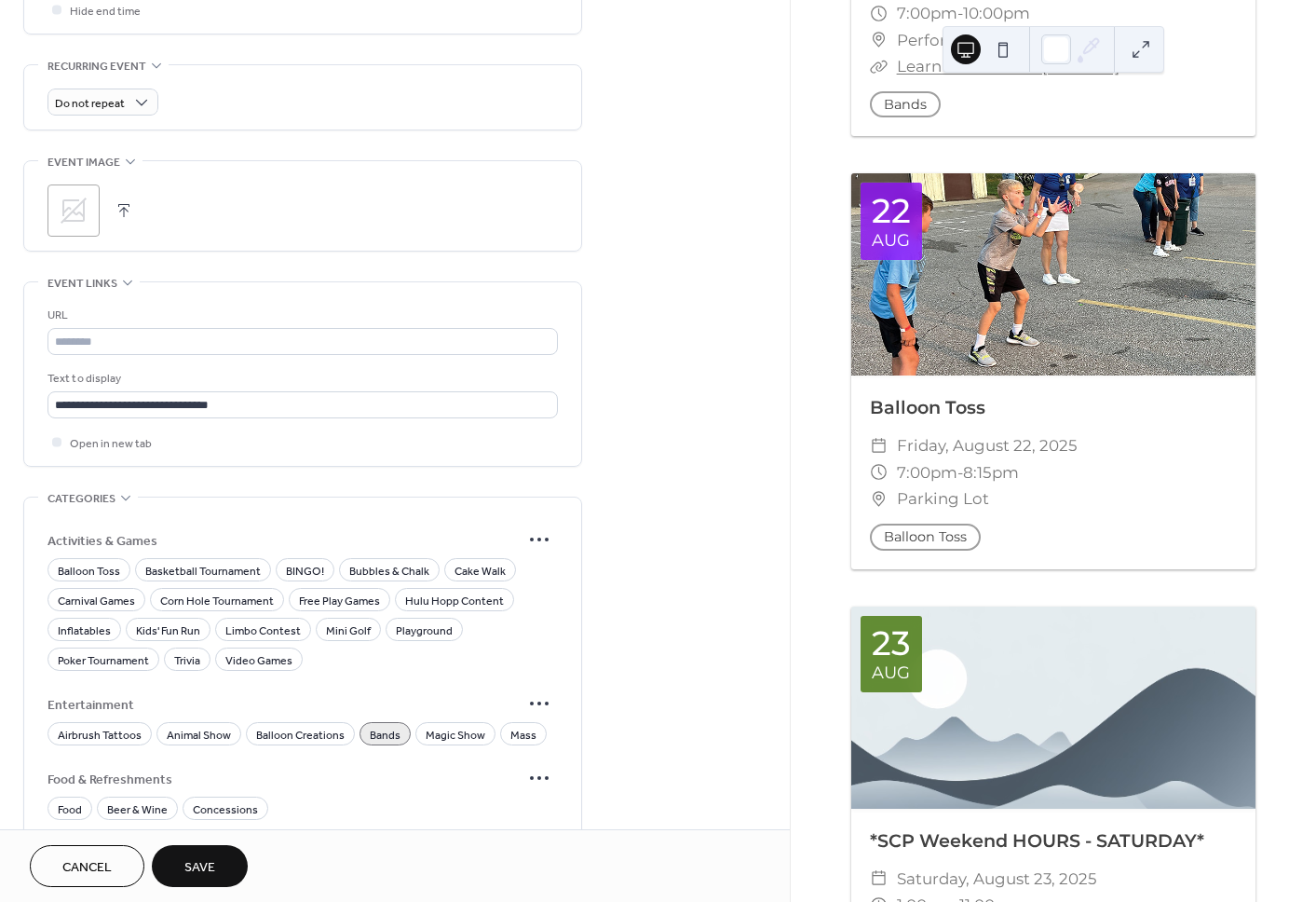 scroll, scrollTop: 809, scrollLeft: 0, axis: vertical 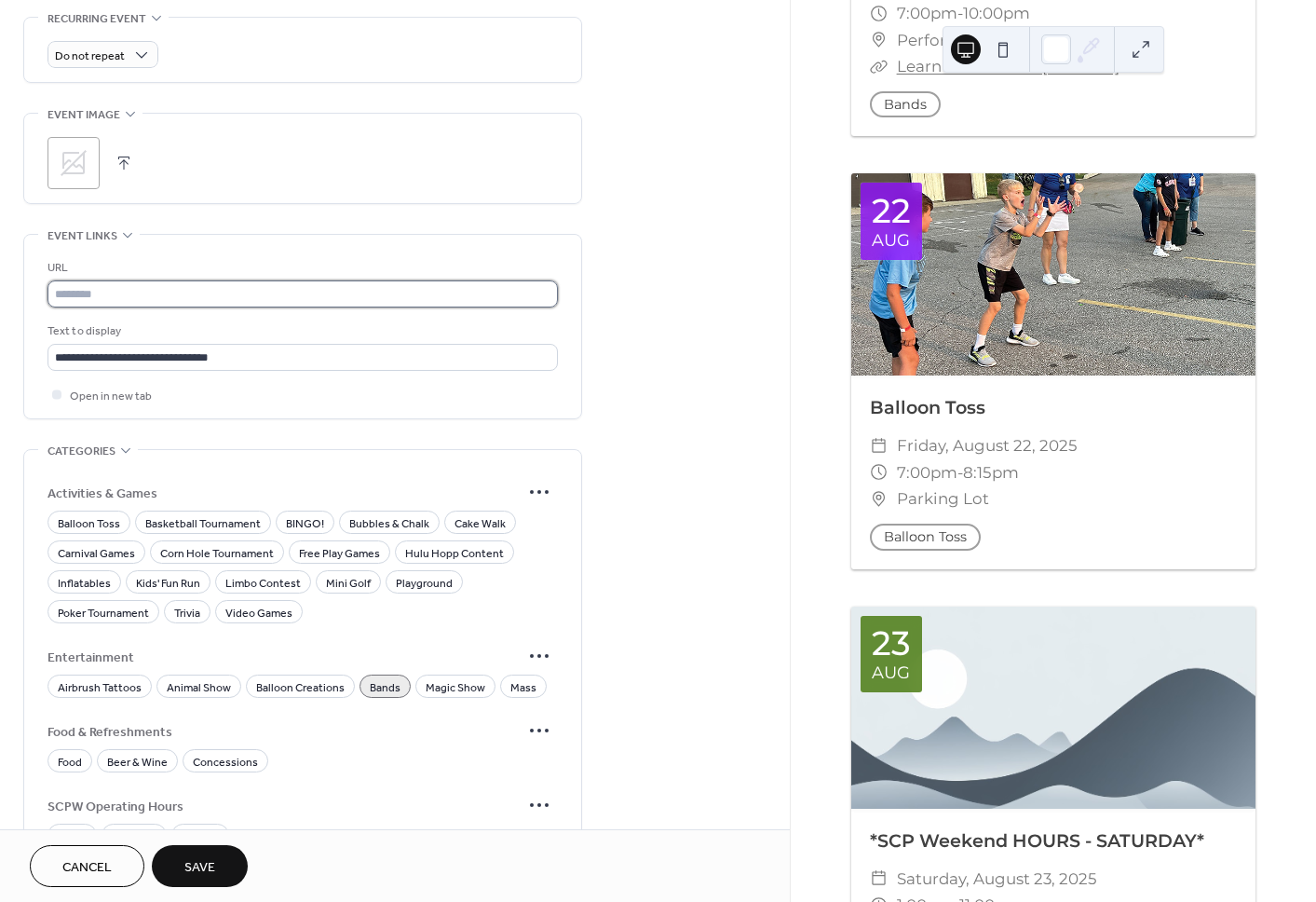 click at bounding box center [303, 294] 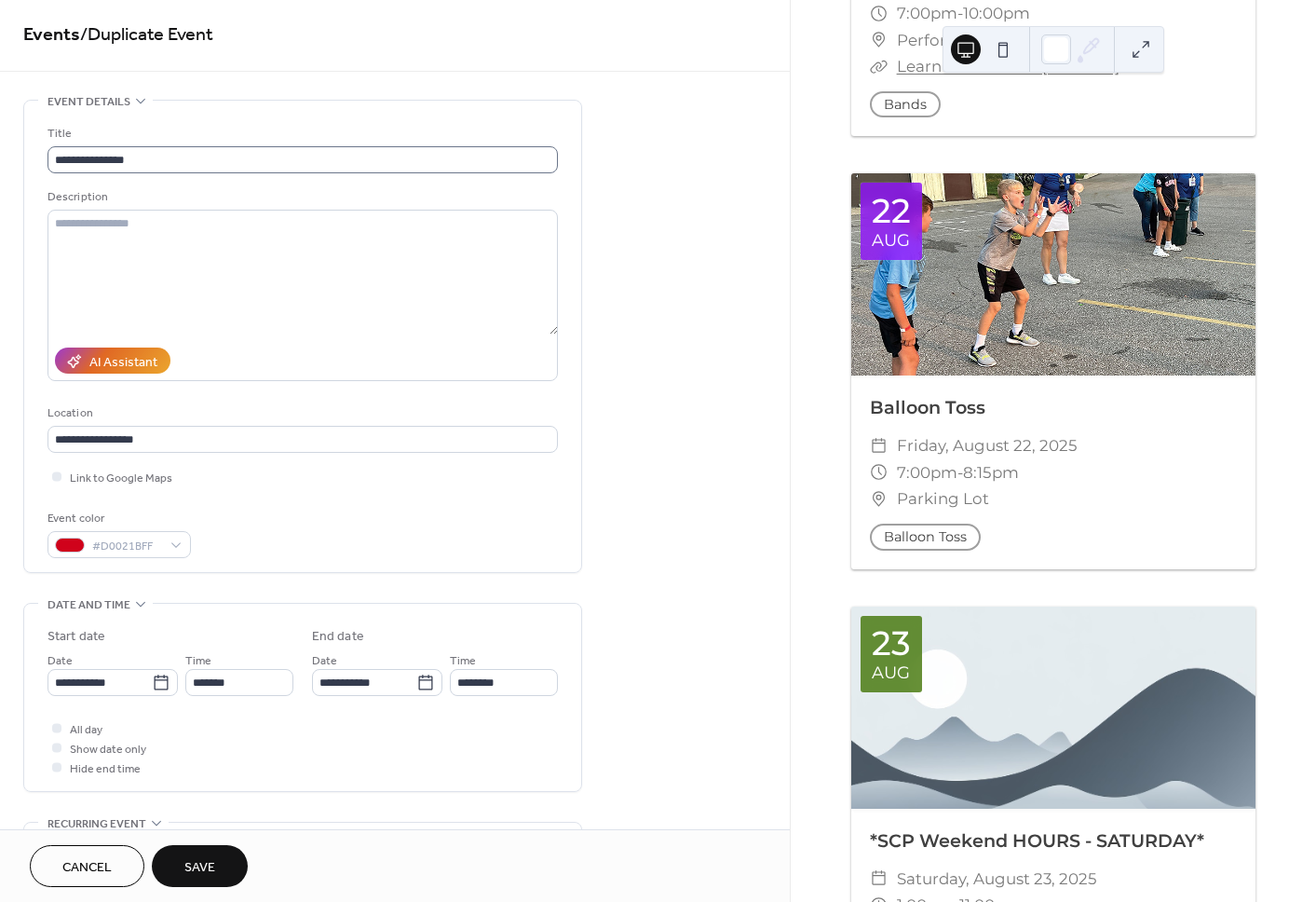 scroll, scrollTop: 0, scrollLeft: 0, axis: both 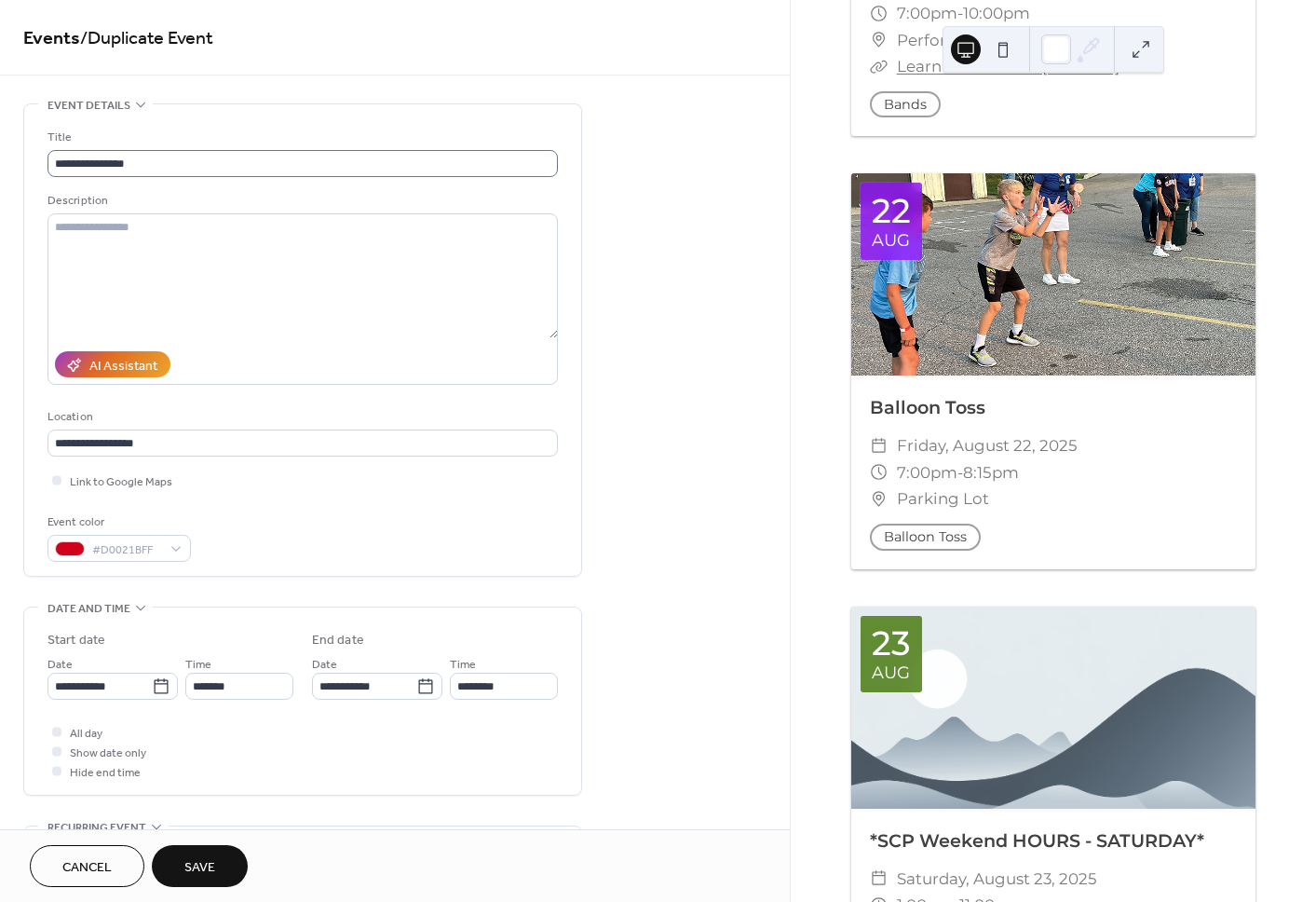 type on "**********" 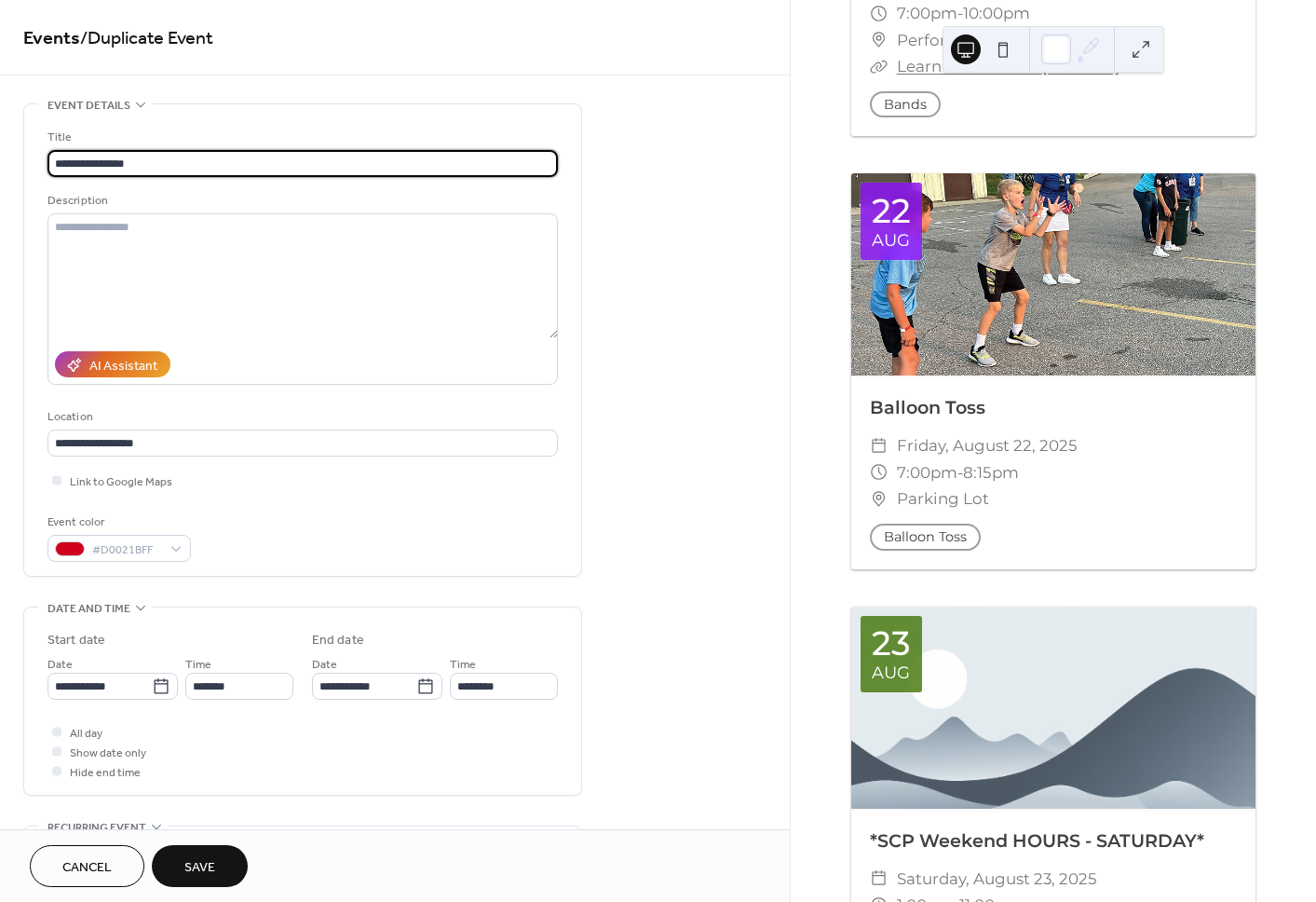 click on "**********" at bounding box center (303, 163) 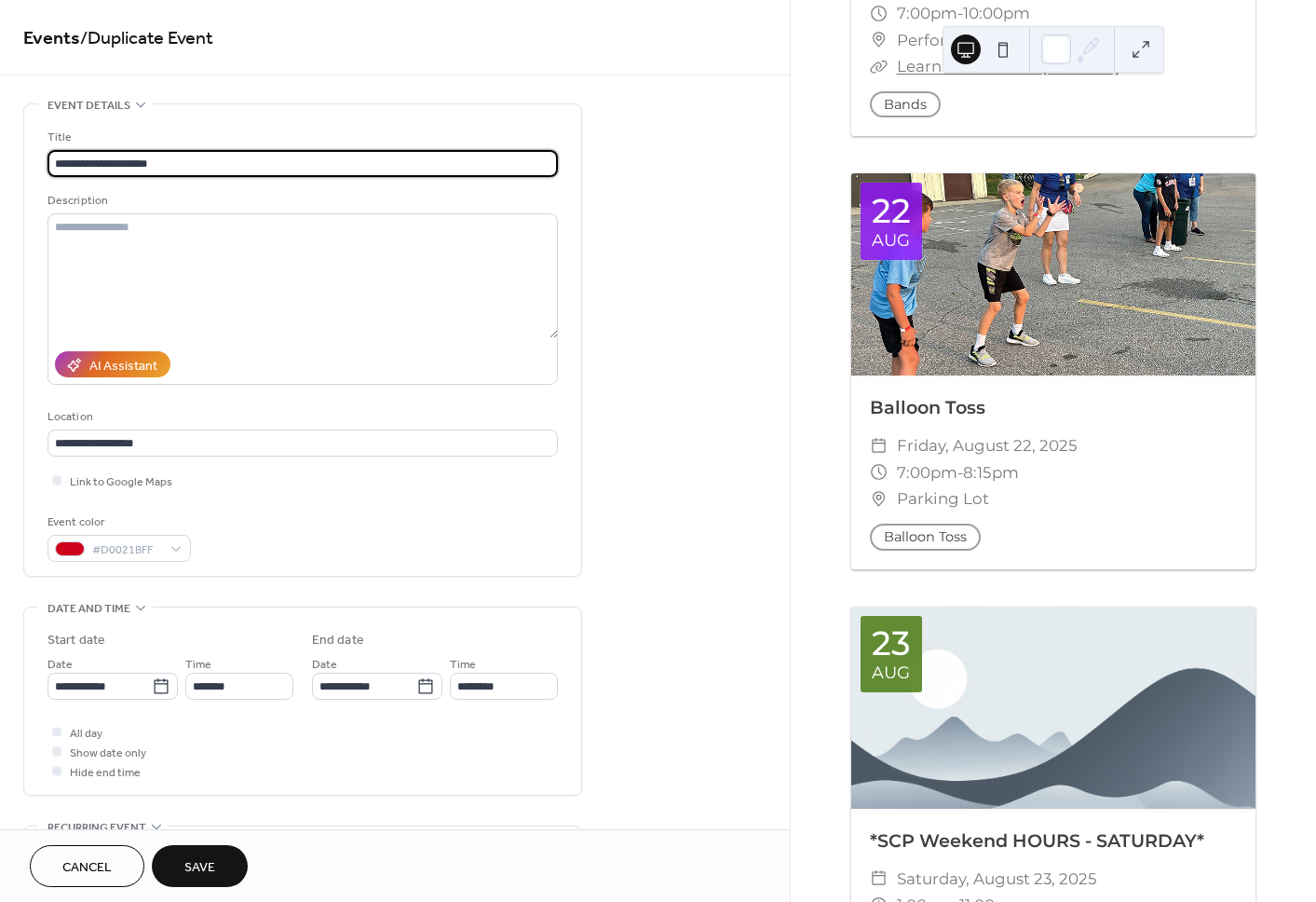 scroll, scrollTop: 1, scrollLeft: 0, axis: vertical 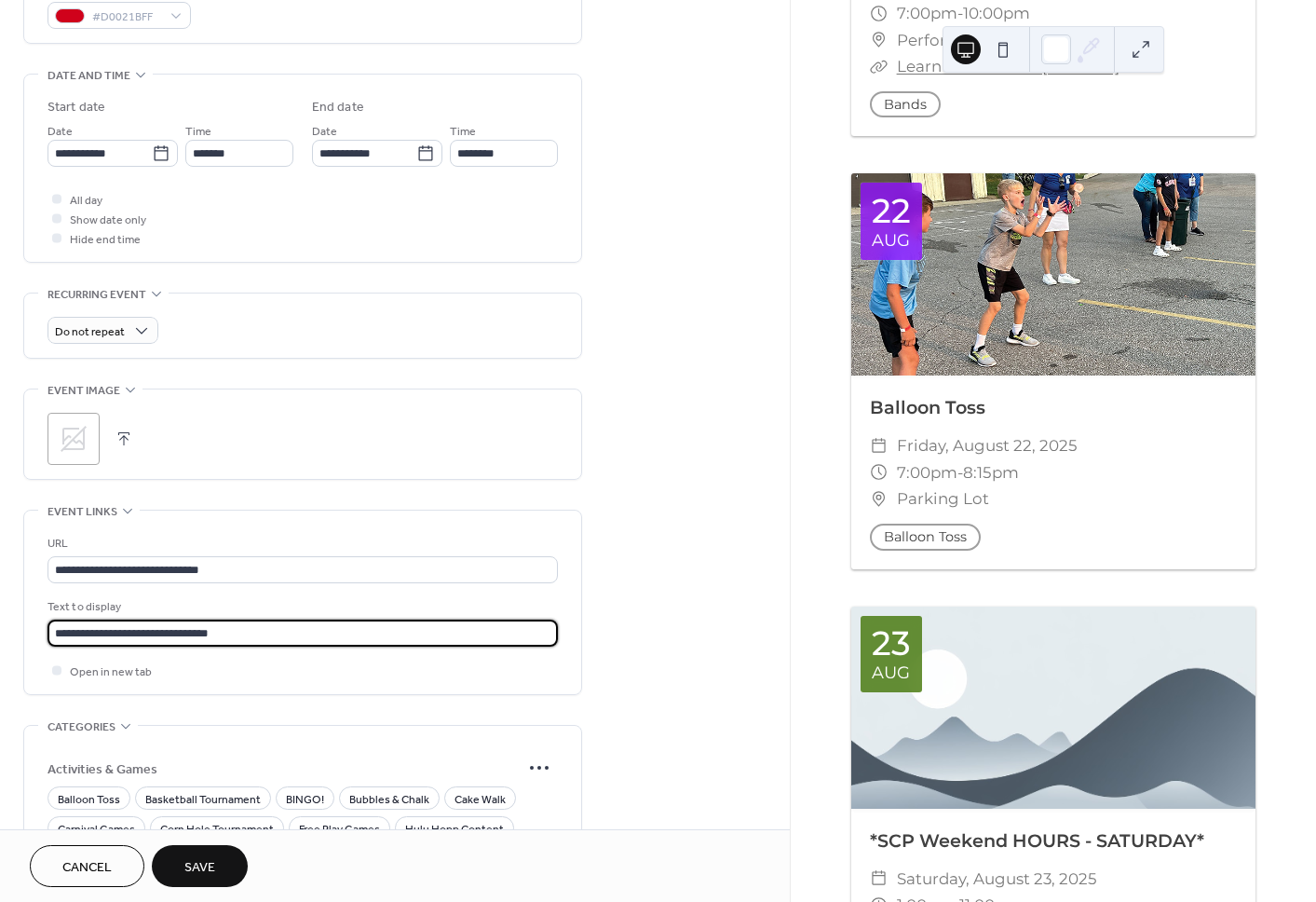 drag, startPoint x: 229, startPoint y: 633, endPoint x: 147, endPoint y: 637, distance: 82.0975 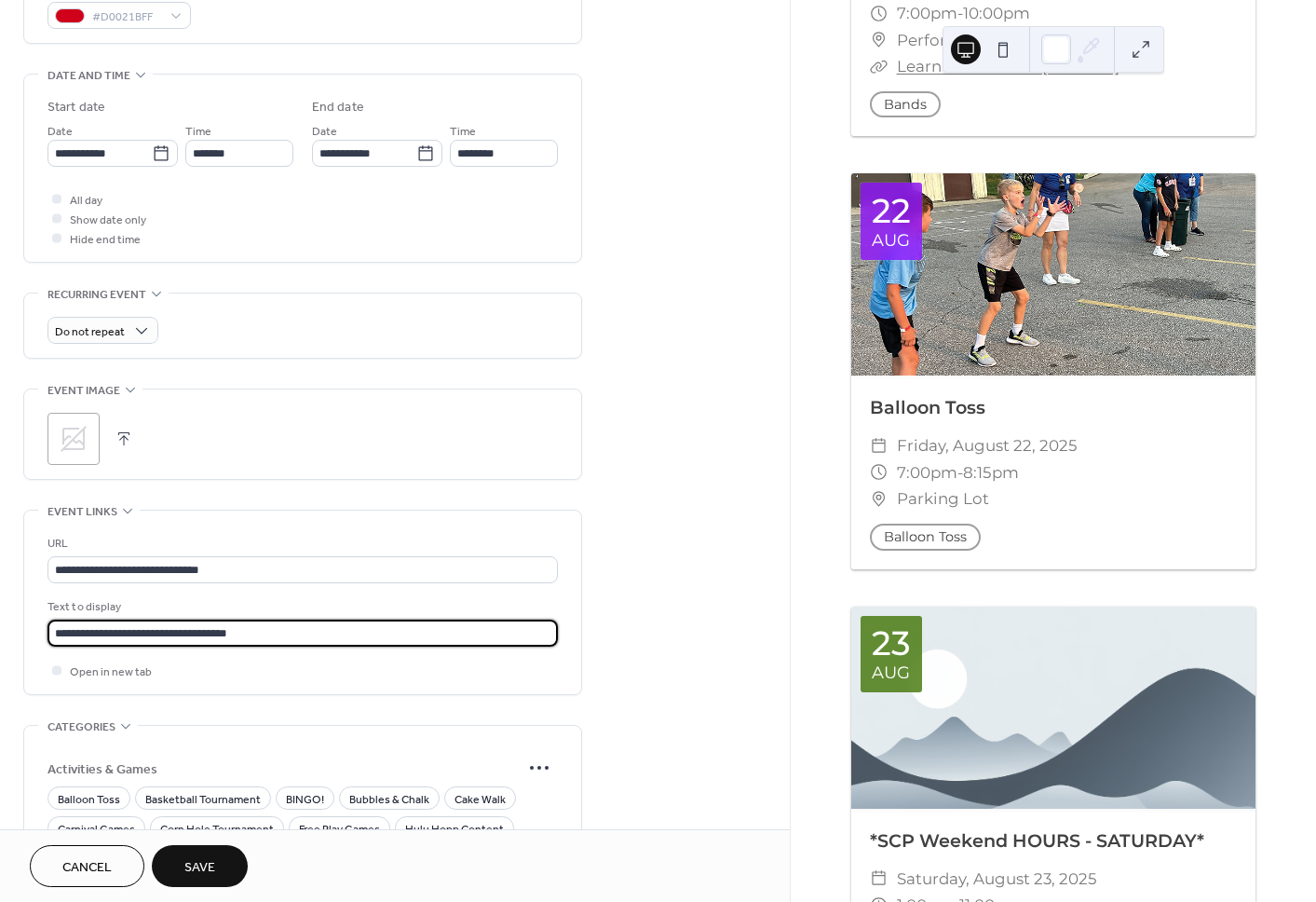 type on "**********" 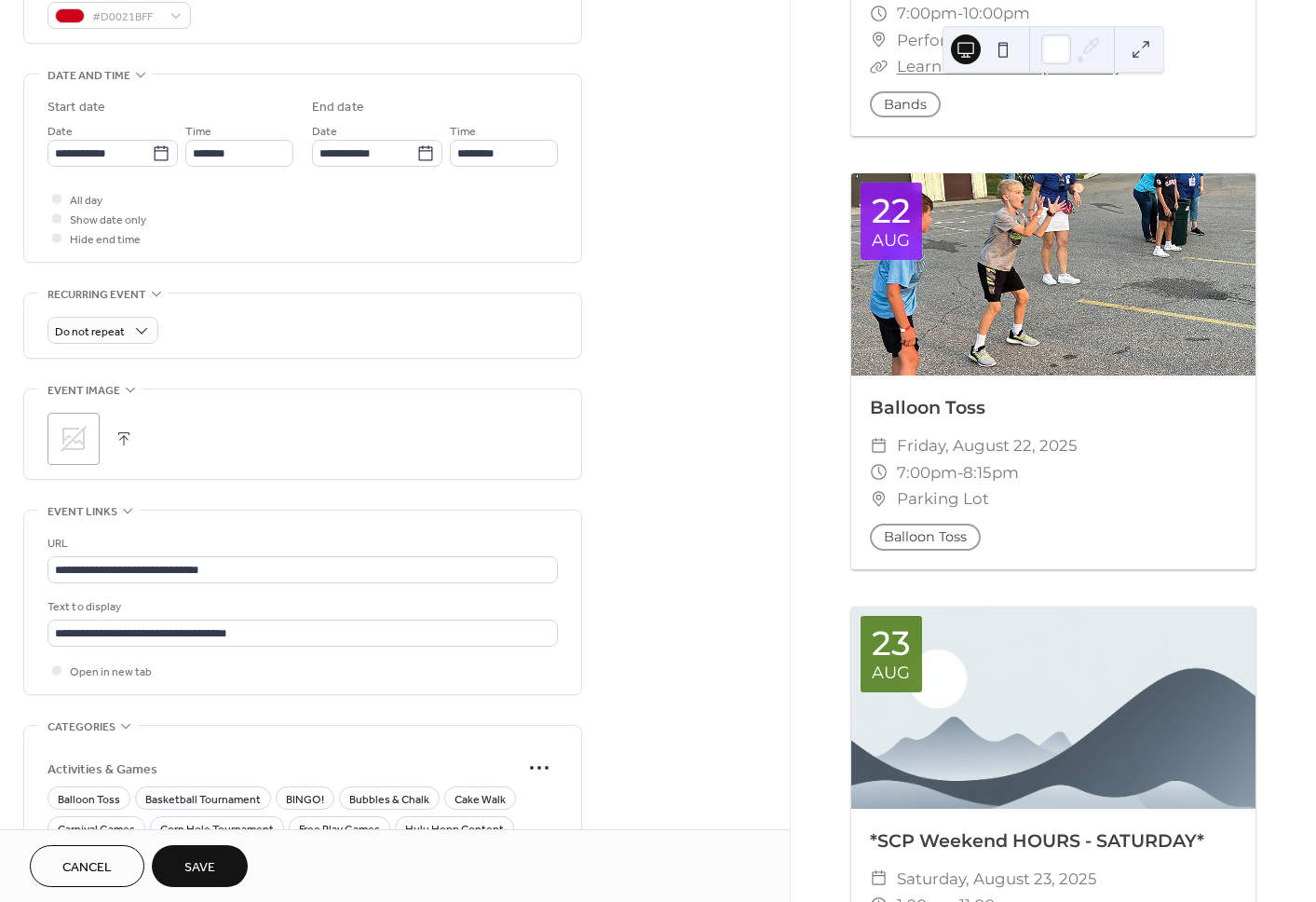 click on "Text to display" at bounding box center [301, 607] 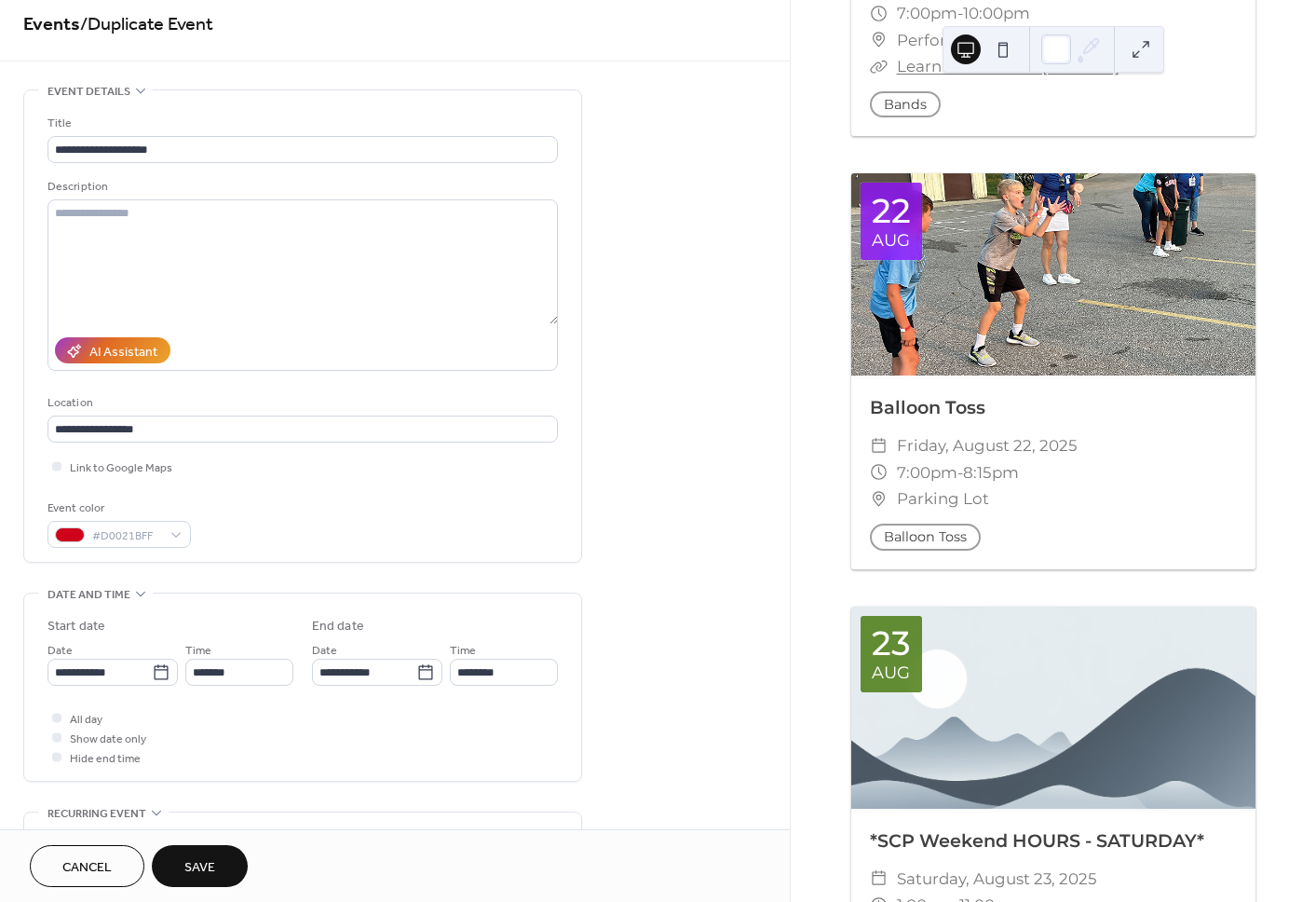 scroll, scrollTop: 0, scrollLeft: 0, axis: both 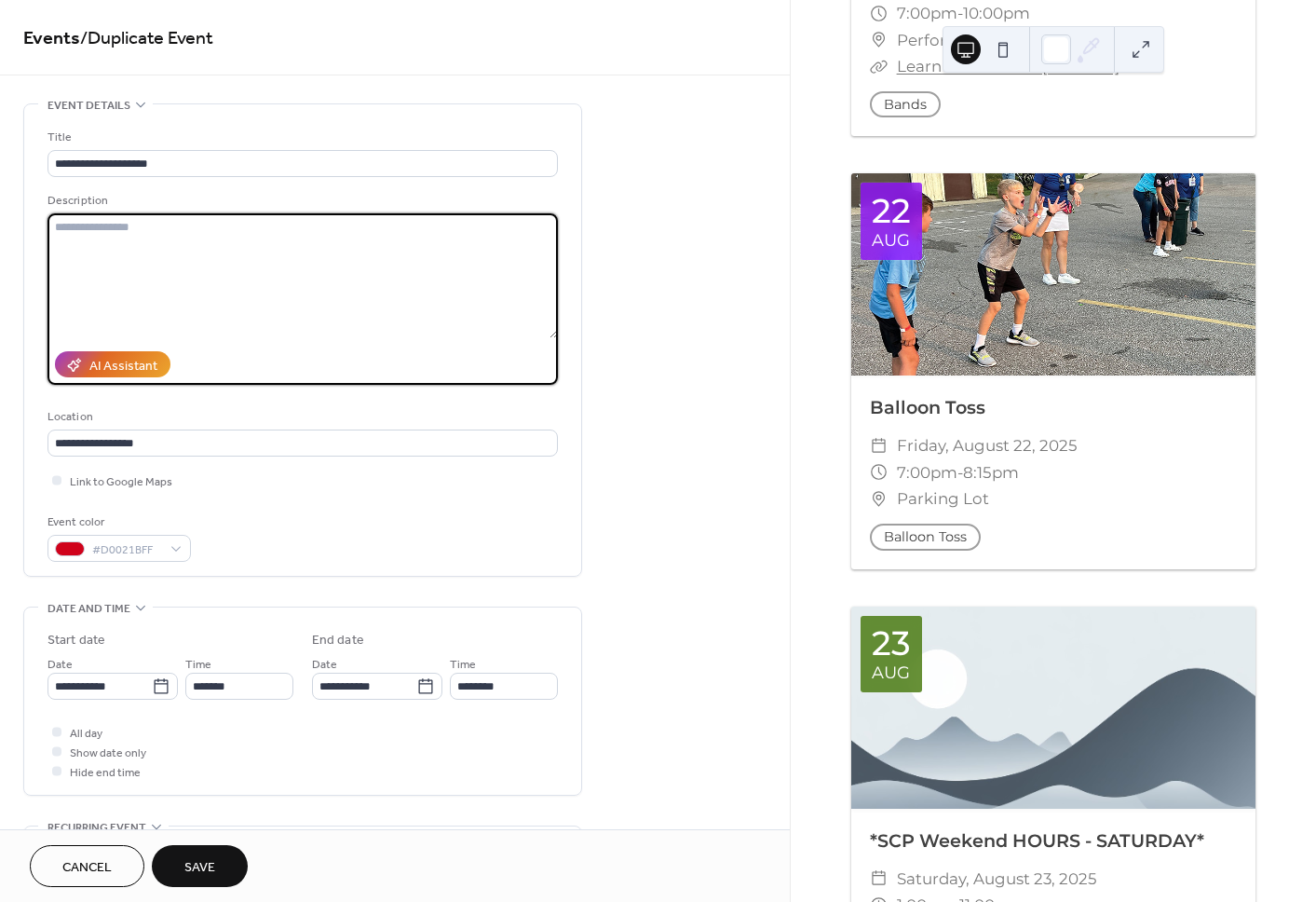 click at bounding box center [303, 276] 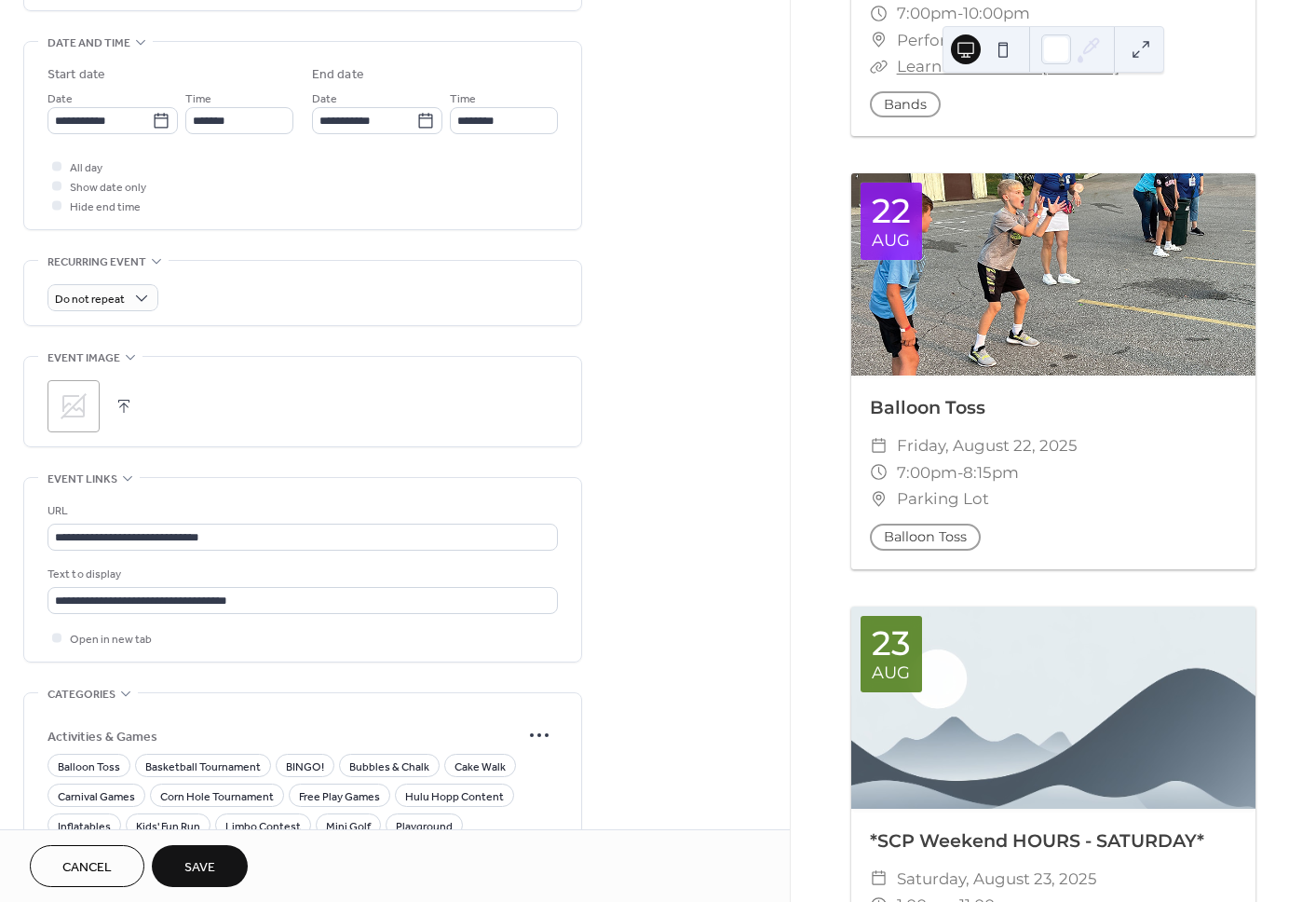 scroll, scrollTop: 571, scrollLeft: 0, axis: vertical 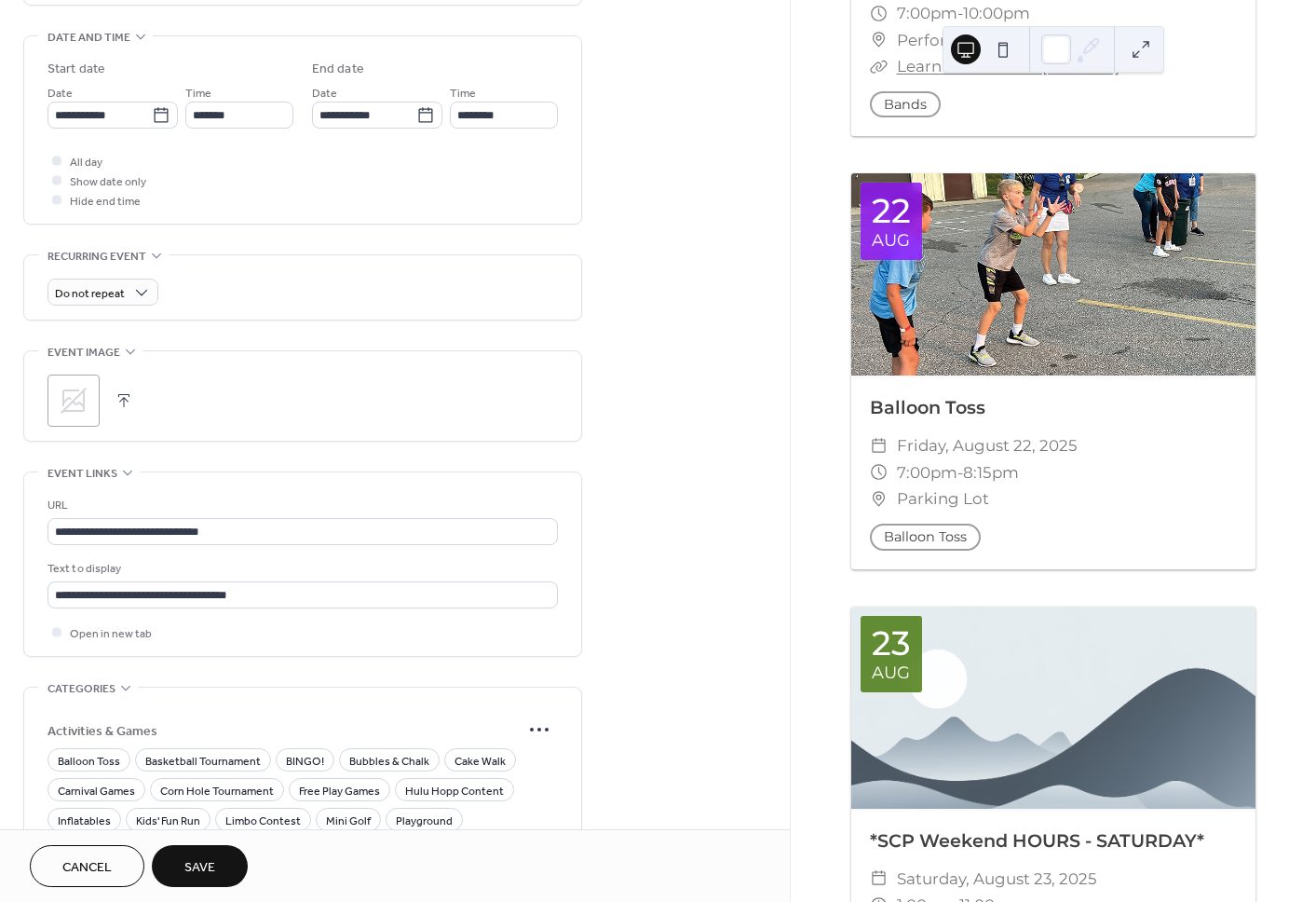 type on "**********" 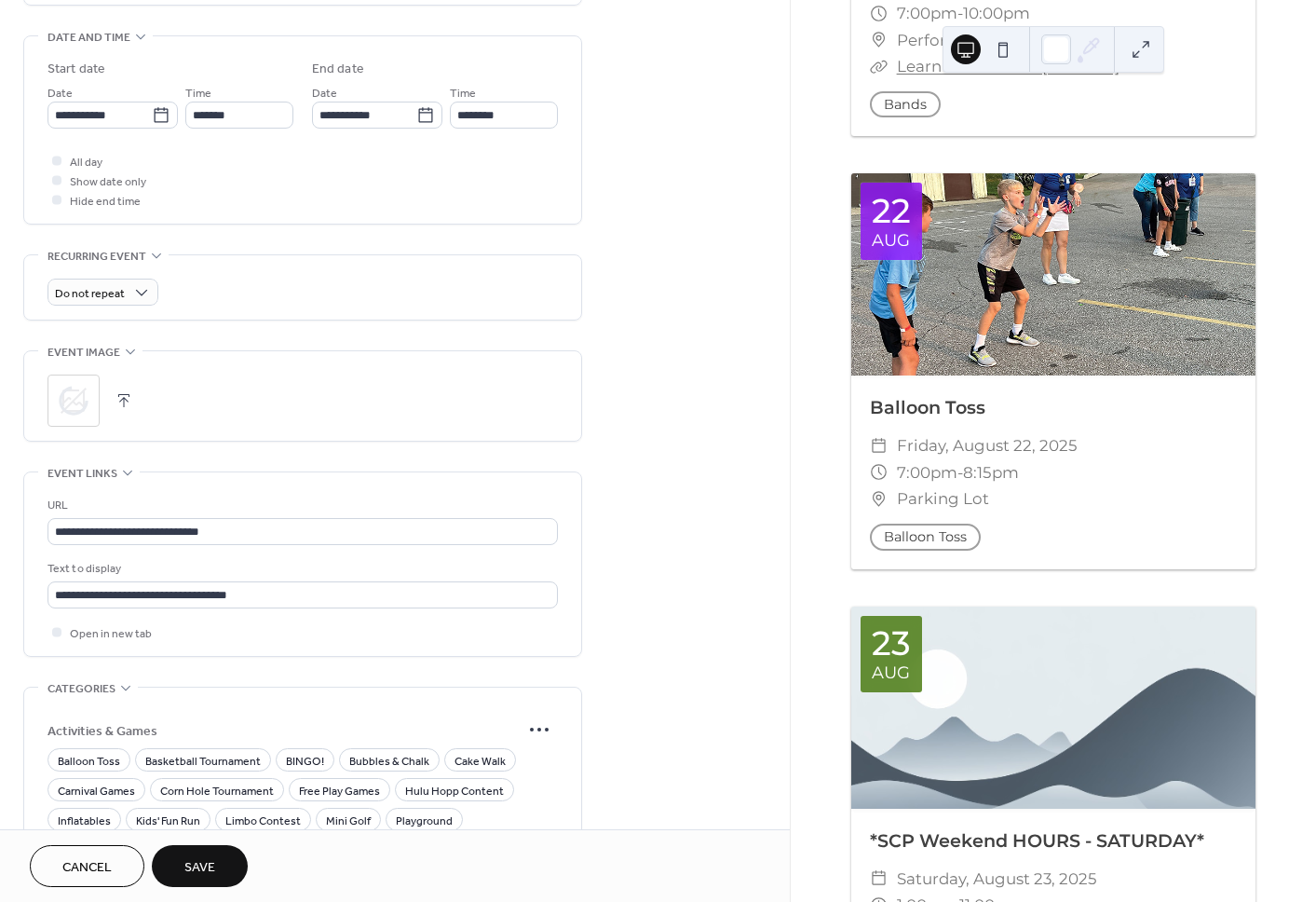 click on "Save" at bounding box center [199, 866] 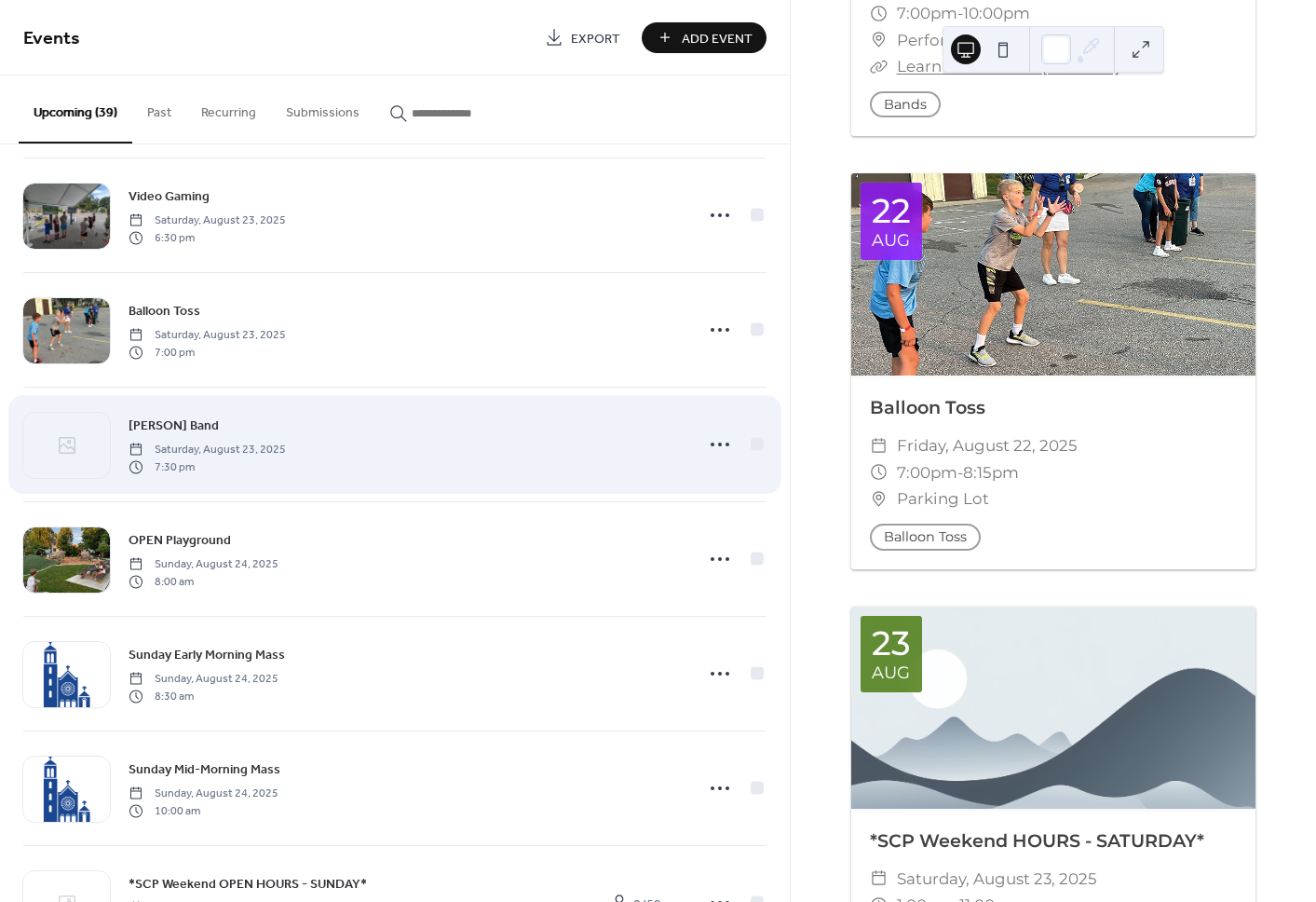 scroll, scrollTop: 3563, scrollLeft: 0, axis: vertical 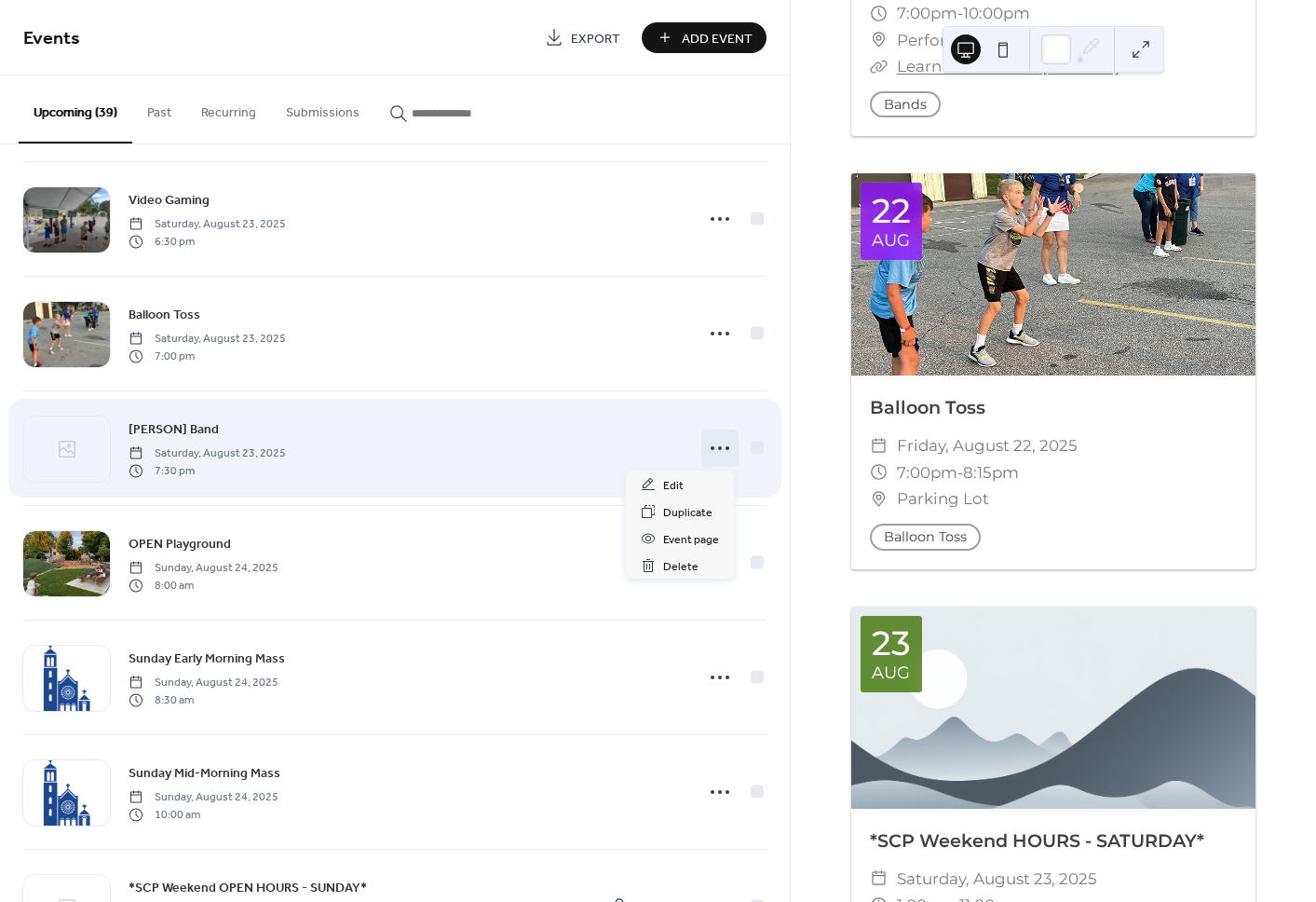 click 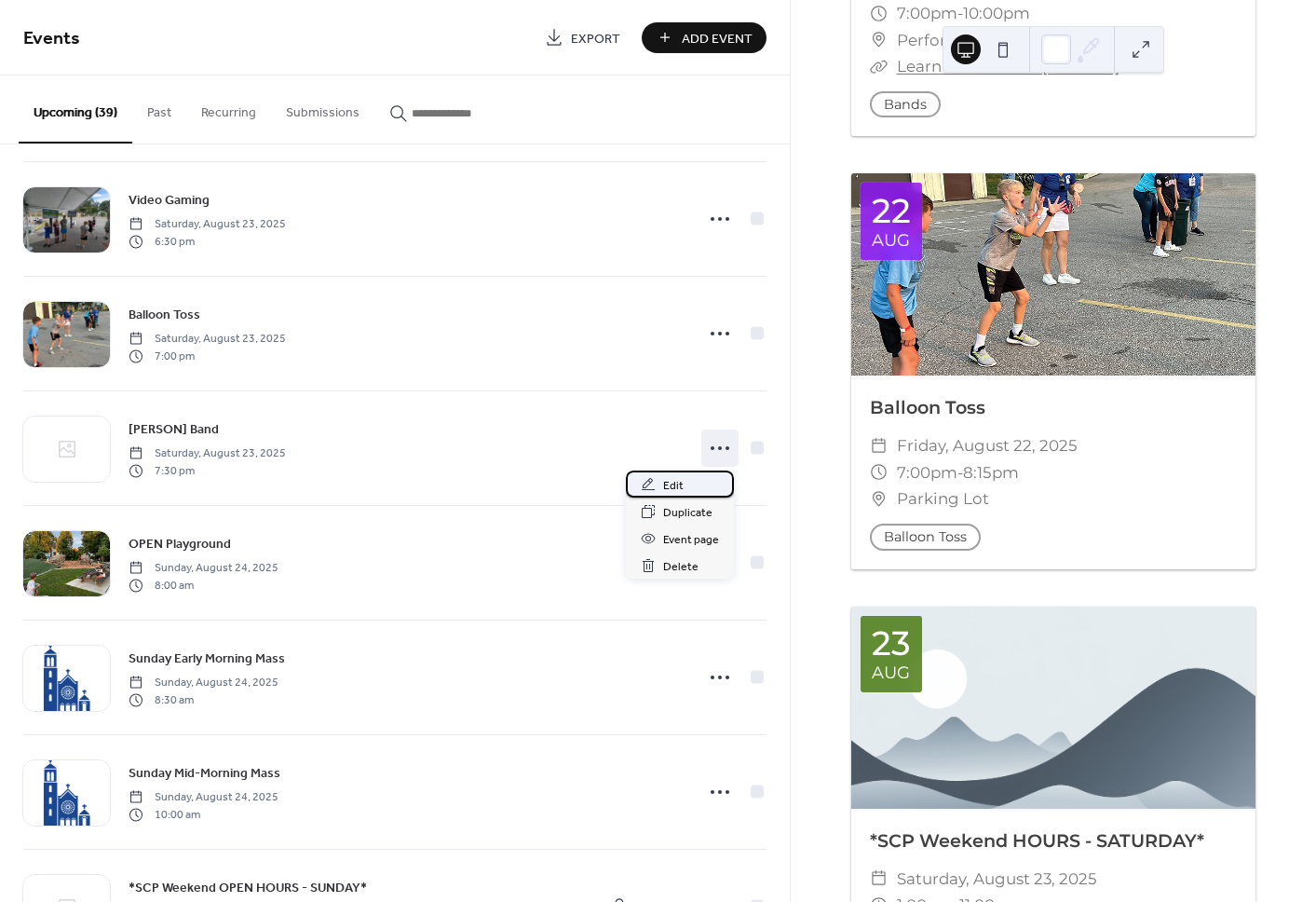 click on "Edit" at bounding box center (673, 485) 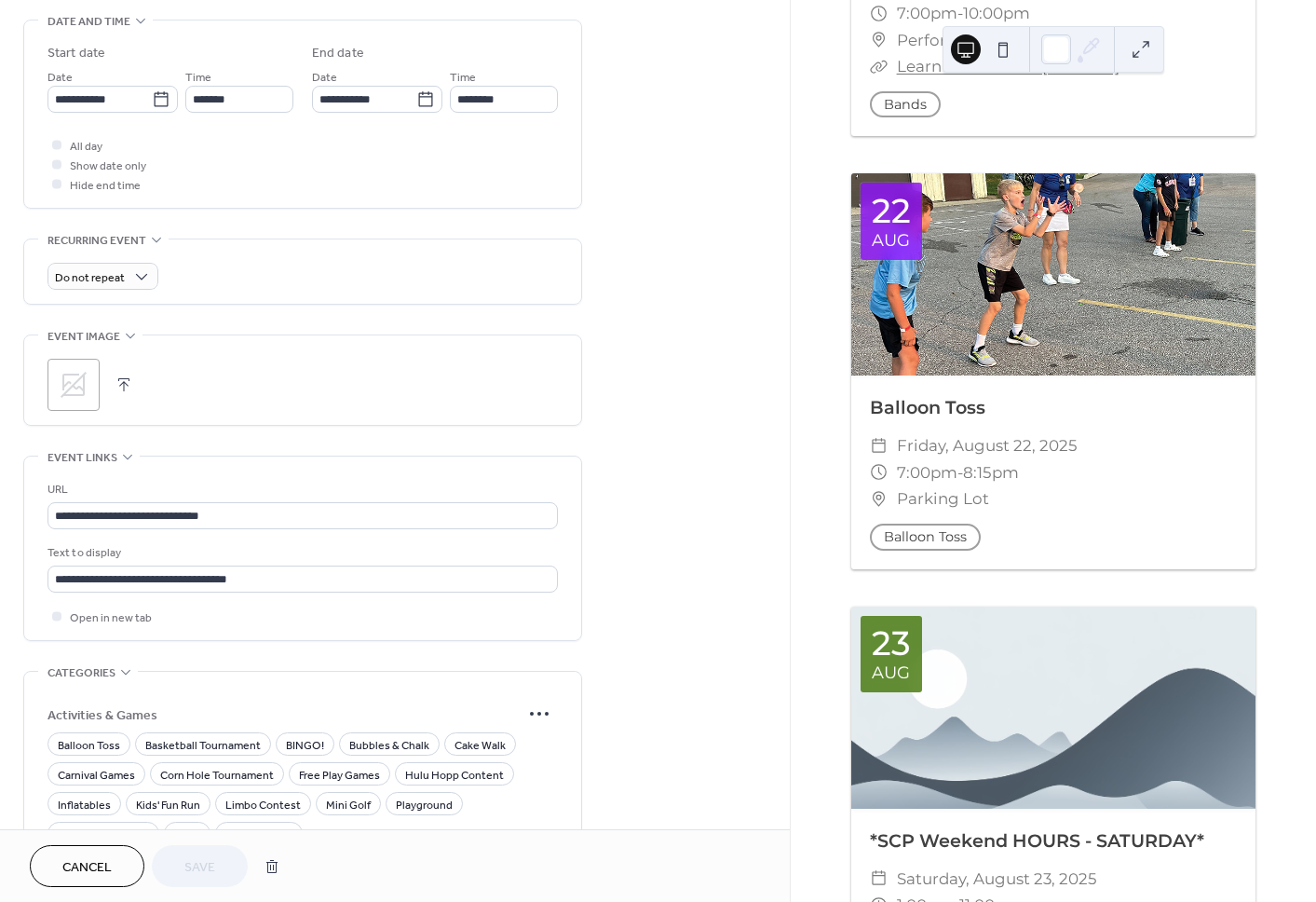scroll, scrollTop: 598, scrollLeft: 0, axis: vertical 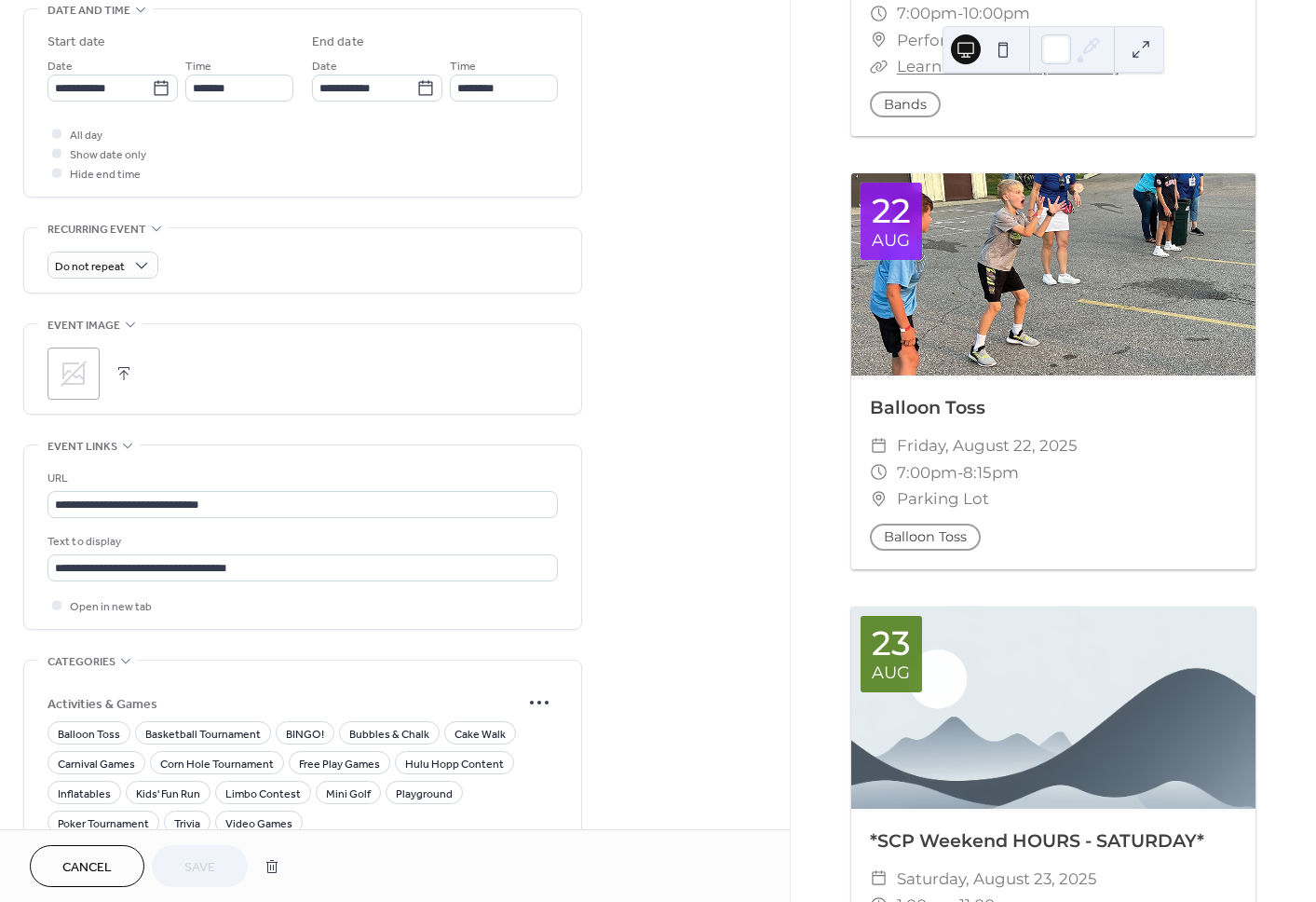 click 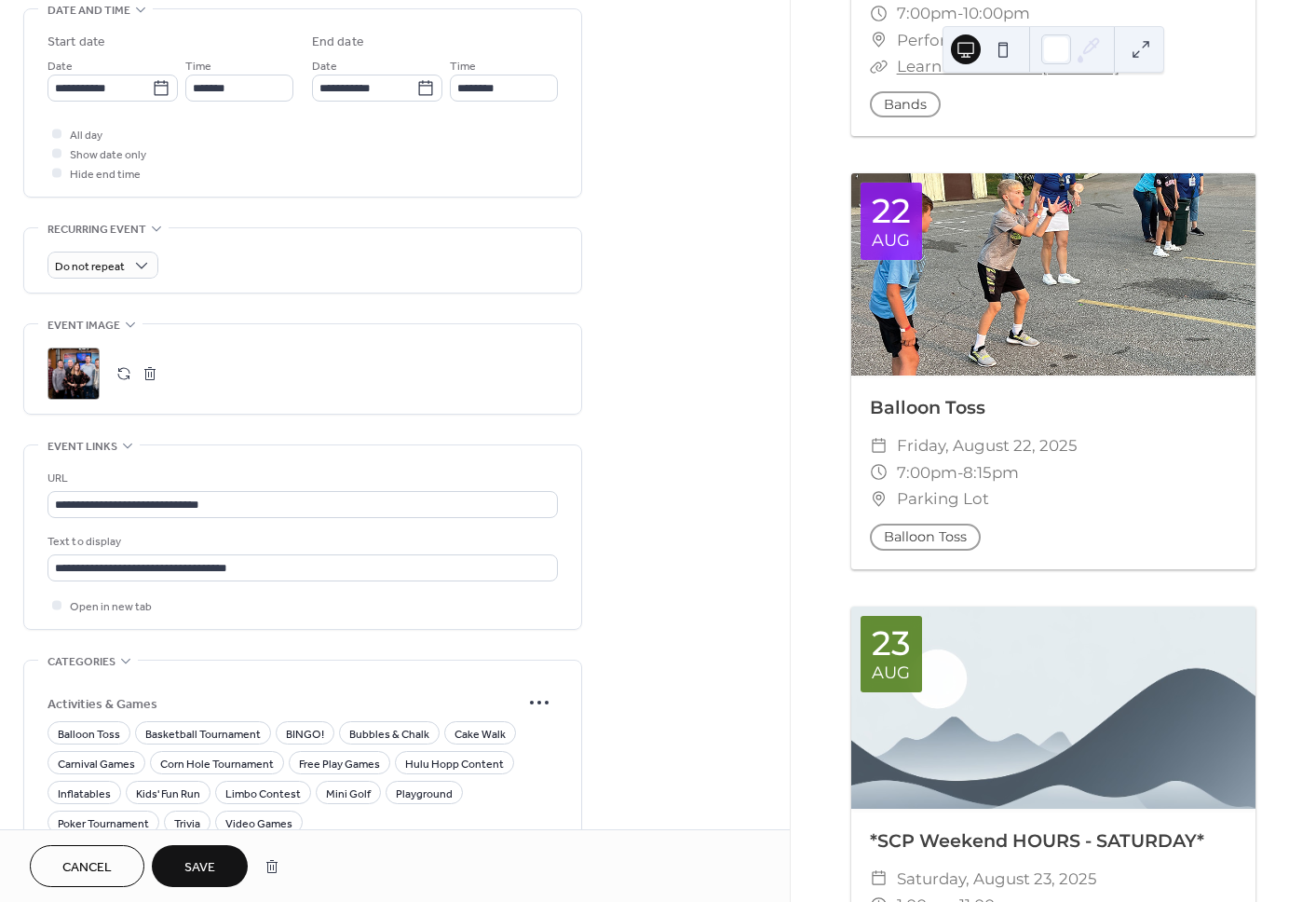 click on "Save" at bounding box center [199, 868] 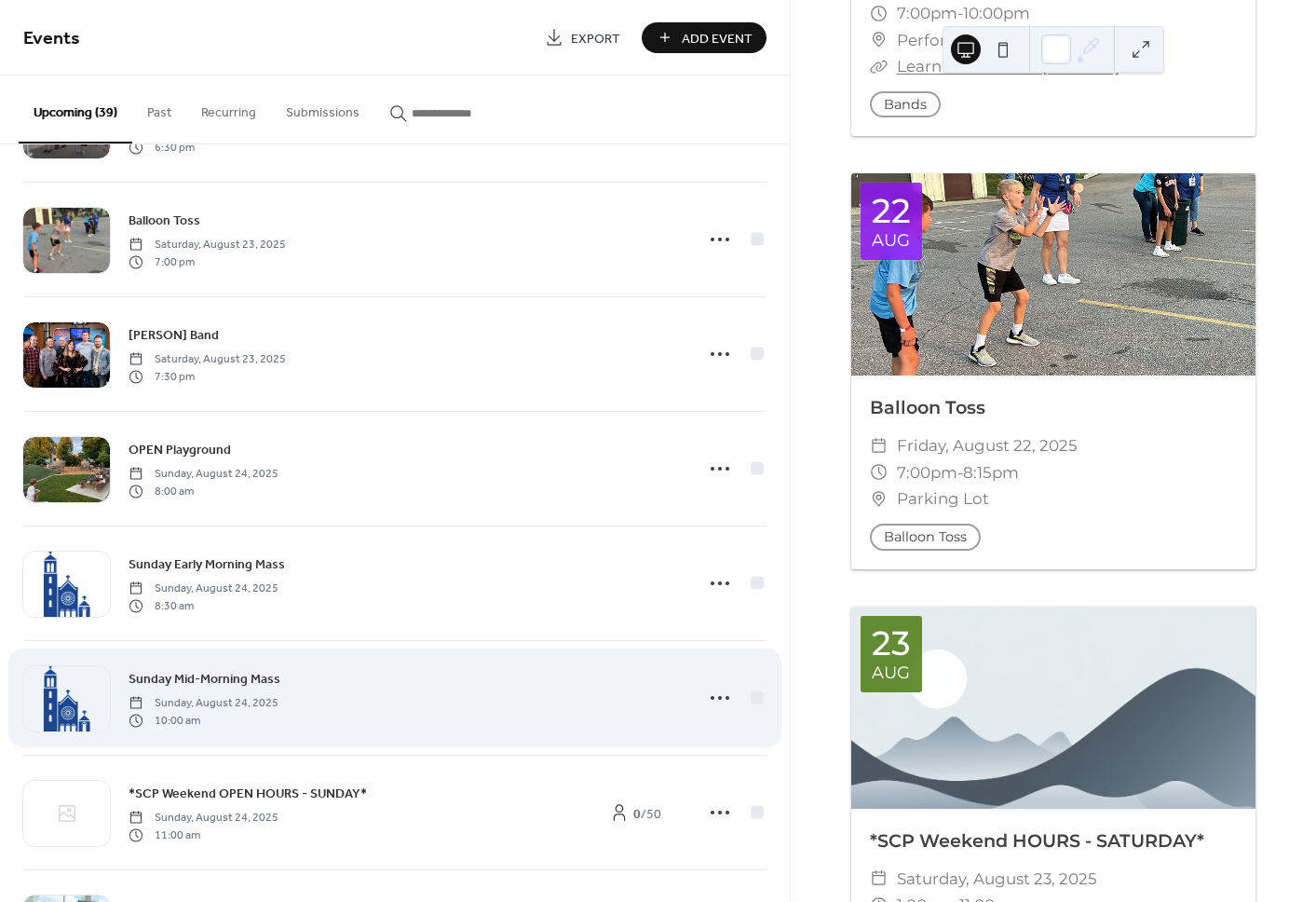 scroll, scrollTop: 3656, scrollLeft: 0, axis: vertical 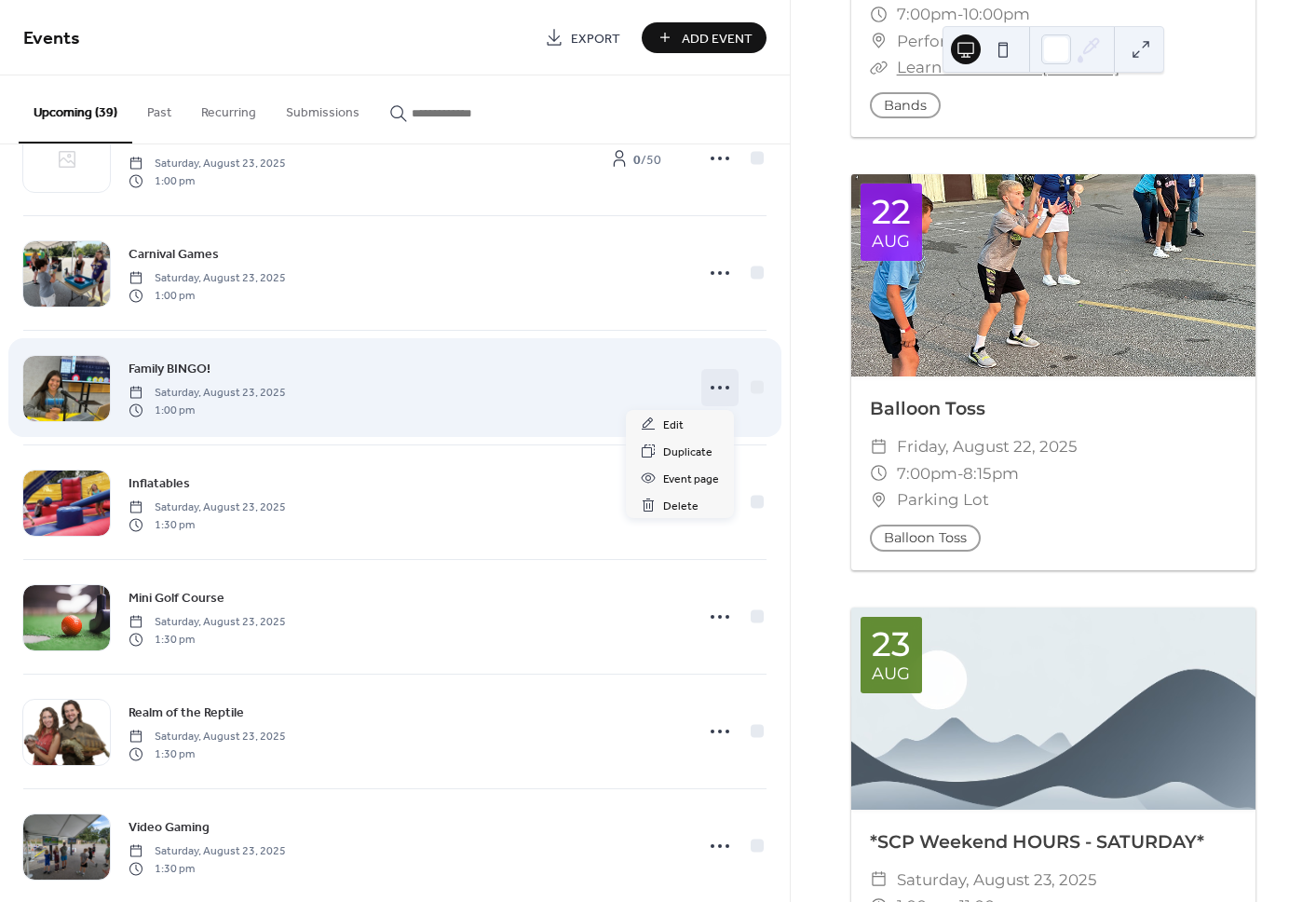 click 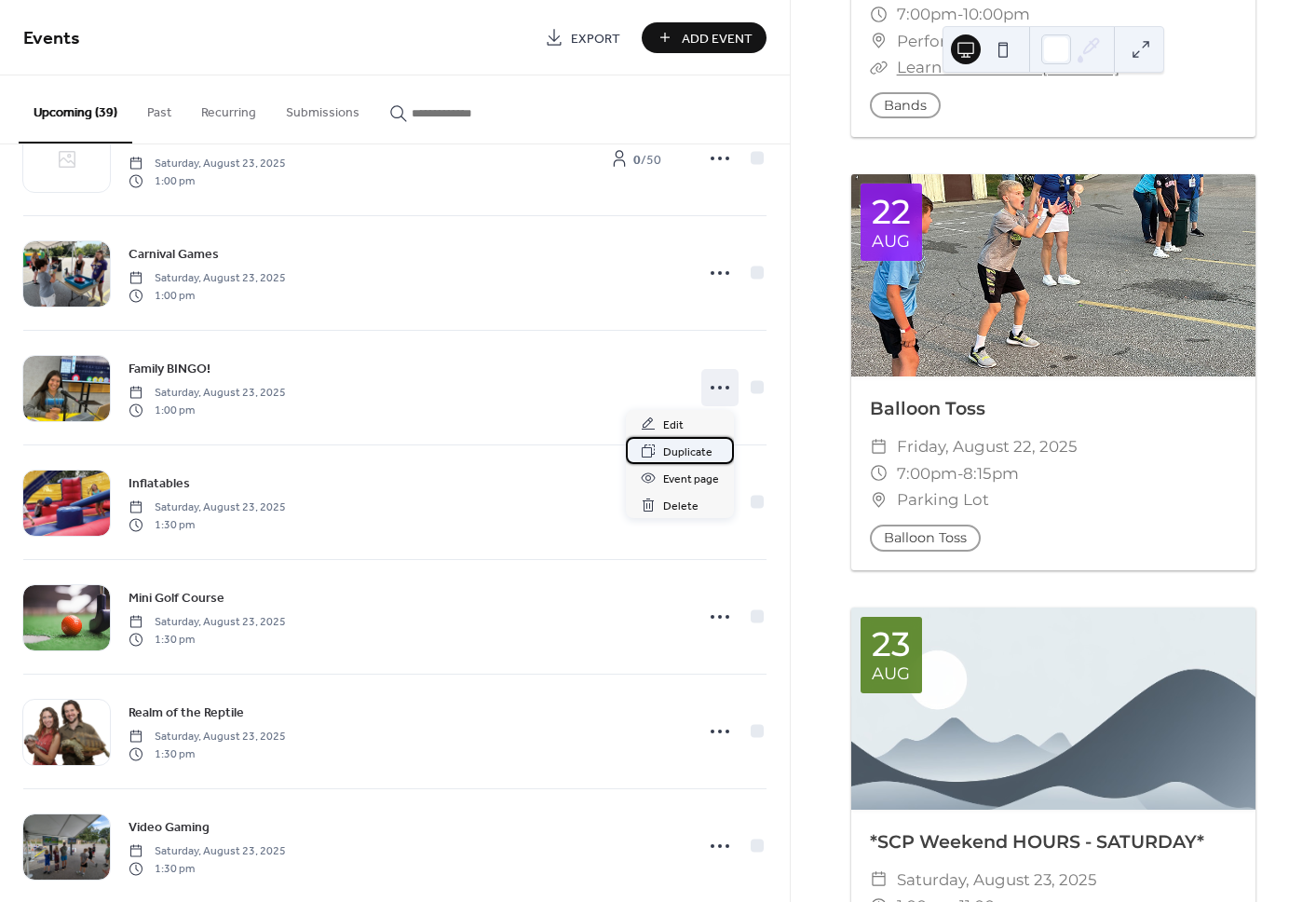 click on "Duplicate" at bounding box center (687, 452) 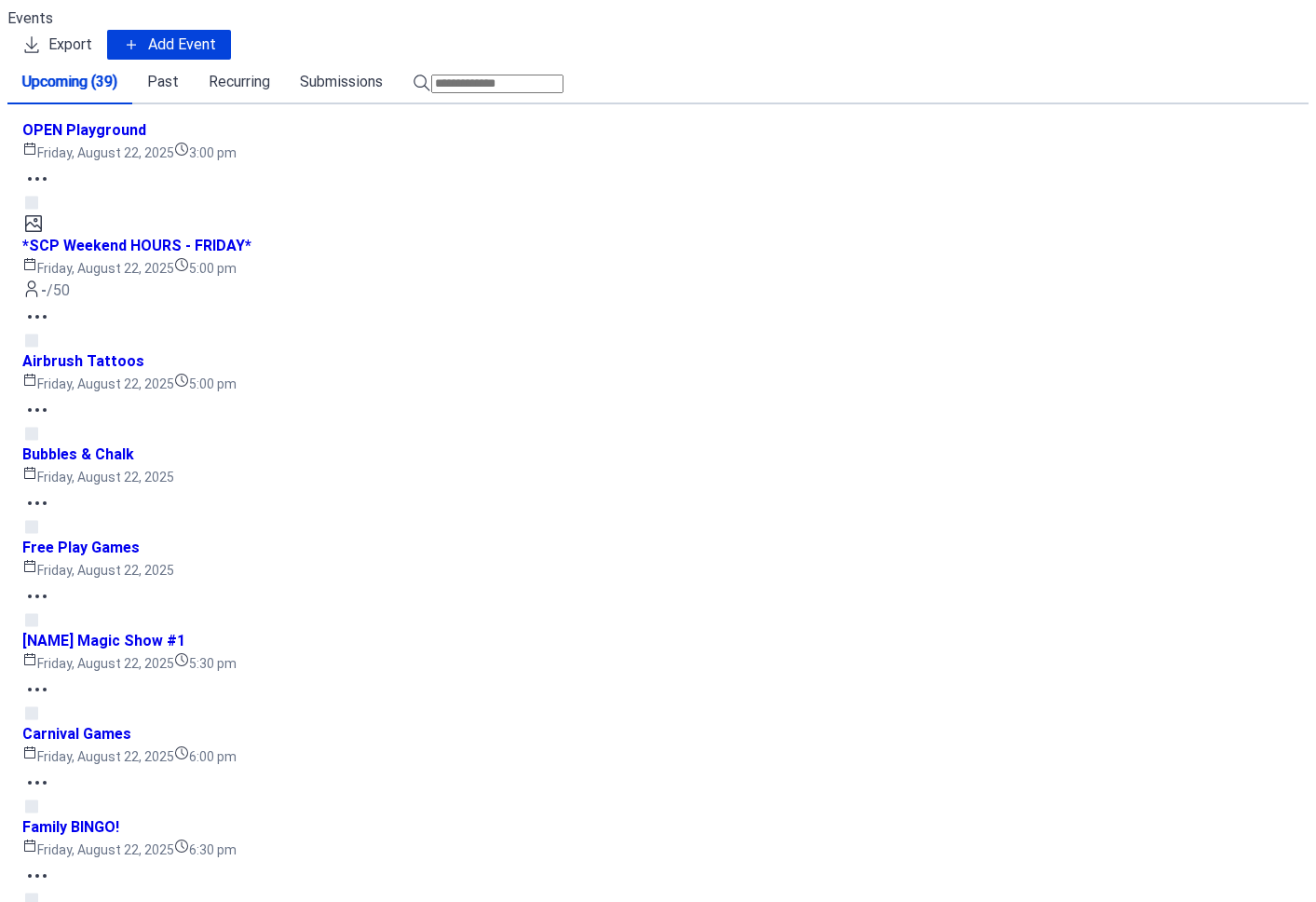 scroll, scrollTop: 0, scrollLeft: 0, axis: both 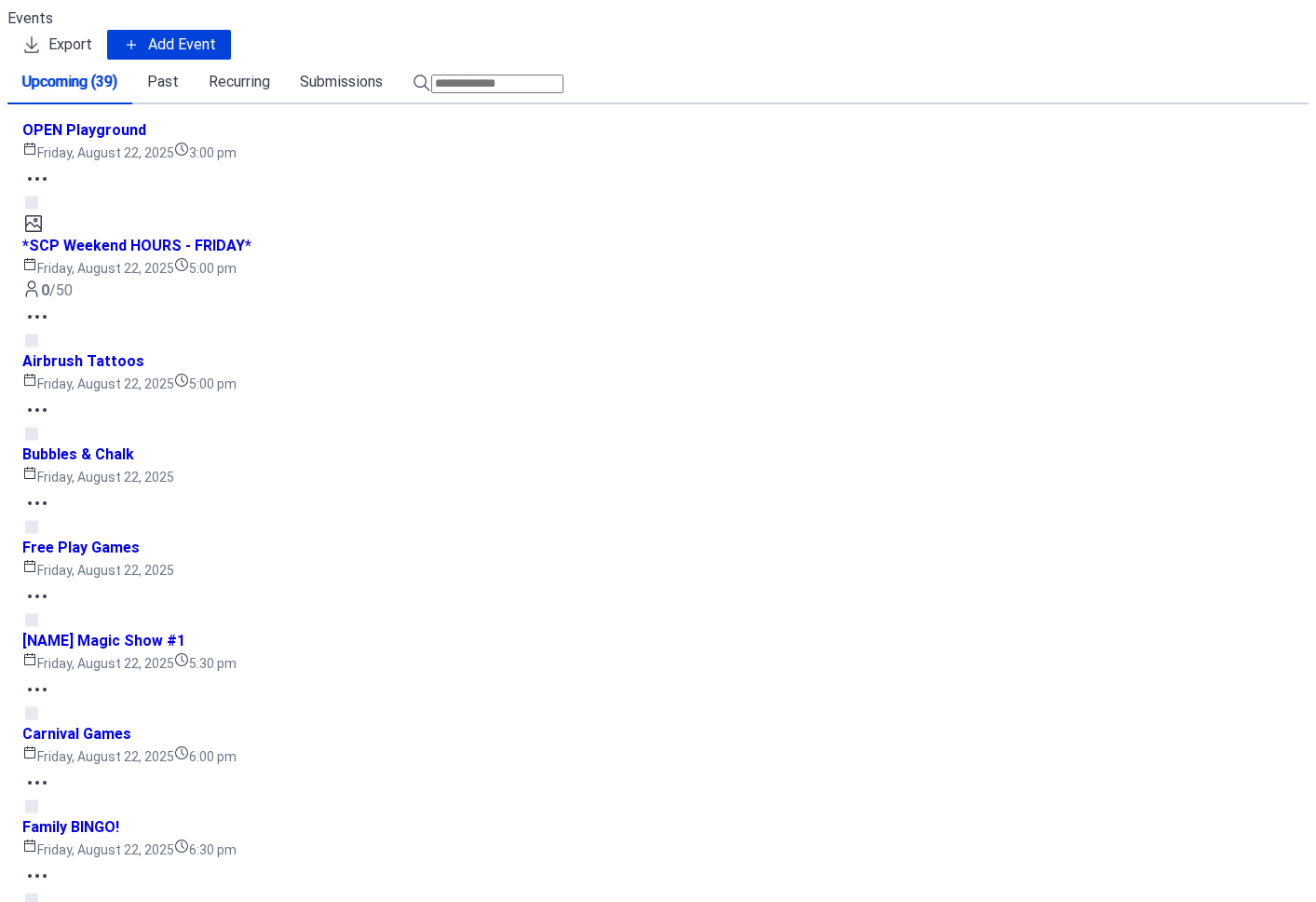 click 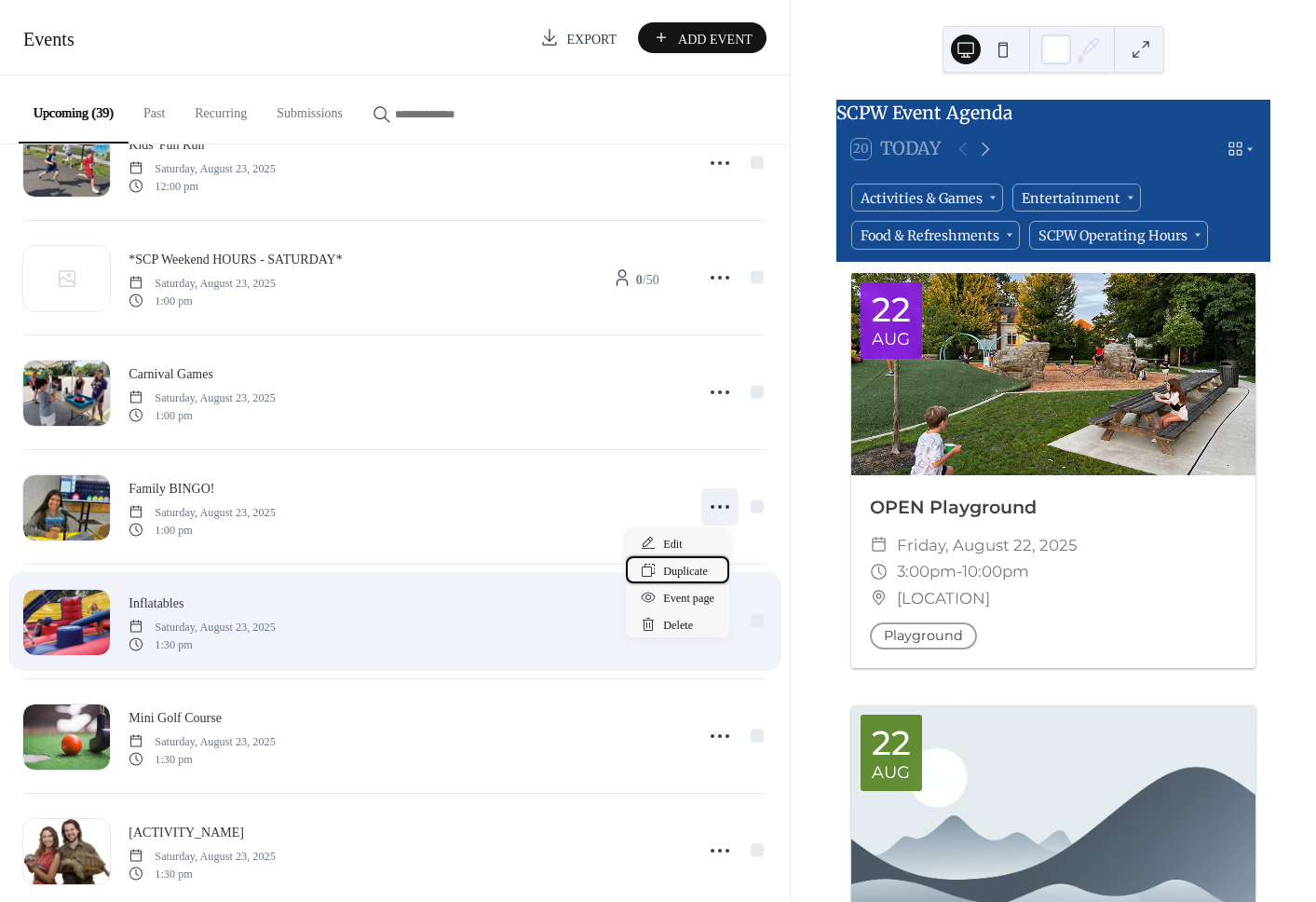 click on "Duplicate" at bounding box center [685, 571] 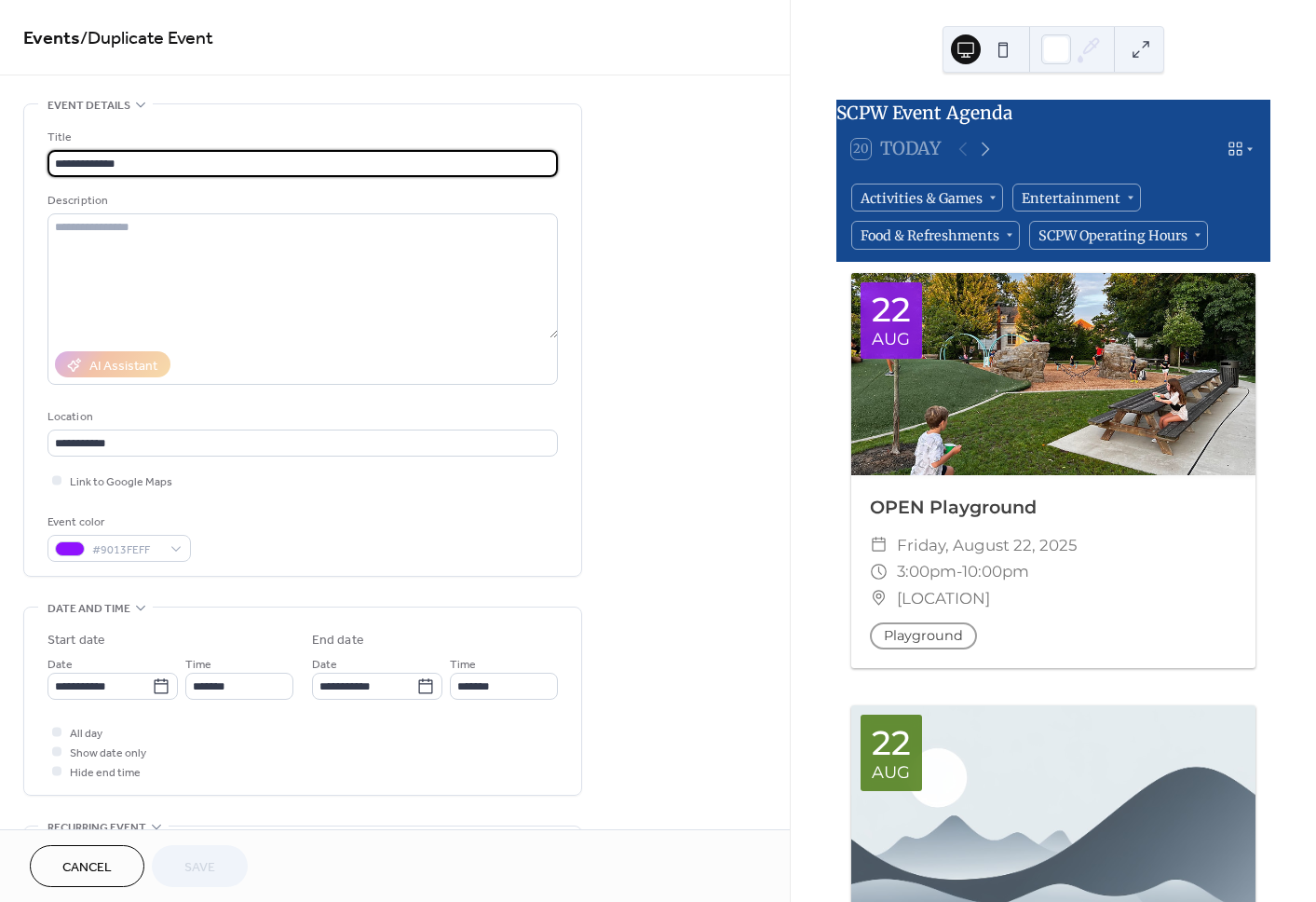 drag, startPoint x: 88, startPoint y: 164, endPoint x: 250, endPoint y: 162, distance: 162.01235 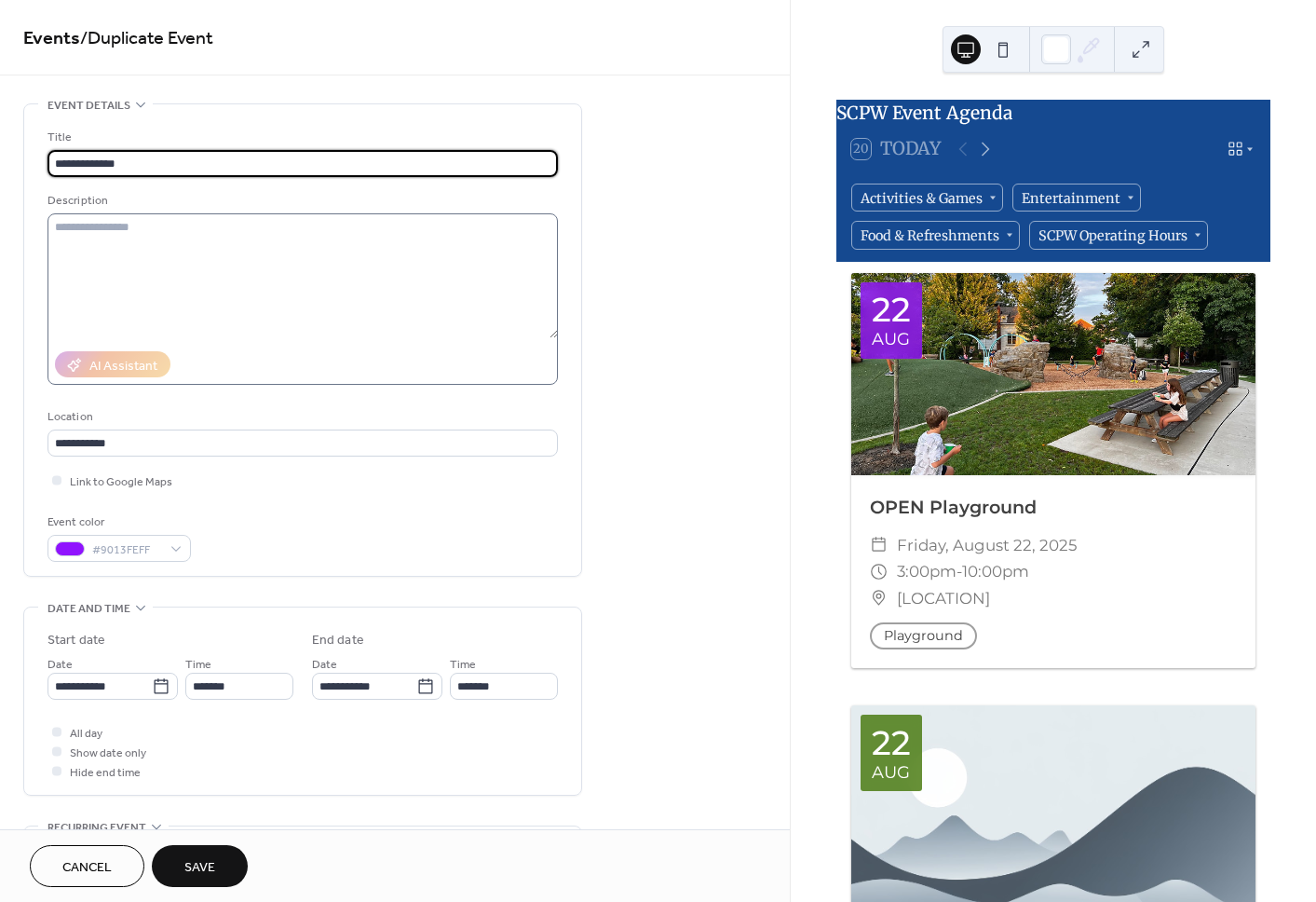 type on "**********" 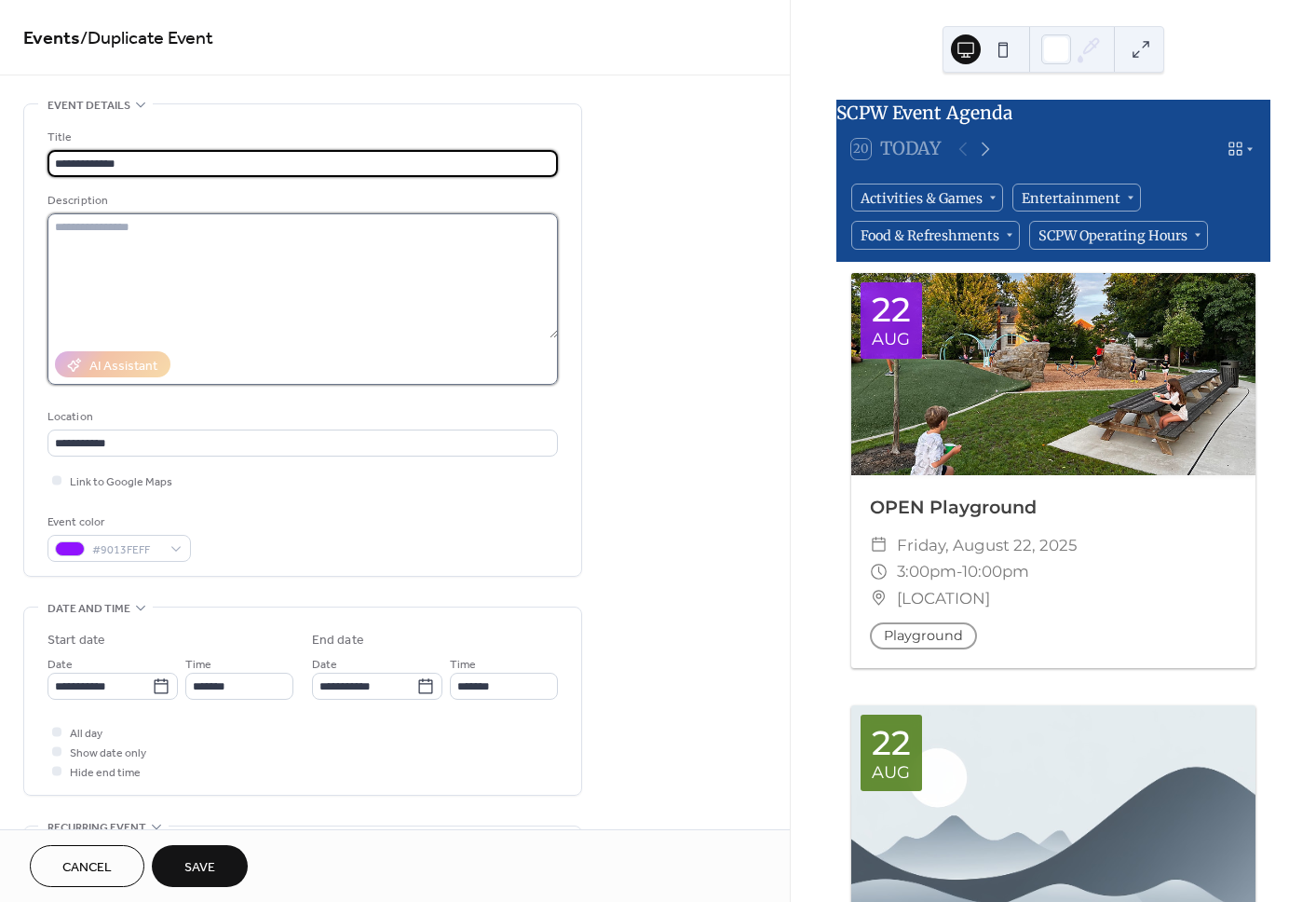 click at bounding box center (303, 276) 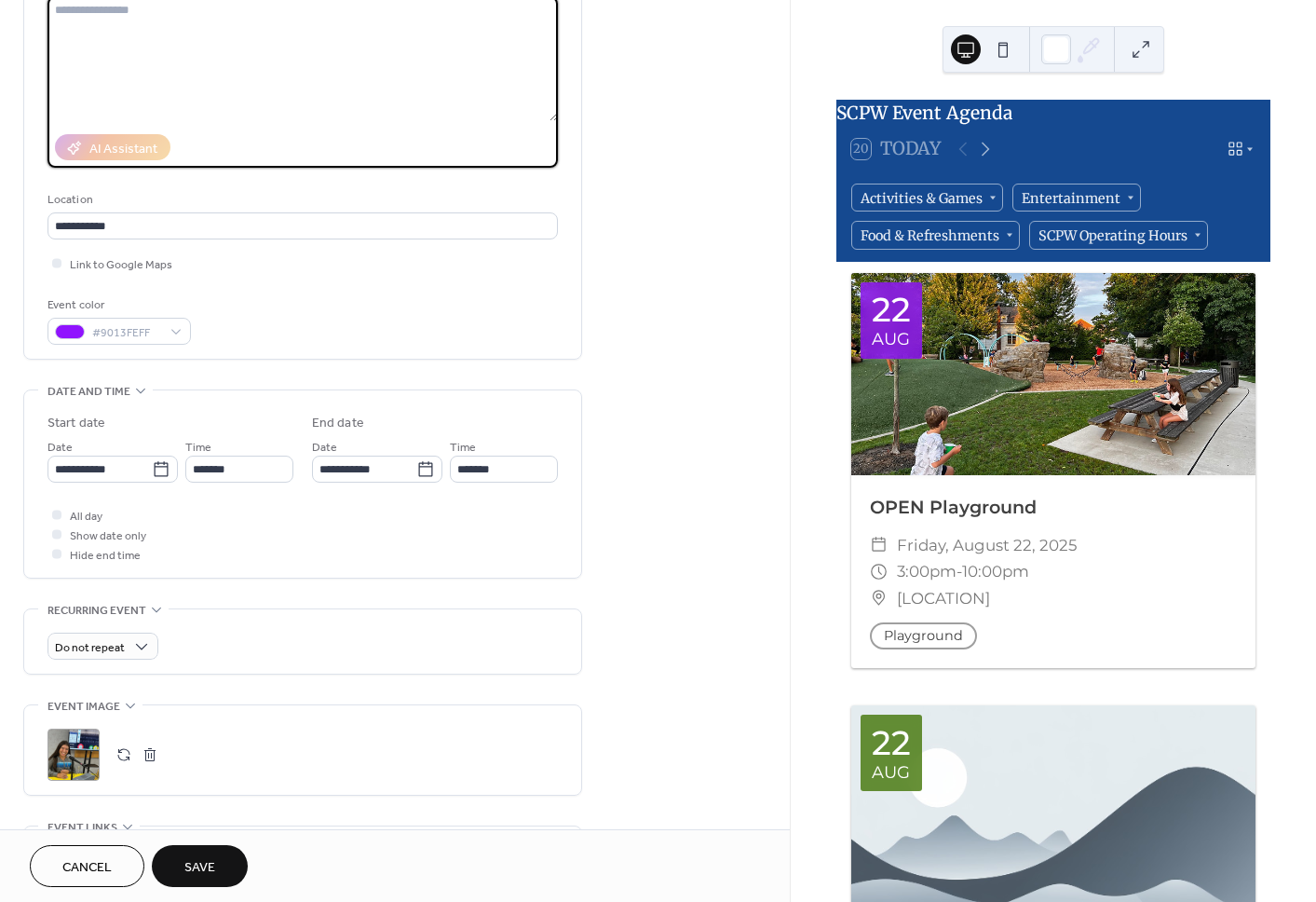 scroll, scrollTop: 218, scrollLeft: 0, axis: vertical 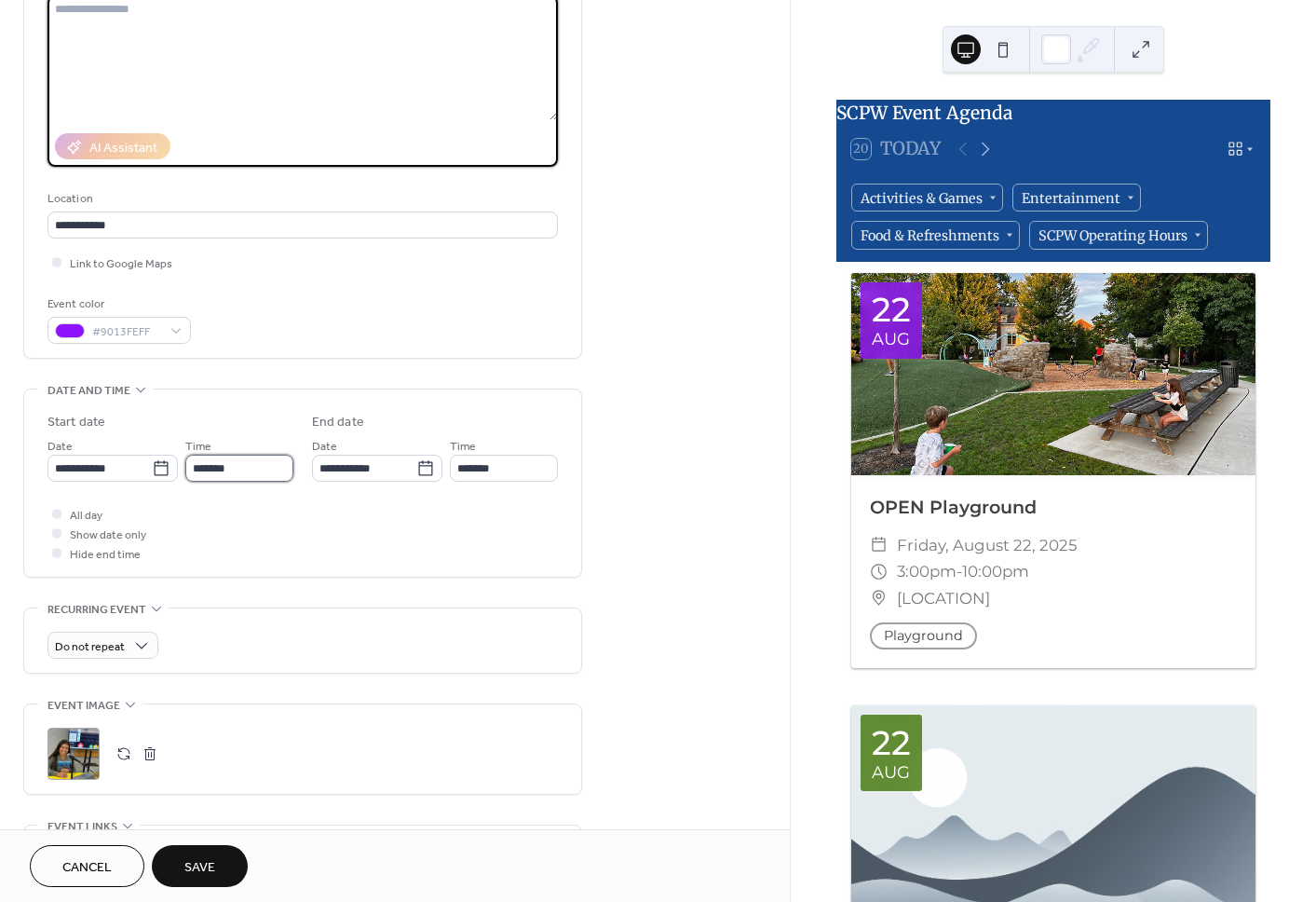 click on "*******" at bounding box center [239, 468] 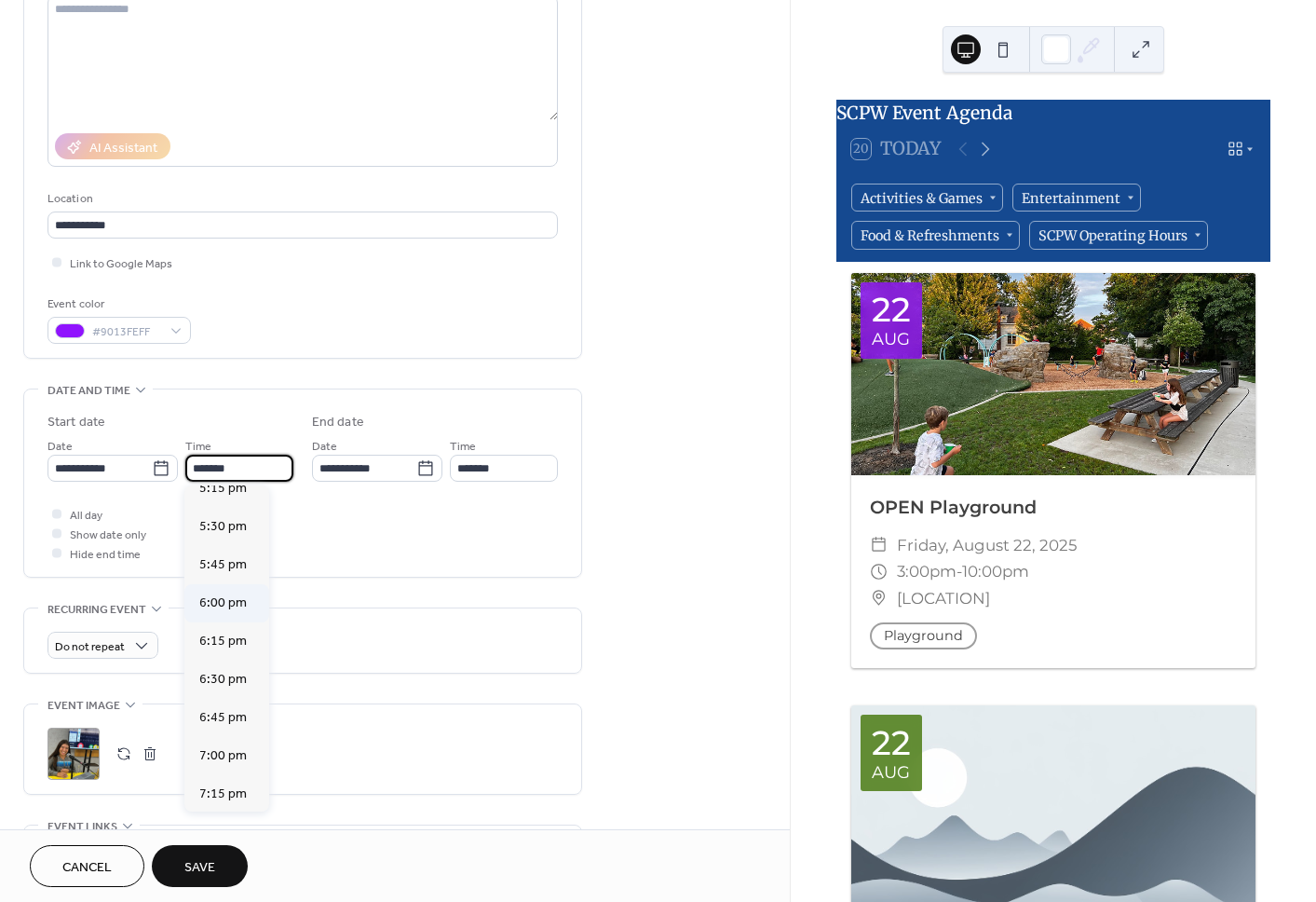 scroll, scrollTop: 2654, scrollLeft: 0, axis: vertical 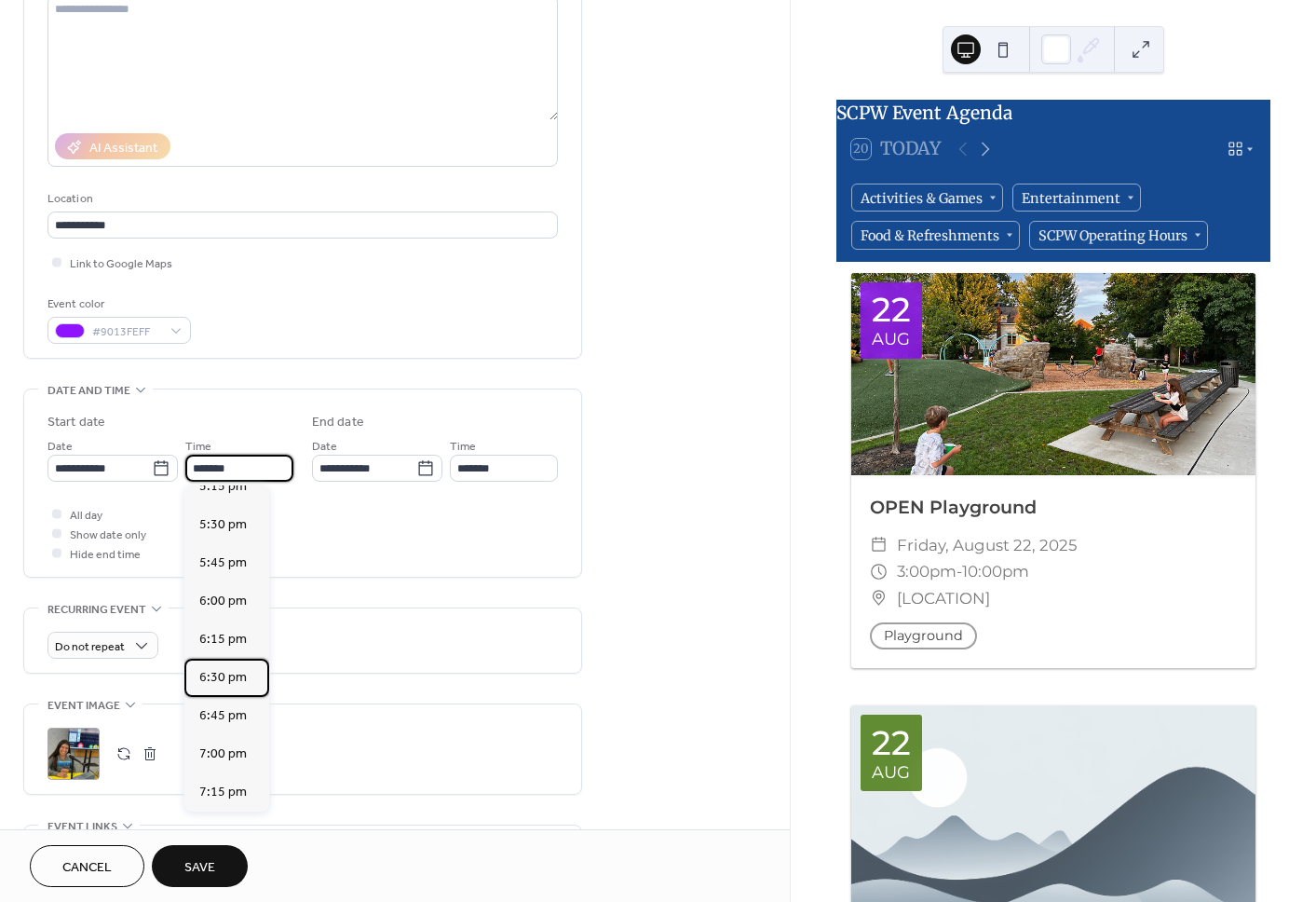 click on "6:30 pm" at bounding box center [223, 677] 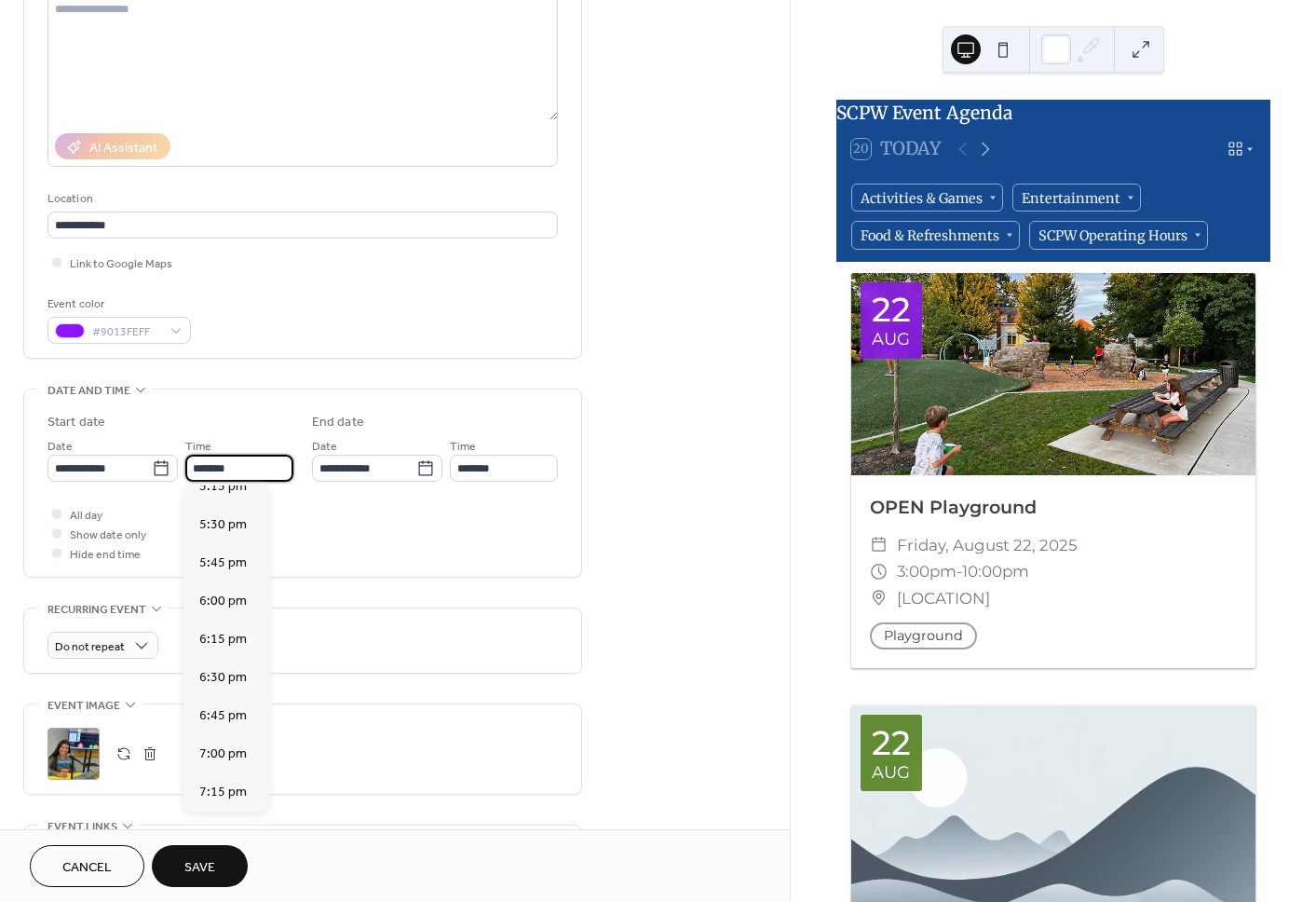 type on "*******" 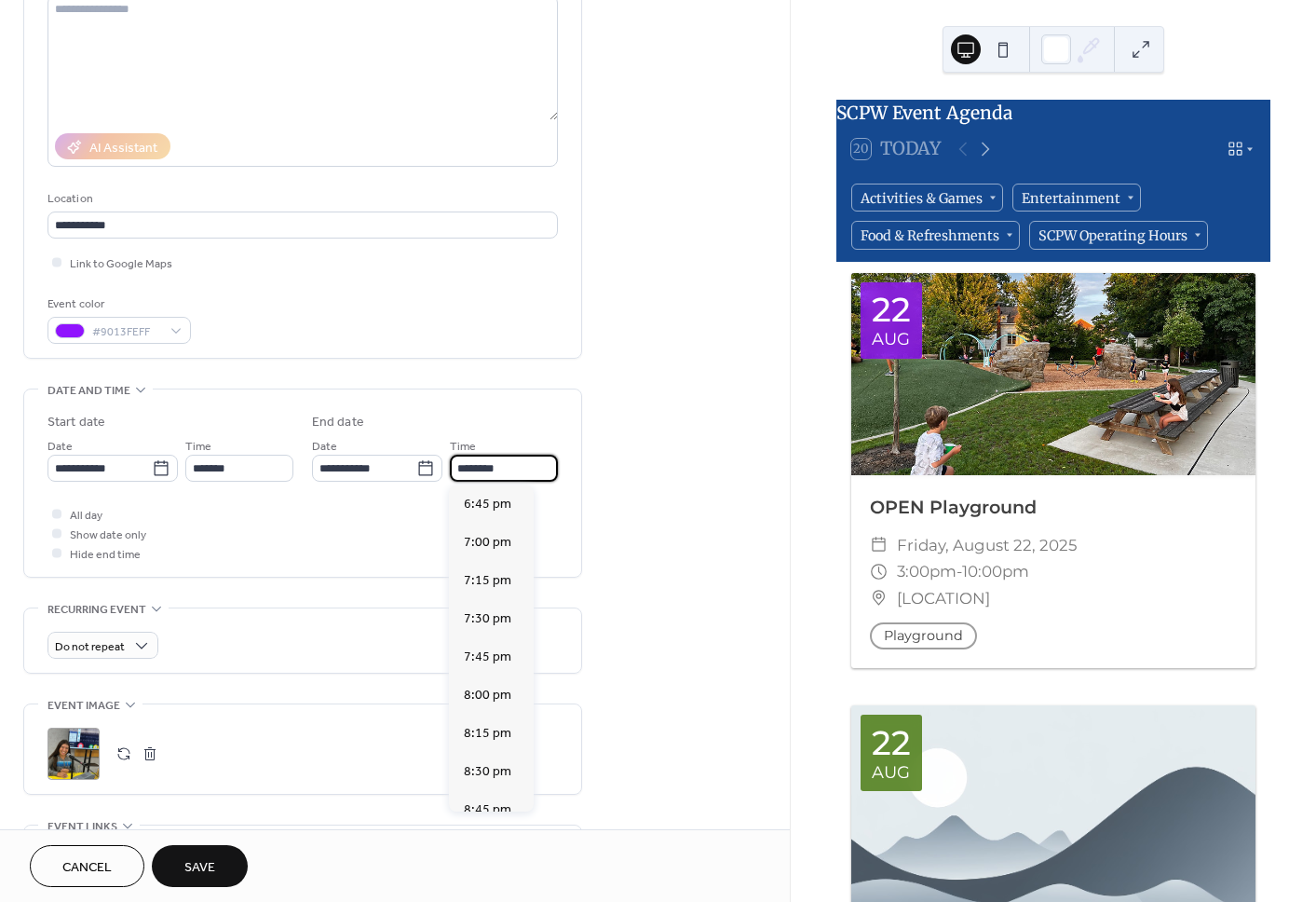 click on "********" at bounding box center [504, 468] 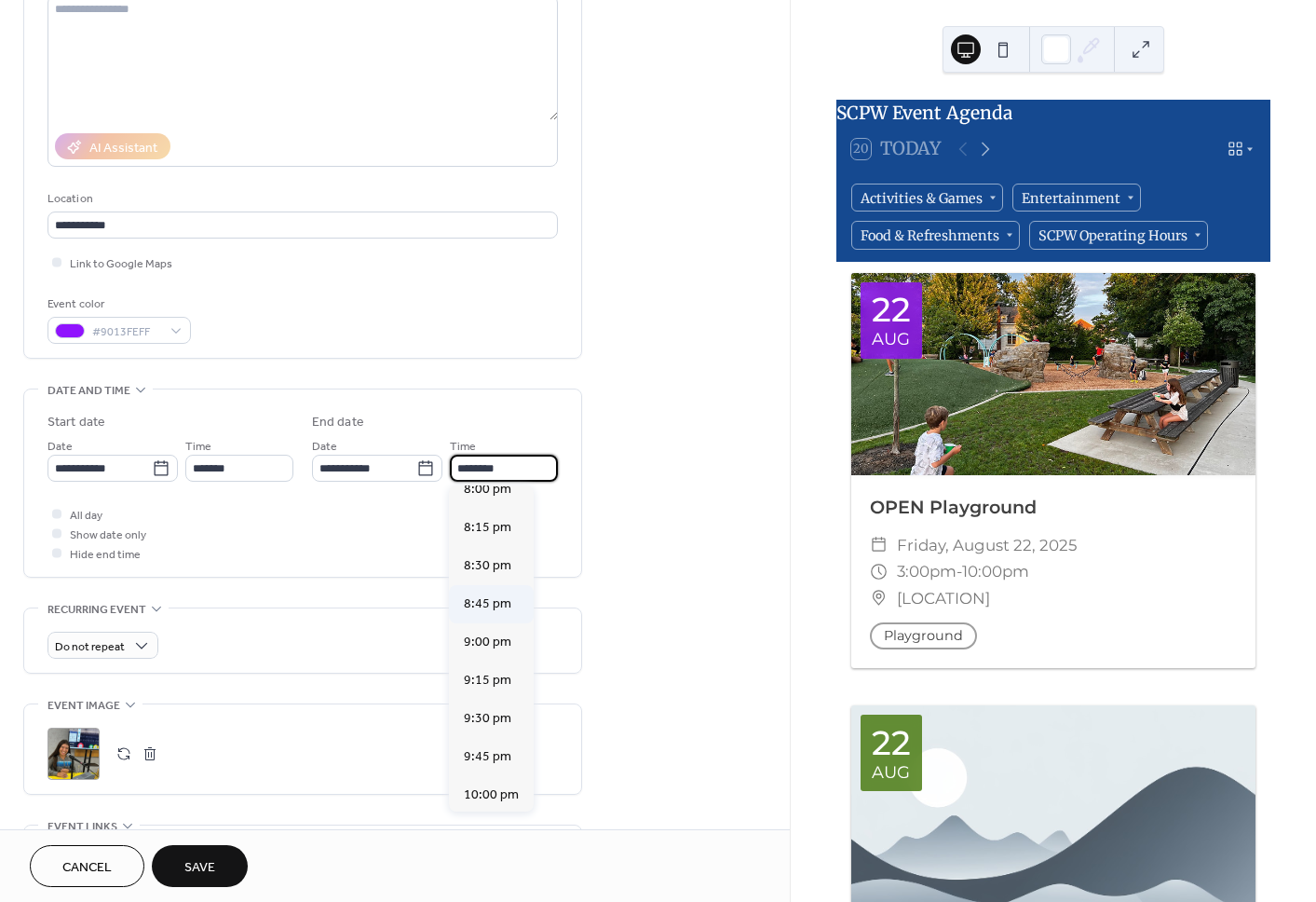 scroll, scrollTop: 199, scrollLeft: 0, axis: vertical 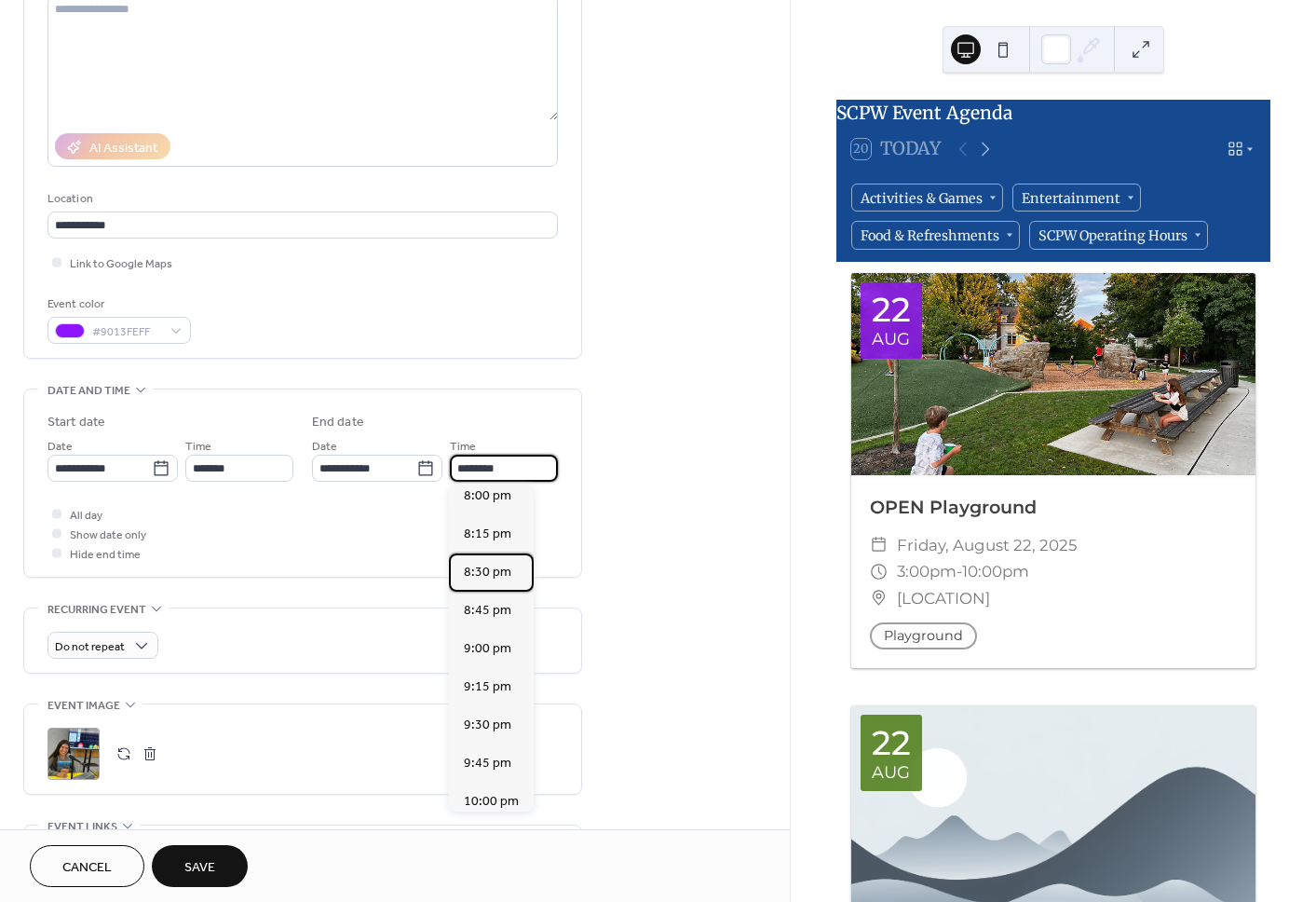 click on "8:30 pm" at bounding box center (487, 572) 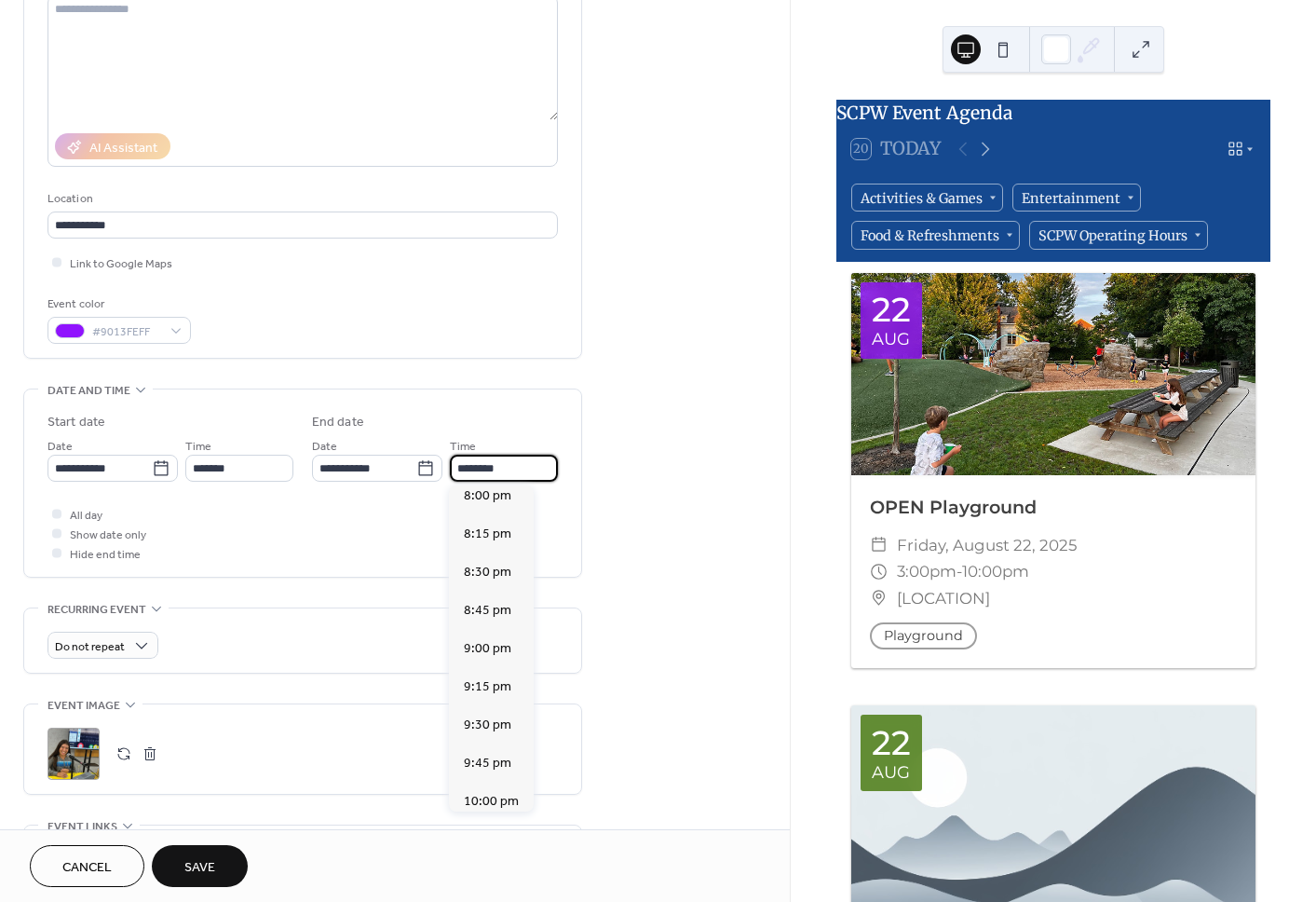 type on "*******" 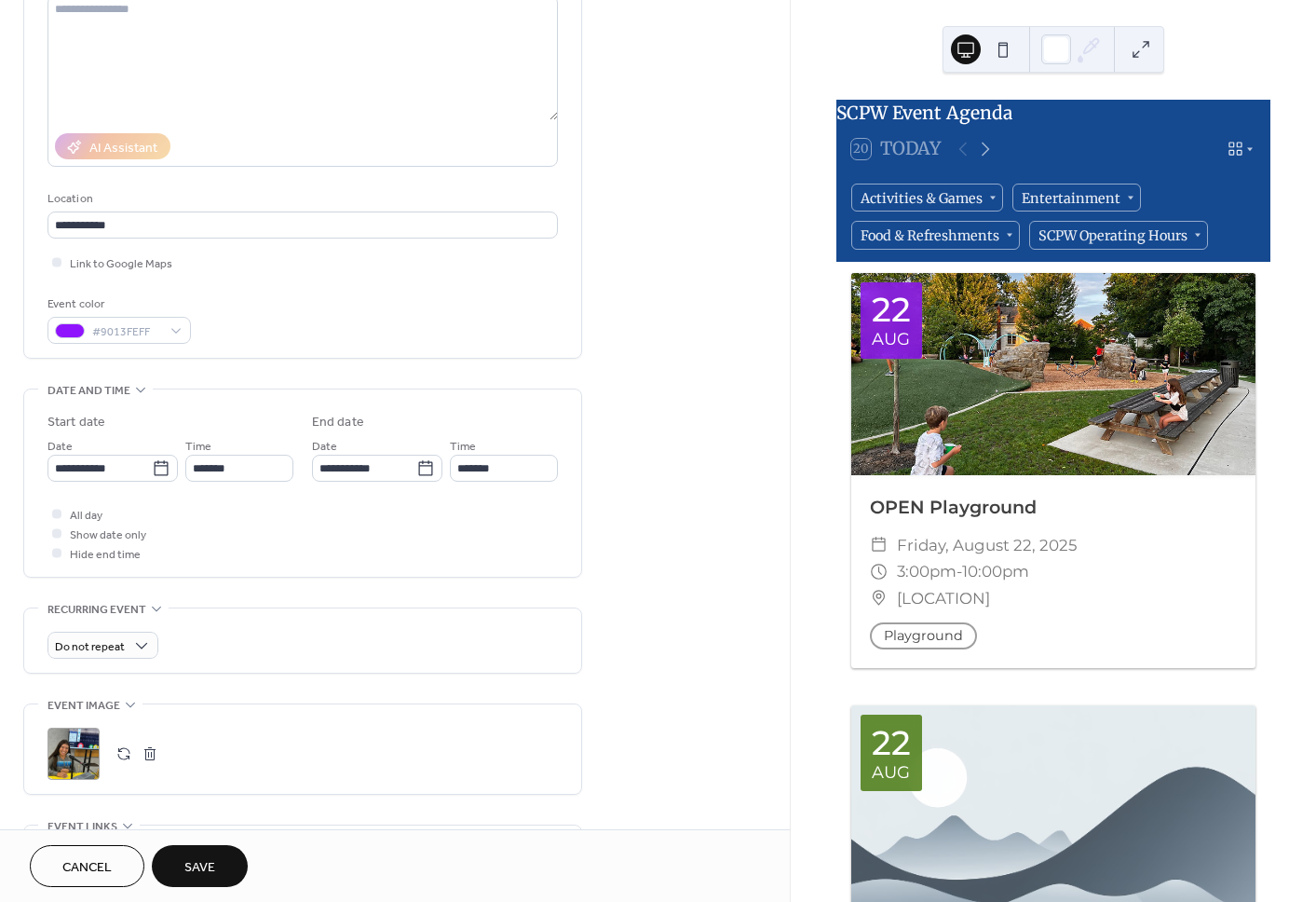 click on "**********" at bounding box center [395, 772] 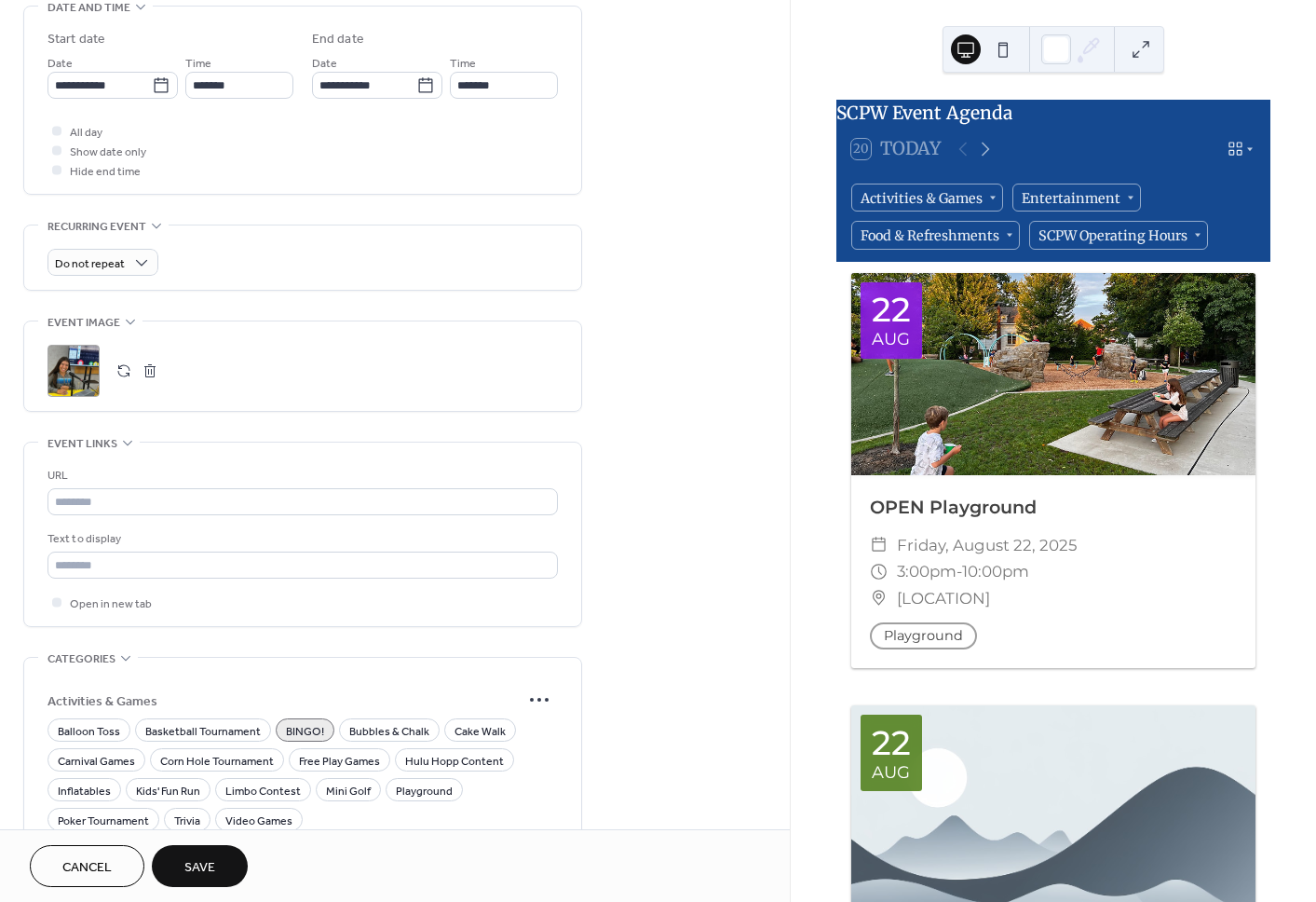 scroll, scrollTop: 605, scrollLeft: 0, axis: vertical 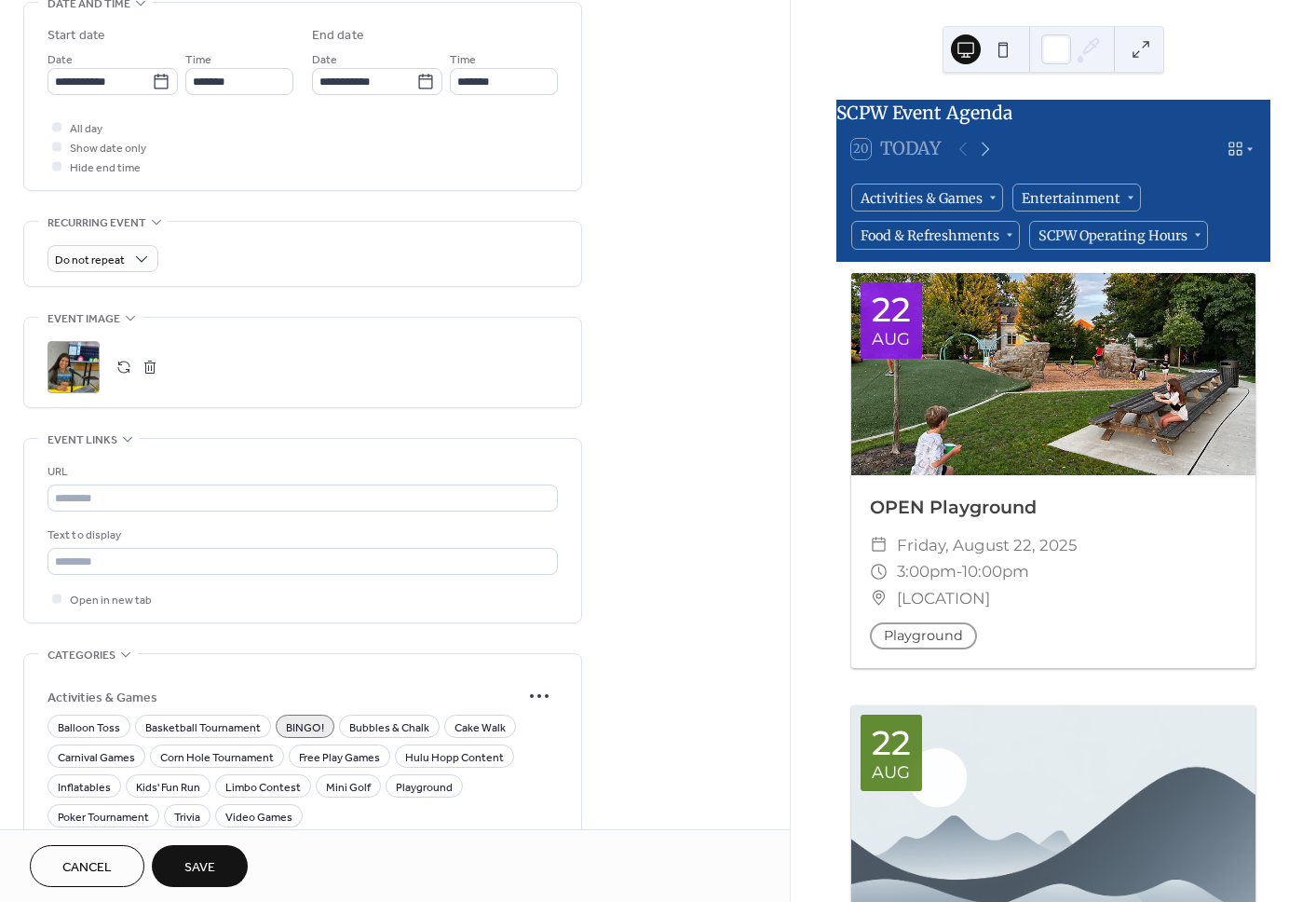 click on ";" at bounding box center (303, 367) 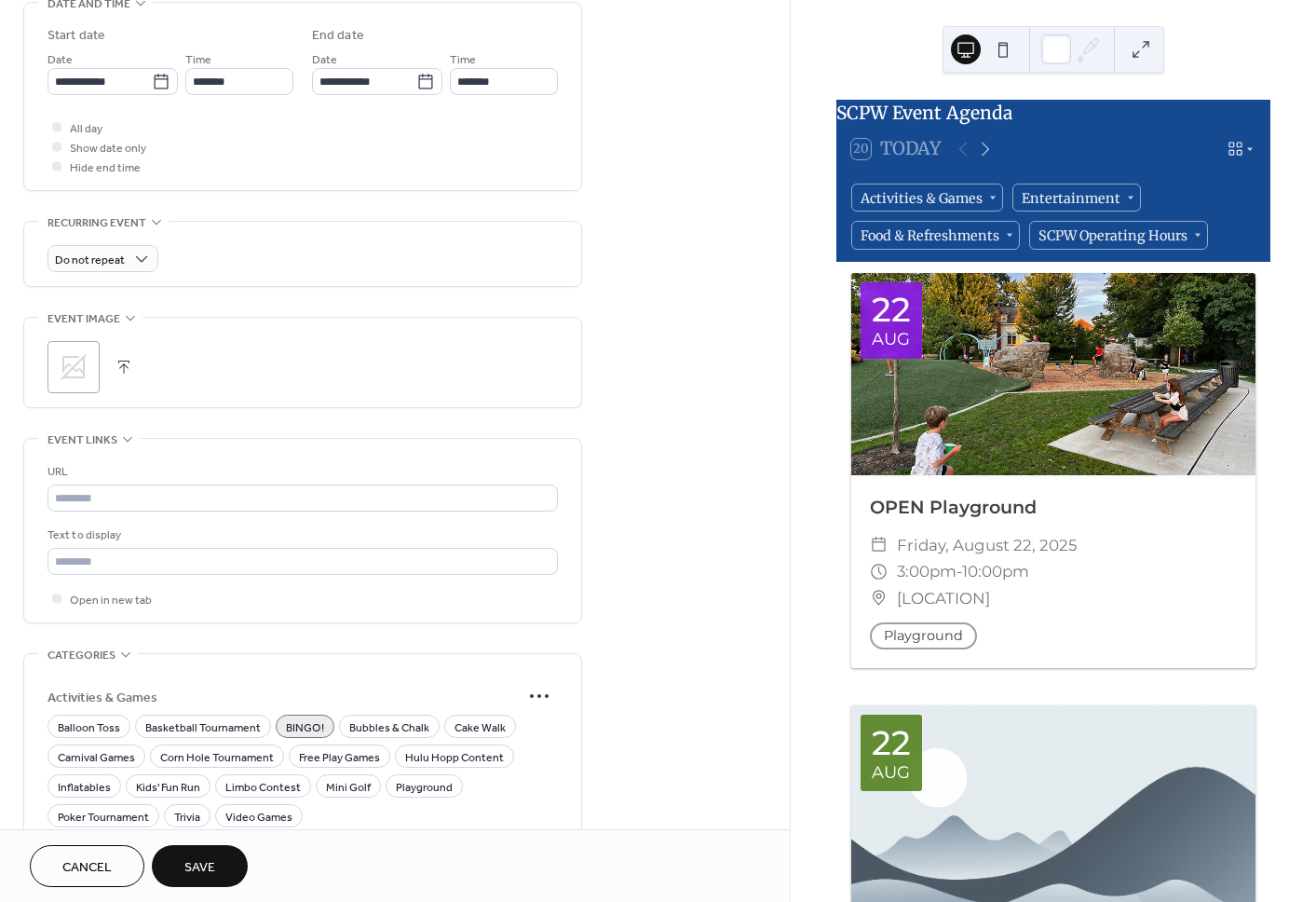 click at bounding box center [124, 367] 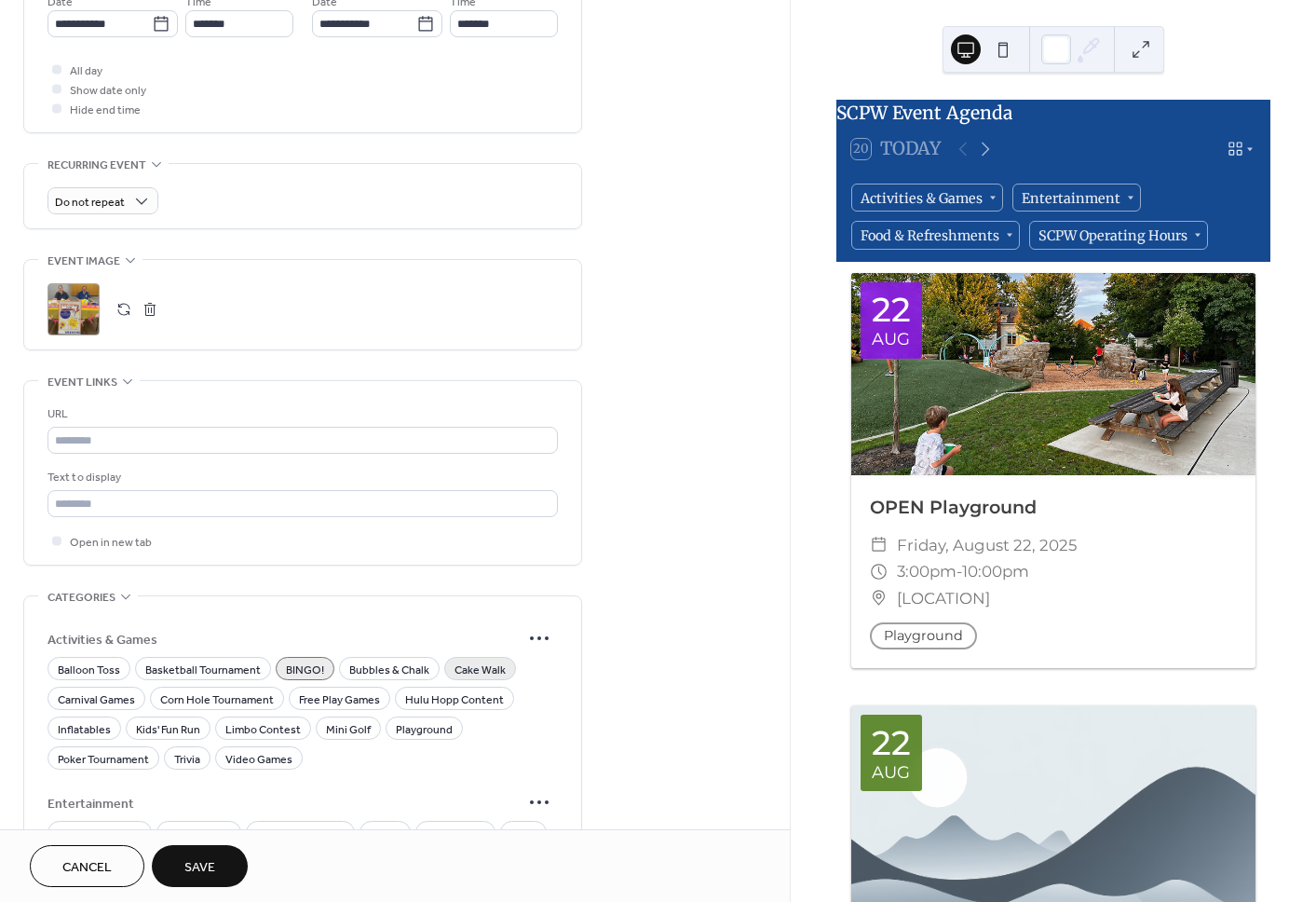 scroll, scrollTop: 671, scrollLeft: 0, axis: vertical 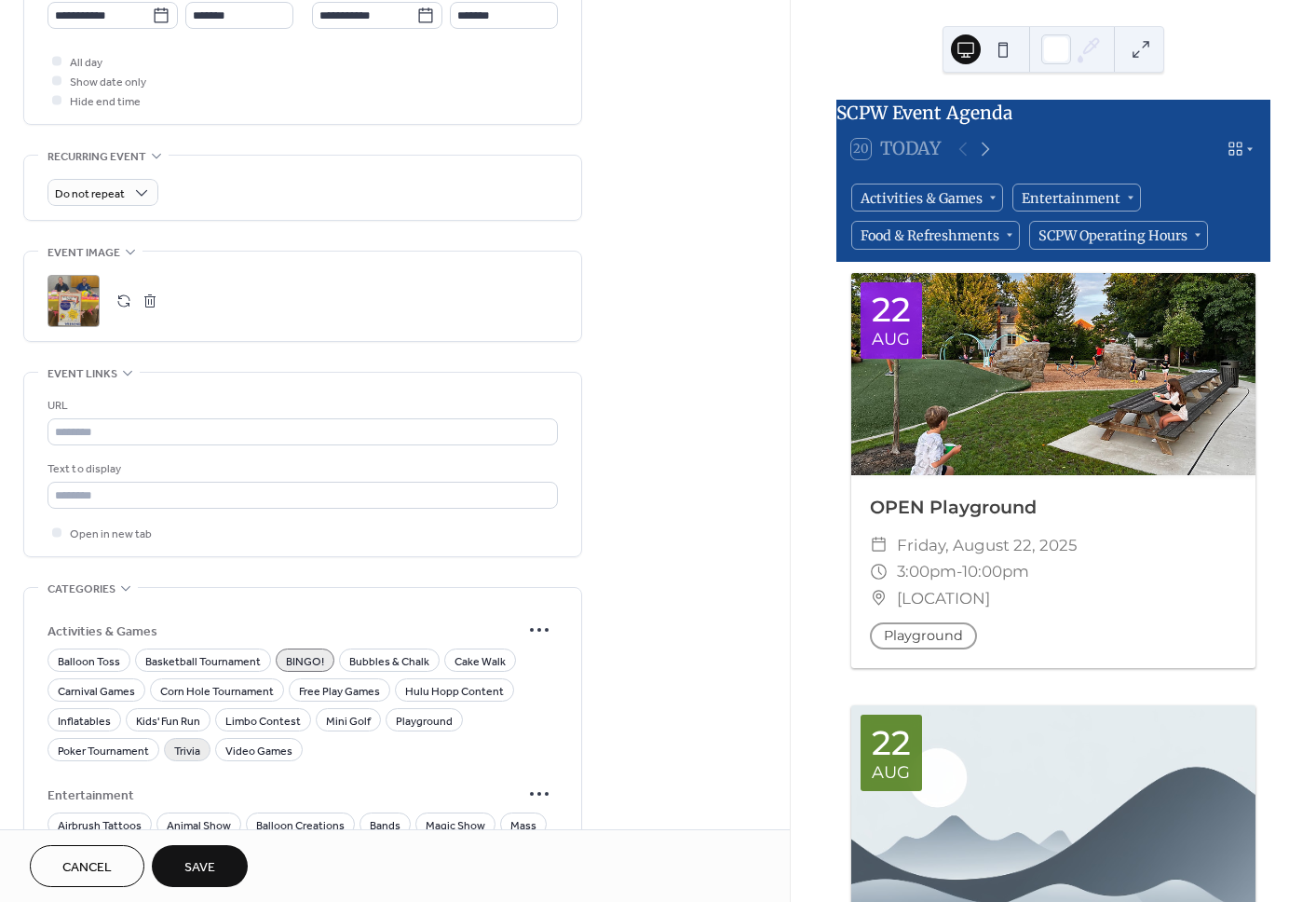 click on "Trivia" at bounding box center (187, 751) 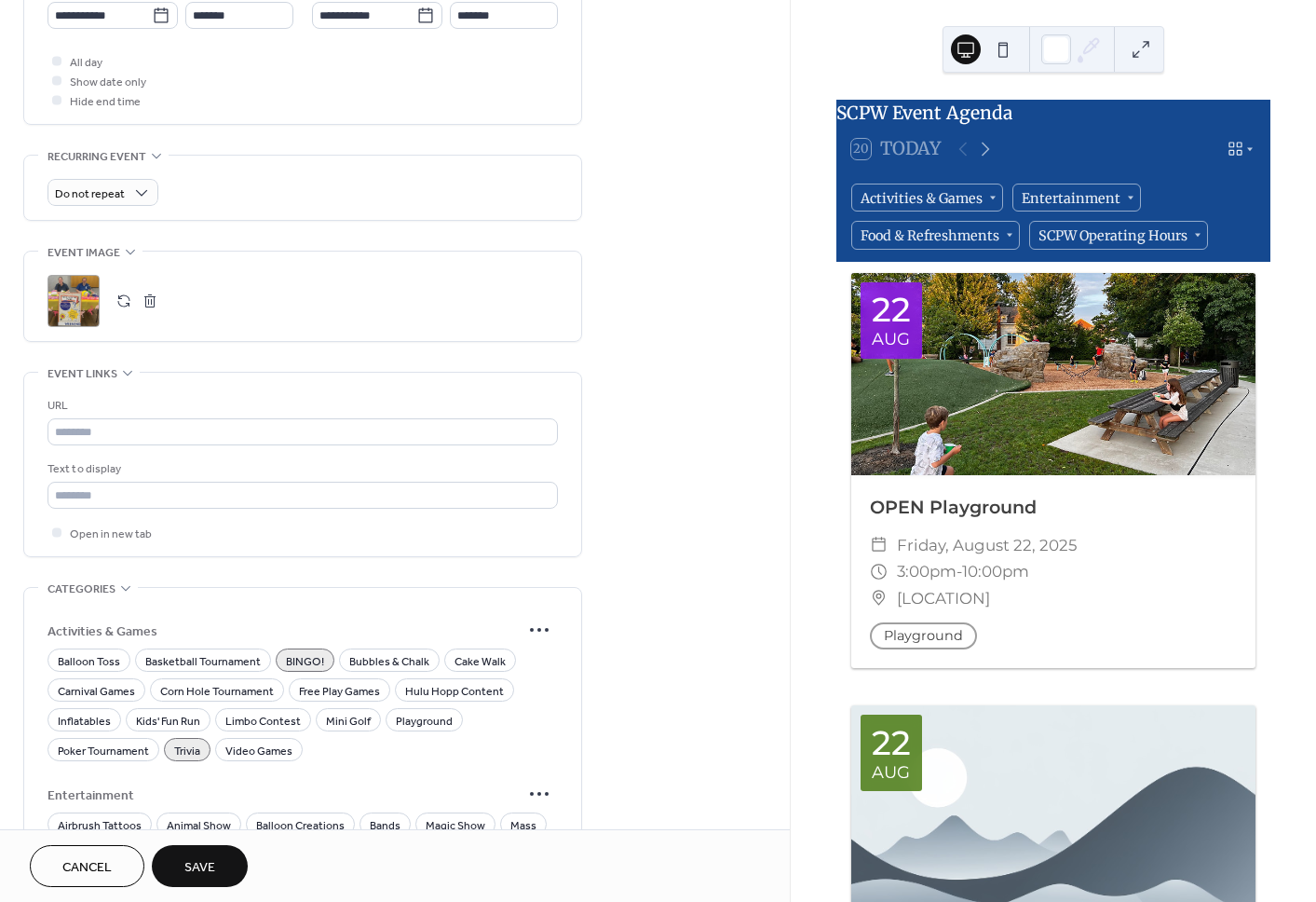 click on "BINGO!" at bounding box center (305, 662) 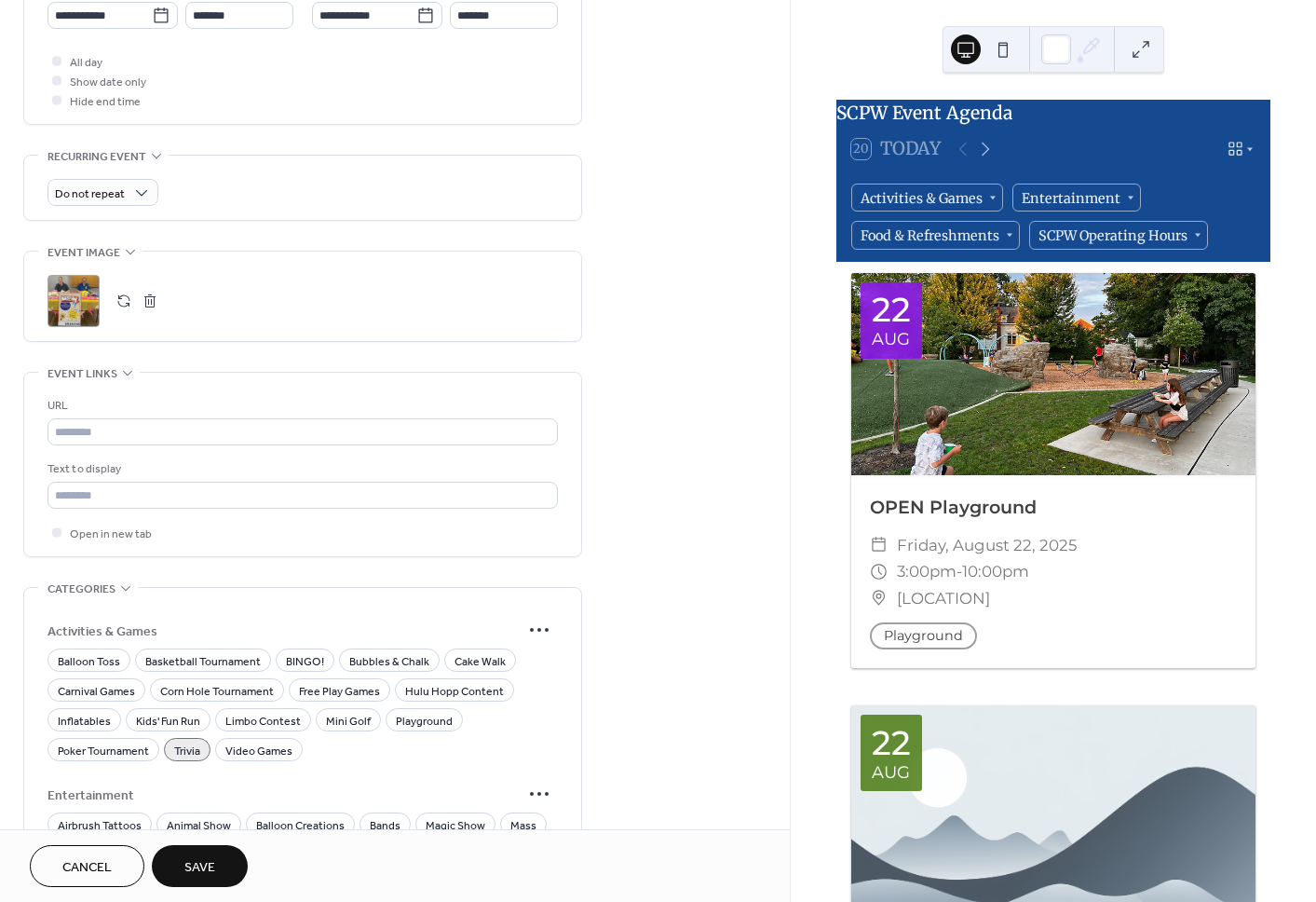 click on "**********" at bounding box center (395, 320) 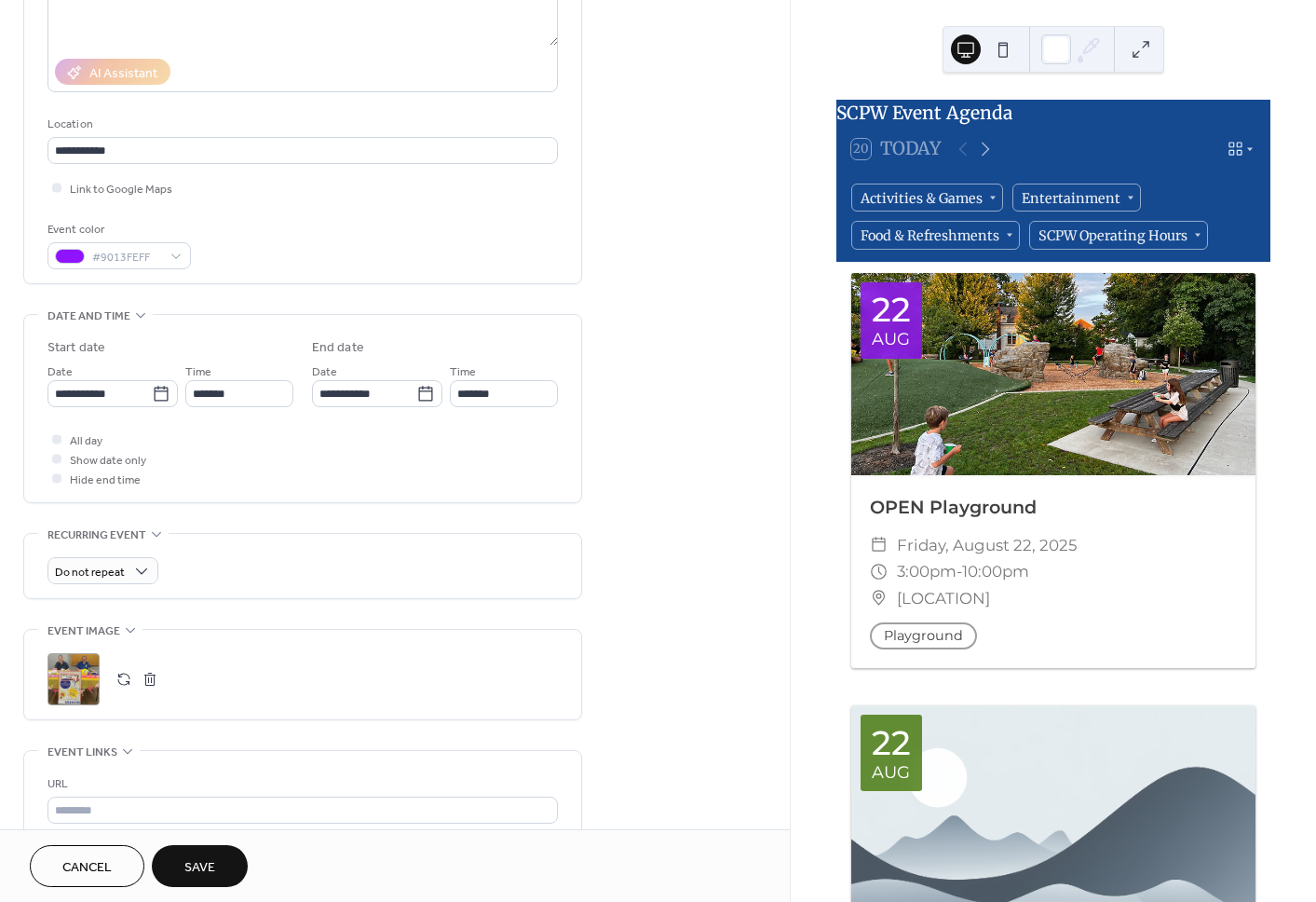 scroll, scrollTop: 290, scrollLeft: 0, axis: vertical 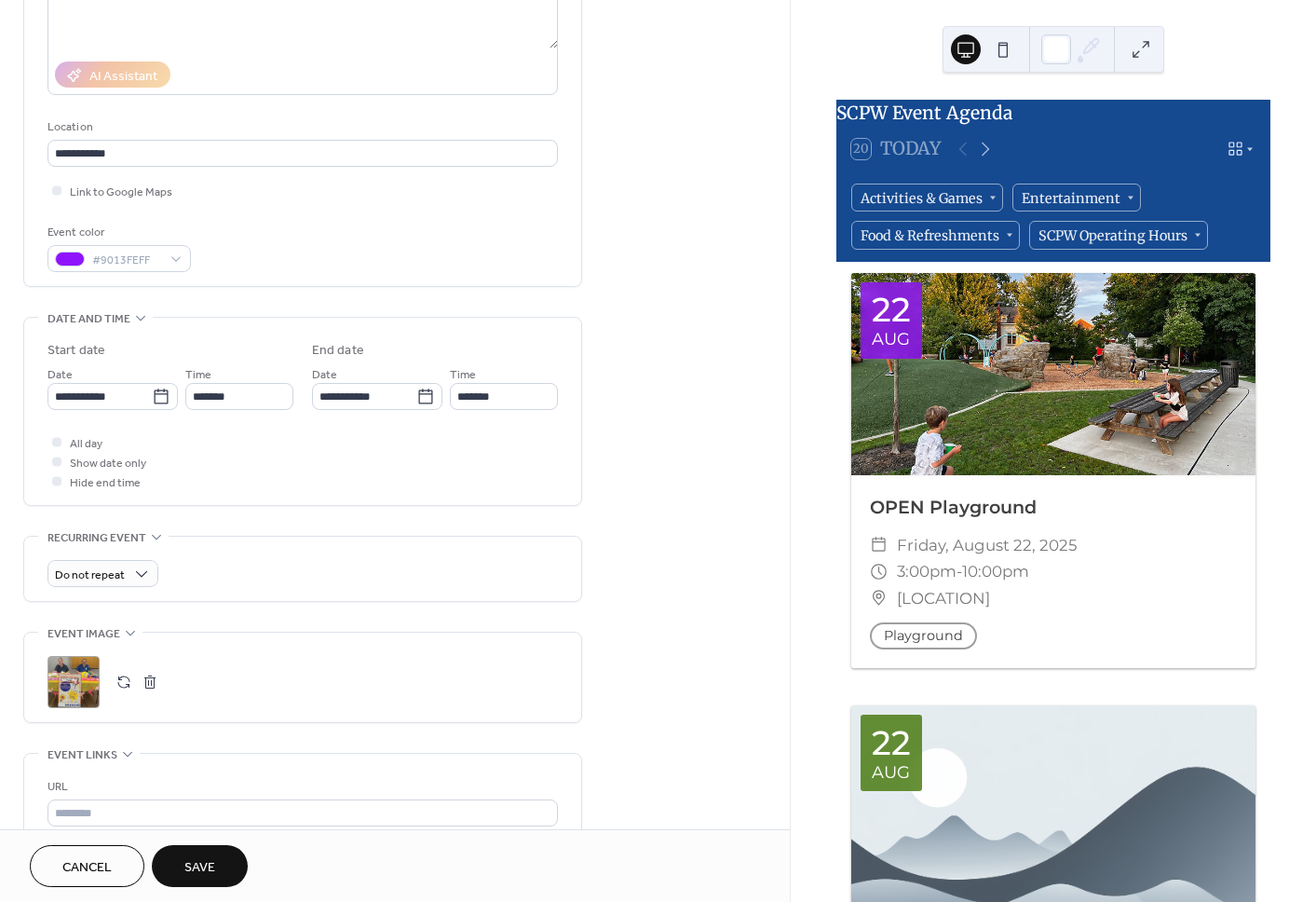 click on "Save" at bounding box center (199, 866) 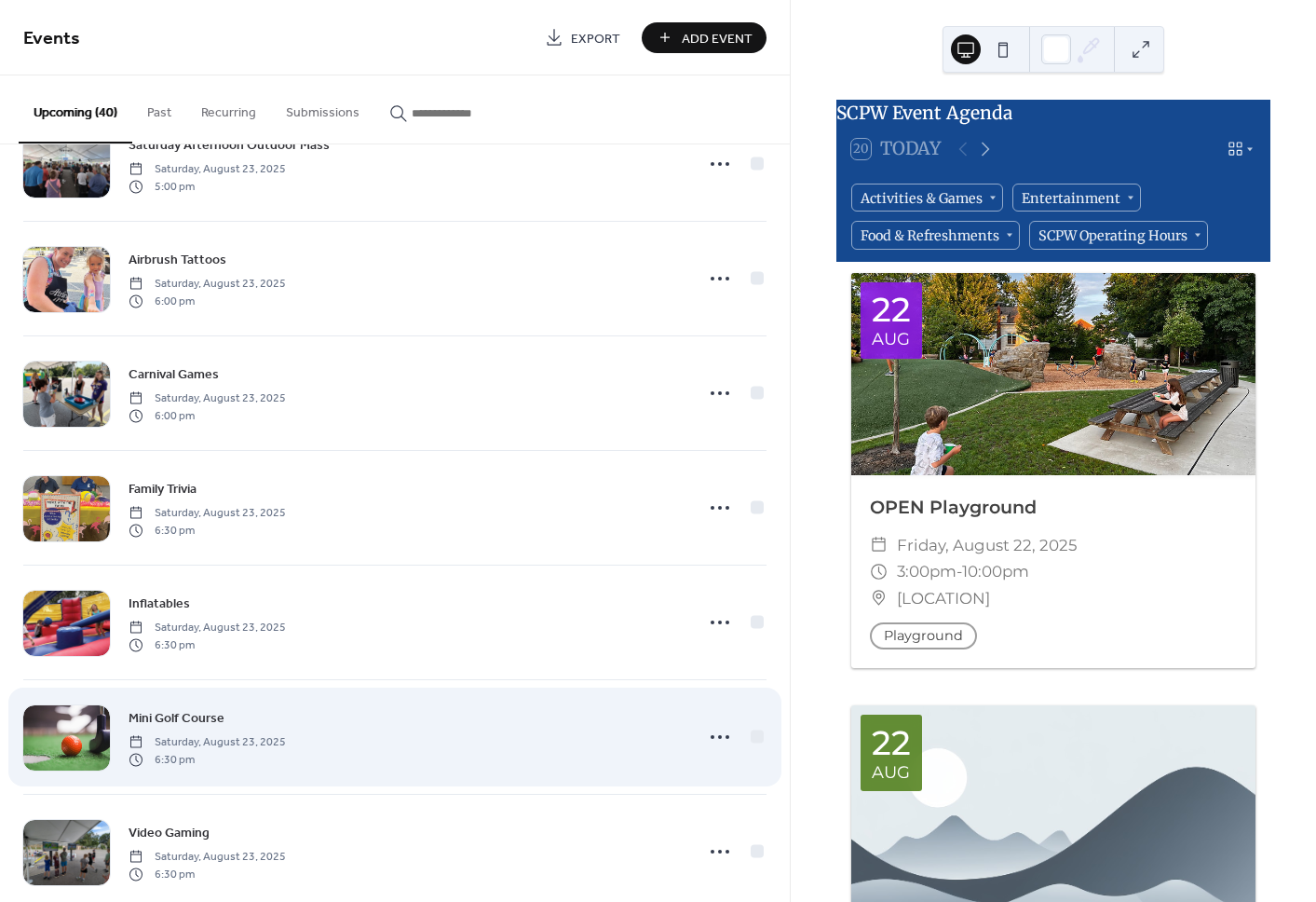 scroll, scrollTop: 3042, scrollLeft: 0, axis: vertical 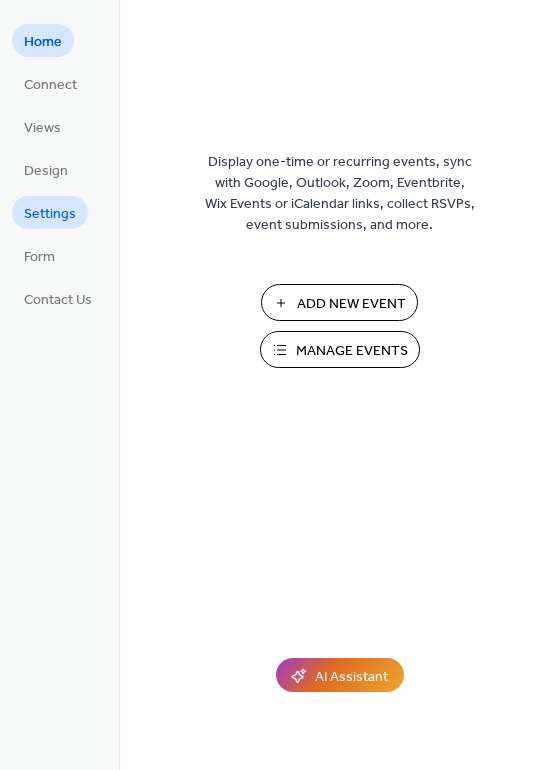 click on "Settings" at bounding box center (50, 214) 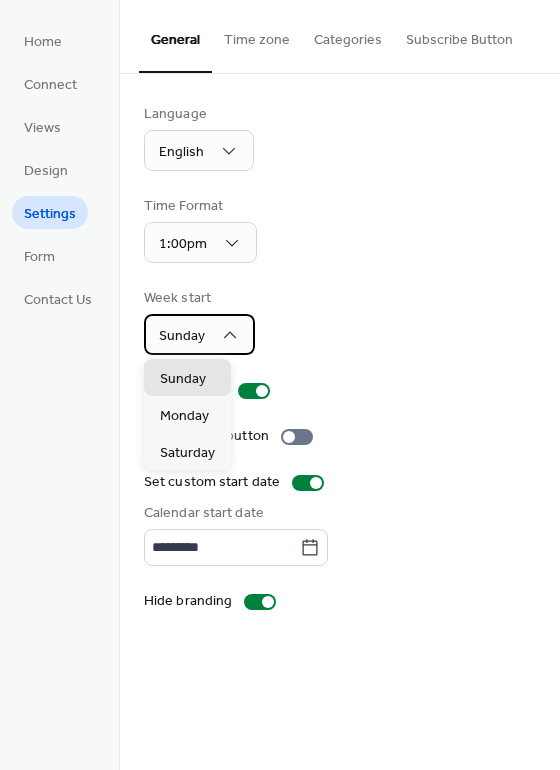 click on "Sunday" at bounding box center [182, 336] 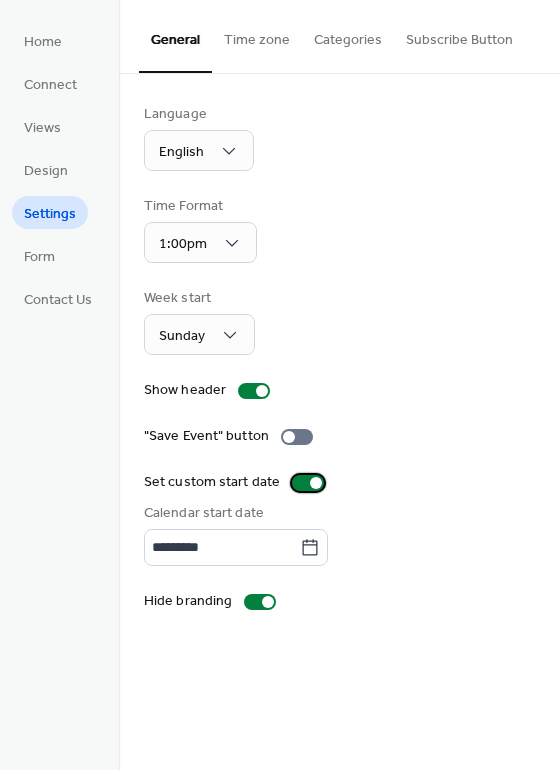 click at bounding box center [316, 483] 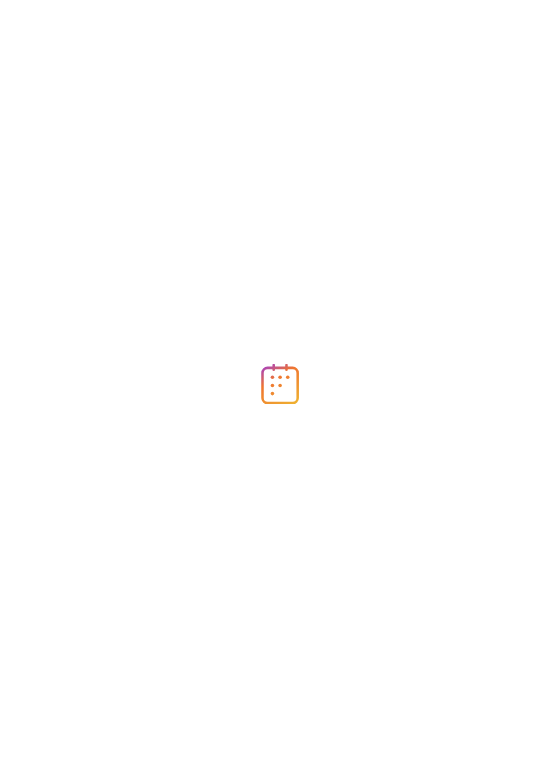 scroll, scrollTop: 0, scrollLeft: 0, axis: both 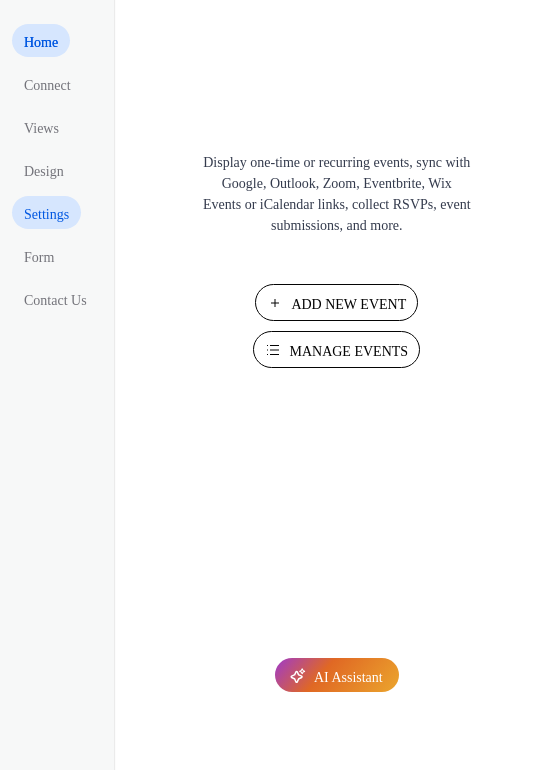 click on "Settings" at bounding box center [46, 214] 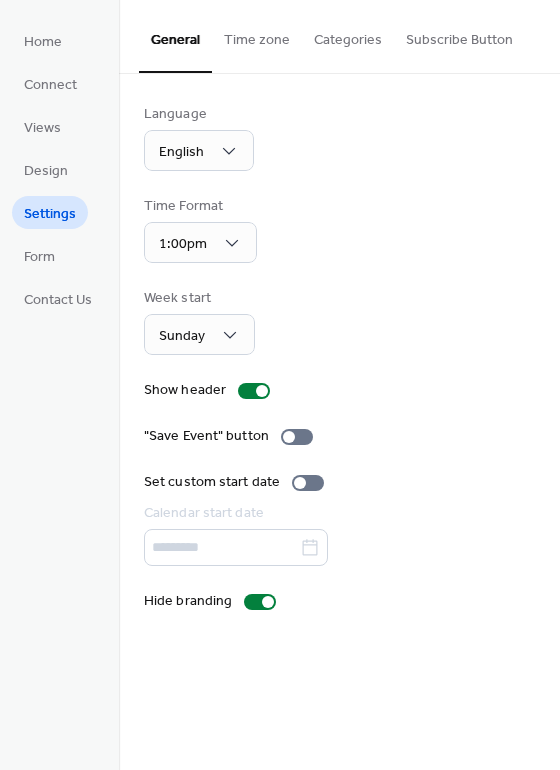 click on "Time zone" at bounding box center [257, 35] 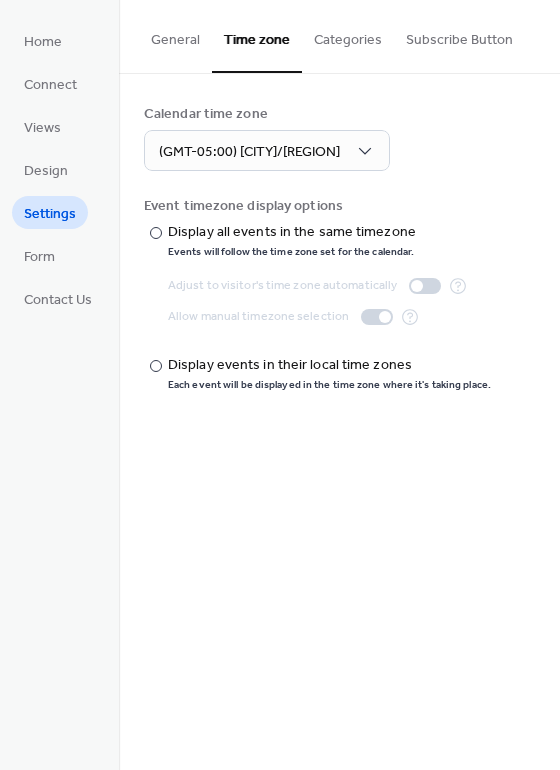 click on "Categories" at bounding box center (348, 35) 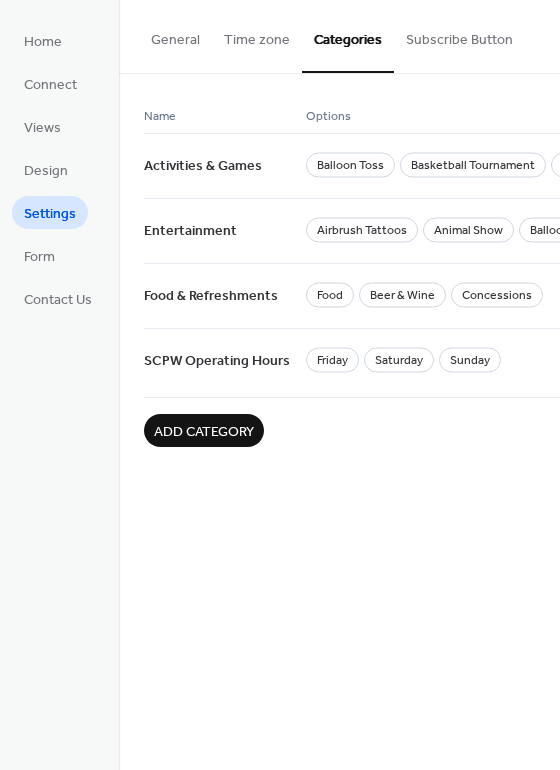 click on "Subscribe Button" at bounding box center [459, 35] 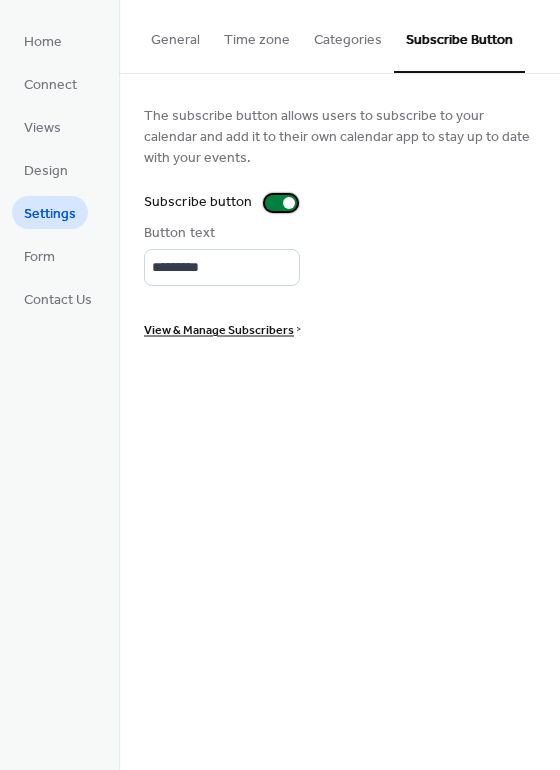 click at bounding box center (281, 203) 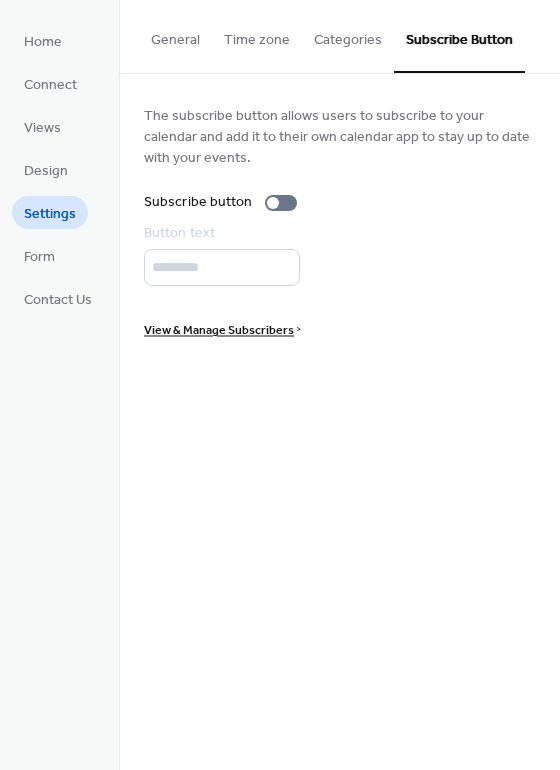click on "Categories" at bounding box center (348, 35) 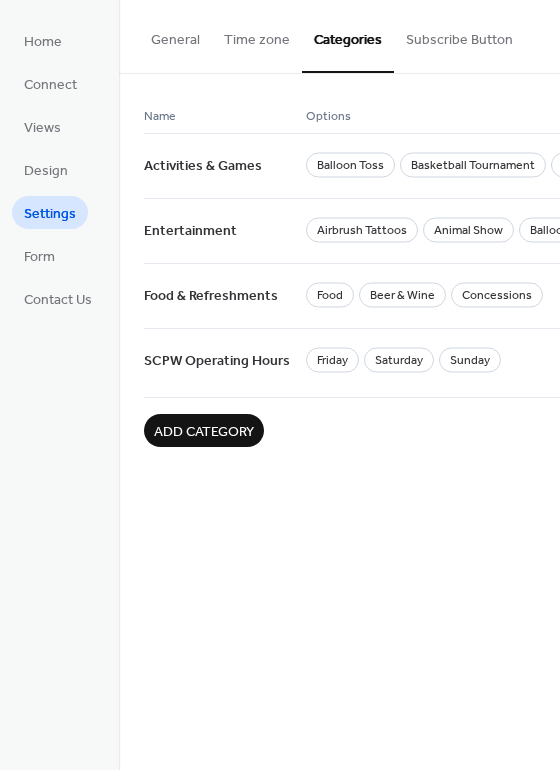 click on "Time zone" at bounding box center (257, 35) 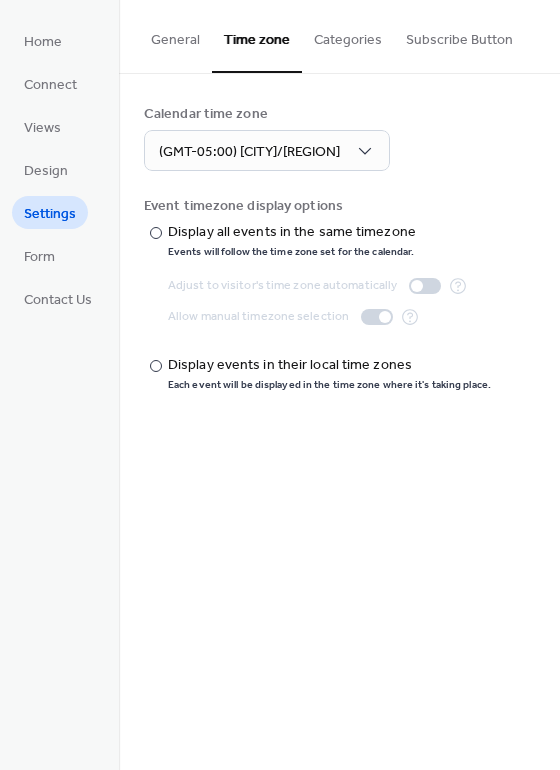 click on "General" at bounding box center [175, 35] 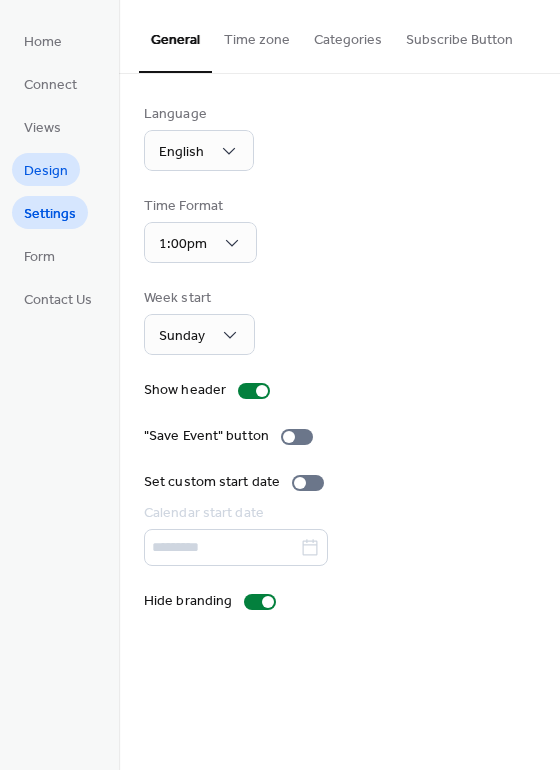click on "Design" at bounding box center [46, 171] 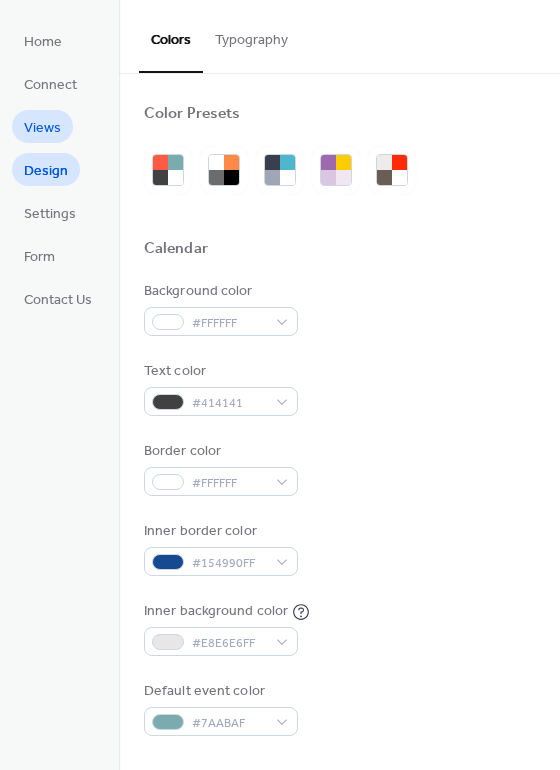 click on "Views" at bounding box center (42, 126) 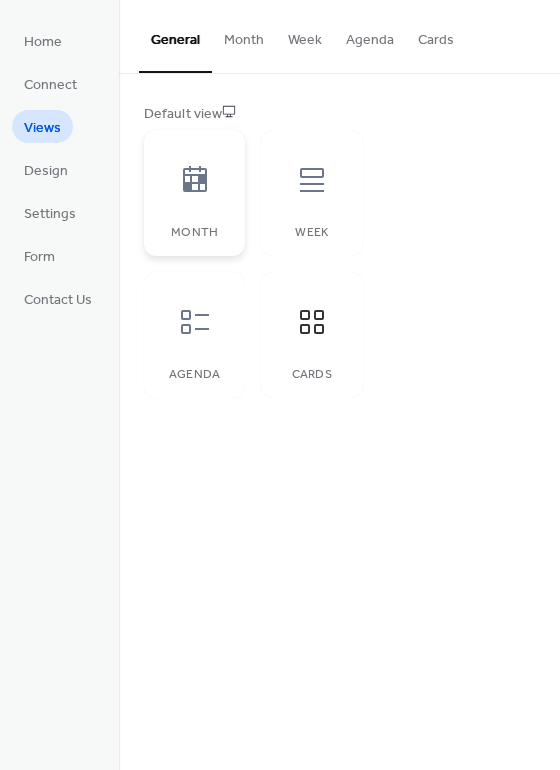click 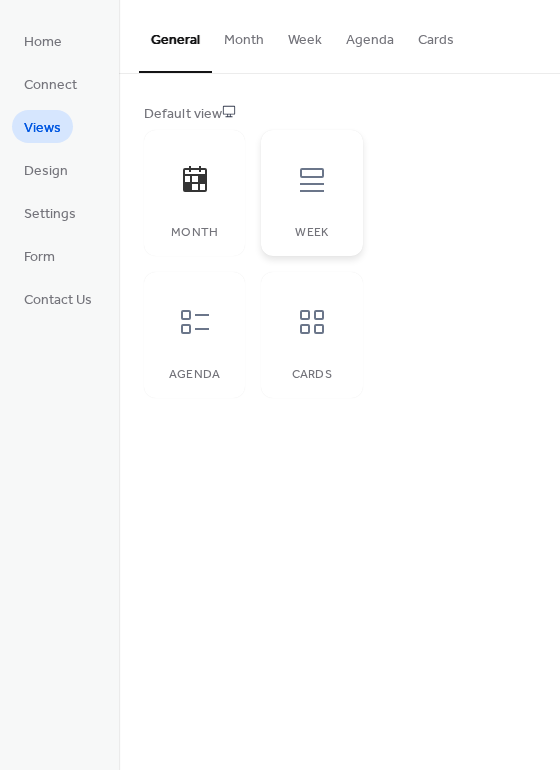click 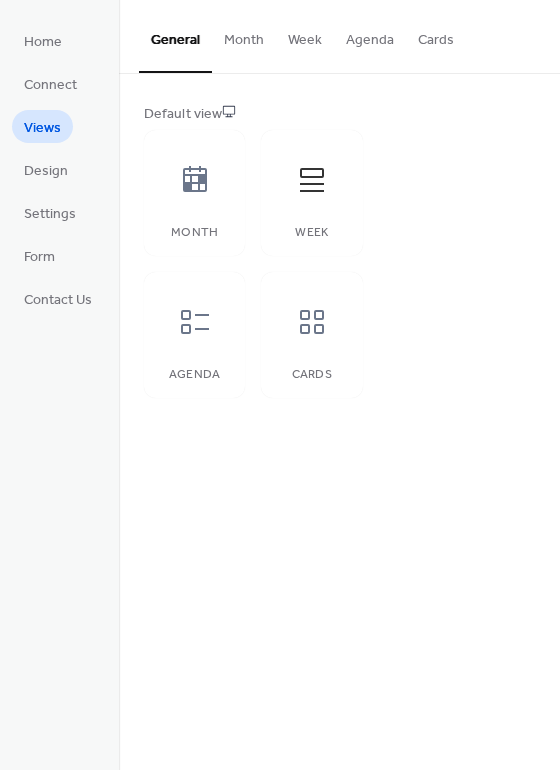 click on "Default view" at bounding box center [337, 114] 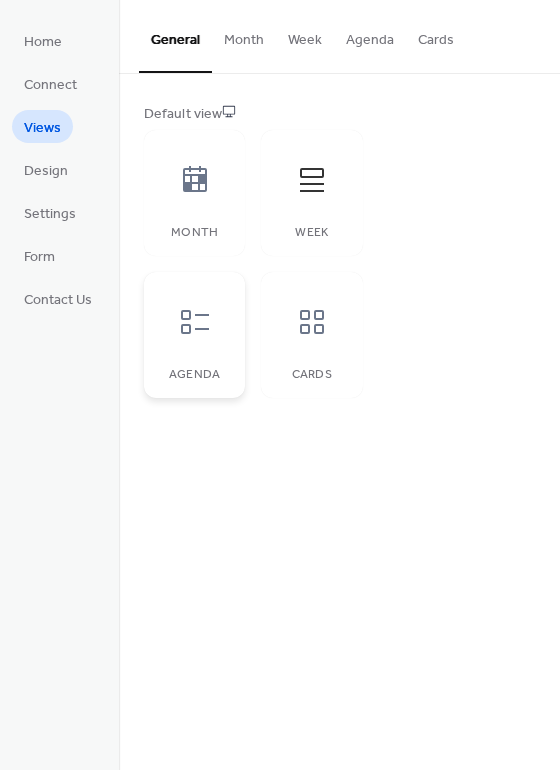 click at bounding box center [195, 322] 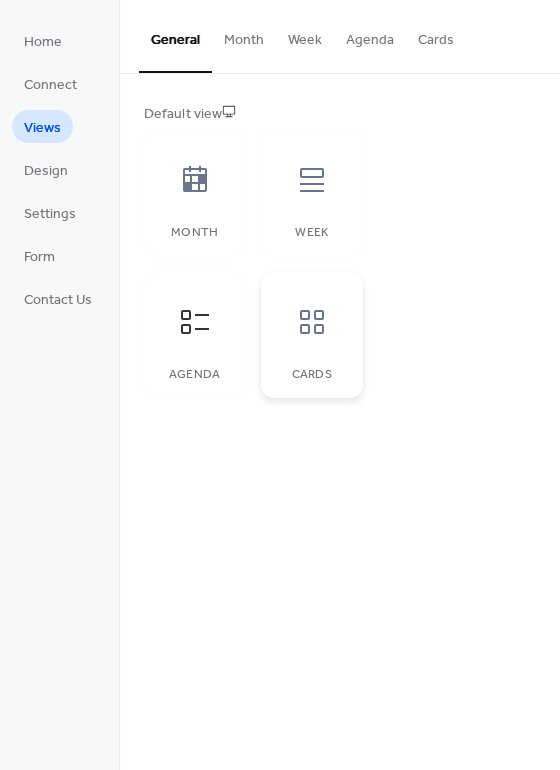 click 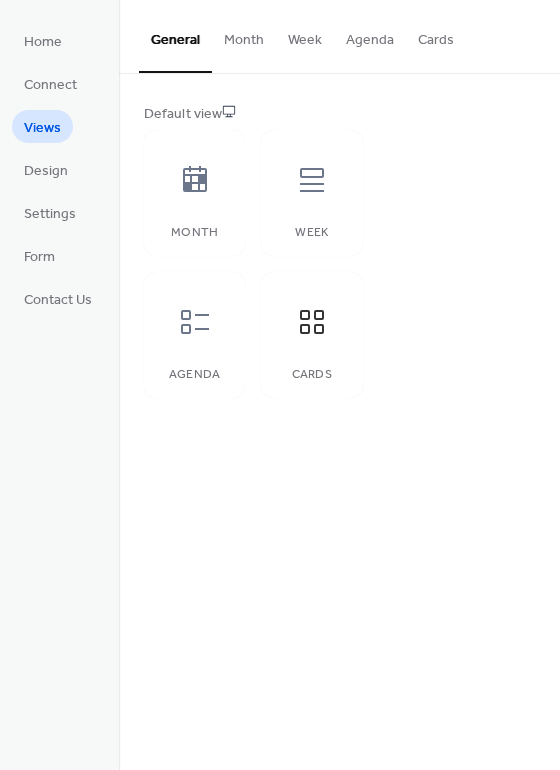 click on "Month" at bounding box center [244, 35] 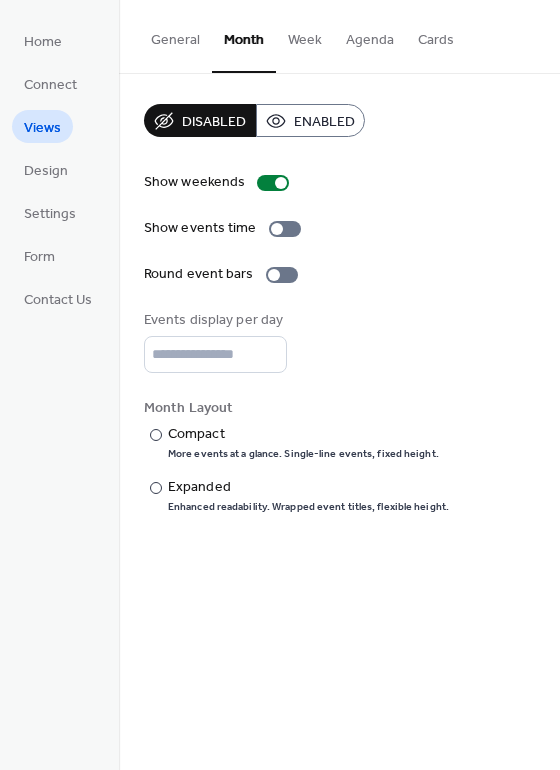 click on "Week" at bounding box center (305, 35) 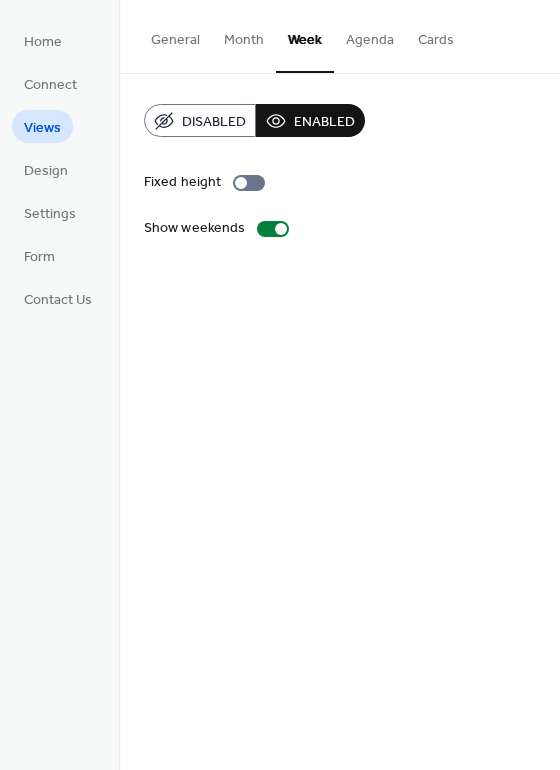 click on "Agenda" at bounding box center [370, 35] 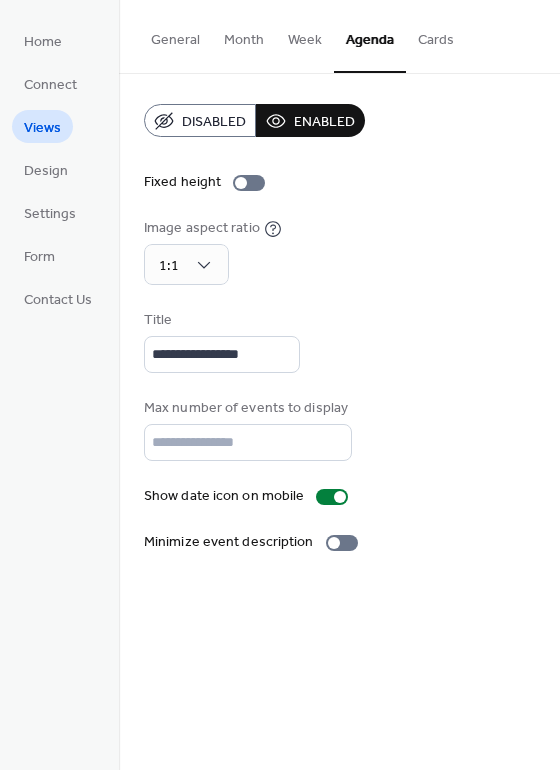 click on "Cards" at bounding box center [436, 35] 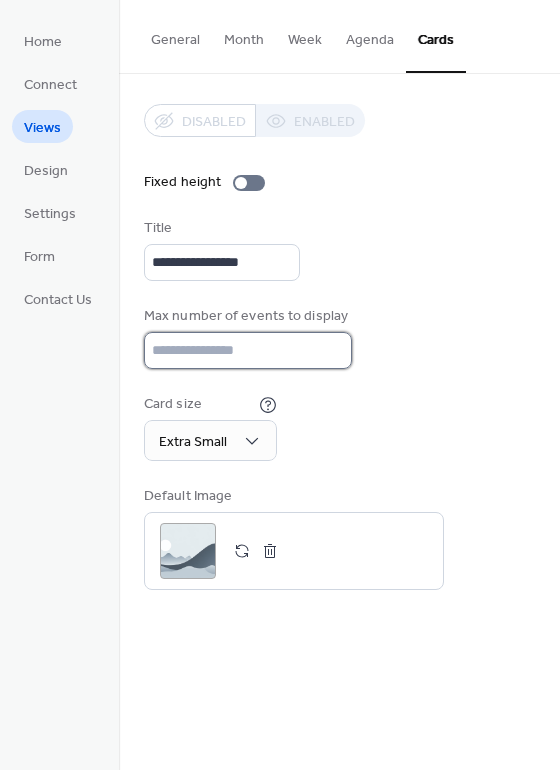 type on "**" 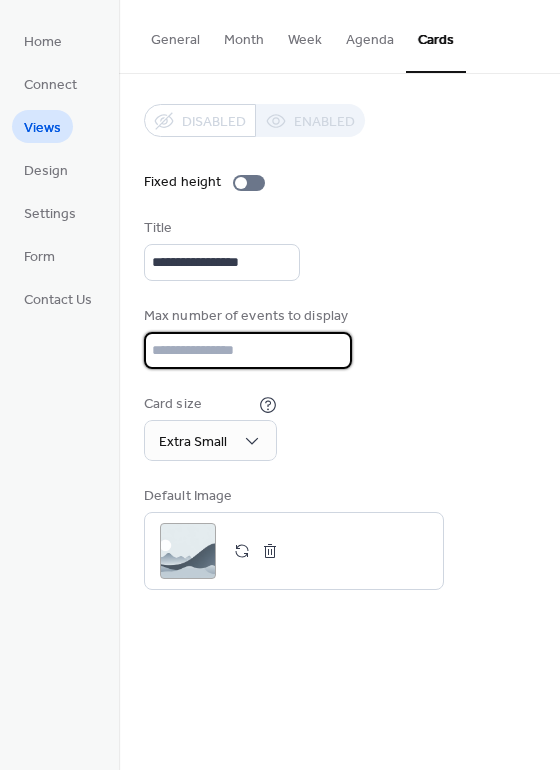 click on "**" at bounding box center [248, 350] 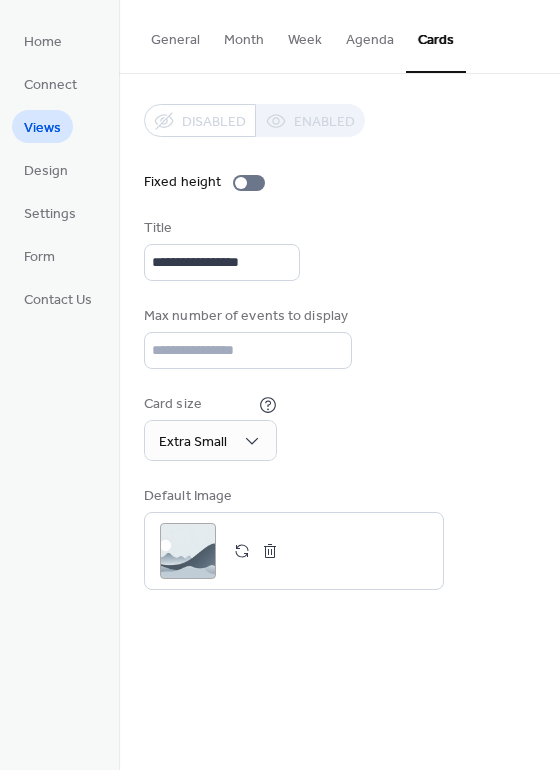 click on "Max number of events to display *" at bounding box center [339, 337] 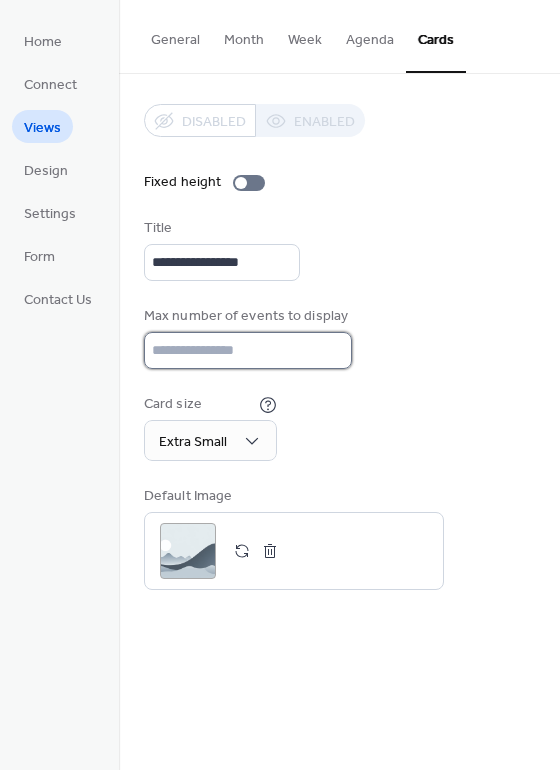 click on "*" at bounding box center [248, 350] 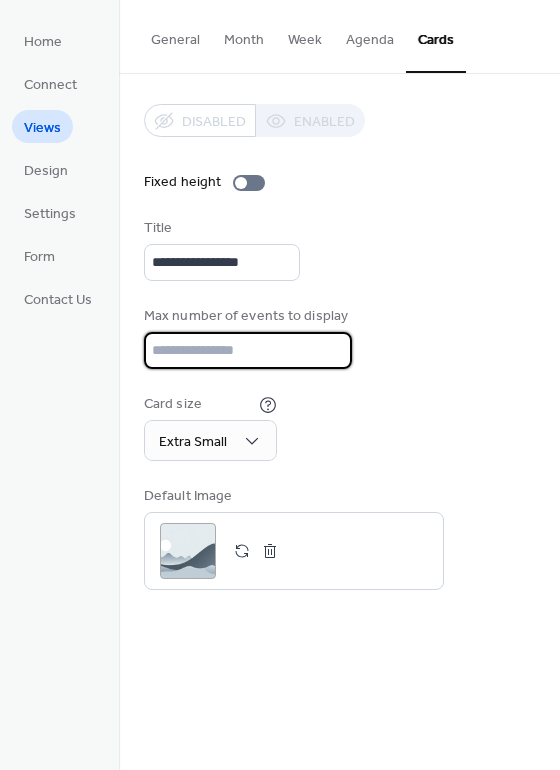 type on "***" 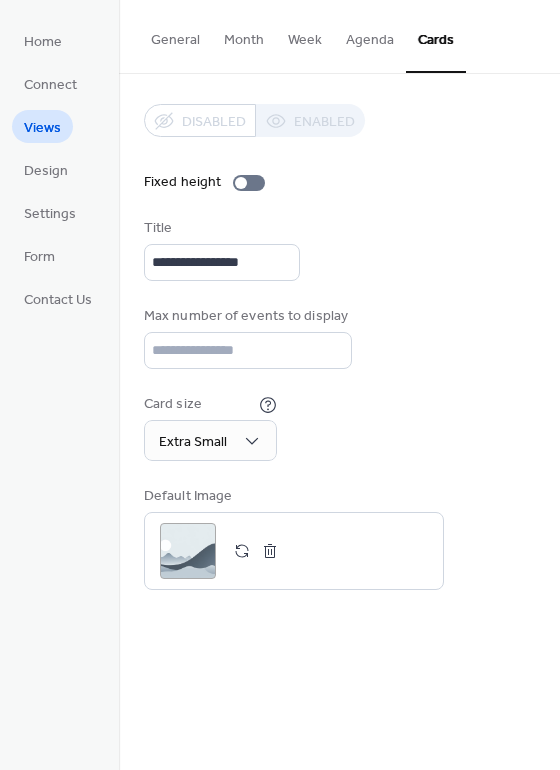 click on "Max number of events to display ***" at bounding box center [339, 337] 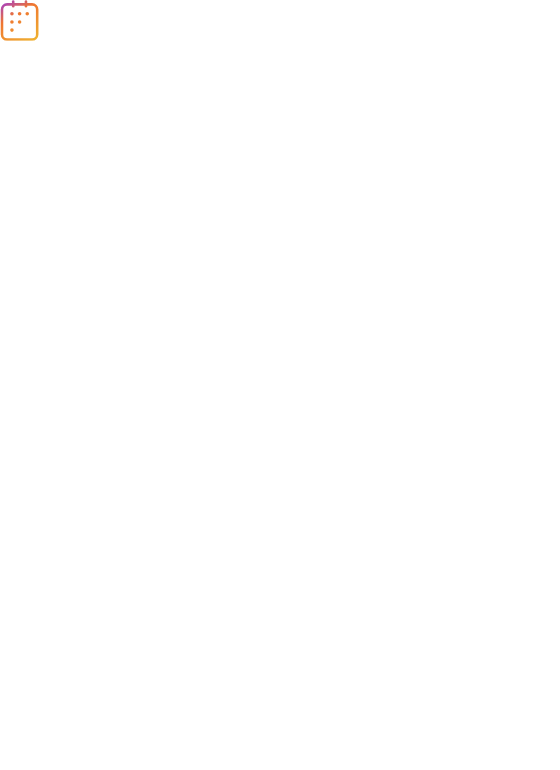 scroll, scrollTop: 0, scrollLeft: 0, axis: both 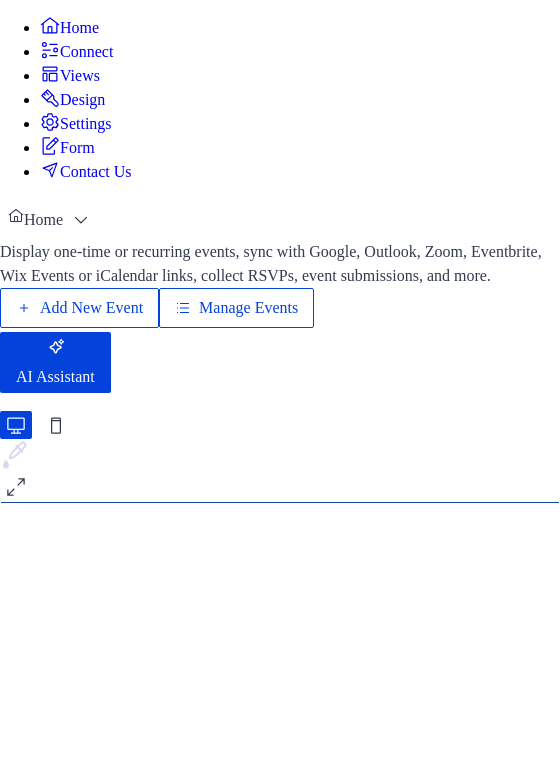 click on "Manage Events" at bounding box center [236, 308] 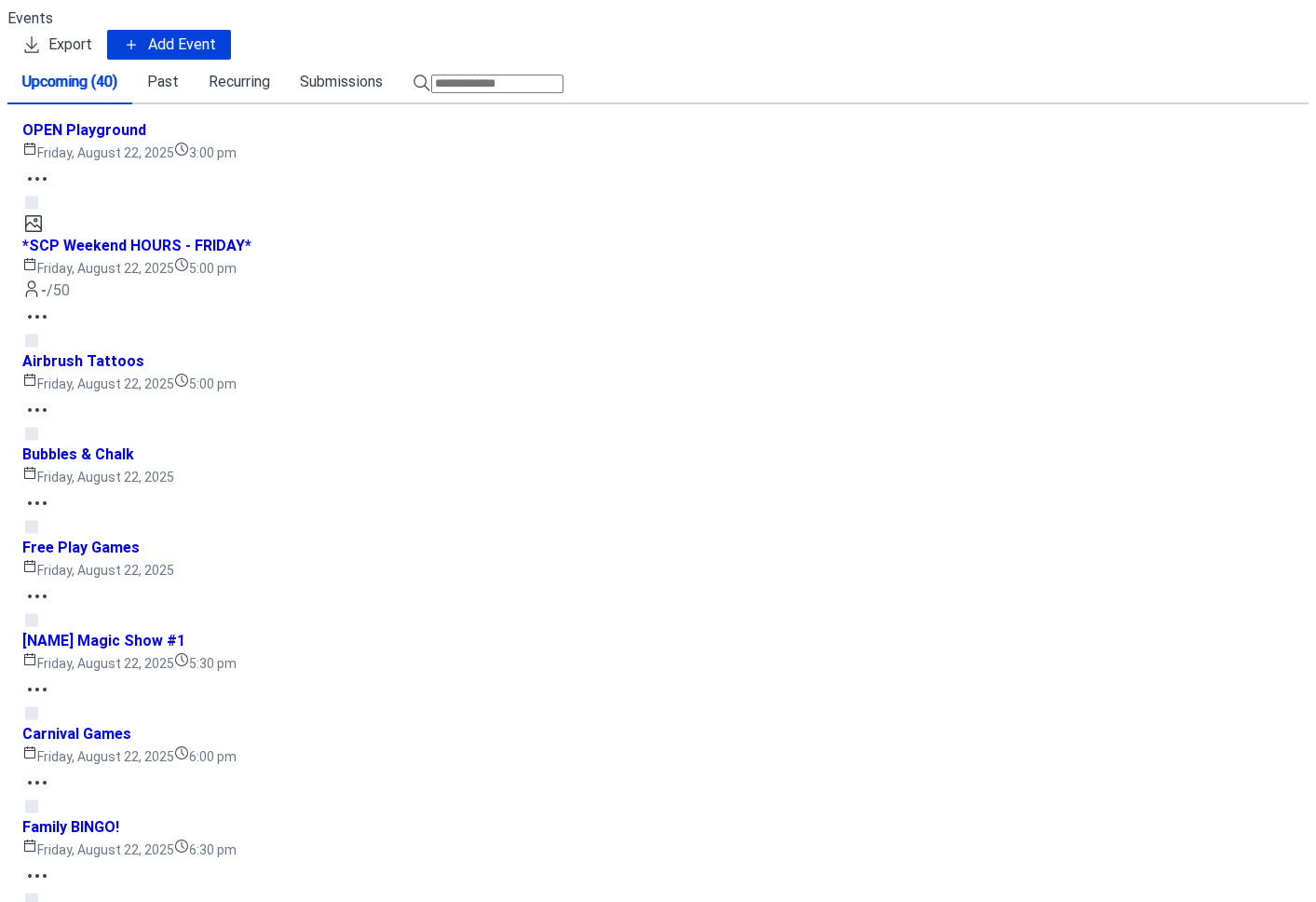 scroll, scrollTop: 0, scrollLeft: 0, axis: both 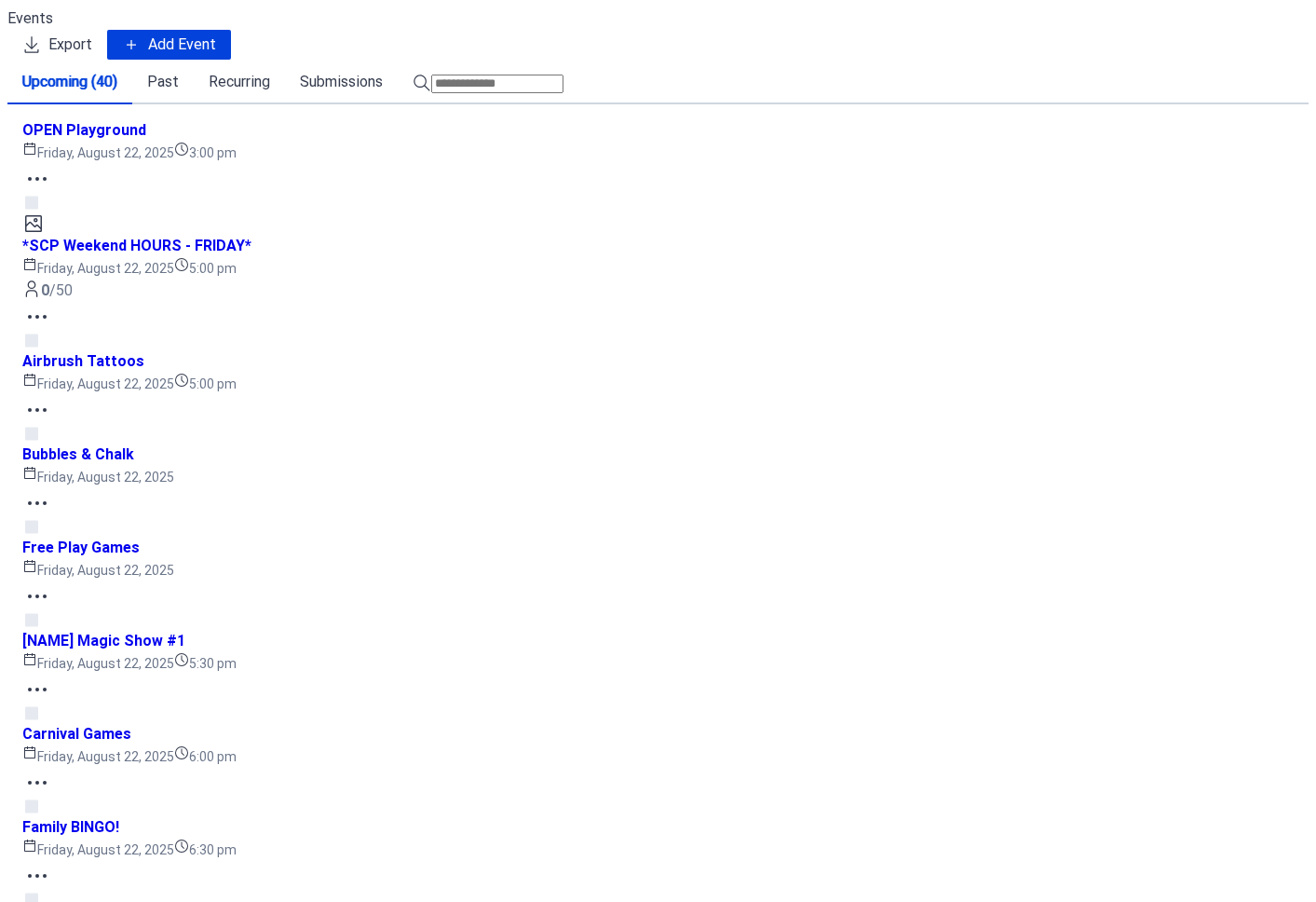 click on "Add Event" at bounding box center (715, 38) 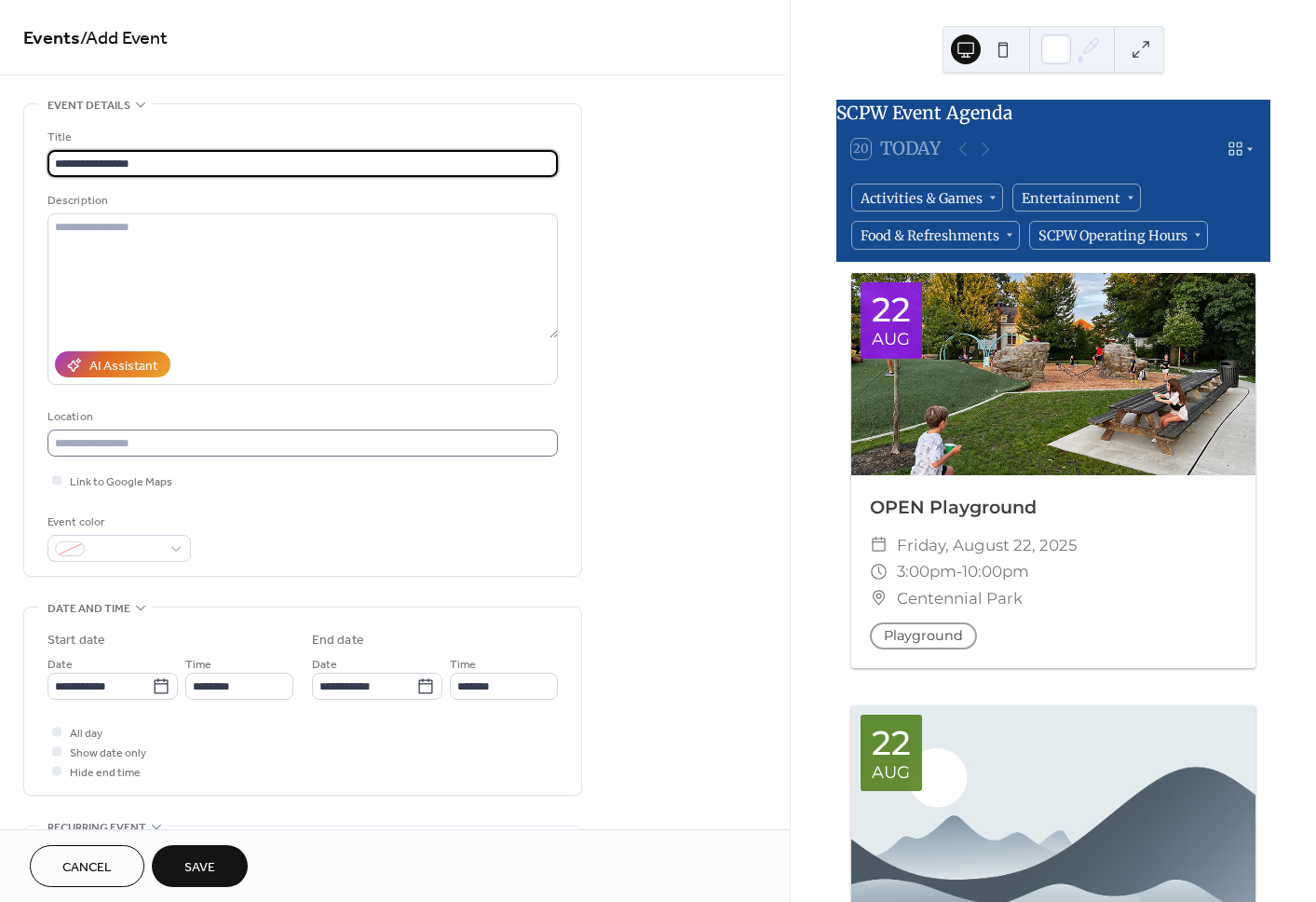 type on "**********" 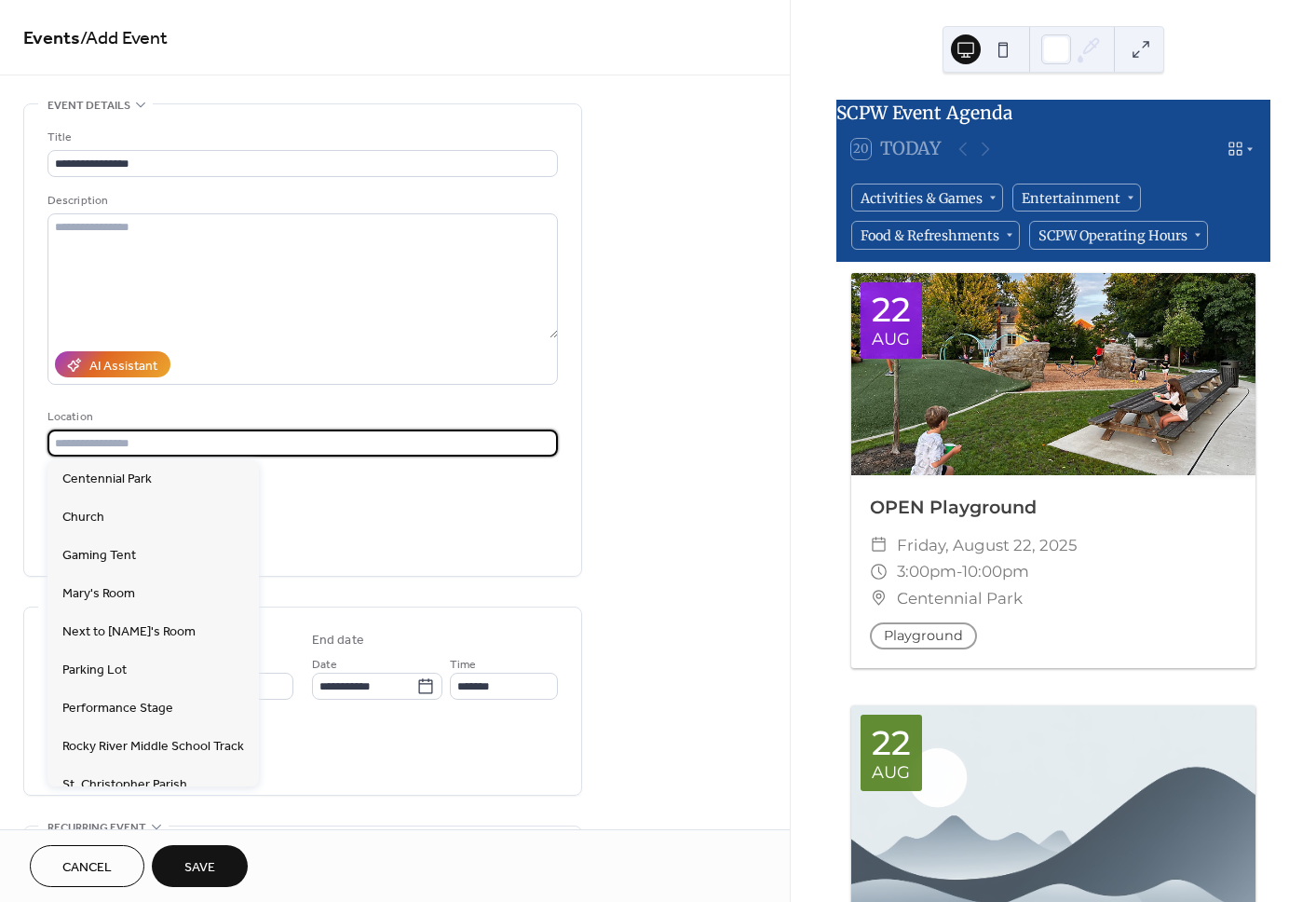 click at bounding box center [303, 443] 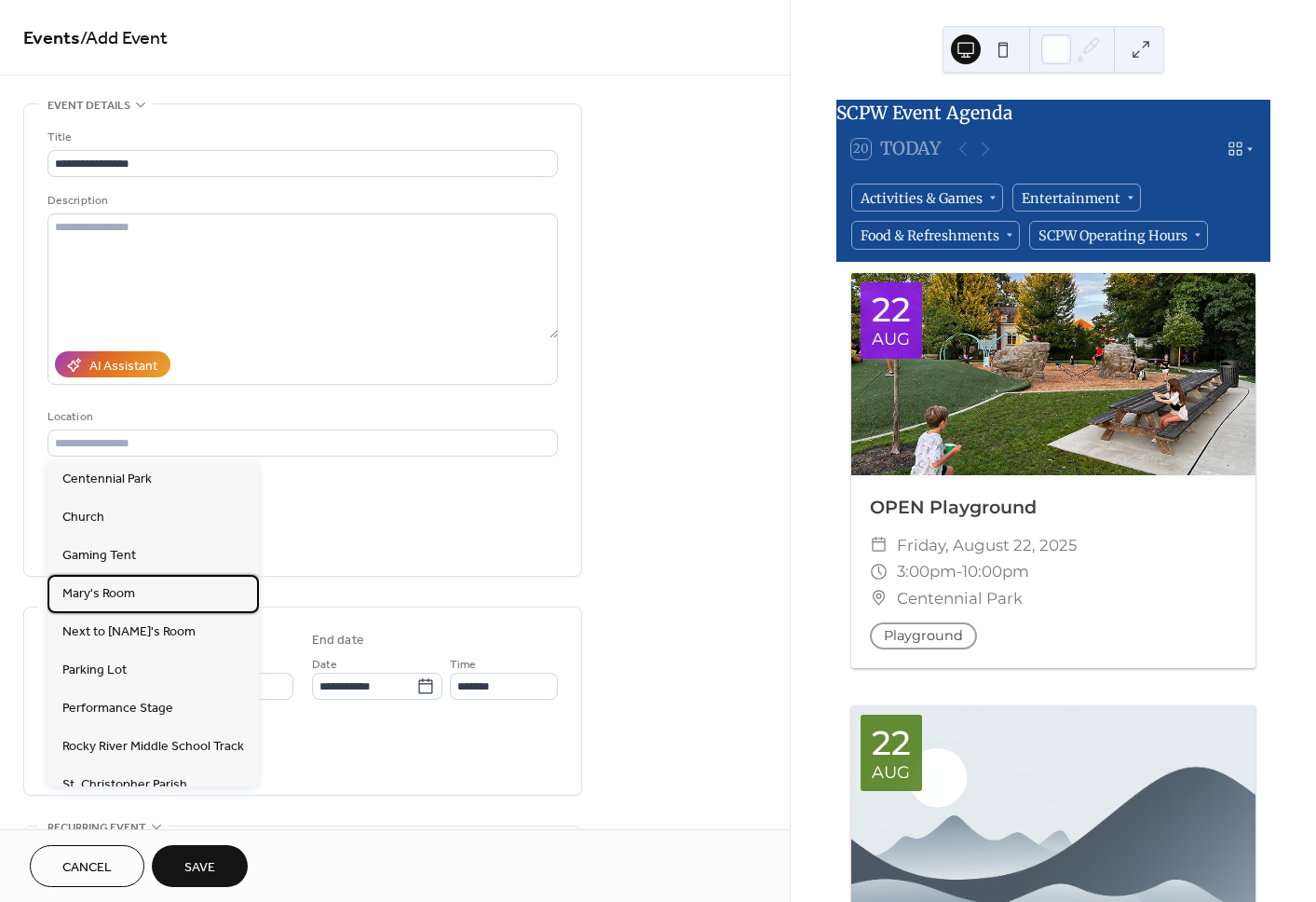click on "Mary's Room" at bounding box center (153, 594) 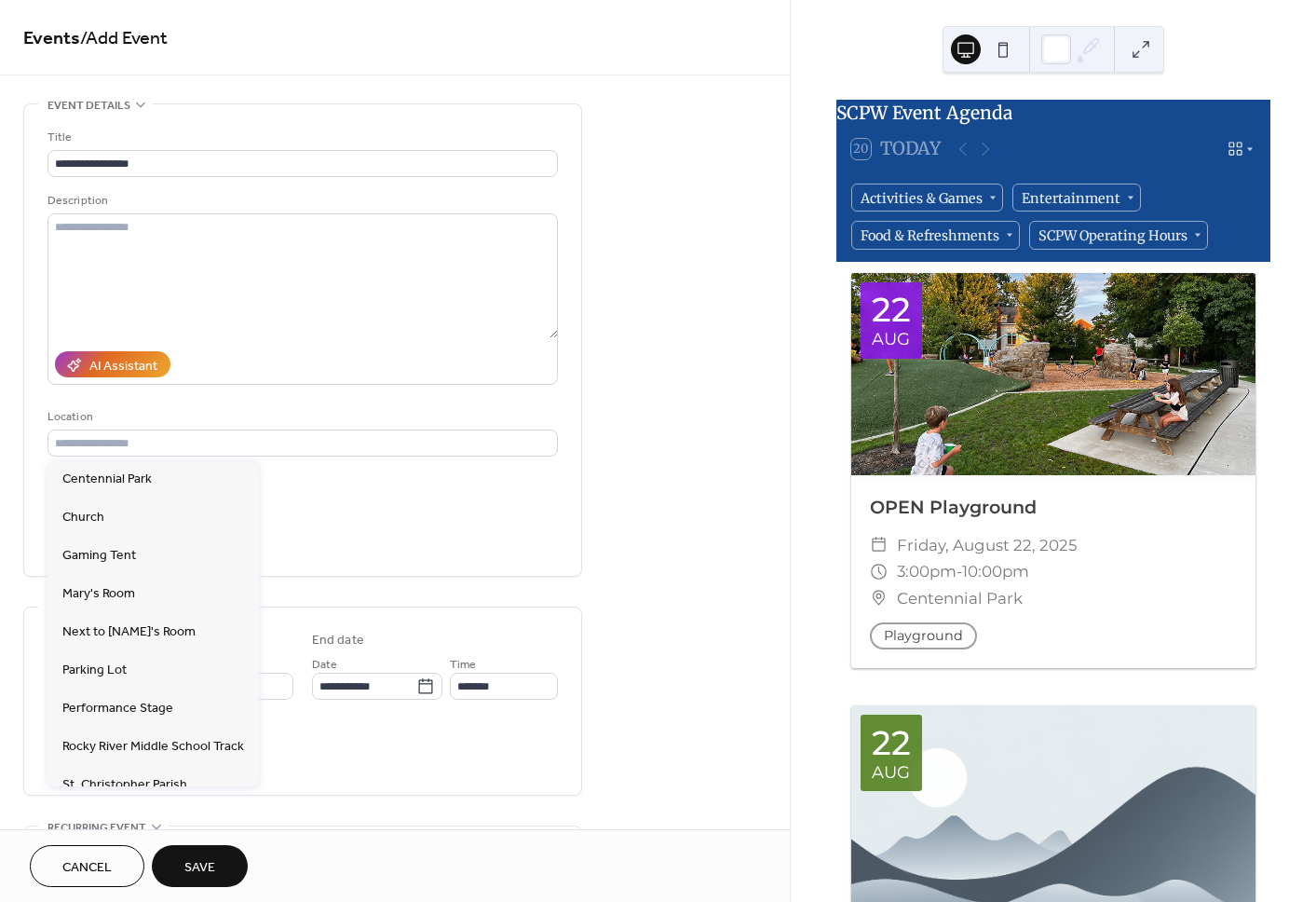 type on "**********" 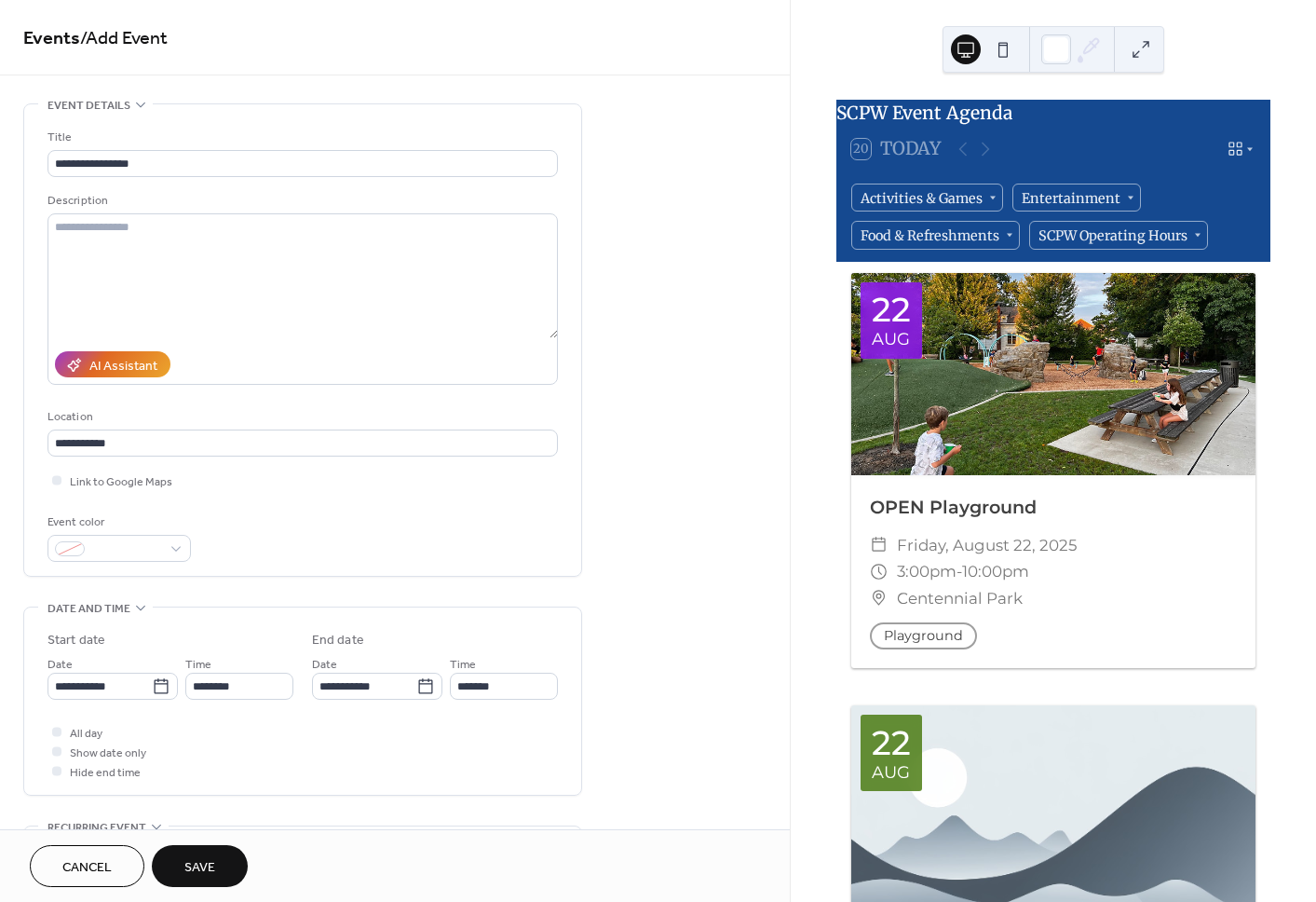 click on "Event color" at bounding box center [303, 537] 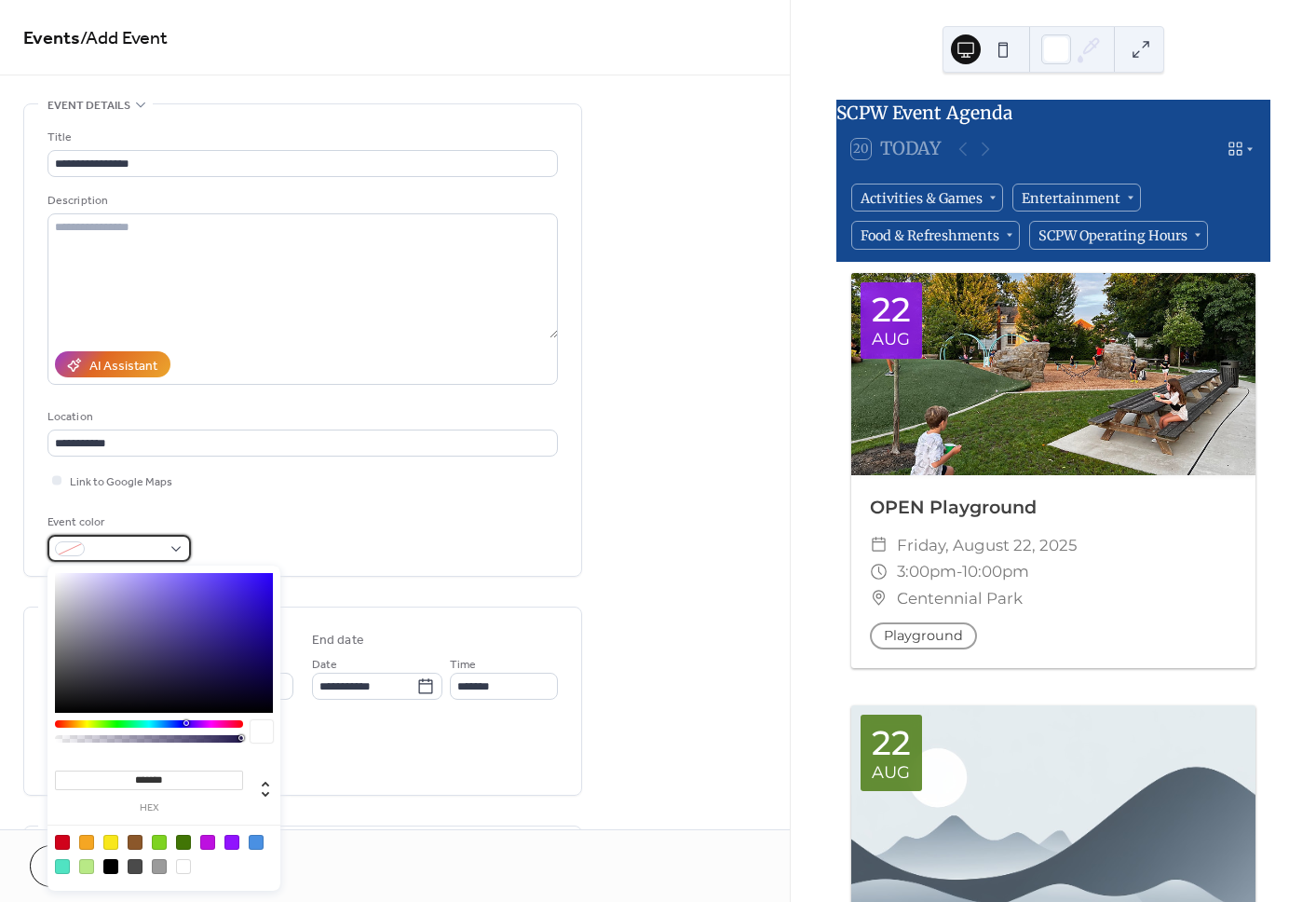 click at bounding box center (119, 548) 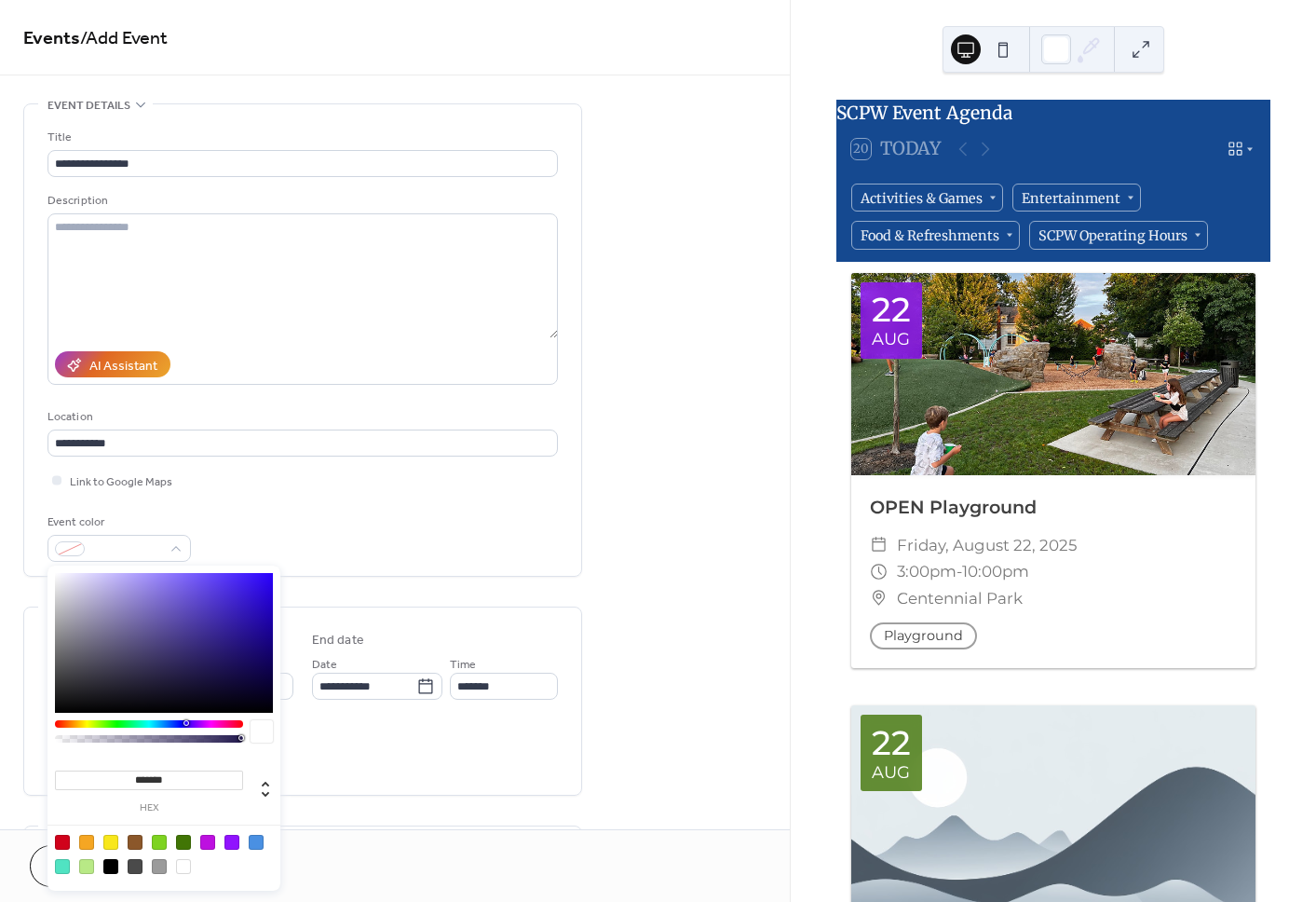 click at bounding box center [232, 842] 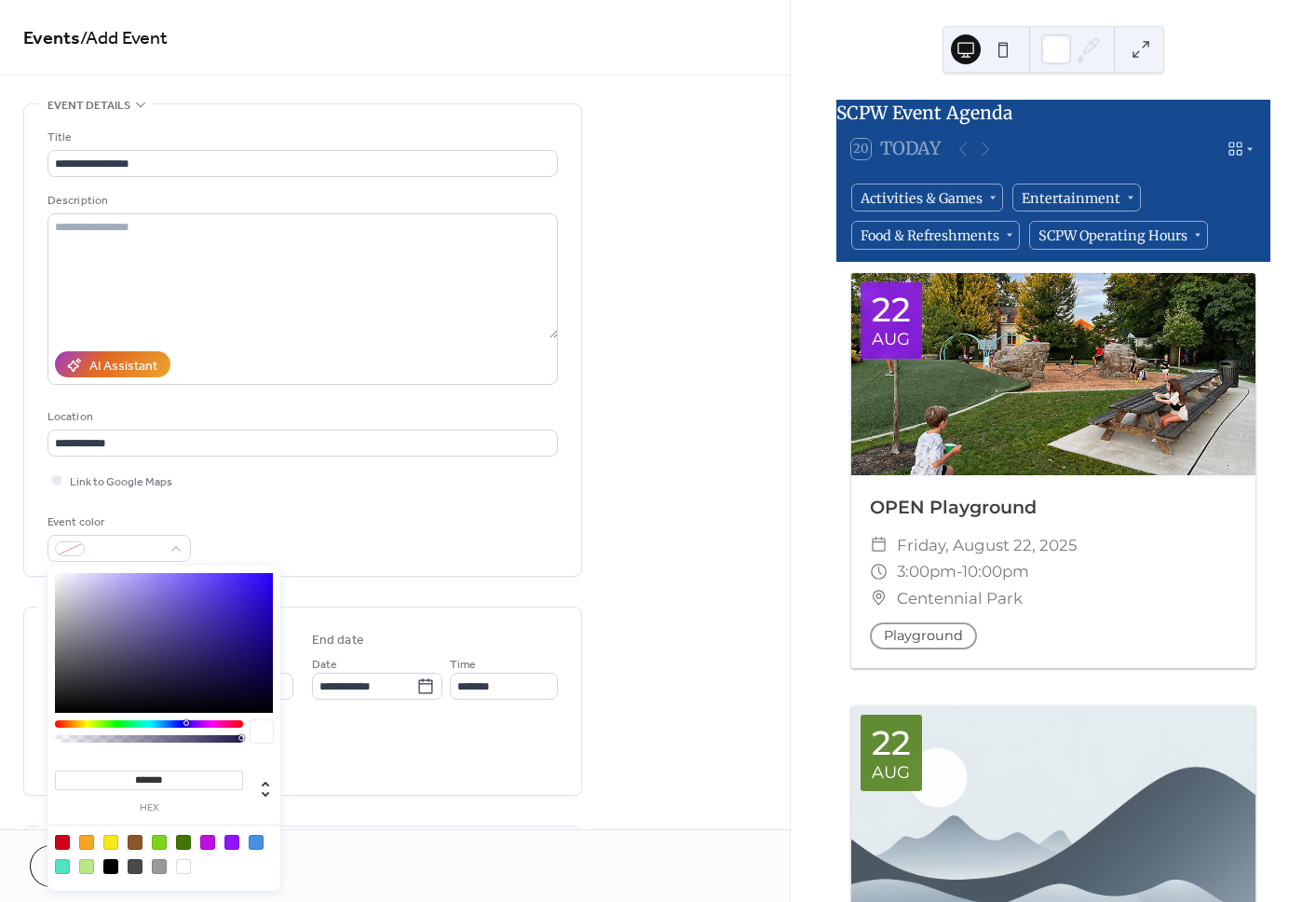 type on "*******" 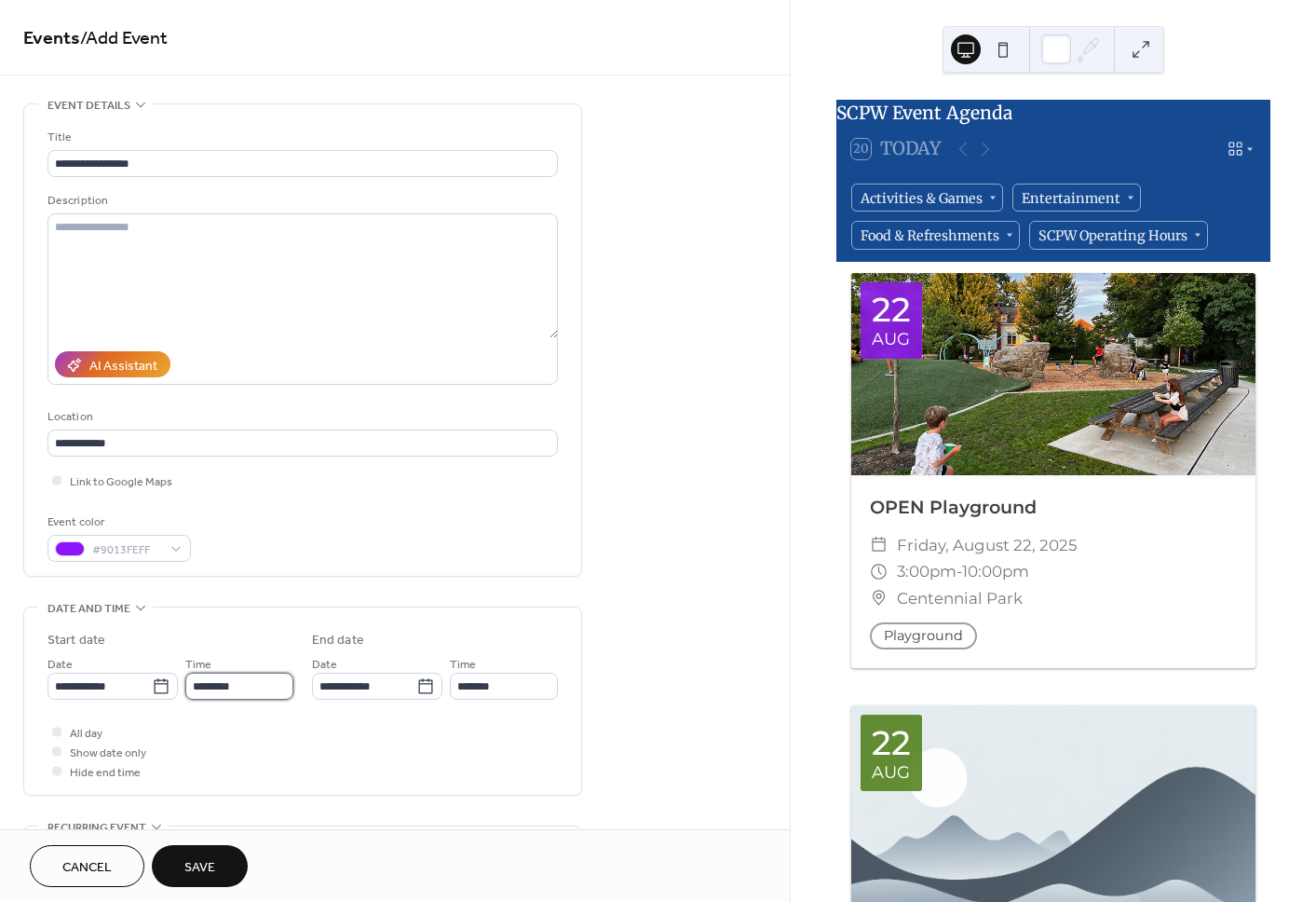 click on "********" at bounding box center [239, 686] 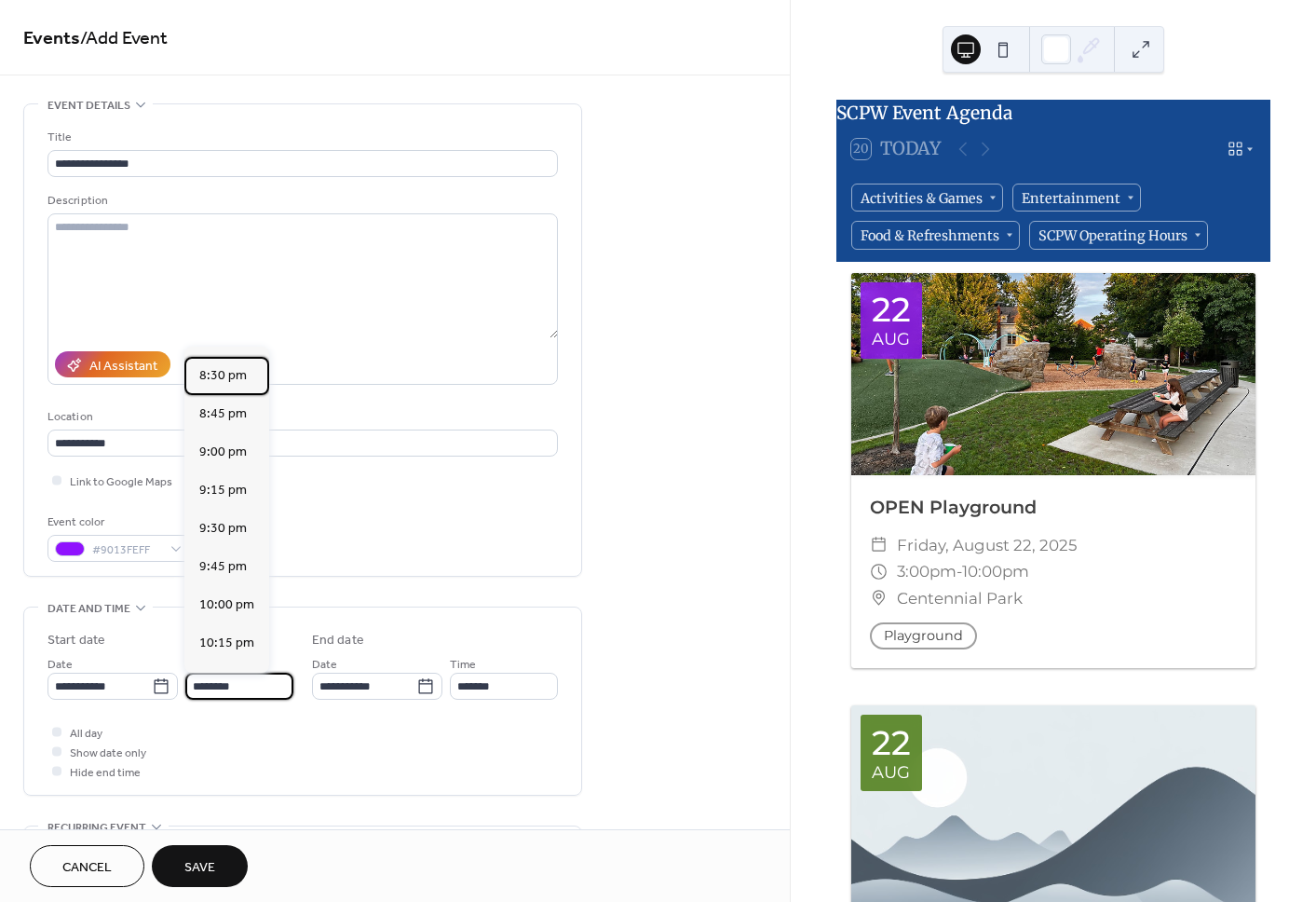 scroll, scrollTop: 3120, scrollLeft: 0, axis: vertical 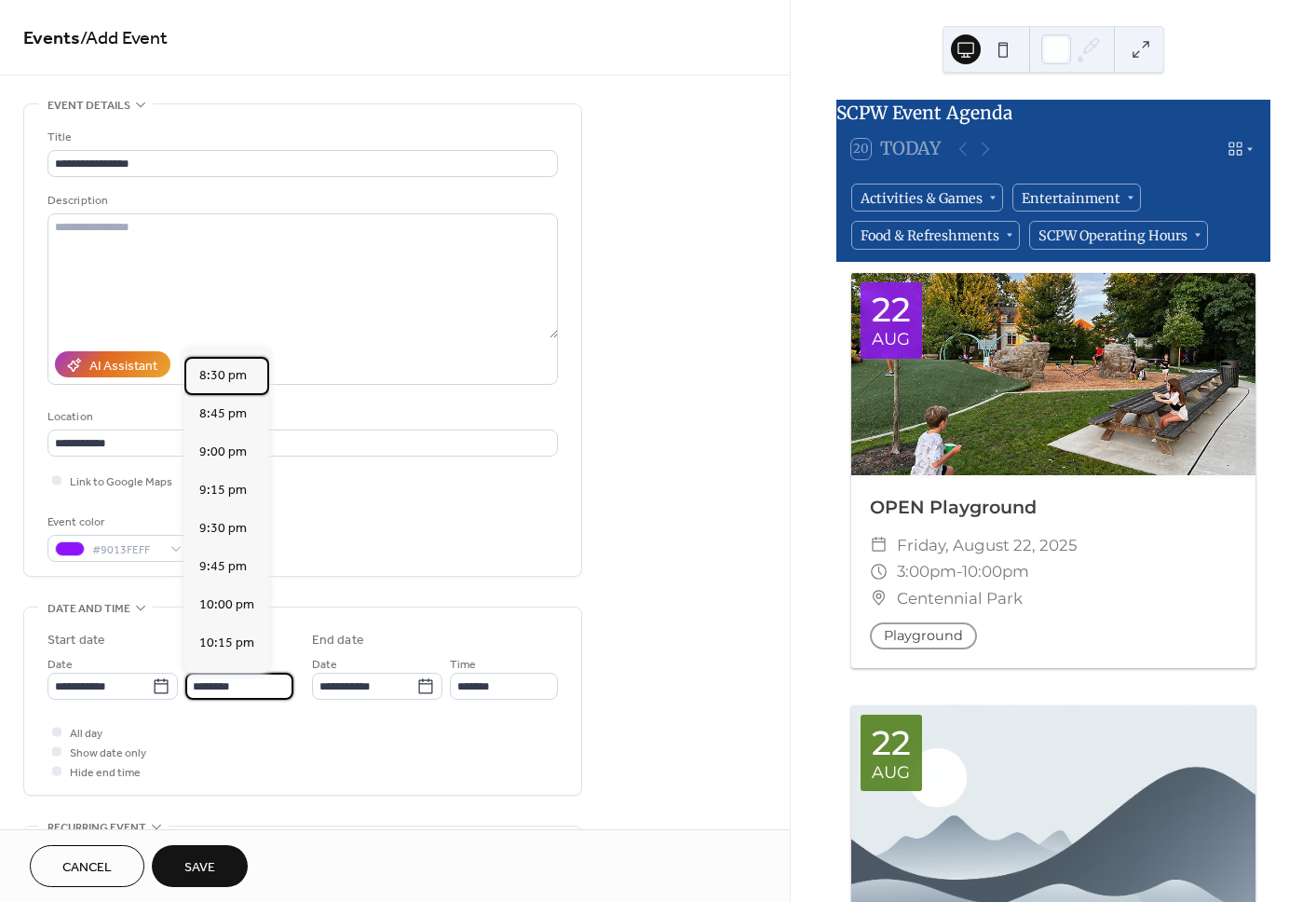 click on "8:30 pm" at bounding box center (223, 376) 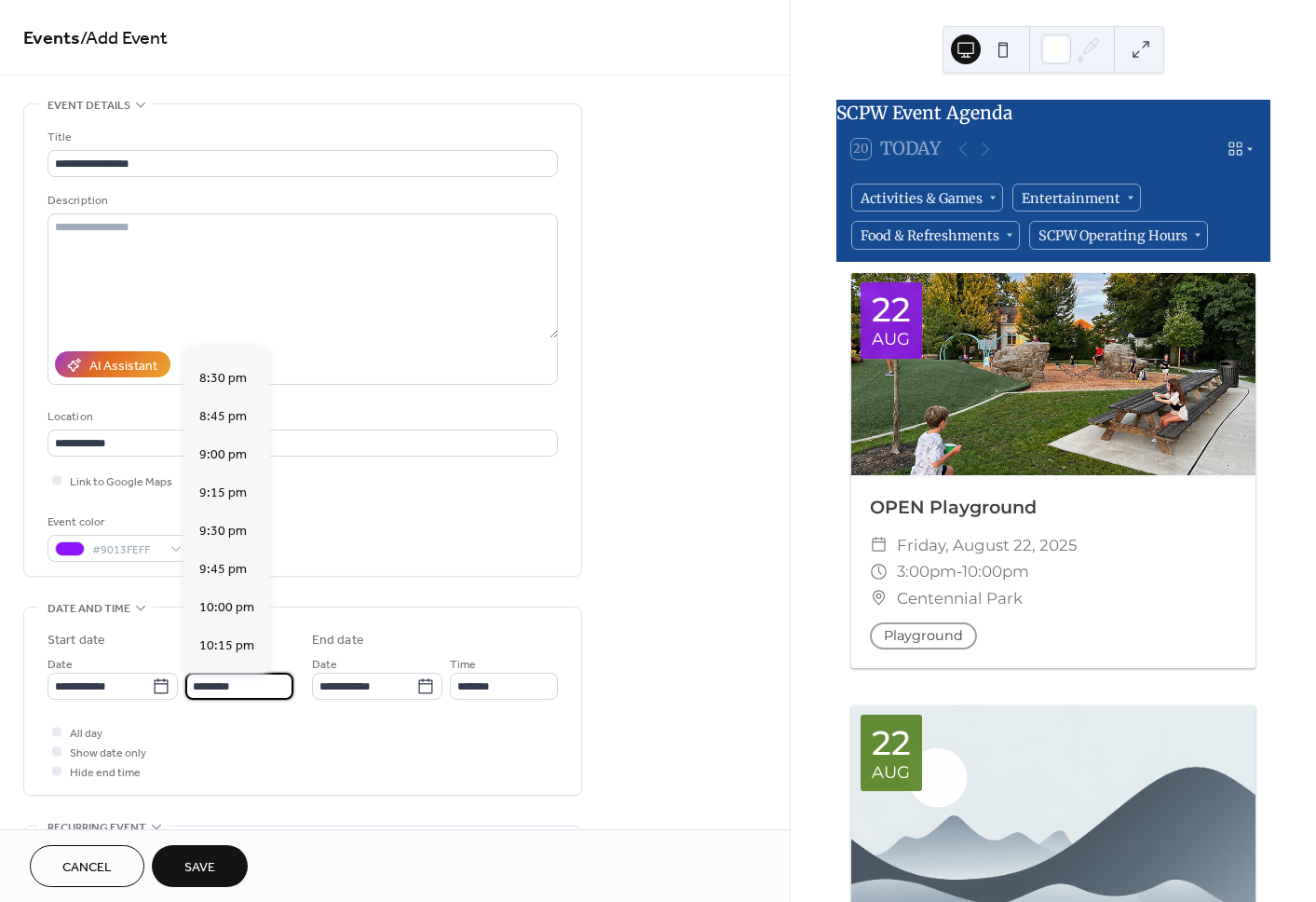 type on "*******" 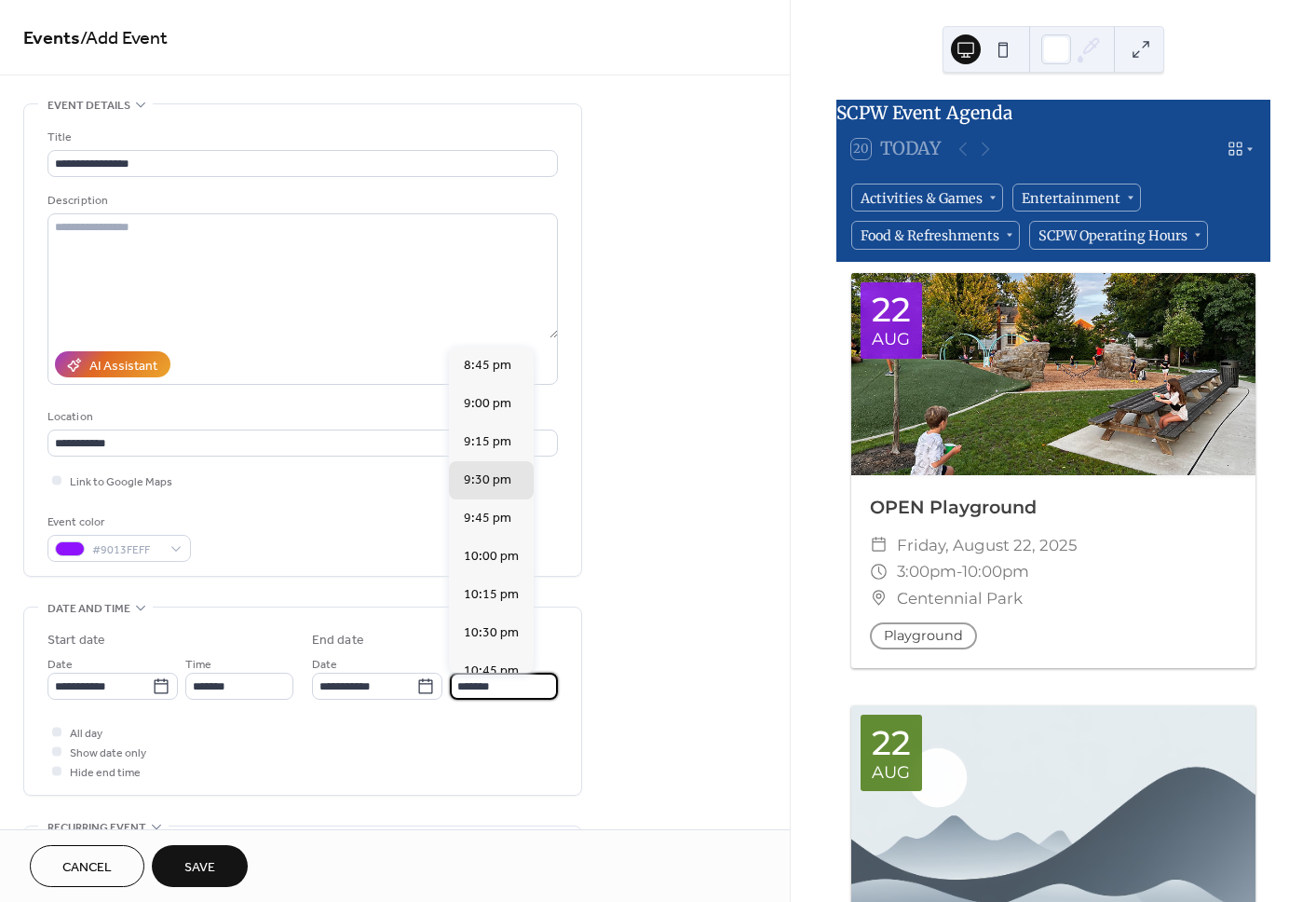 click on "*******" at bounding box center [504, 686] 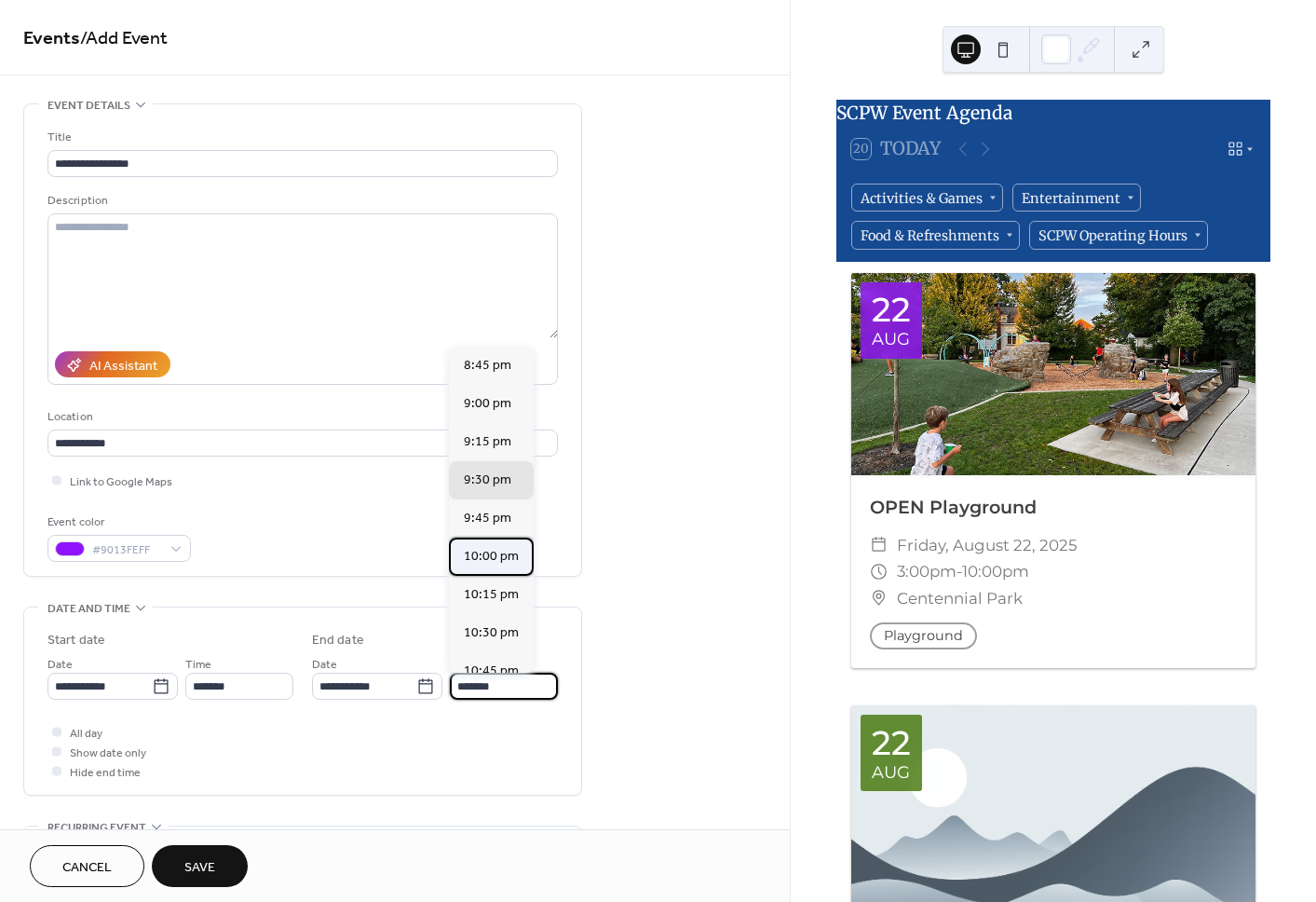 click on "10:00 pm" at bounding box center (491, 556) 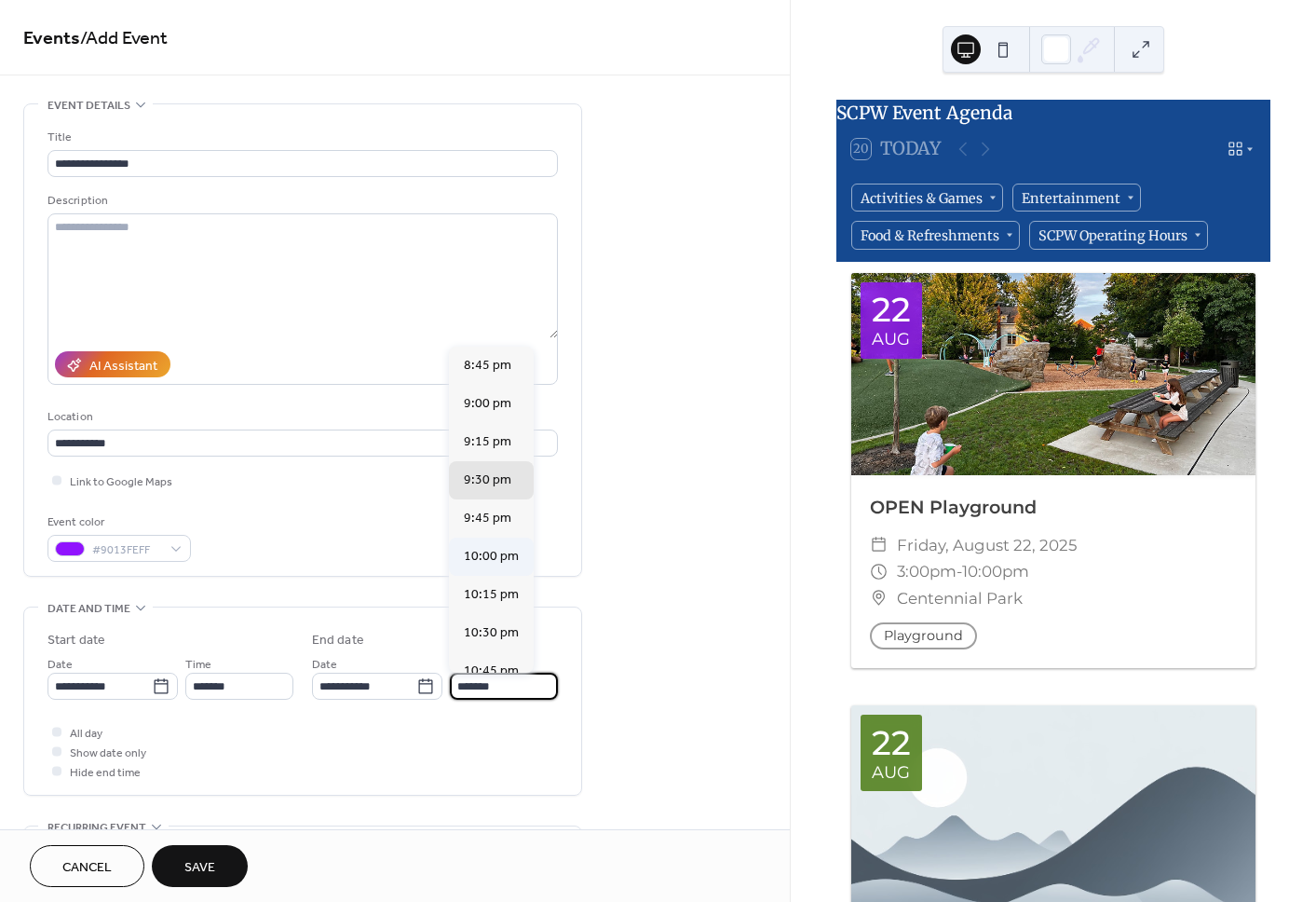 type on "********" 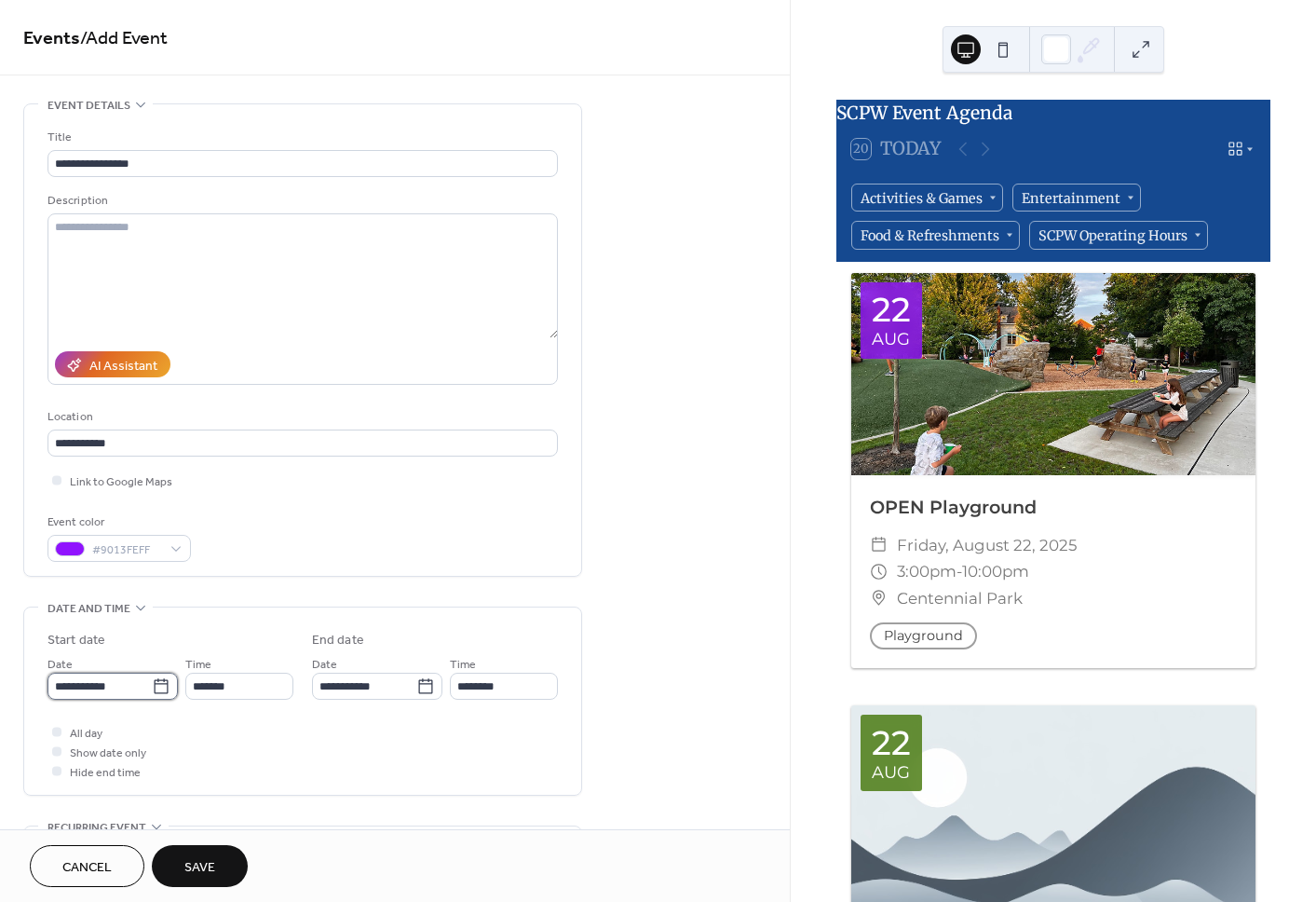 click on "**********" at bounding box center (100, 686) 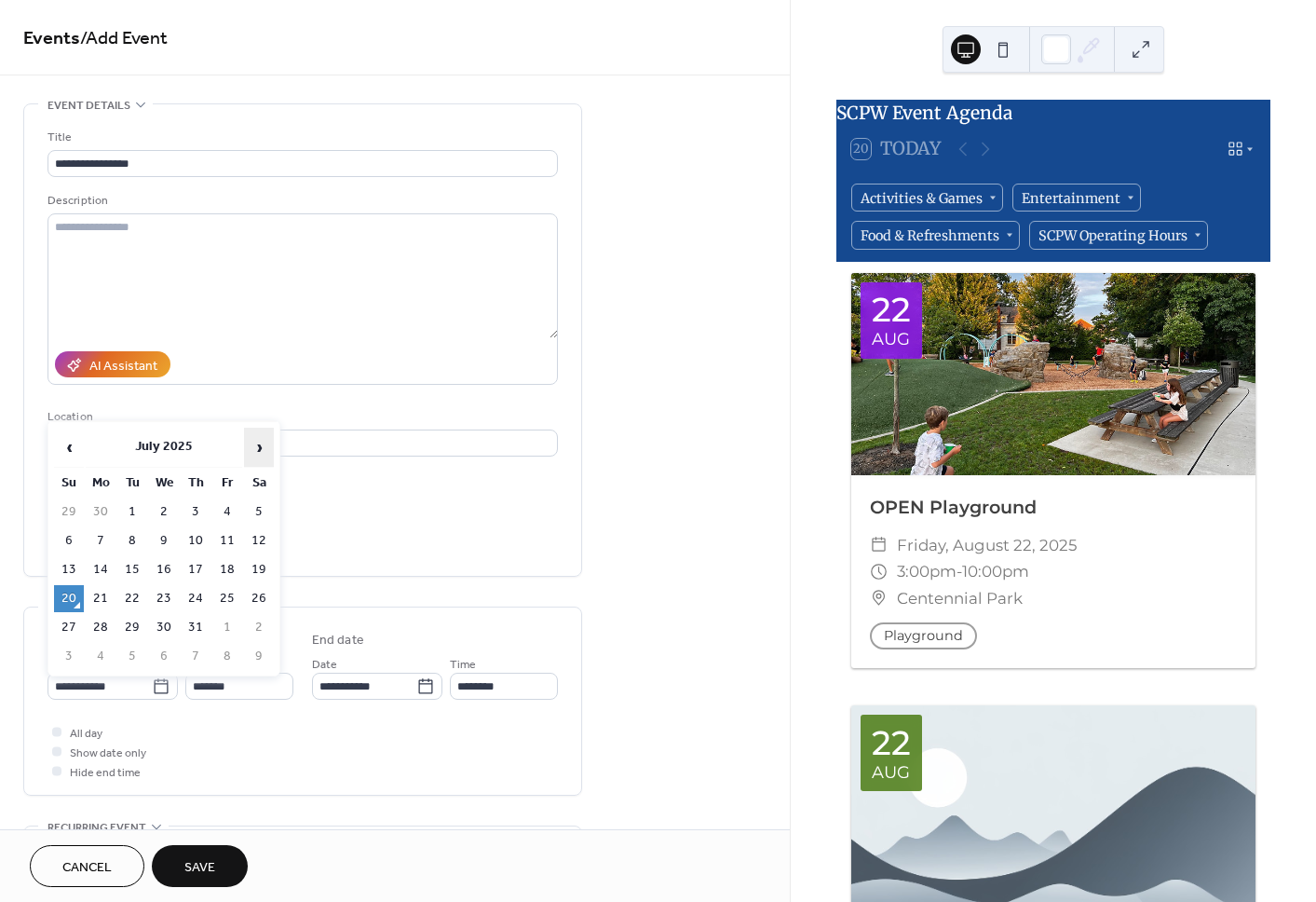 click on "›" at bounding box center (259, 447) 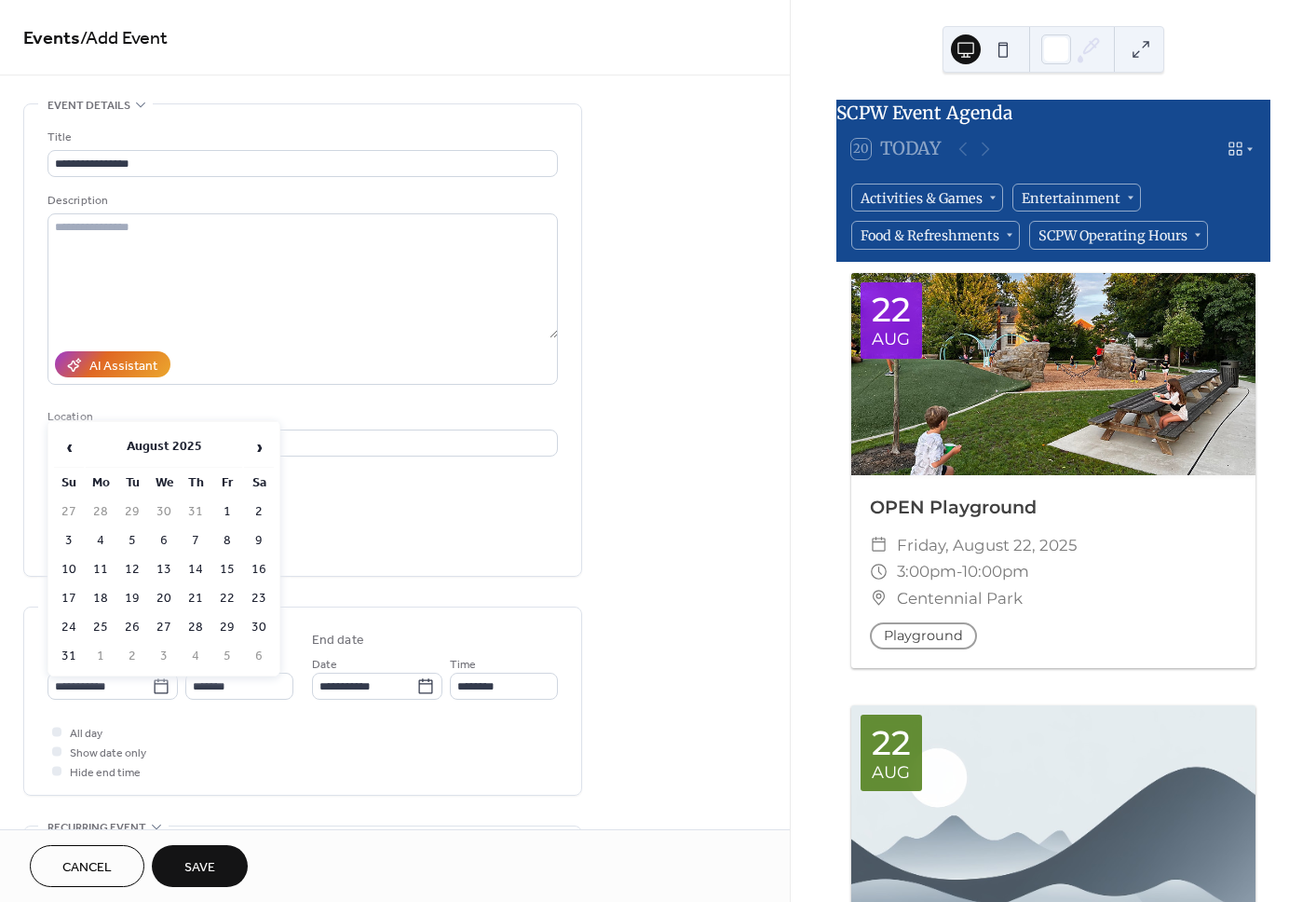 click on "23" at bounding box center [259, 598] 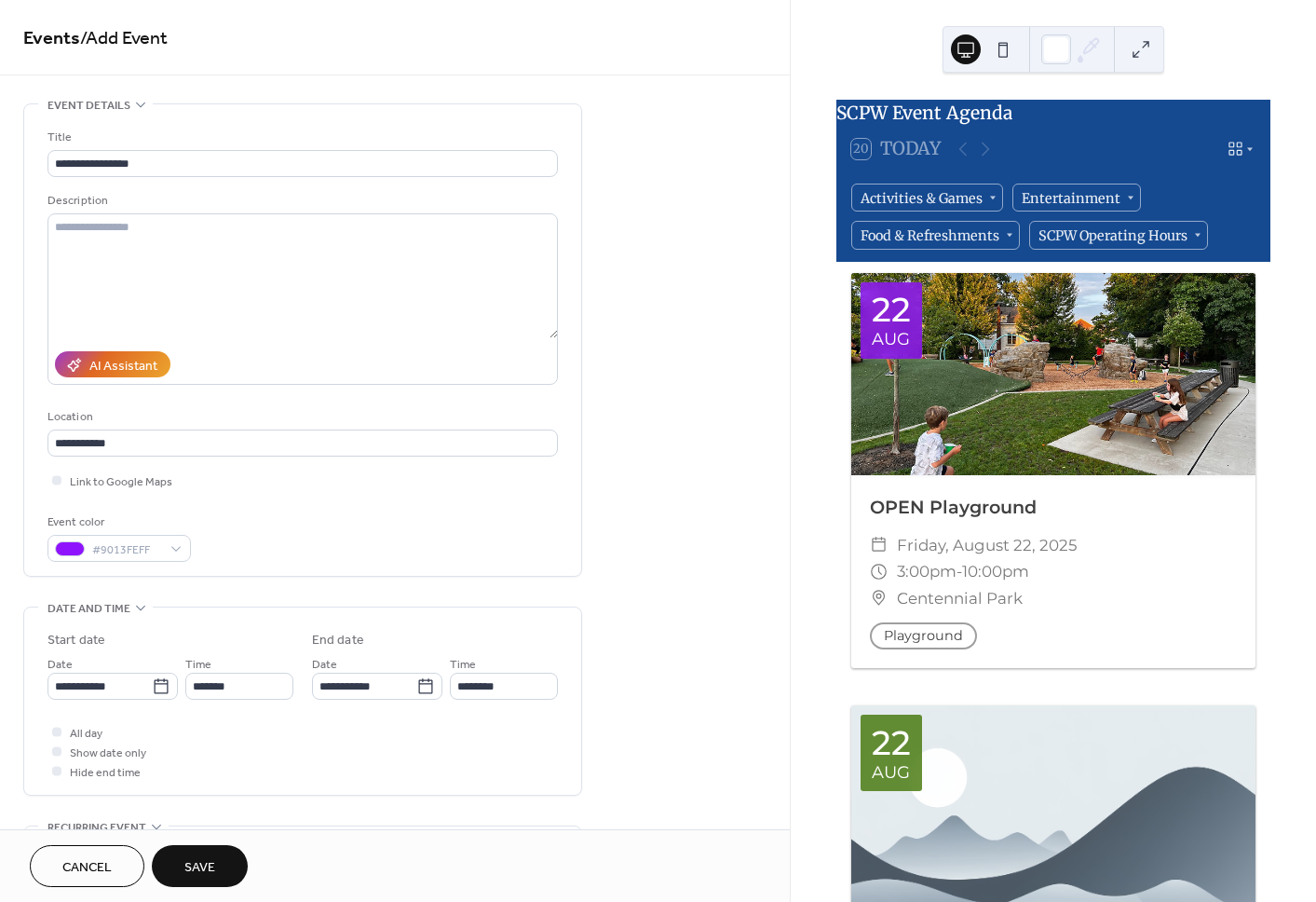click on "All day Show date only Hide end time" at bounding box center (303, 751) 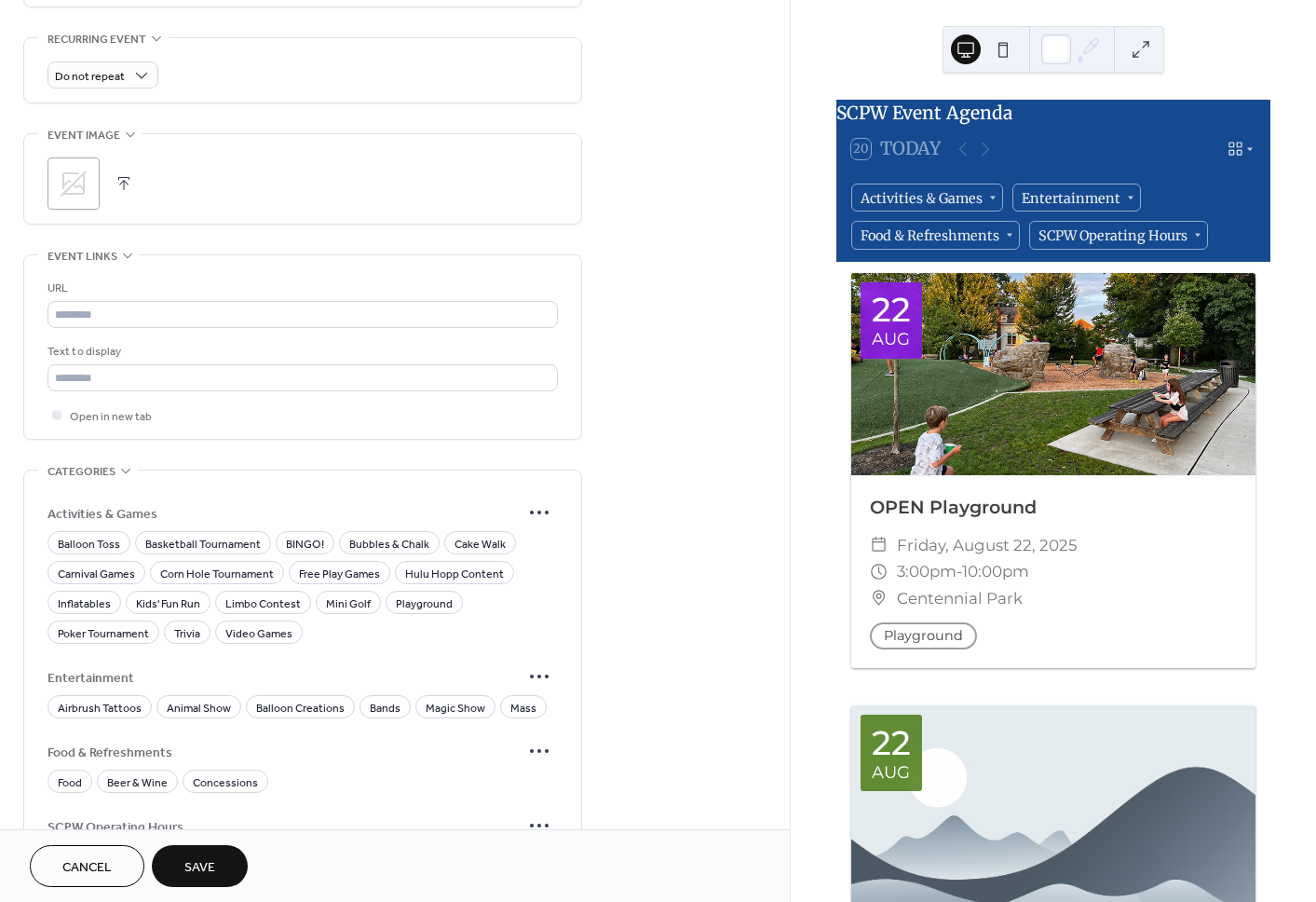 scroll, scrollTop: 789, scrollLeft: 0, axis: vertical 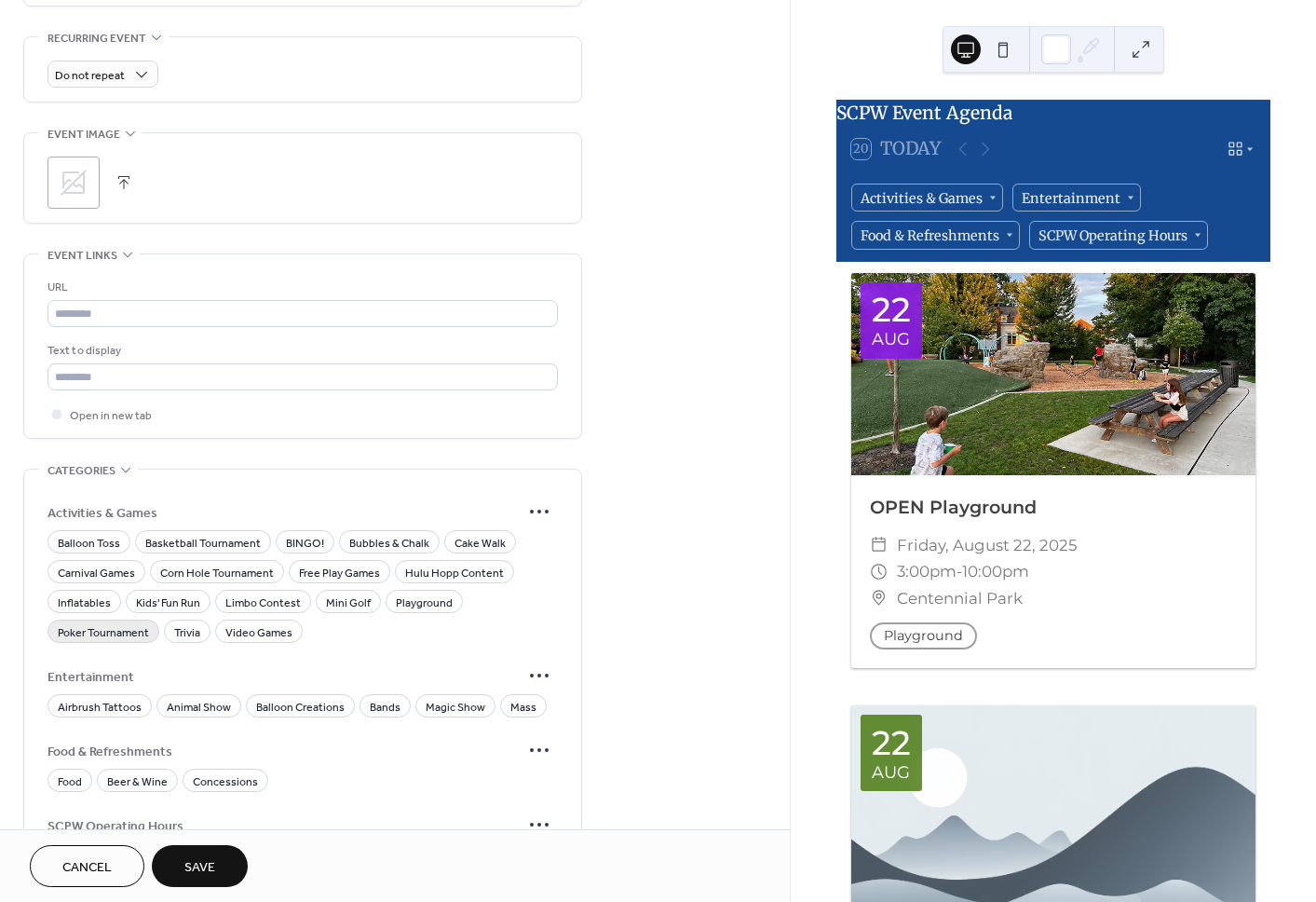 click on "Poker Tournament" at bounding box center (103, 633) 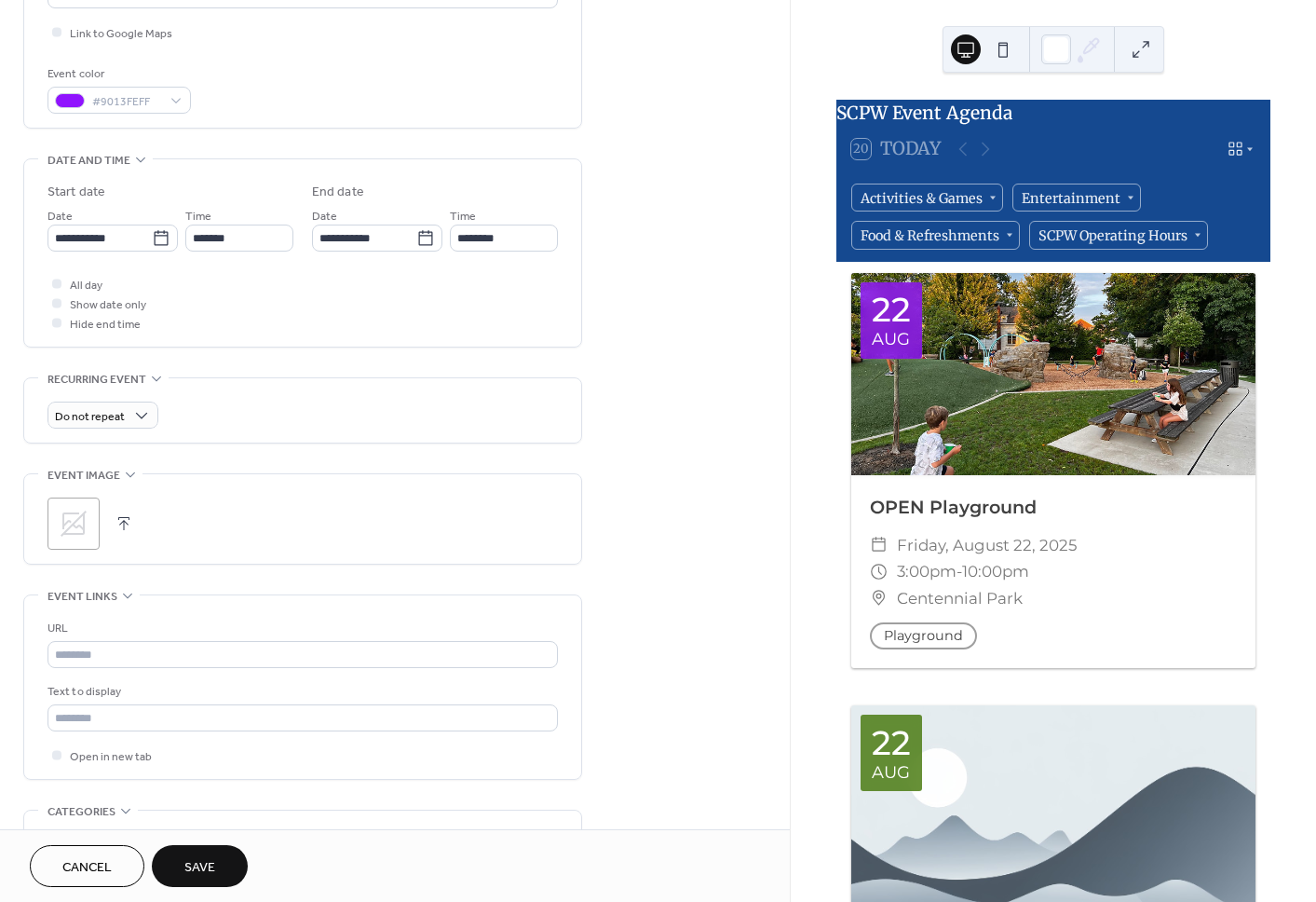 scroll, scrollTop: 442, scrollLeft: 0, axis: vertical 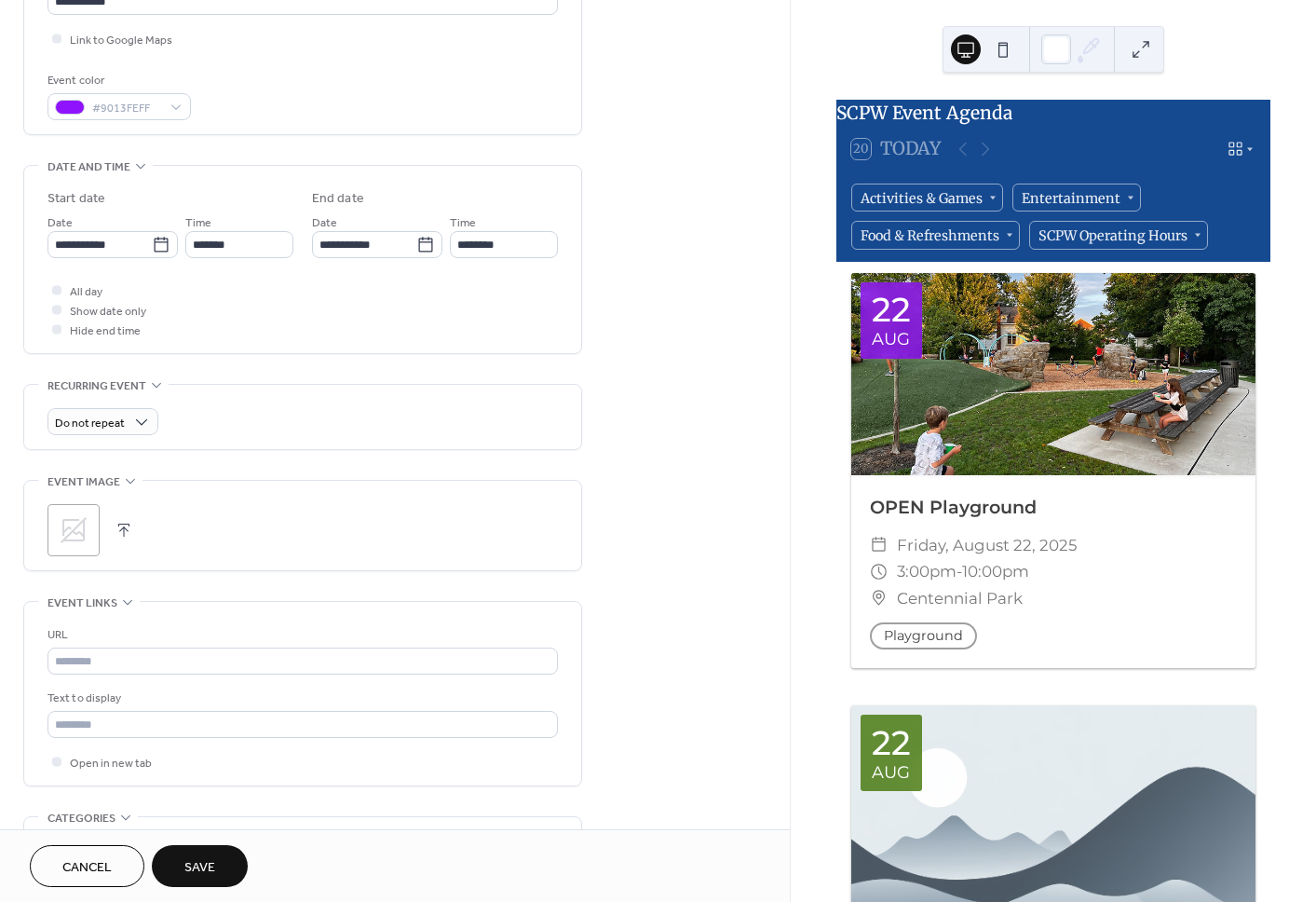 click 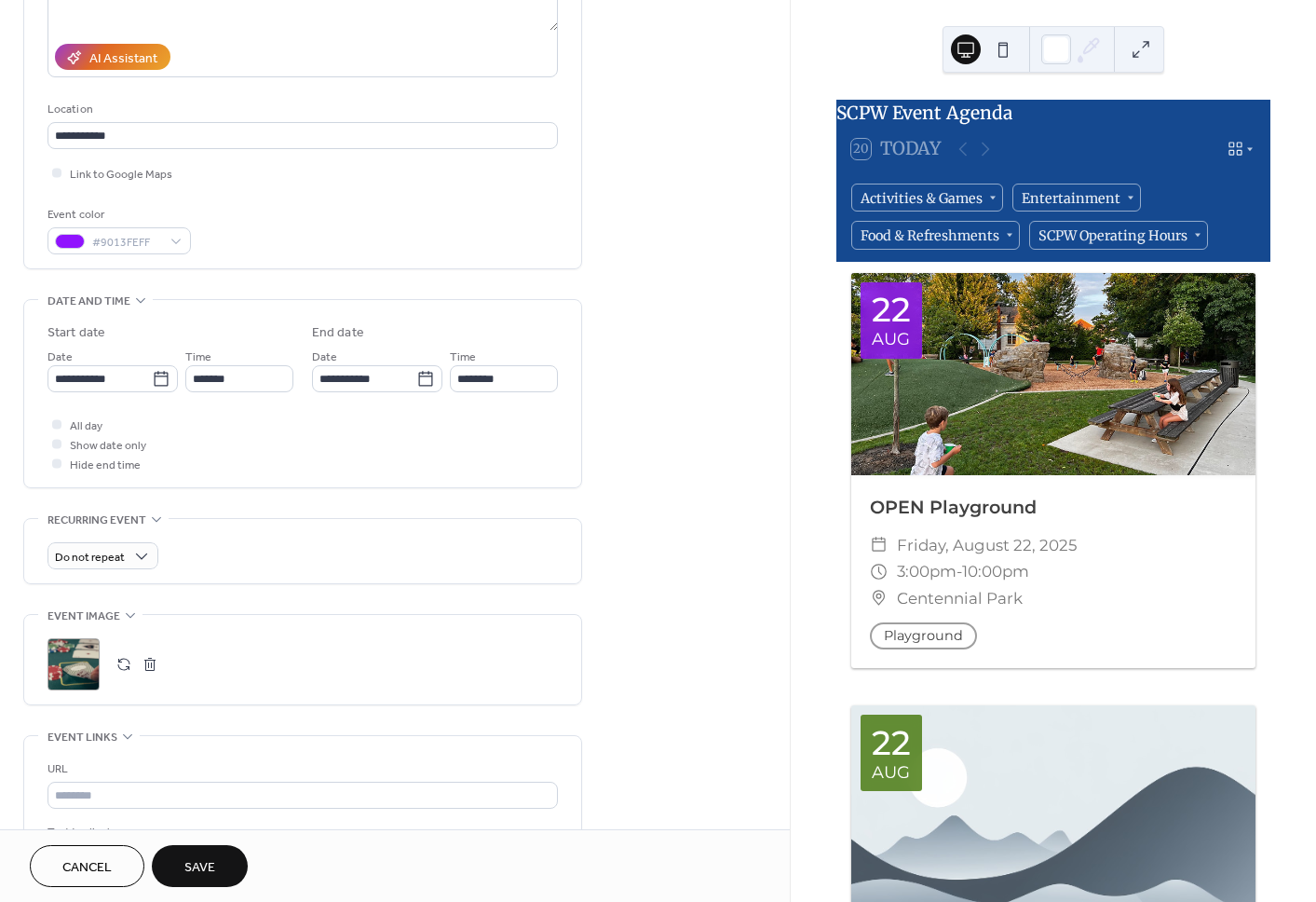 scroll, scrollTop: 305, scrollLeft: 0, axis: vertical 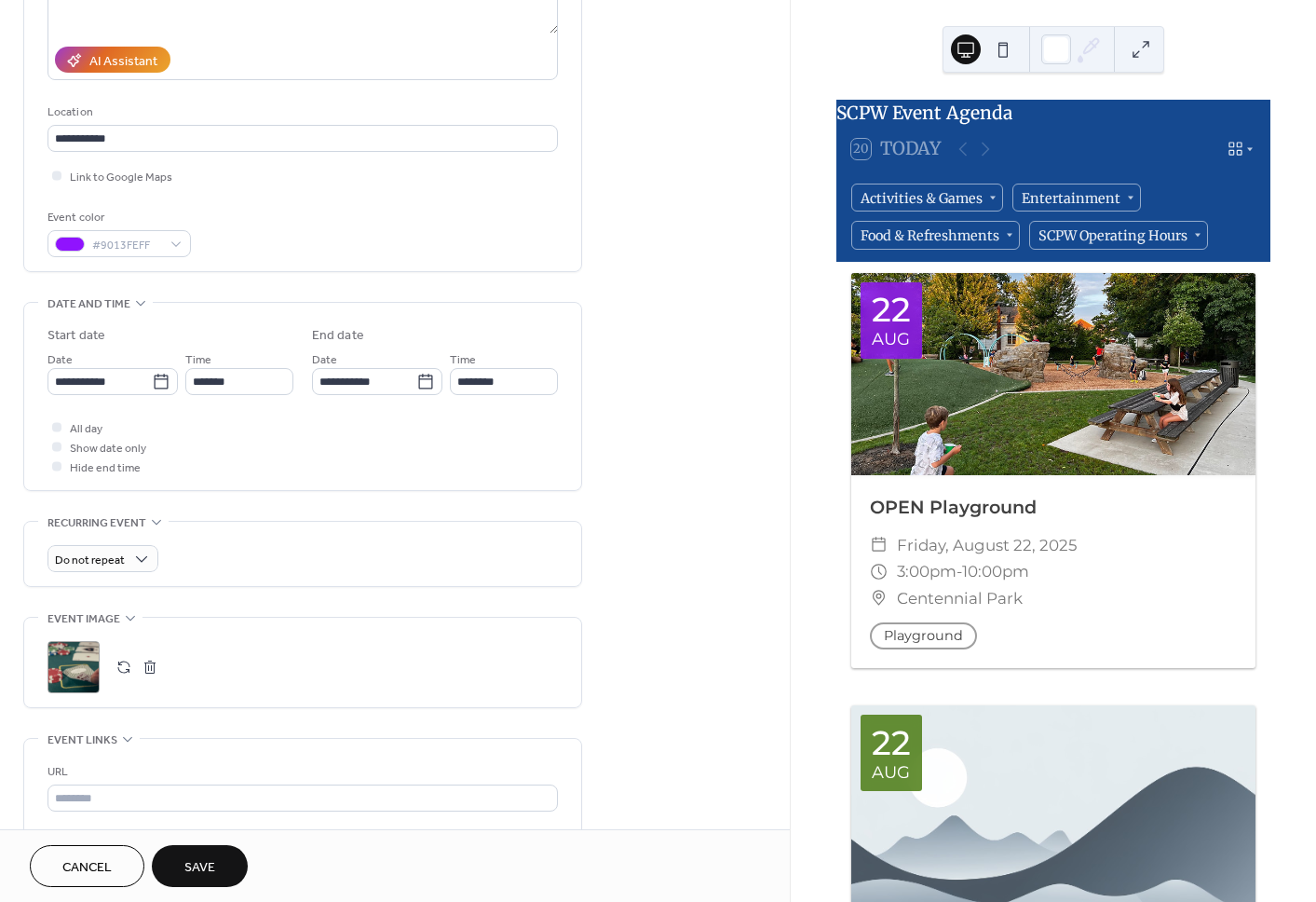 click on "Save" at bounding box center [199, 868] 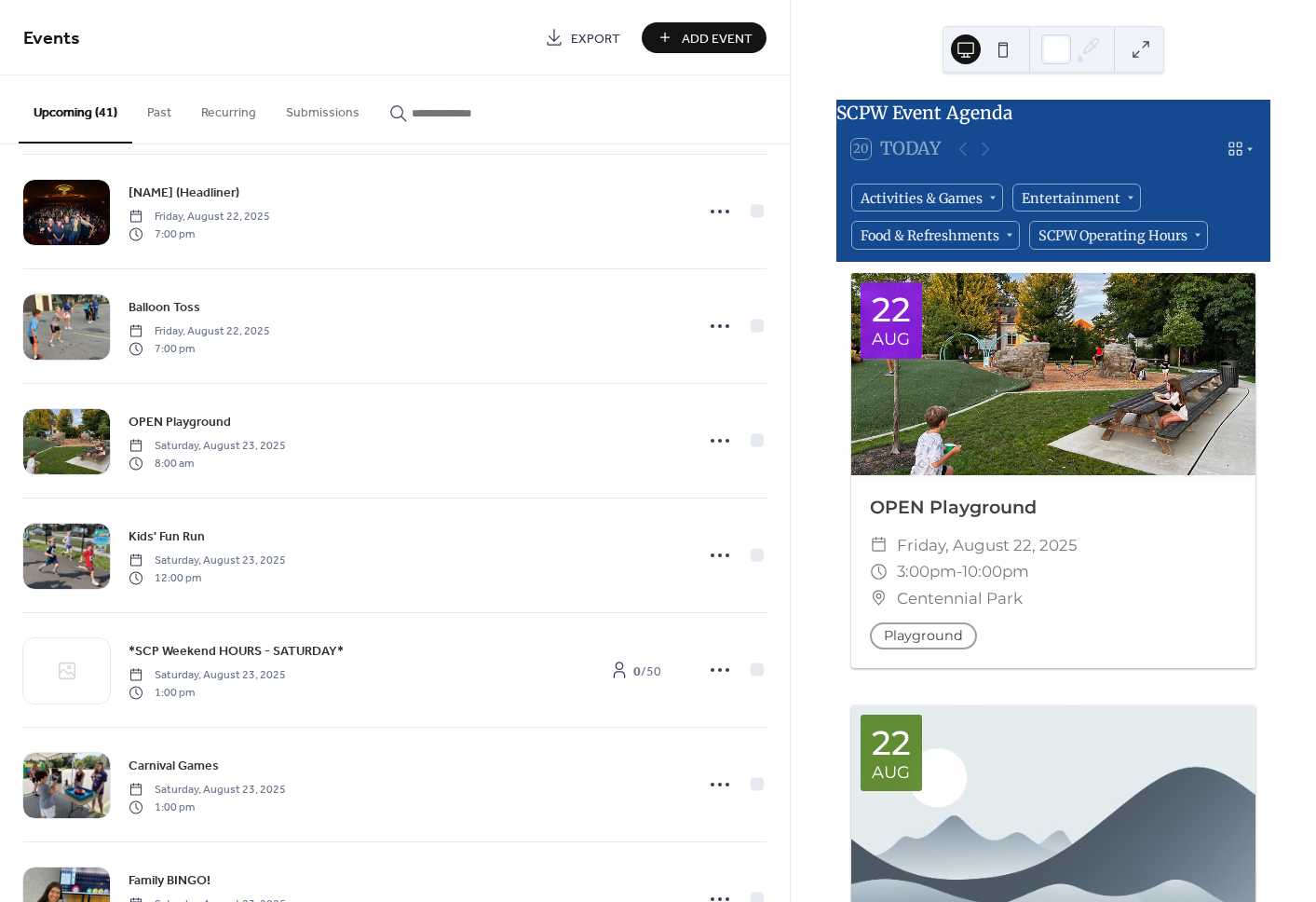 scroll, scrollTop: 1278, scrollLeft: 0, axis: vertical 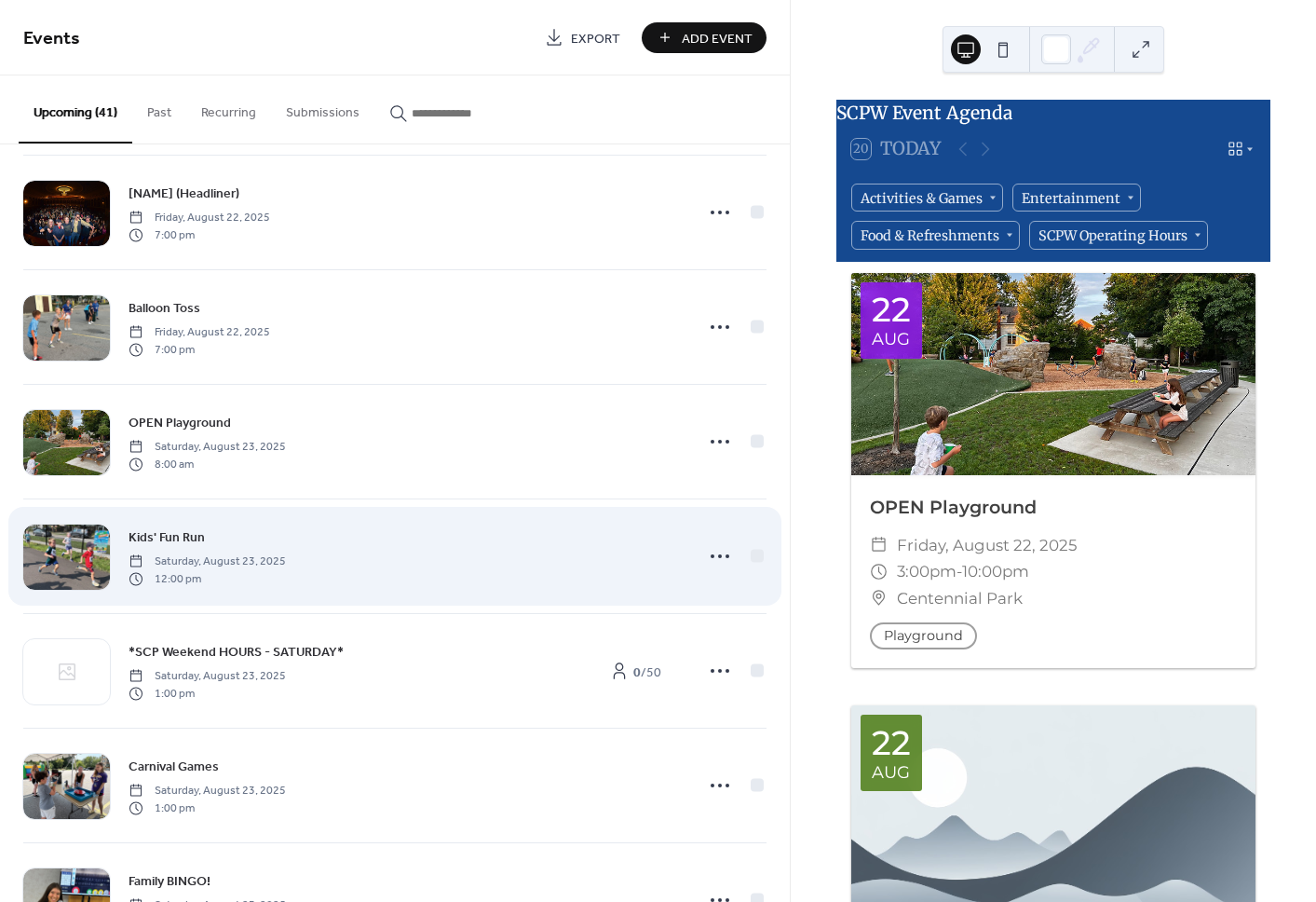 click on "Kids' Fun Run Saturday, August 23, 2025 12:00 pm" at bounding box center (405, 556) 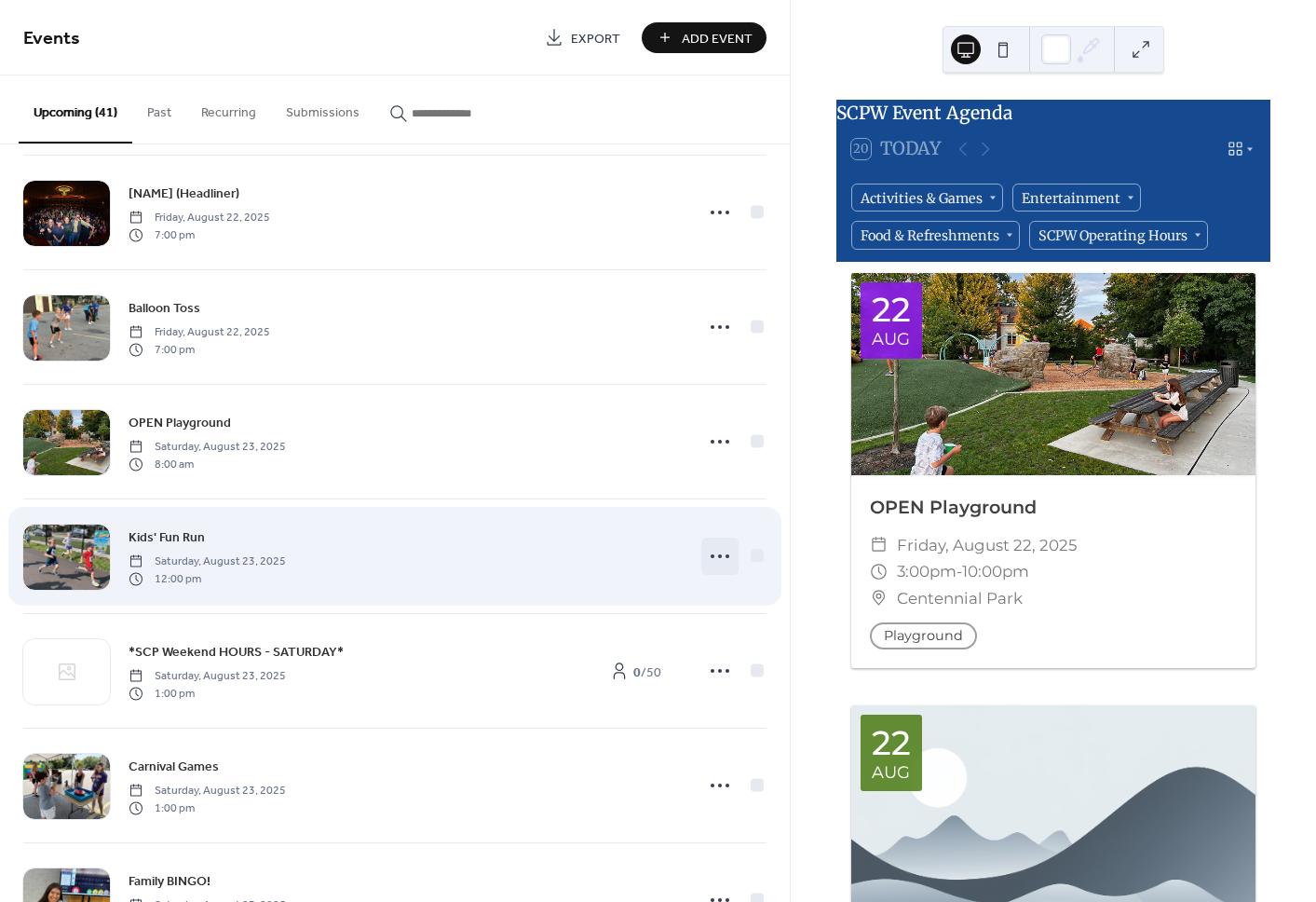 click 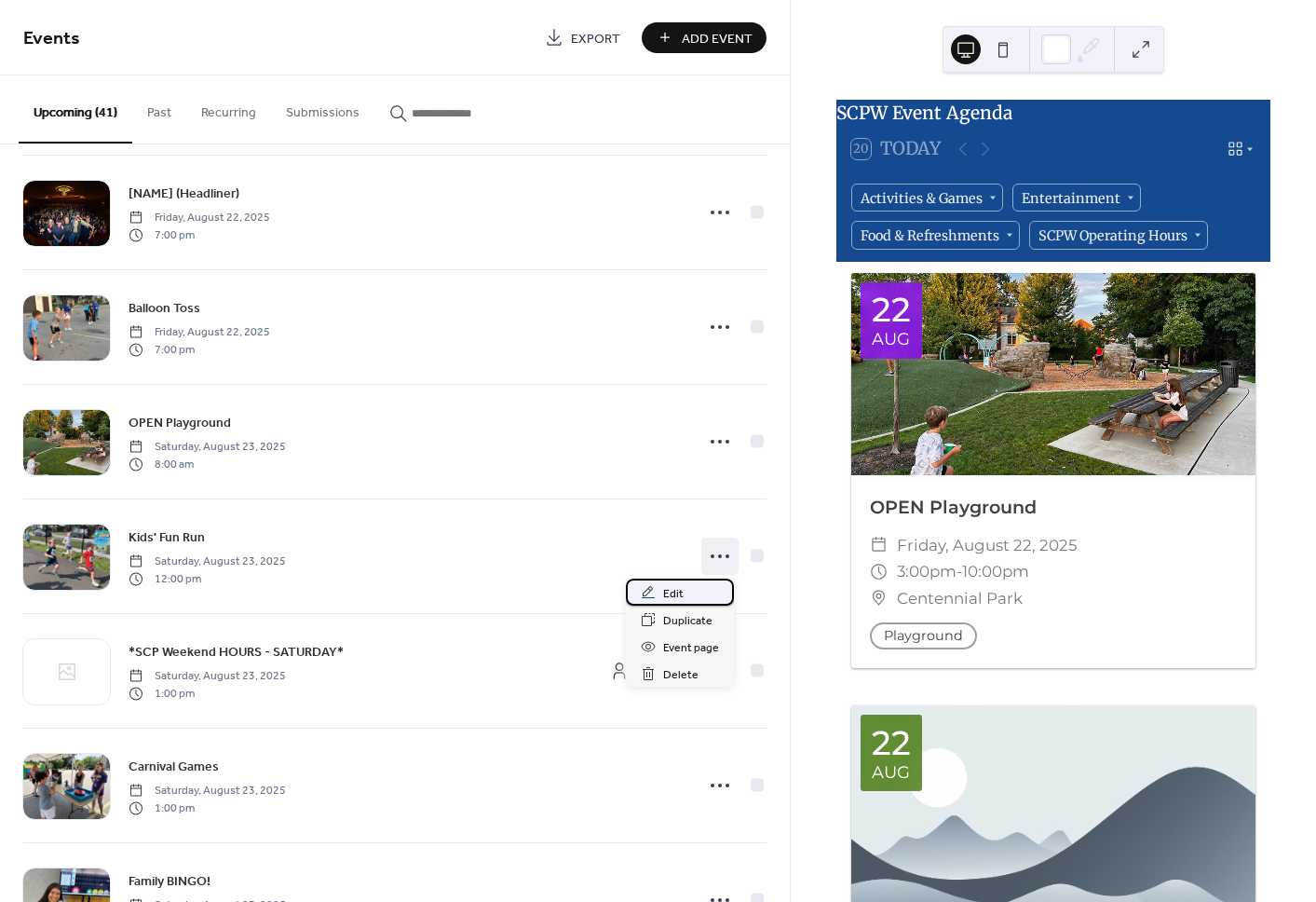 click on "Edit" at bounding box center (680, 592) 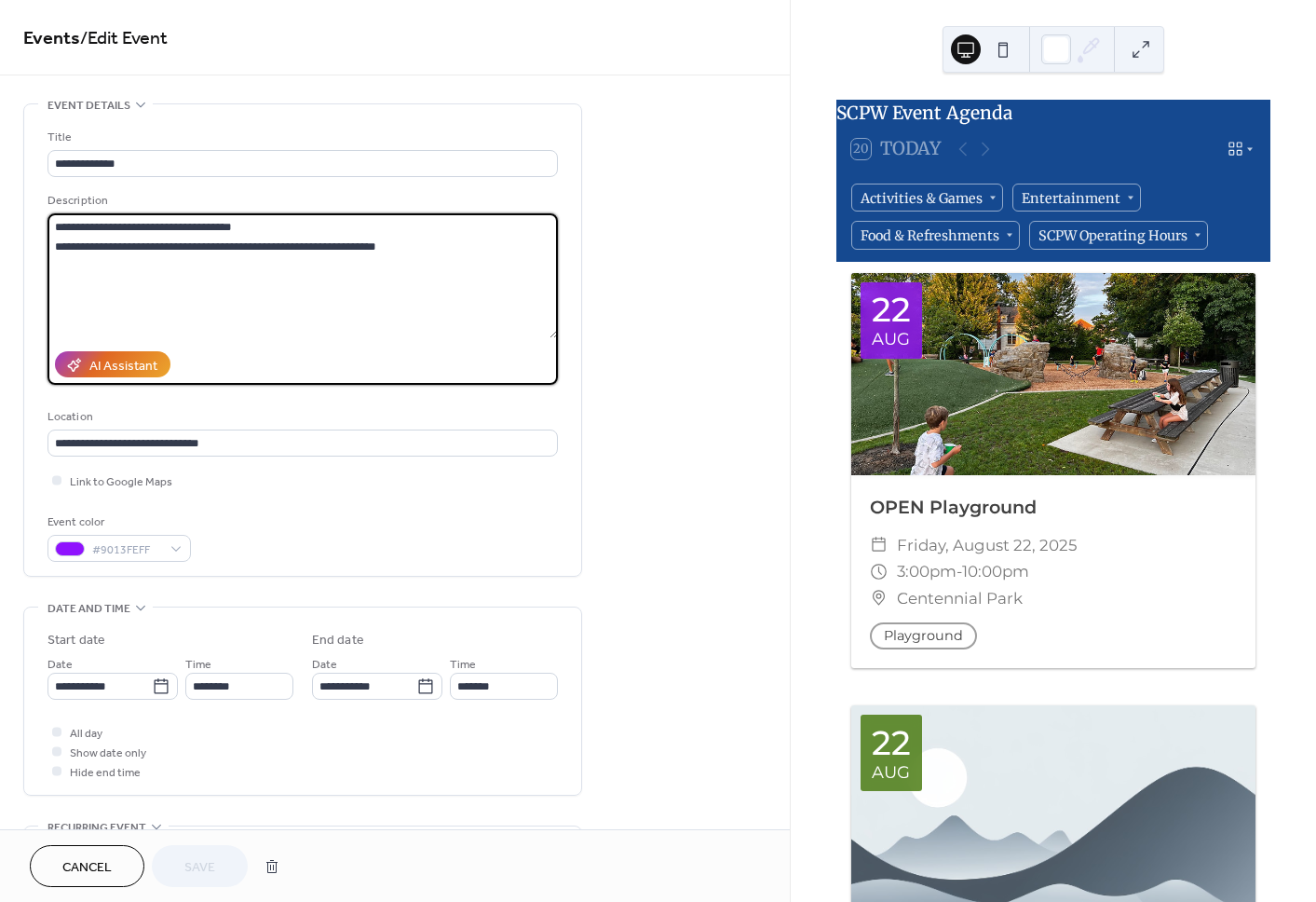drag, startPoint x: 451, startPoint y: 245, endPoint x: 32, endPoint y: 212, distance: 420.29751 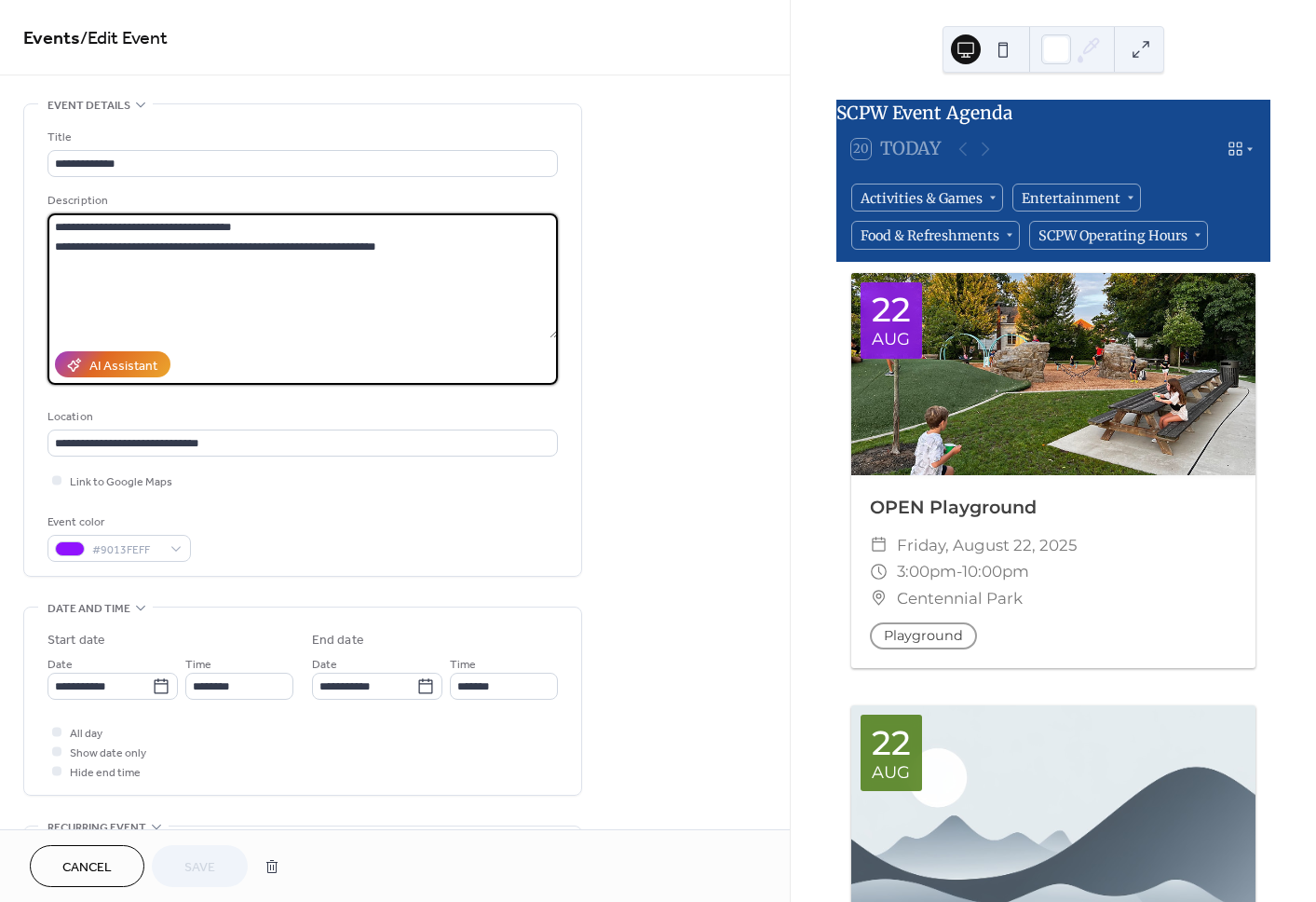 click on "**********" at bounding box center [303, 340] 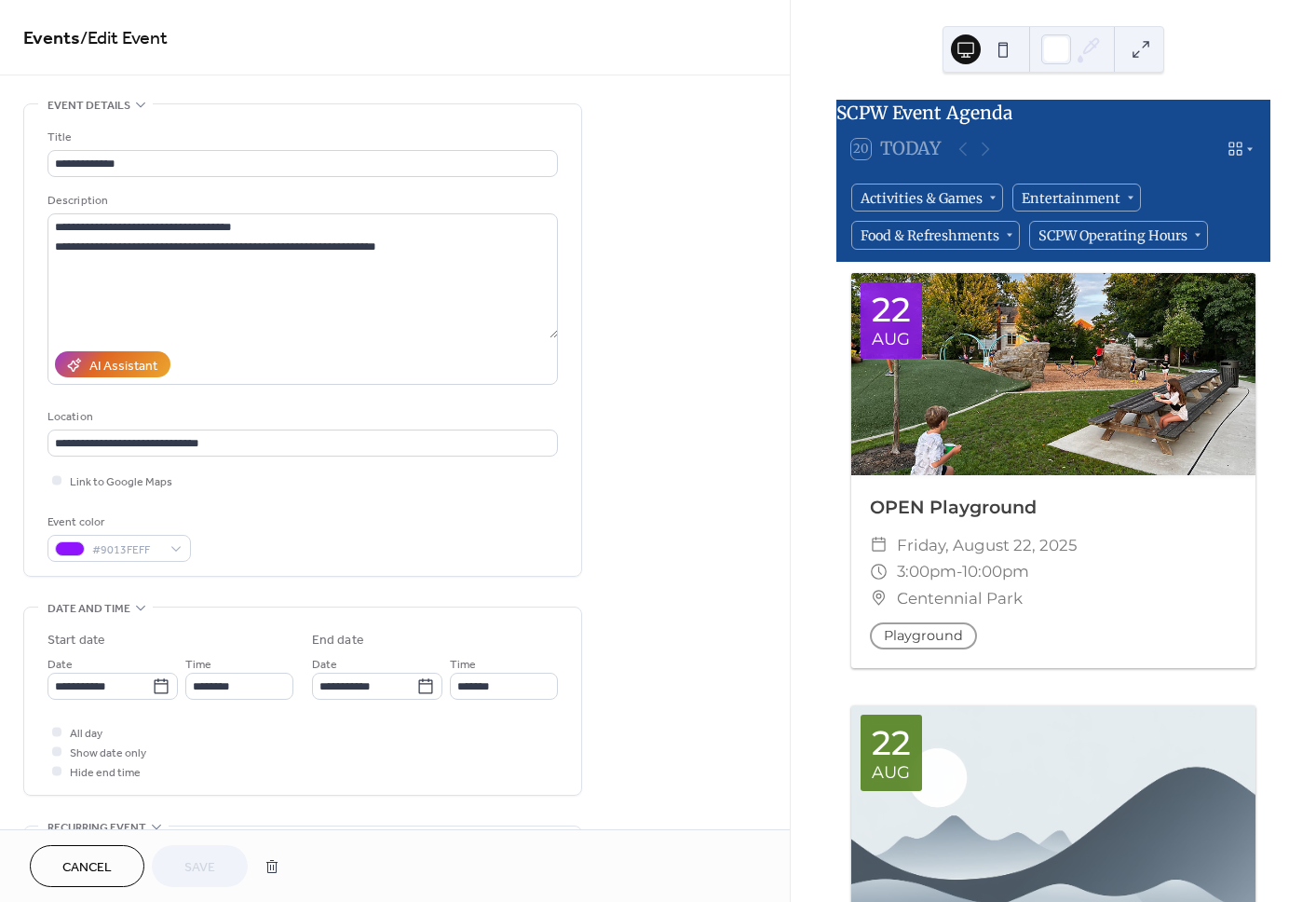 click on "Cancel" at bounding box center (87, 868) 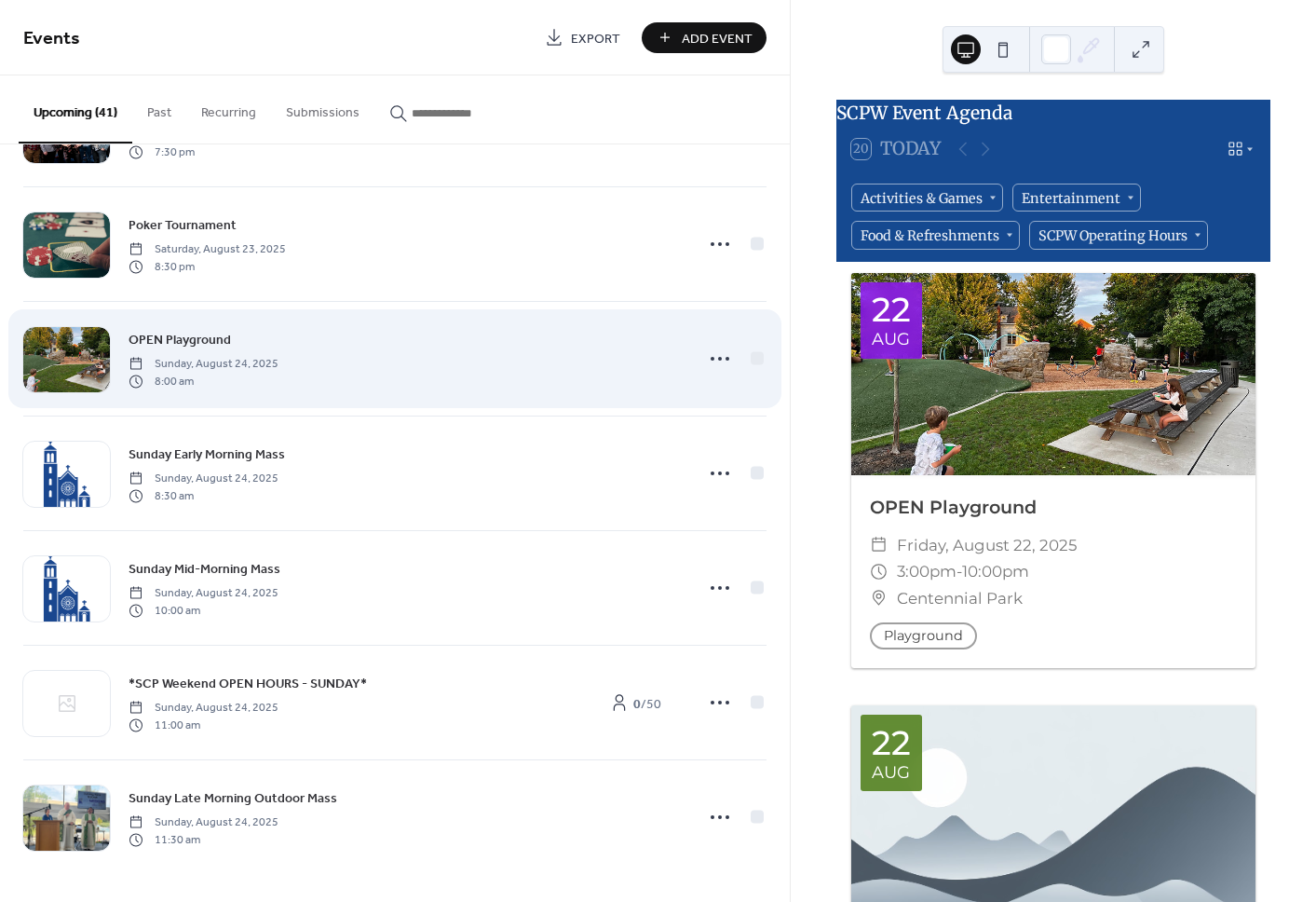 scroll, scrollTop: 3890, scrollLeft: 0, axis: vertical 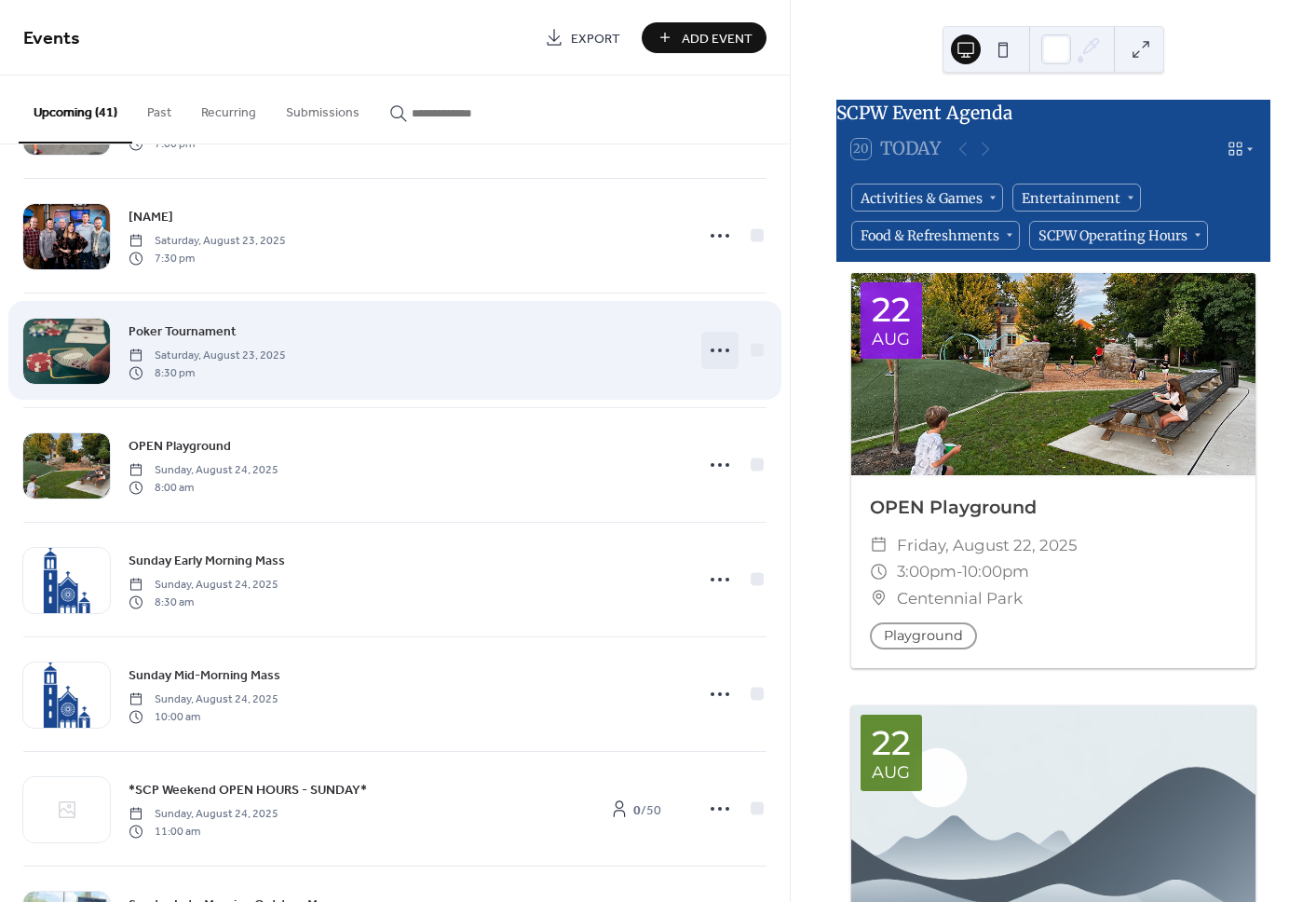 click at bounding box center [720, 350] 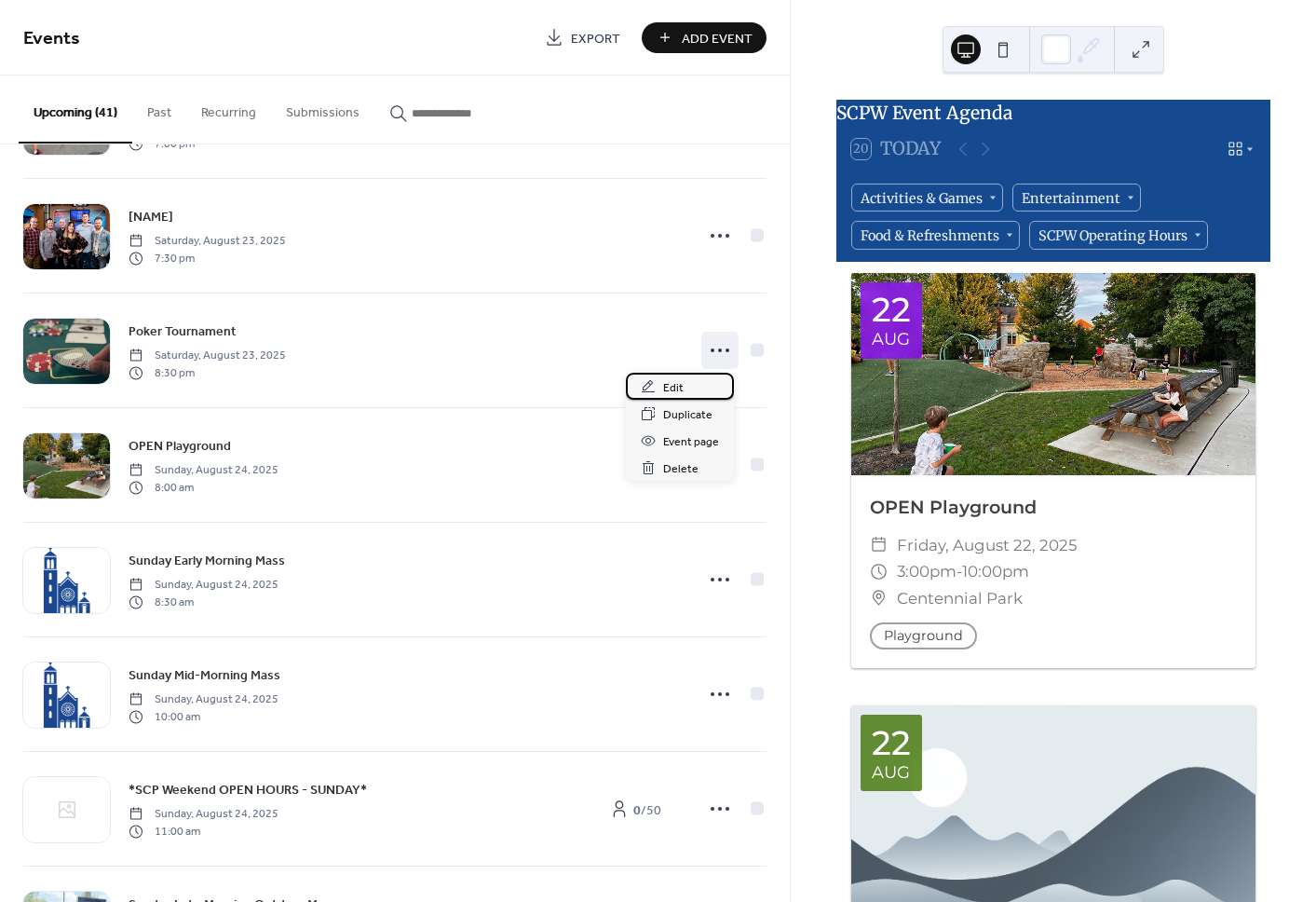 click on "Edit" at bounding box center (680, 386) 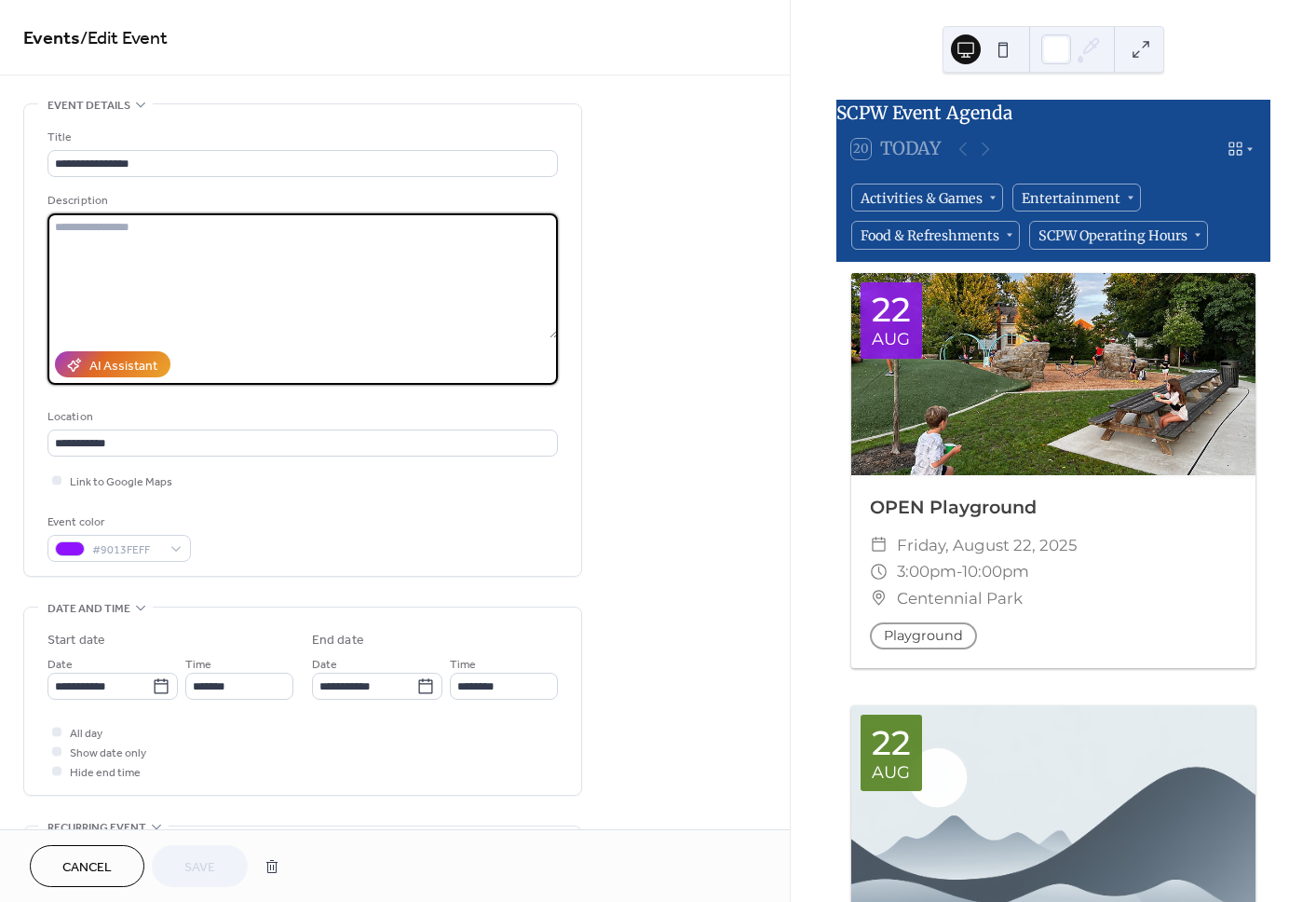 click at bounding box center (303, 276) 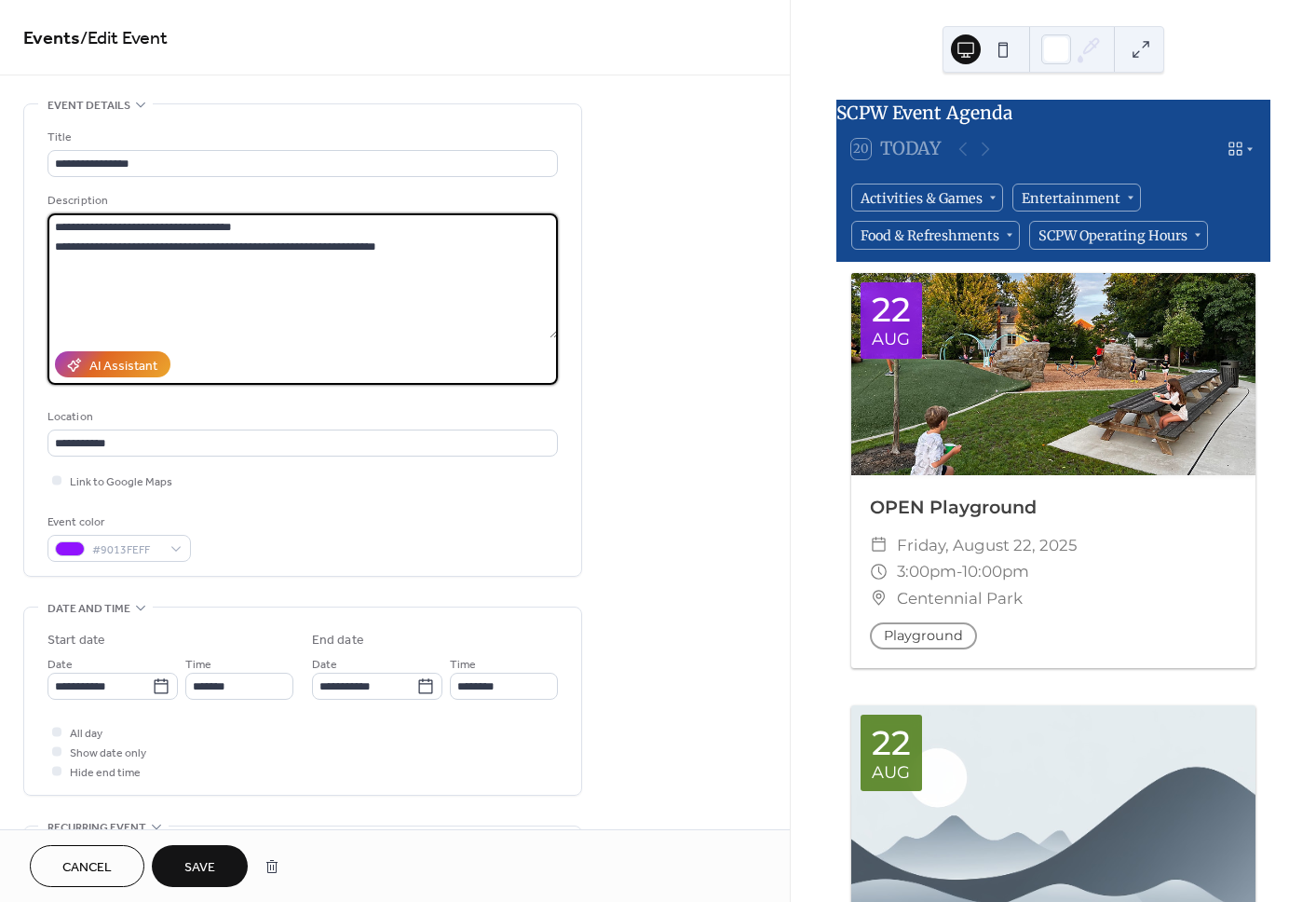 type on "**********" 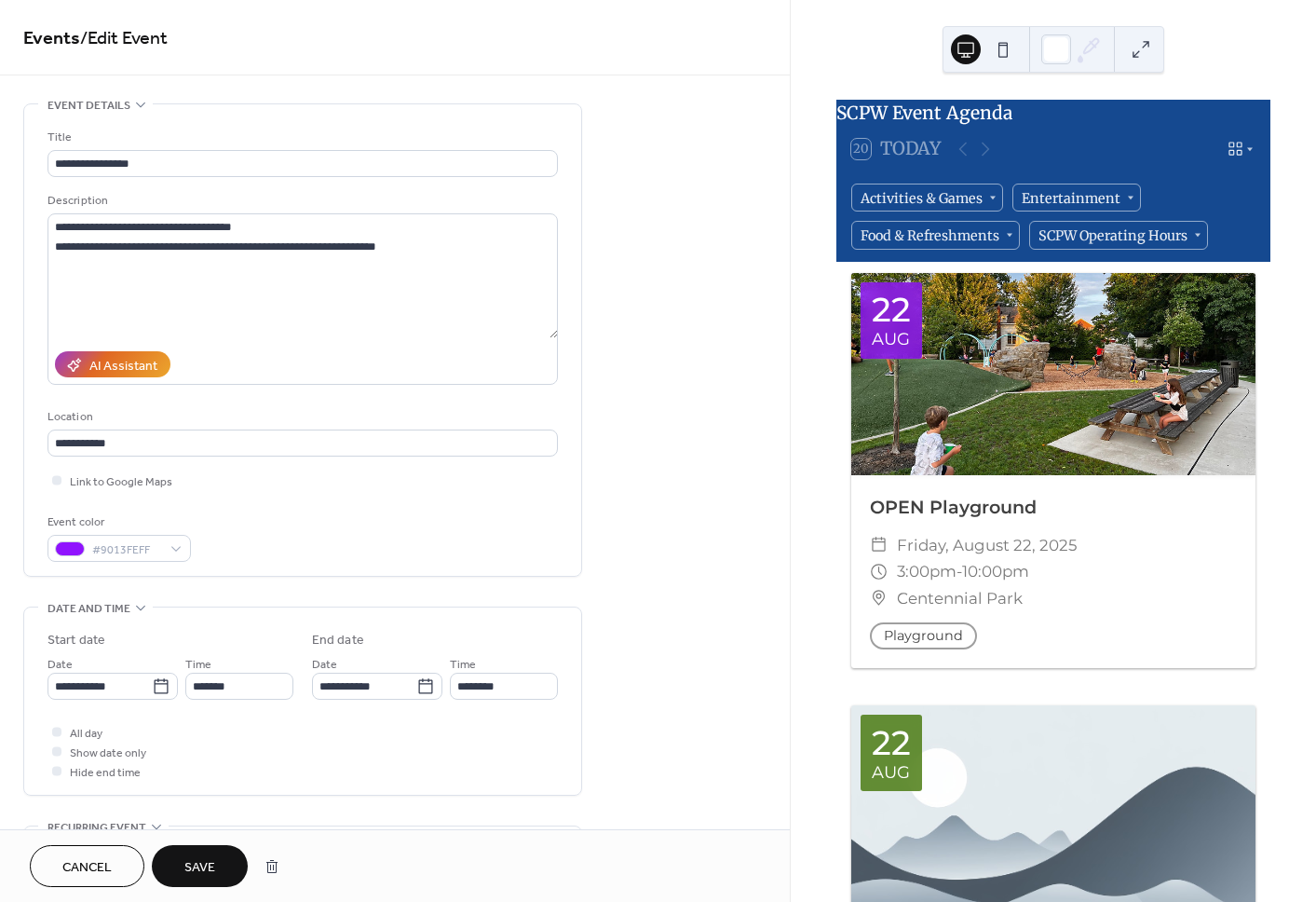 click on "Save" at bounding box center (199, 868) 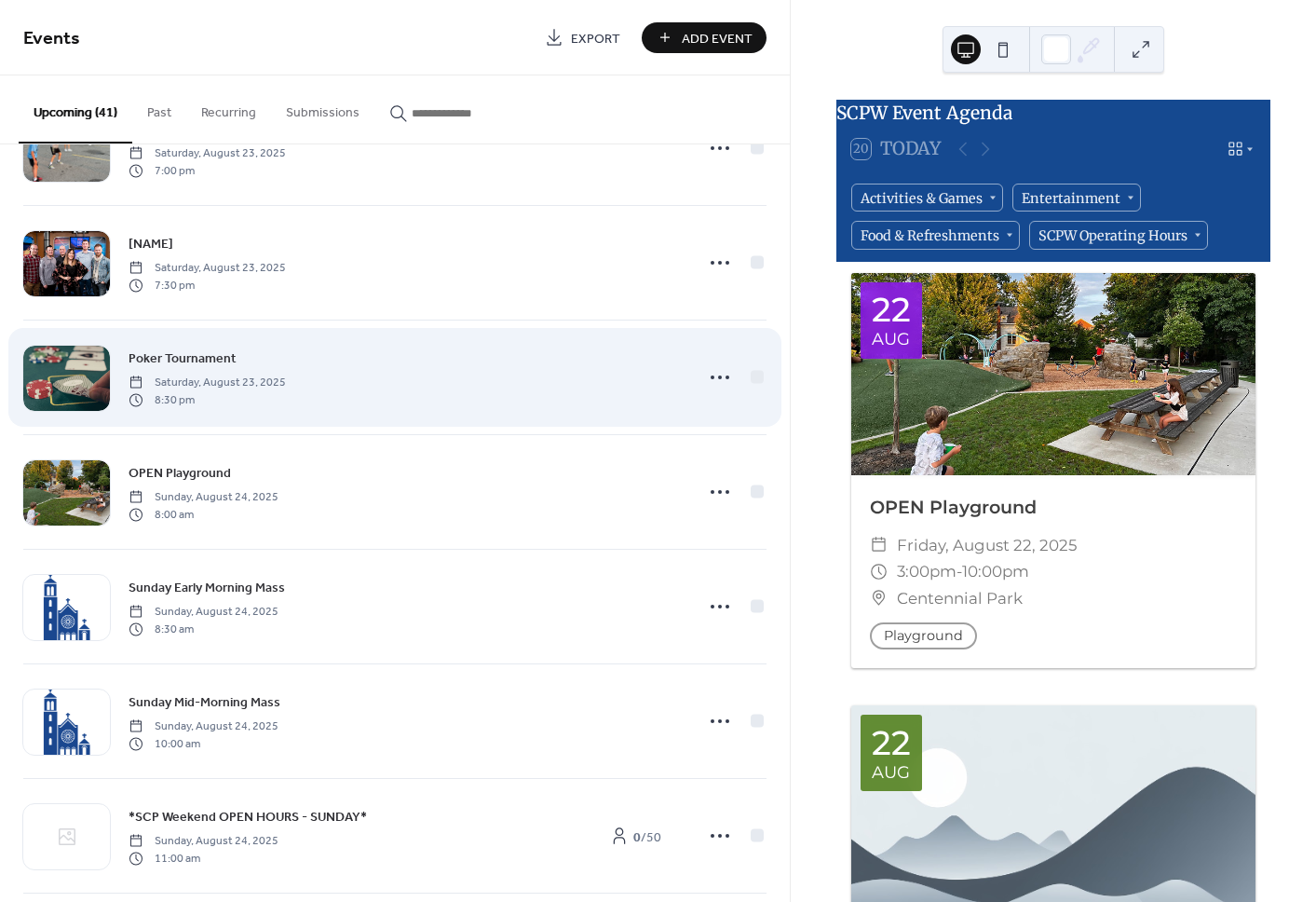 scroll, scrollTop: 3856, scrollLeft: 0, axis: vertical 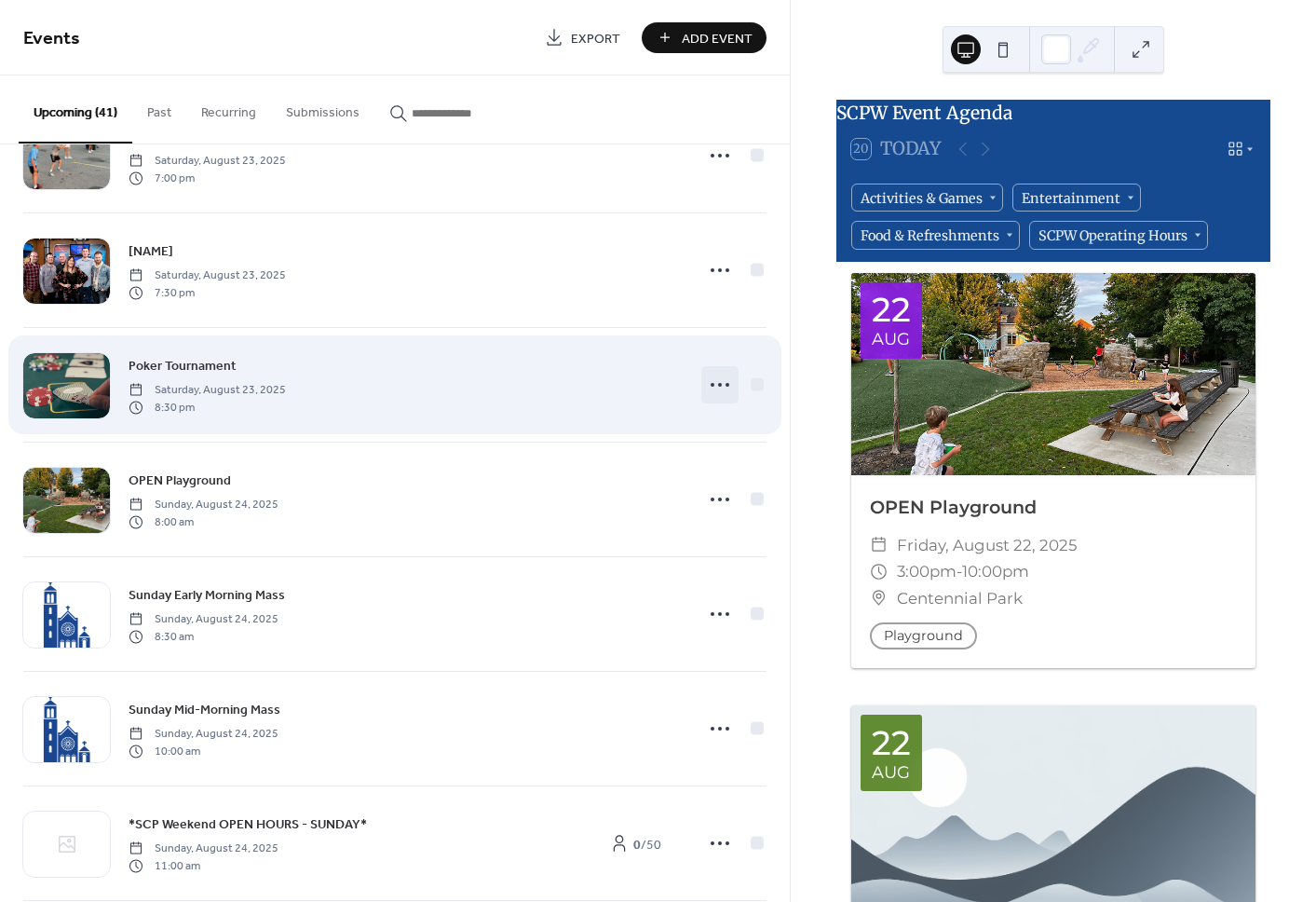 click 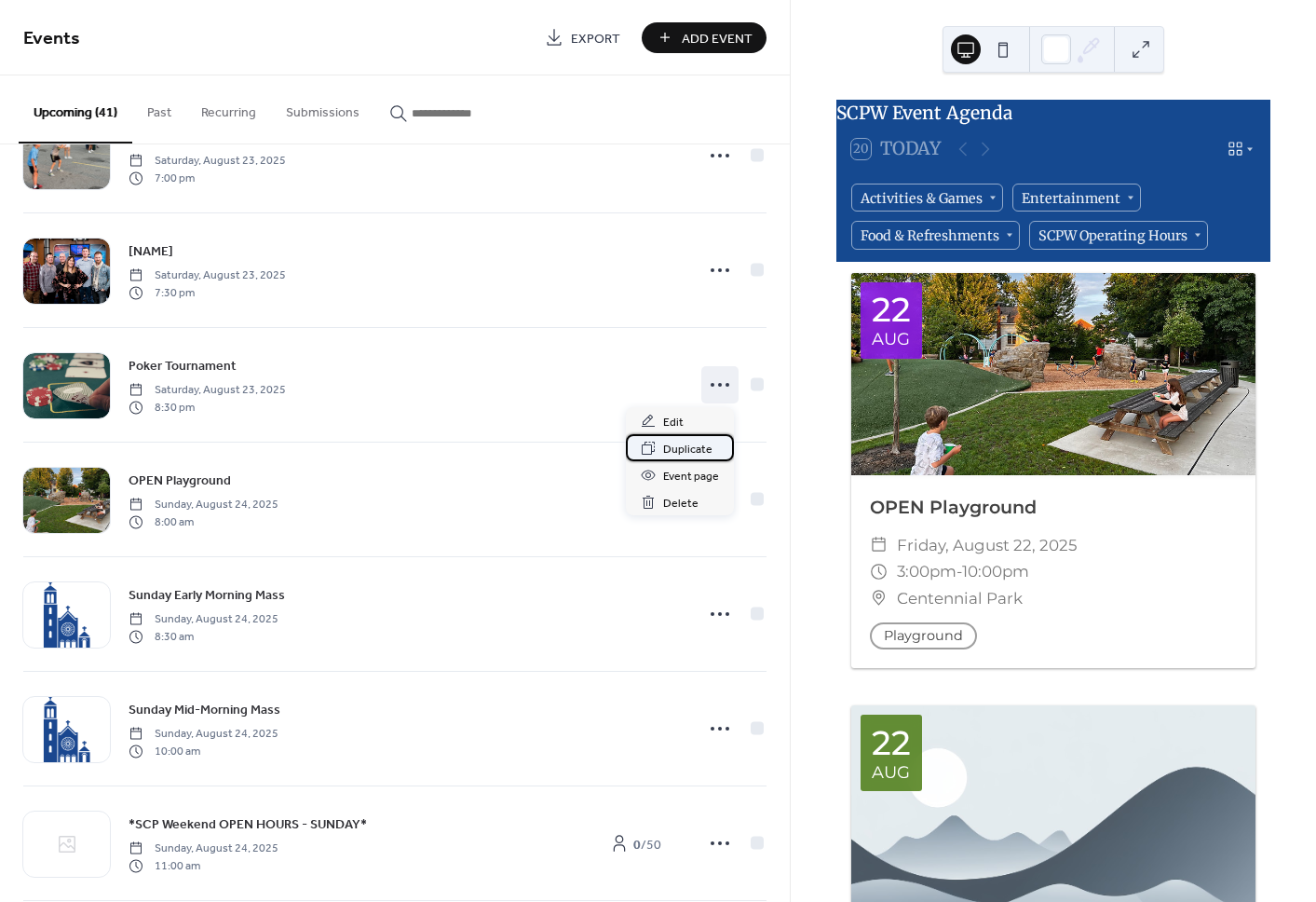 click on "Duplicate" at bounding box center (687, 449) 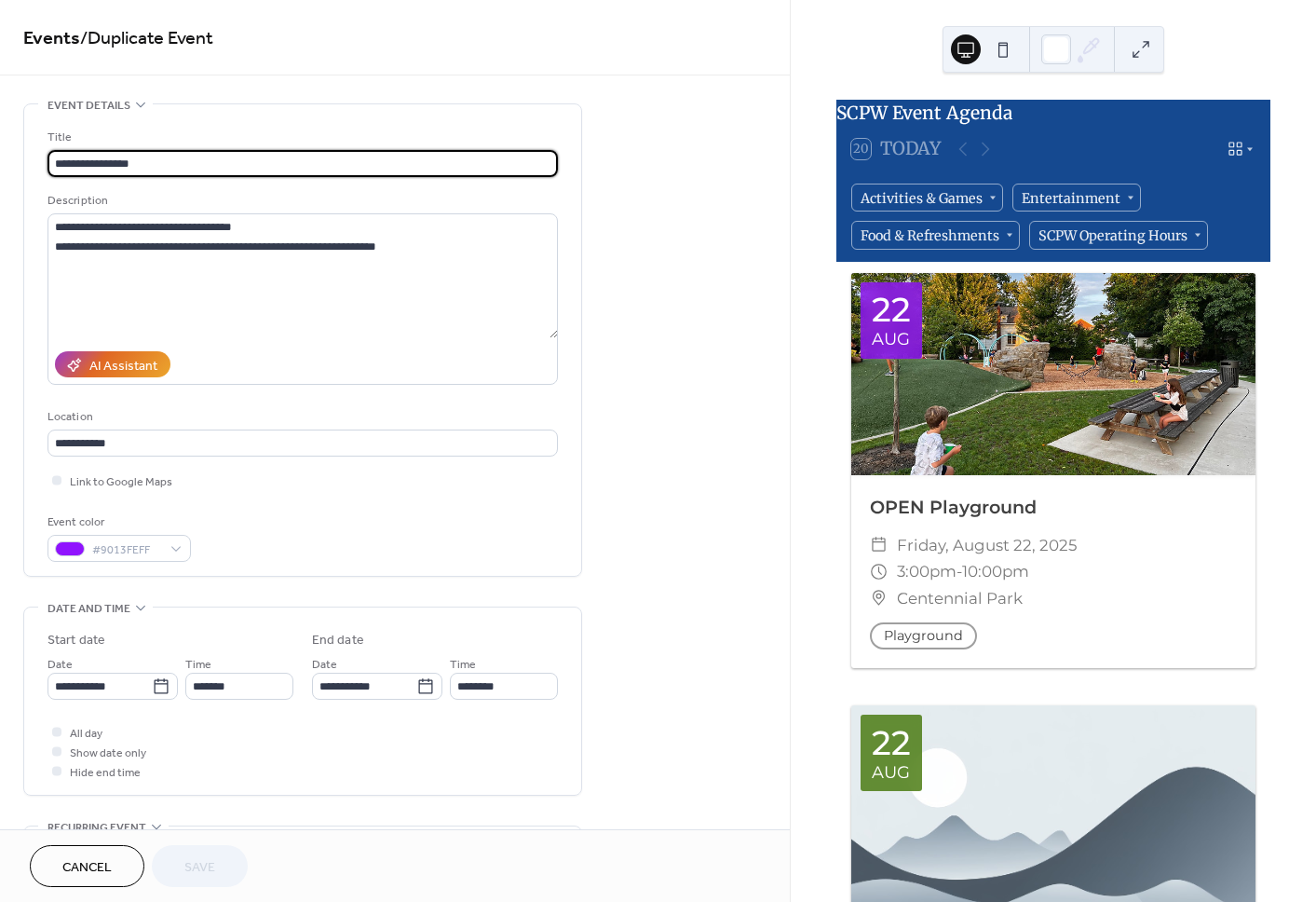 scroll, scrollTop: 0, scrollLeft: 0, axis: both 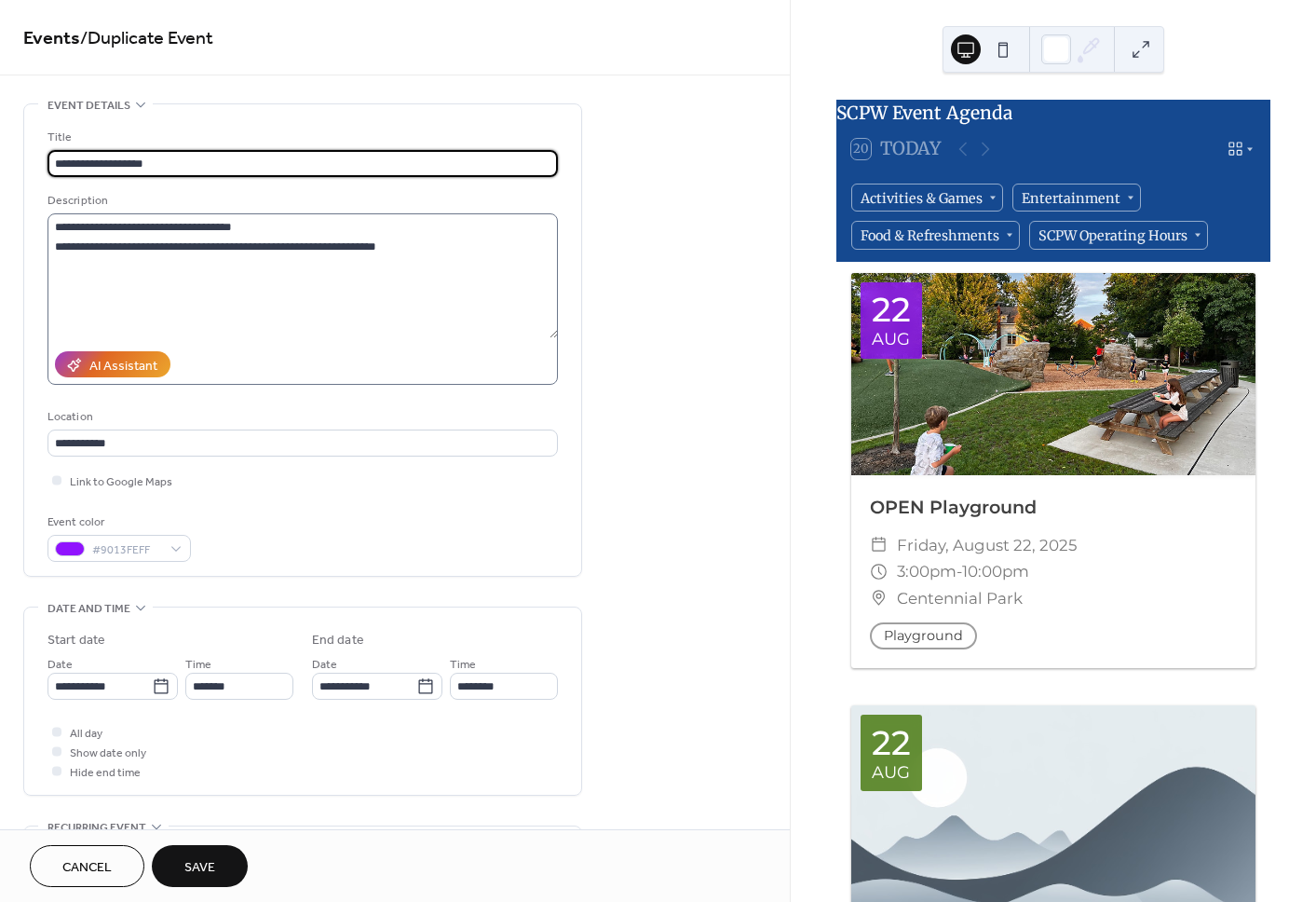 type on "**********" 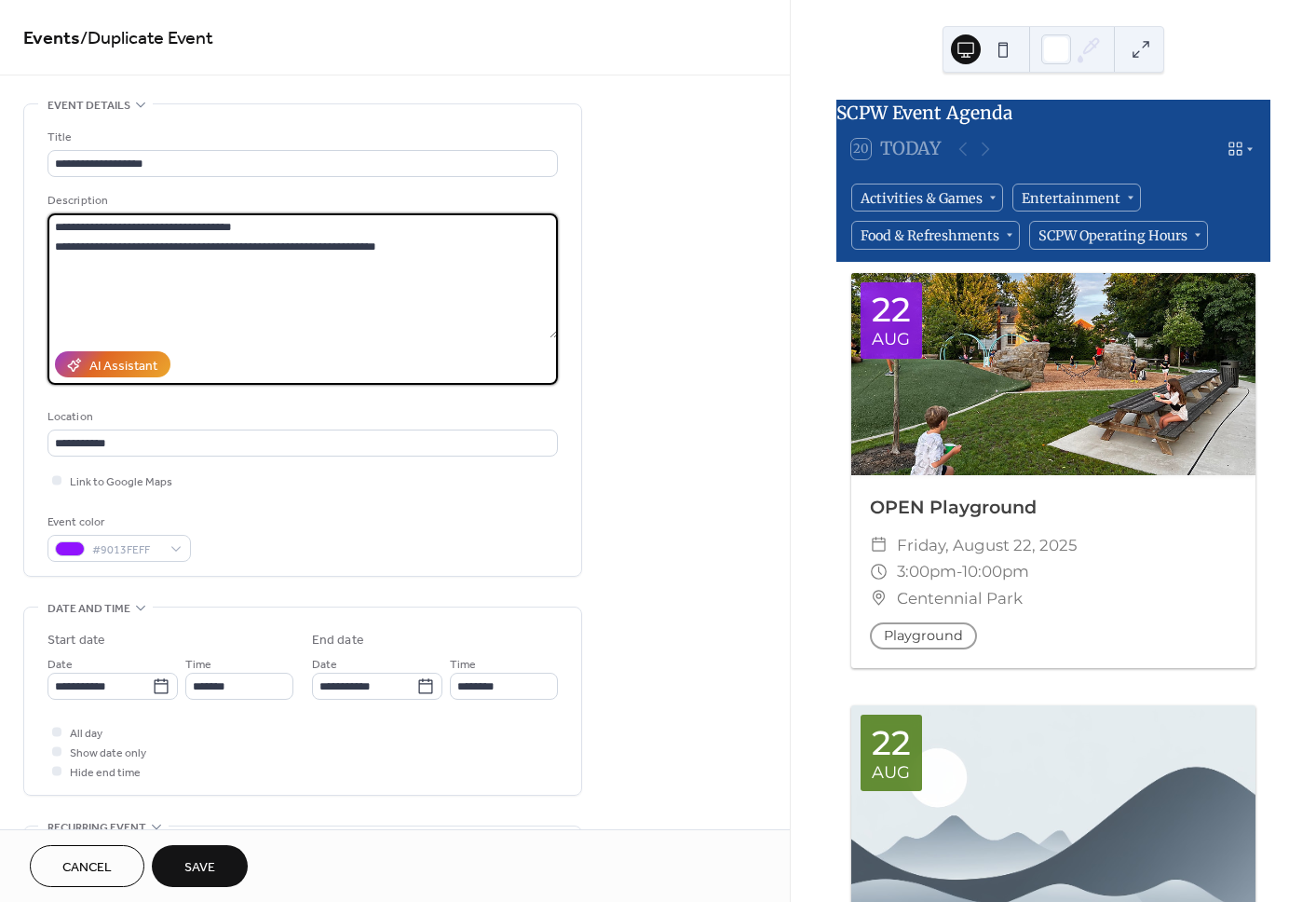 click on "**********" at bounding box center (303, 276) 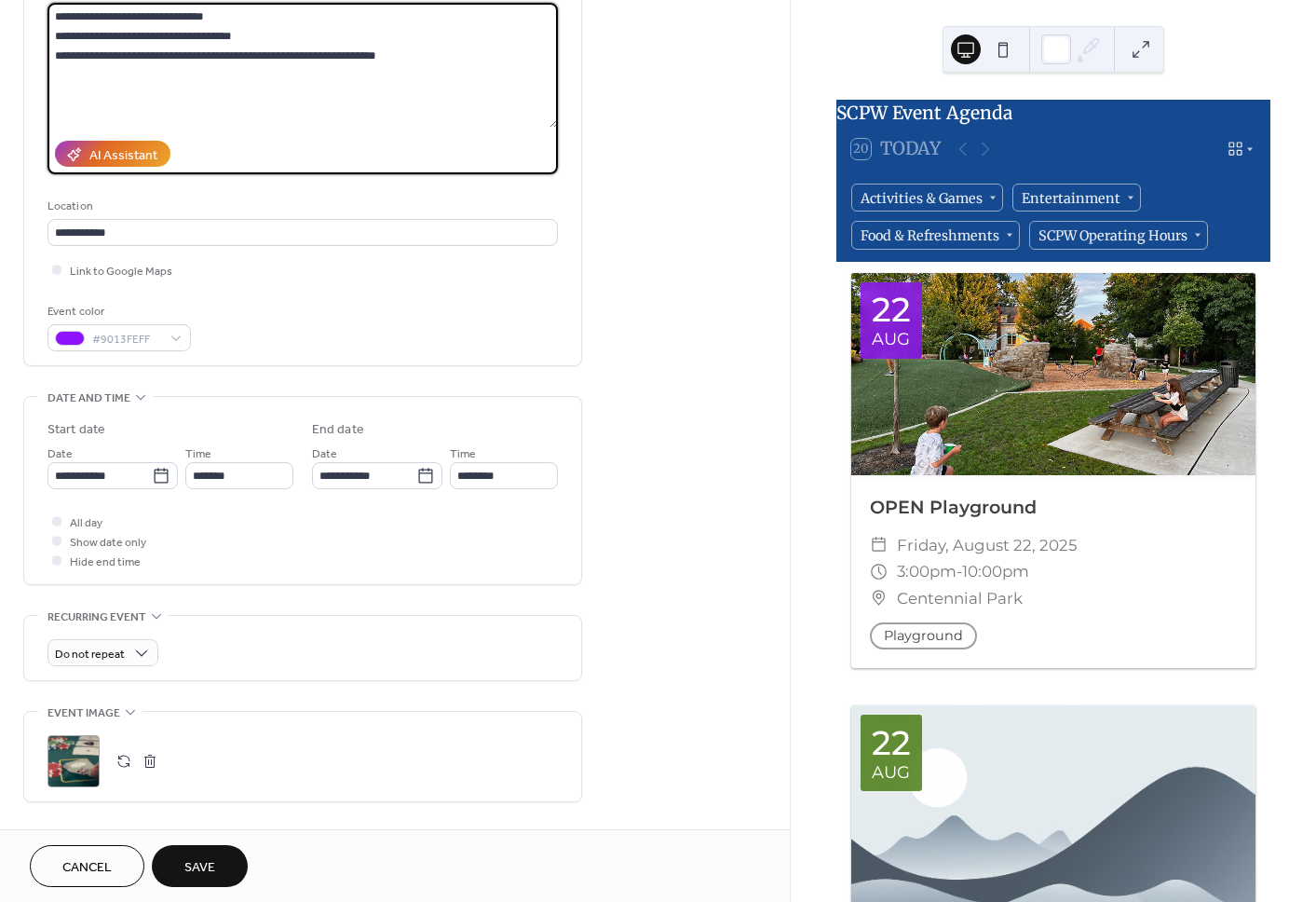 scroll, scrollTop: 212, scrollLeft: 0, axis: vertical 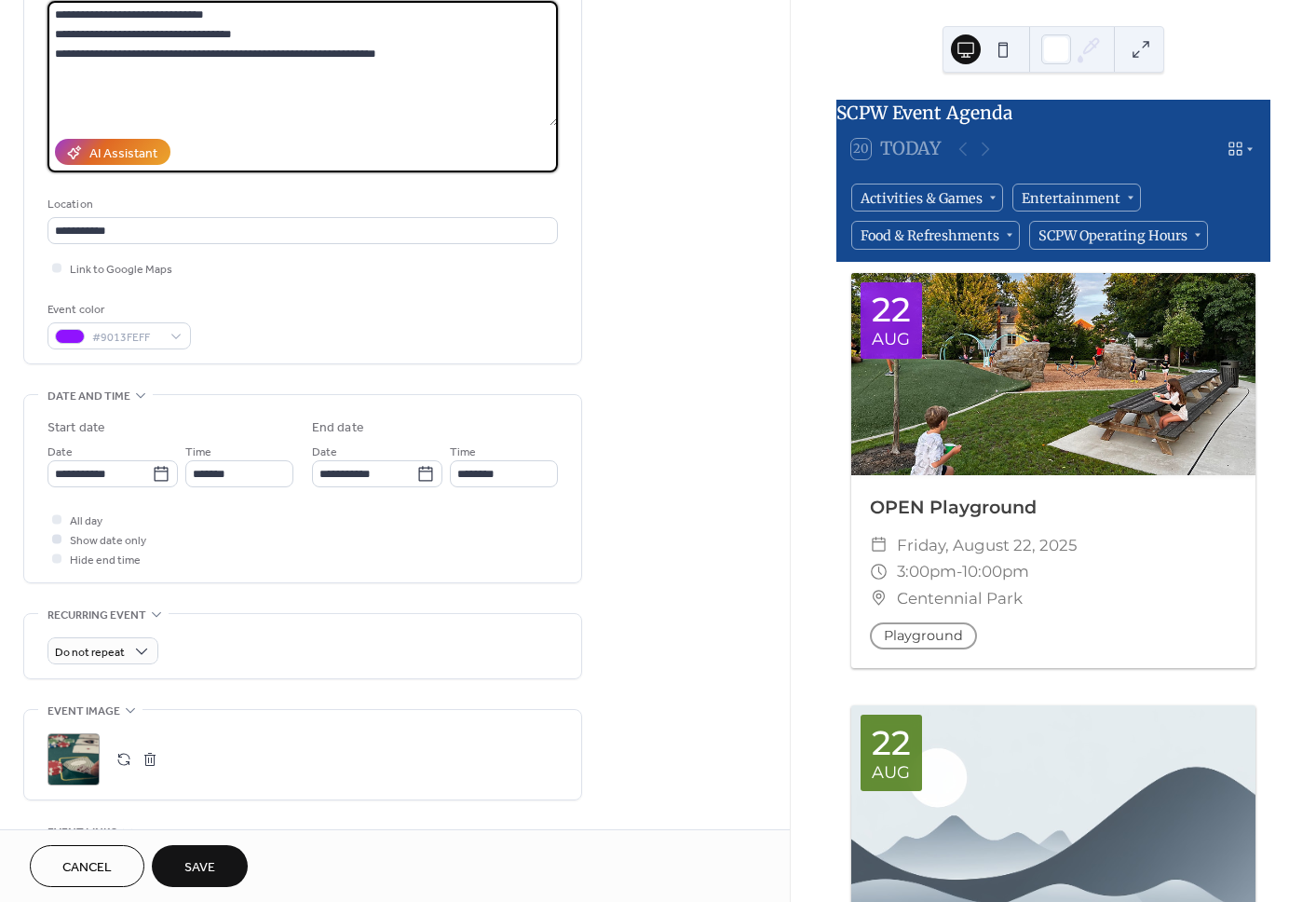 type on "**********" 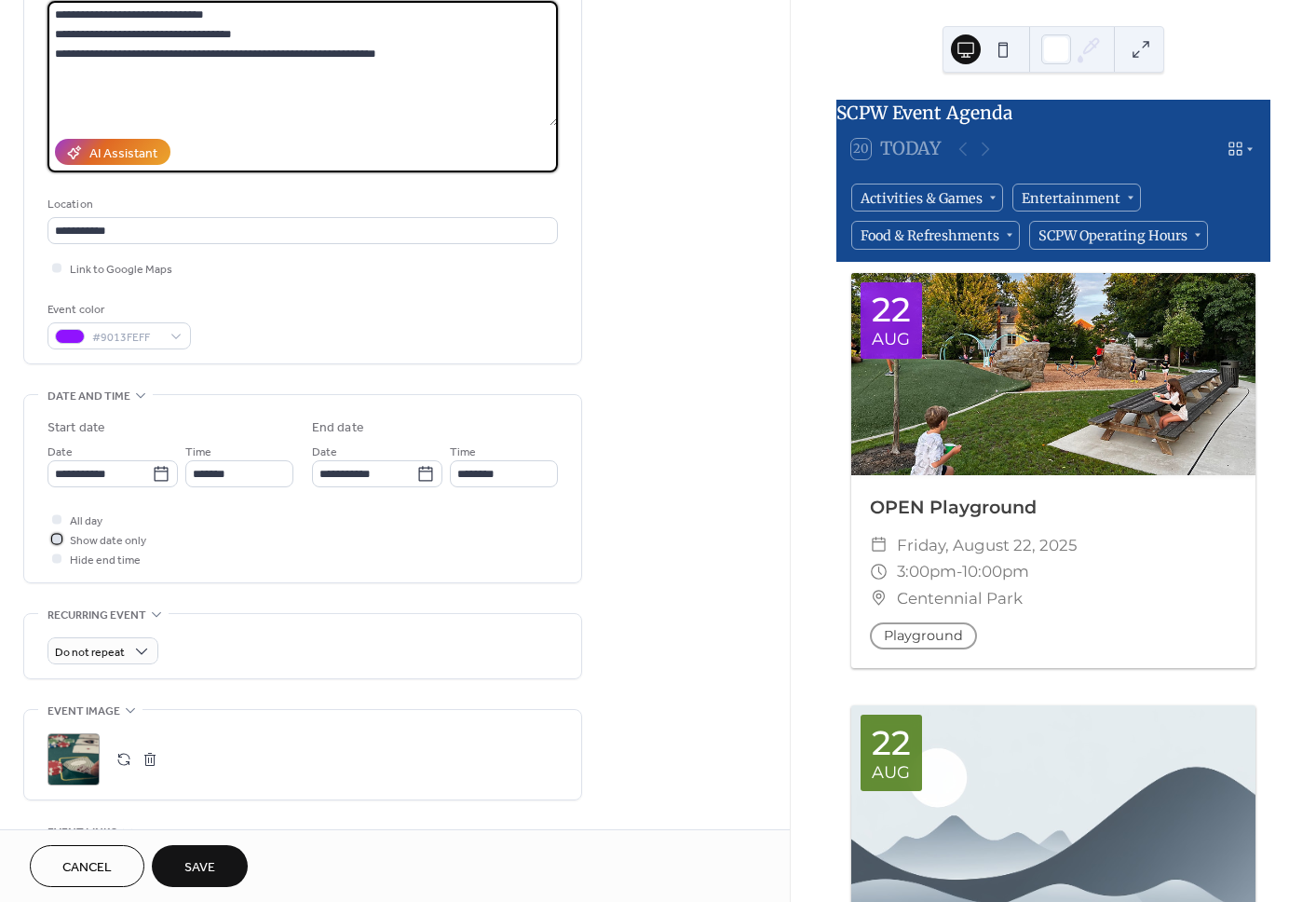 click on "Show date only" at bounding box center (108, 540) 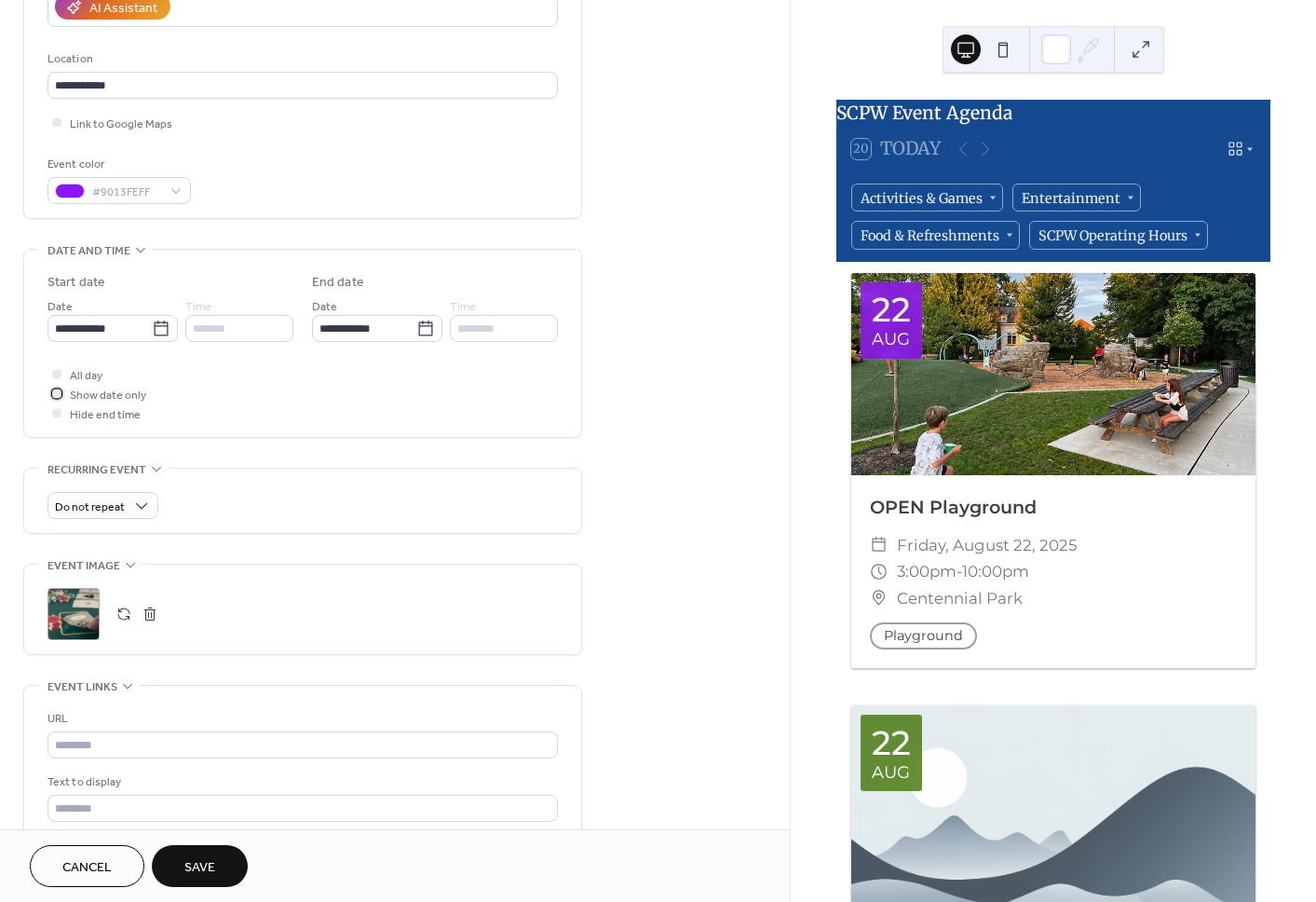 scroll, scrollTop: 362, scrollLeft: 0, axis: vertical 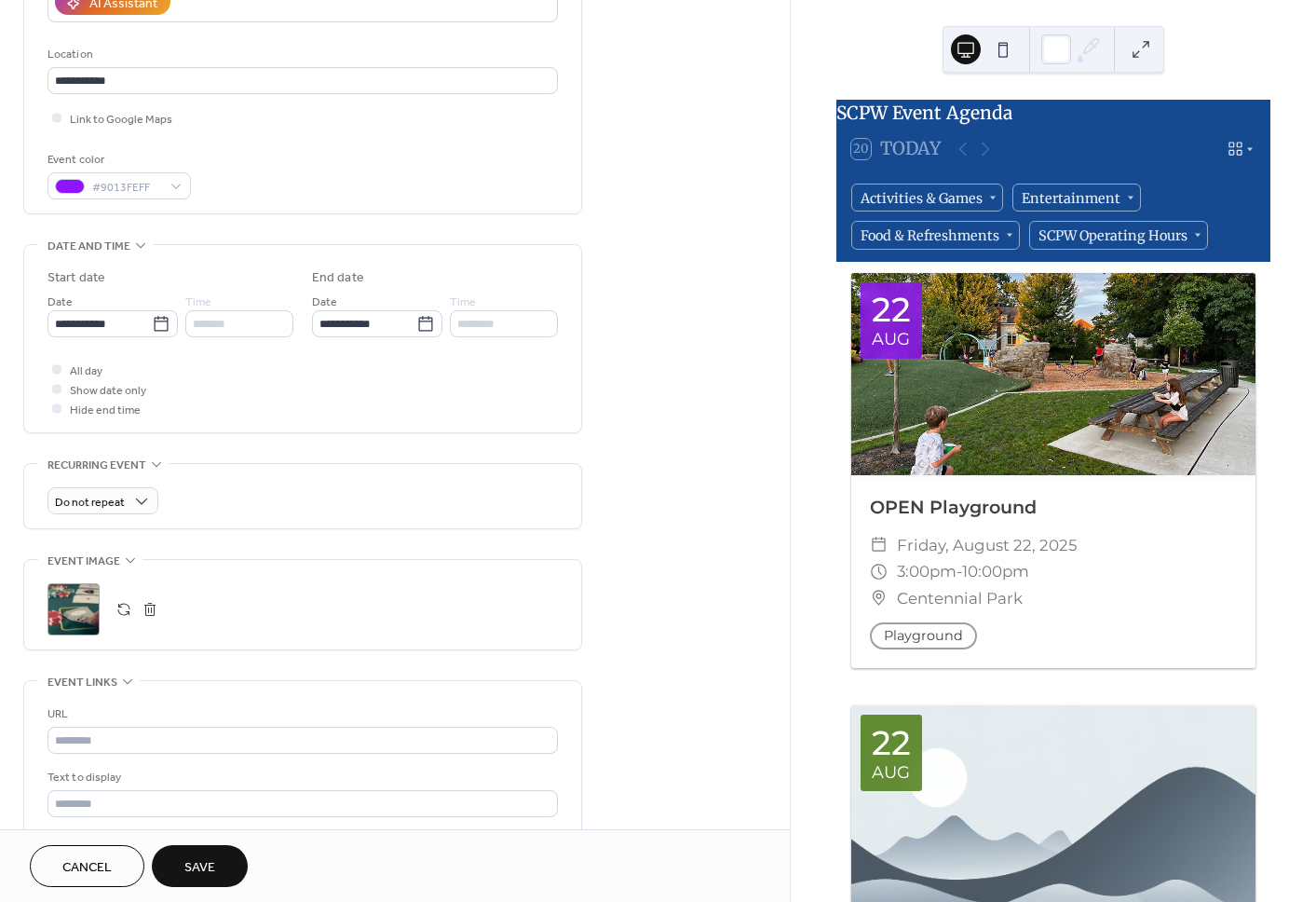 click at bounding box center [150, 609] 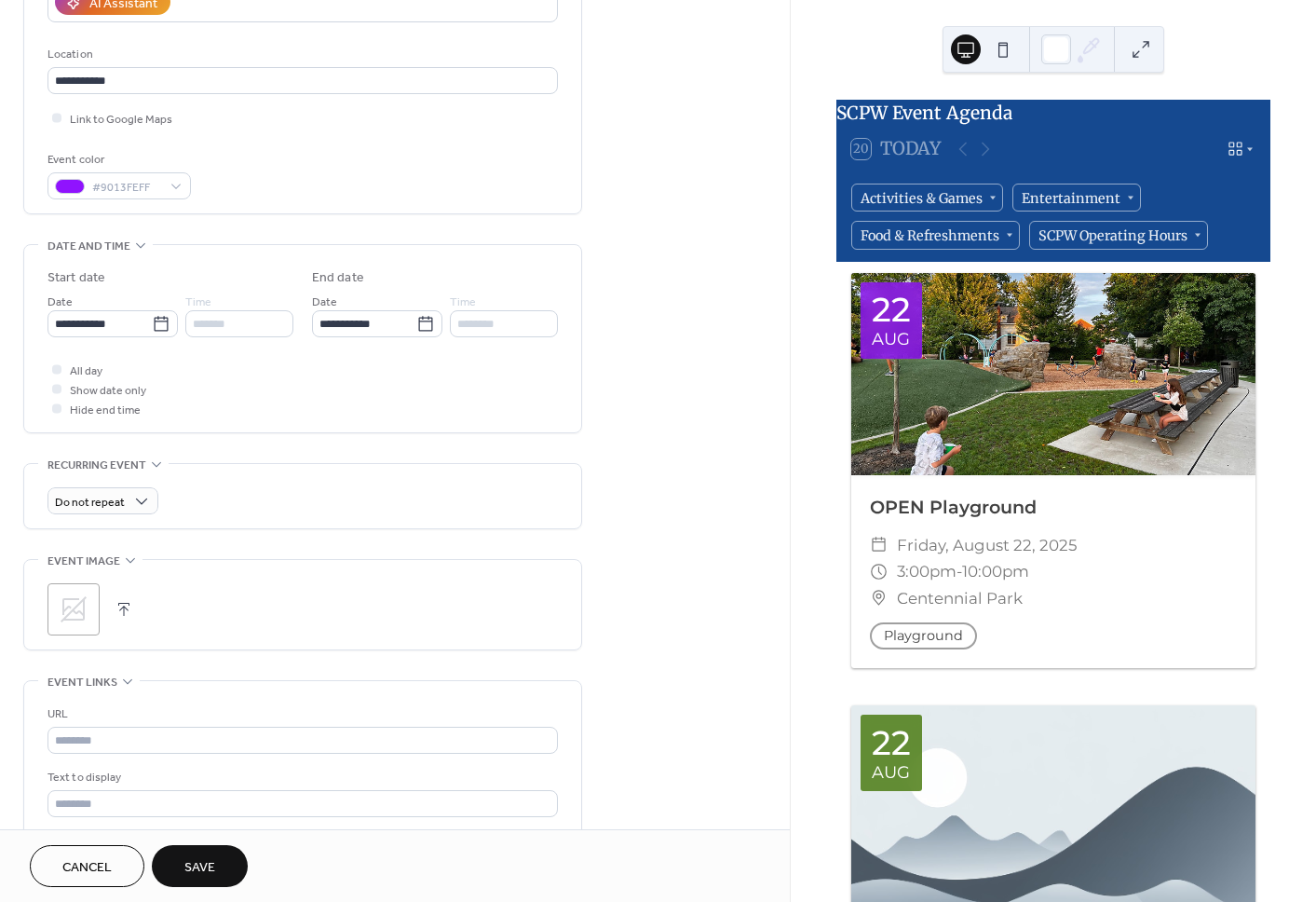 click 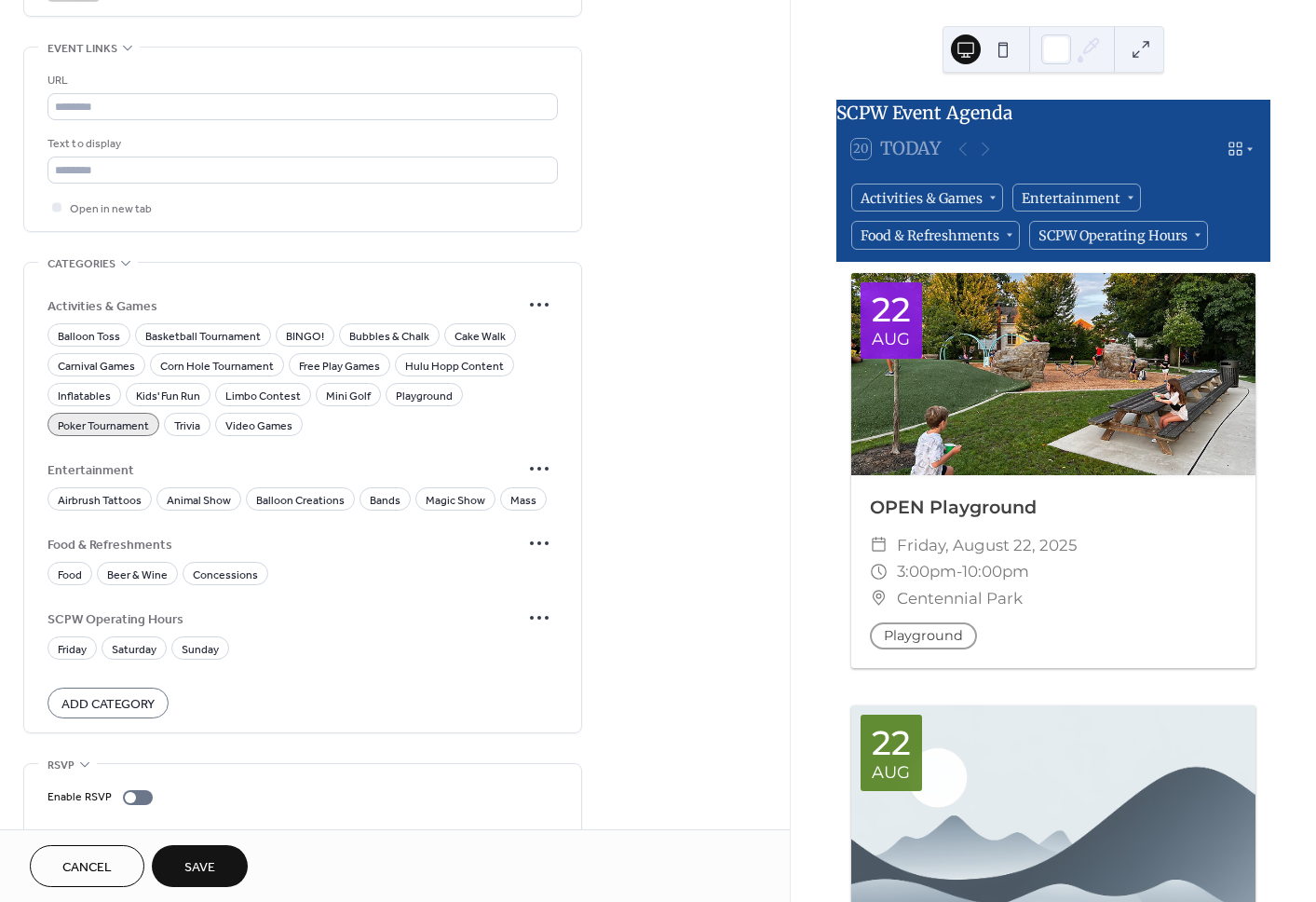 scroll, scrollTop: 1049, scrollLeft: 0, axis: vertical 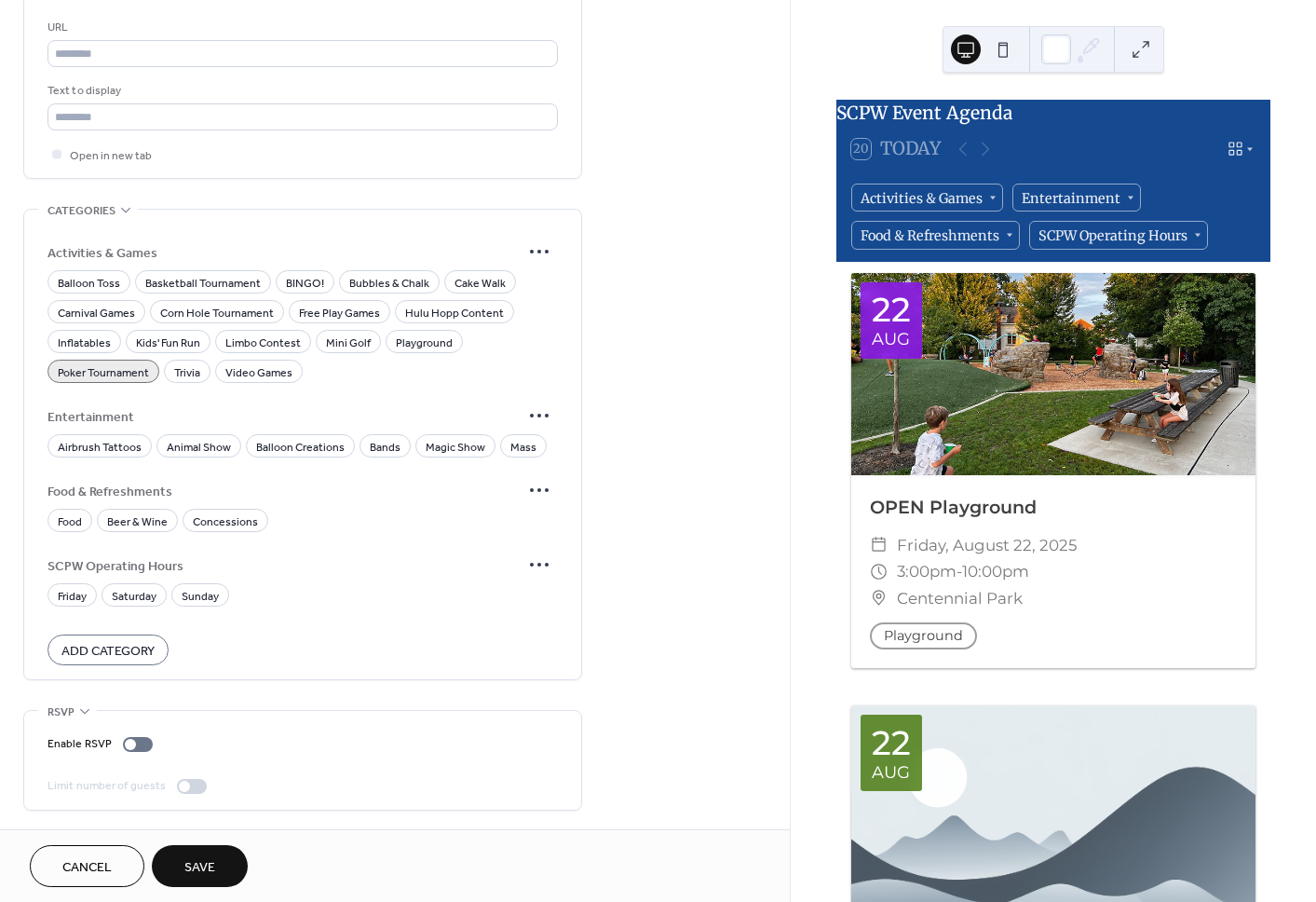 click on "Poker Tournament" at bounding box center (103, 373) 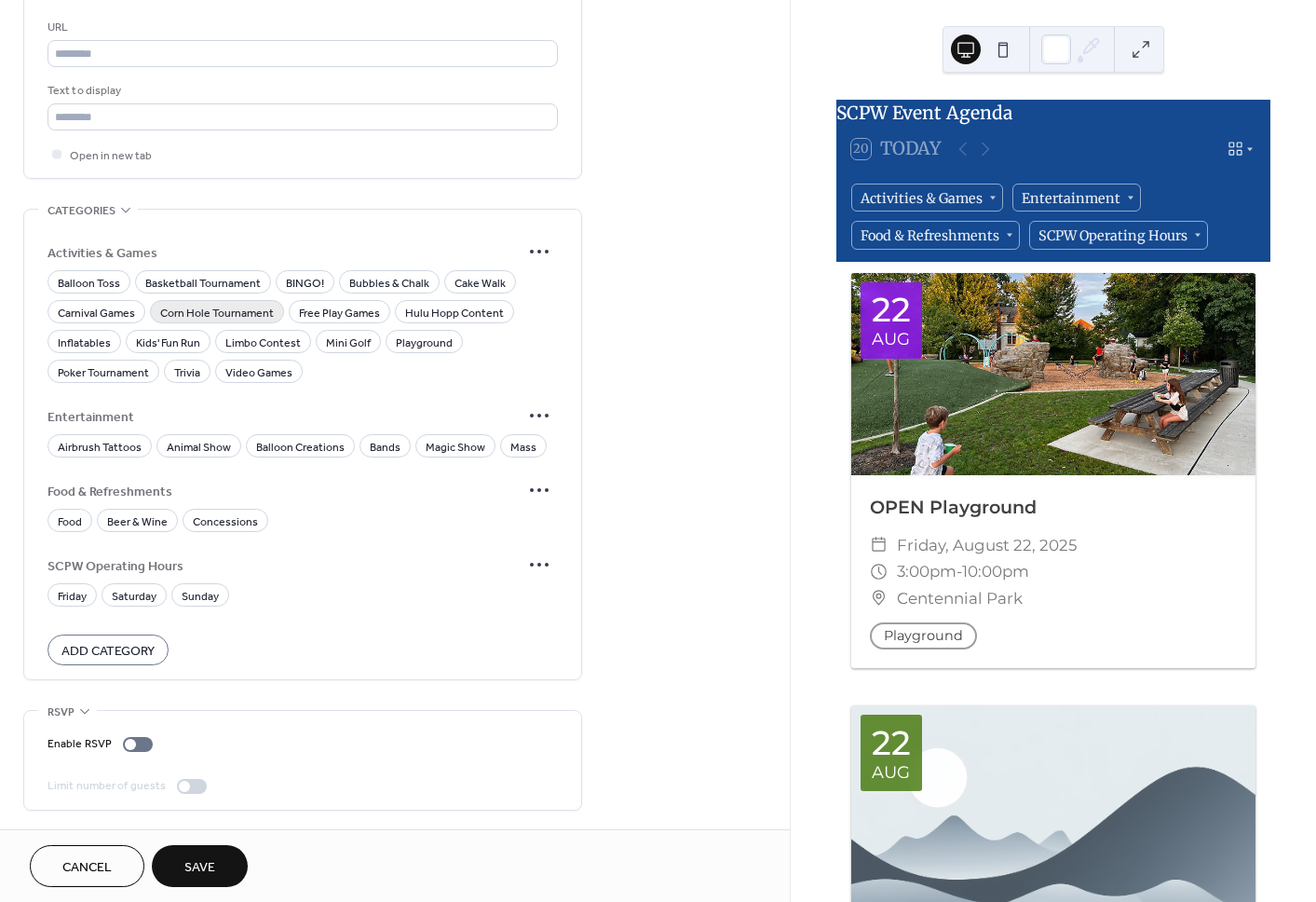 click on "Corn Hole Tournament" at bounding box center (217, 313) 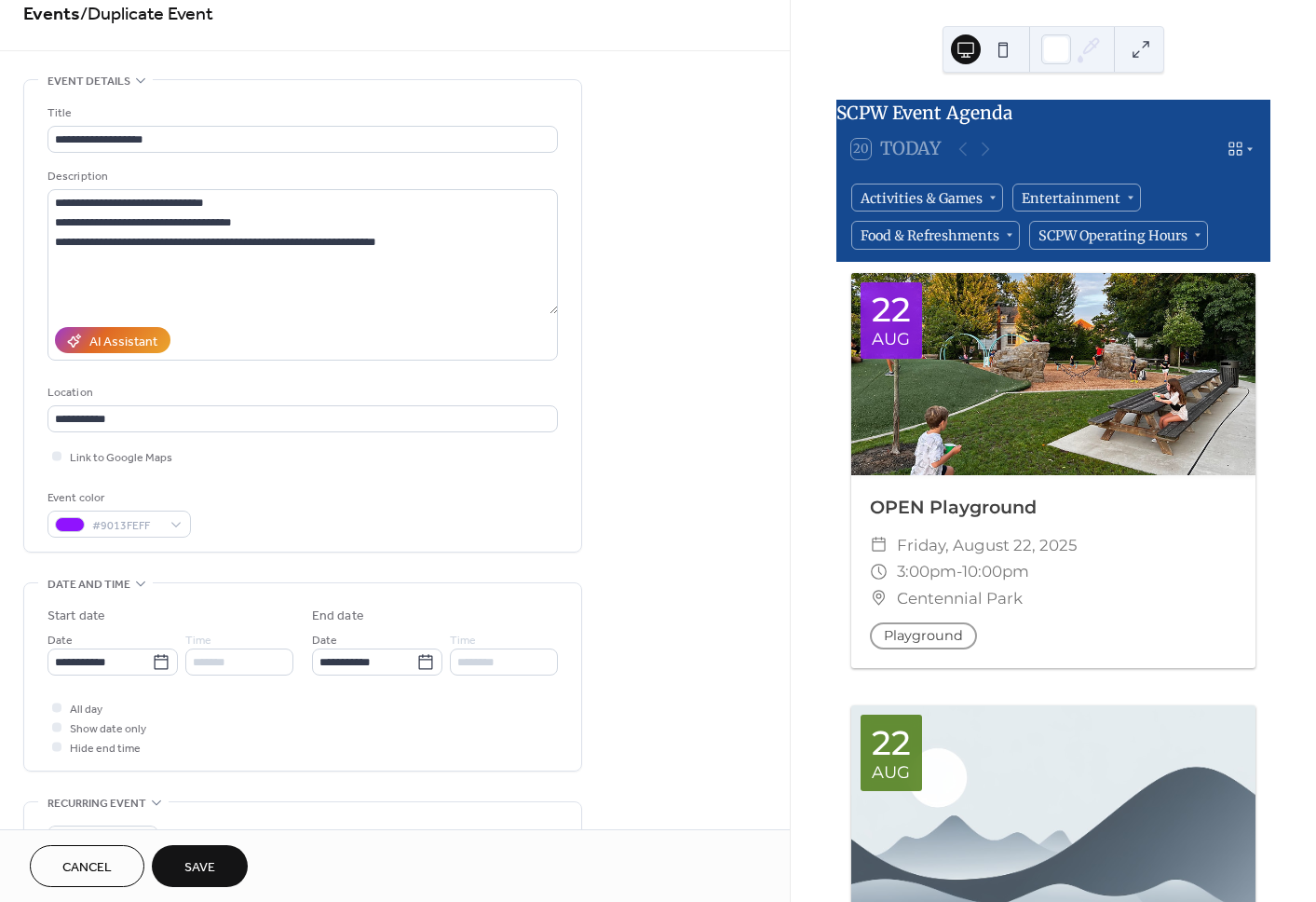 scroll, scrollTop: 0, scrollLeft: 0, axis: both 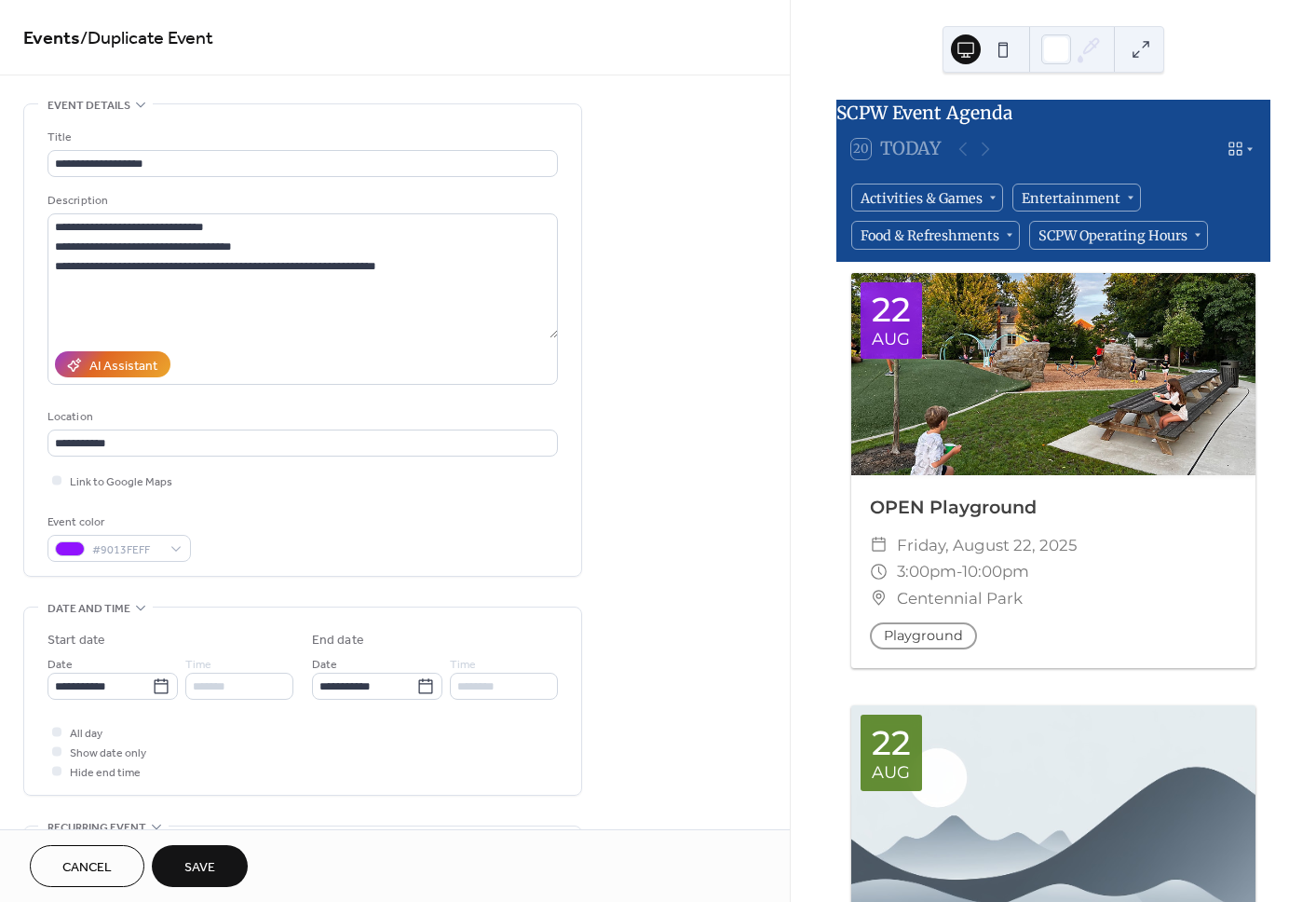 click on "Save" at bounding box center (199, 866) 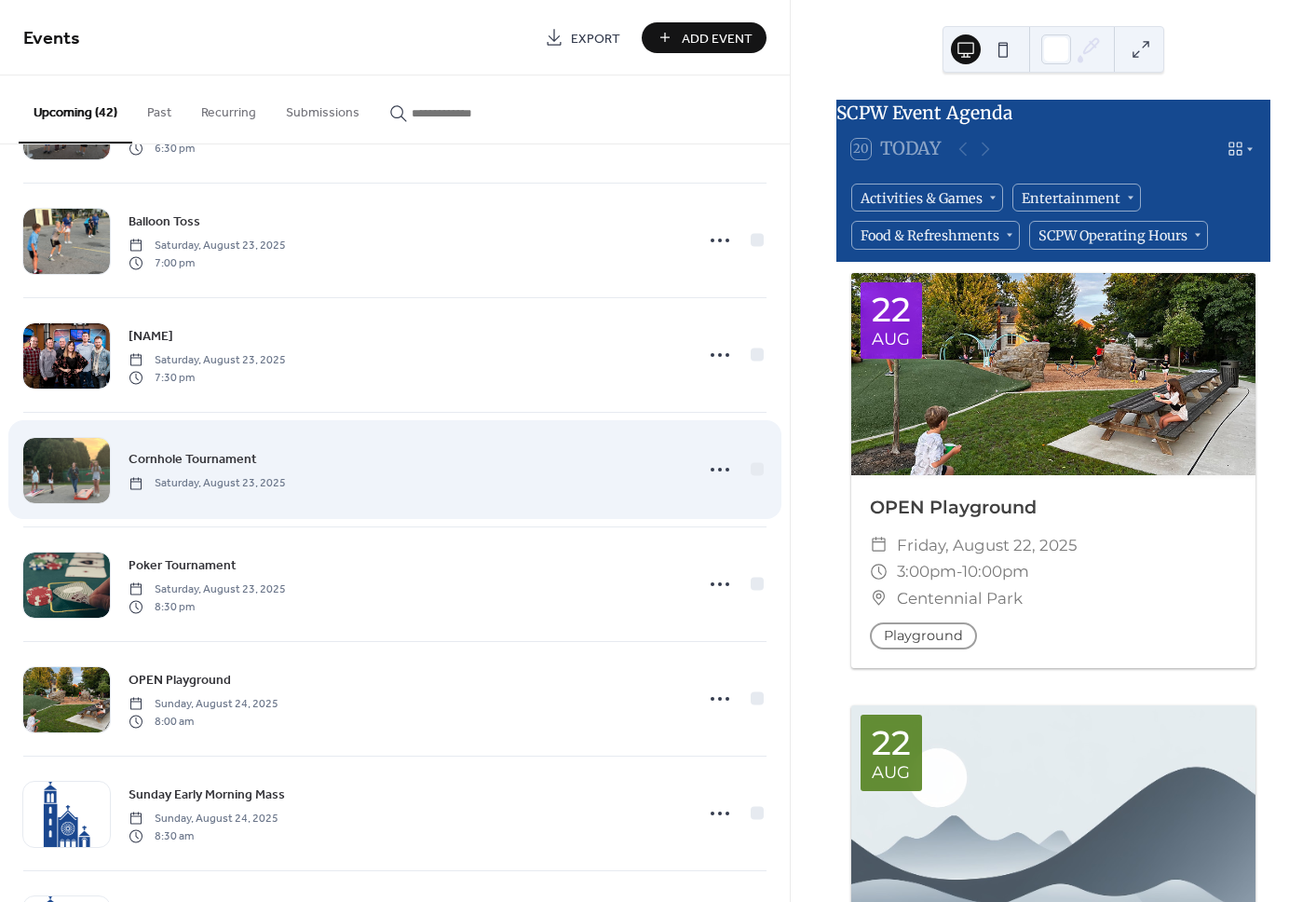 scroll, scrollTop: 3769, scrollLeft: 0, axis: vertical 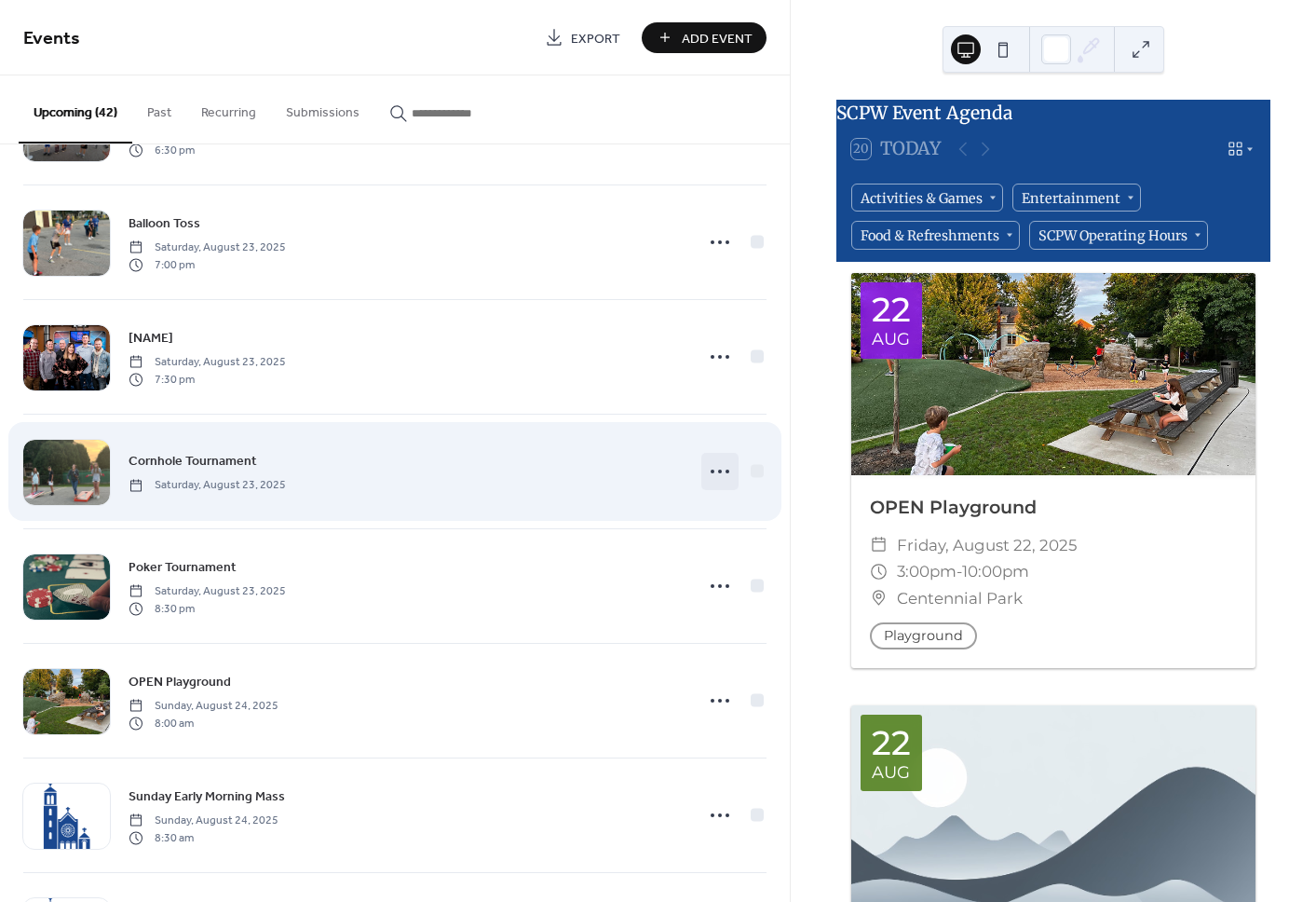 click 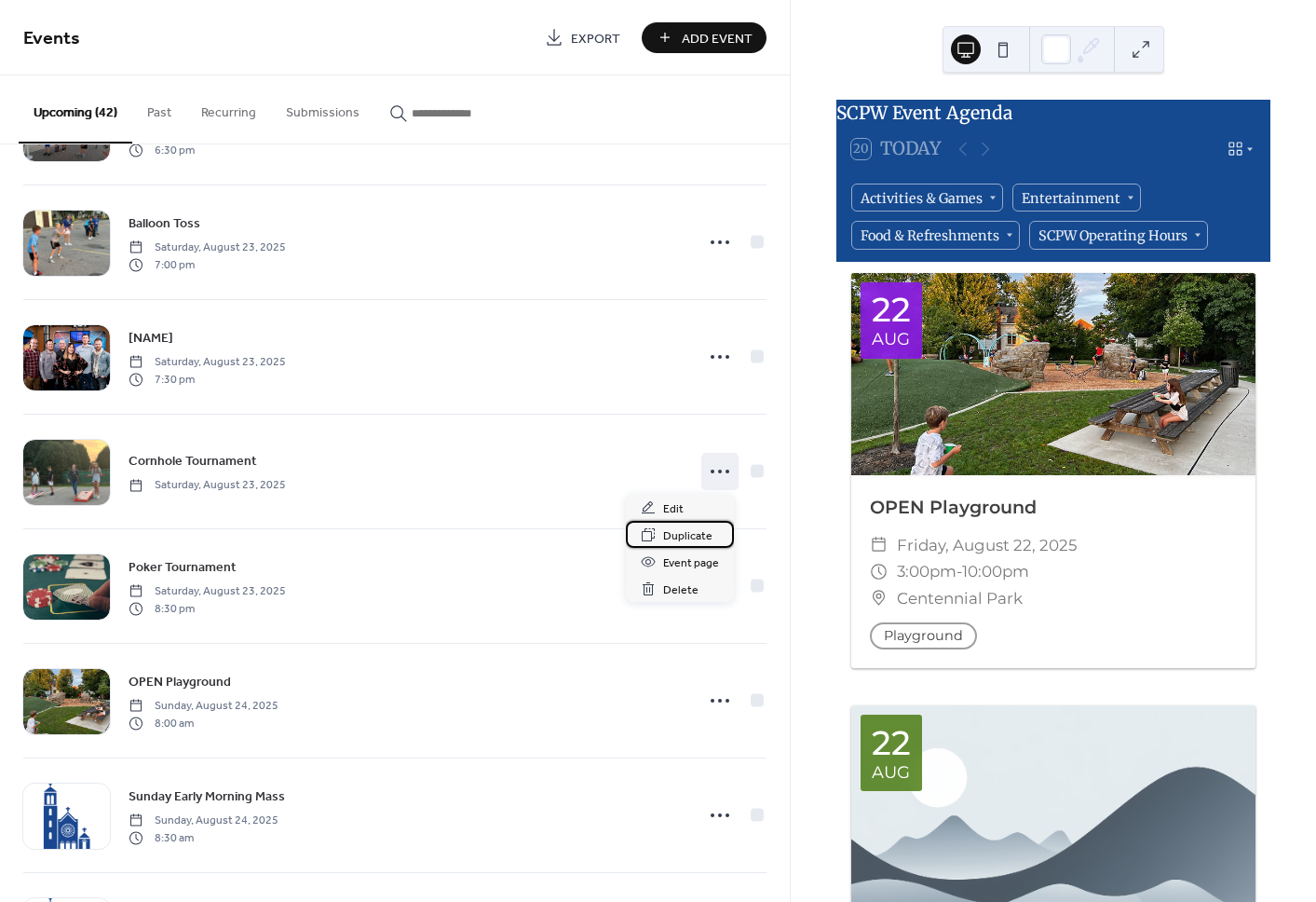 click on "Duplicate" at bounding box center [680, 534] 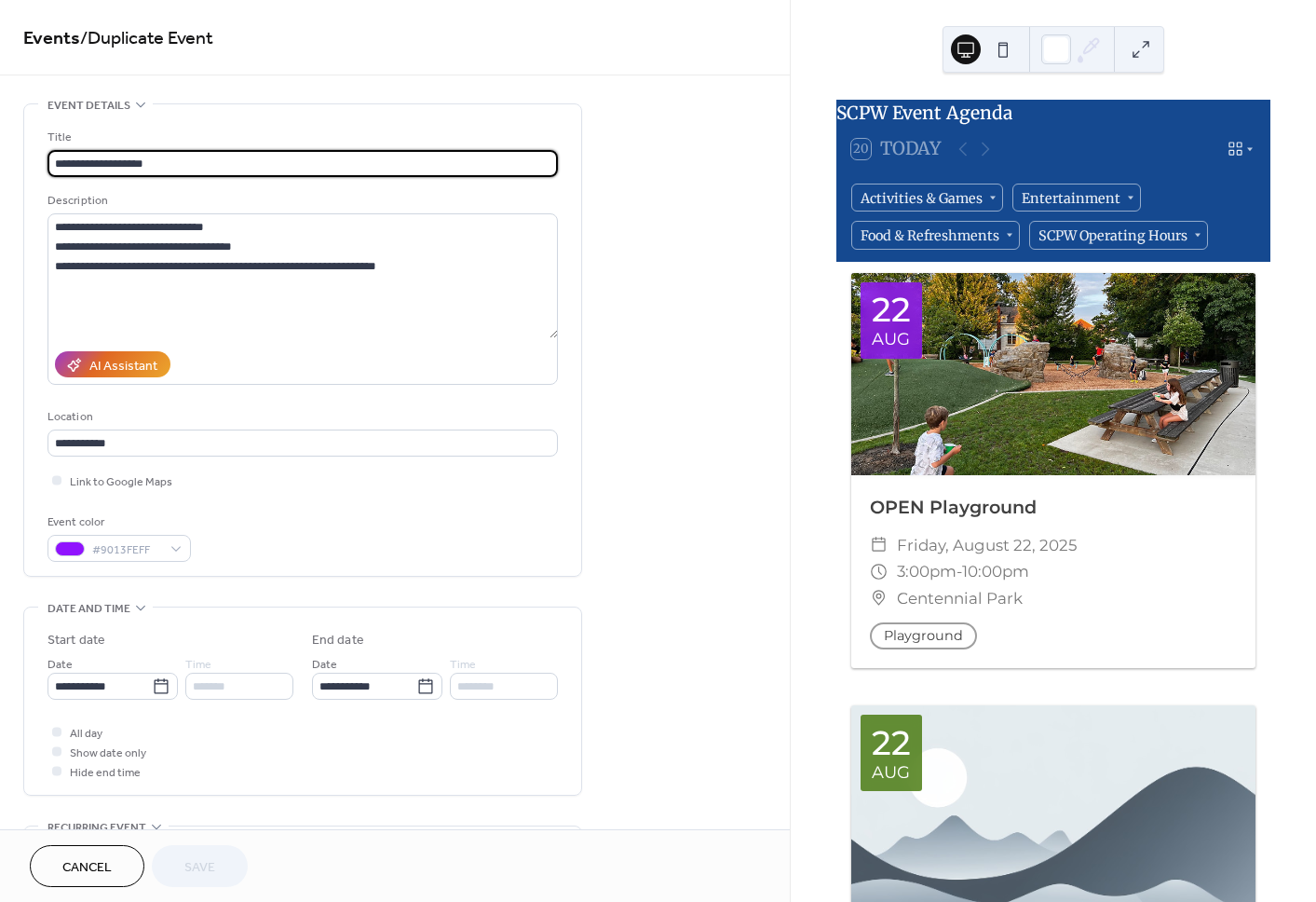 scroll, scrollTop: 0, scrollLeft: 0, axis: both 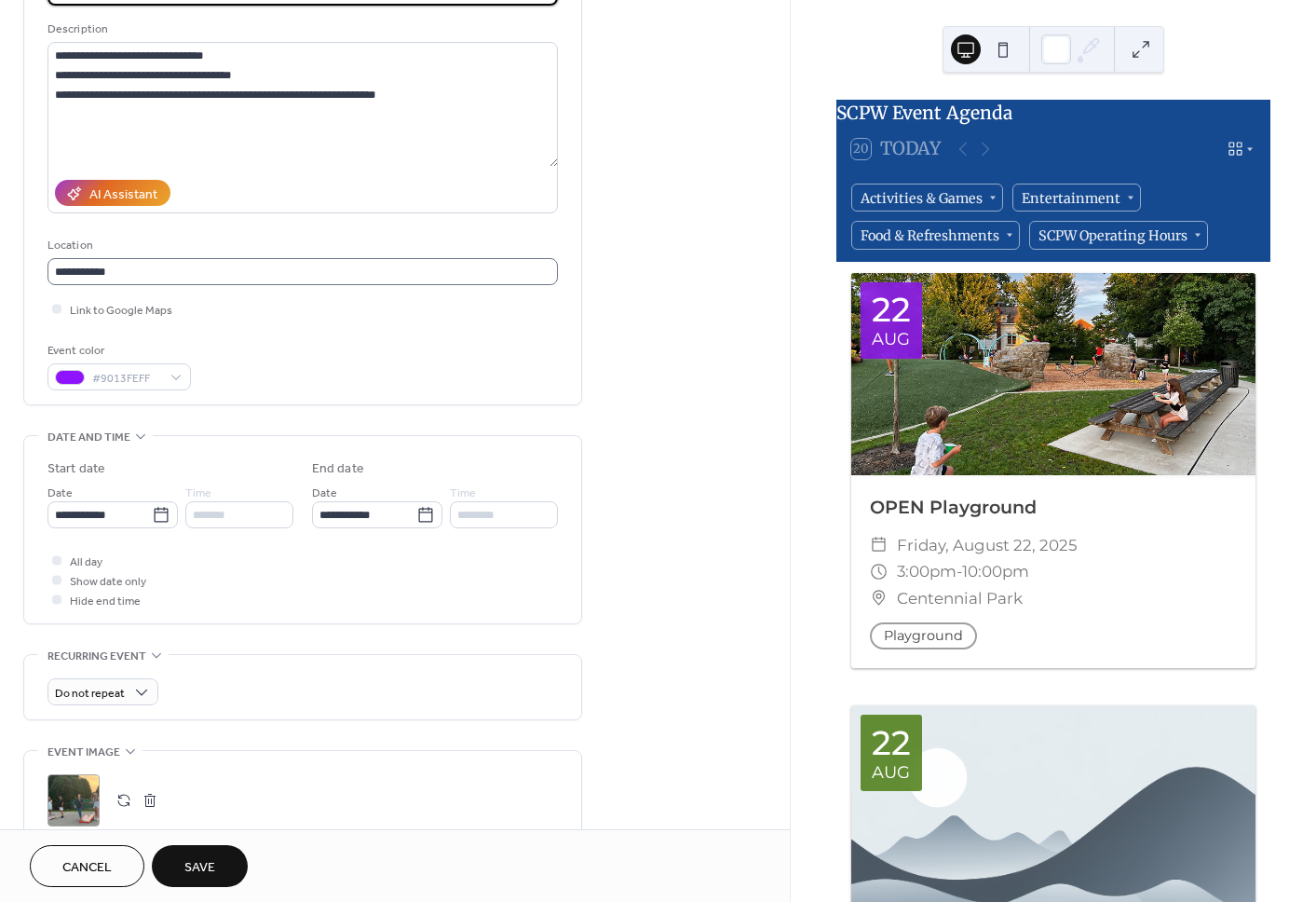 type on "**********" 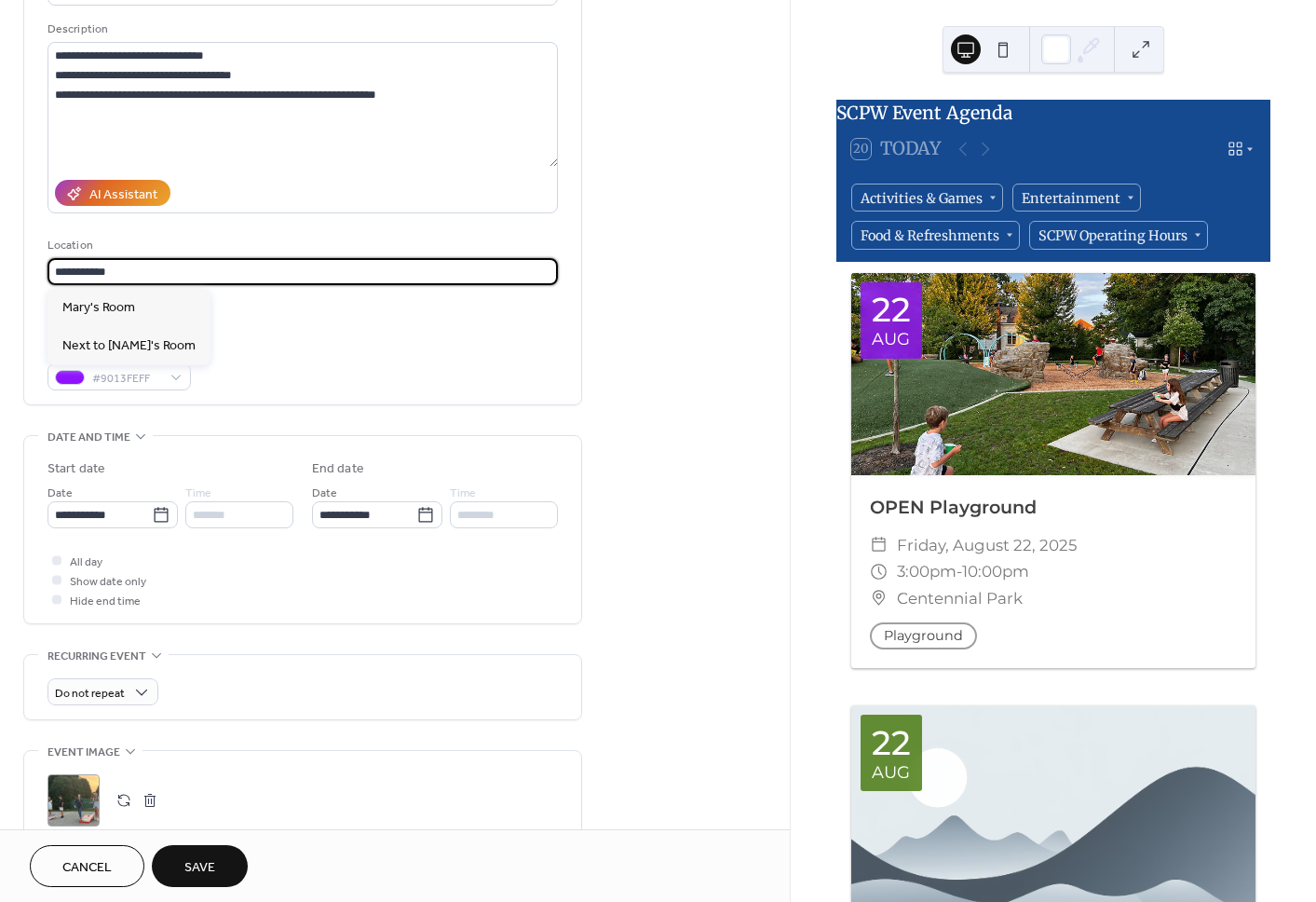 click on "**********" at bounding box center [303, 271] 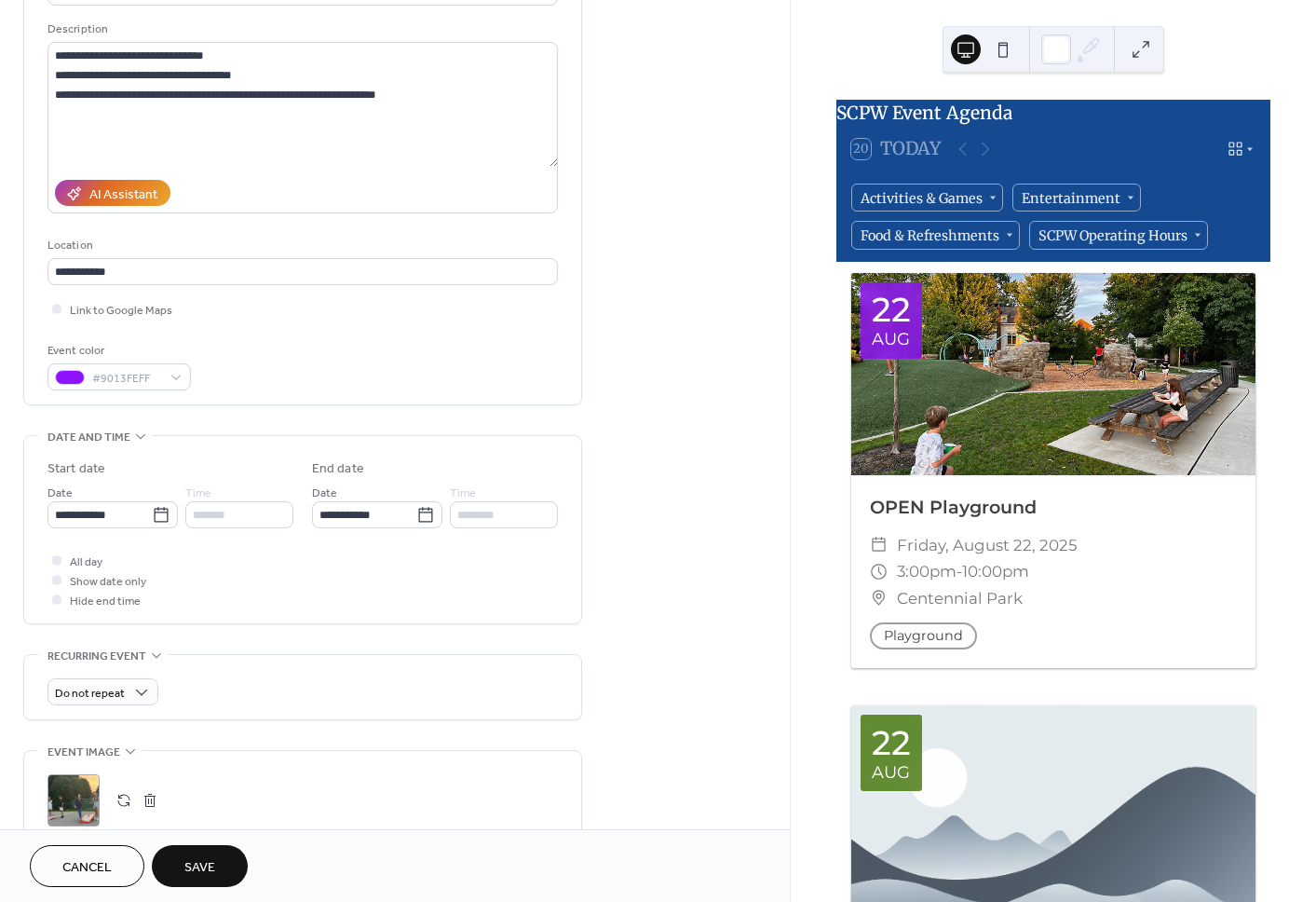 click on "**********" at bounding box center [303, 173] 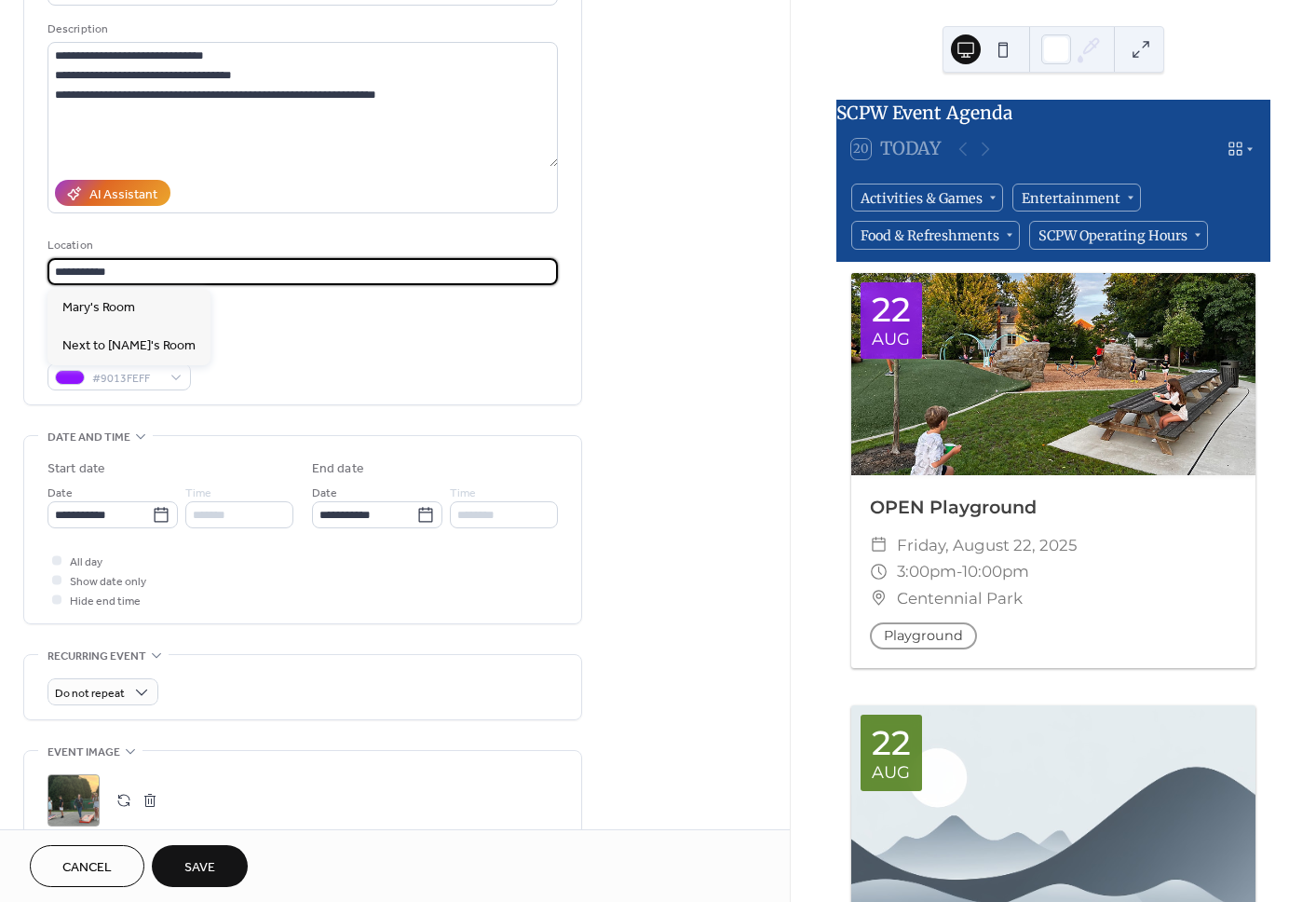 drag, startPoint x: 245, startPoint y: 277, endPoint x: -36, endPoint y: 259, distance: 281.5759 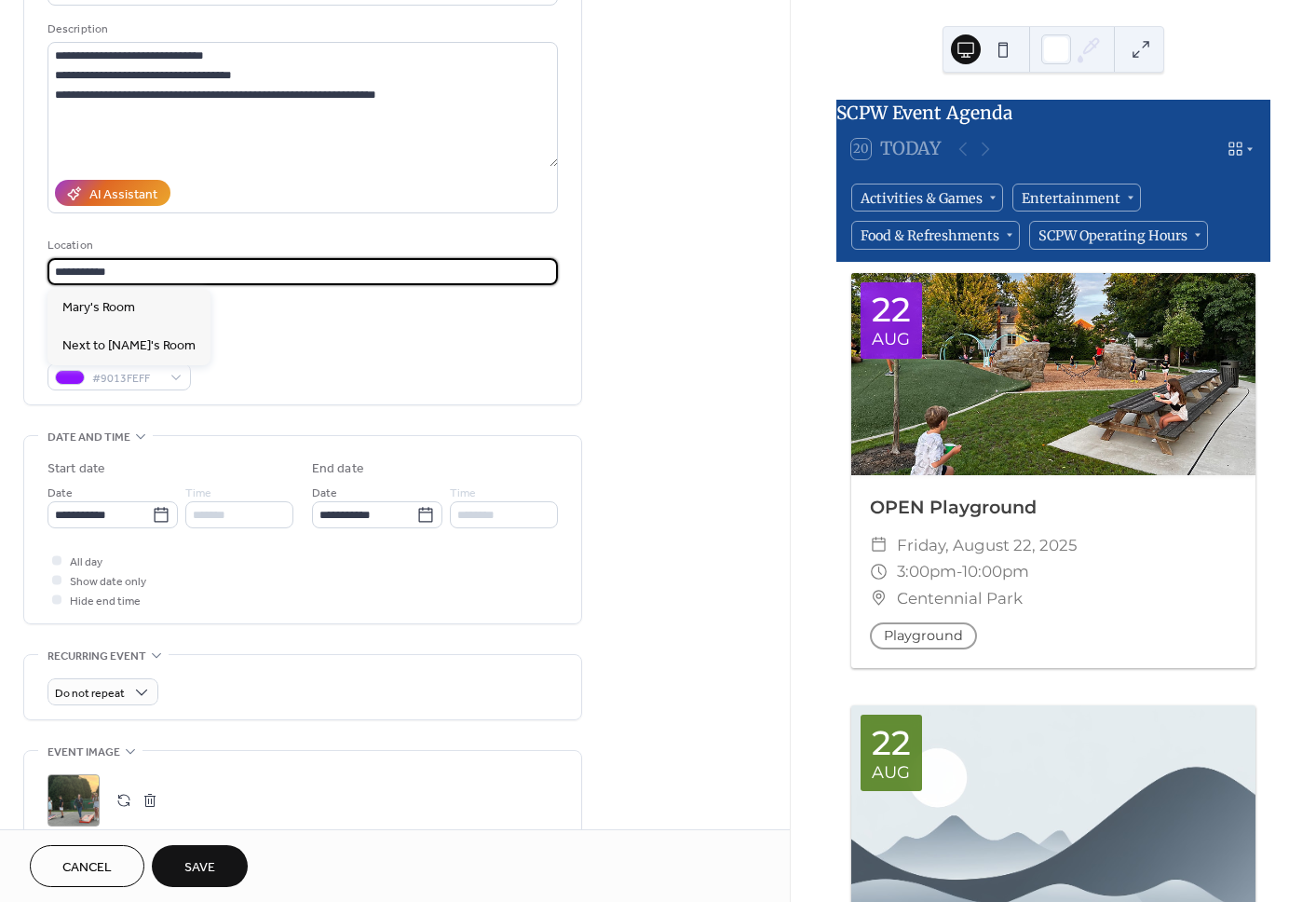 click on "**********" at bounding box center [658, 451] 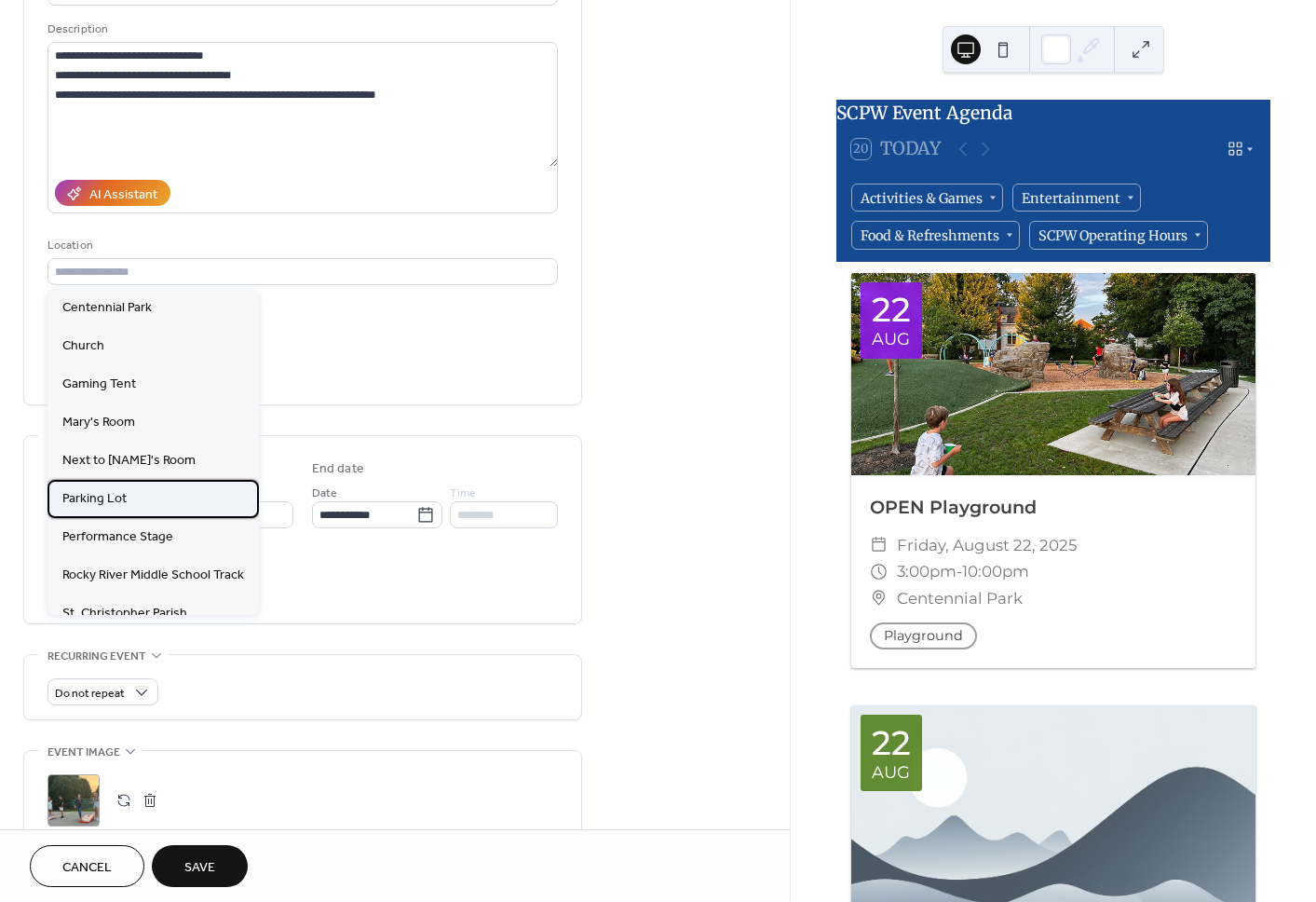 click on "Parking Lot" at bounding box center (94, 499) 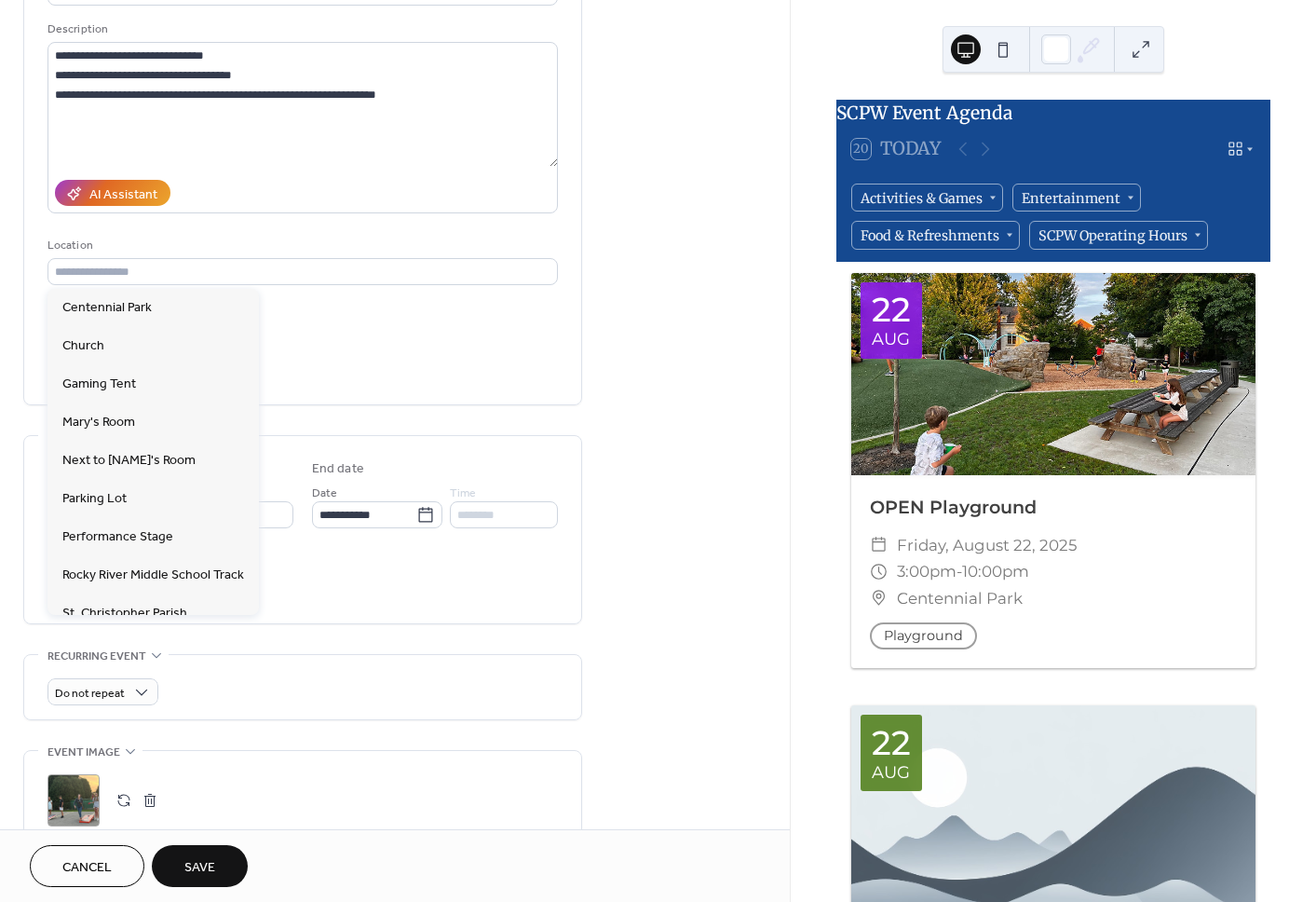 type on "**********" 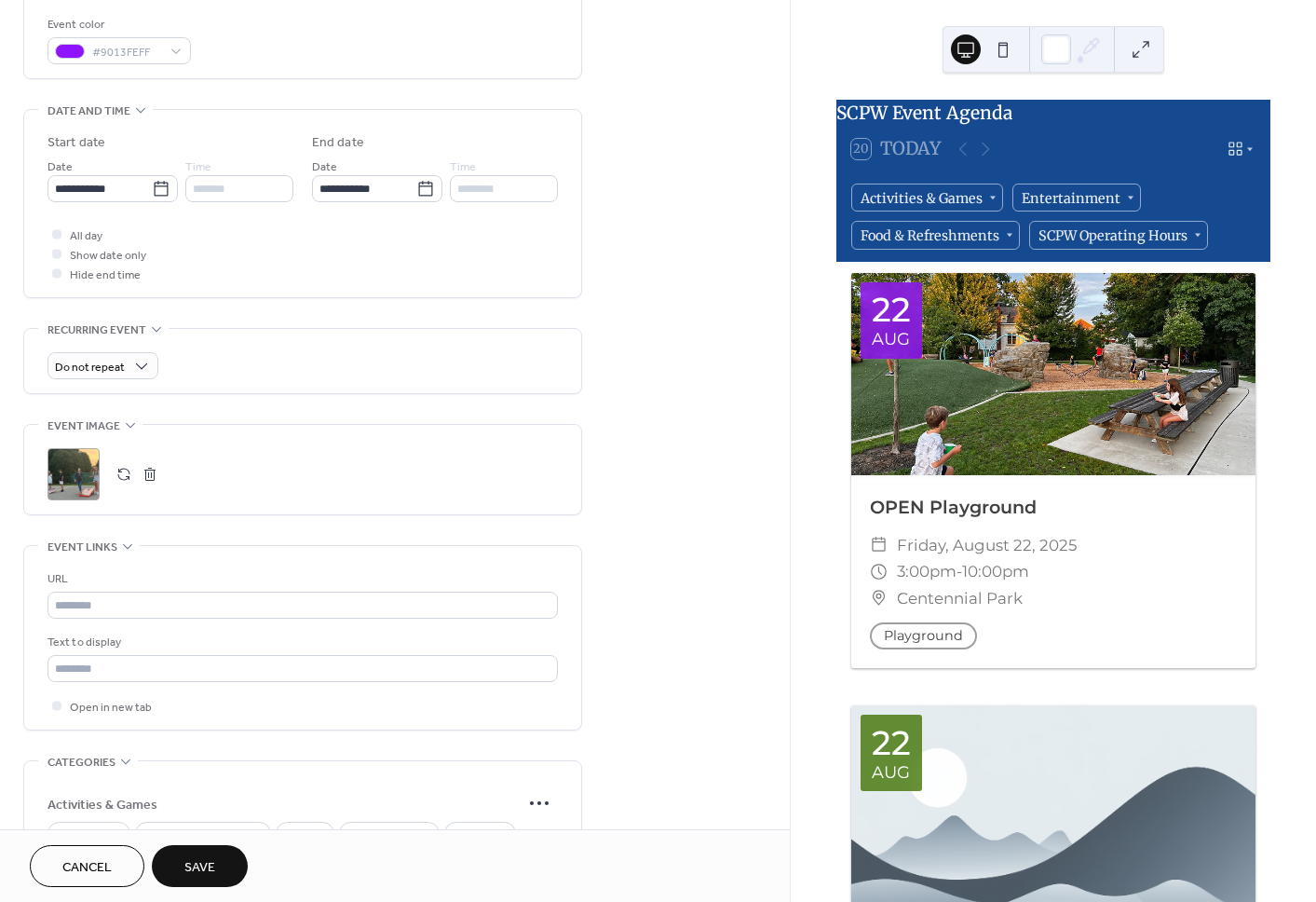 scroll, scrollTop: 500, scrollLeft: 0, axis: vertical 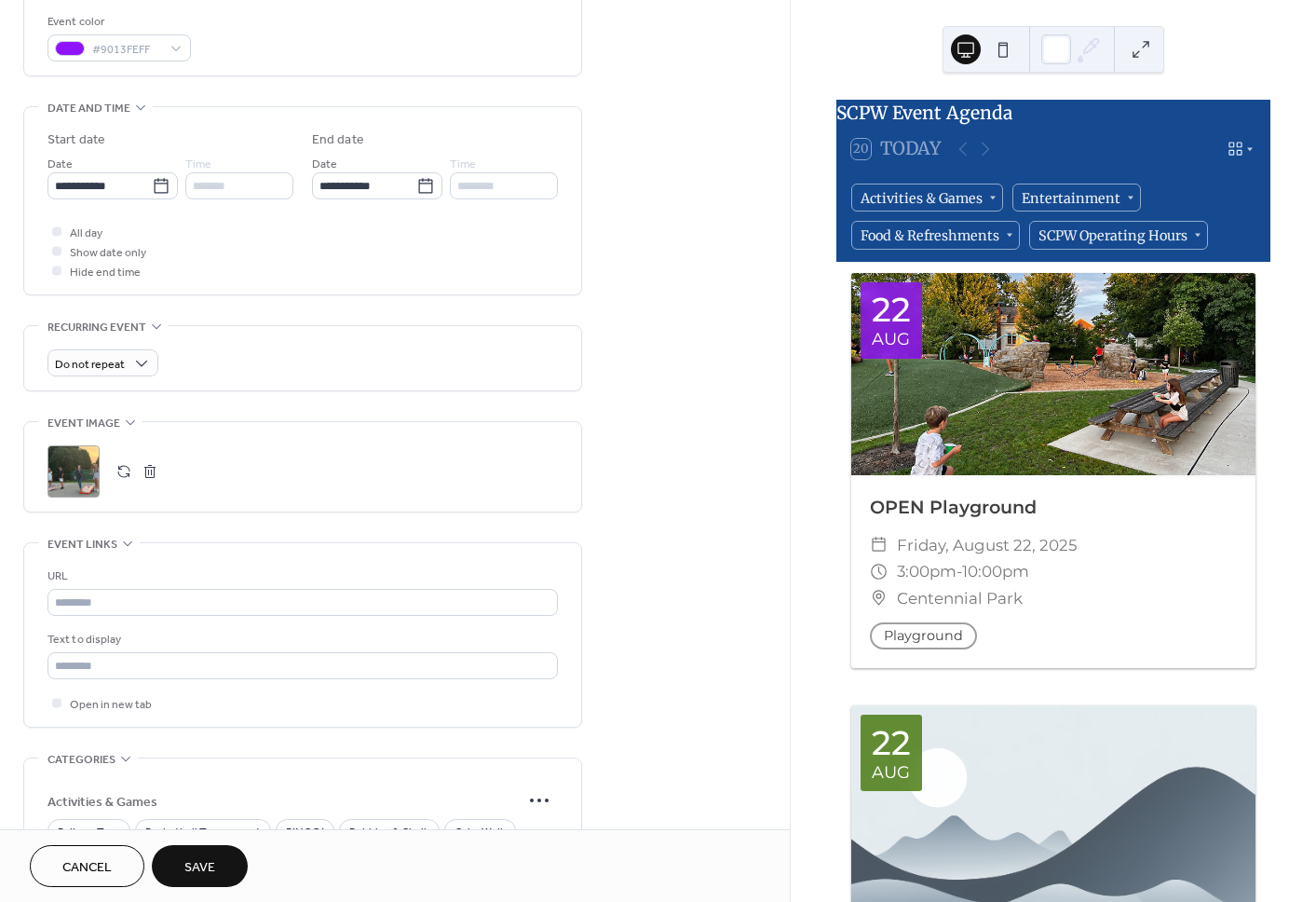 click at bounding box center (150, 472) 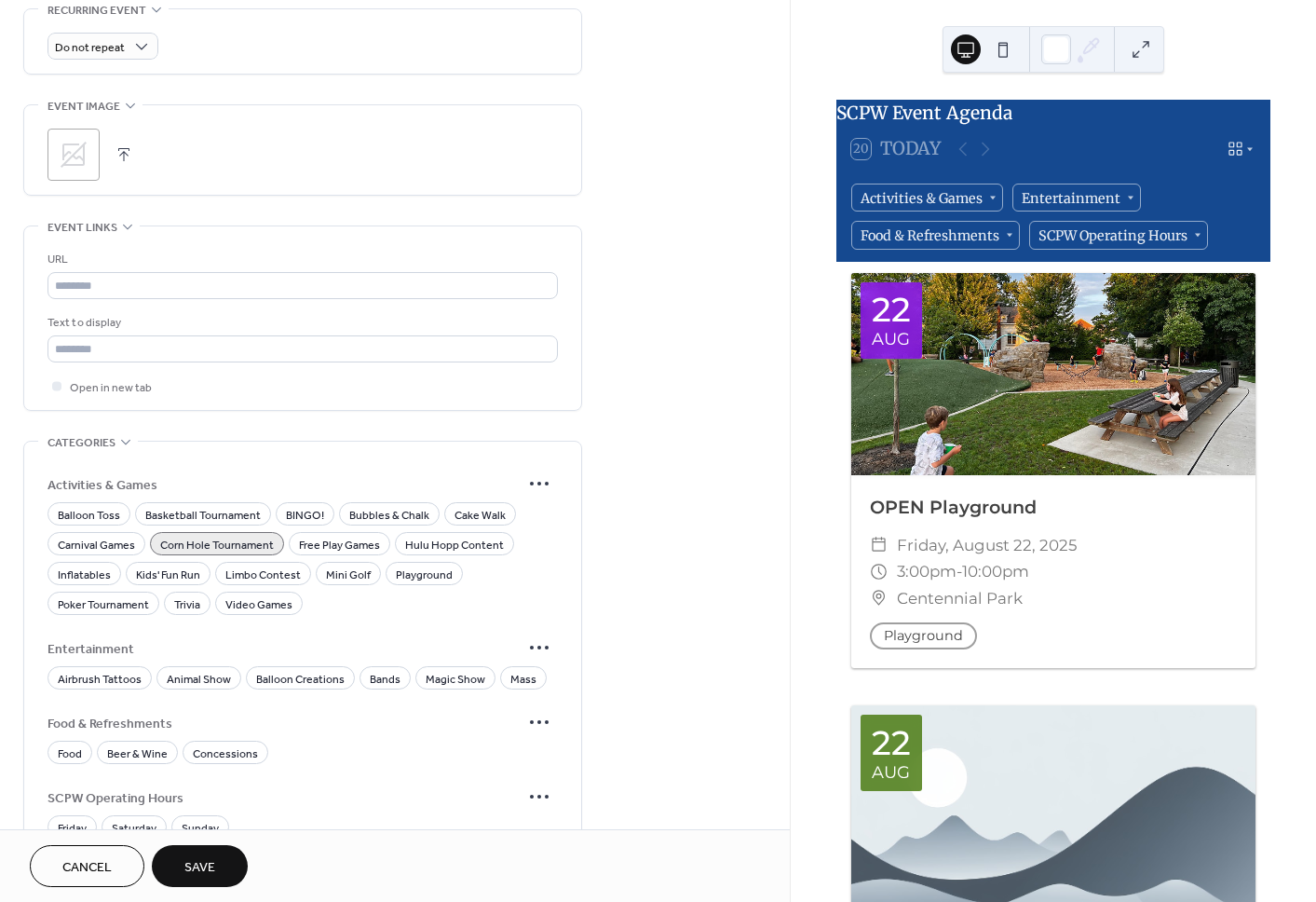scroll, scrollTop: 820, scrollLeft: 0, axis: vertical 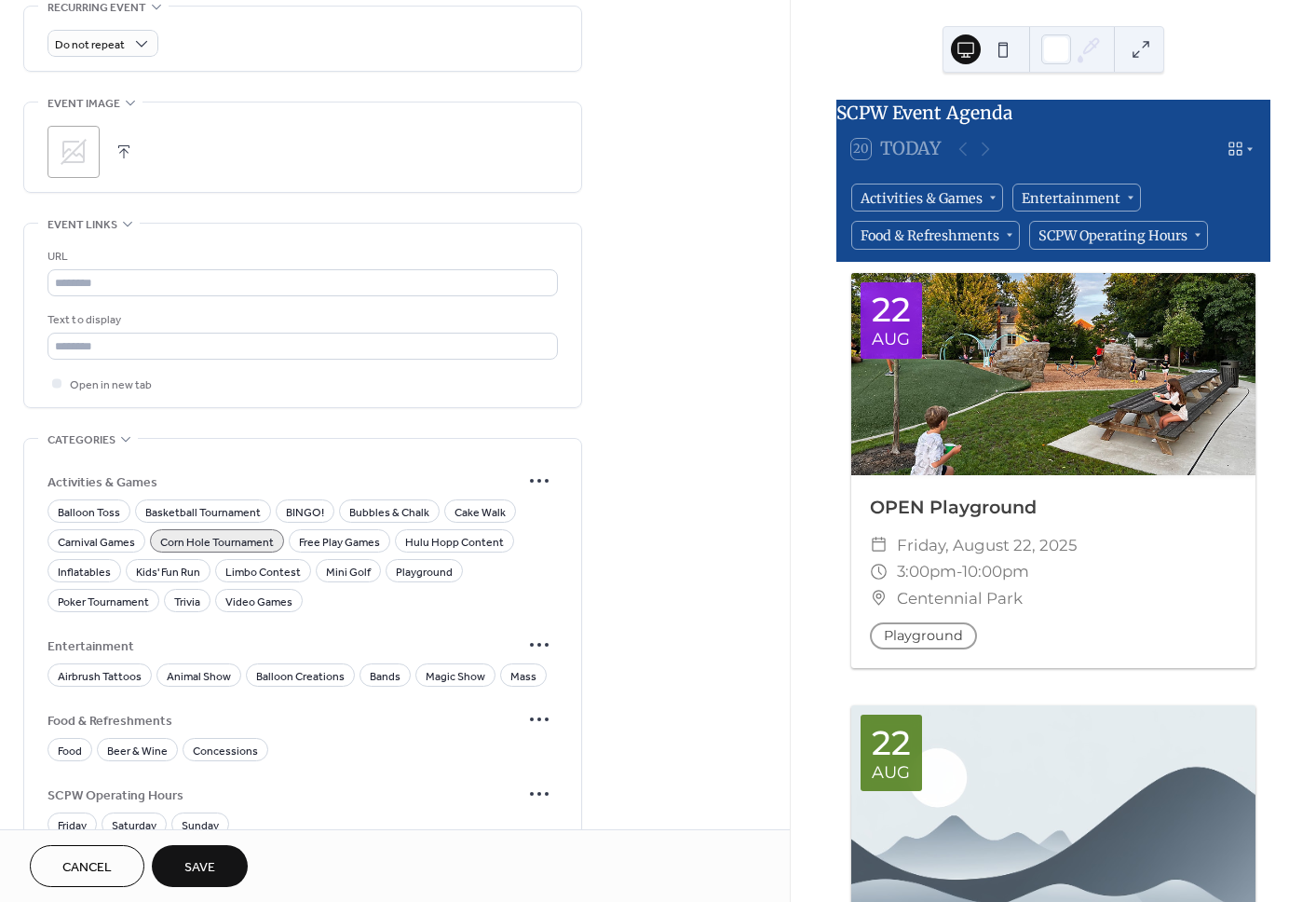 click on "Corn Hole Tournament" at bounding box center [217, 542] 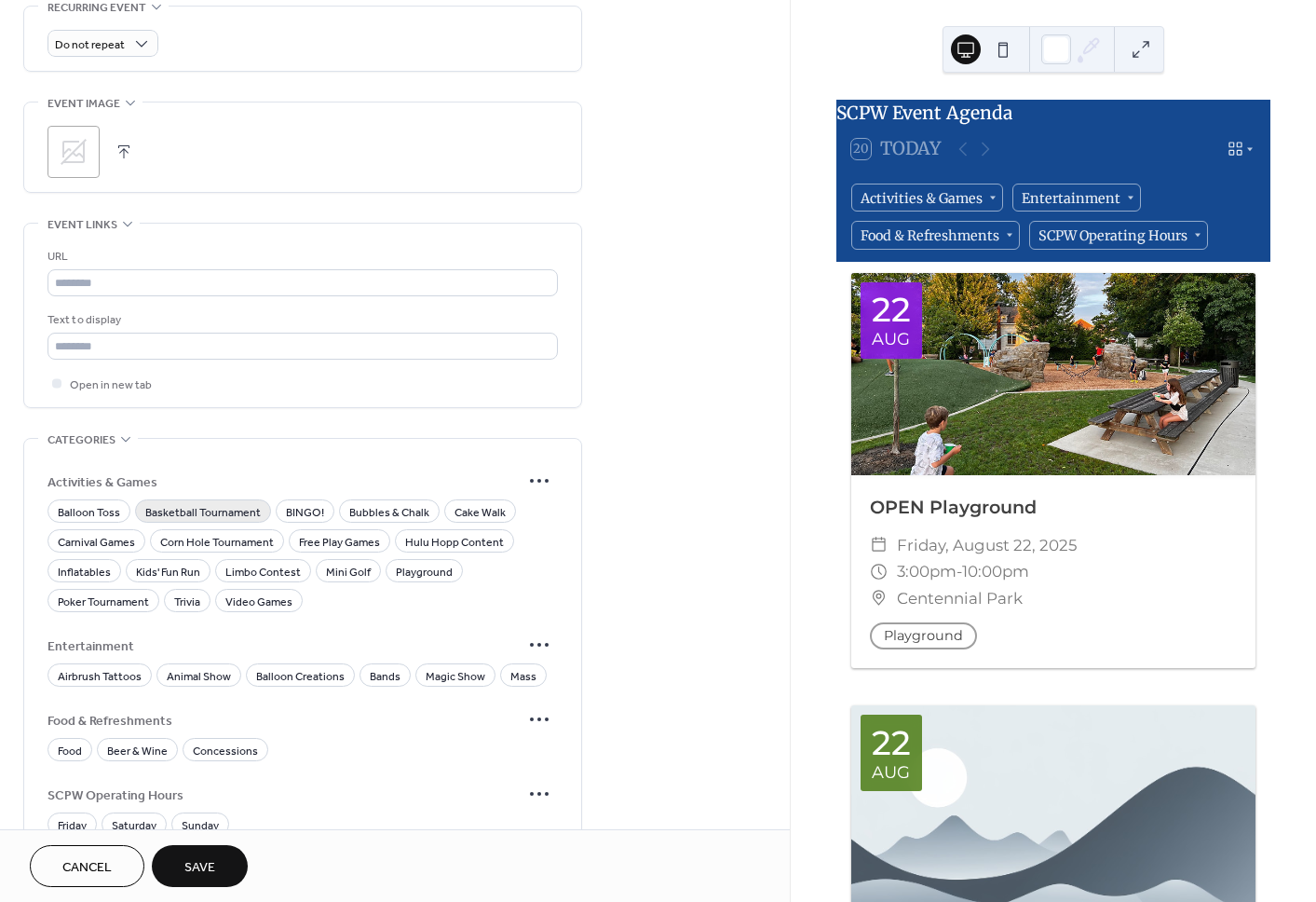 click on "Basketball Tournament" at bounding box center (203, 512) 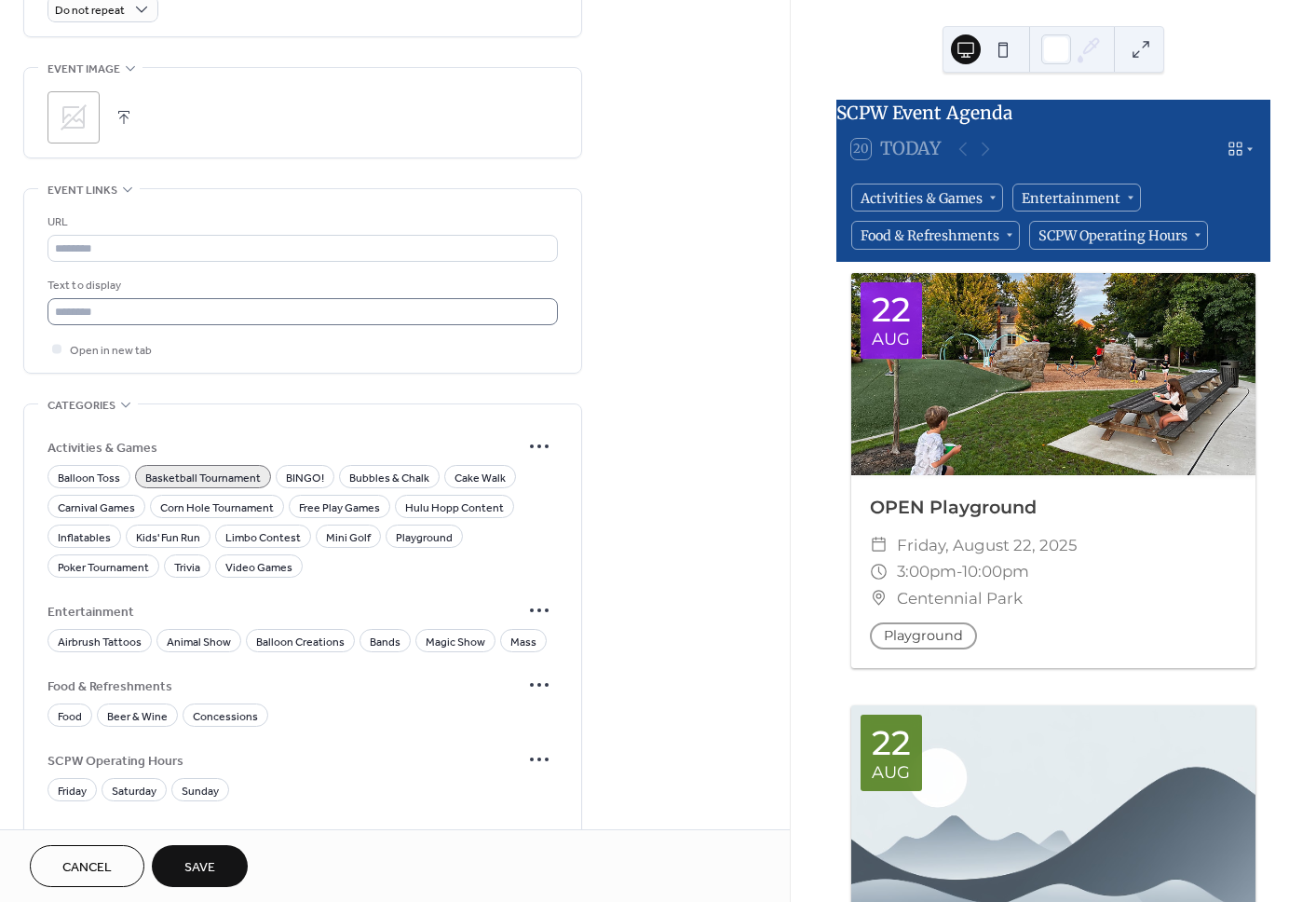 scroll, scrollTop: 807, scrollLeft: 0, axis: vertical 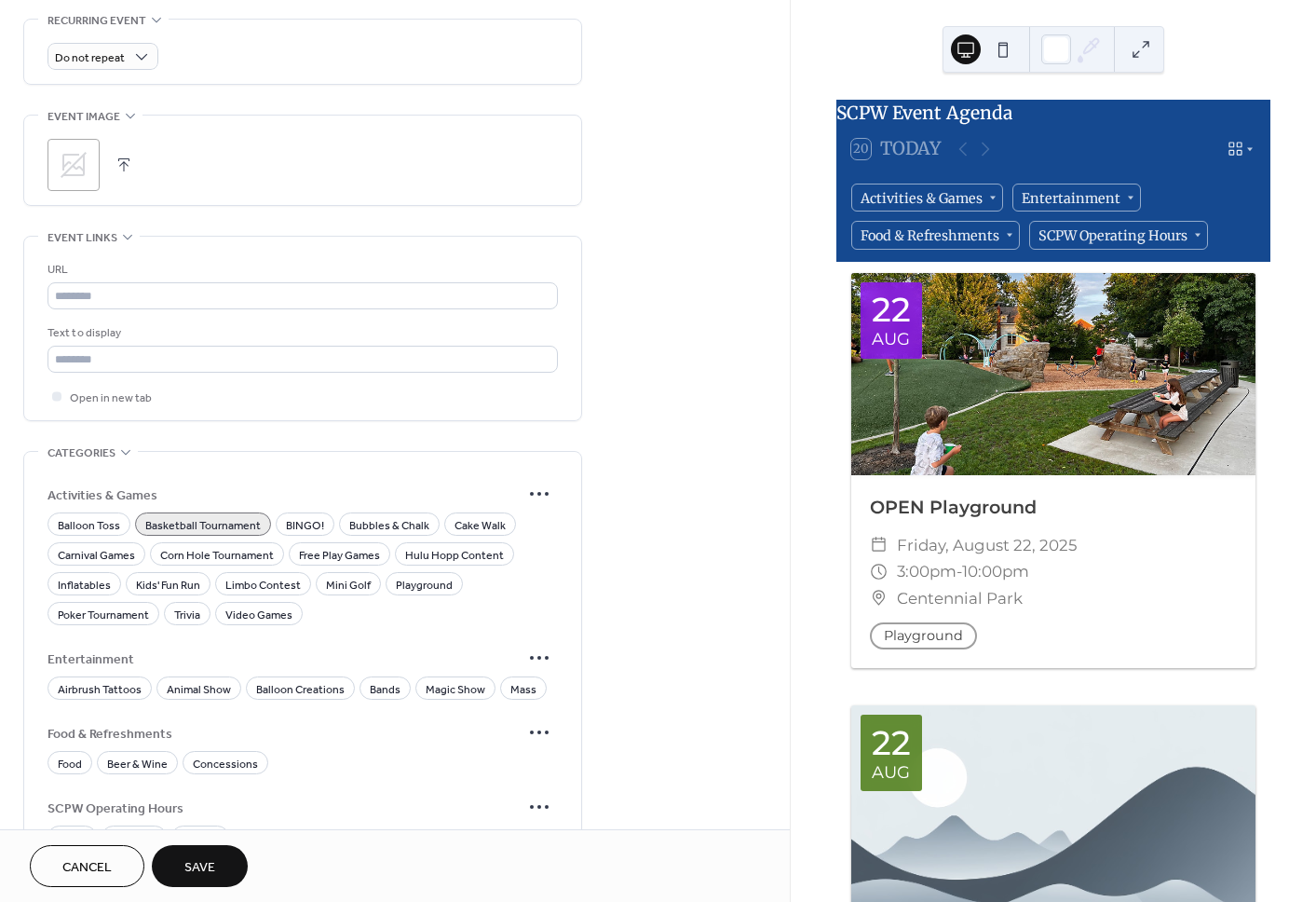 click on ";" at bounding box center (303, 160) 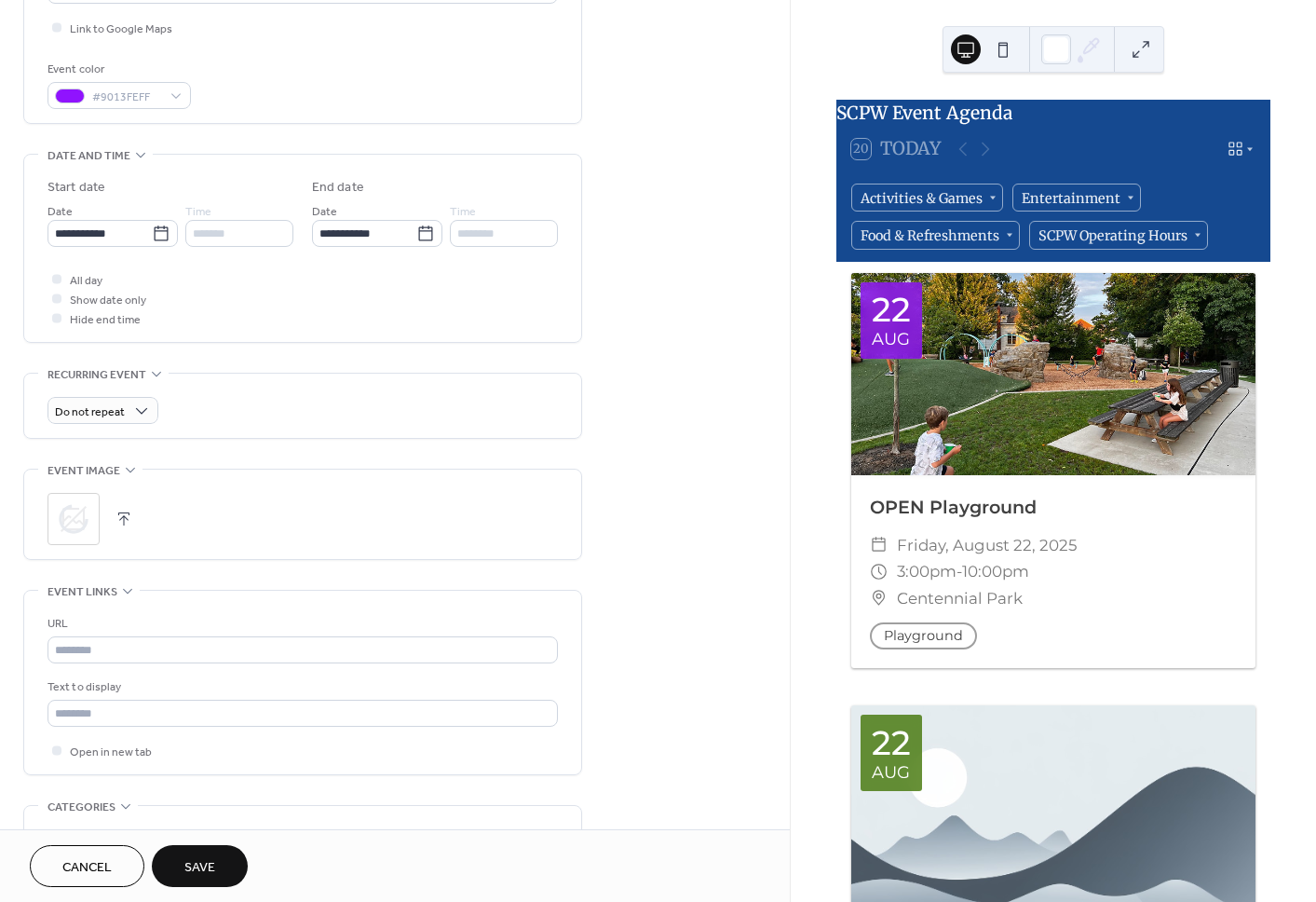 scroll, scrollTop: 442, scrollLeft: 0, axis: vertical 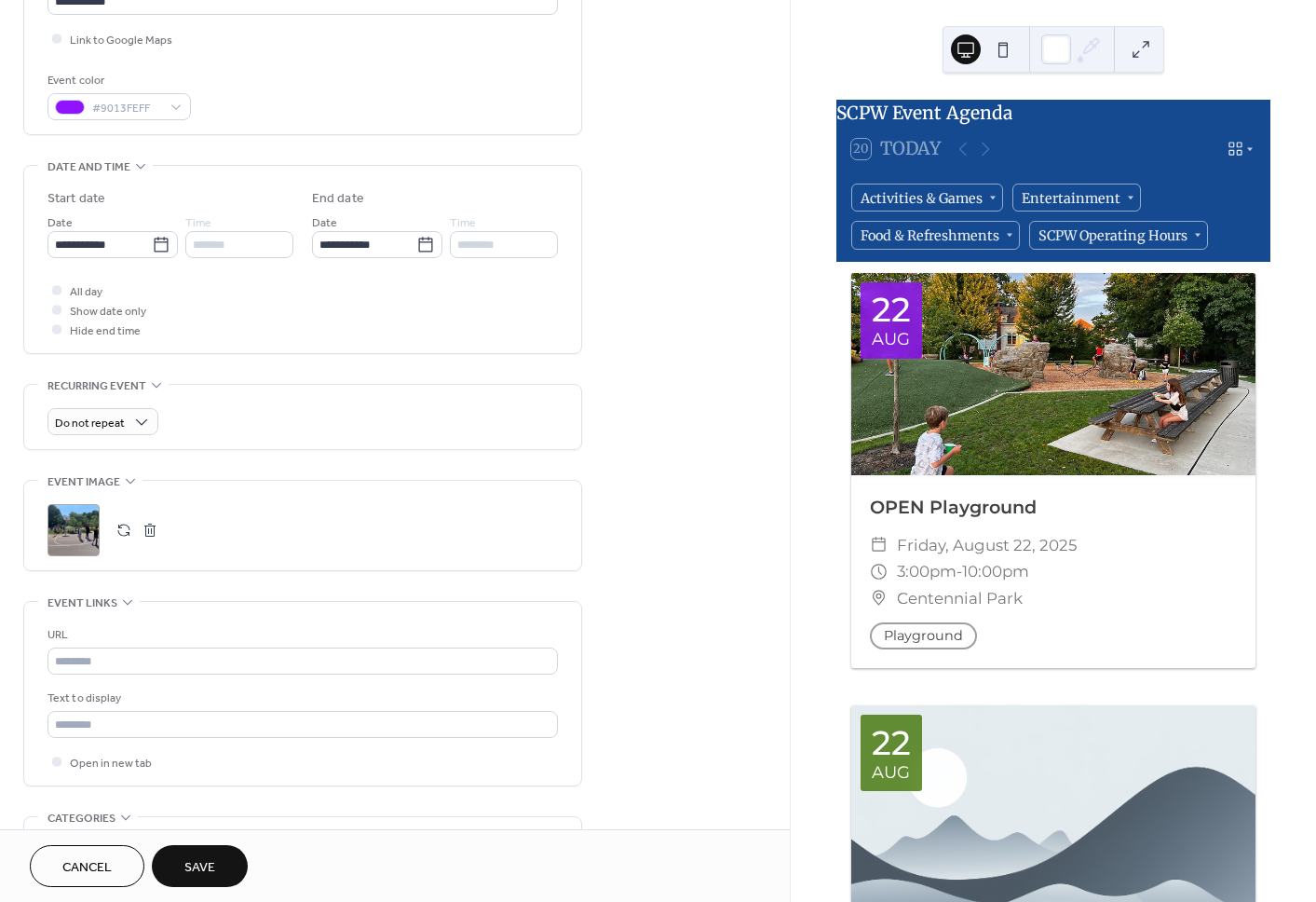 click on "Save" at bounding box center (199, 868) 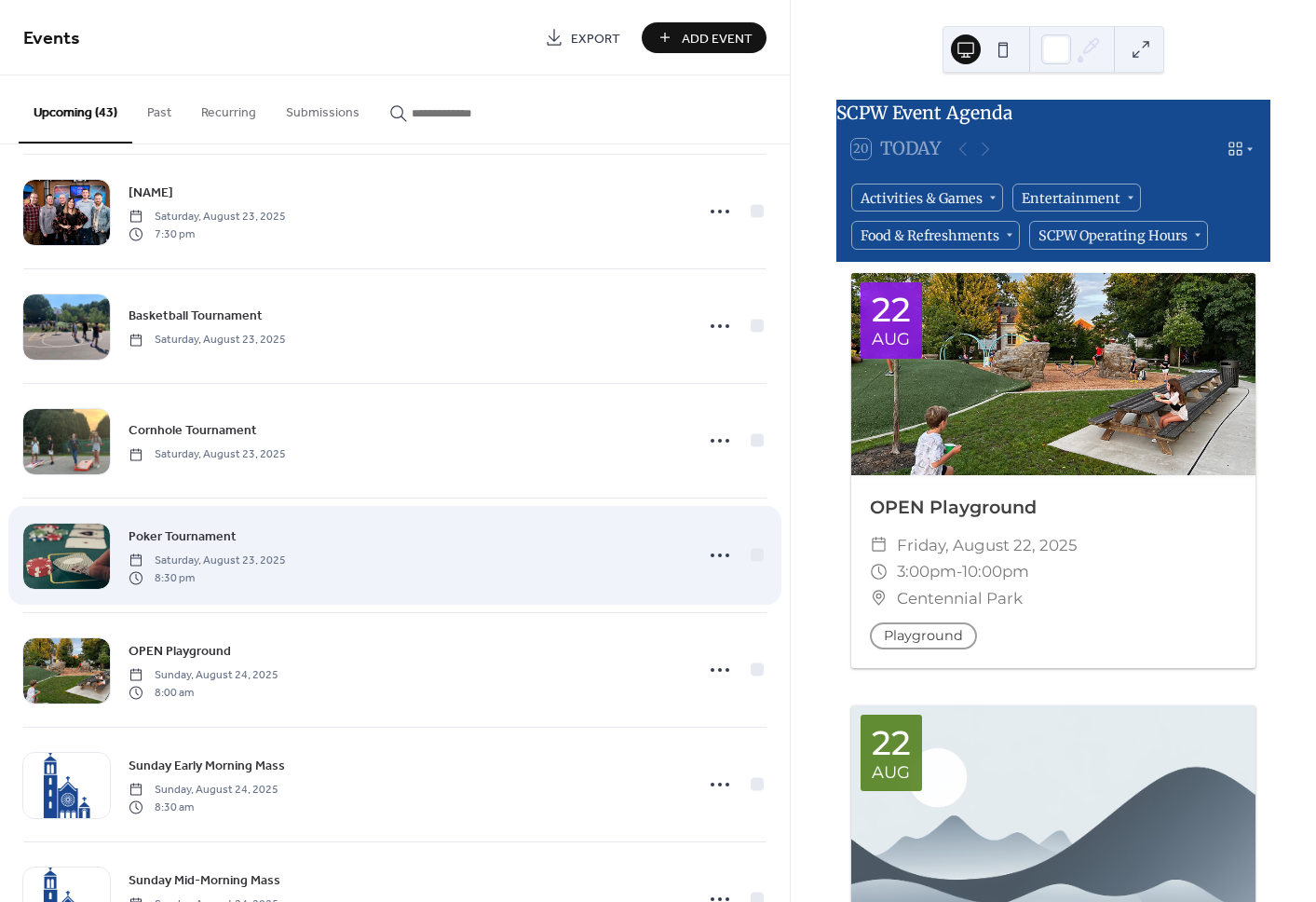 scroll, scrollTop: 3913, scrollLeft: 0, axis: vertical 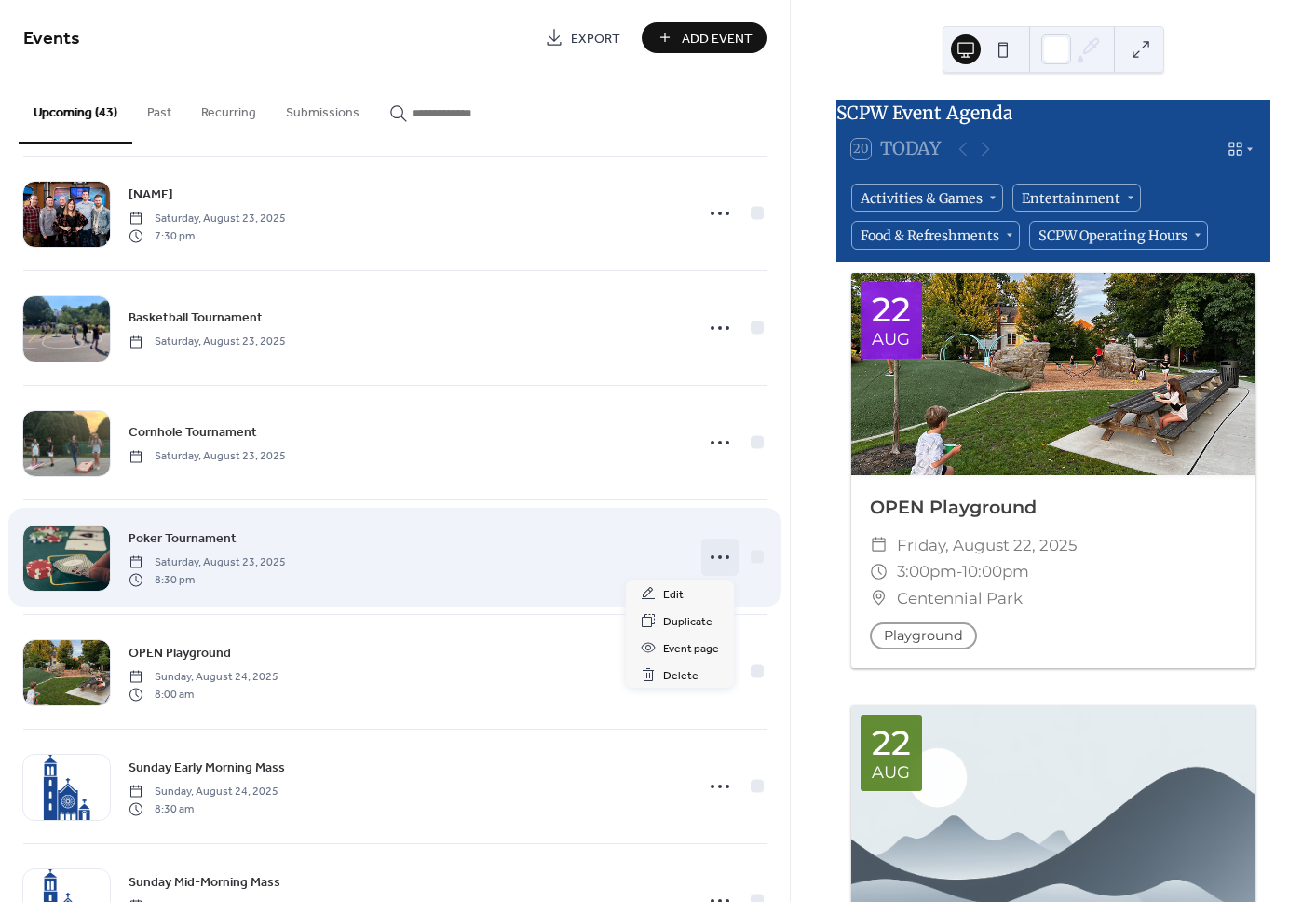click 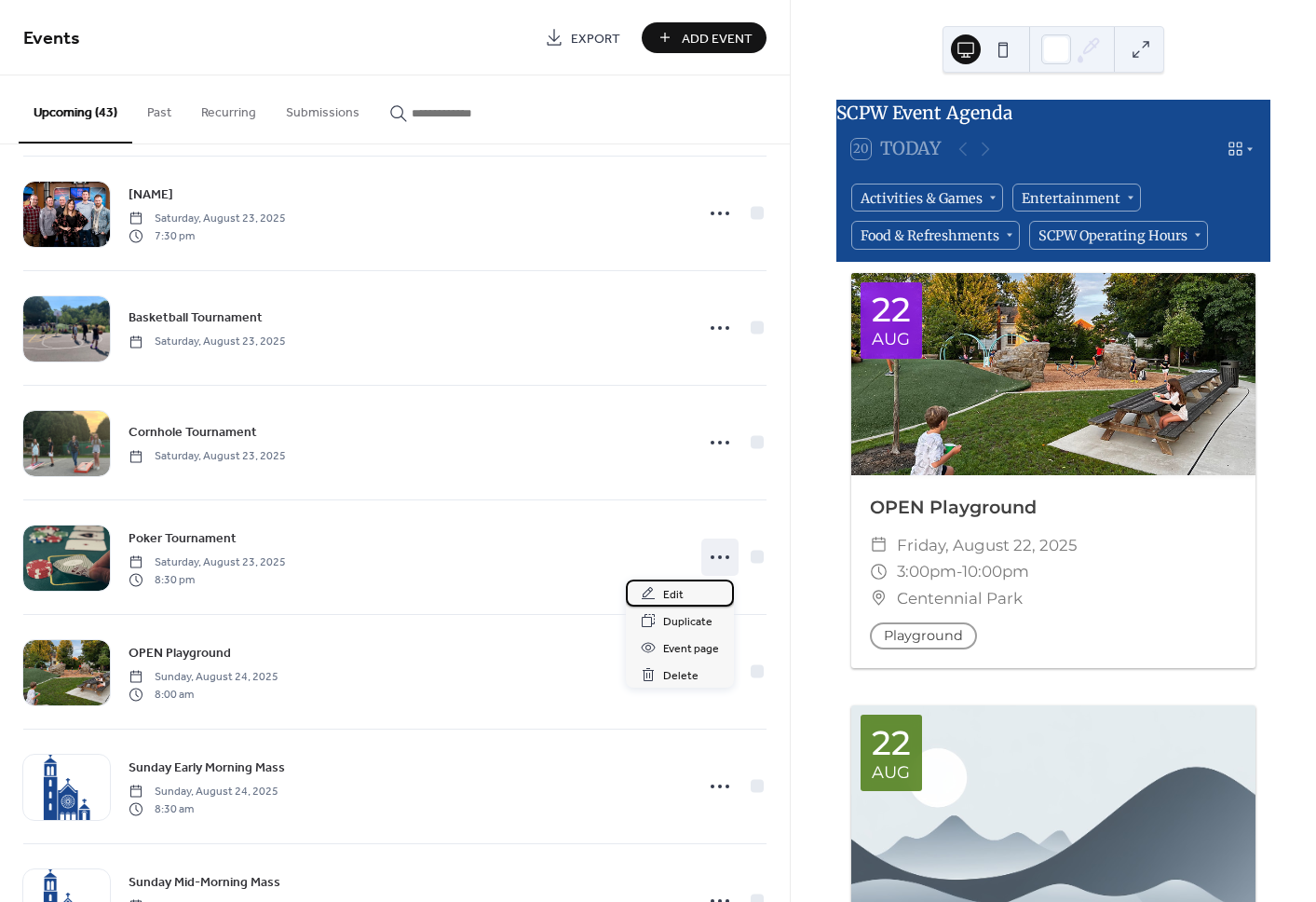 click on "Edit" at bounding box center [680, 593] 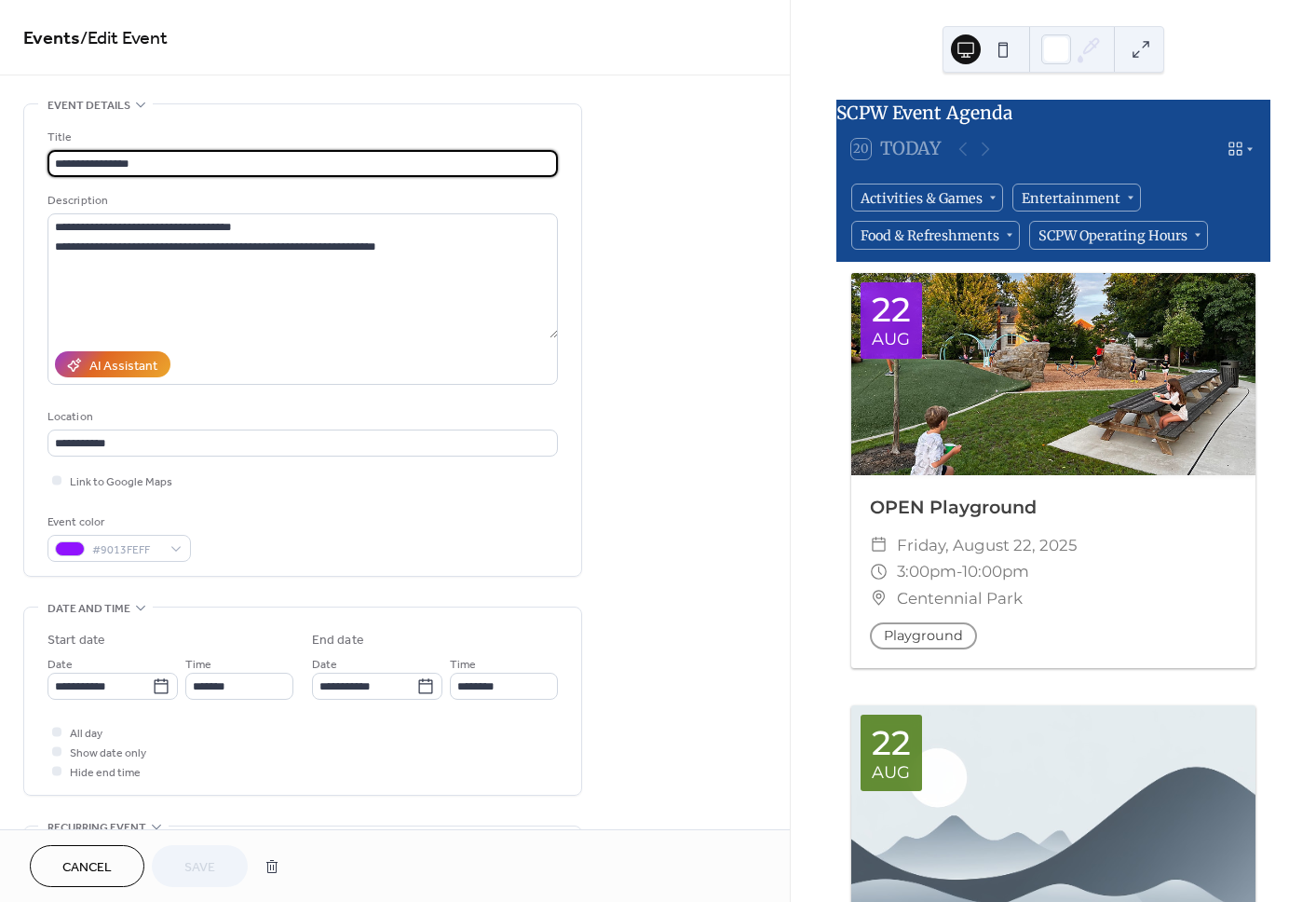 click on "Cancel" at bounding box center (87, 866) 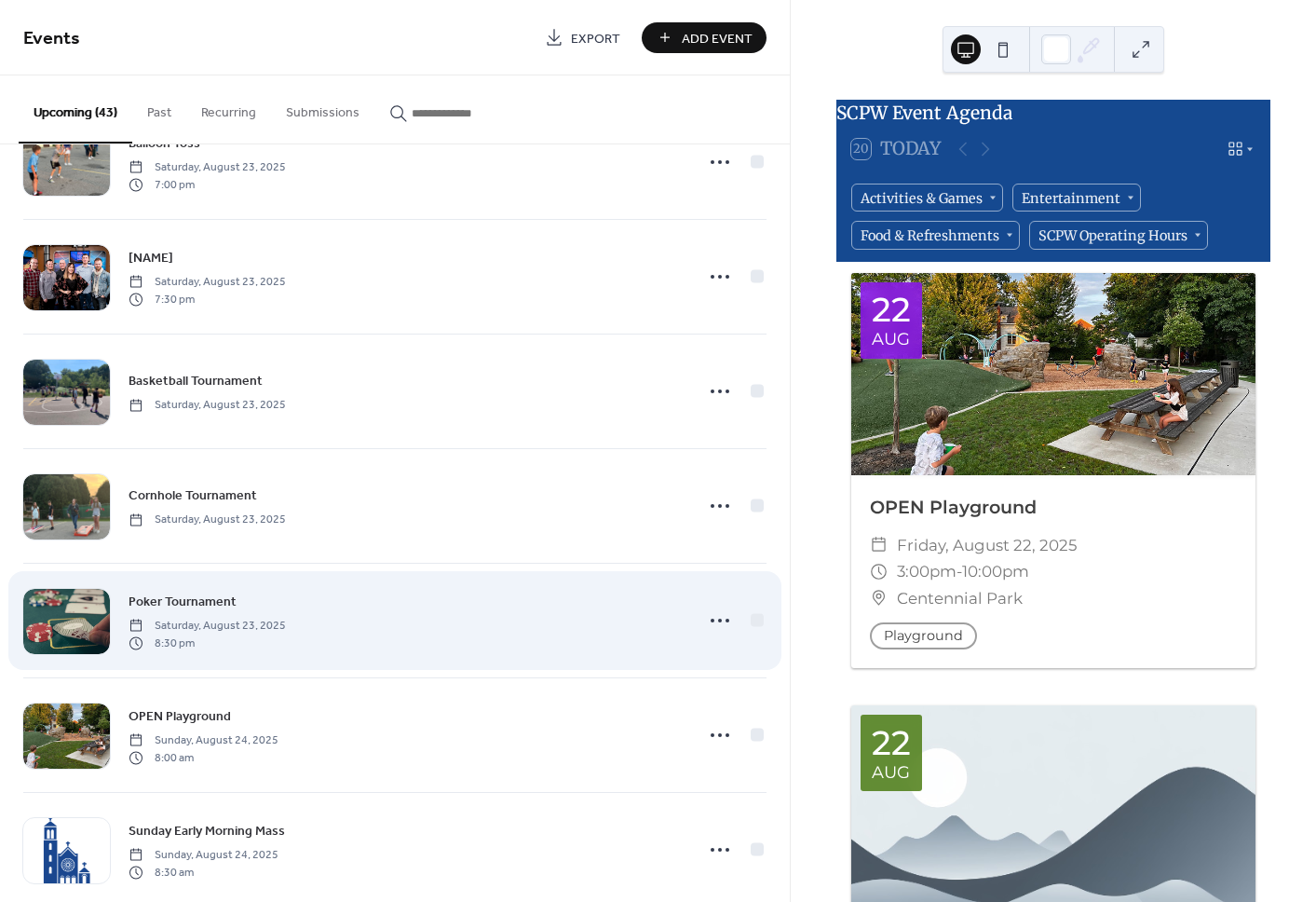 scroll, scrollTop: 3800, scrollLeft: 0, axis: vertical 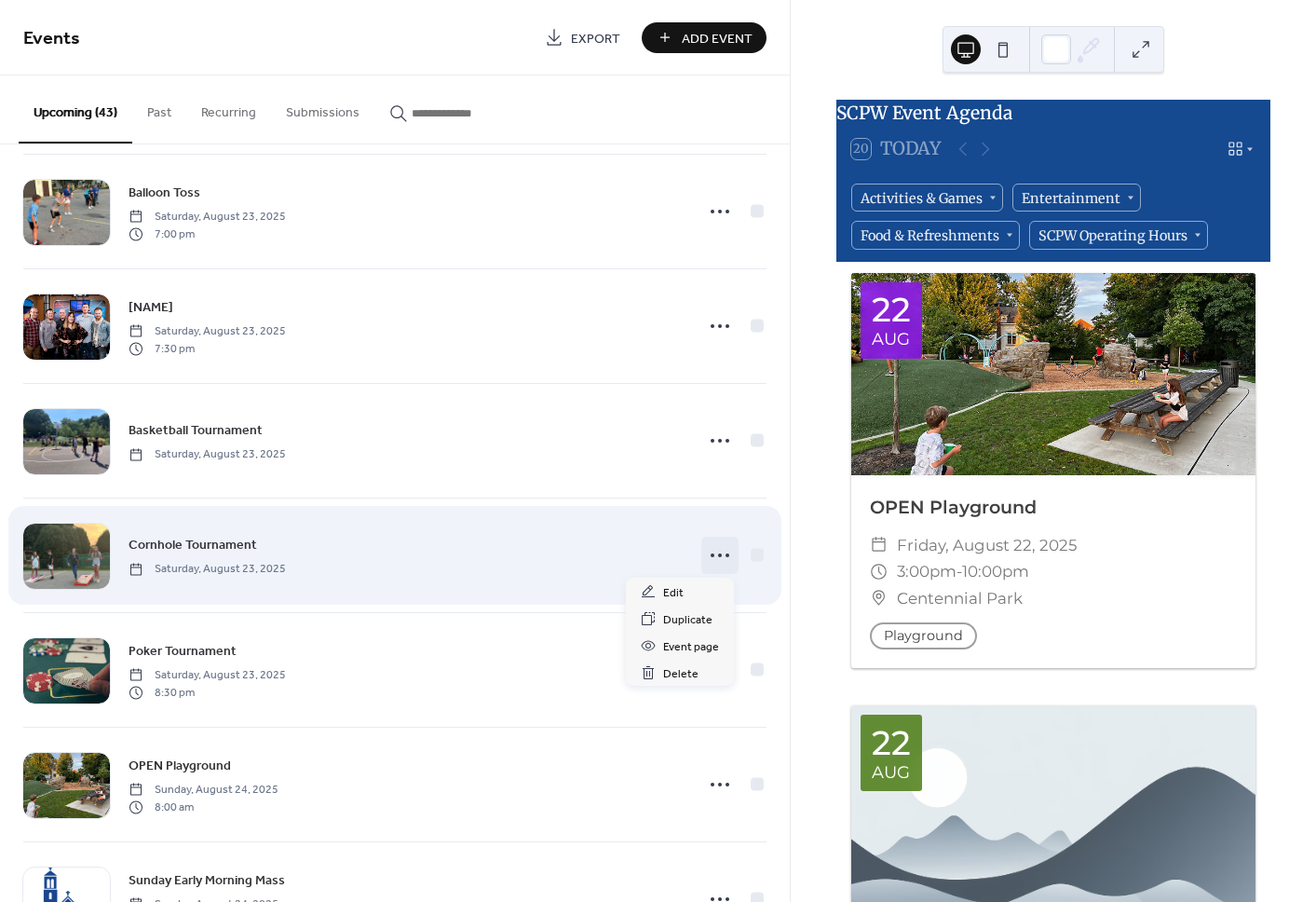 click 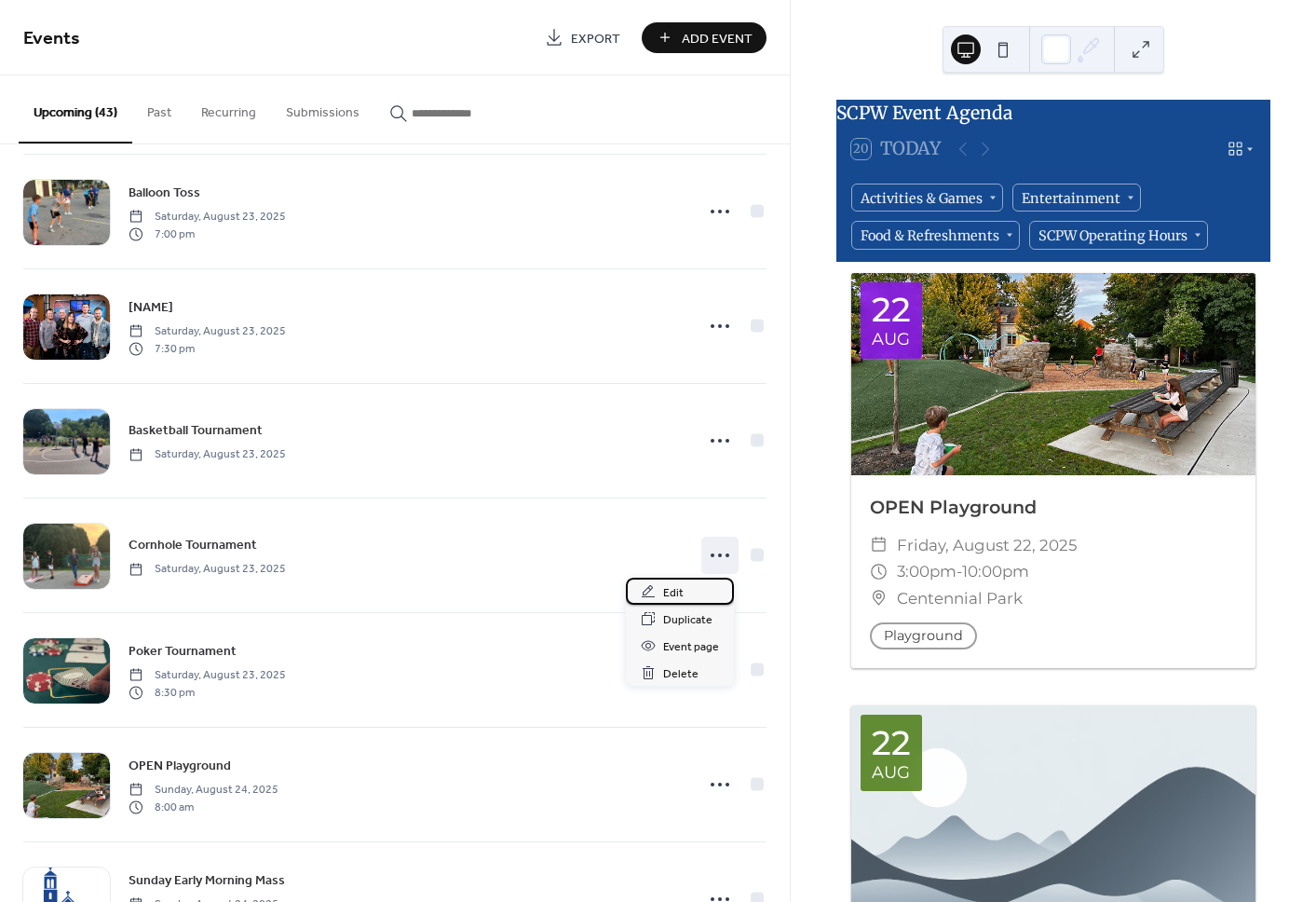 click on "Edit" at bounding box center (680, 591) 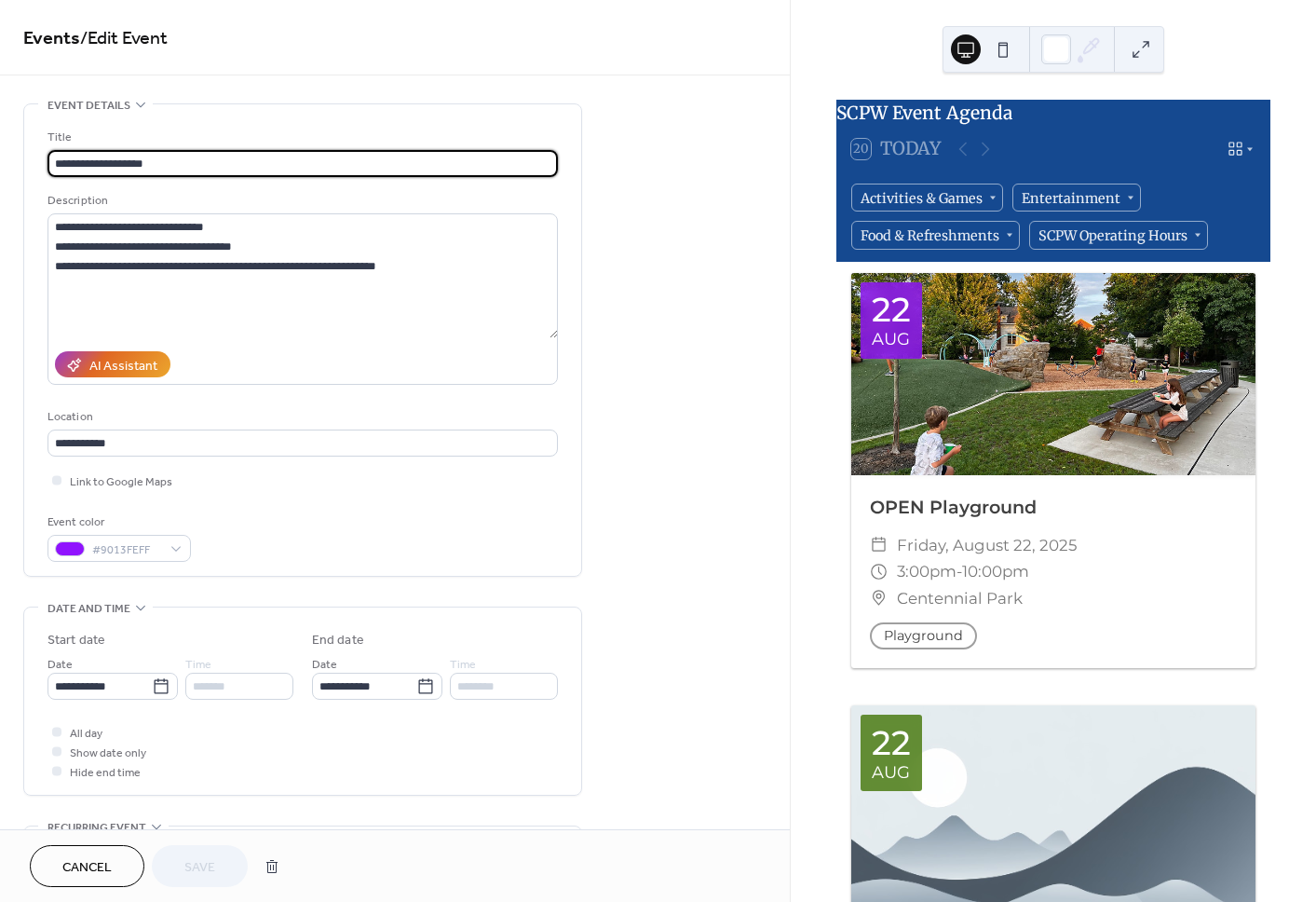 drag, startPoint x: 77, startPoint y: 166, endPoint x: 117, endPoint y: 156, distance: 41.23106 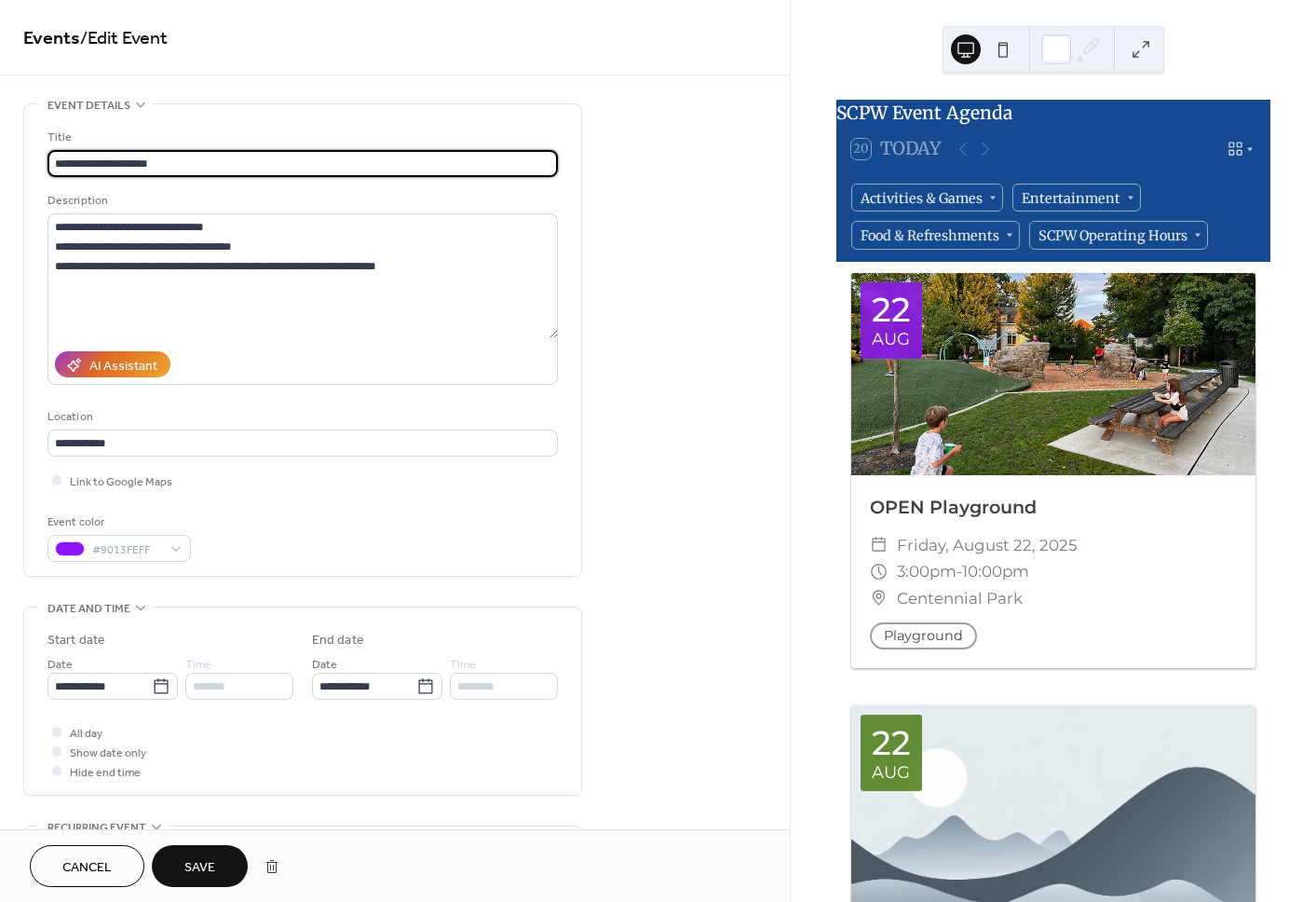 type on "**********" 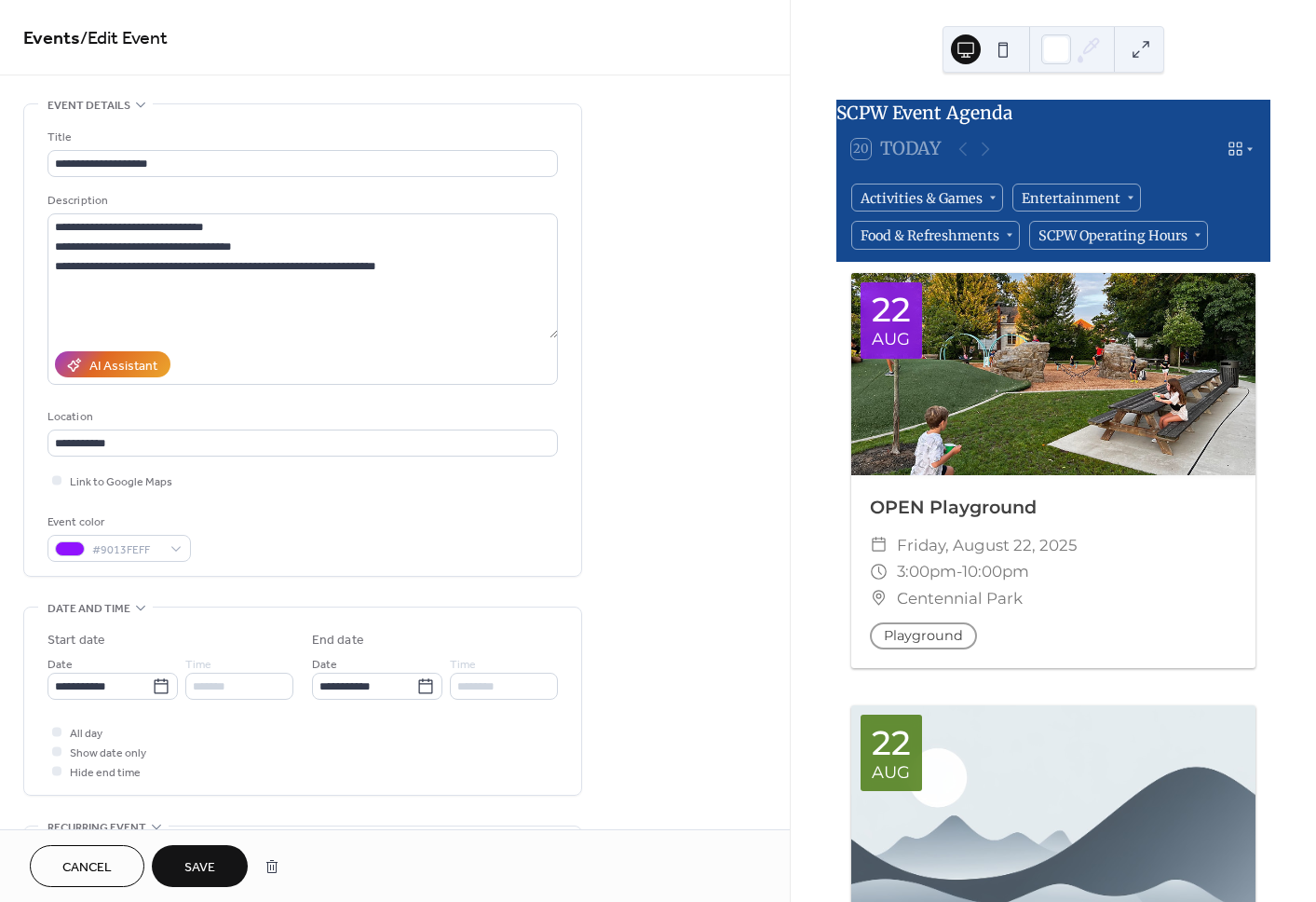 click on "**********" at bounding box center (395, 991) 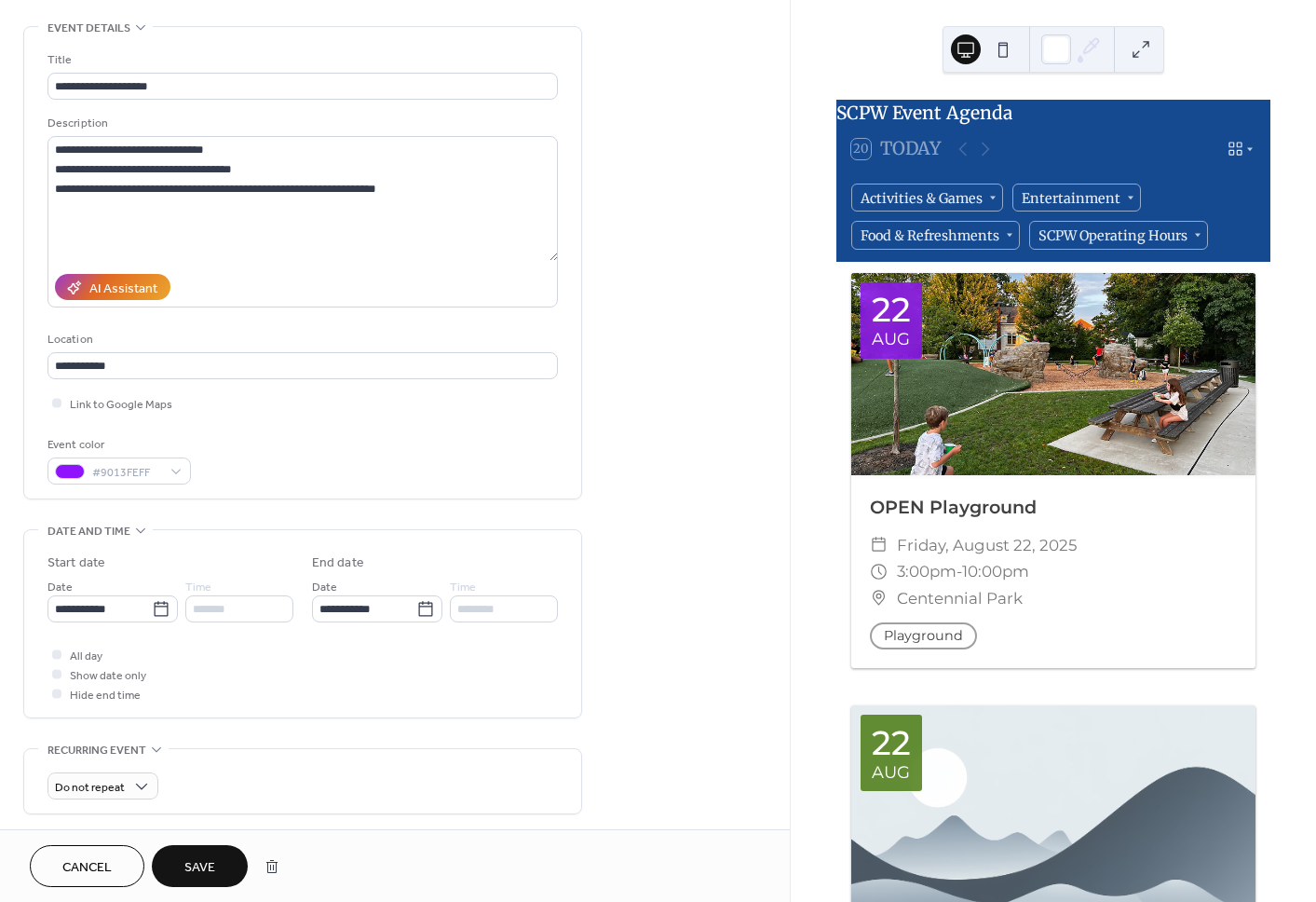 scroll, scrollTop: 102, scrollLeft: 0, axis: vertical 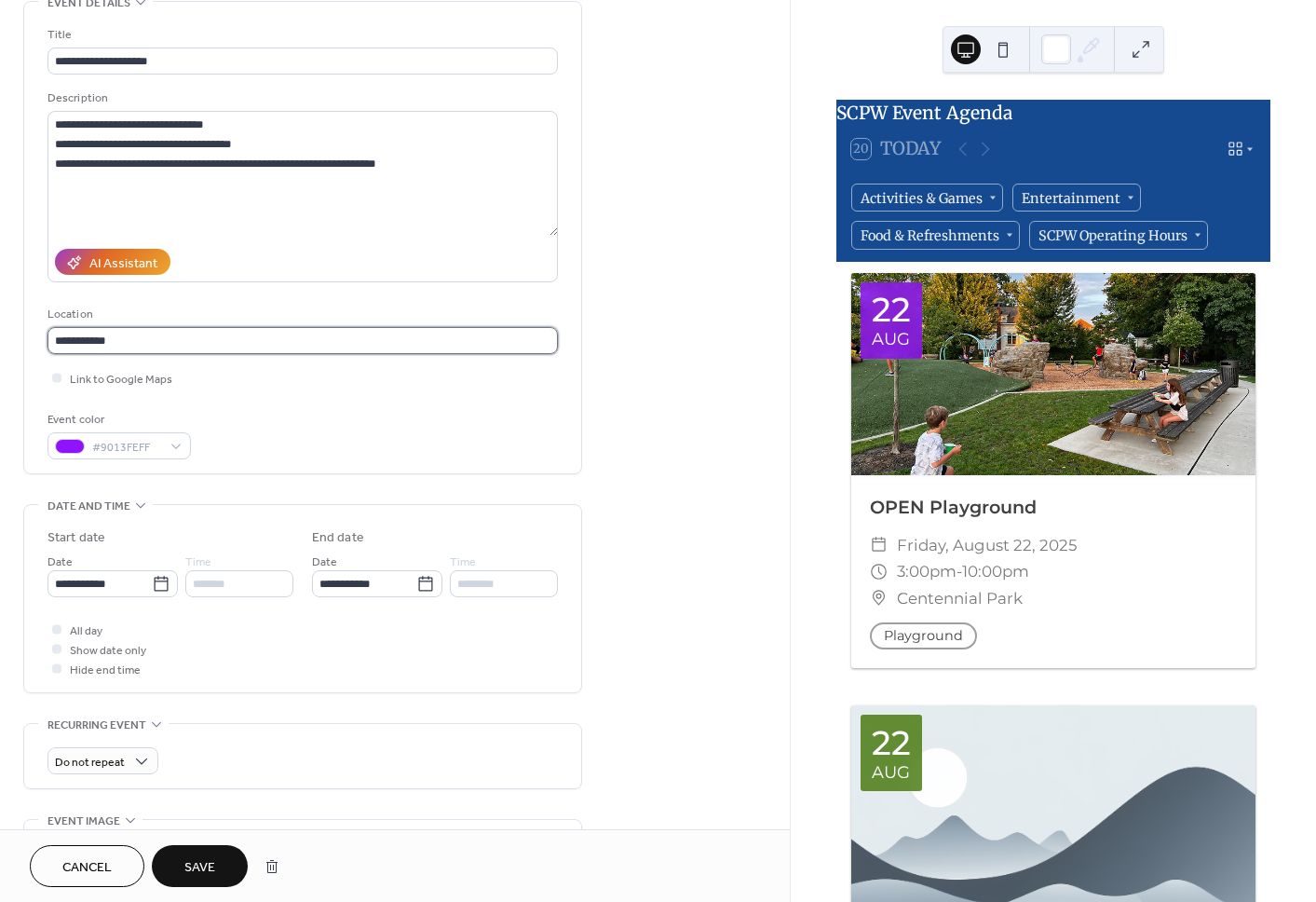 click on "**********" at bounding box center [303, 340] 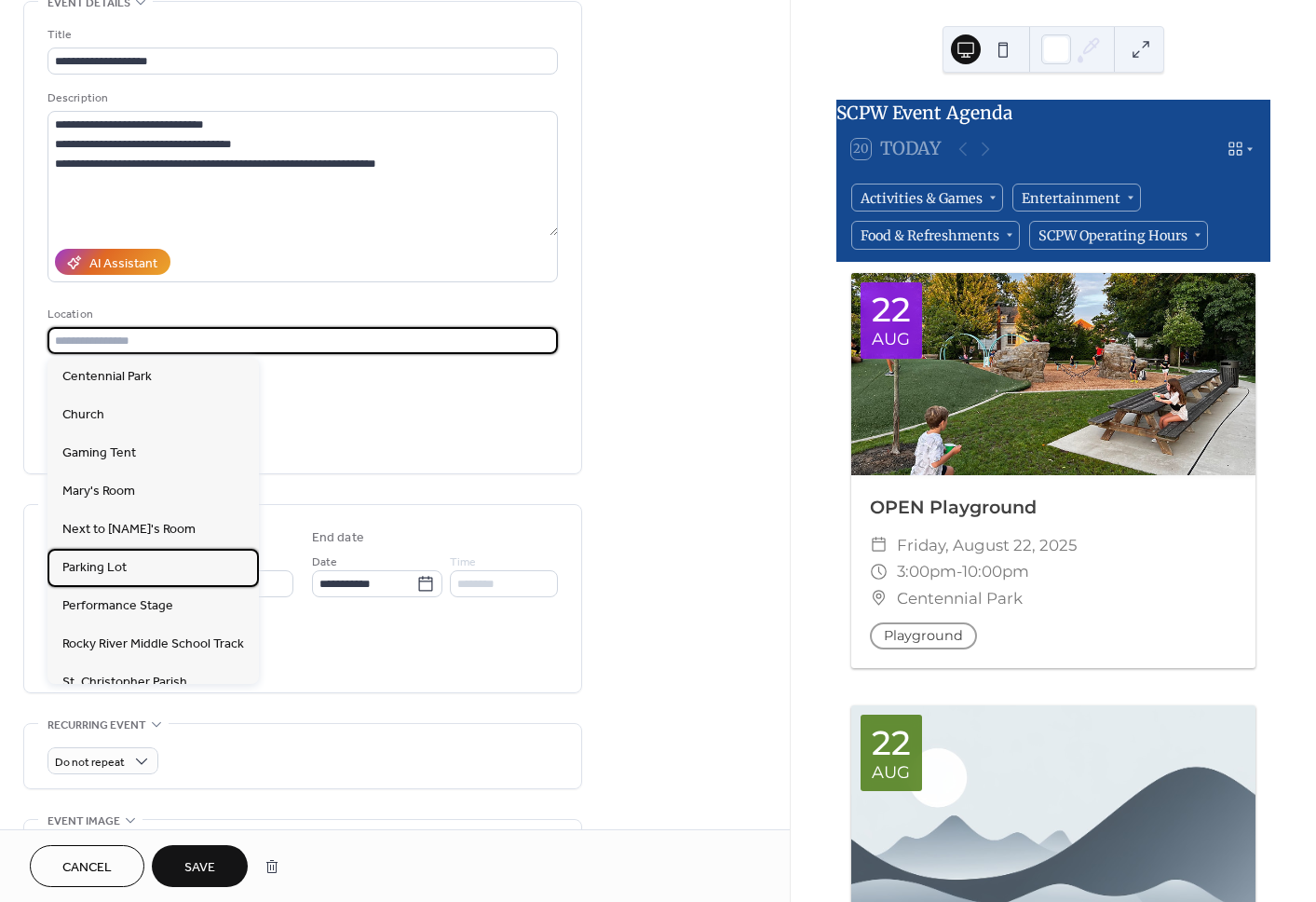 click on "Parking Lot" at bounding box center (94, 567) 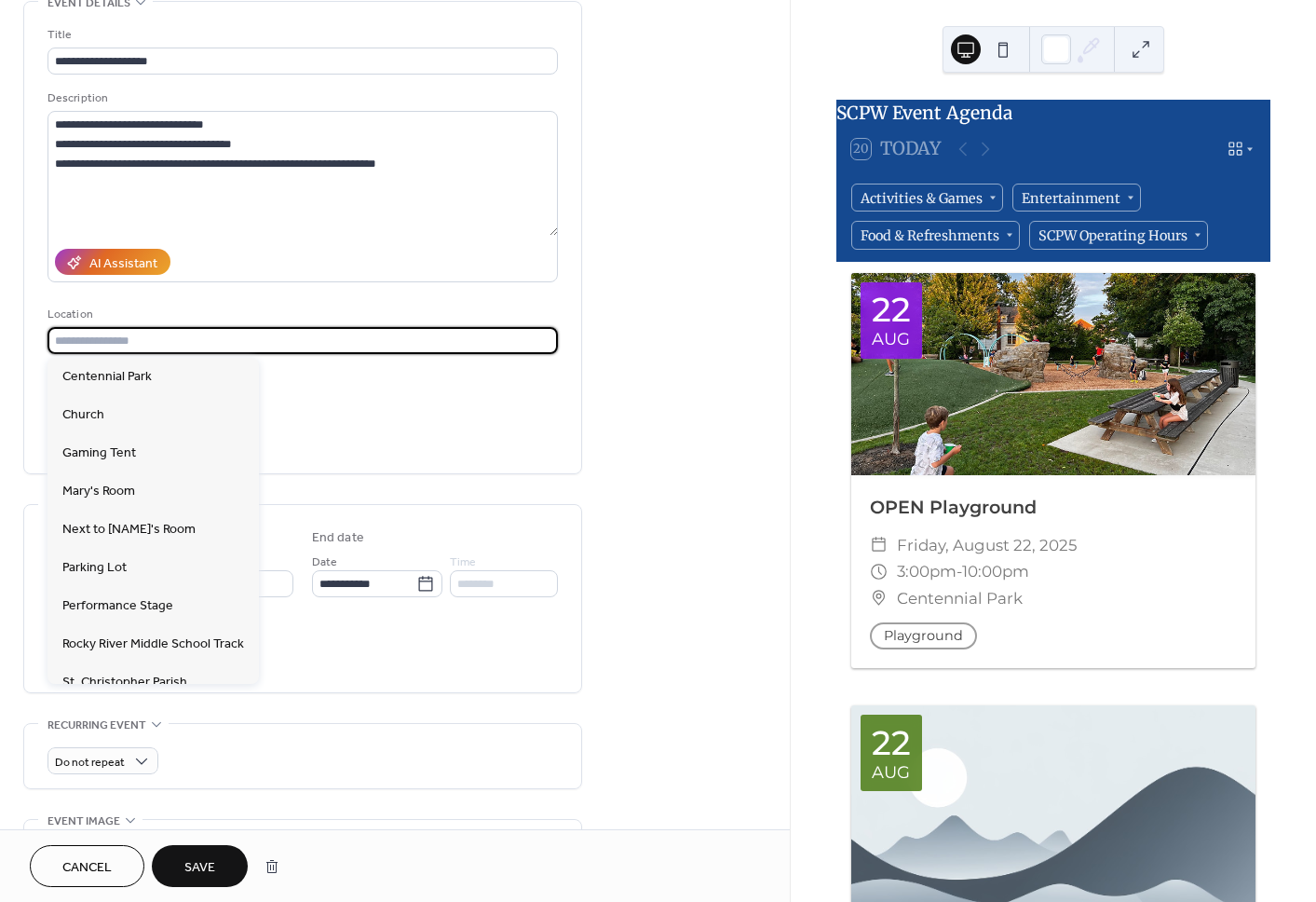 type on "**********" 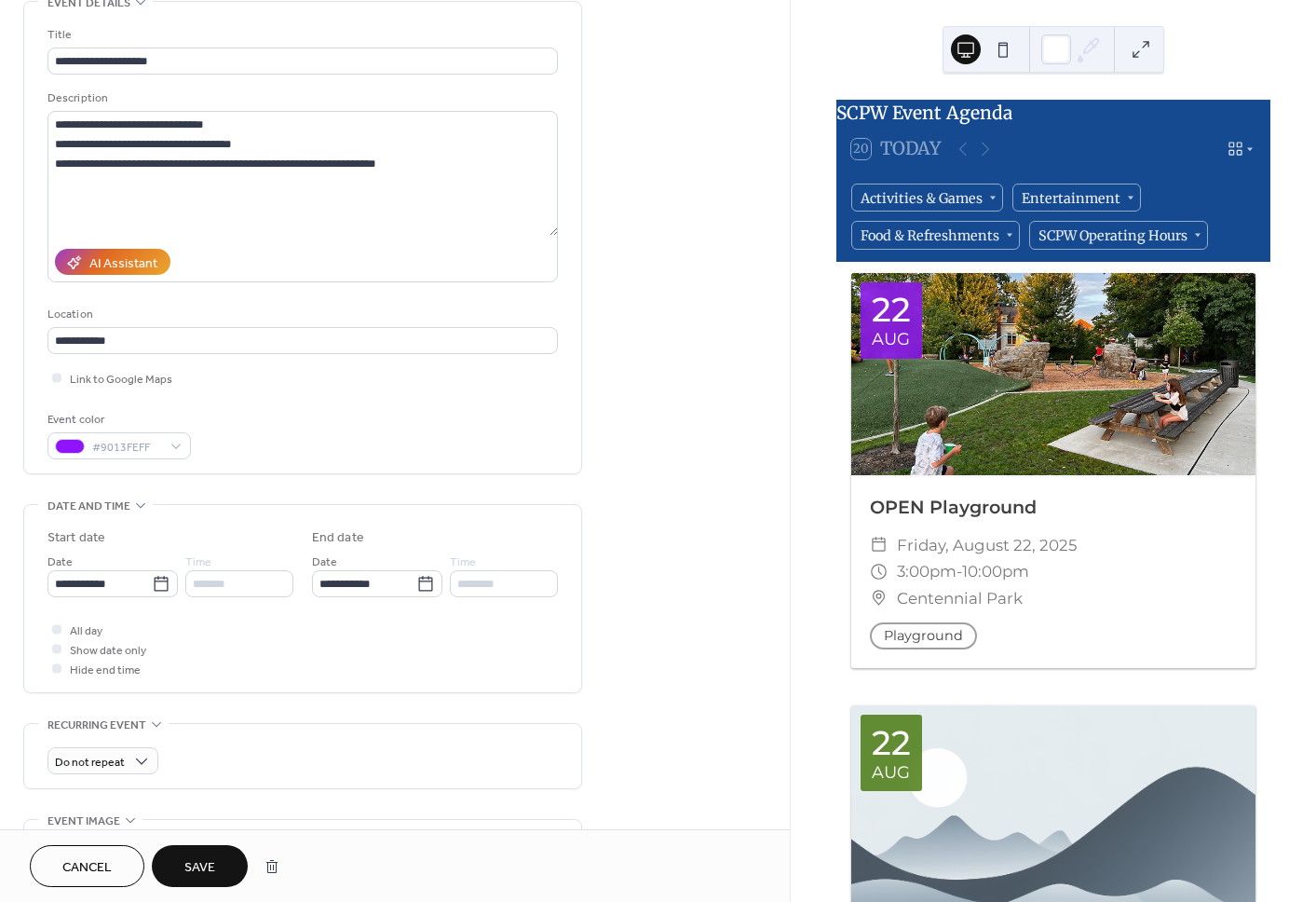 click on "Save" at bounding box center [199, 868] 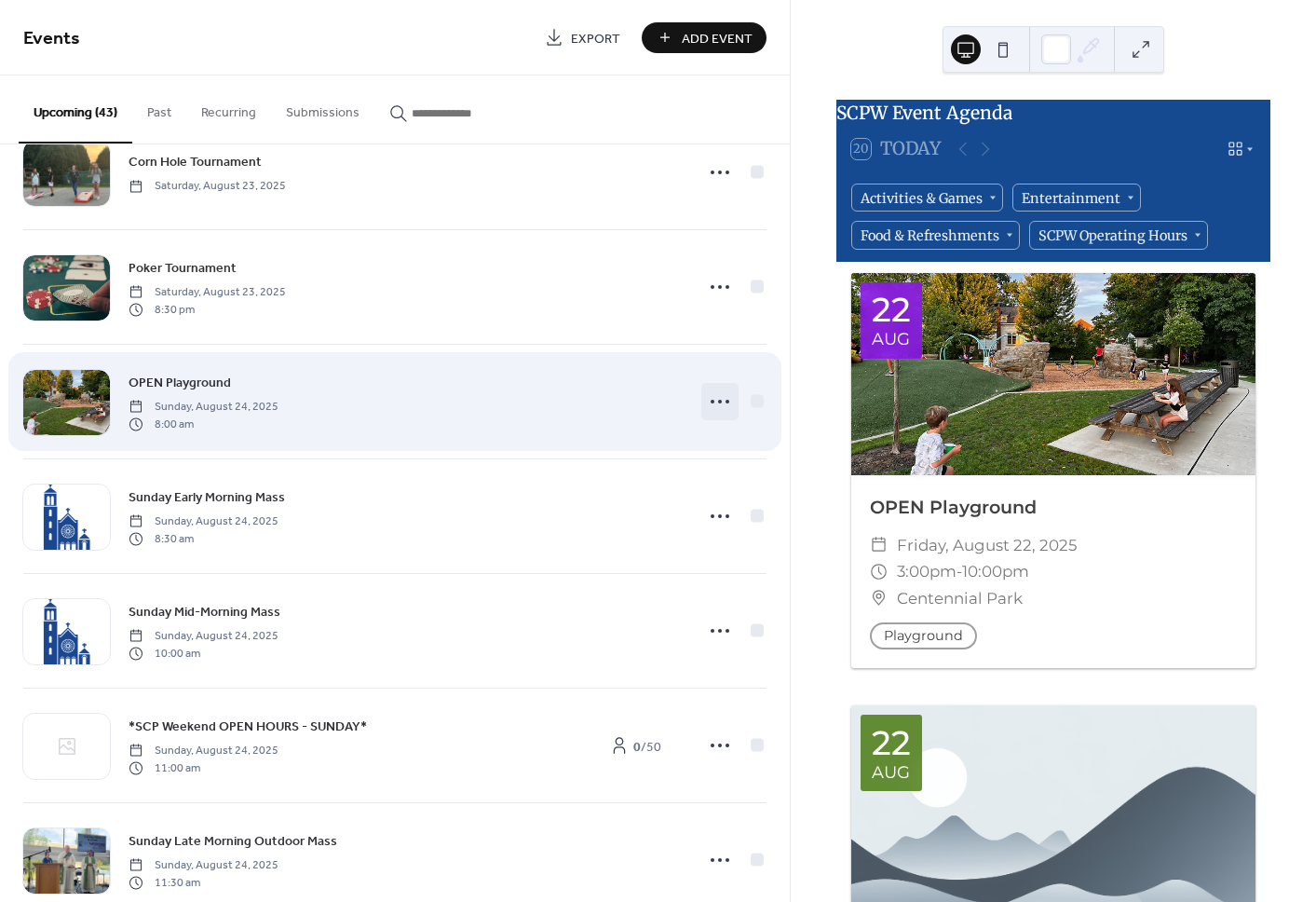 scroll, scrollTop: 4134, scrollLeft: 0, axis: vertical 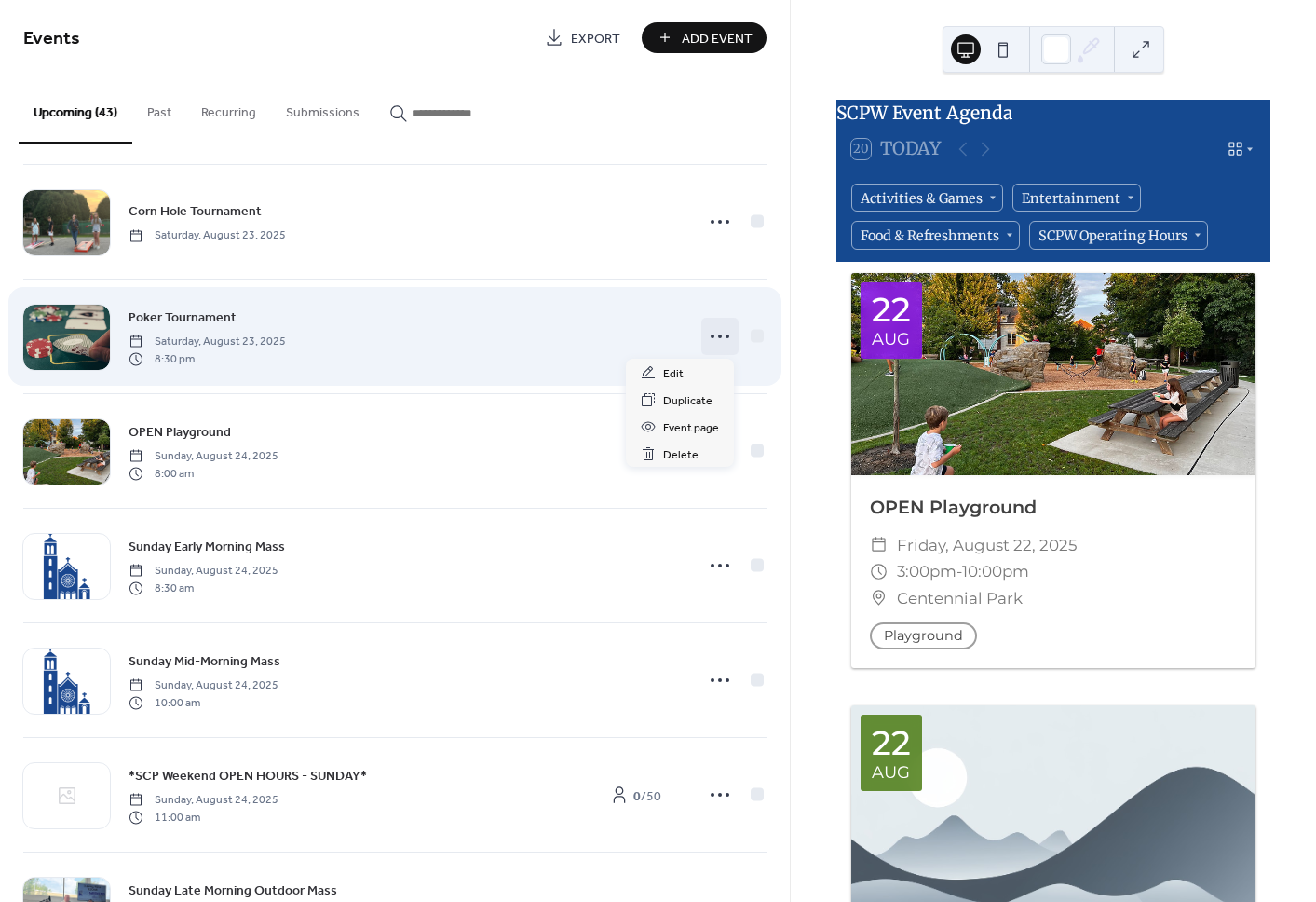 click at bounding box center (720, 336) 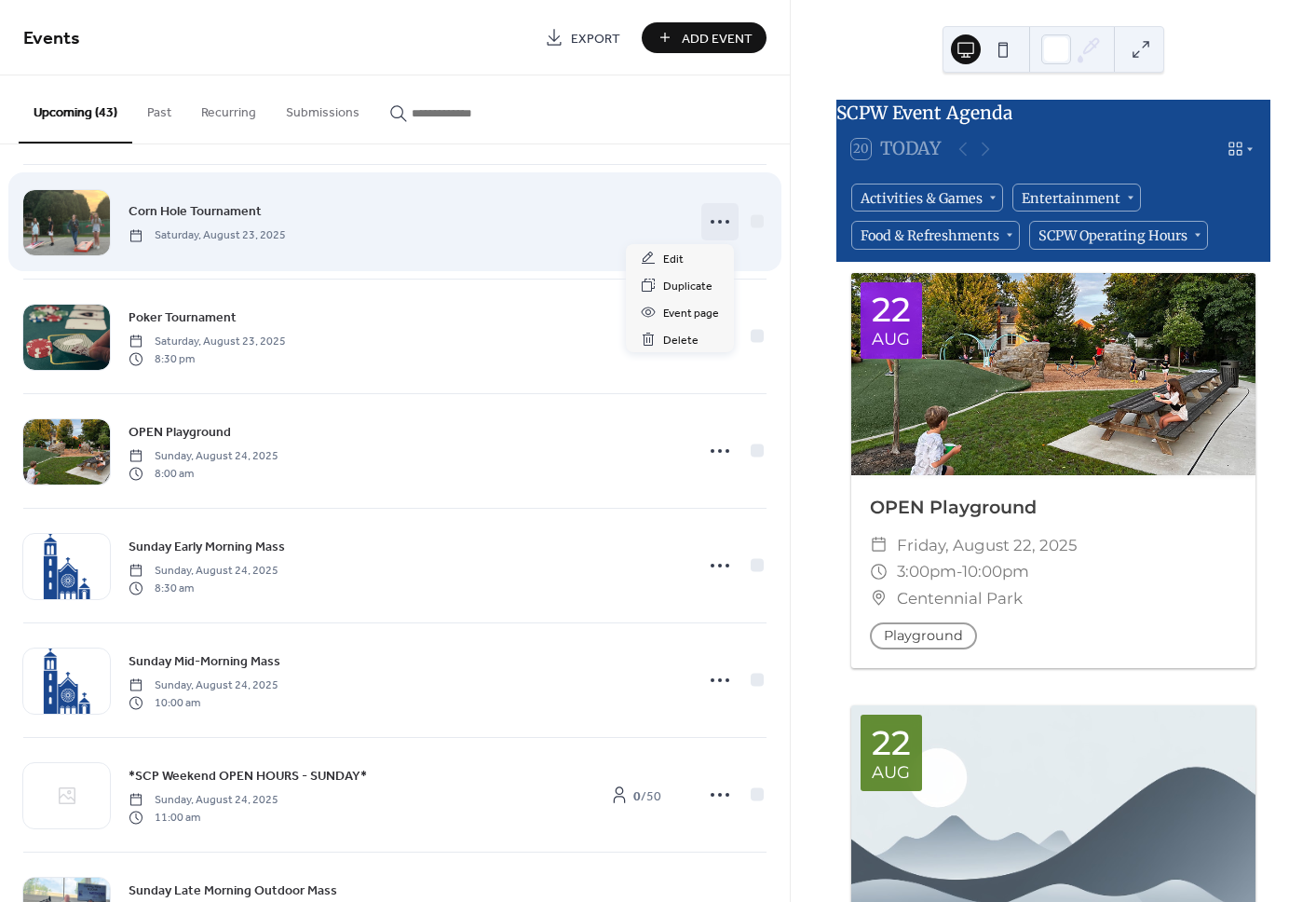 click 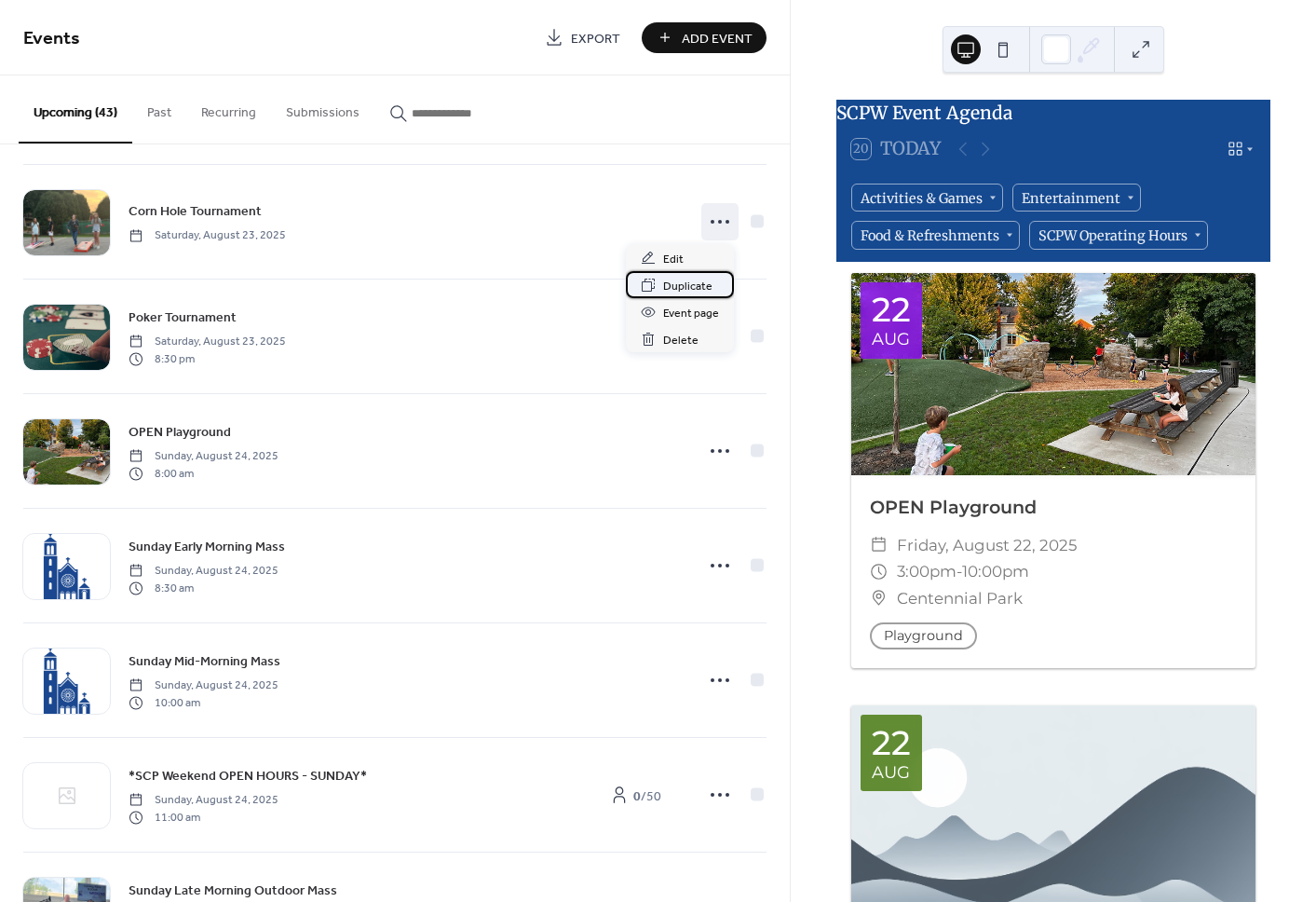 click on "Duplicate" at bounding box center [687, 286] 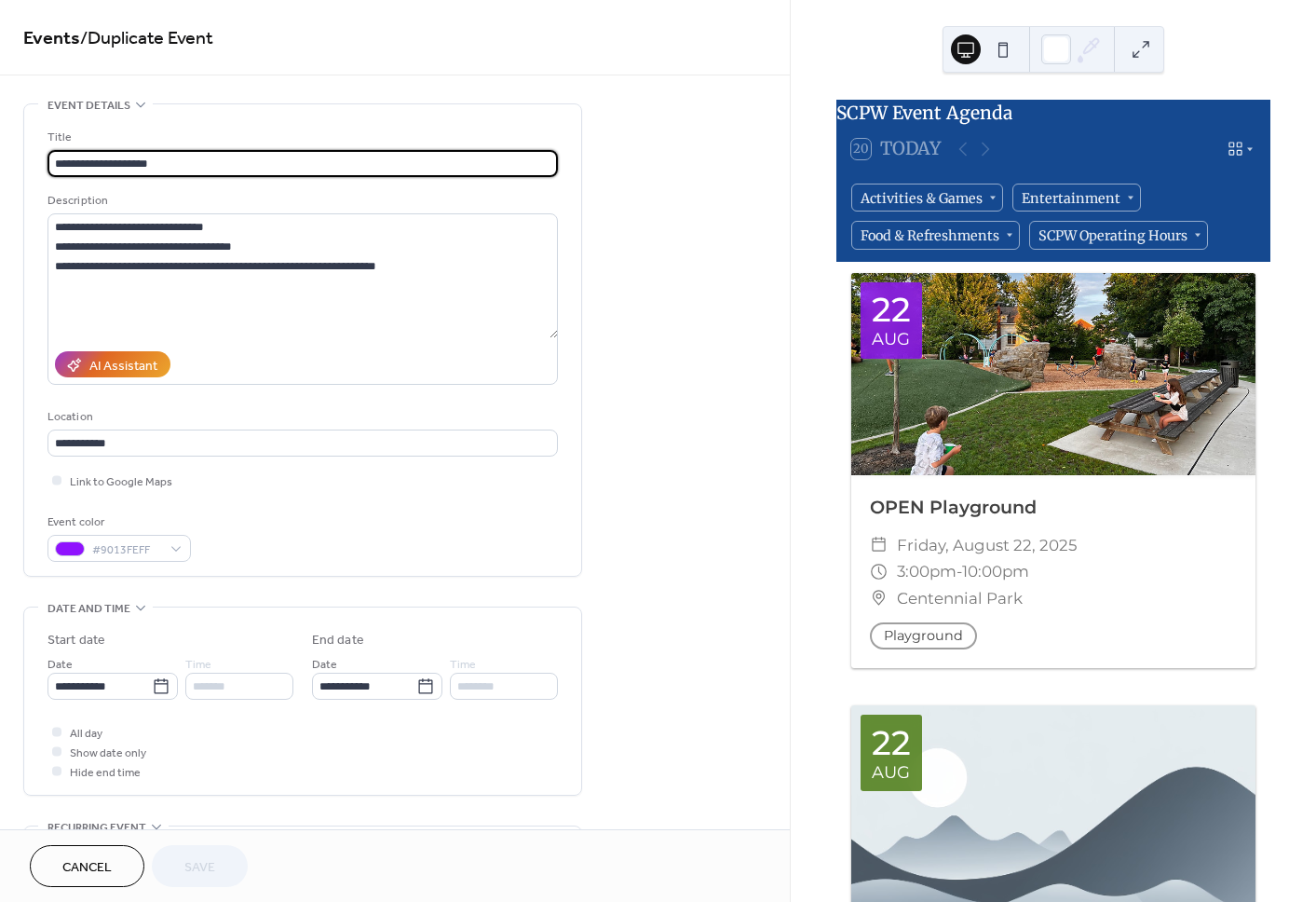 scroll, scrollTop: 0, scrollLeft: 0, axis: both 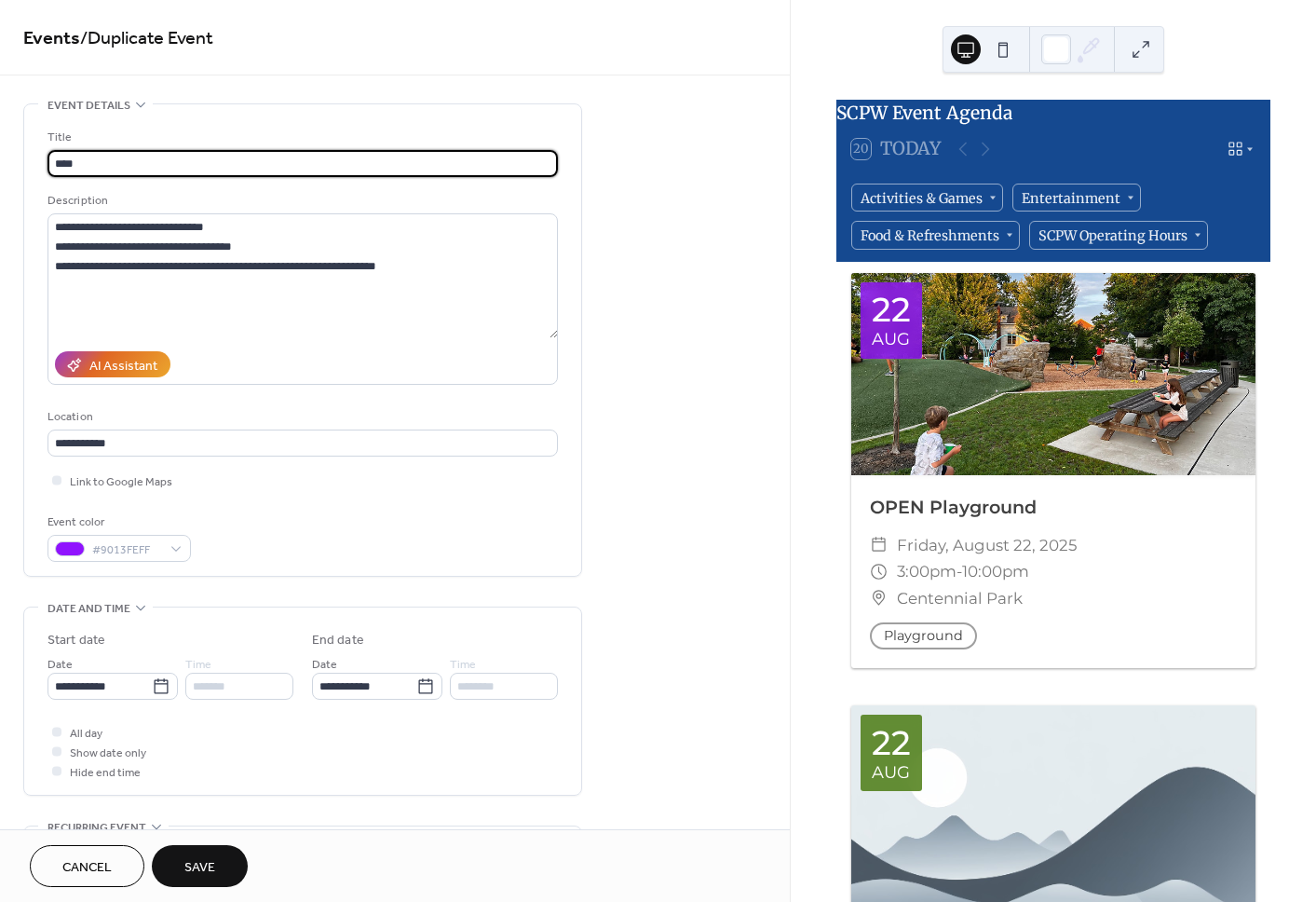 click on "****" at bounding box center [303, 163] 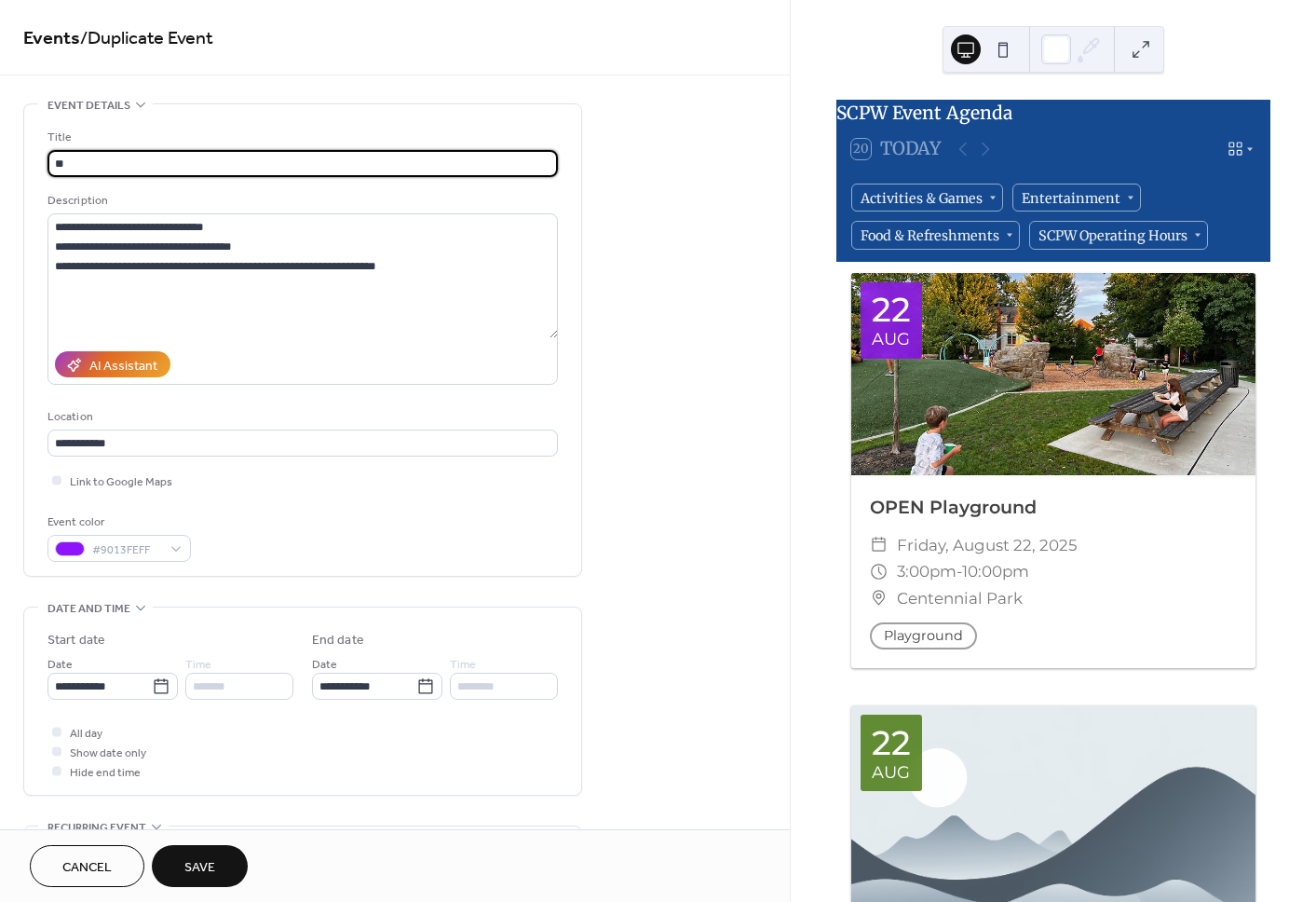 type on "*" 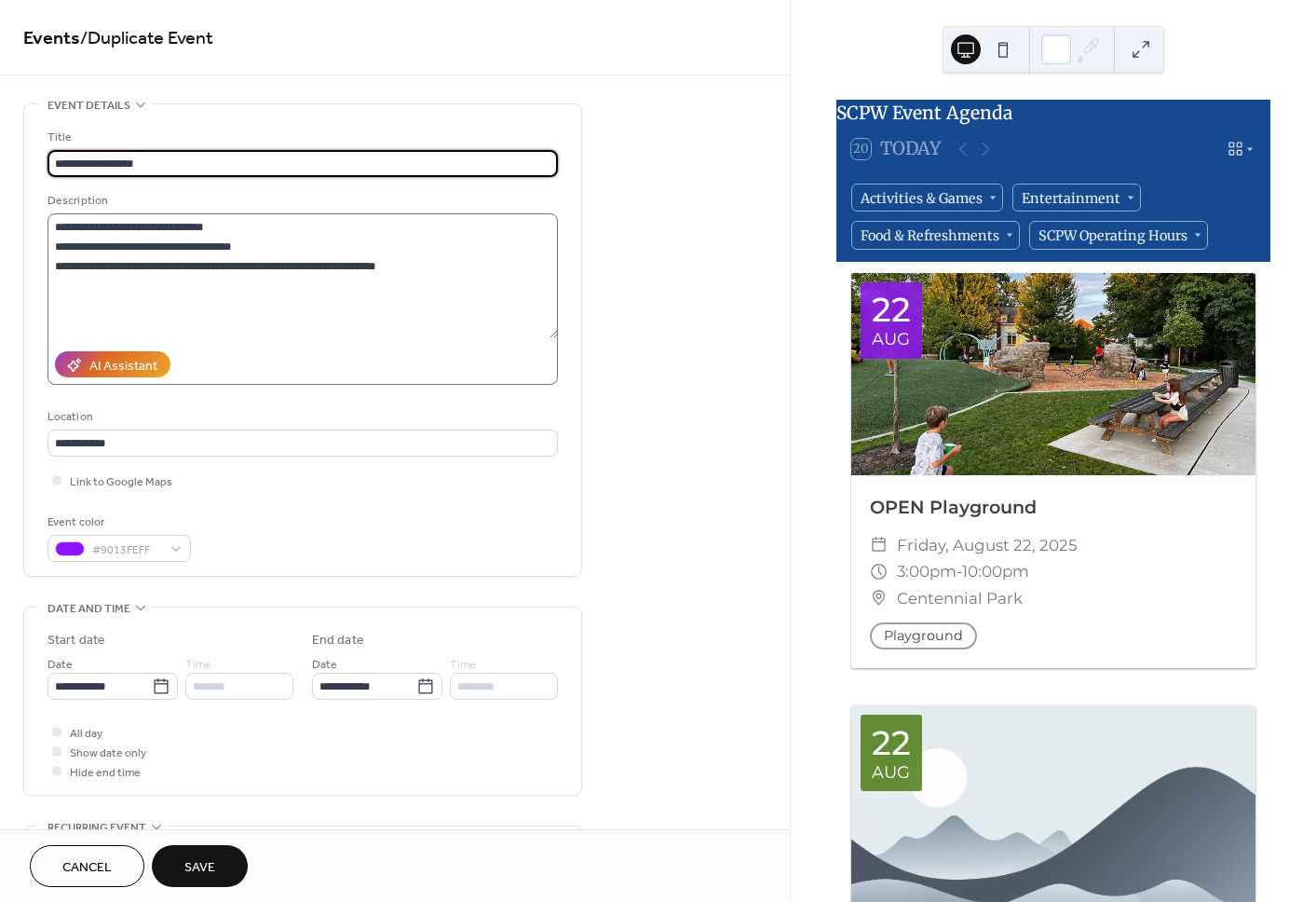 type on "**********" 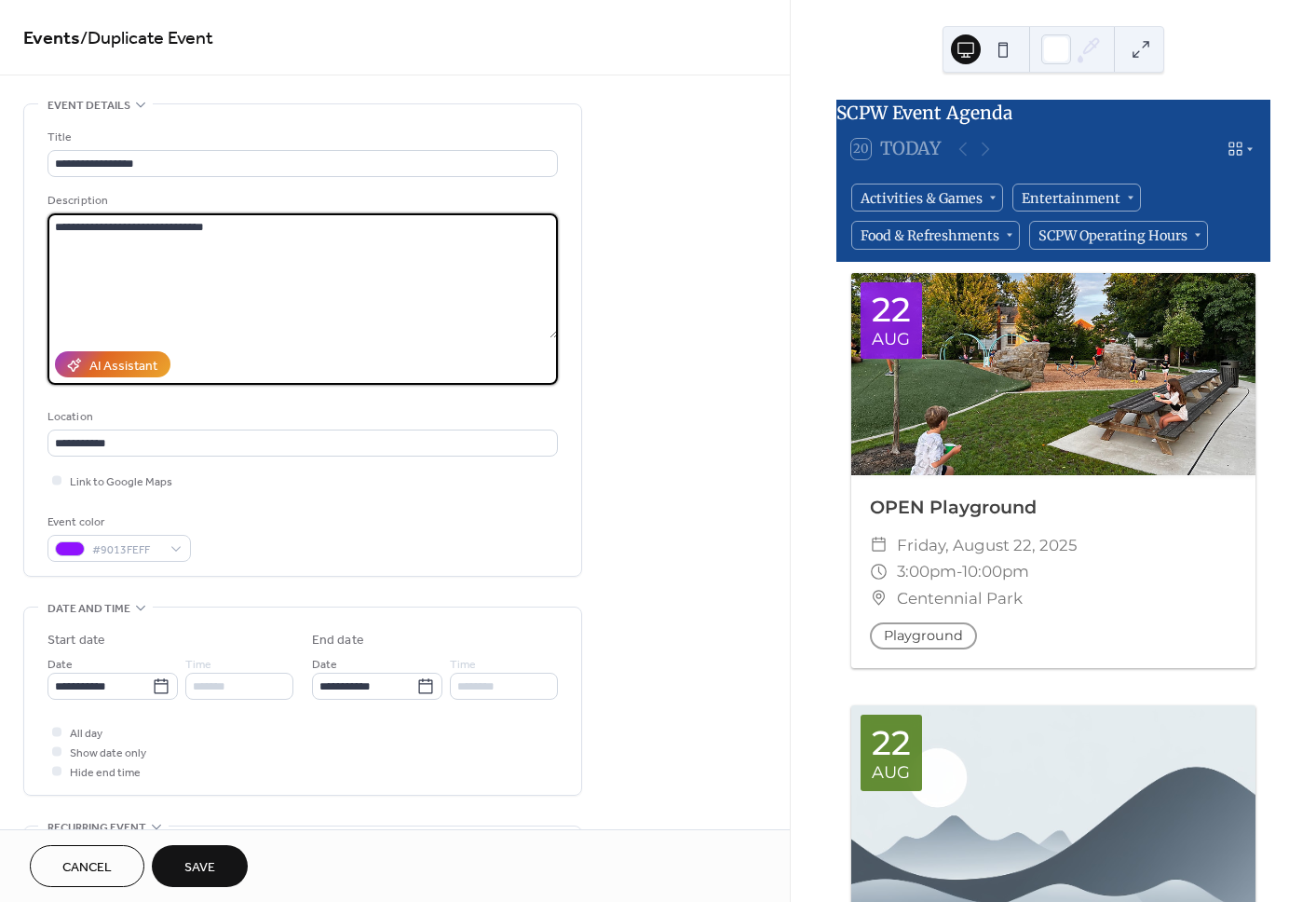 type on "**********" 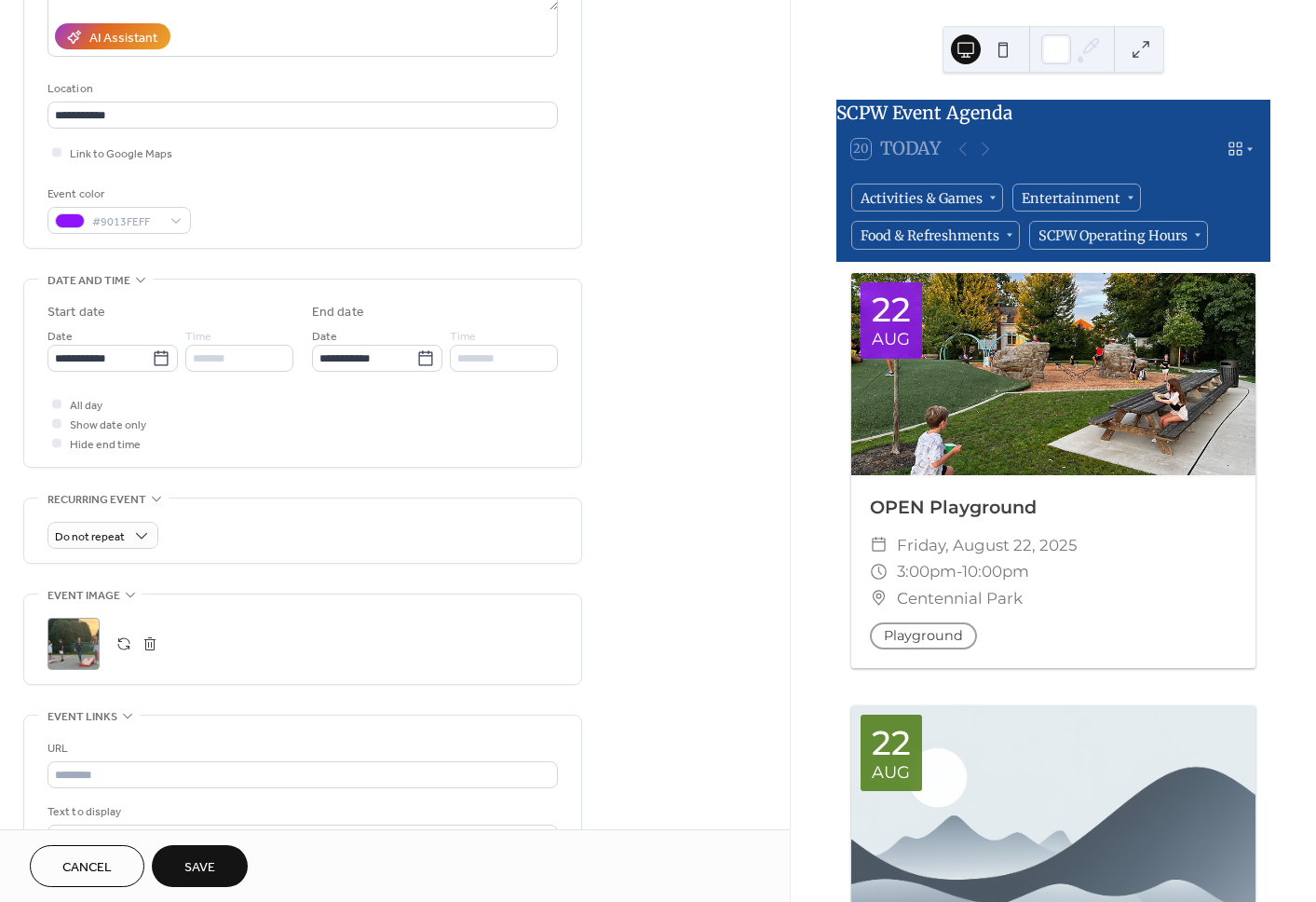 scroll, scrollTop: 337, scrollLeft: 0, axis: vertical 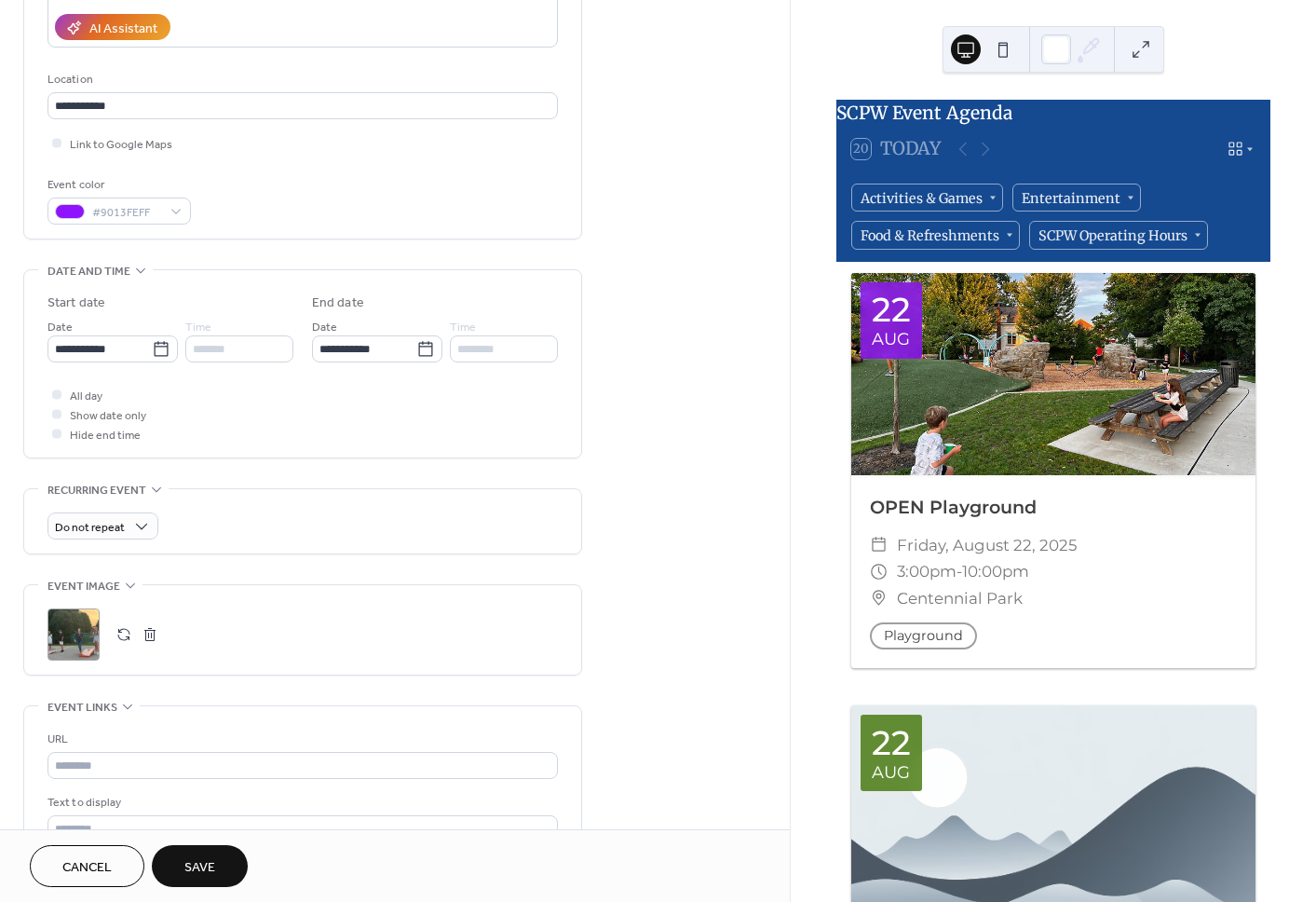 click at bounding box center (150, 635) 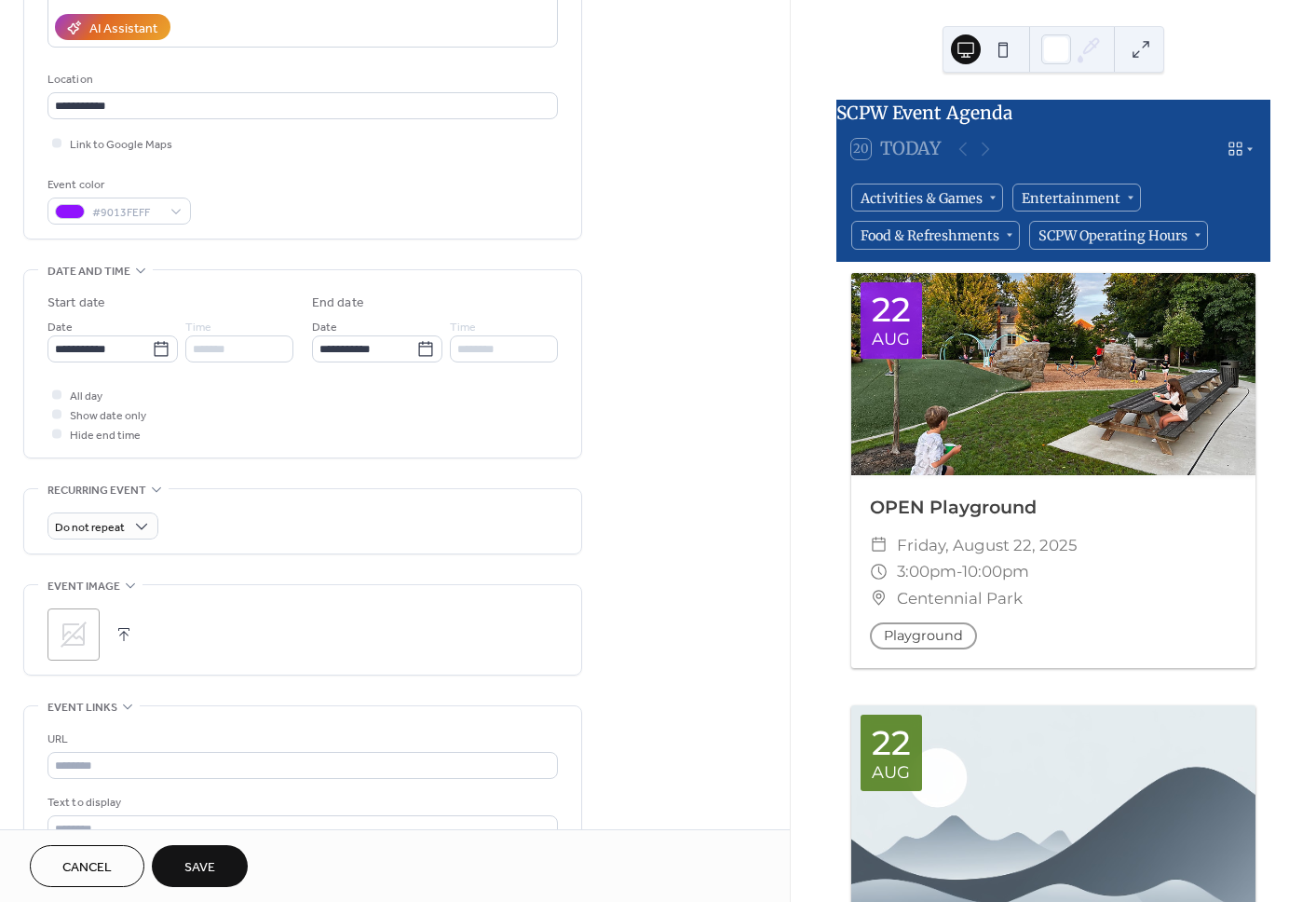 click 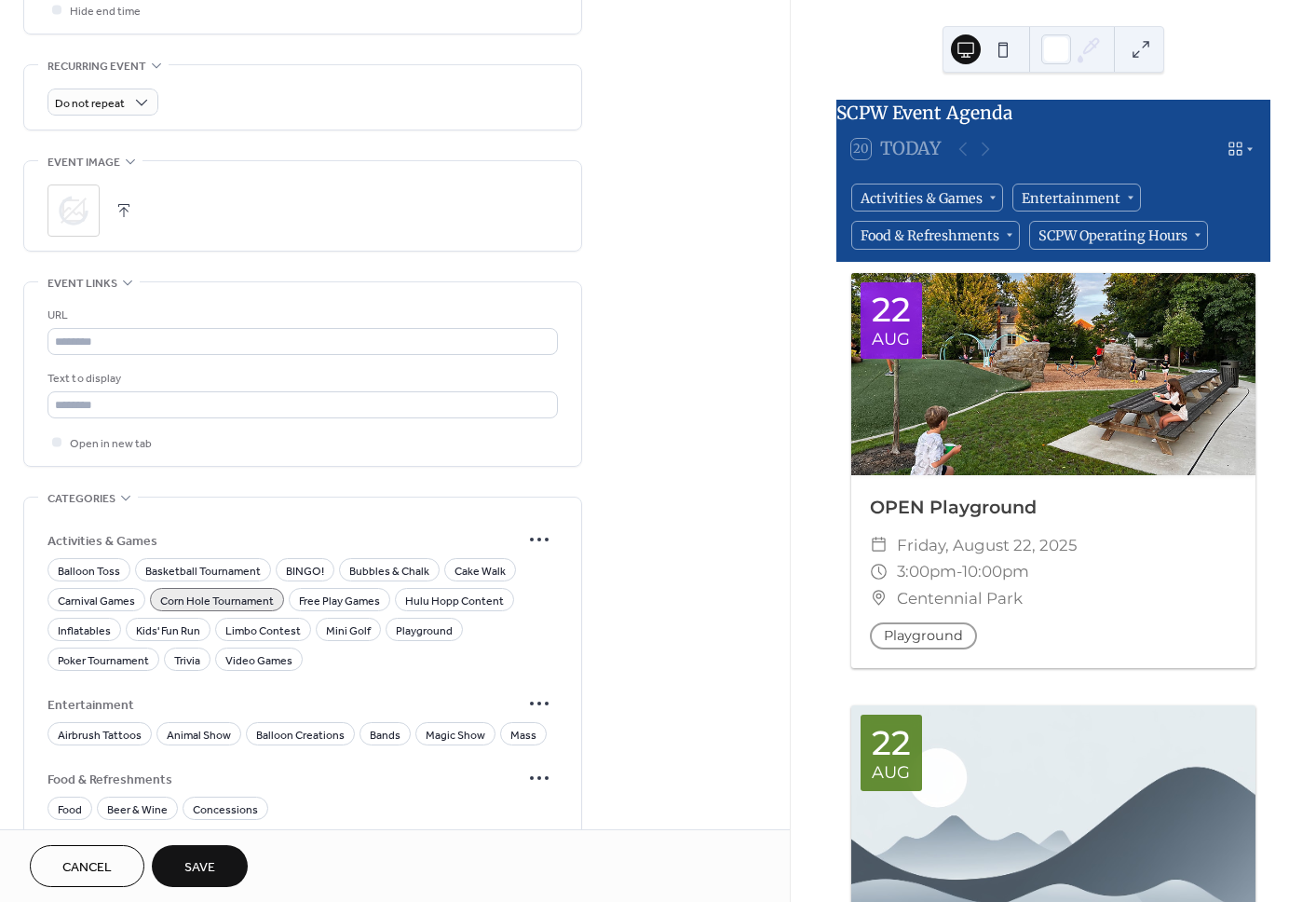scroll, scrollTop: 819, scrollLeft: 0, axis: vertical 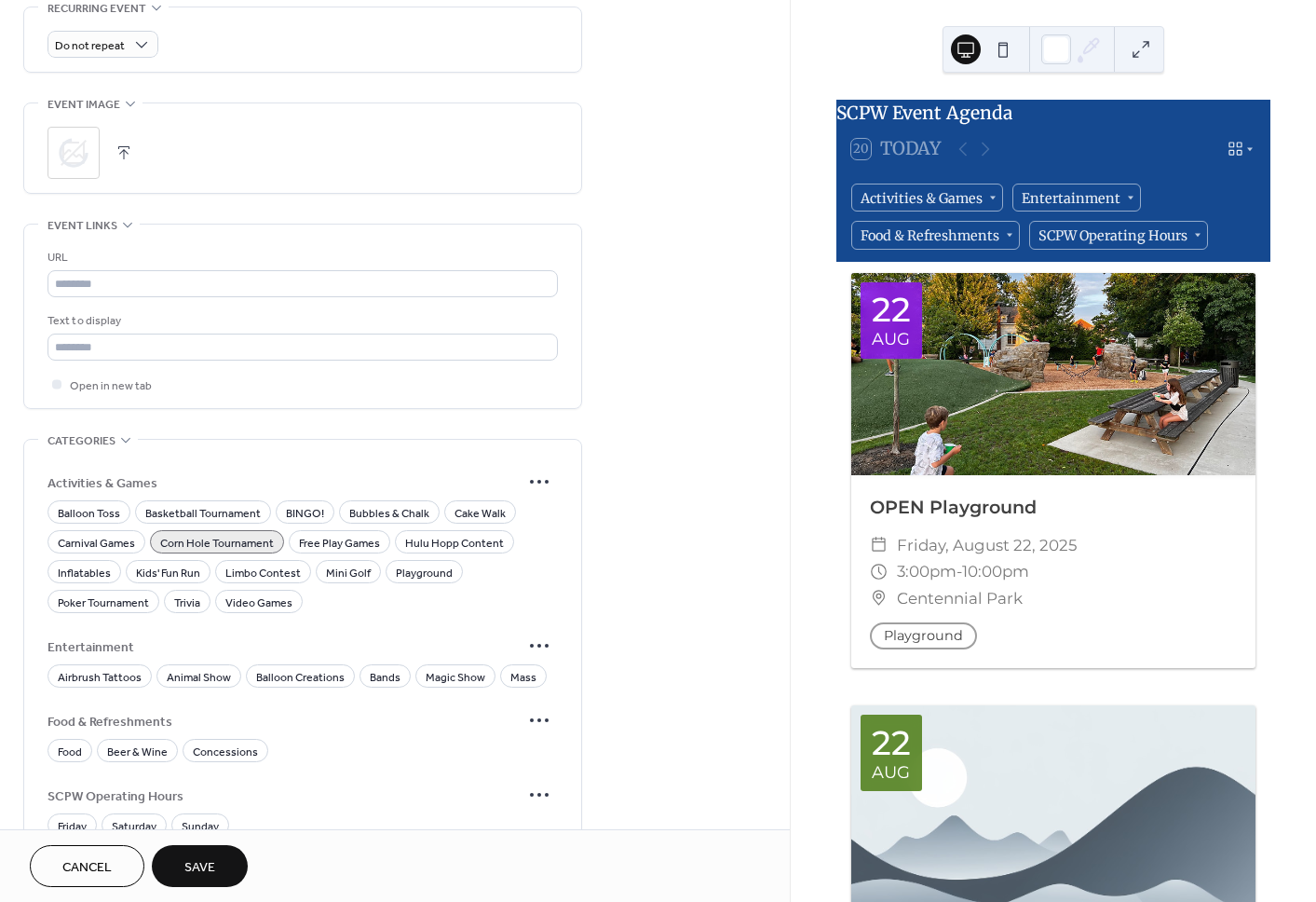 click on "Corn Hole Tournament" at bounding box center (217, 543) 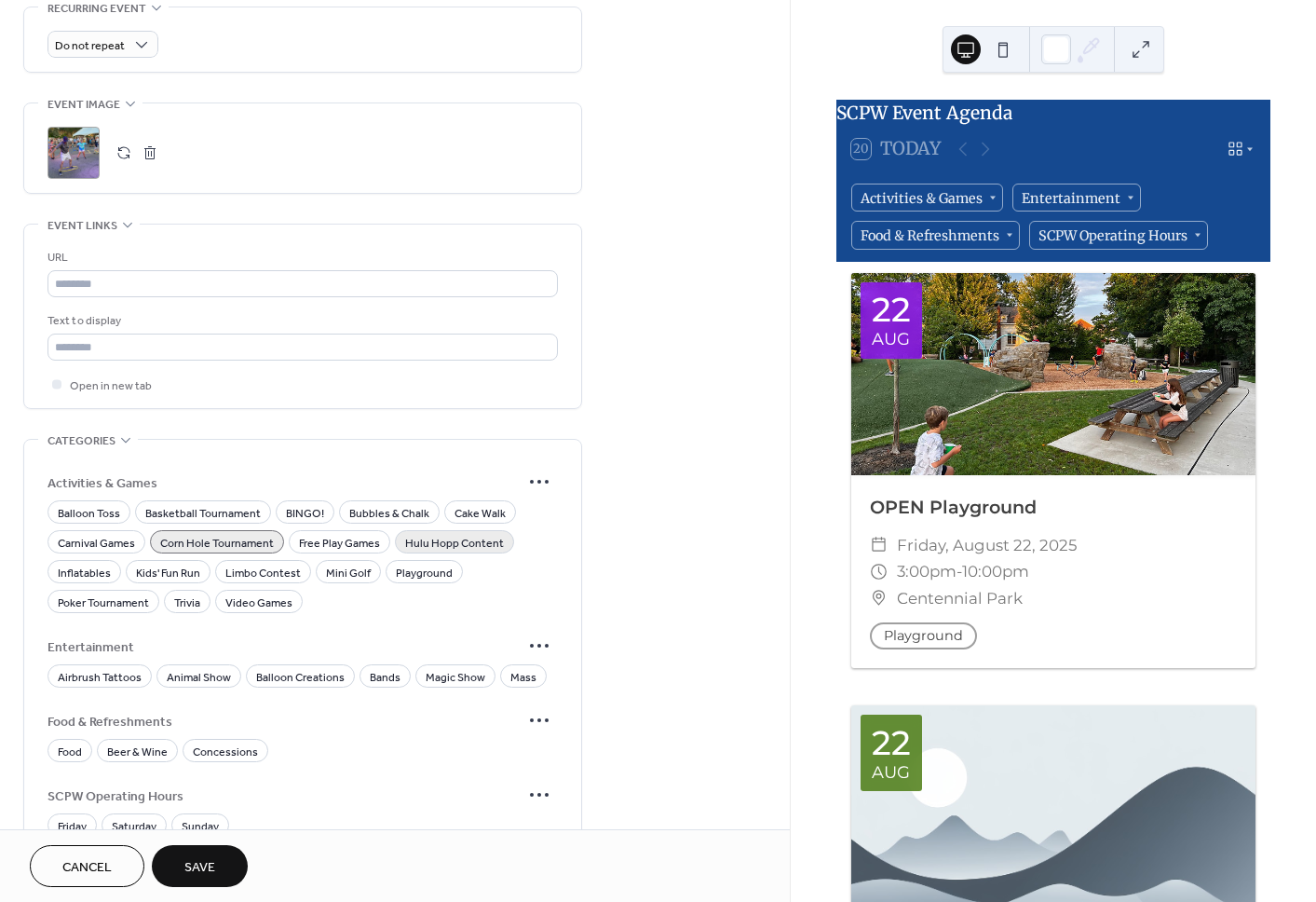 click on "Hulu Hopp Content" at bounding box center (454, 543) 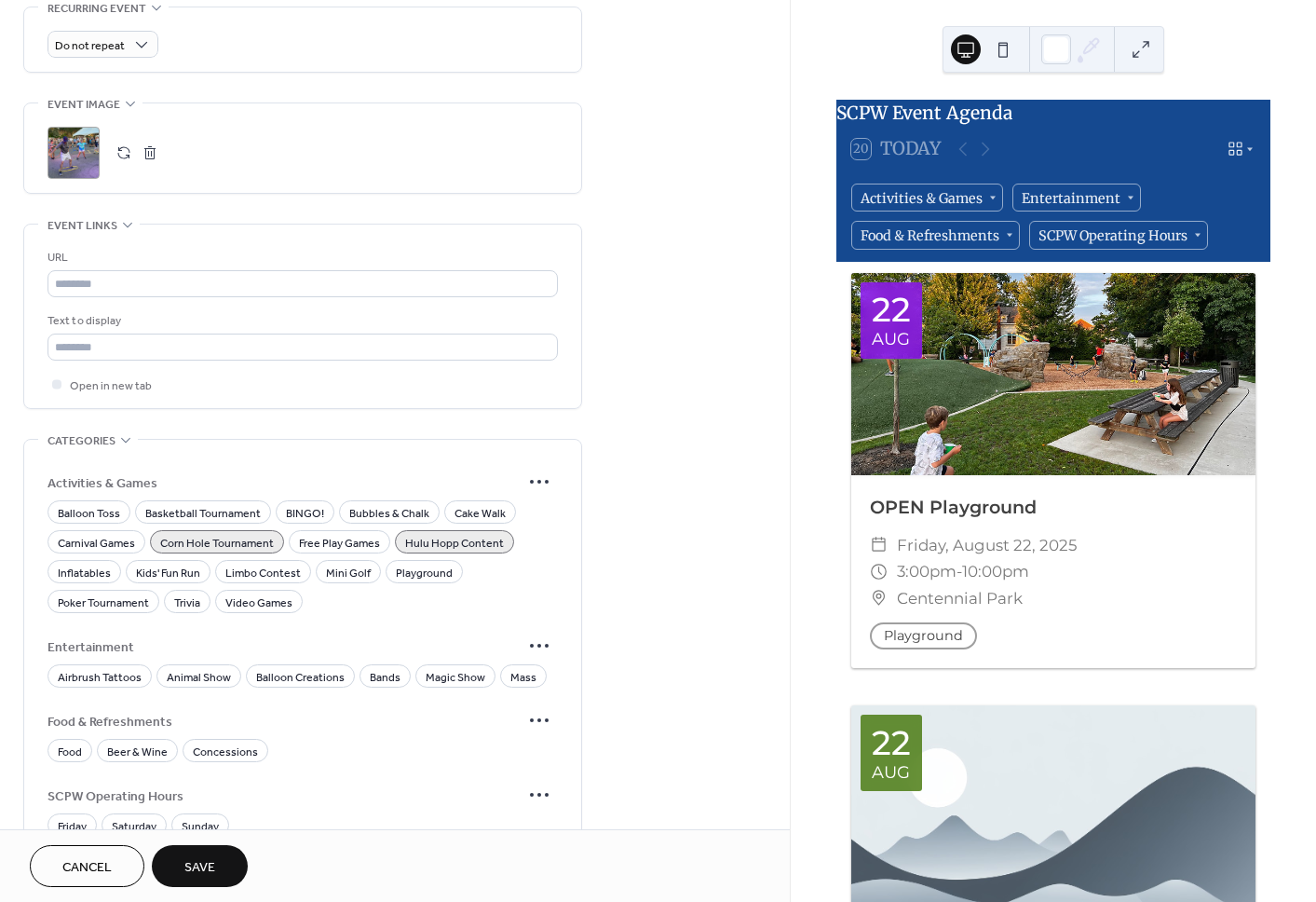 click on "Activities & Games Balloon Toss Basketball Tournament BINGO! Bubbles & Chalk Cake Walk Carnival Games Corn Hole Tournament Free Play Games Hulu Hopp Content Inflatables Kids' Fun Run Limbo Contest Mini Golf Playground Poker Tournament Trivia Video Games Entertainment Airbrush Tattoos Animal Show Balloon Creations Bands Magic Show Mass Food & Refreshments Food Beer & Wine Concessions SCPW Operating Hours Friday Saturday Sunday Add Category" at bounding box center [303, 675] 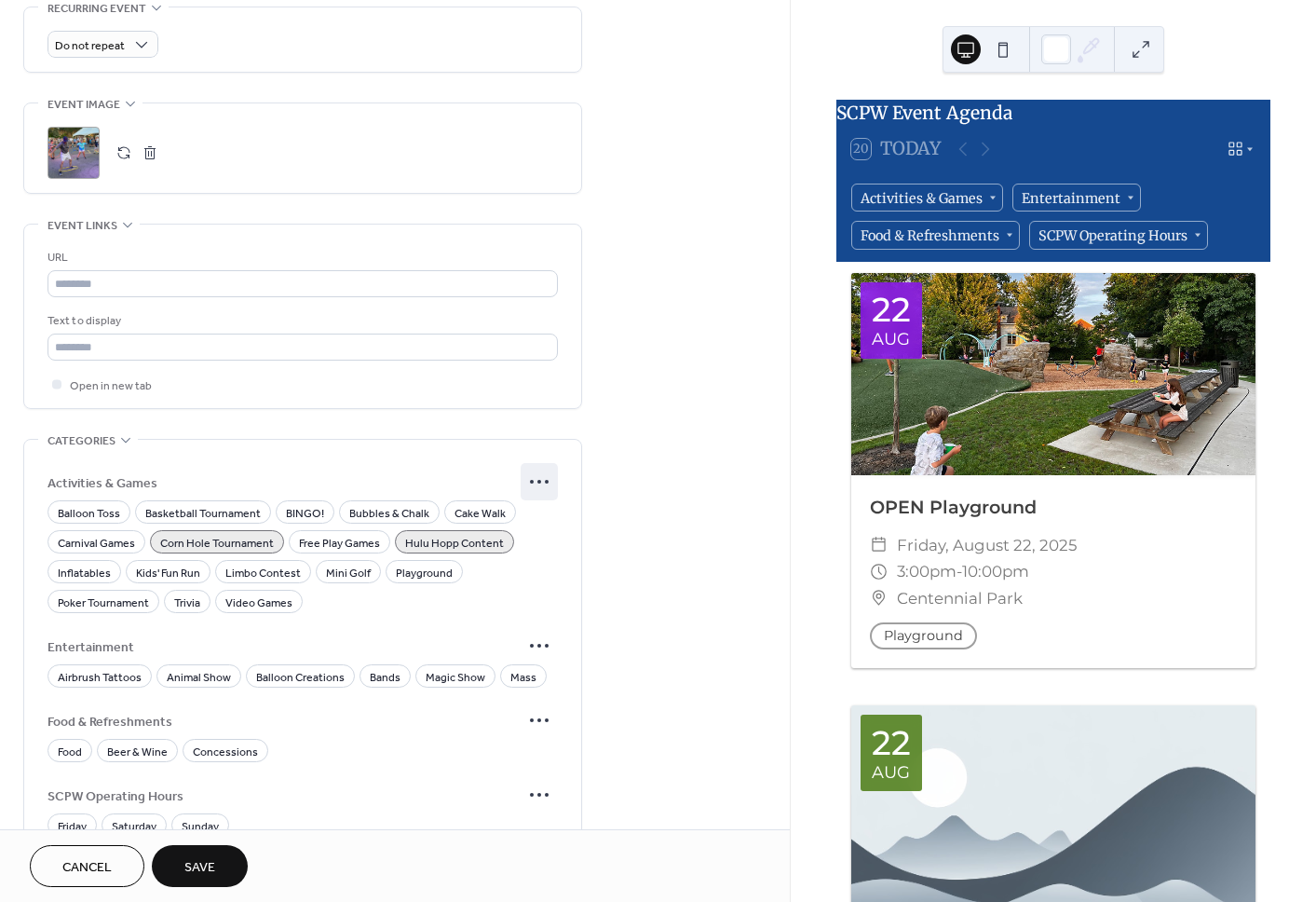 click 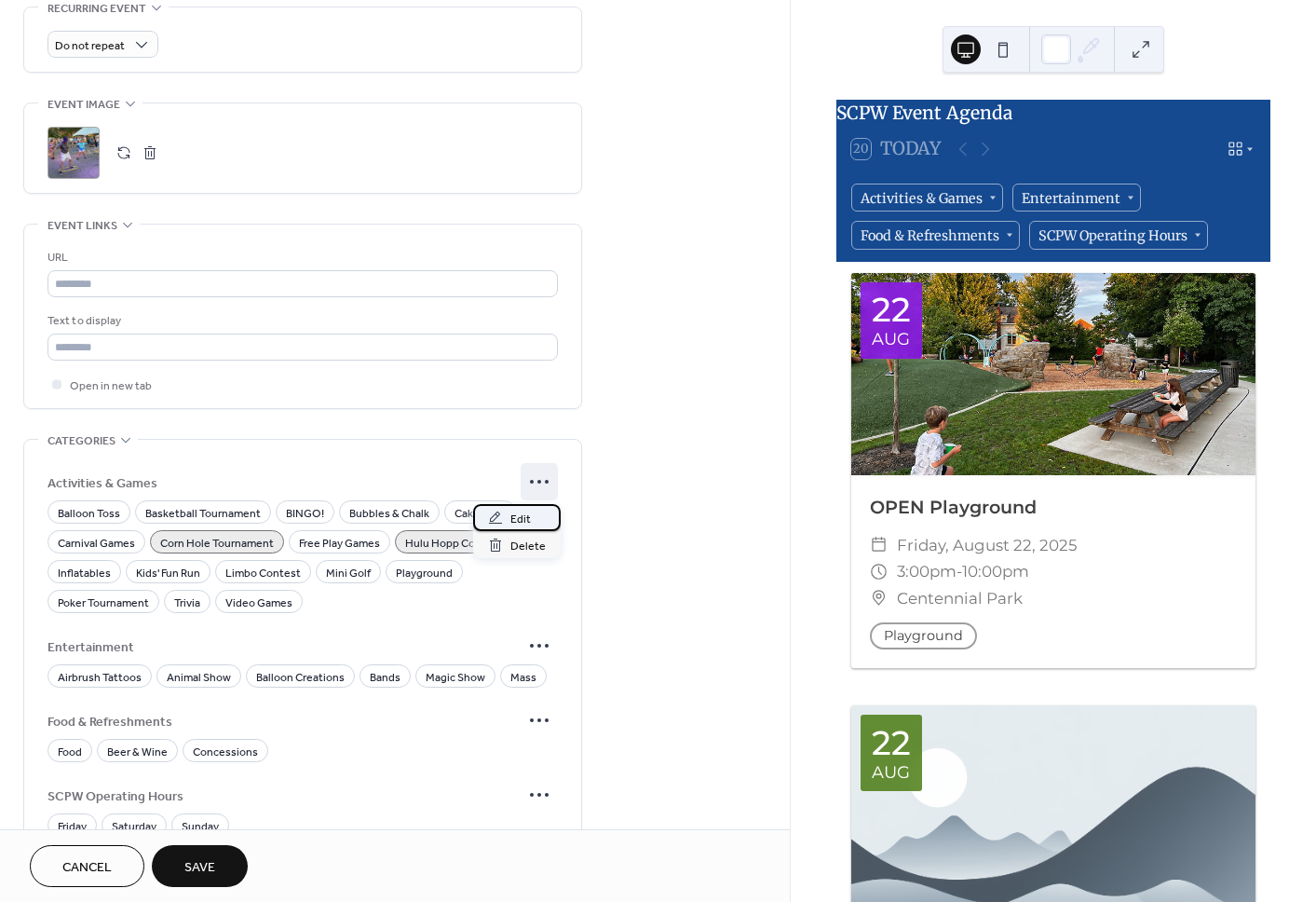 click on "Edit" at bounding box center [517, 517] 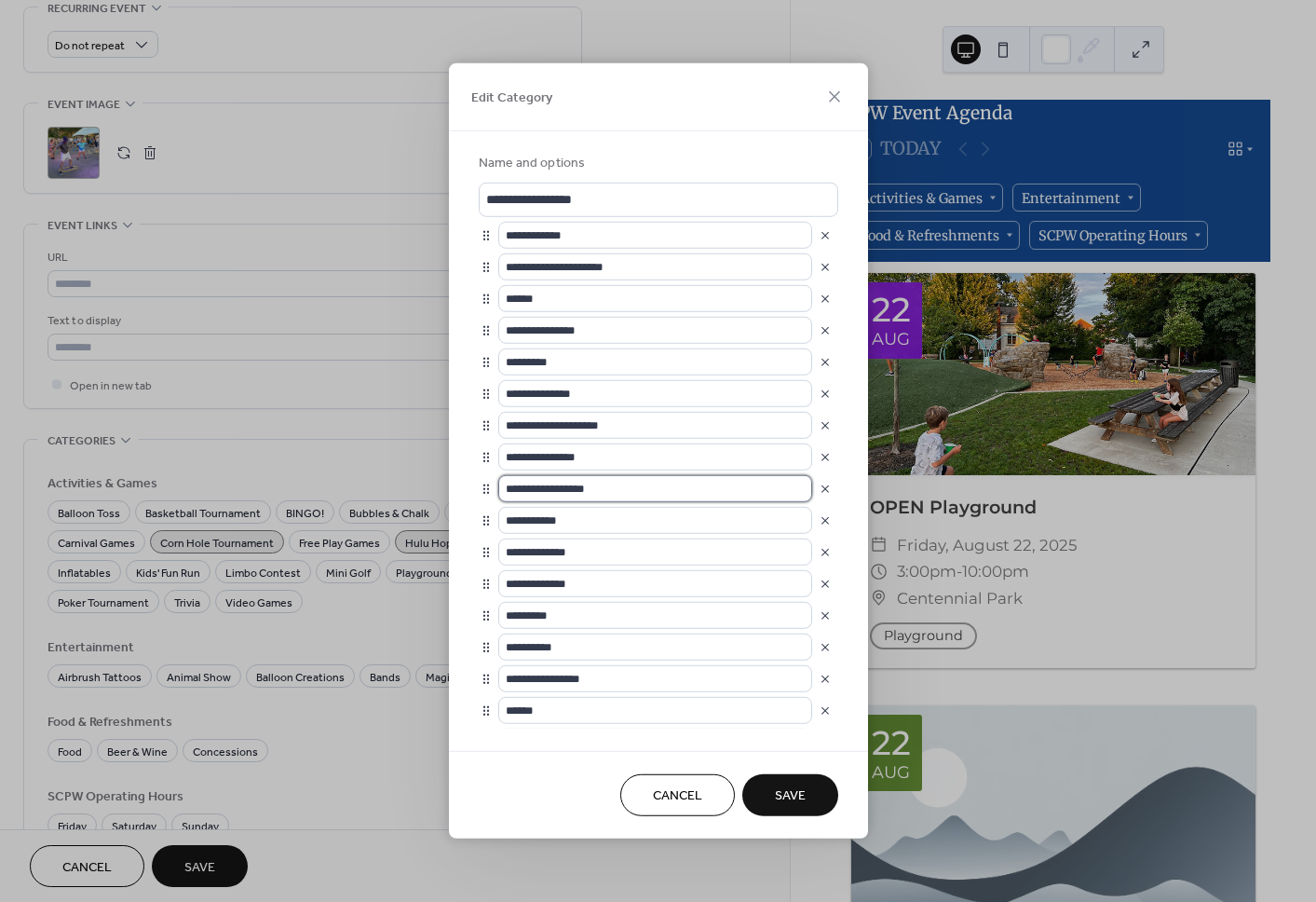 click on "**********" at bounding box center (655, 488) 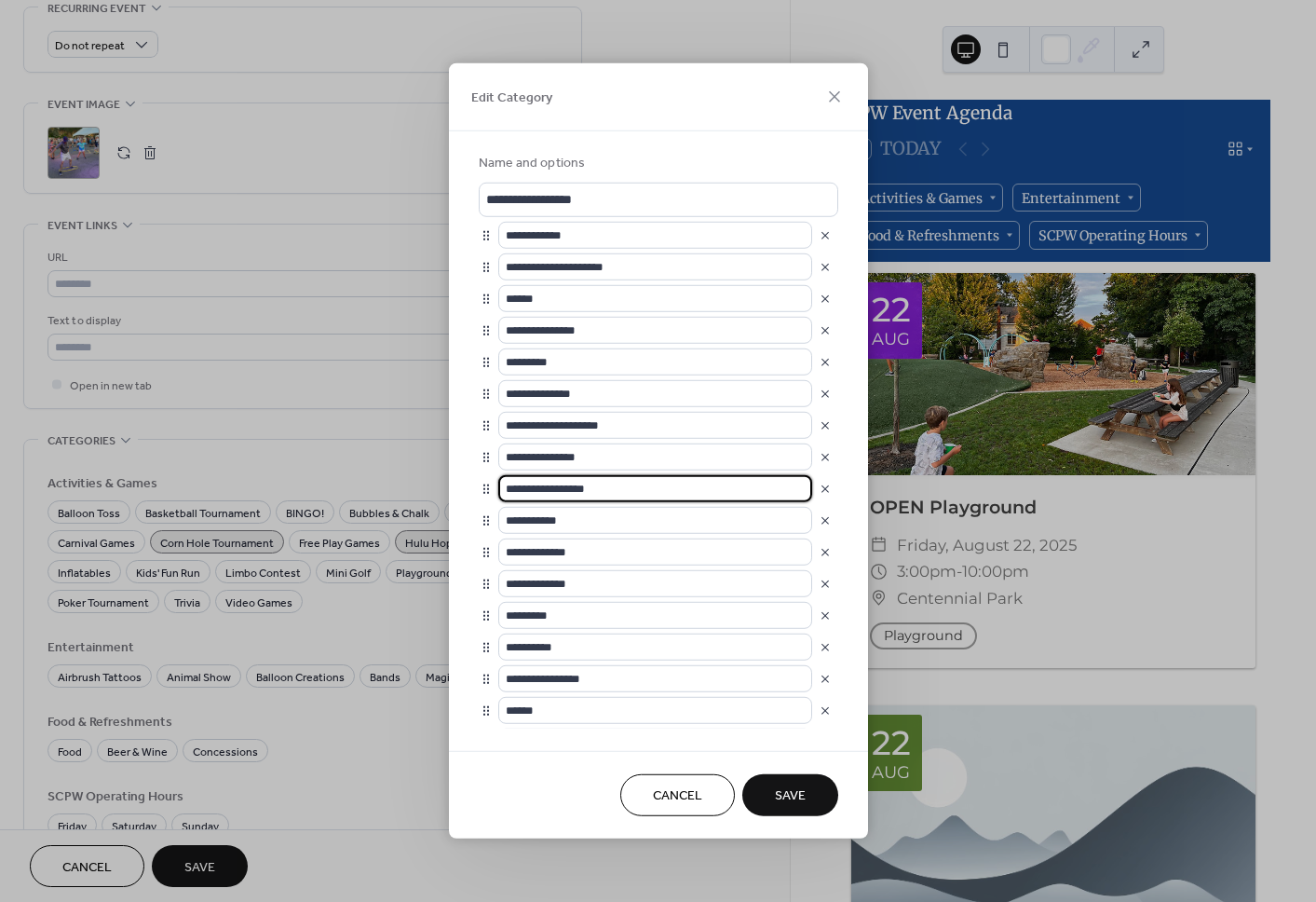type on "**********" 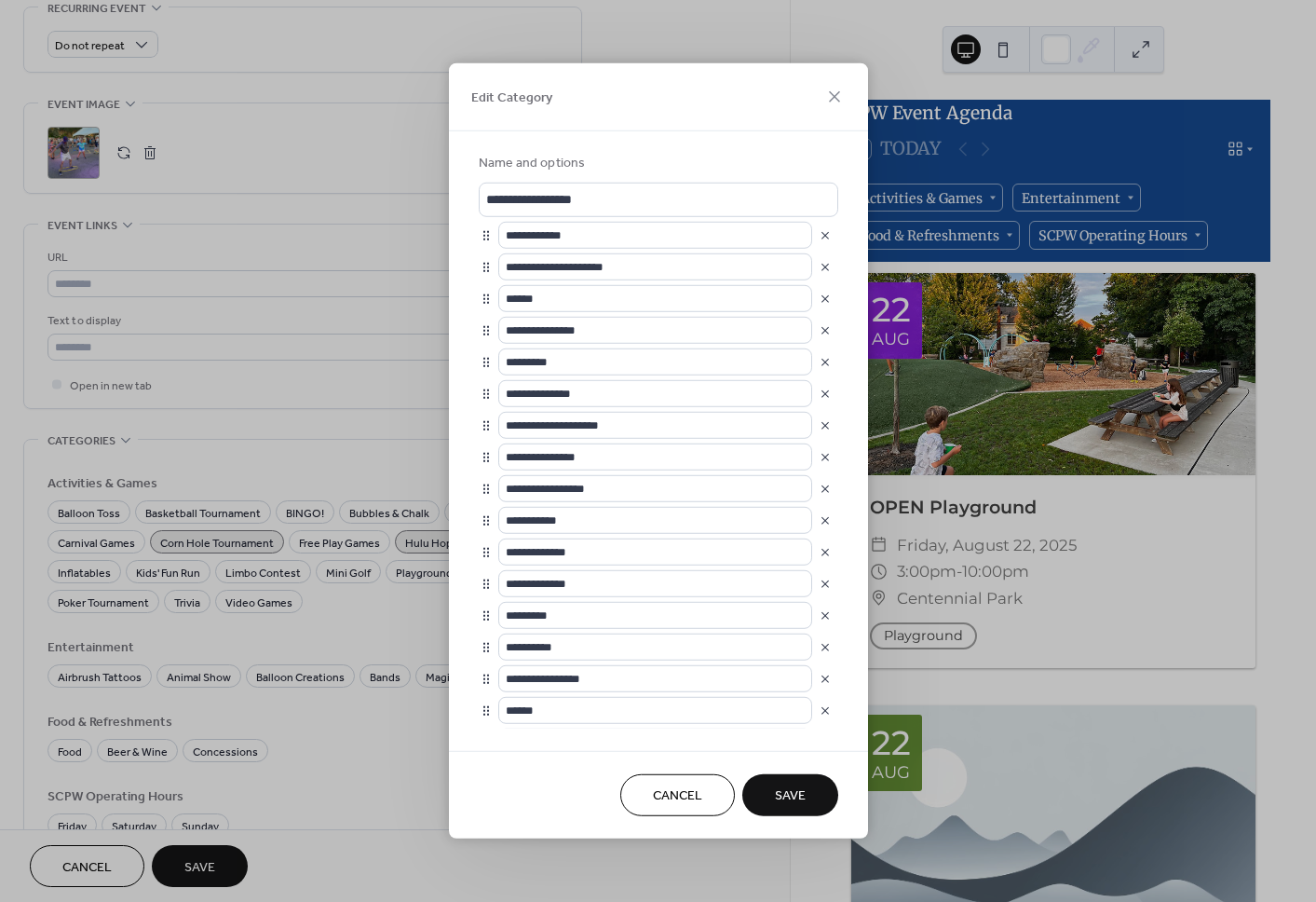 click on "Save" at bounding box center [790, 795] 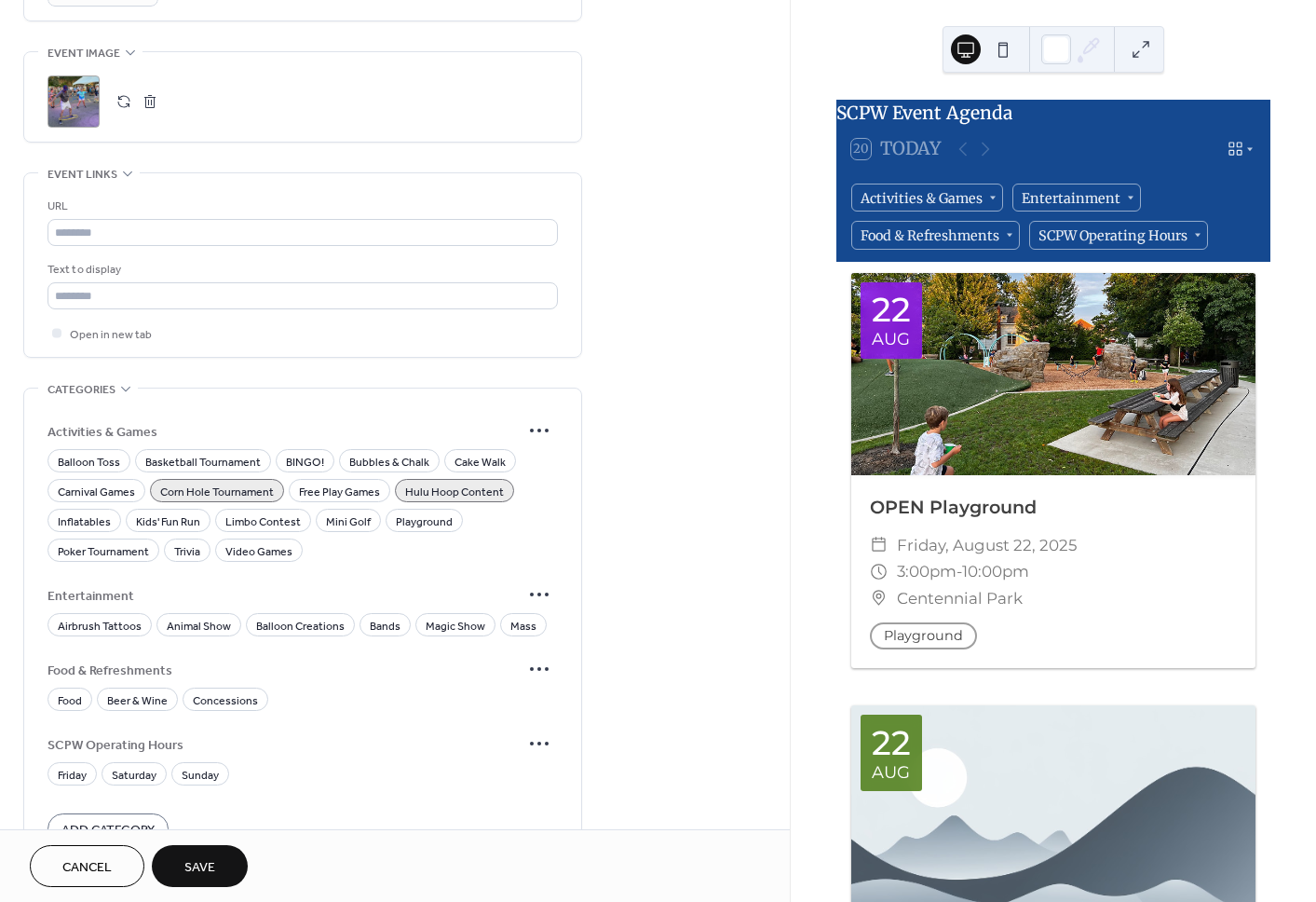 scroll, scrollTop: 802, scrollLeft: 0, axis: vertical 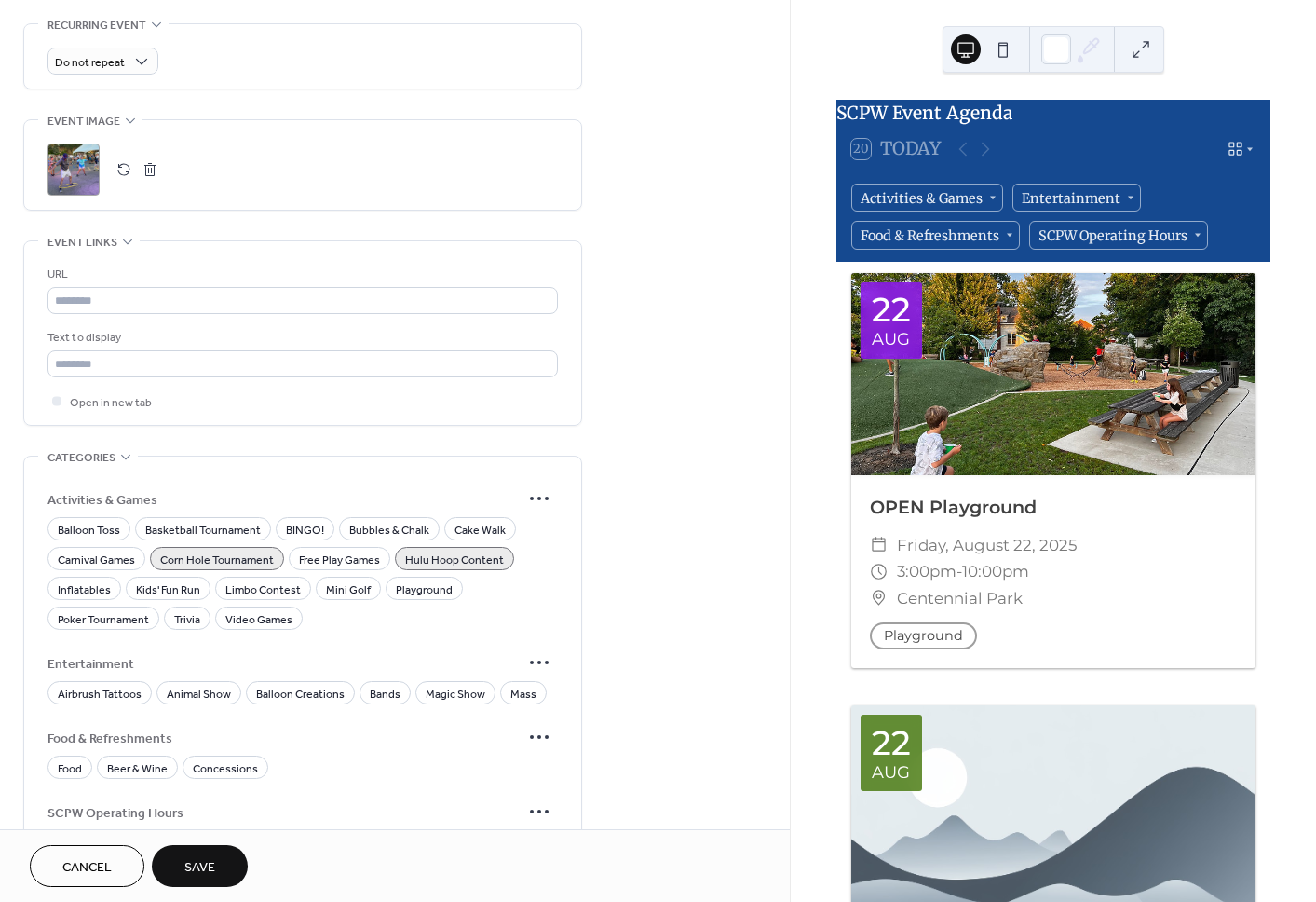 click on "Save" at bounding box center [199, 866] 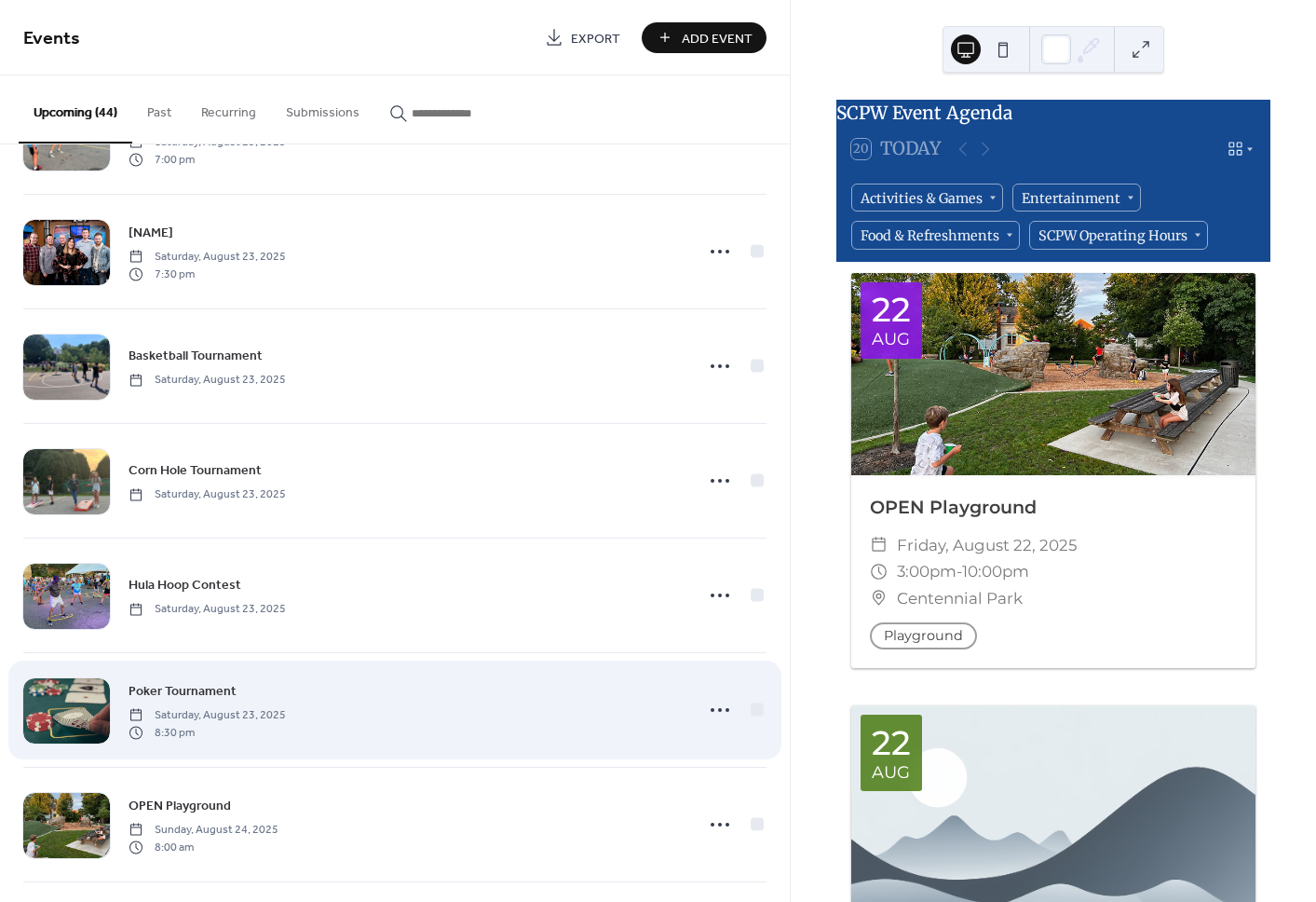 scroll, scrollTop: 3845, scrollLeft: 0, axis: vertical 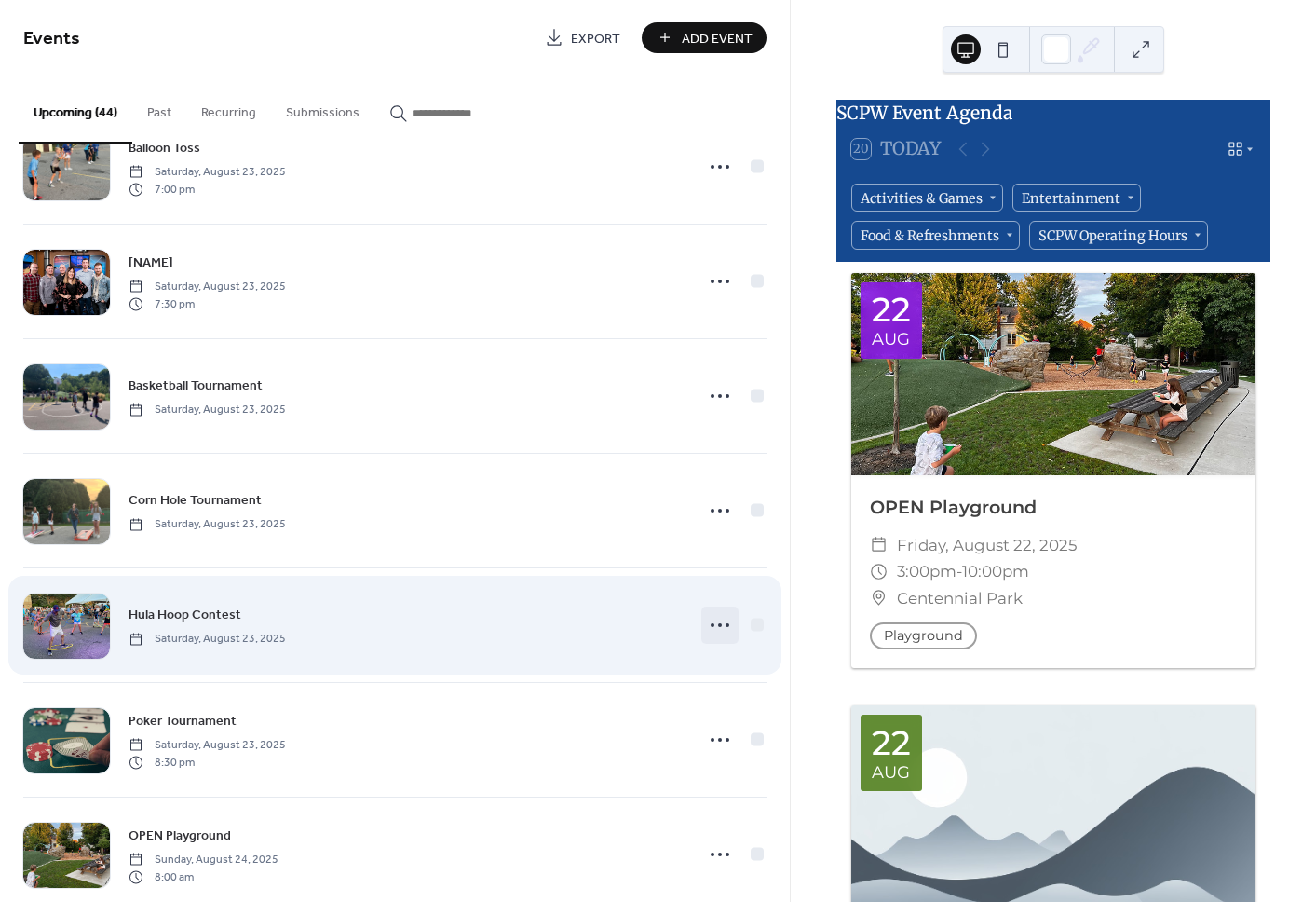 click 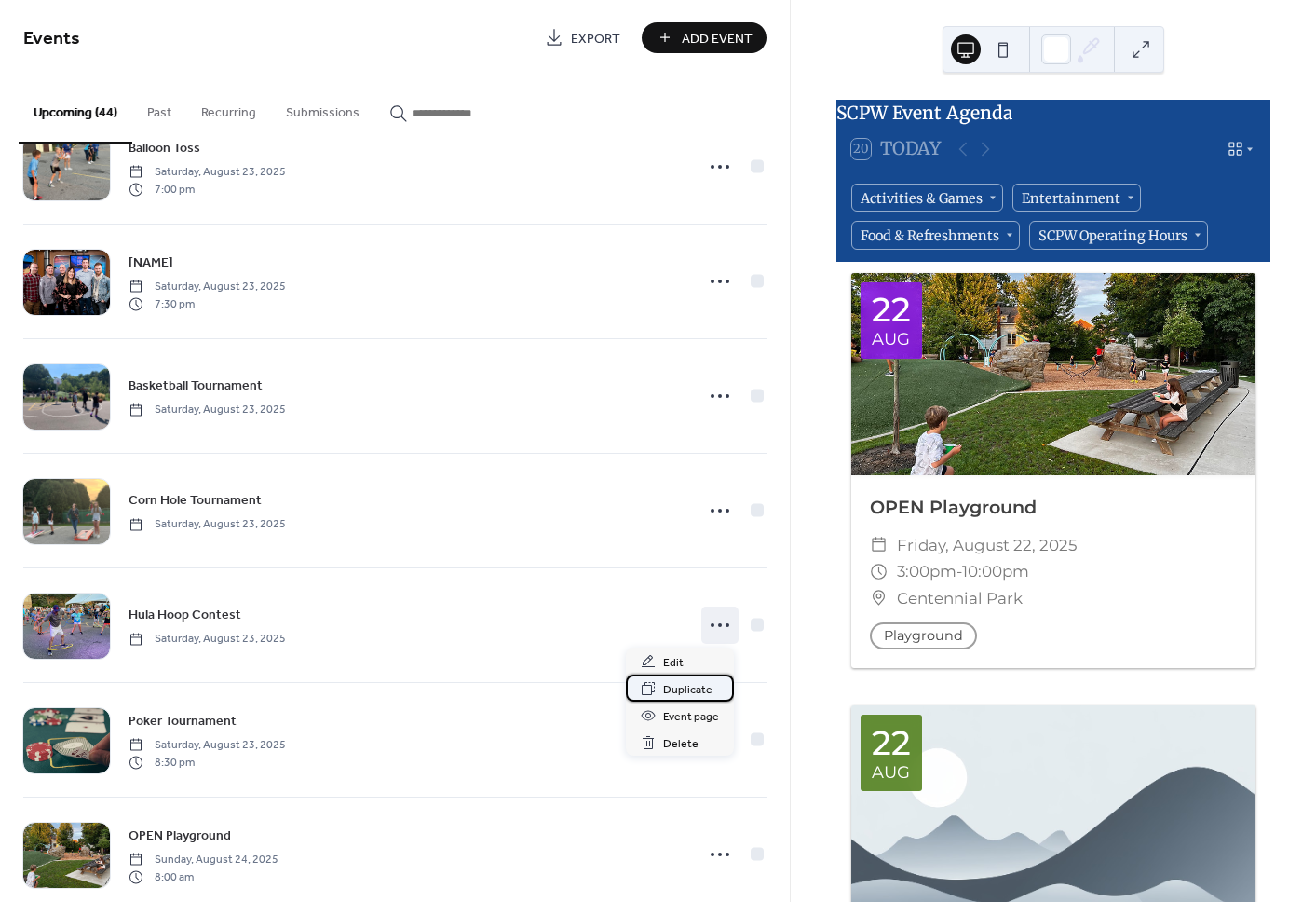 click on "Duplicate" at bounding box center (680, 688) 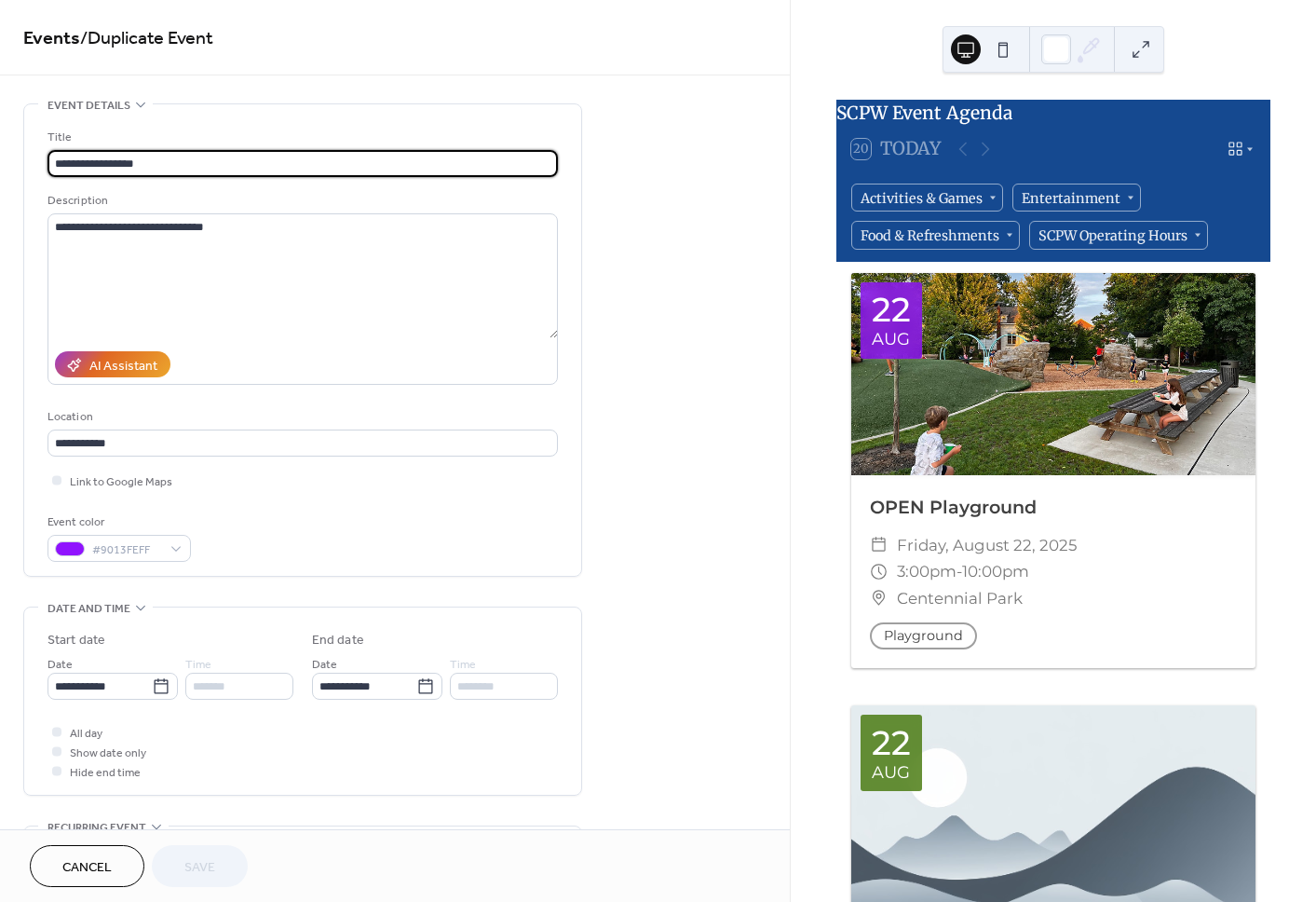 scroll, scrollTop: 1, scrollLeft: 0, axis: vertical 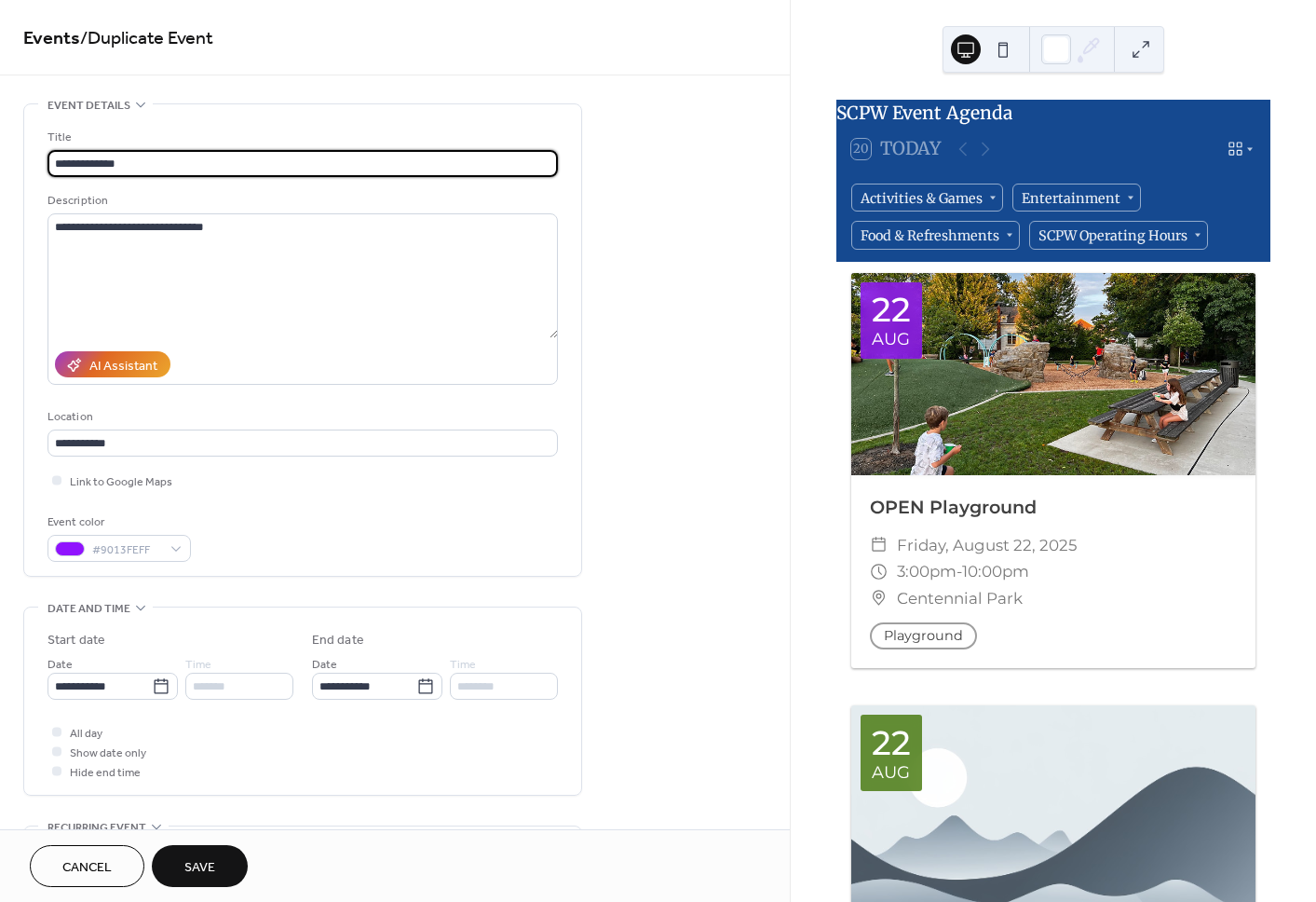 type on "**********" 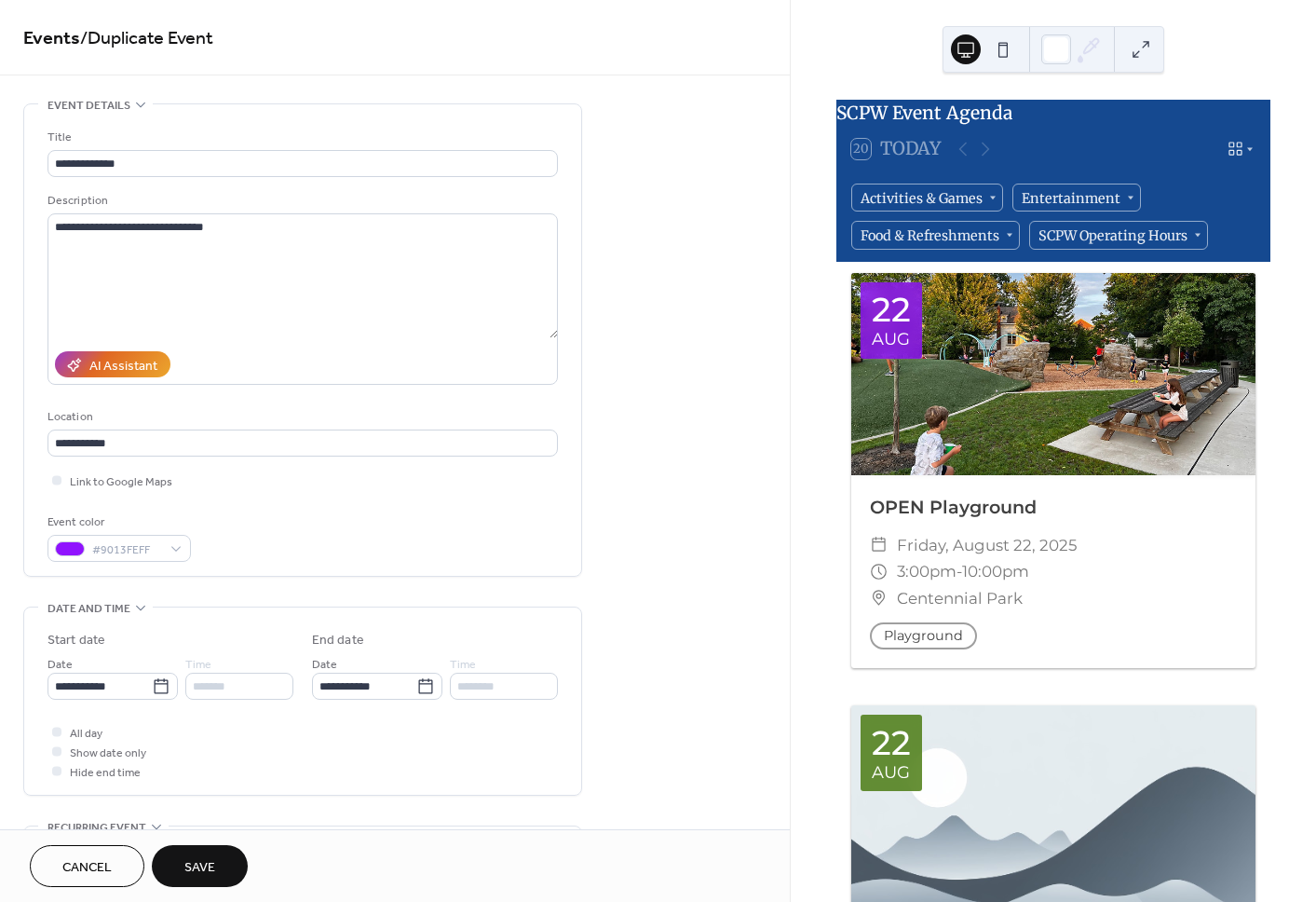 click on "**********" at bounding box center [395, 991] 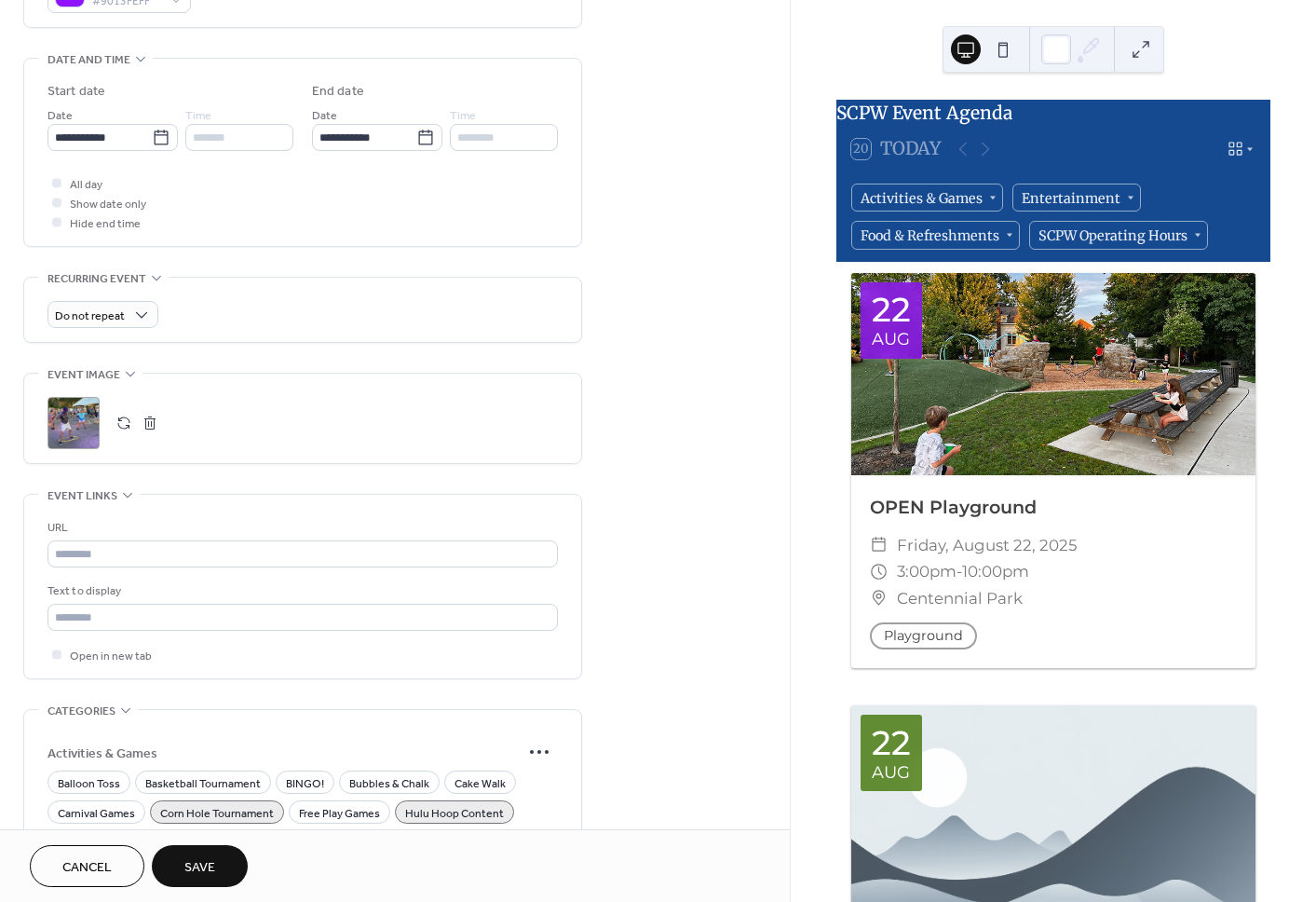 scroll, scrollTop: 554, scrollLeft: 0, axis: vertical 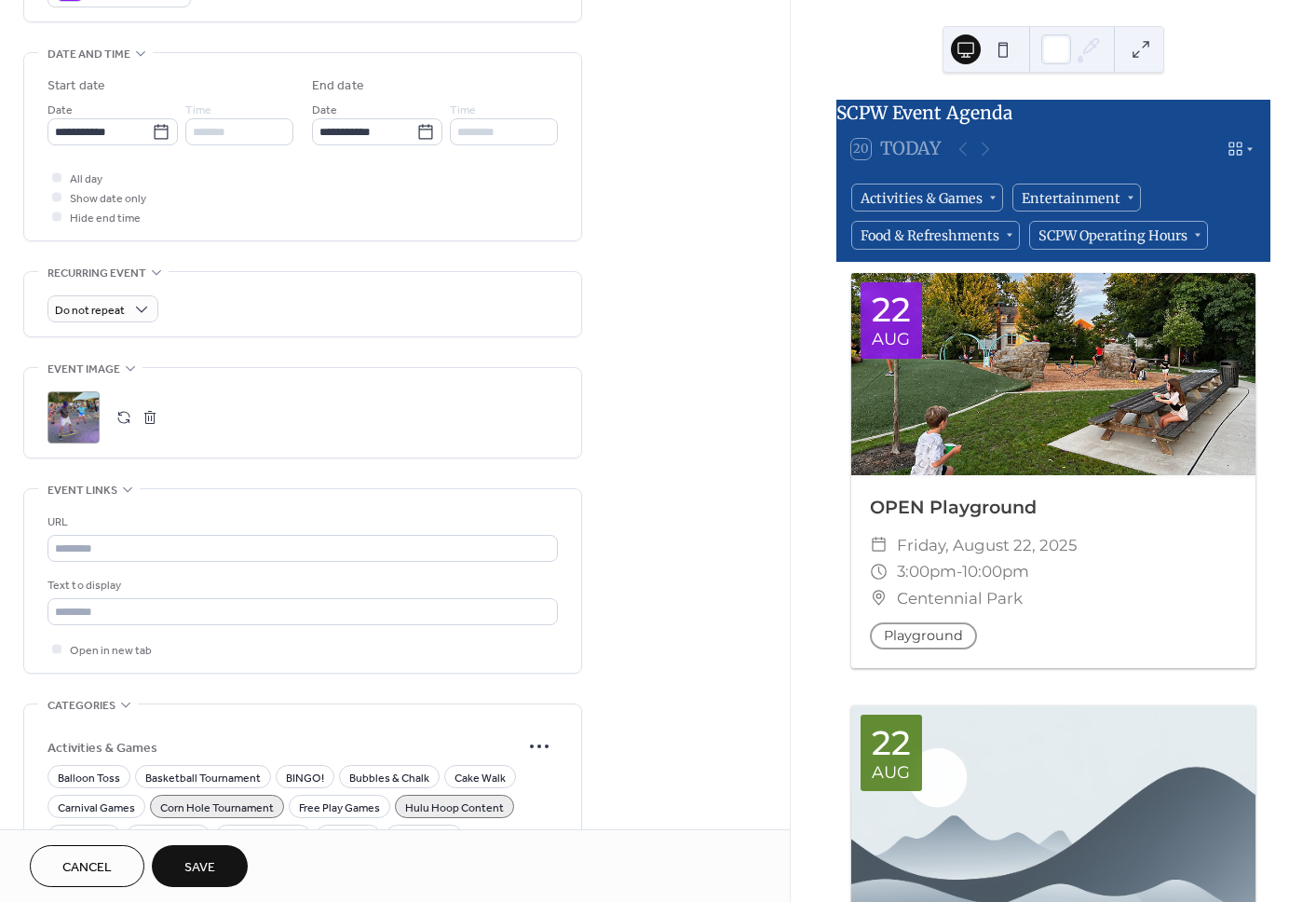 click at bounding box center [150, 417] 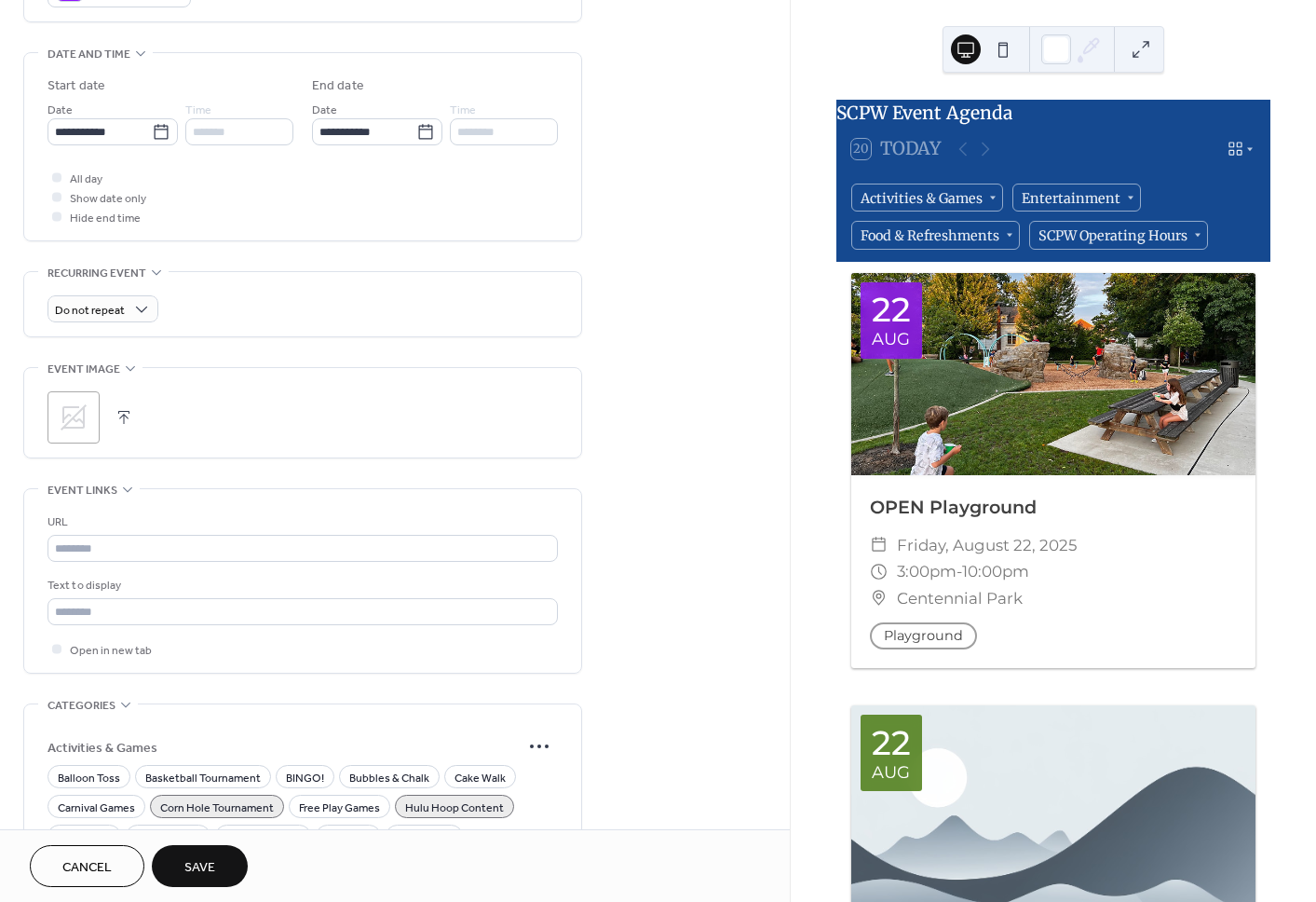 click 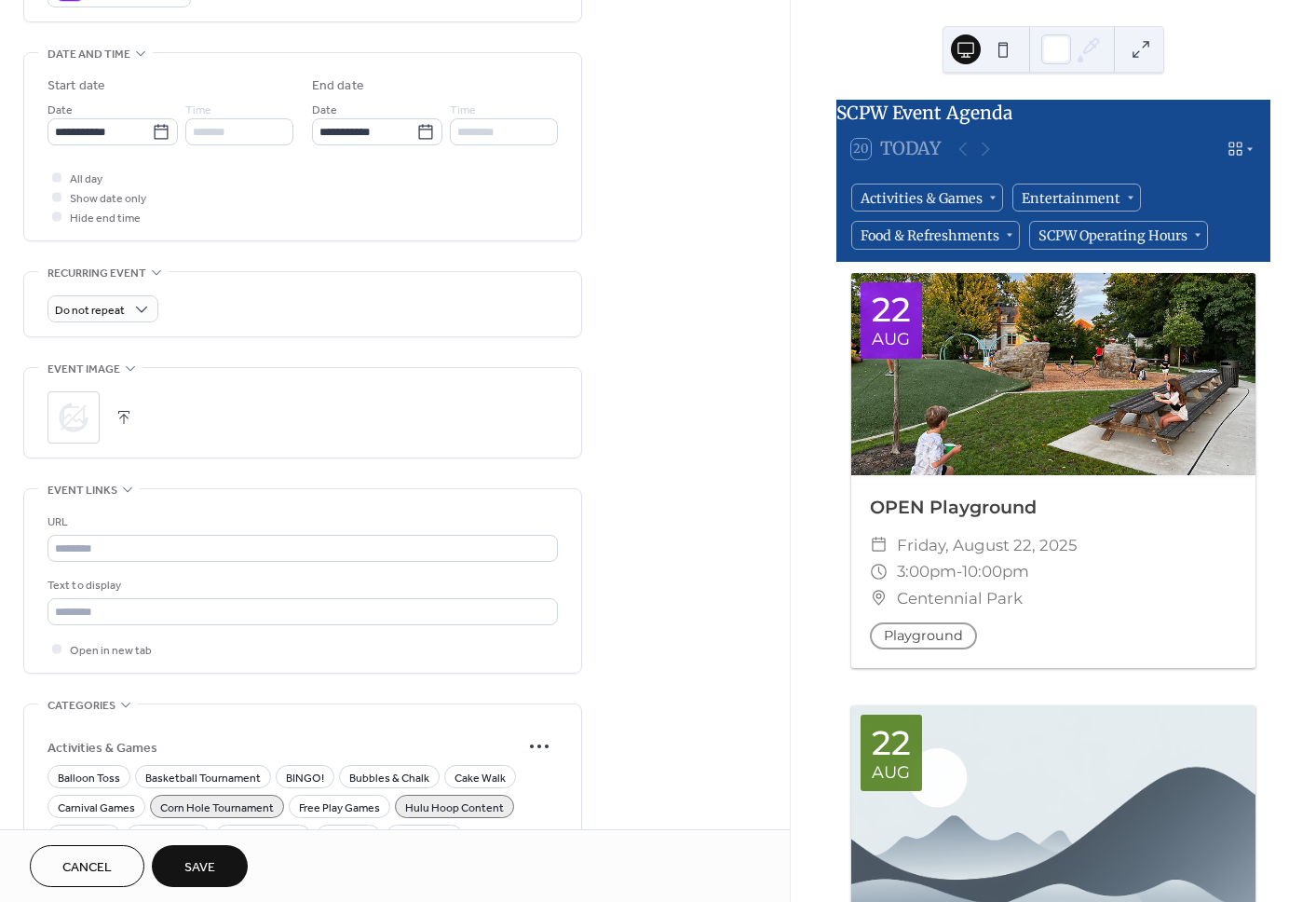 click on "**********" at bounding box center (395, 436) 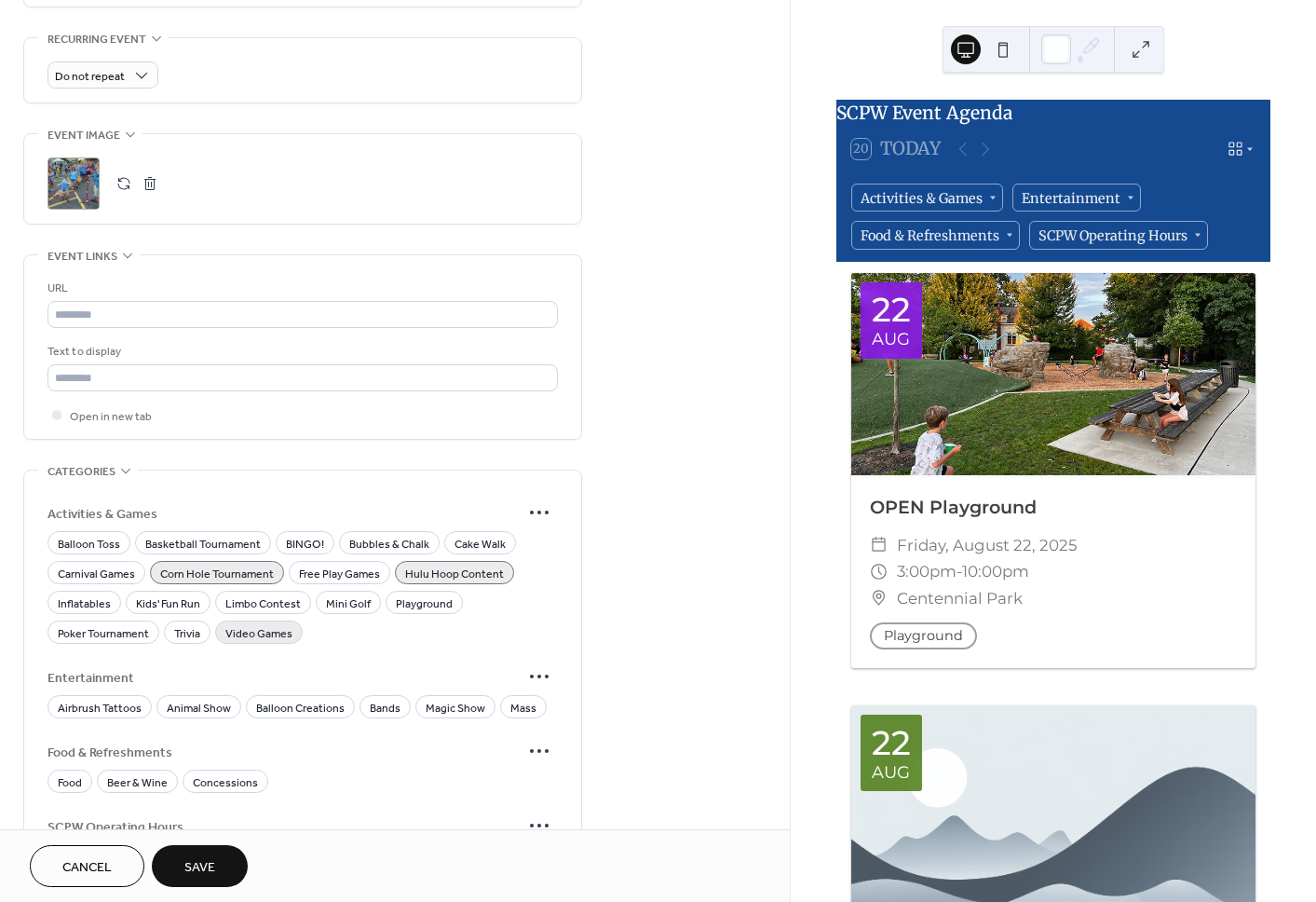 scroll, scrollTop: 798, scrollLeft: 0, axis: vertical 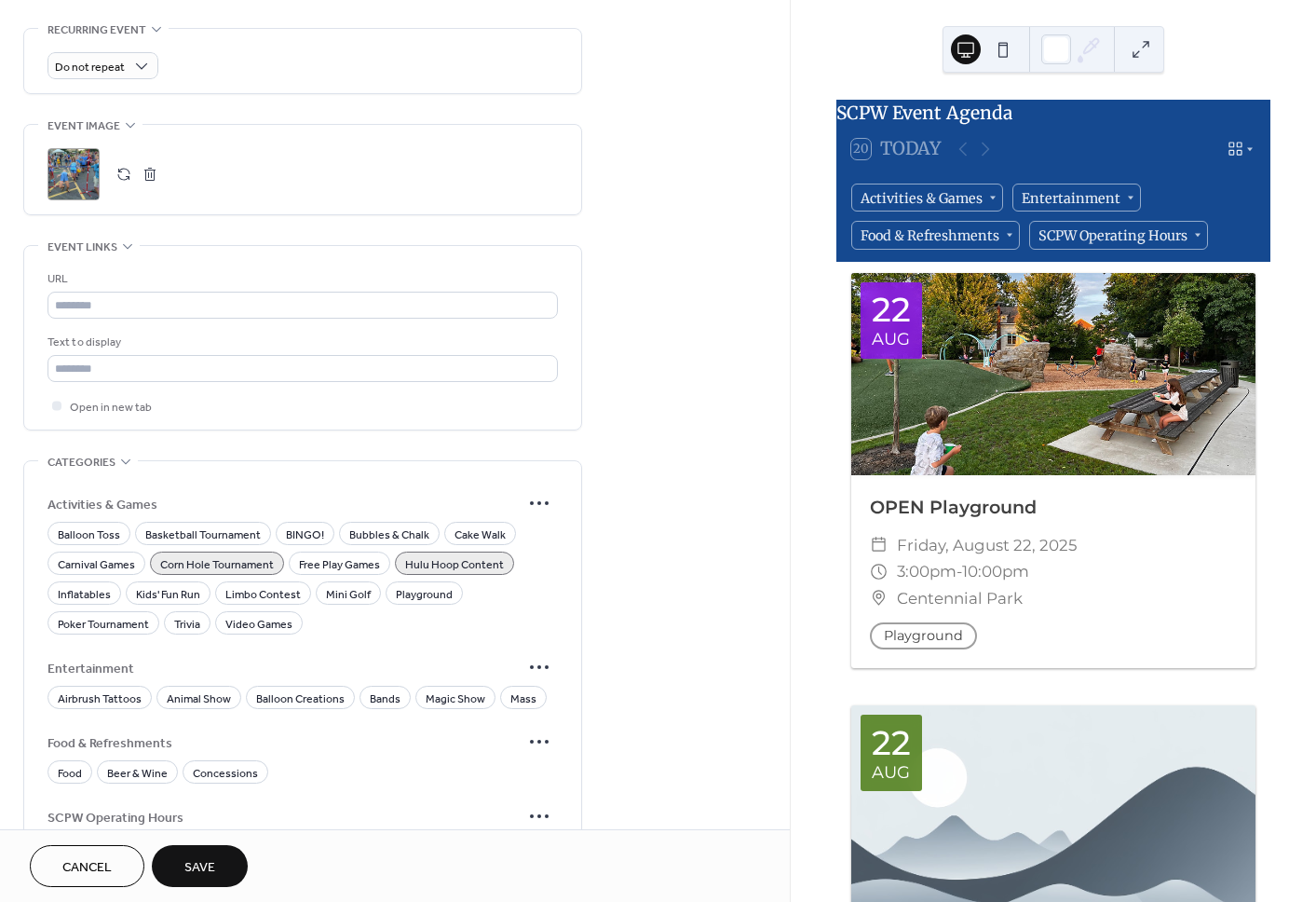 click on "Balloon Toss Basketball Tournament BINGO! Bubbles & Chalk Cake Walk Carnival Games Corn Hole Tournament Free Play Games Hulu Hoop Content Inflatables Kids' Fun Run Limbo Contest Mini Golf Playground Poker Tournament Trivia Video Games" at bounding box center [303, 578] 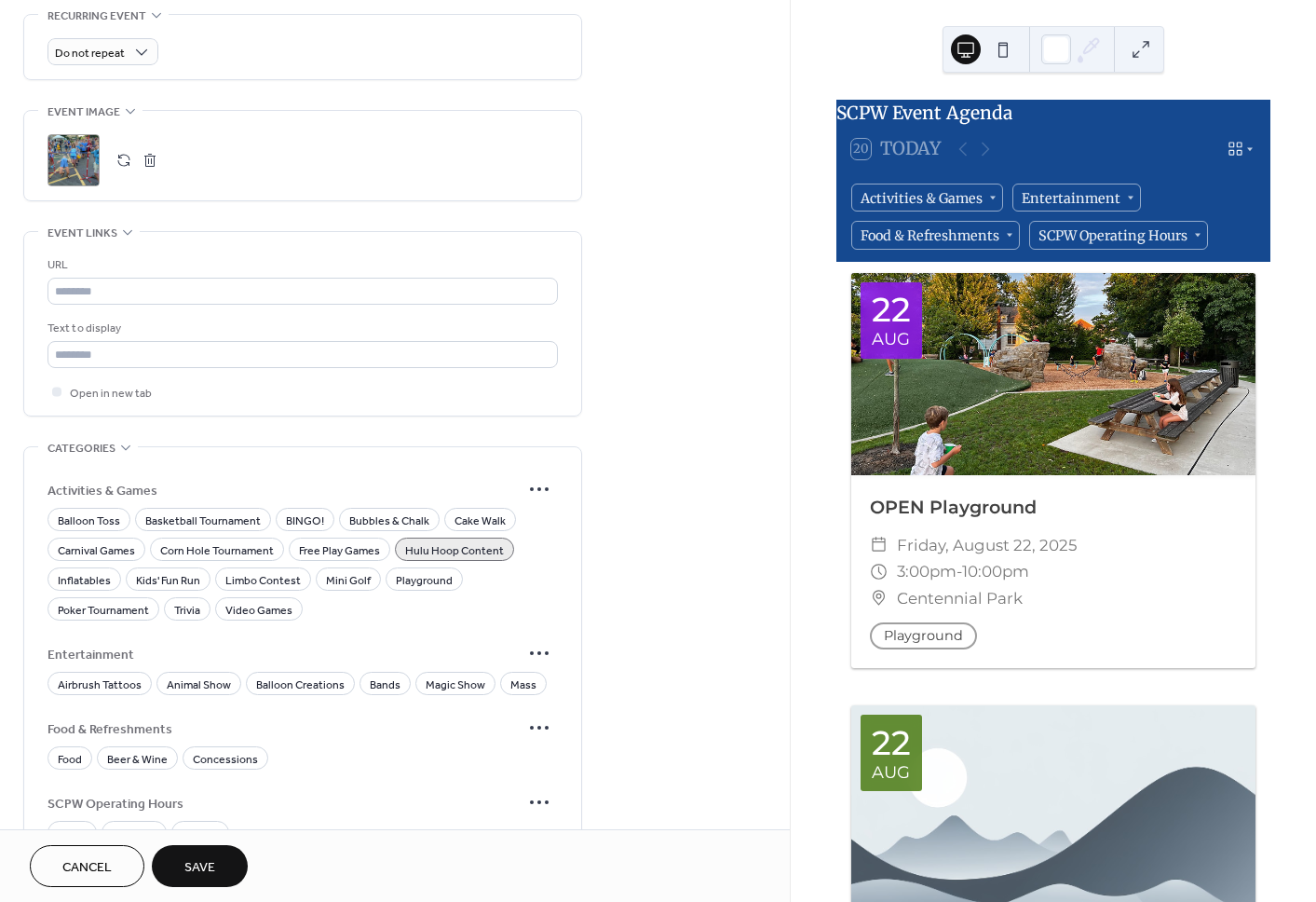 scroll, scrollTop: 813, scrollLeft: 0, axis: vertical 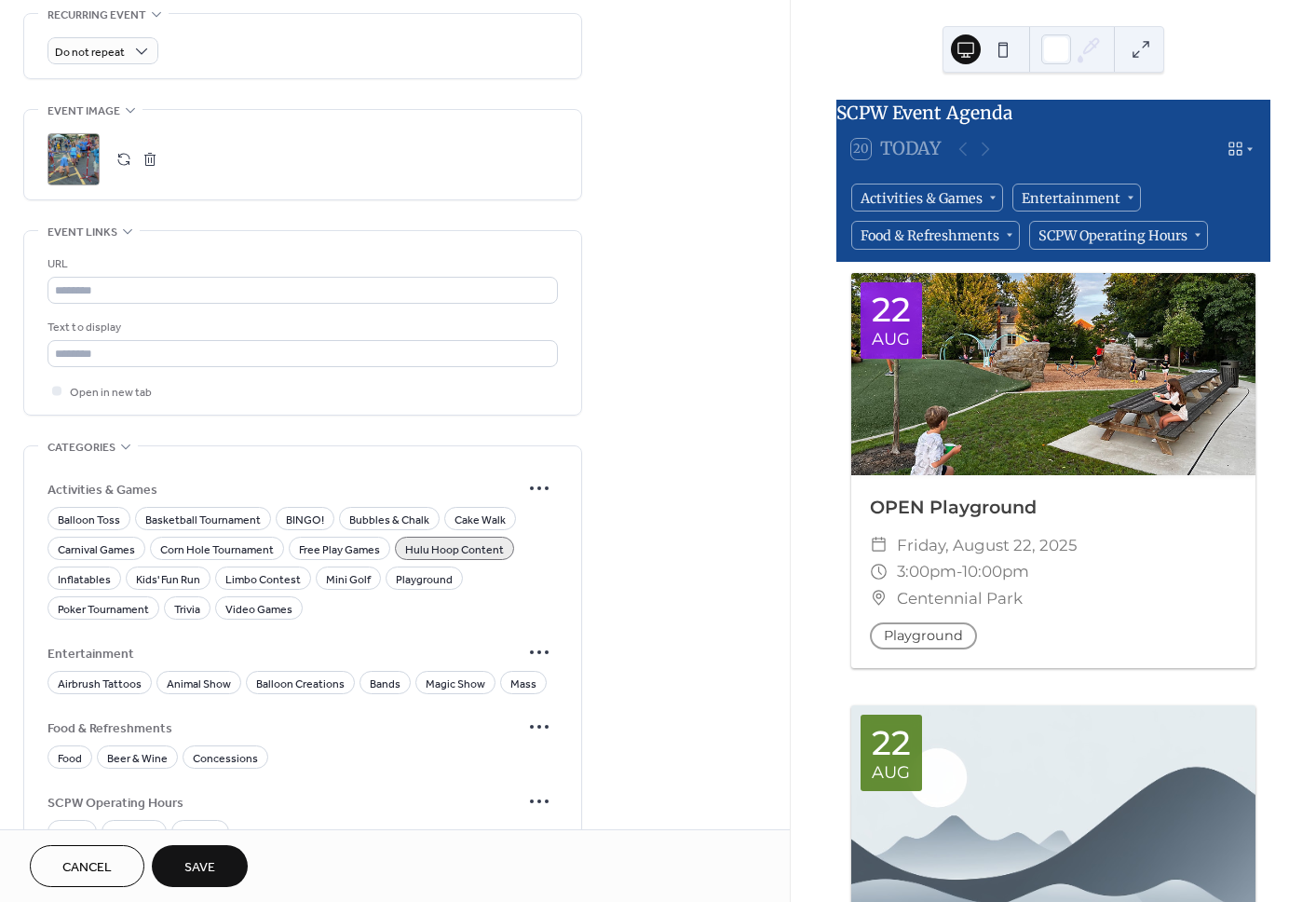 click on "Save" at bounding box center (199, 868) 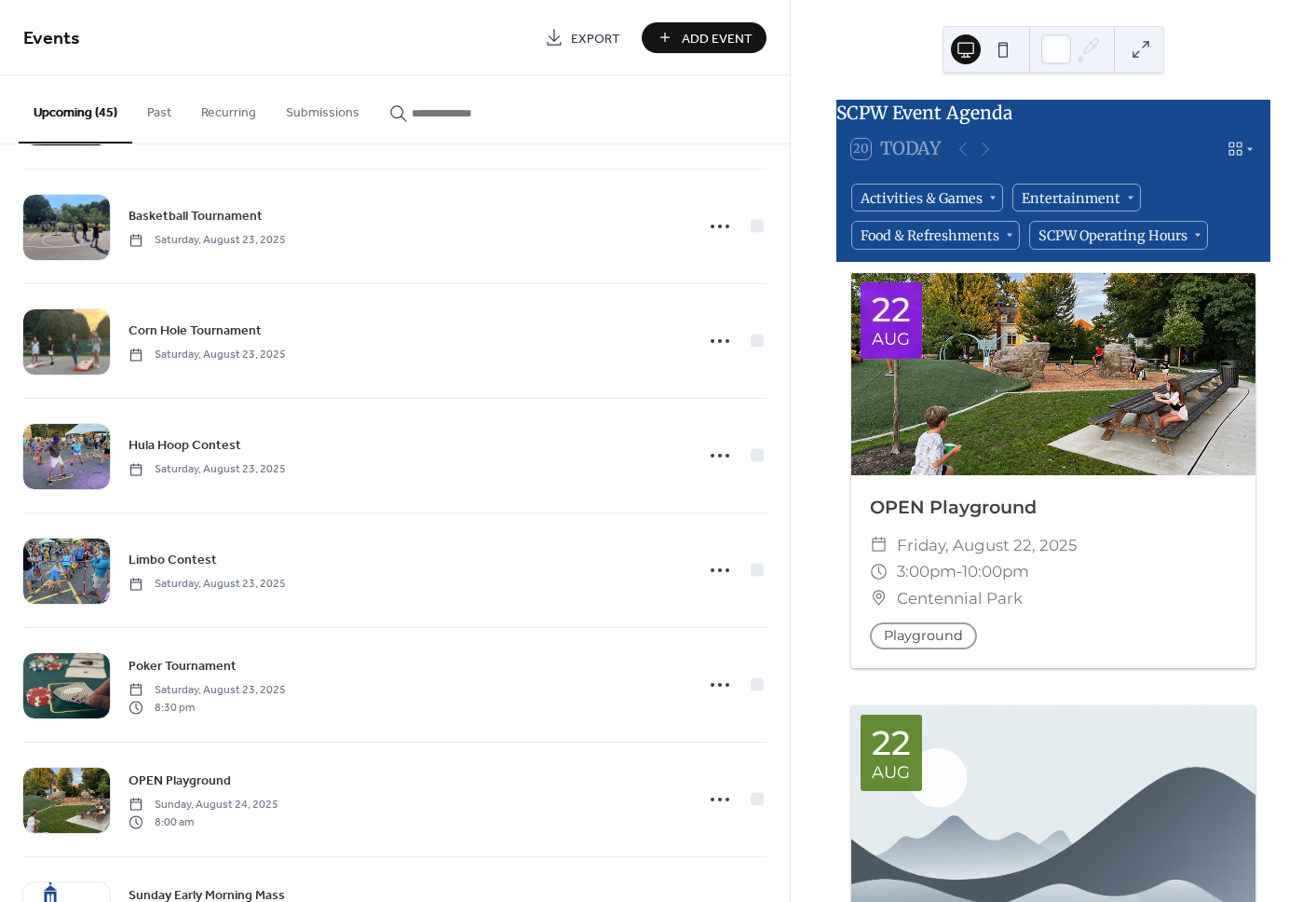 scroll, scrollTop: 4013, scrollLeft: 0, axis: vertical 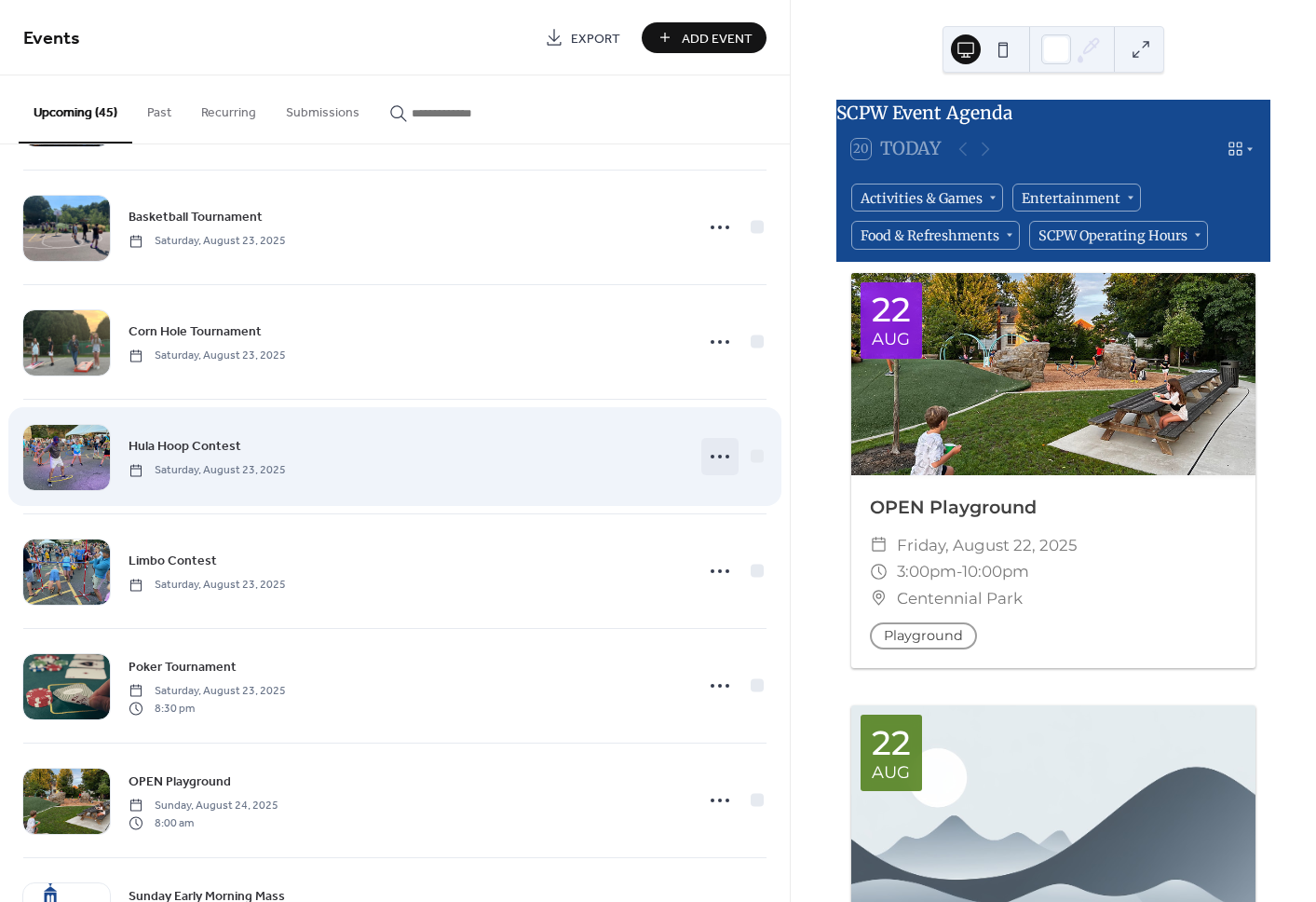 click 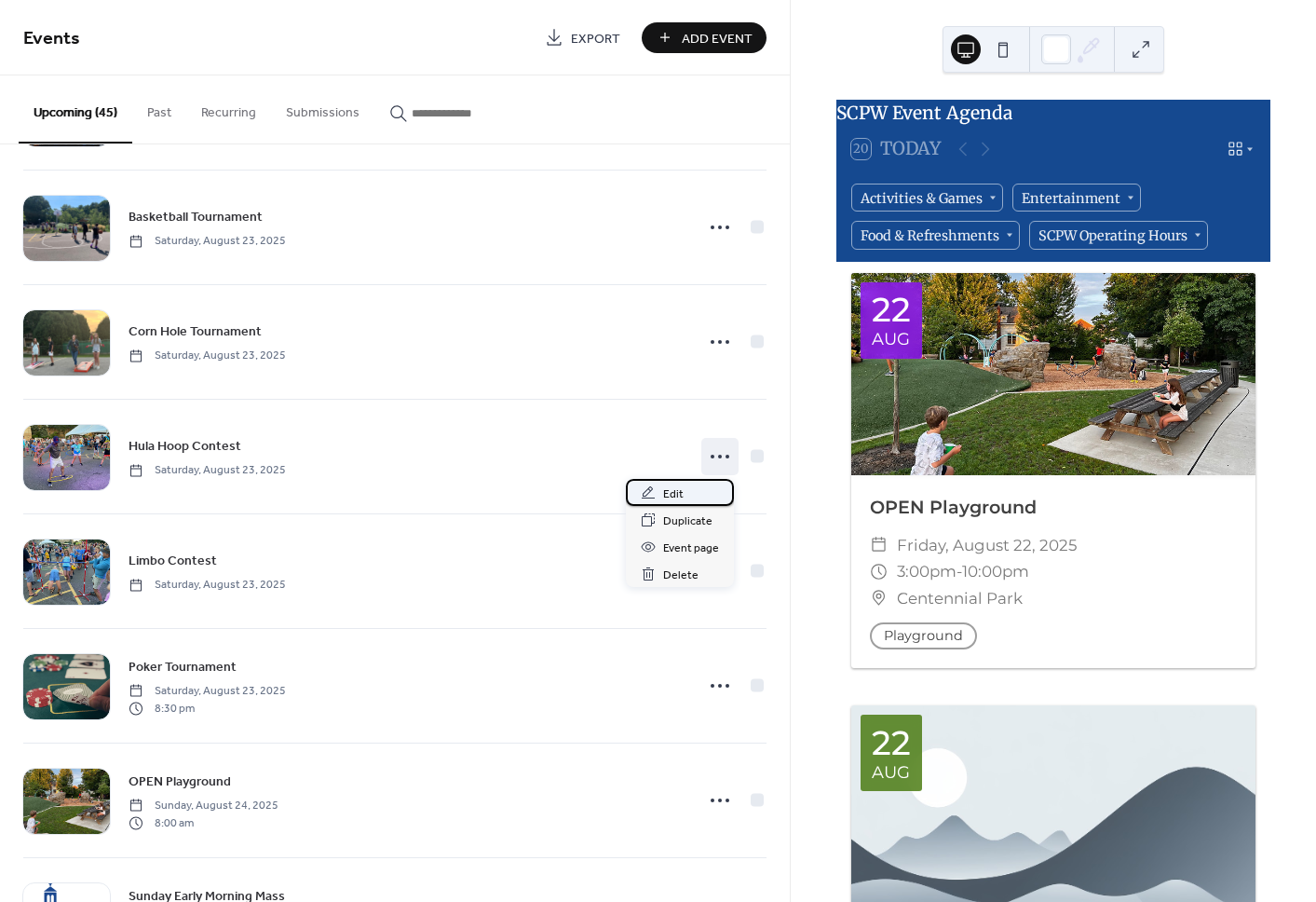 click on "Edit" at bounding box center (673, 494) 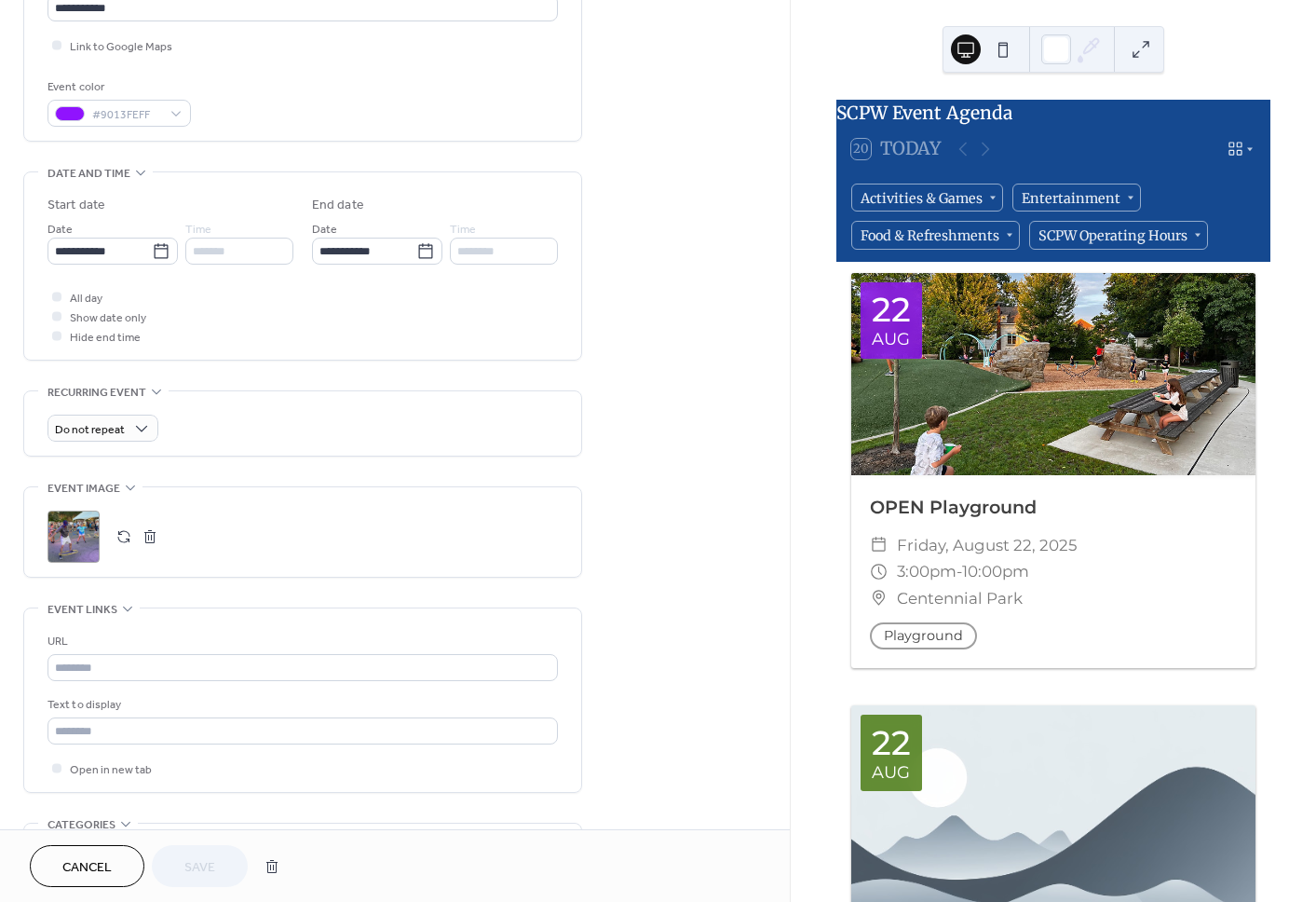 scroll, scrollTop: 1049, scrollLeft: 0, axis: vertical 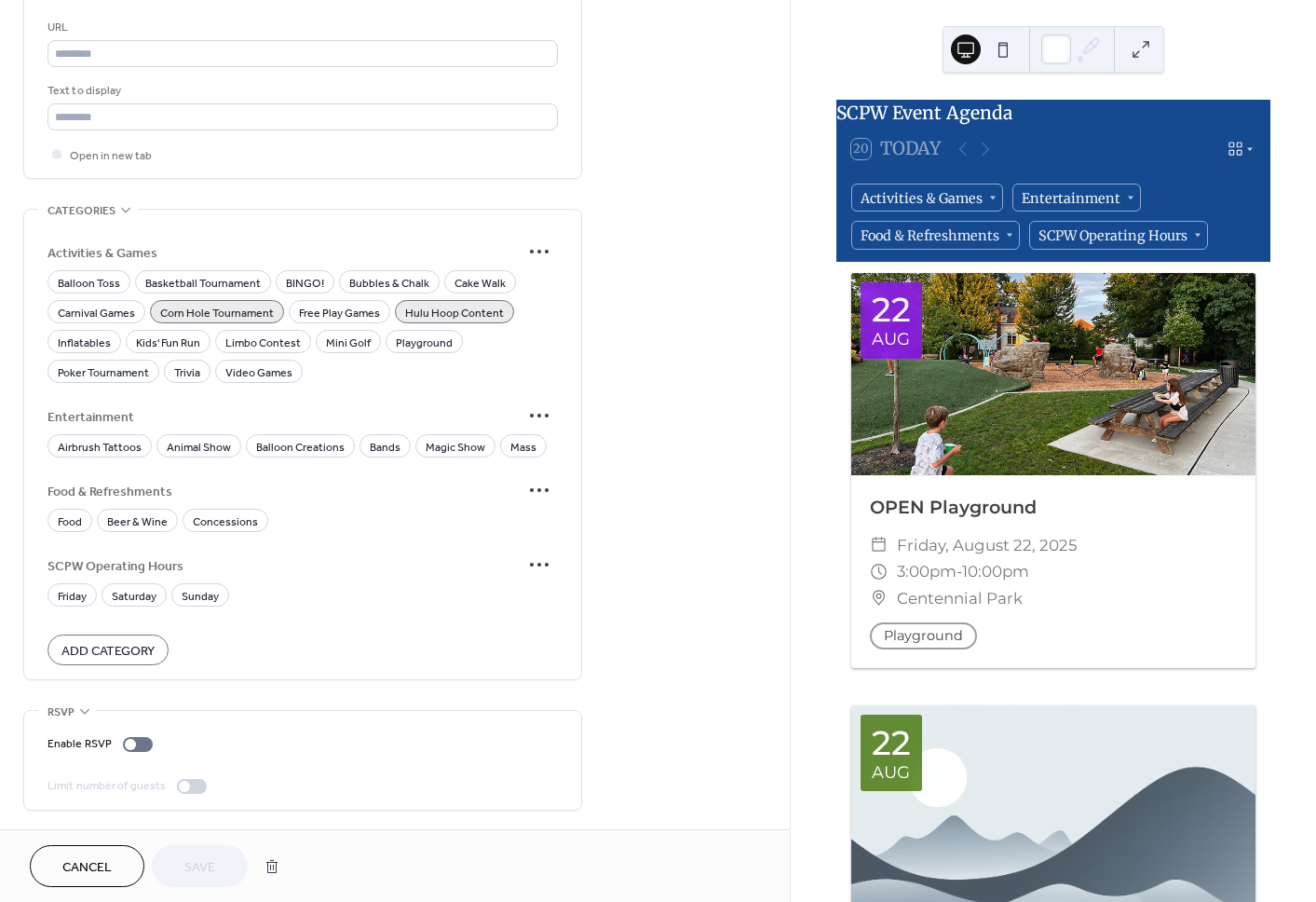 click on "Corn Hole Tournament" at bounding box center [217, 313] 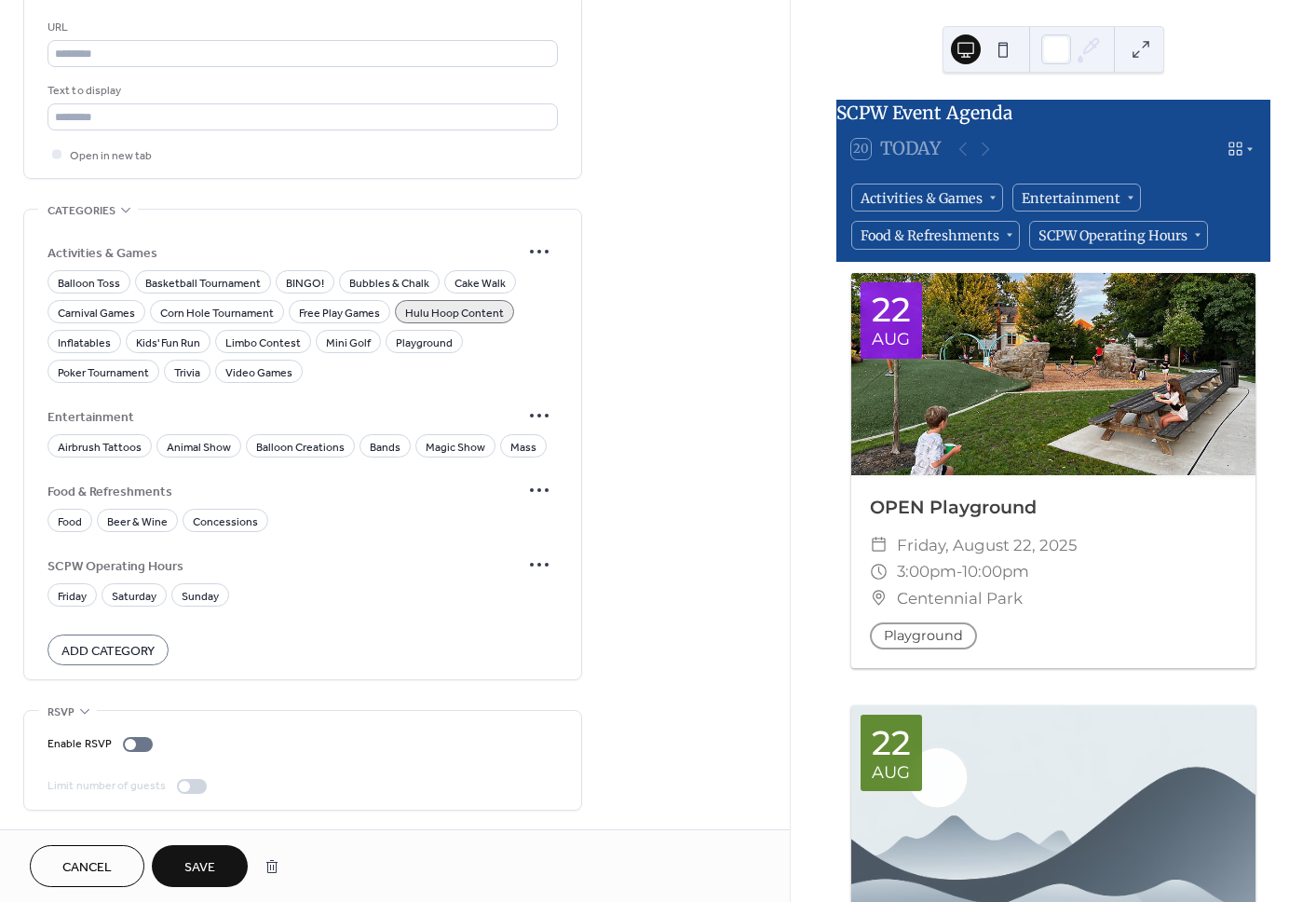 click on "Save" at bounding box center [199, 868] 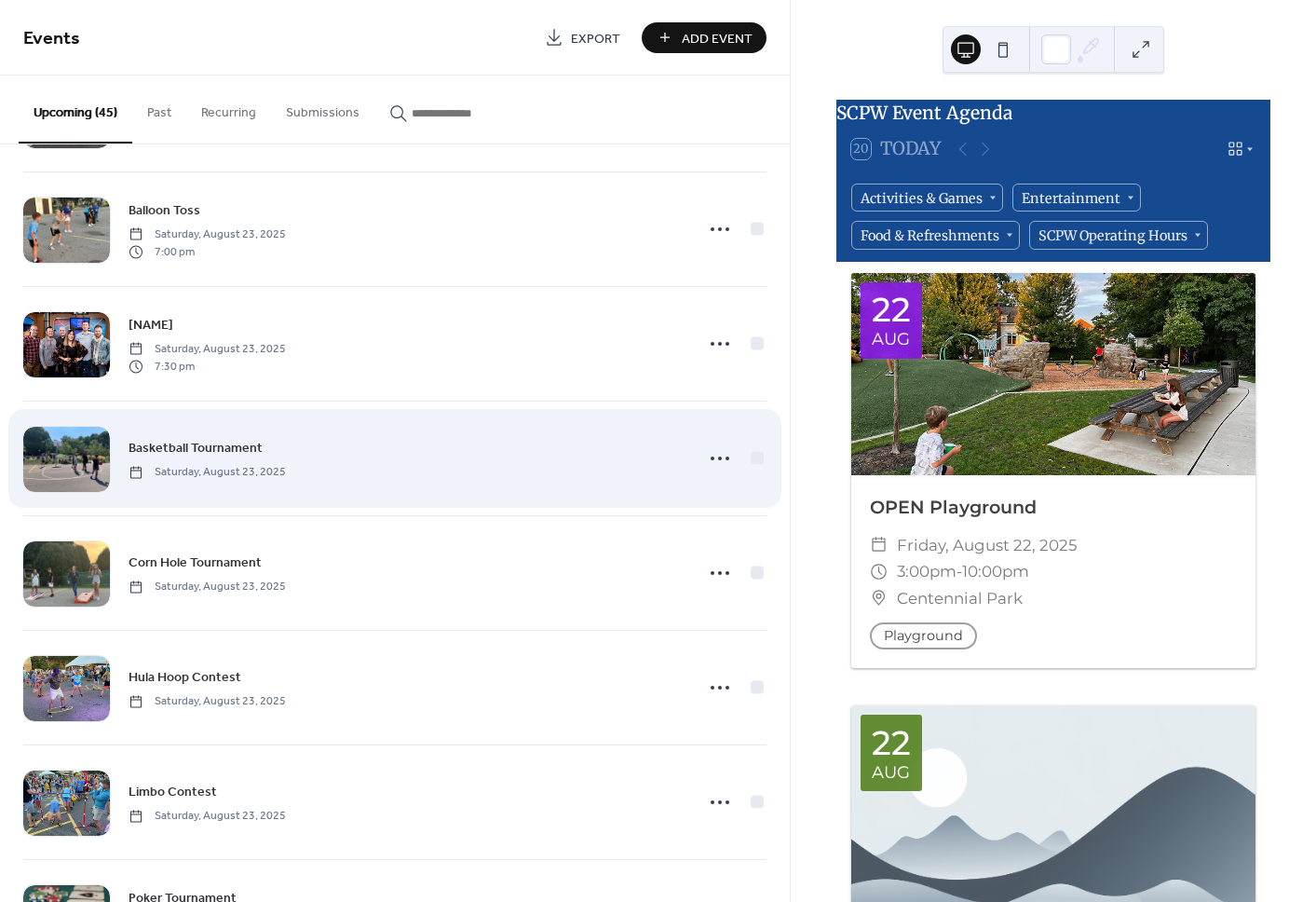 scroll, scrollTop: 3779, scrollLeft: 0, axis: vertical 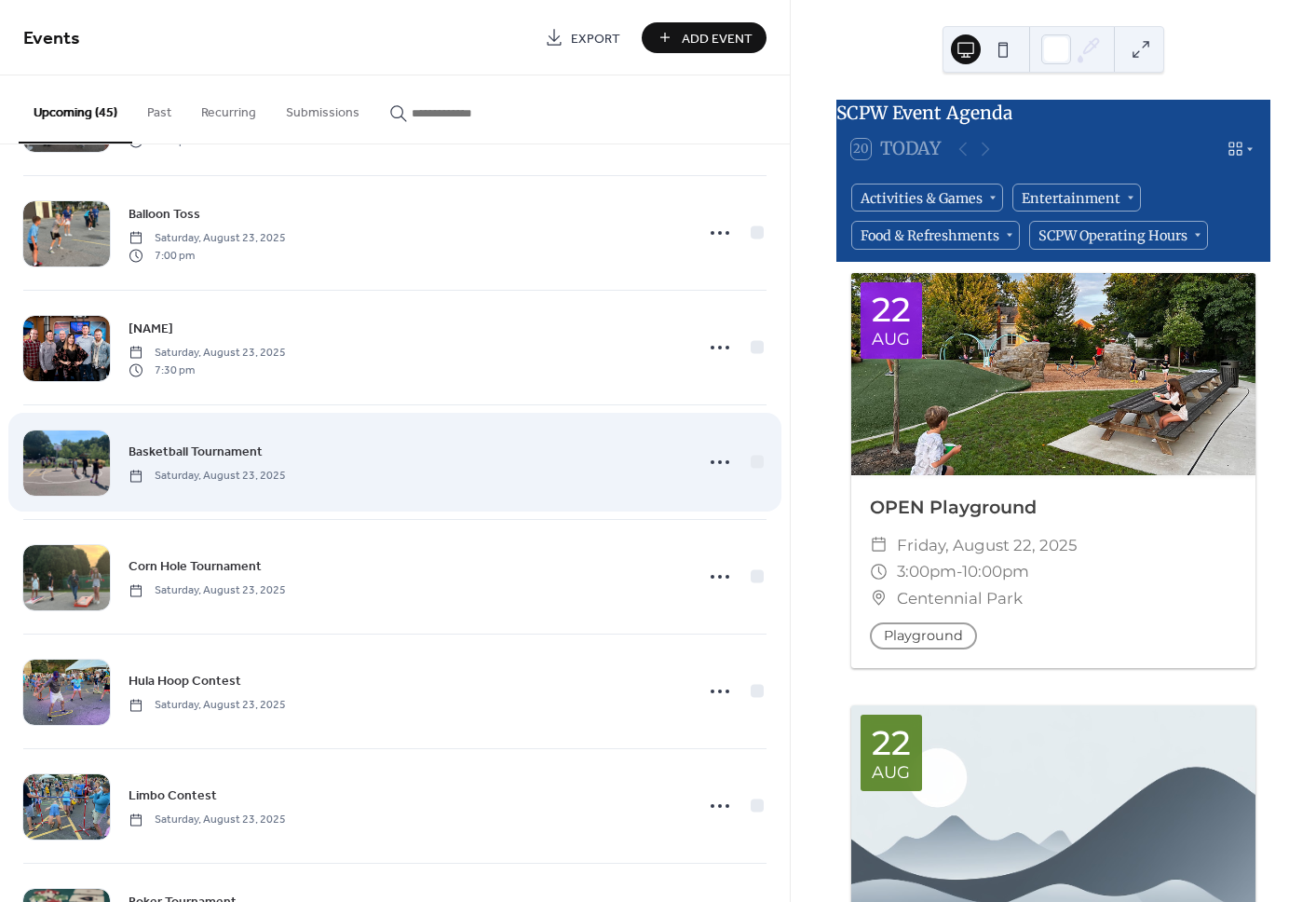 click at bounding box center (734, 462) 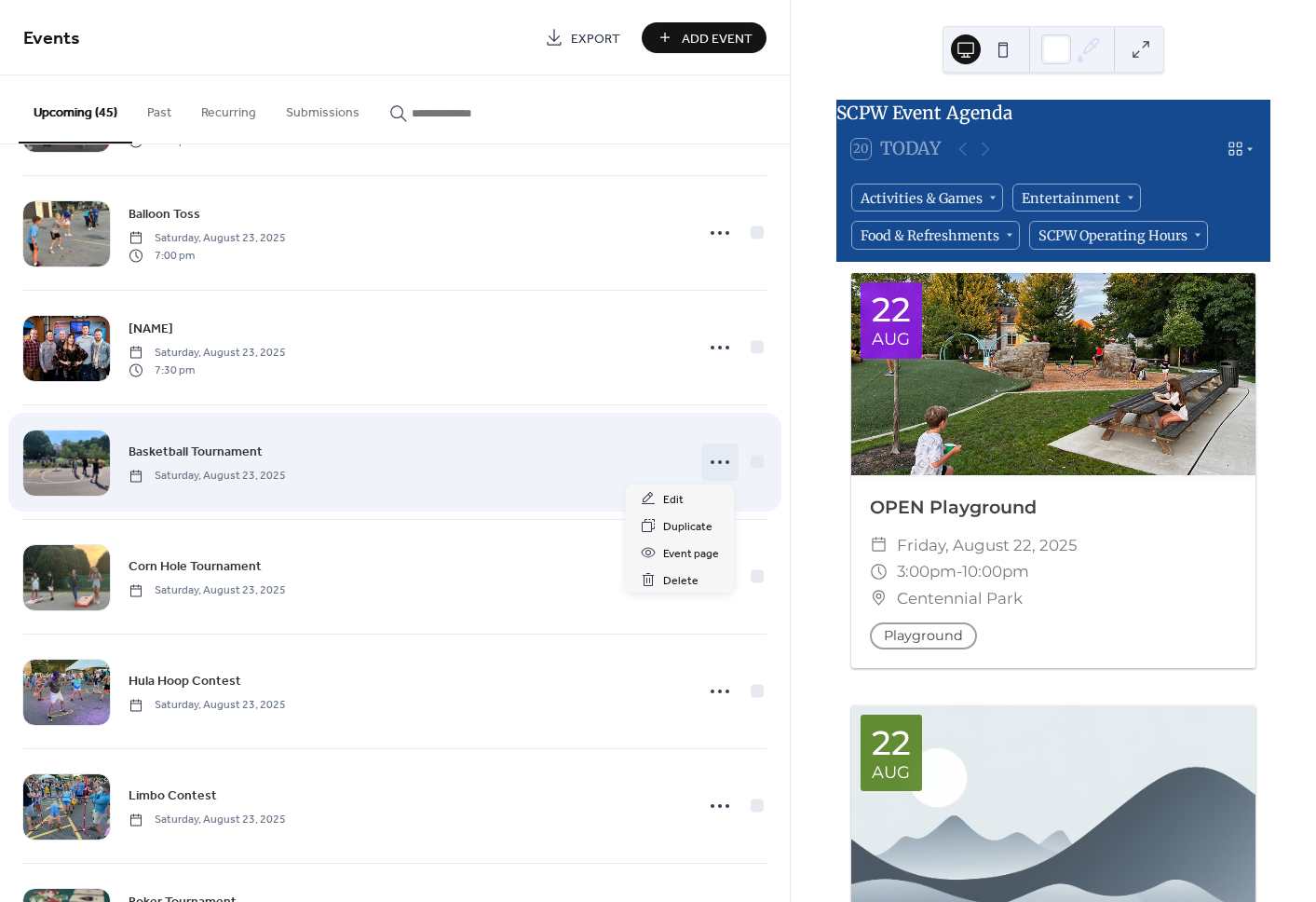 click 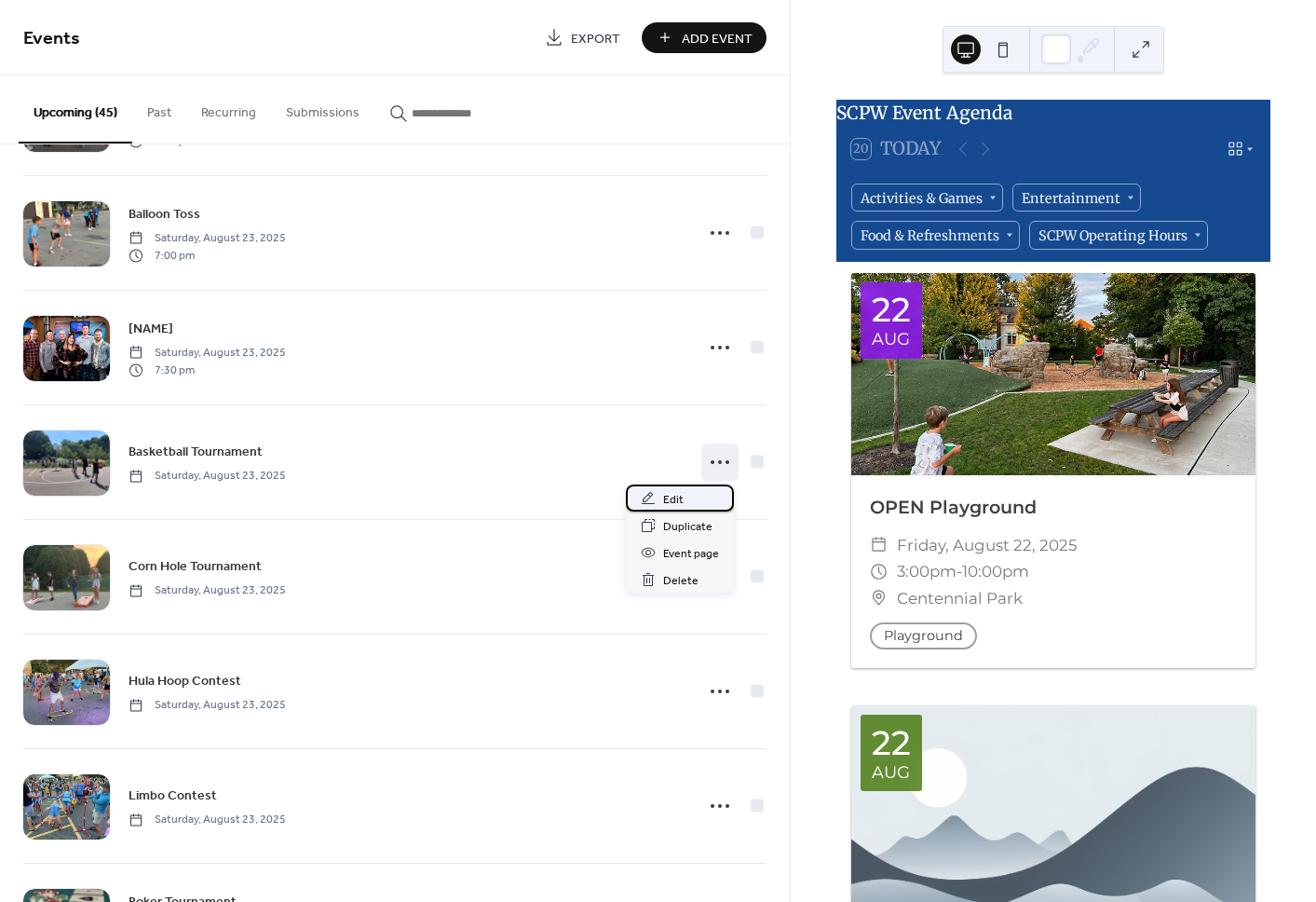click on "Edit" at bounding box center [673, 499] 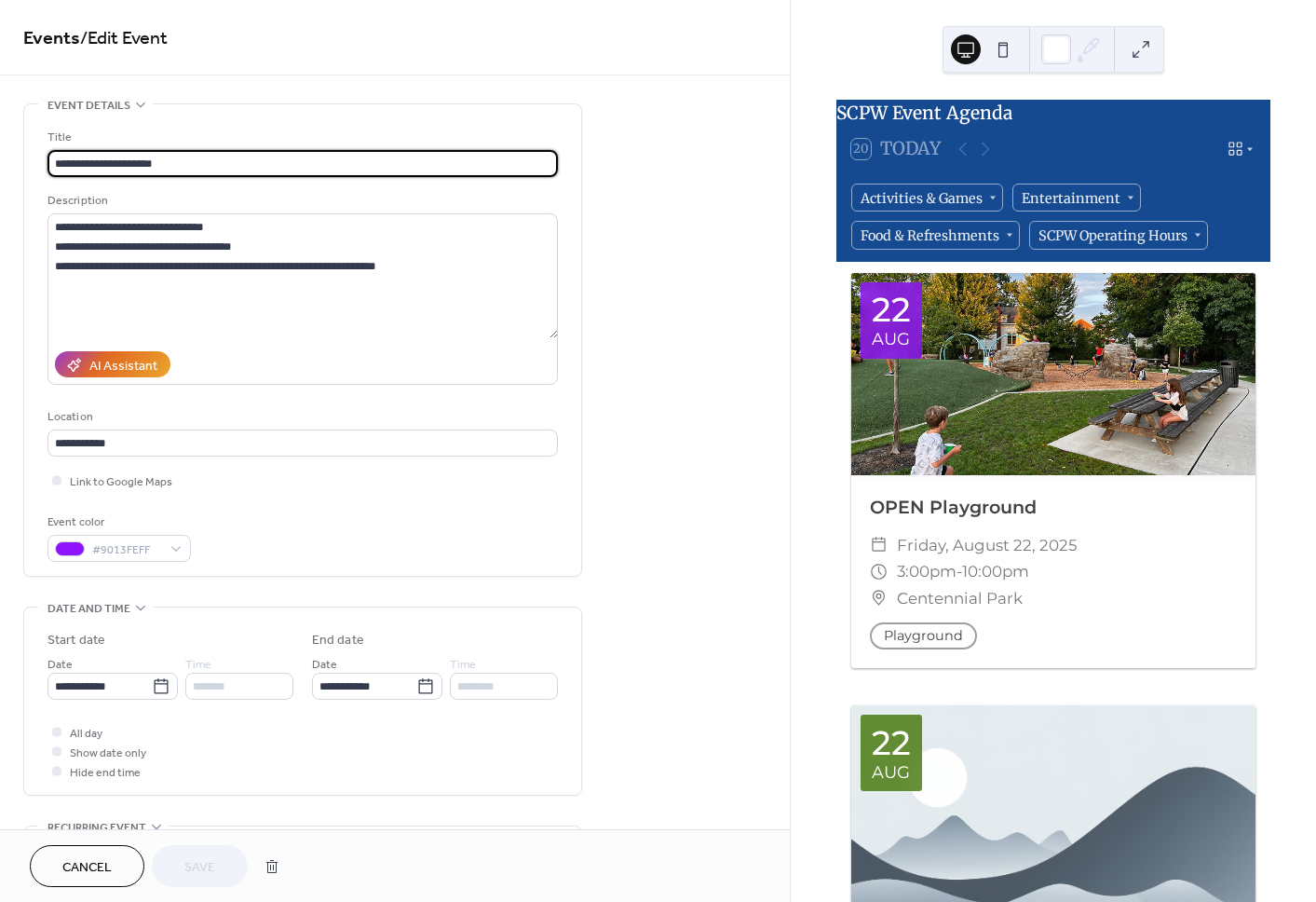 scroll, scrollTop: 1049, scrollLeft: 0, axis: vertical 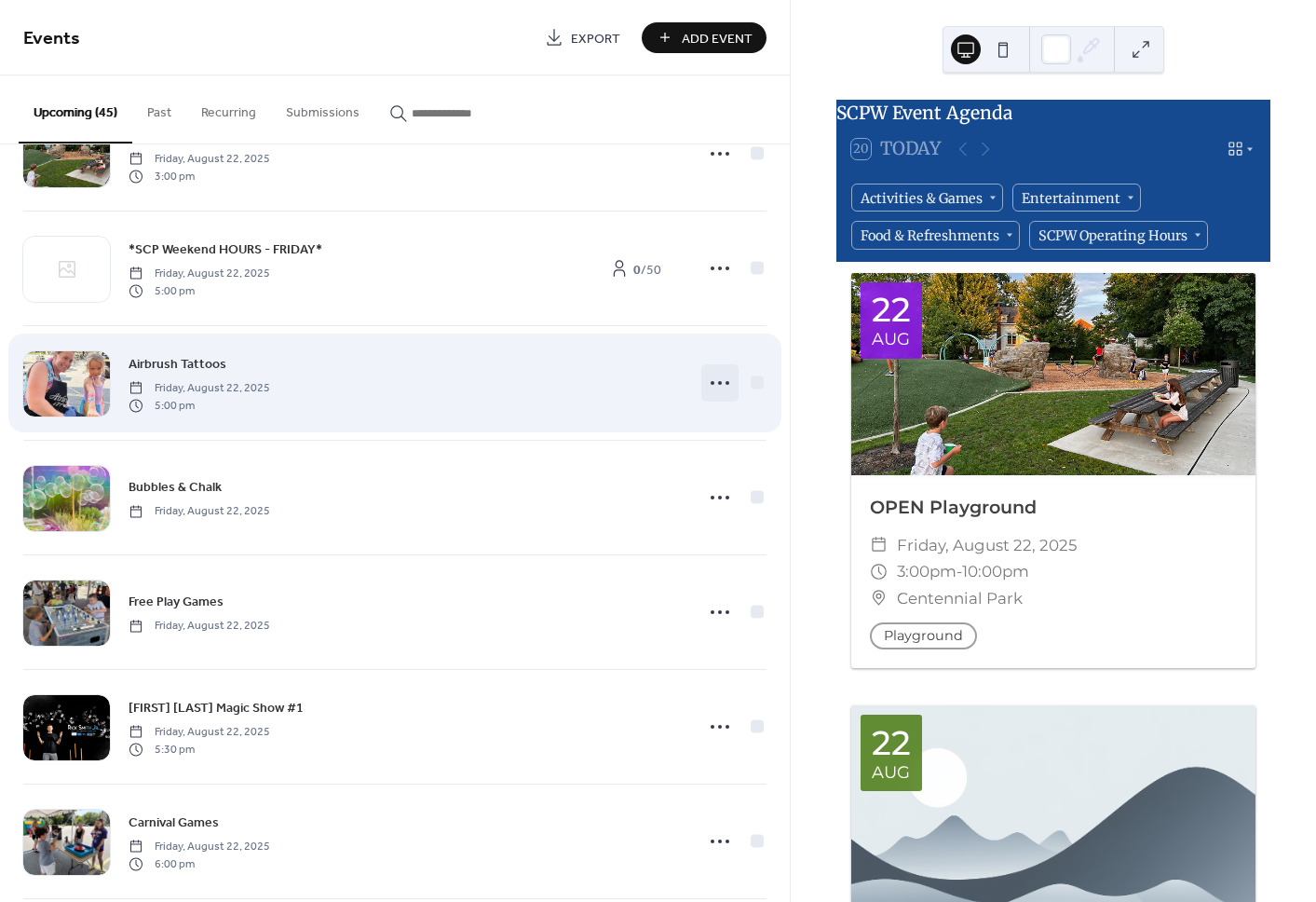 click 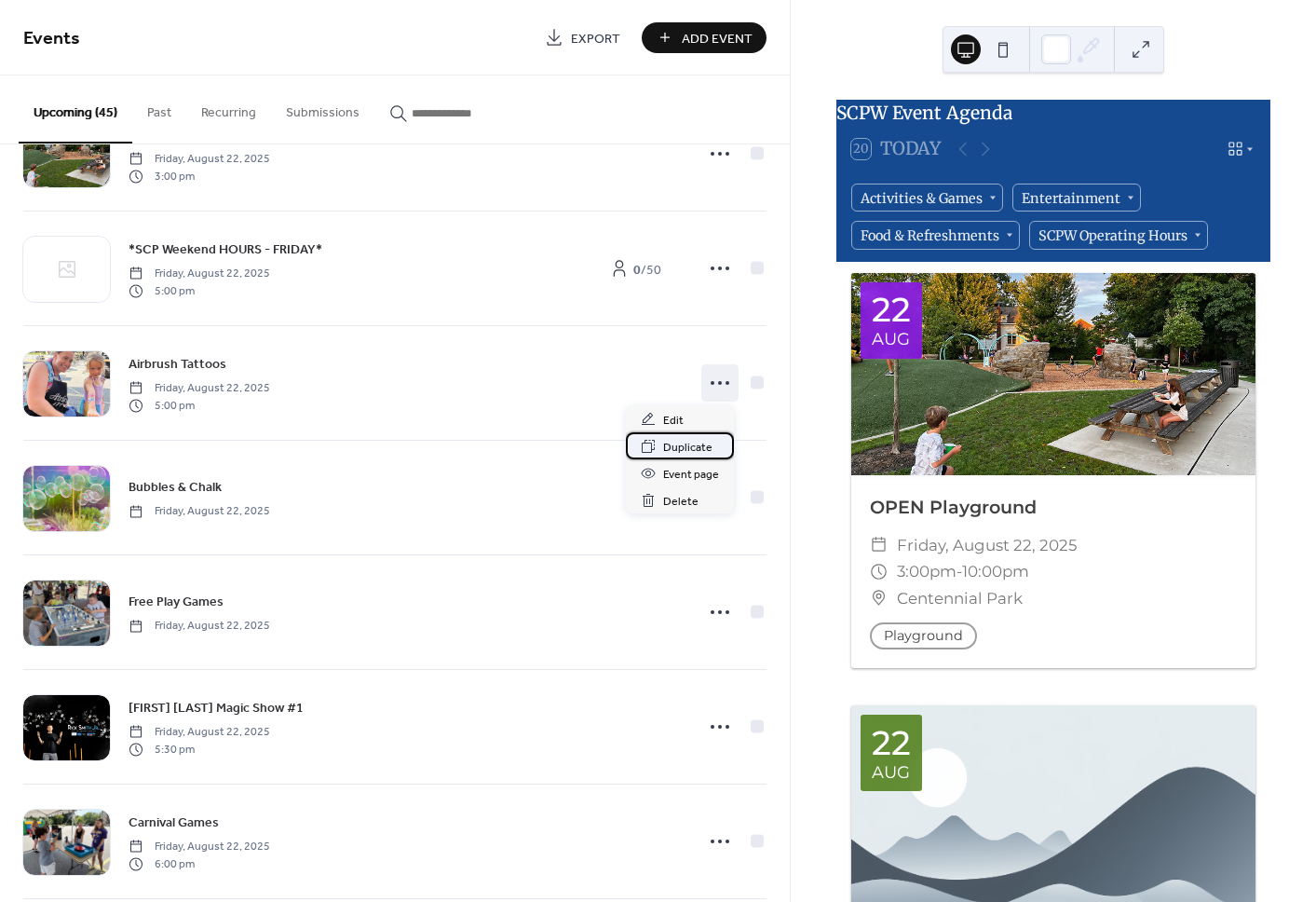 click on "Duplicate" at bounding box center (687, 447) 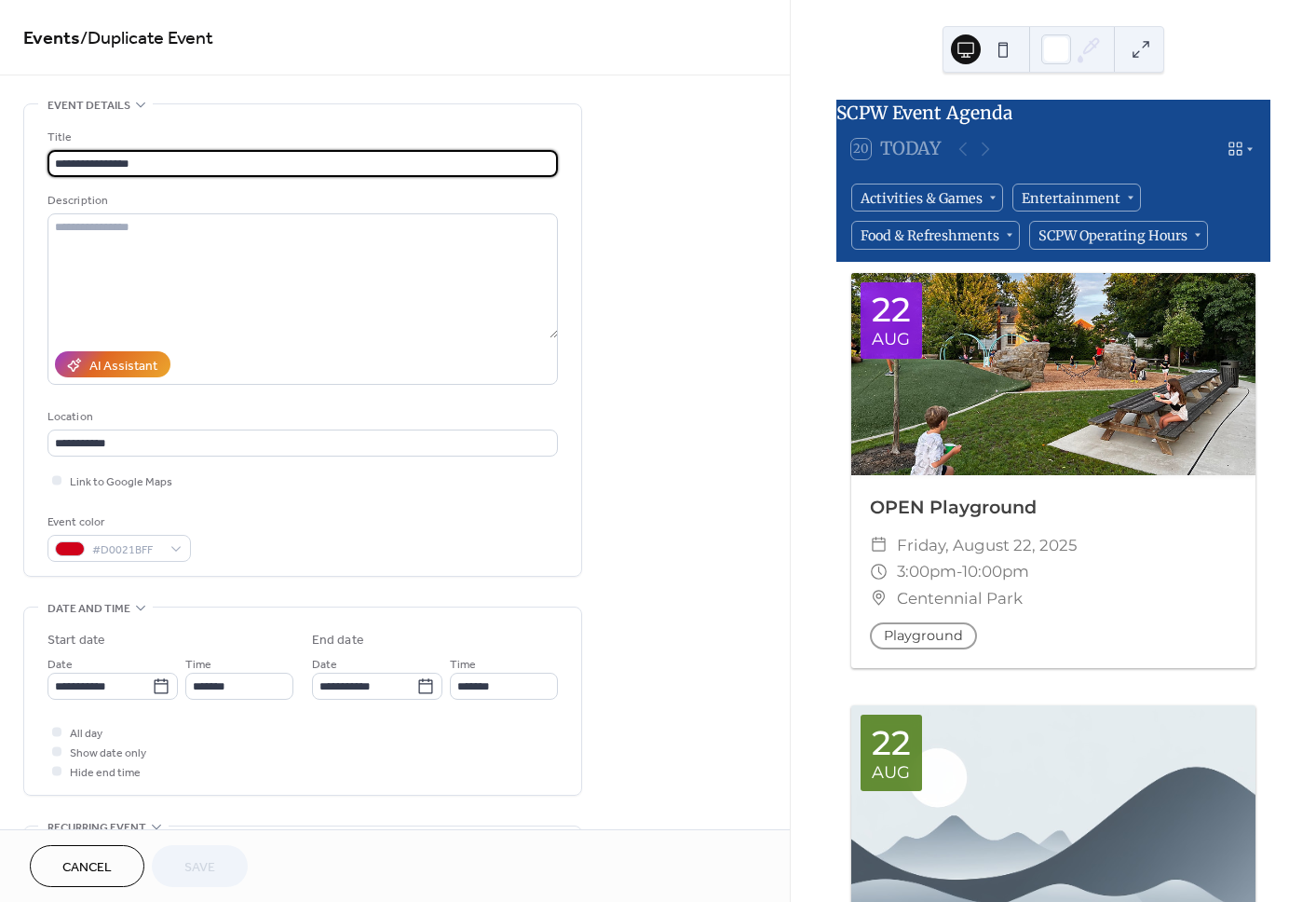 drag, startPoint x: 150, startPoint y: 163, endPoint x: 19, endPoint y: 153, distance: 131.38112 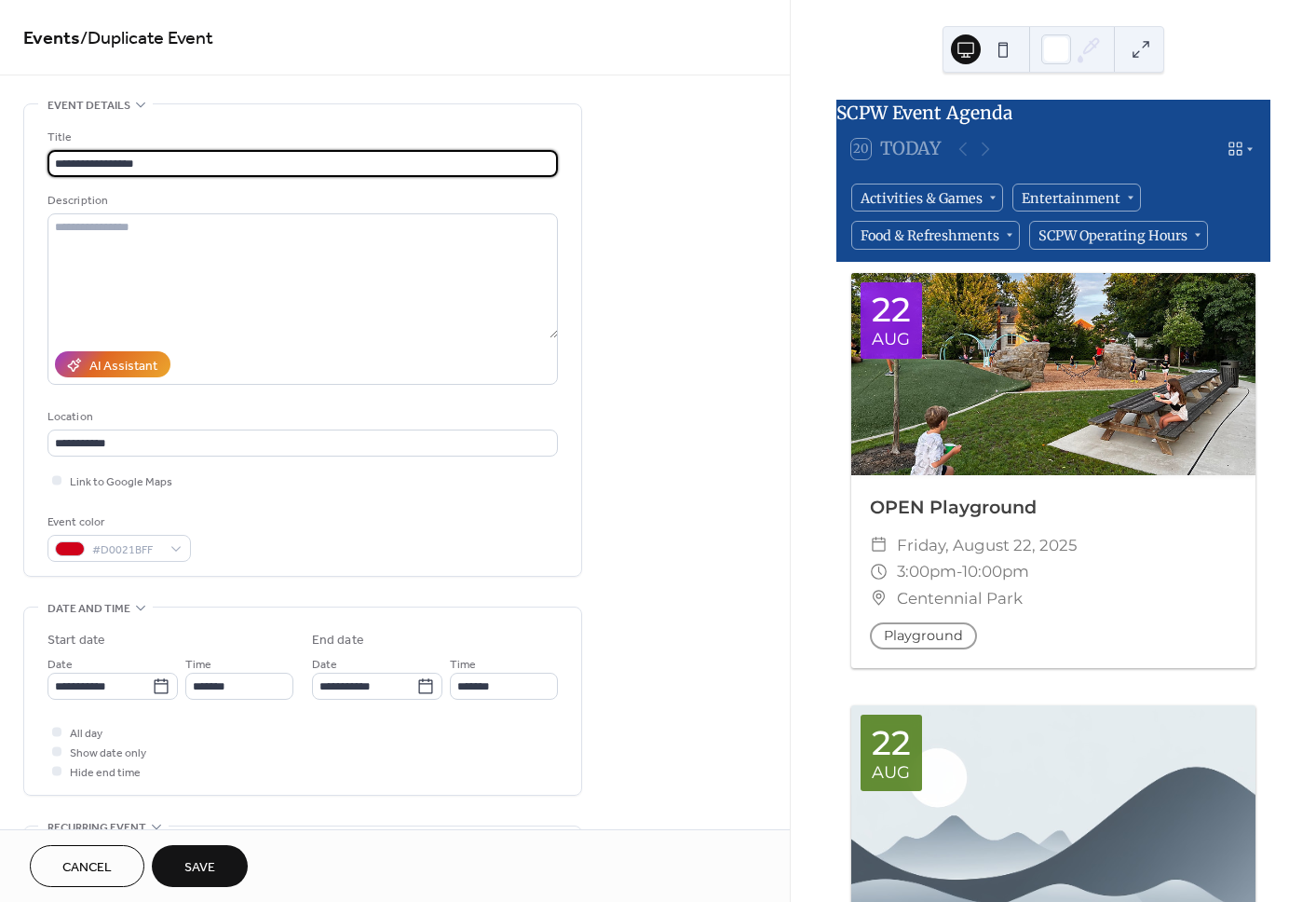 scroll, scrollTop: 6, scrollLeft: 0, axis: vertical 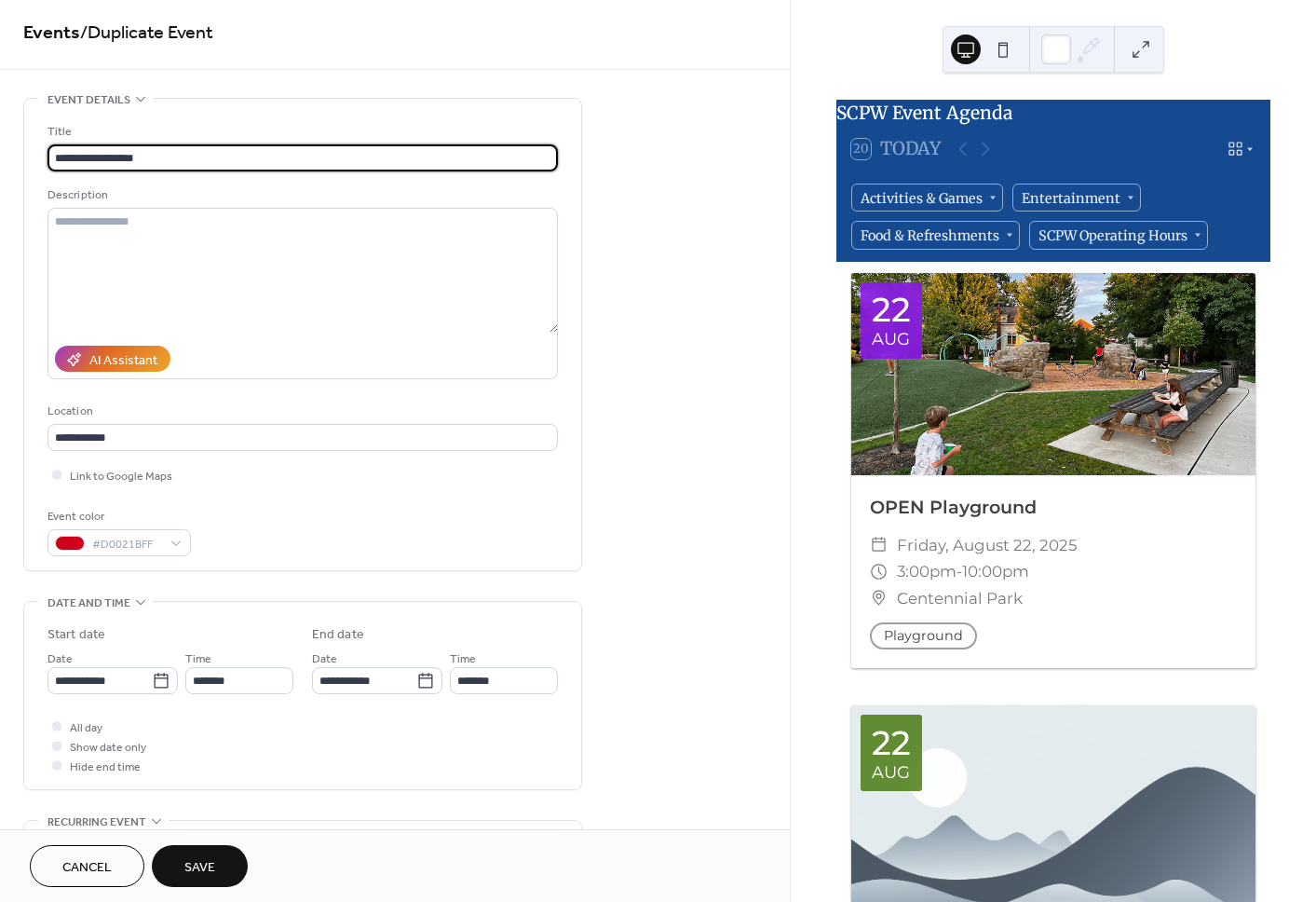 type on "**********" 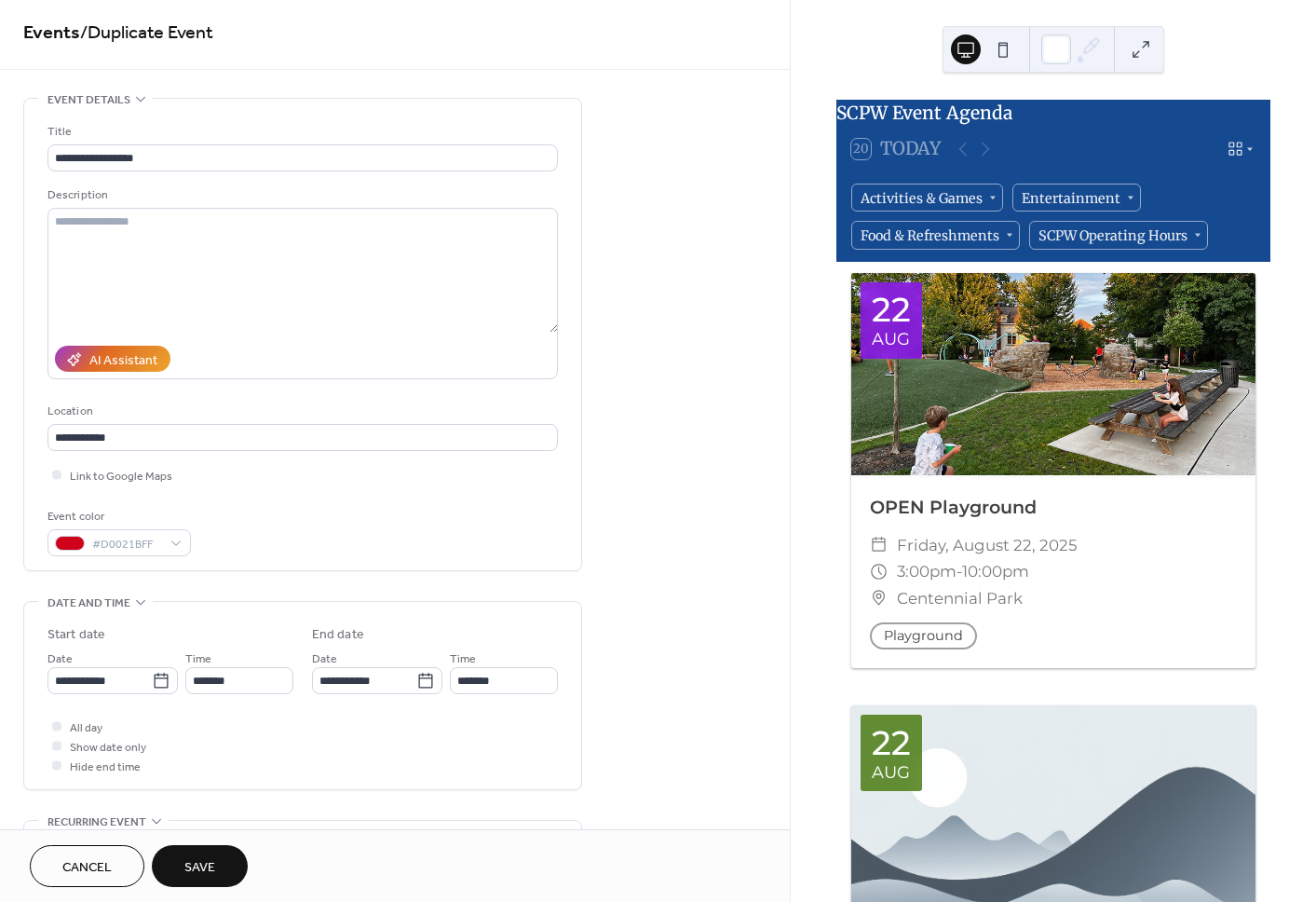 drag, startPoint x: 576, startPoint y: 380, endPoint x: 561, endPoint y: 395, distance: 21.213203 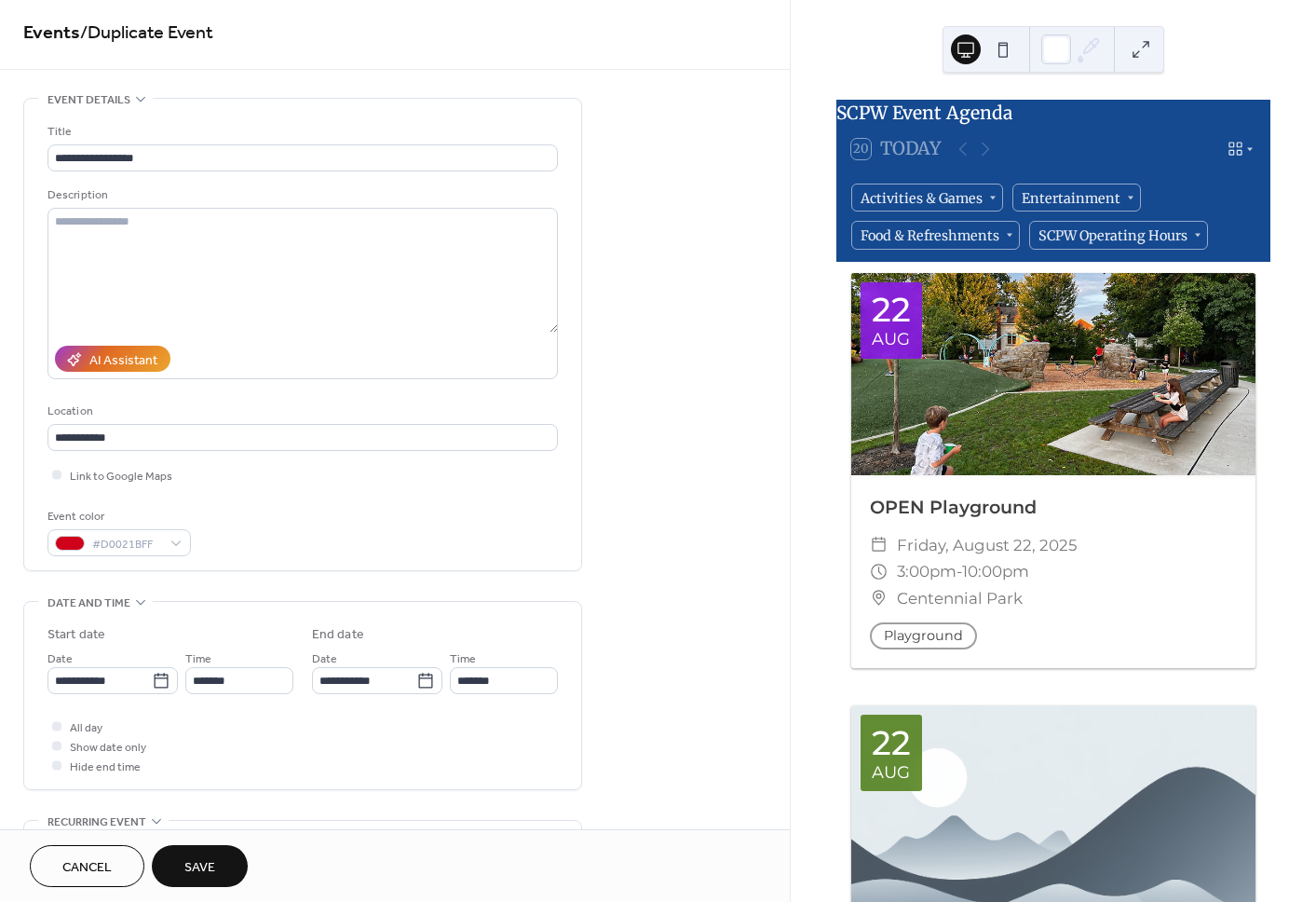 click on "**********" at bounding box center (303, 335) 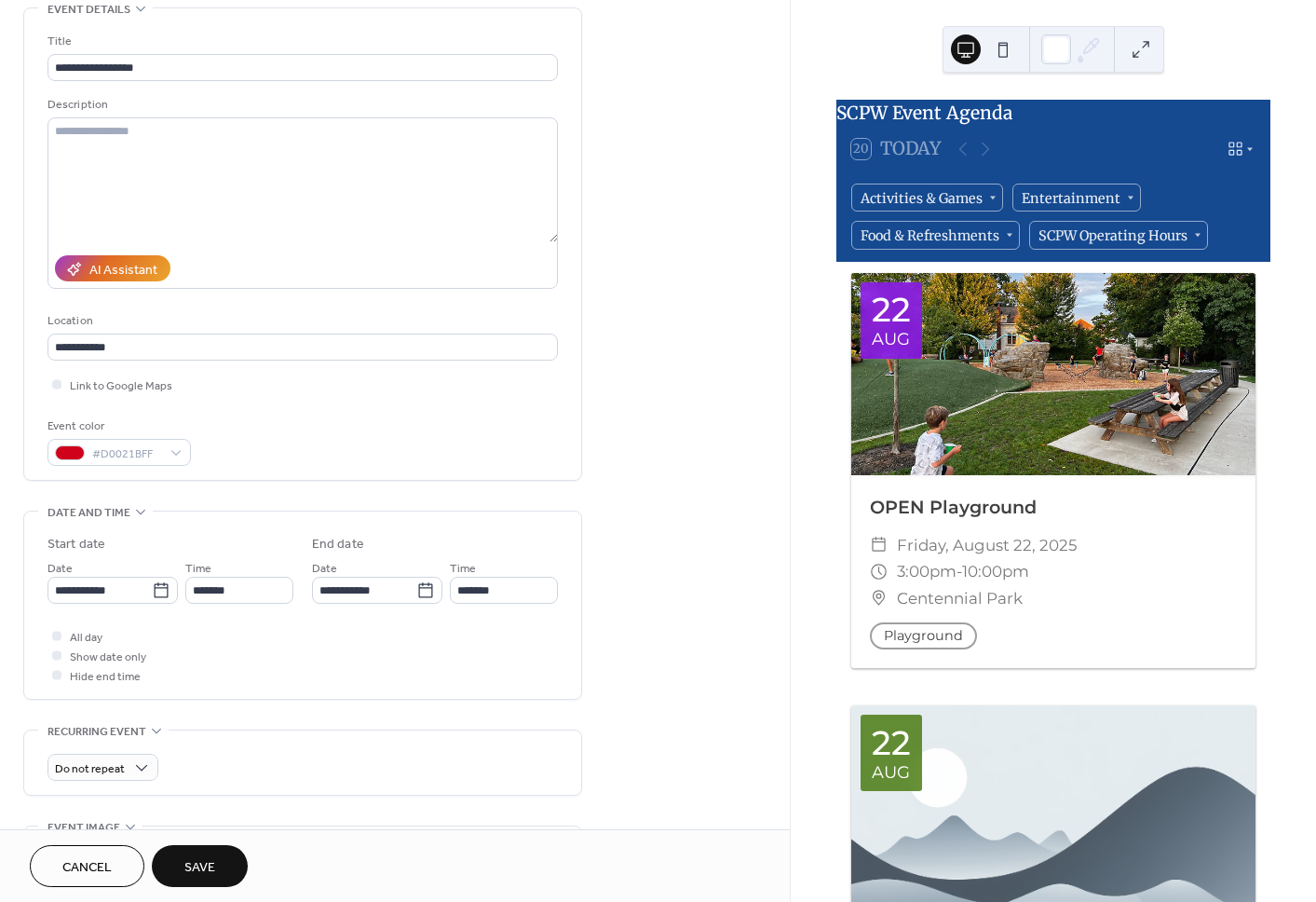 scroll, scrollTop: 124, scrollLeft: 0, axis: vertical 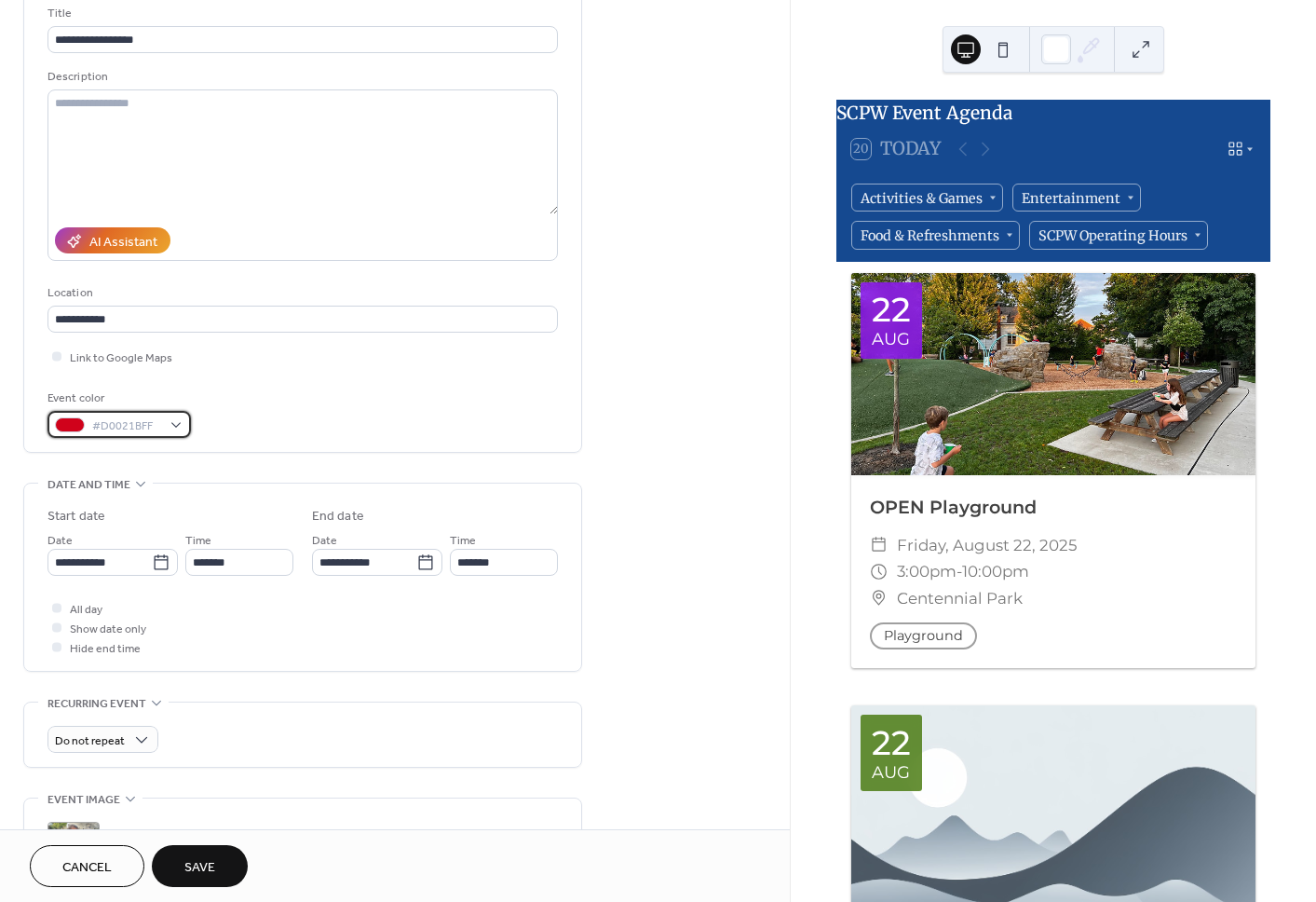 click on "#D0021BFF" at bounding box center (119, 424) 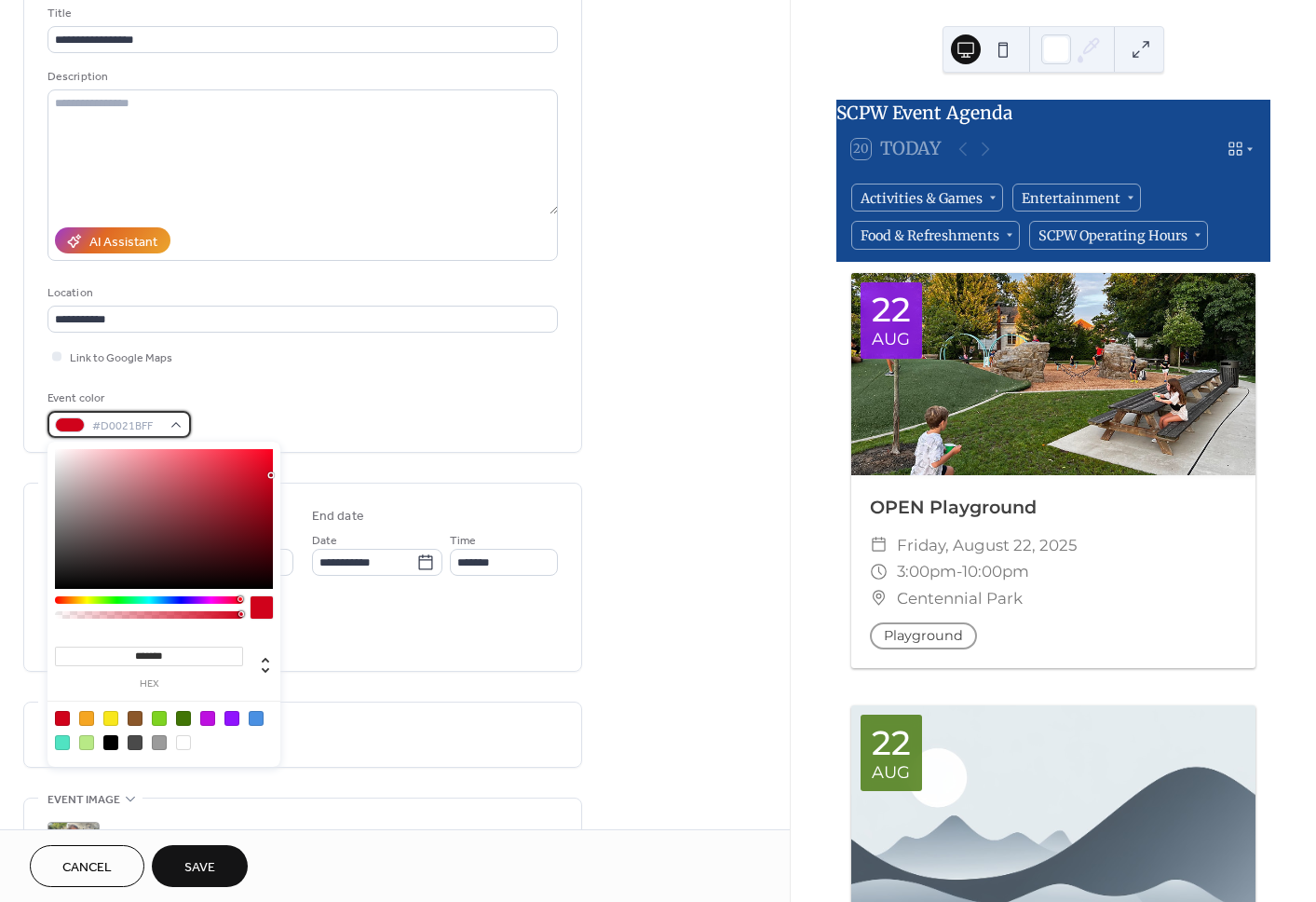 click on "#D0021BFF" at bounding box center (119, 424) 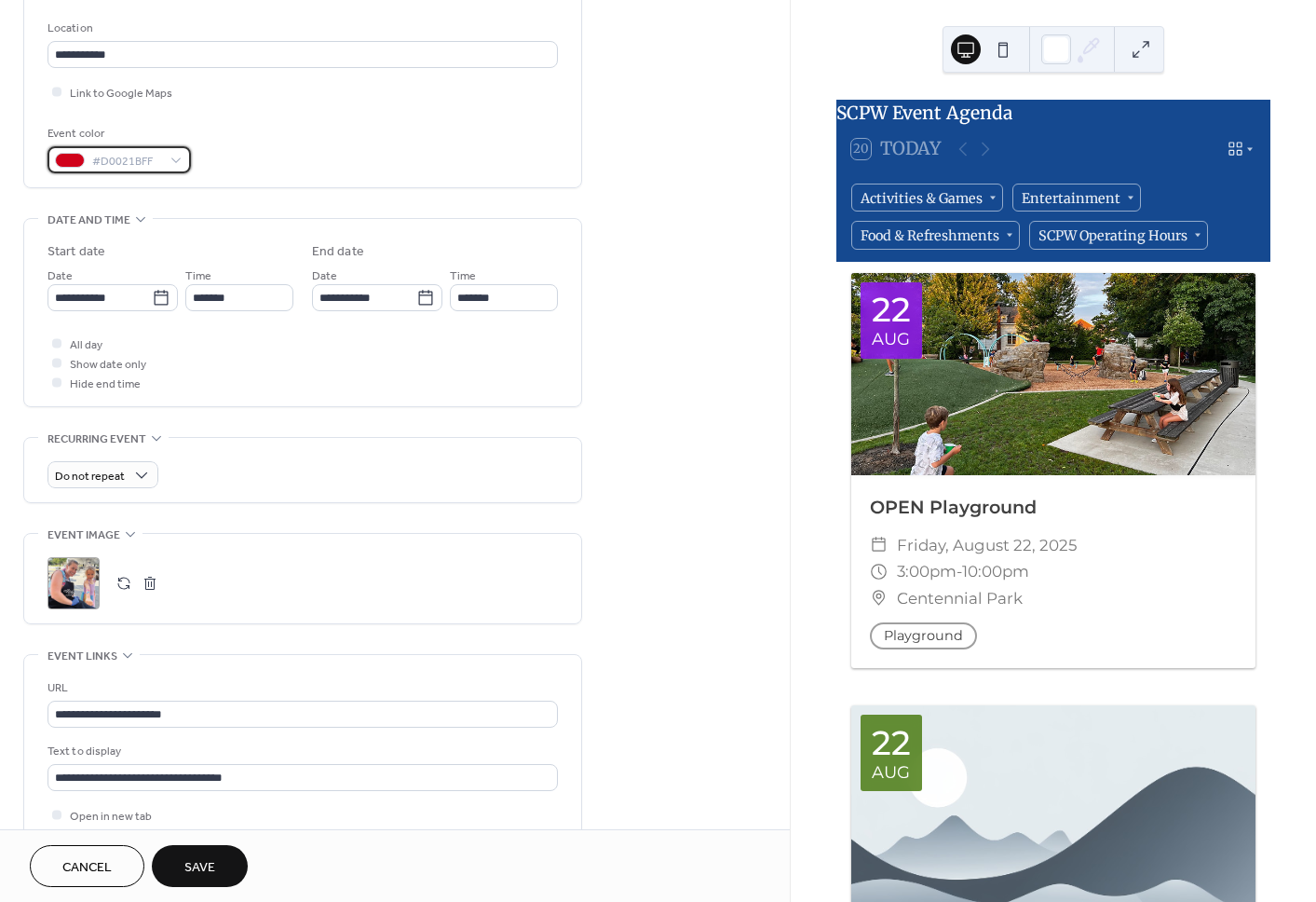 scroll, scrollTop: 390, scrollLeft: 0, axis: vertical 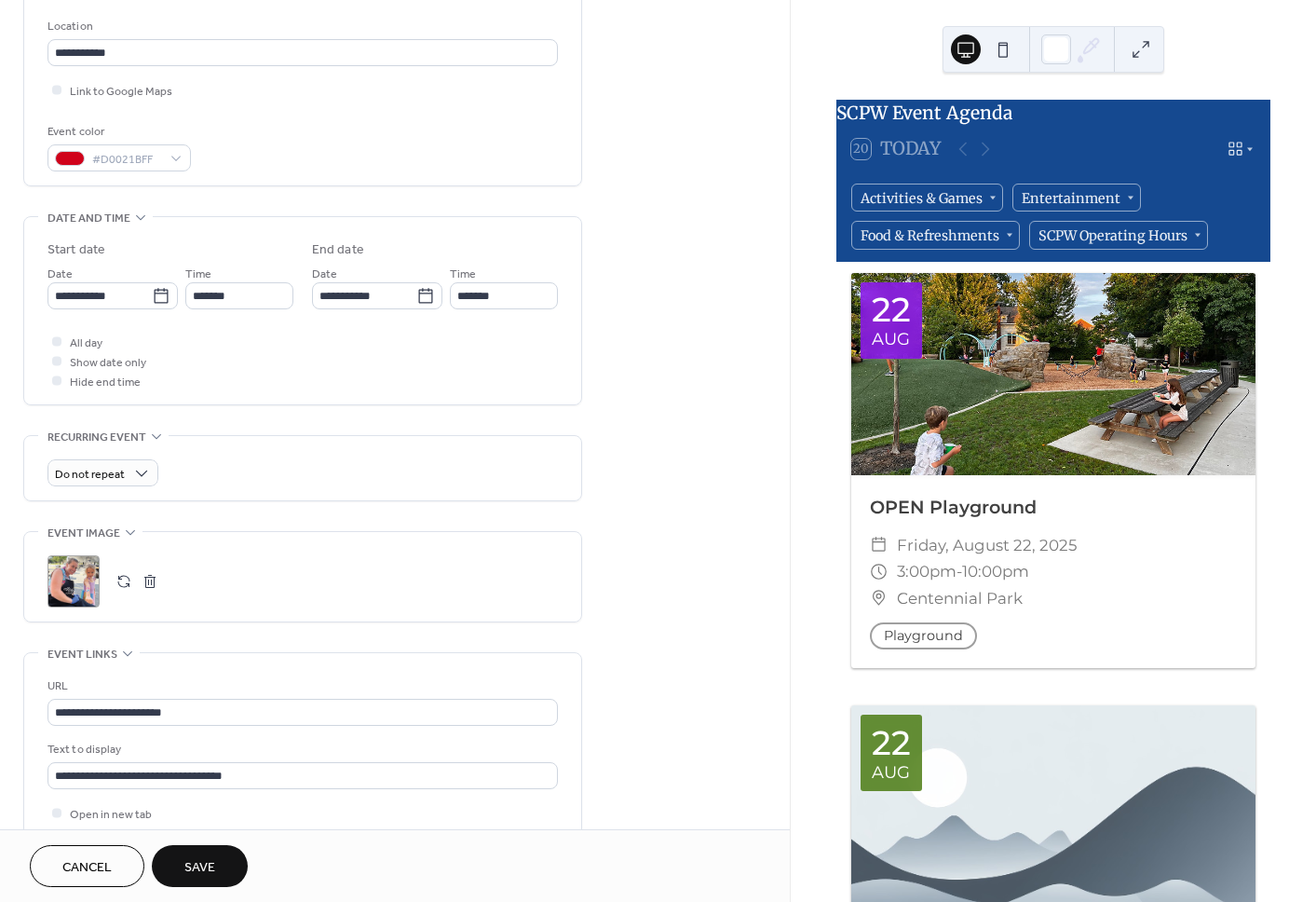 click on ";" at bounding box center [303, 581] 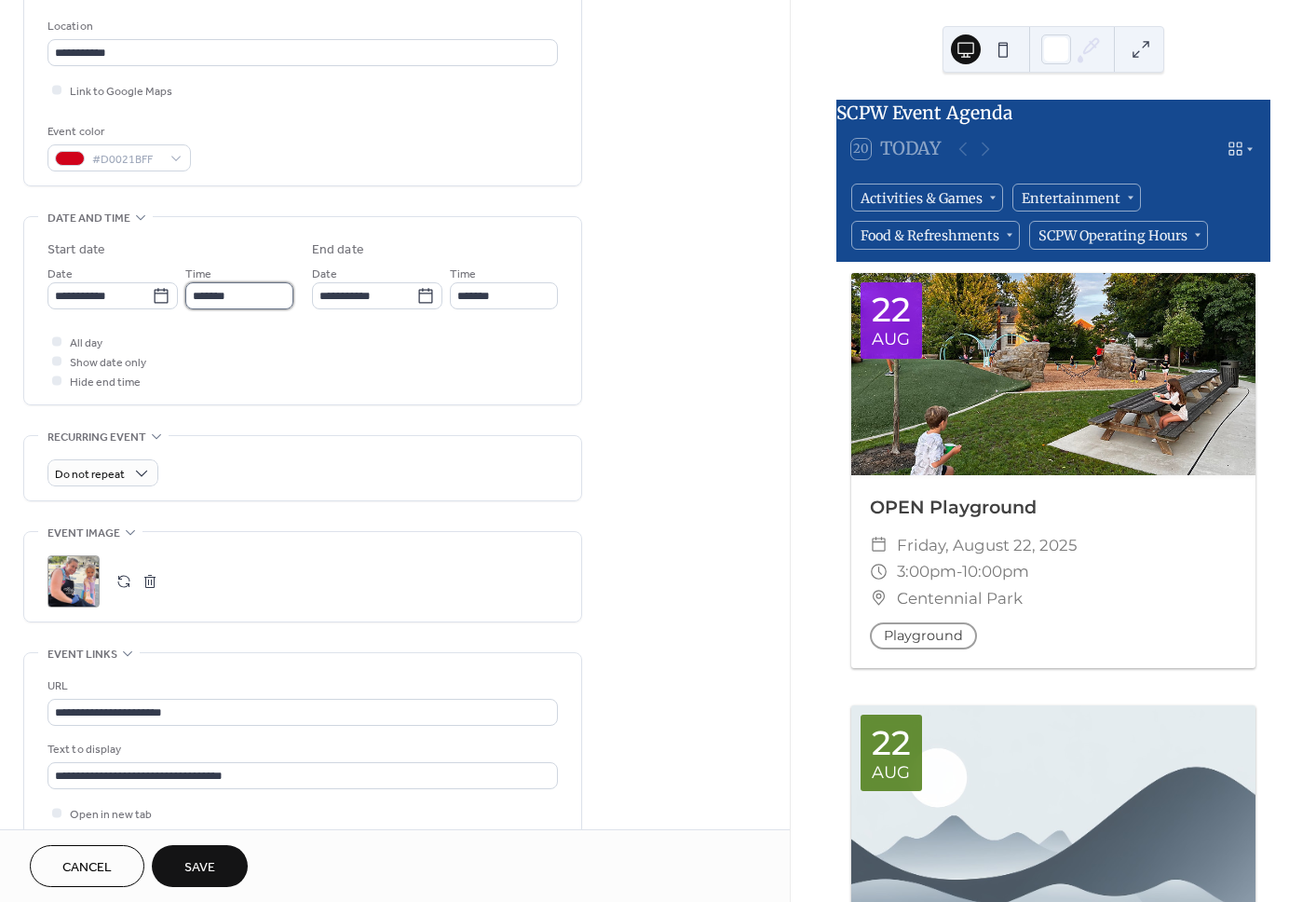 click on "*******" at bounding box center (239, 295) 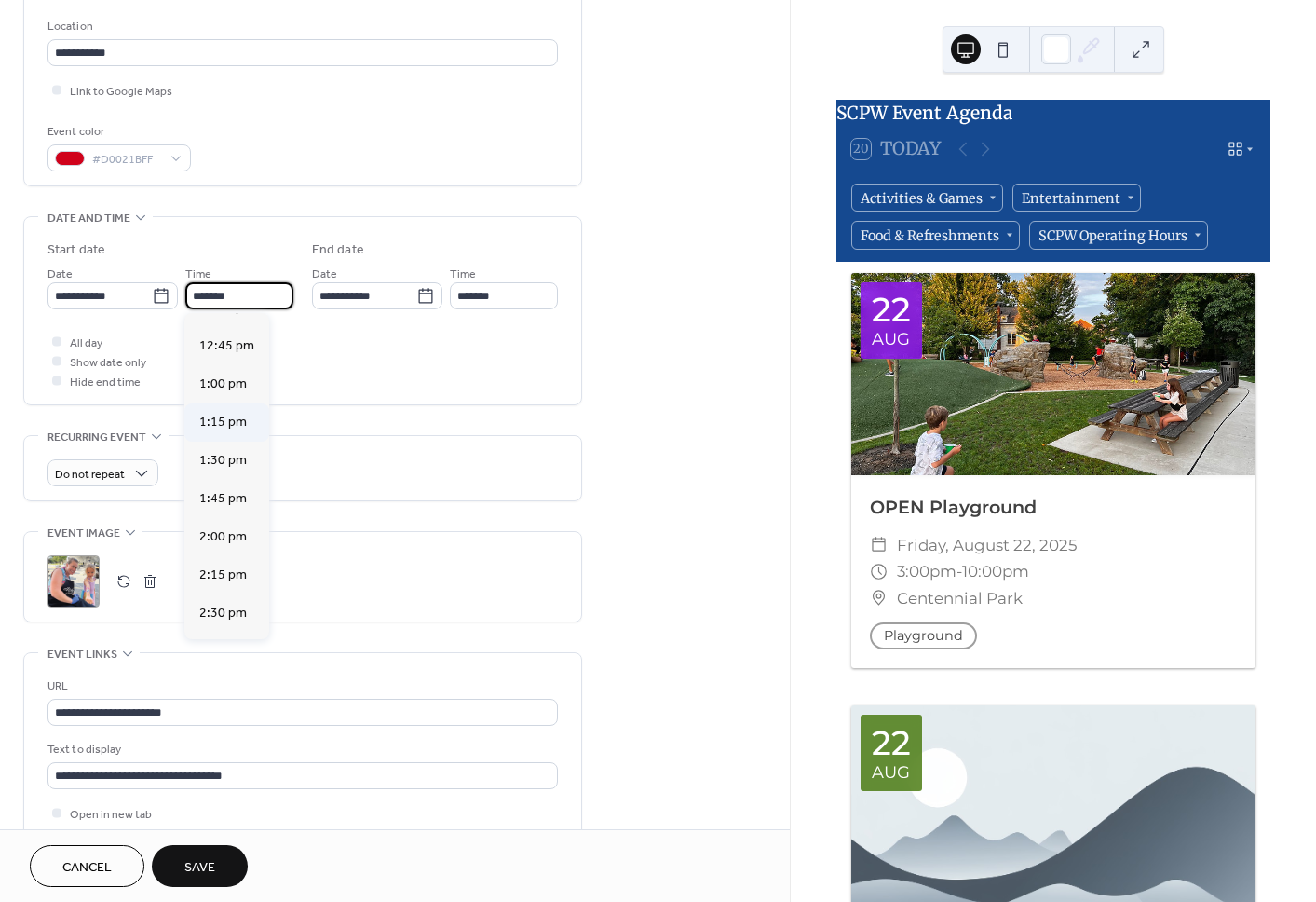 scroll, scrollTop: 1938, scrollLeft: 0, axis: vertical 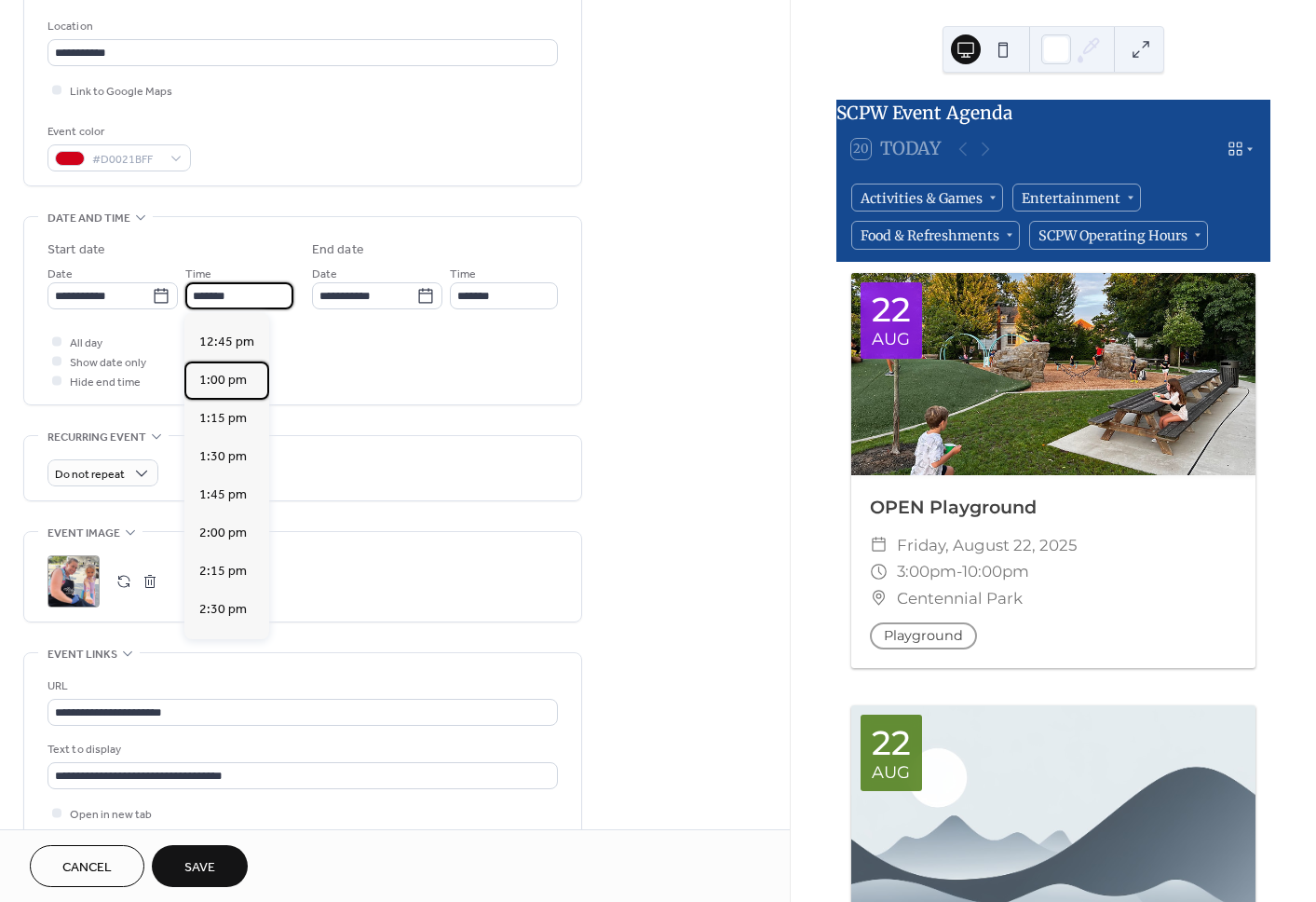 click on "1:00 pm" at bounding box center (226, 380) 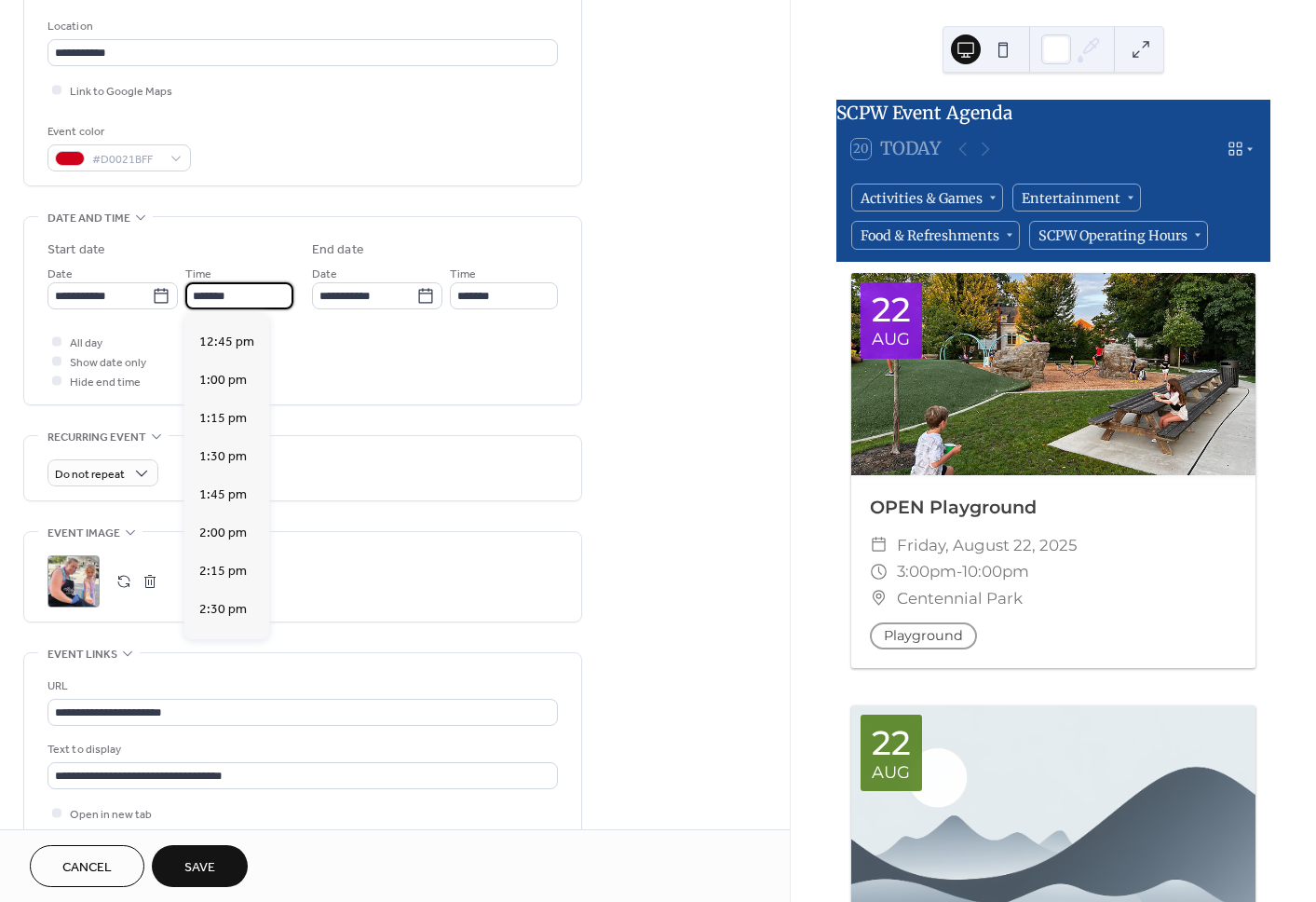 type on "*******" 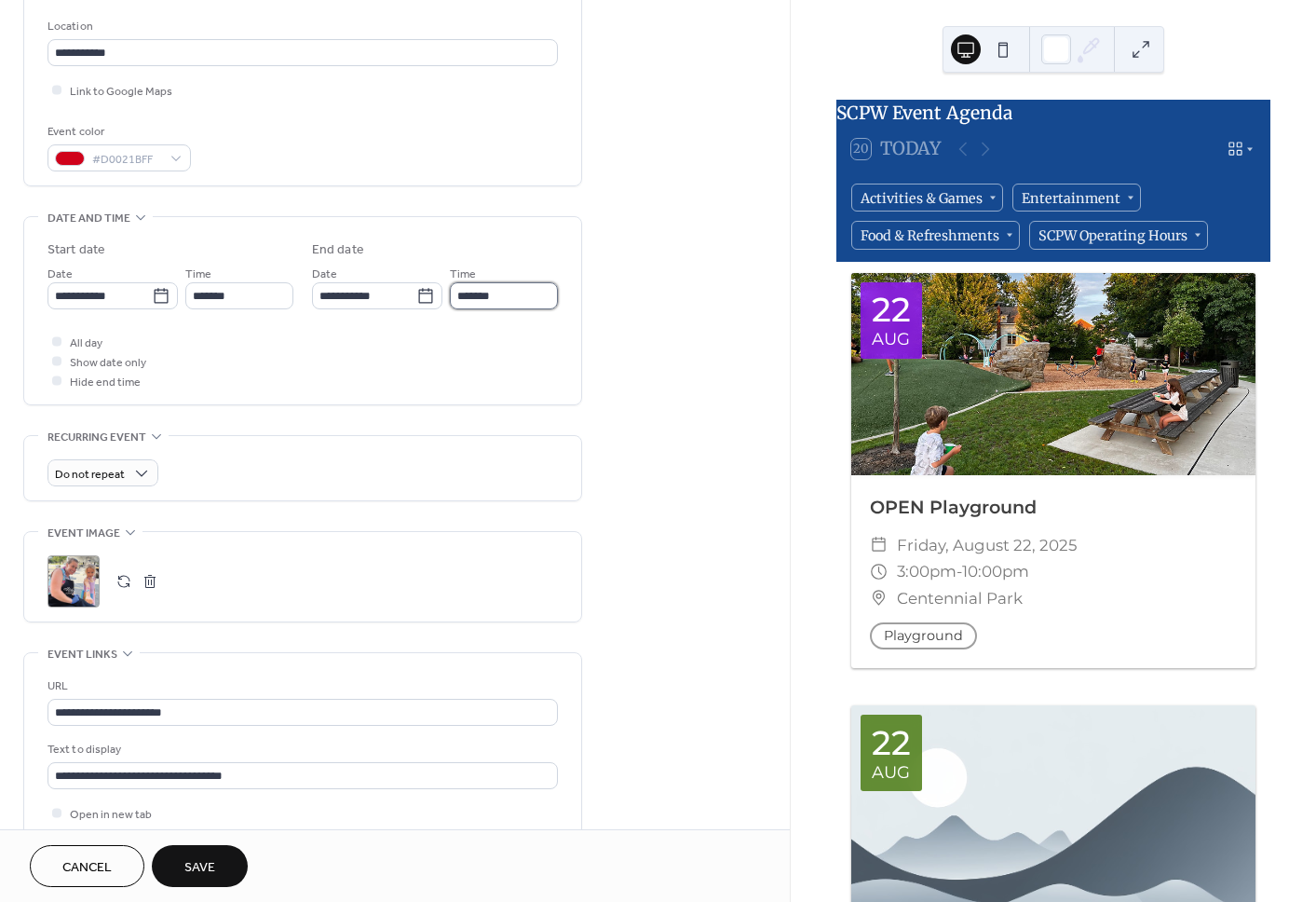 click on "*******" at bounding box center [504, 295] 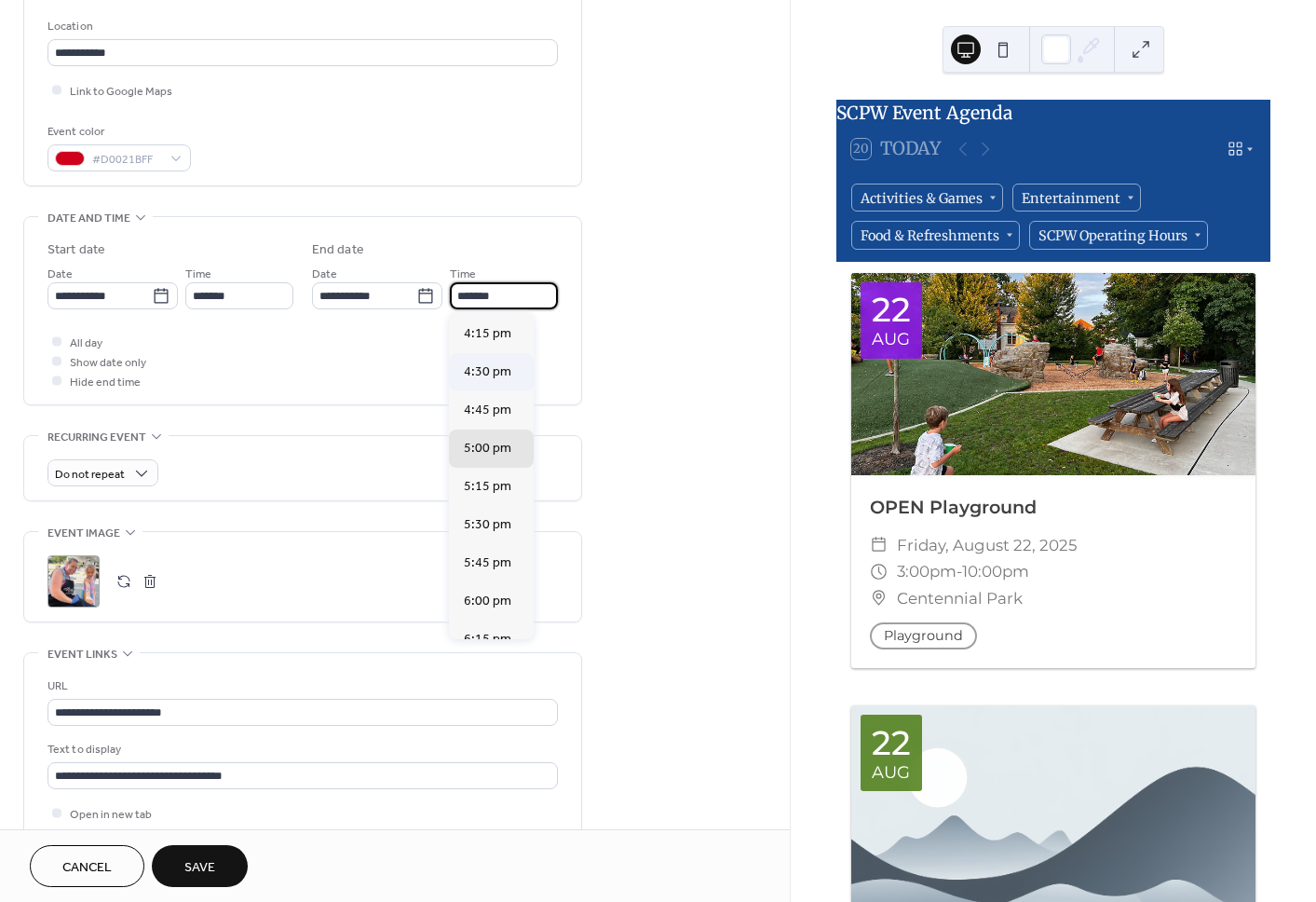 scroll, scrollTop: 460, scrollLeft: 0, axis: vertical 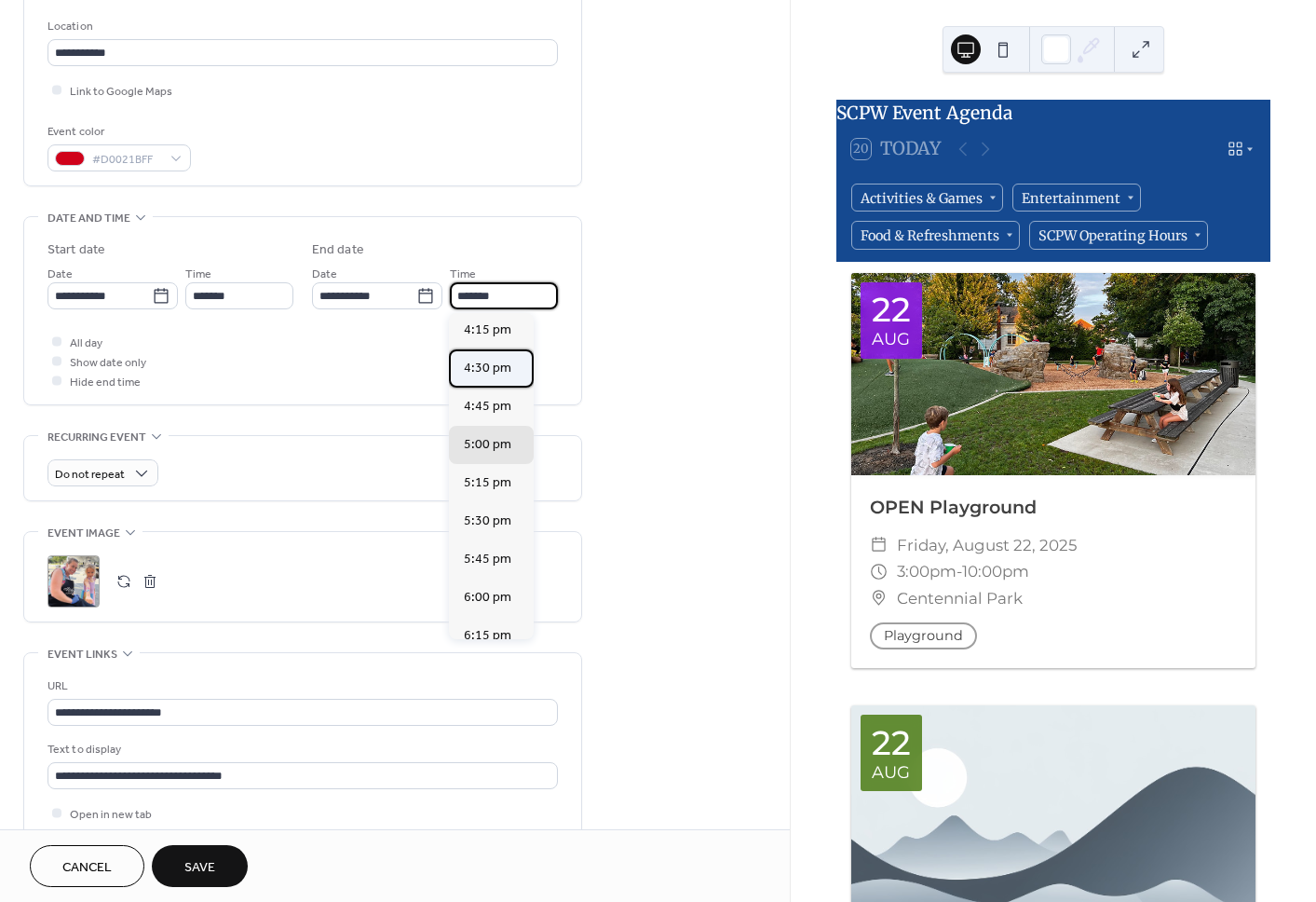 click on "4:30 pm" at bounding box center [487, 368] 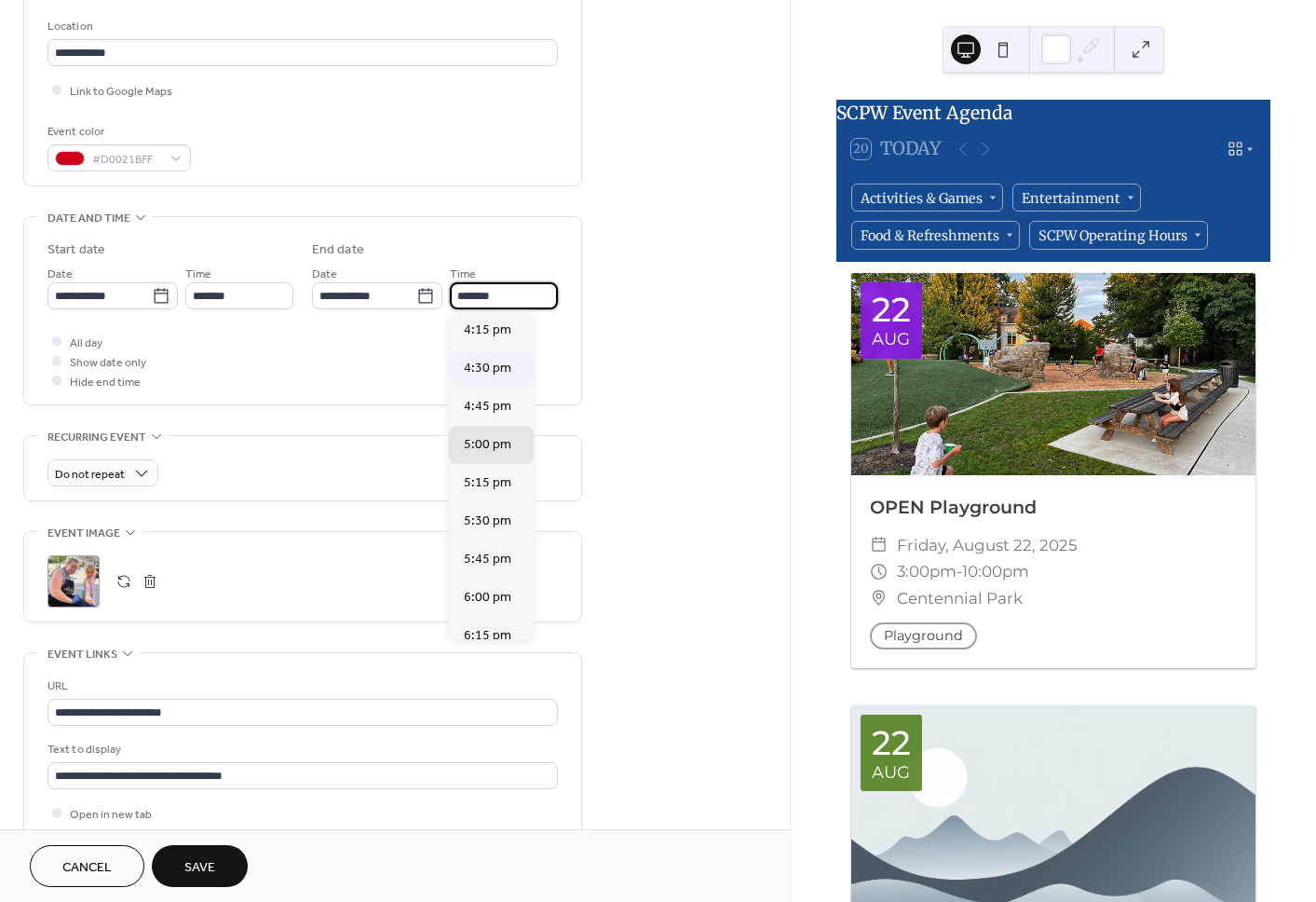 type on "*******" 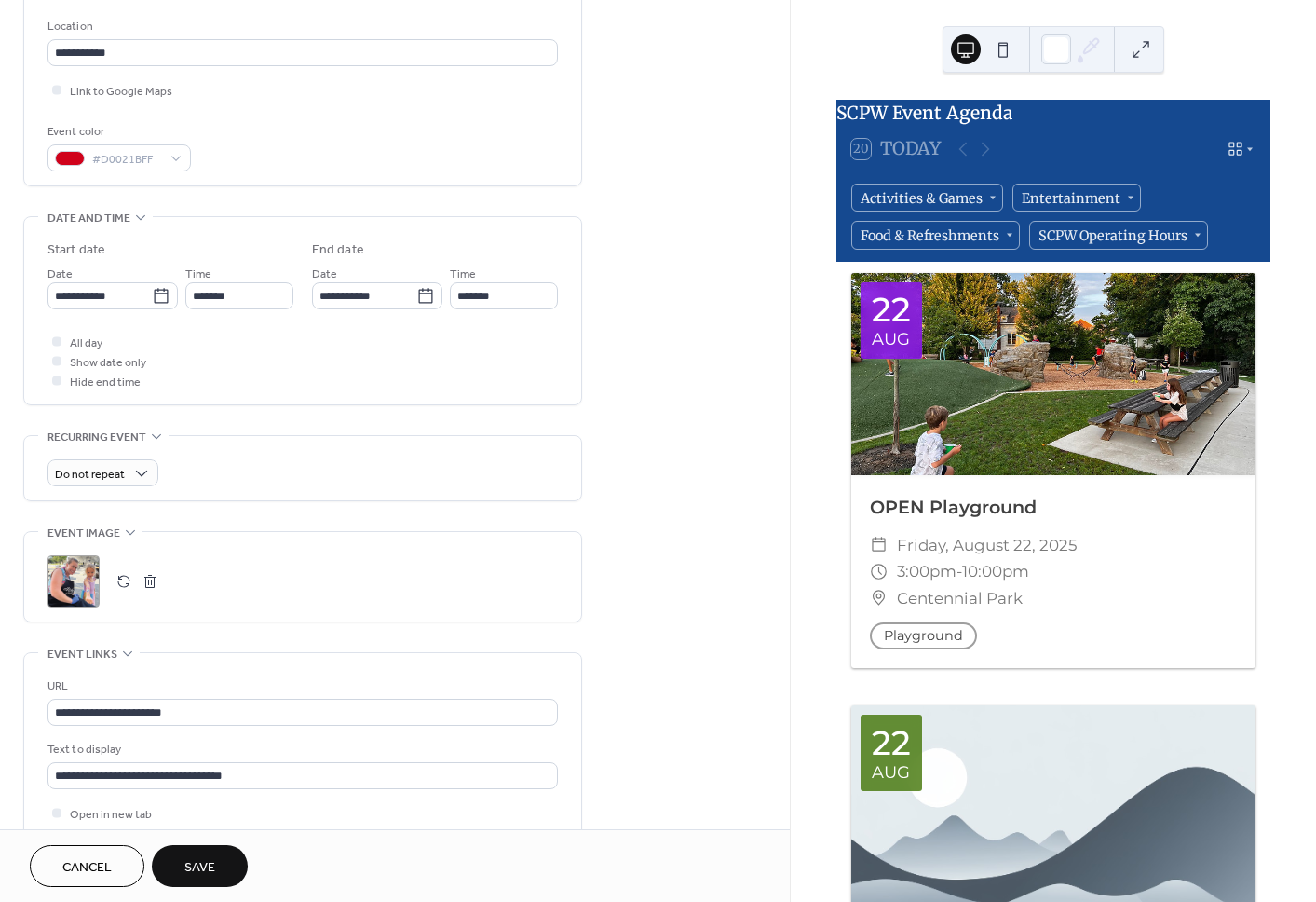 click on "All day Show date only Hide end time" at bounding box center (303, 361) 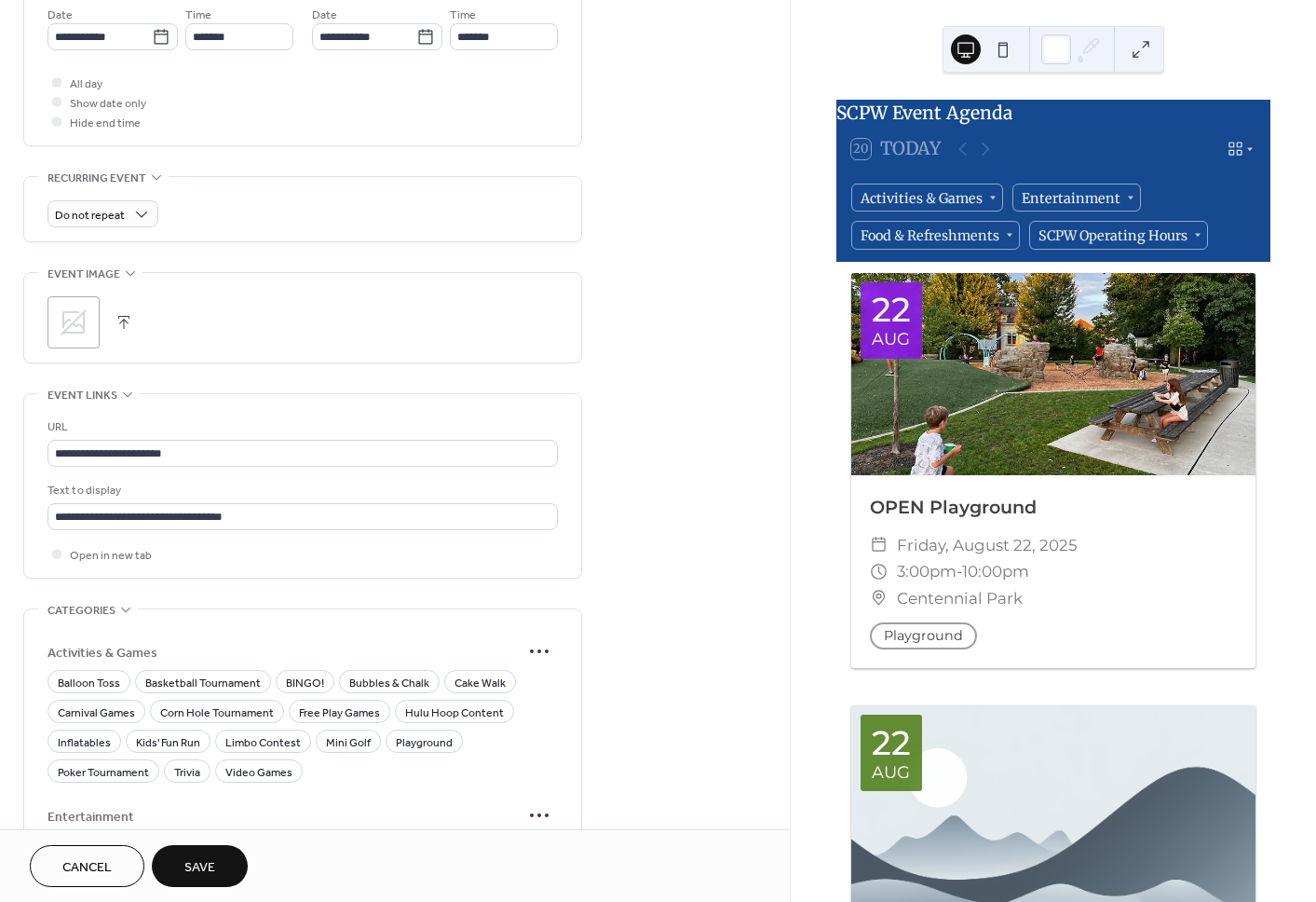 scroll, scrollTop: 690, scrollLeft: 0, axis: vertical 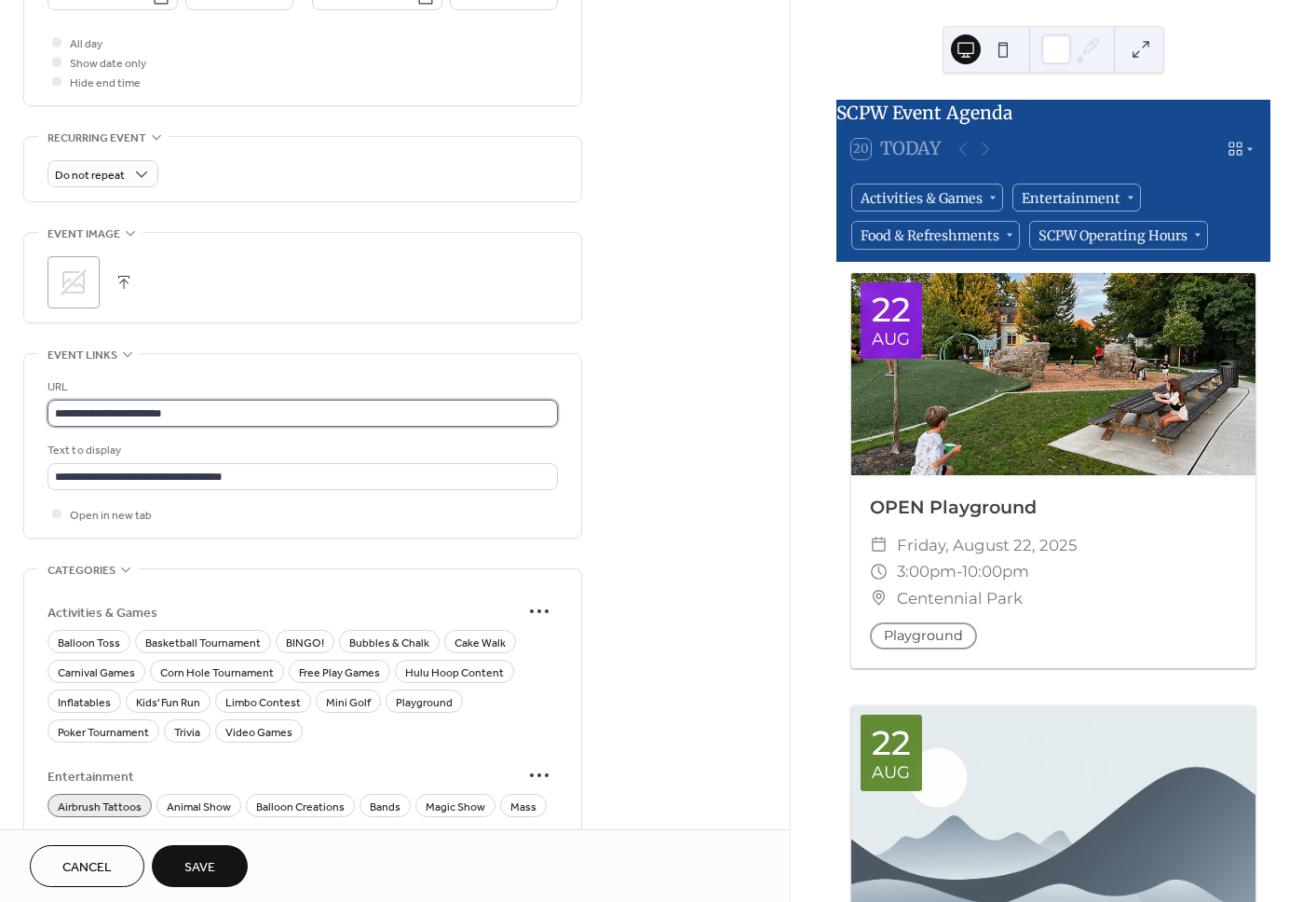 click on "**********" at bounding box center (303, 413) 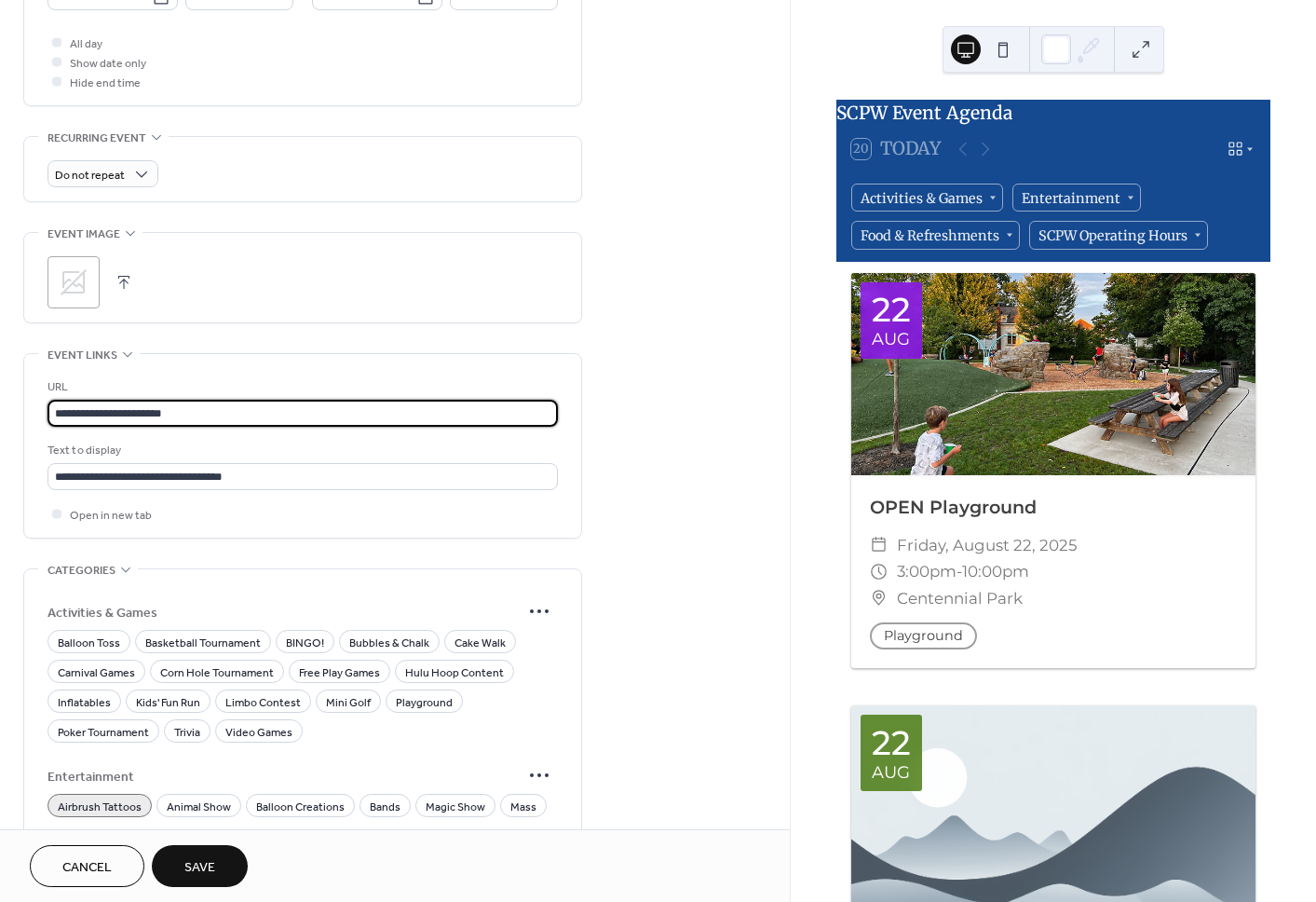 type on "**********" 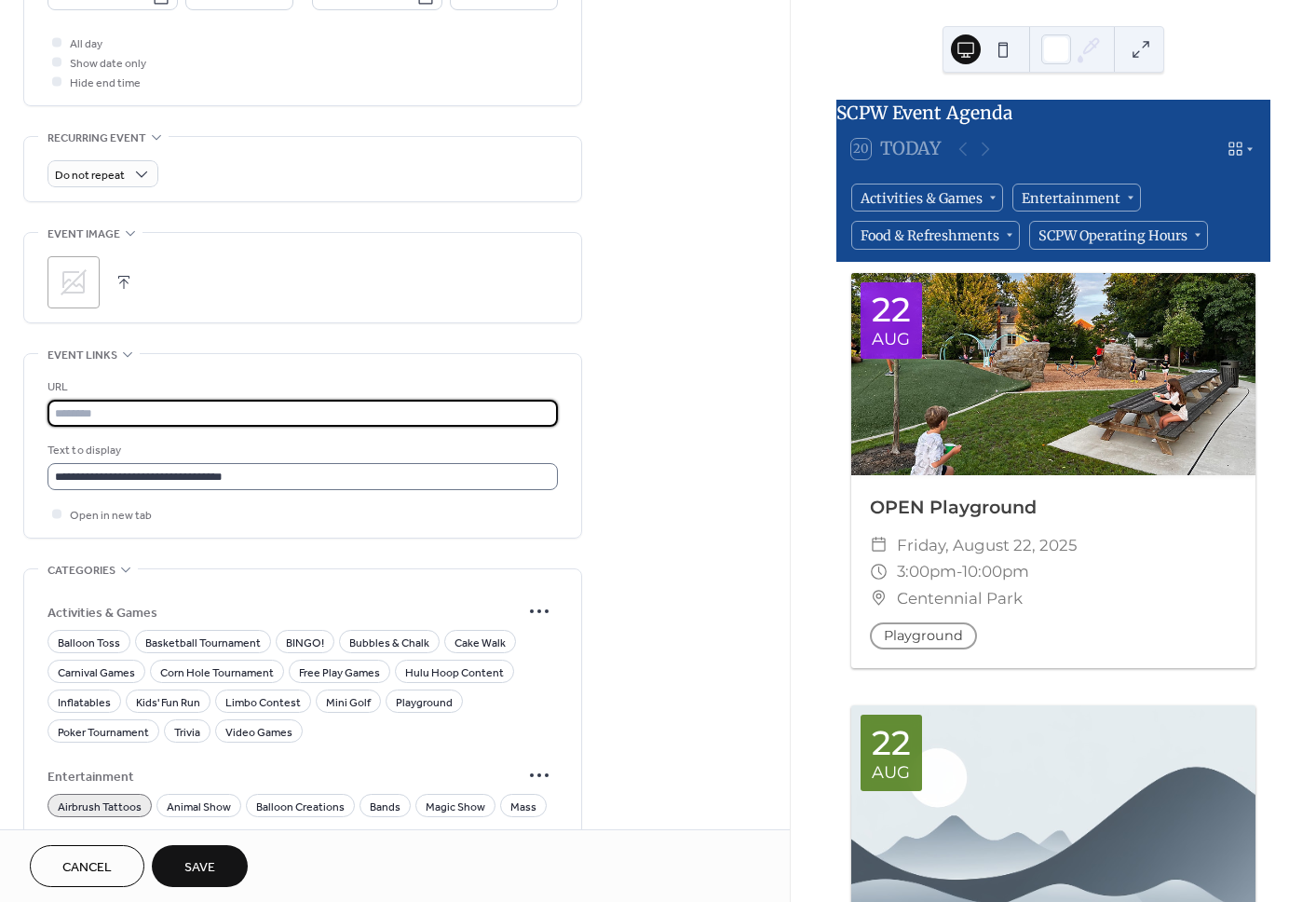type 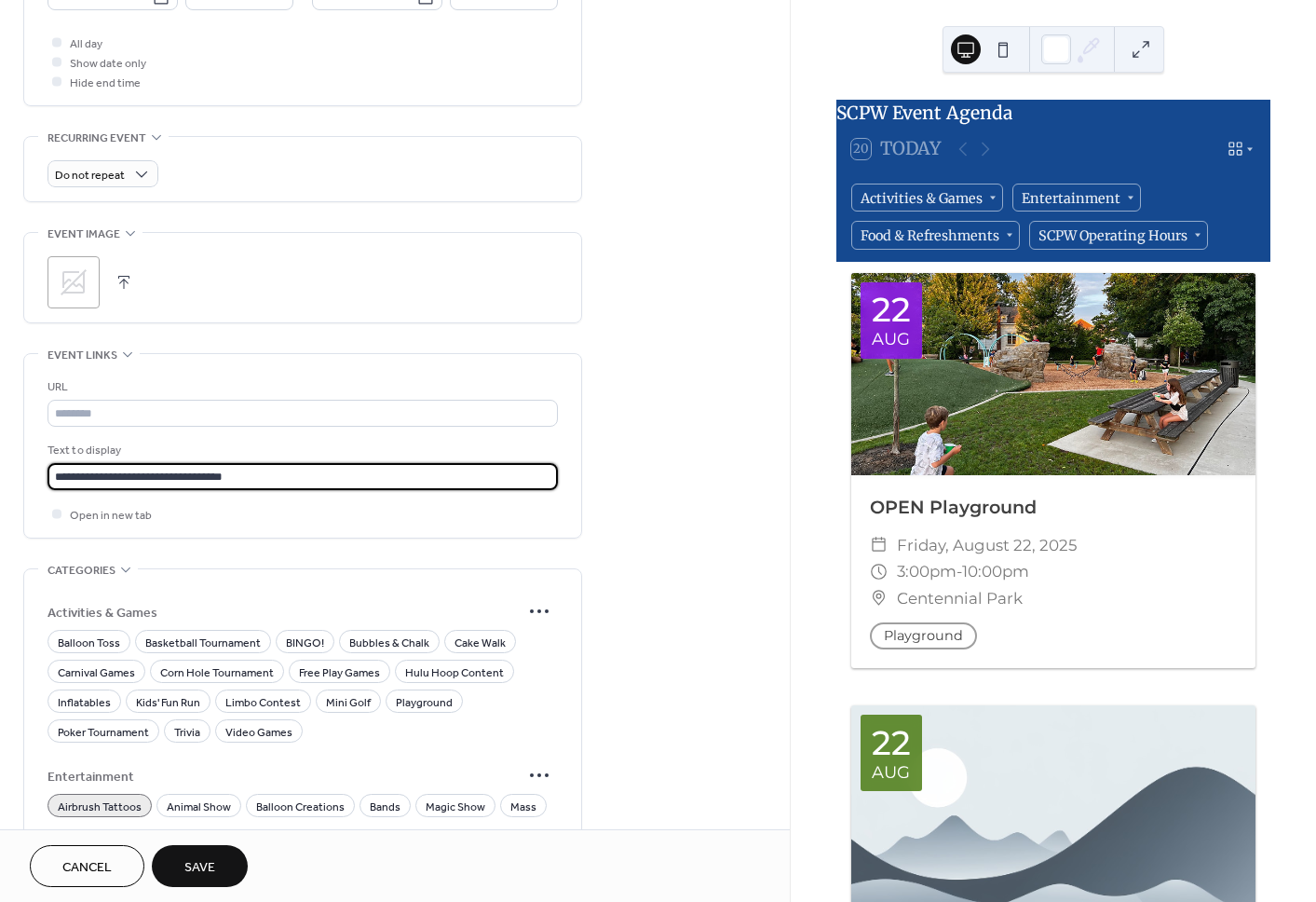 scroll, scrollTop: 0, scrollLeft: 0, axis: both 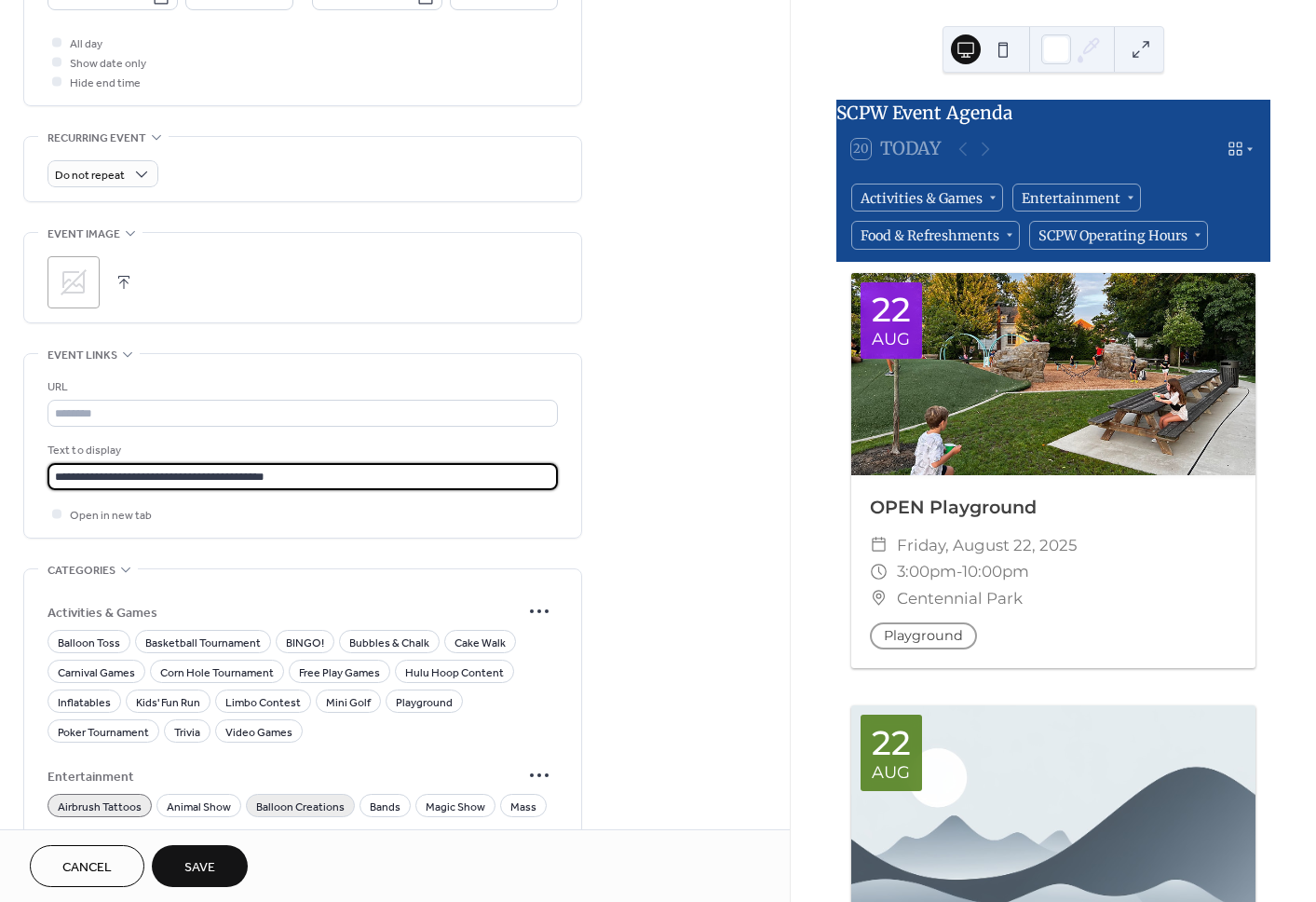 type on "**********" 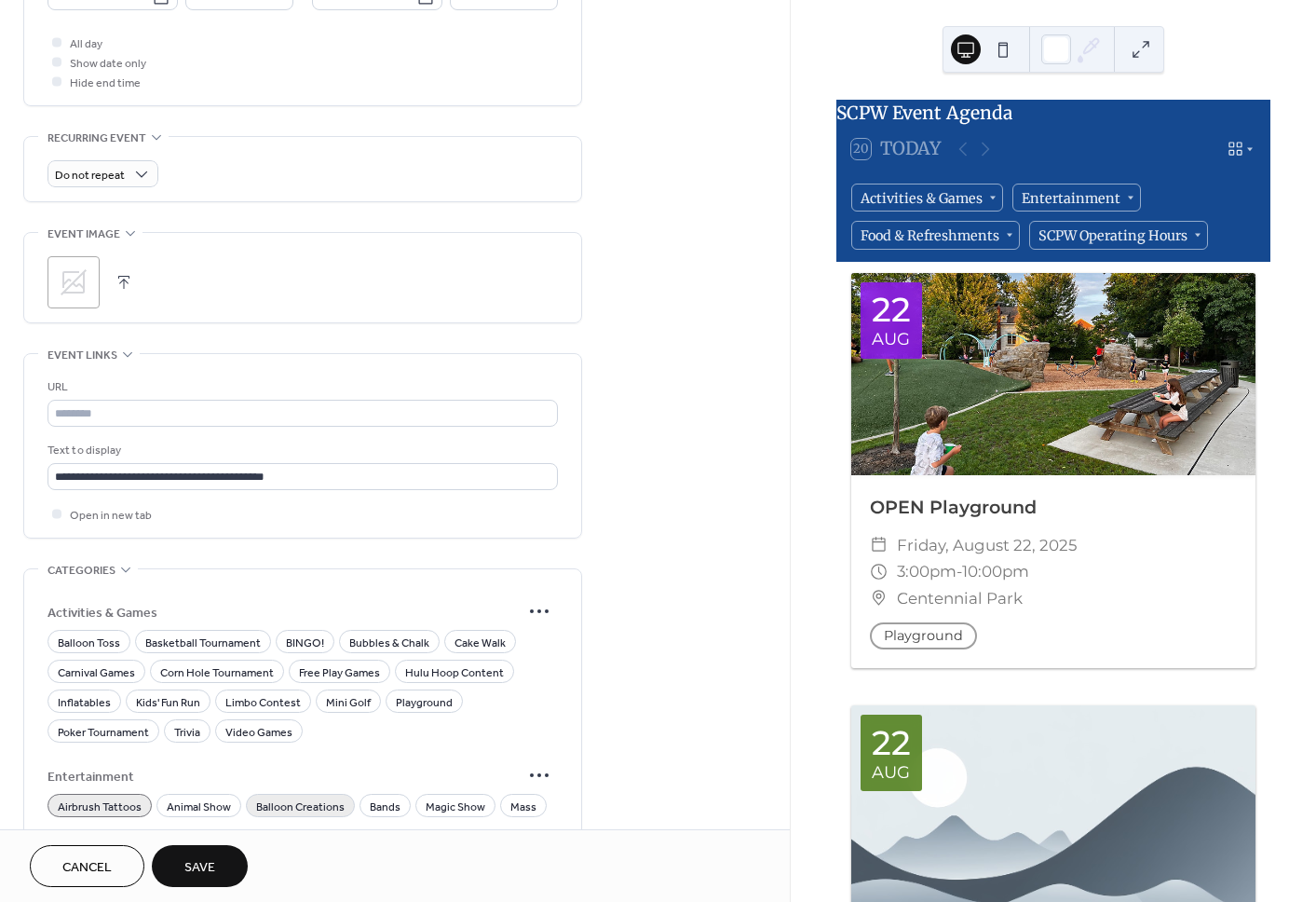 drag, startPoint x: 283, startPoint y: 809, endPoint x: 266, endPoint y: 808, distance: 17.029386 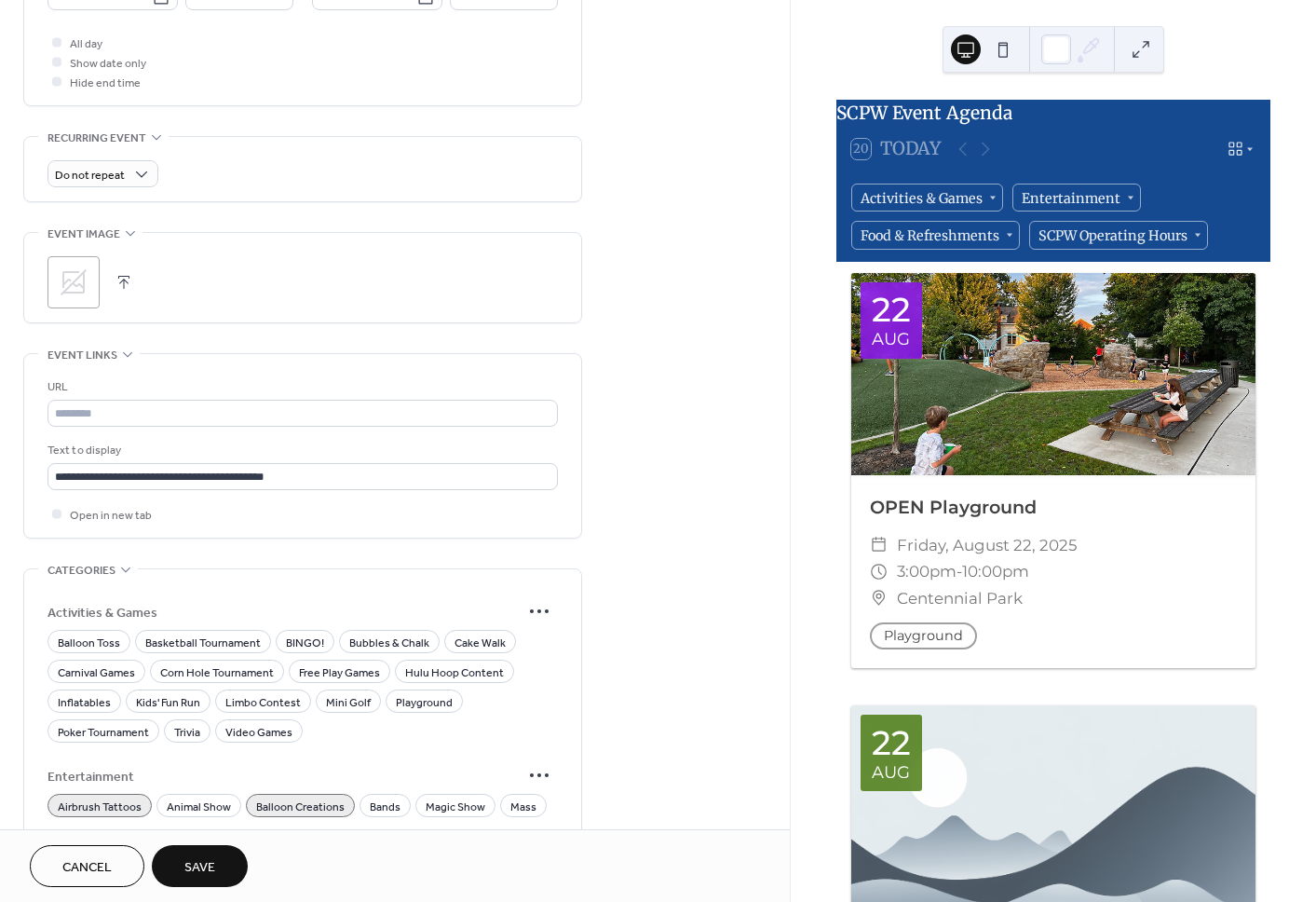 click on "Airbrush Tattoos" at bounding box center [100, 807] 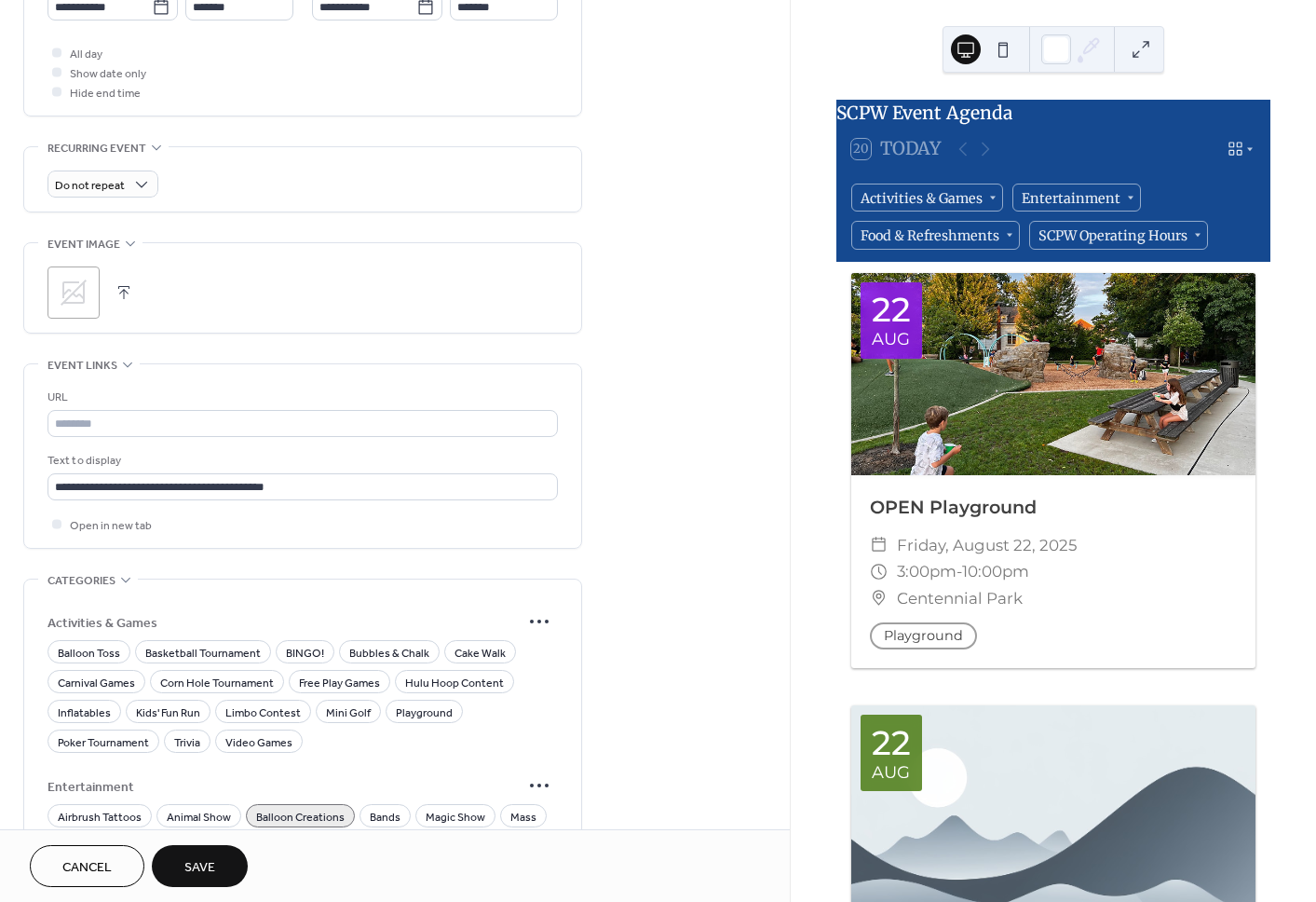 scroll, scrollTop: 677, scrollLeft: 0, axis: vertical 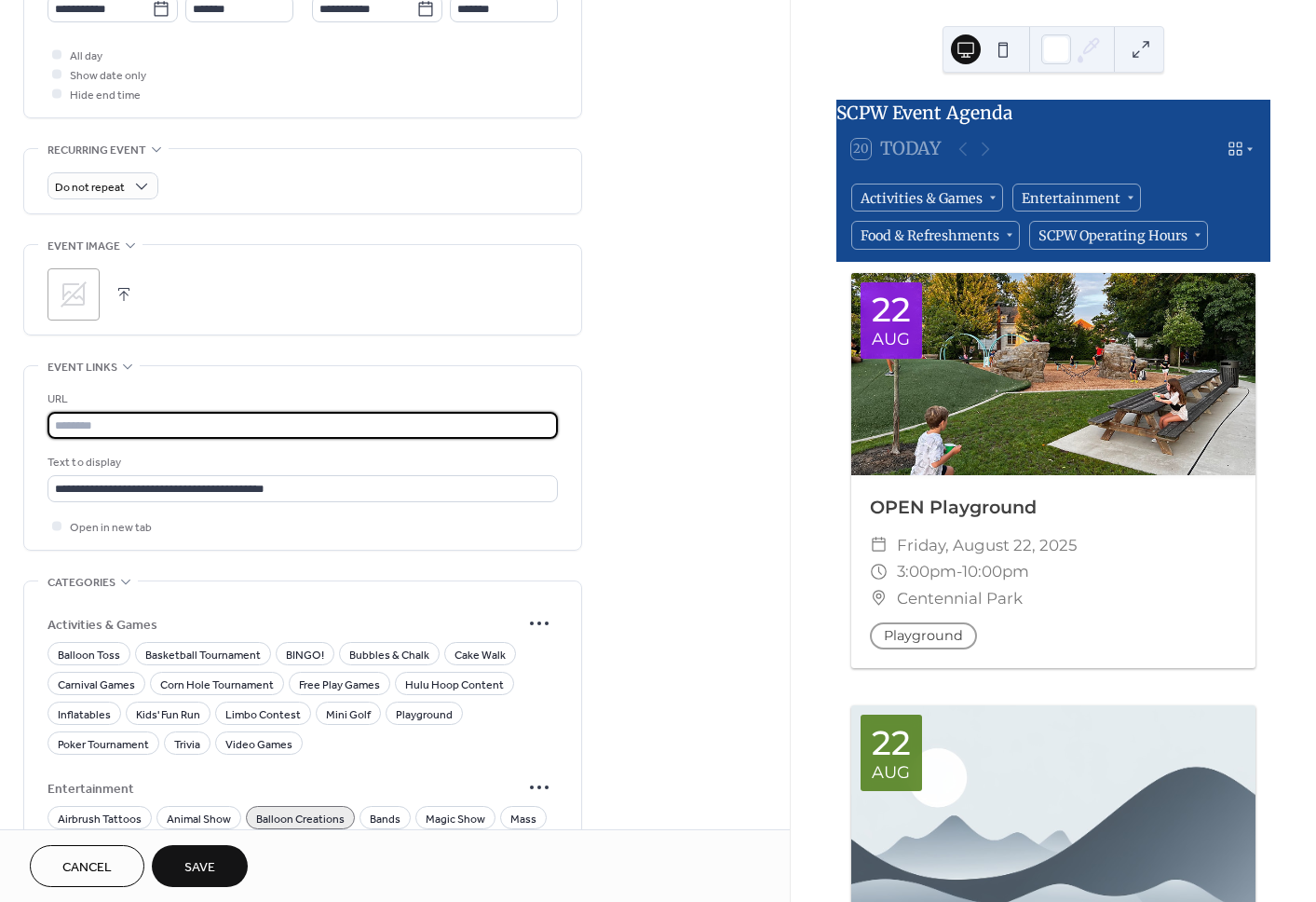 click at bounding box center (303, 425) 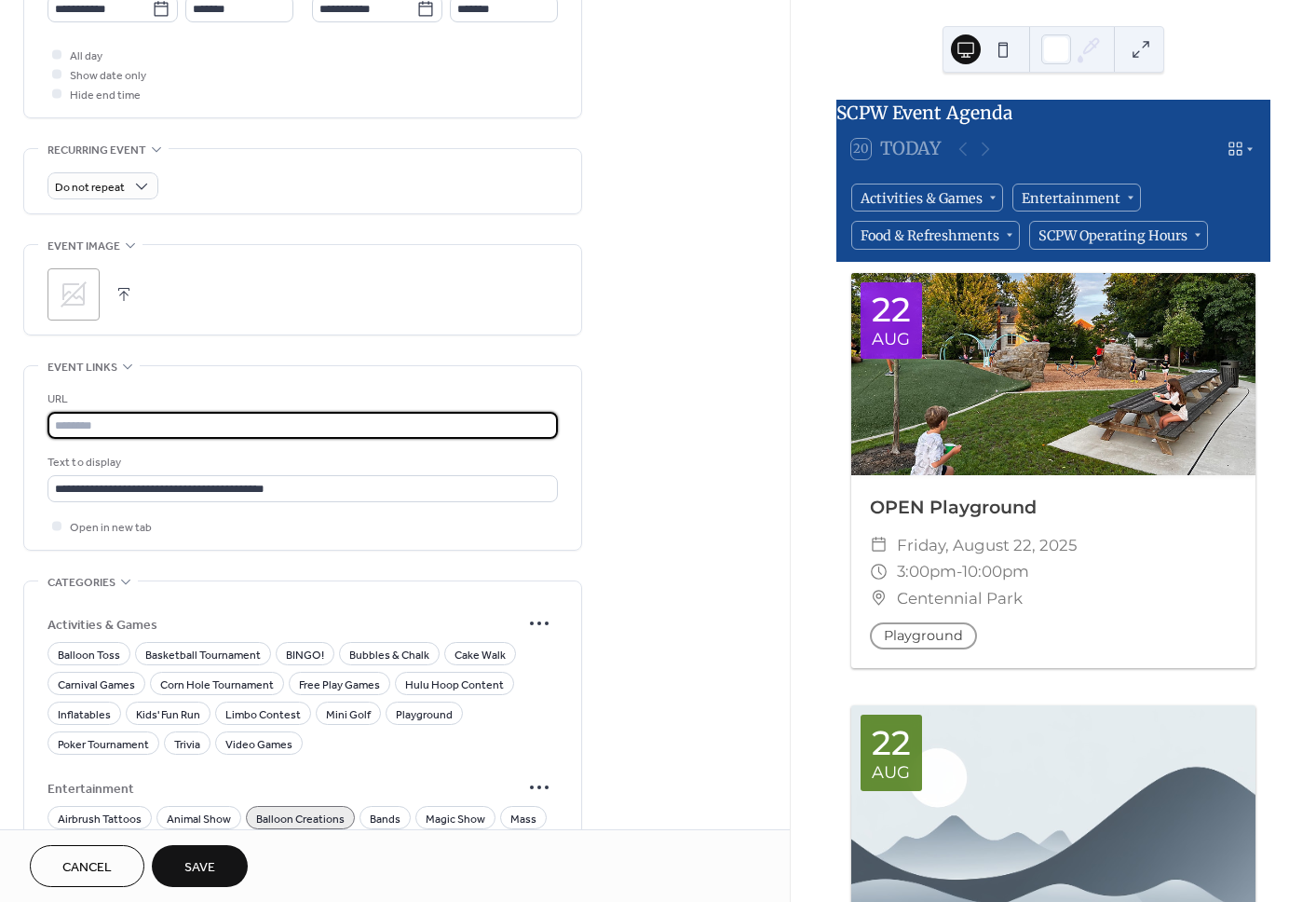 paste on "**********" 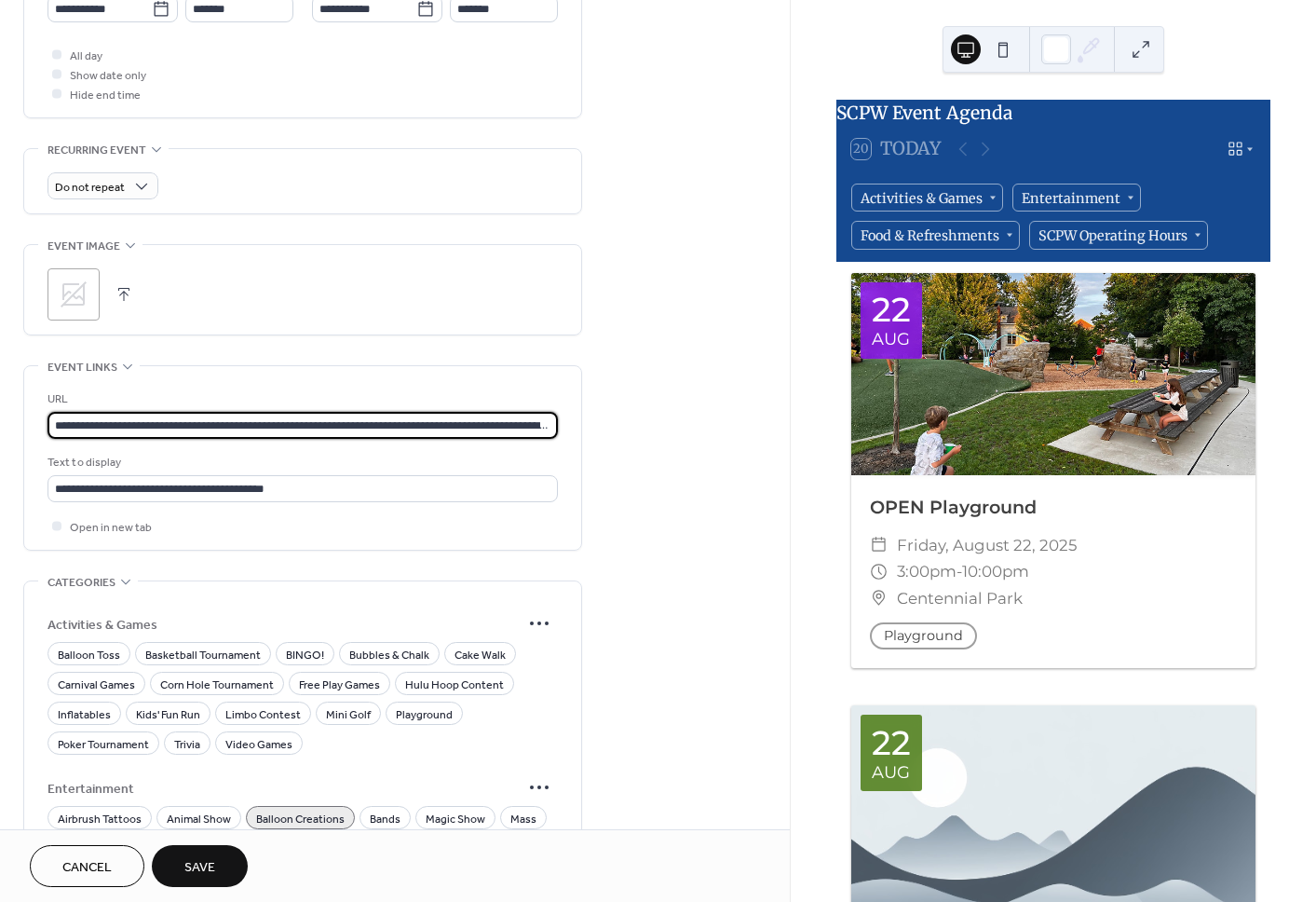 scroll, scrollTop: 0, scrollLeft: 822, axis: horizontal 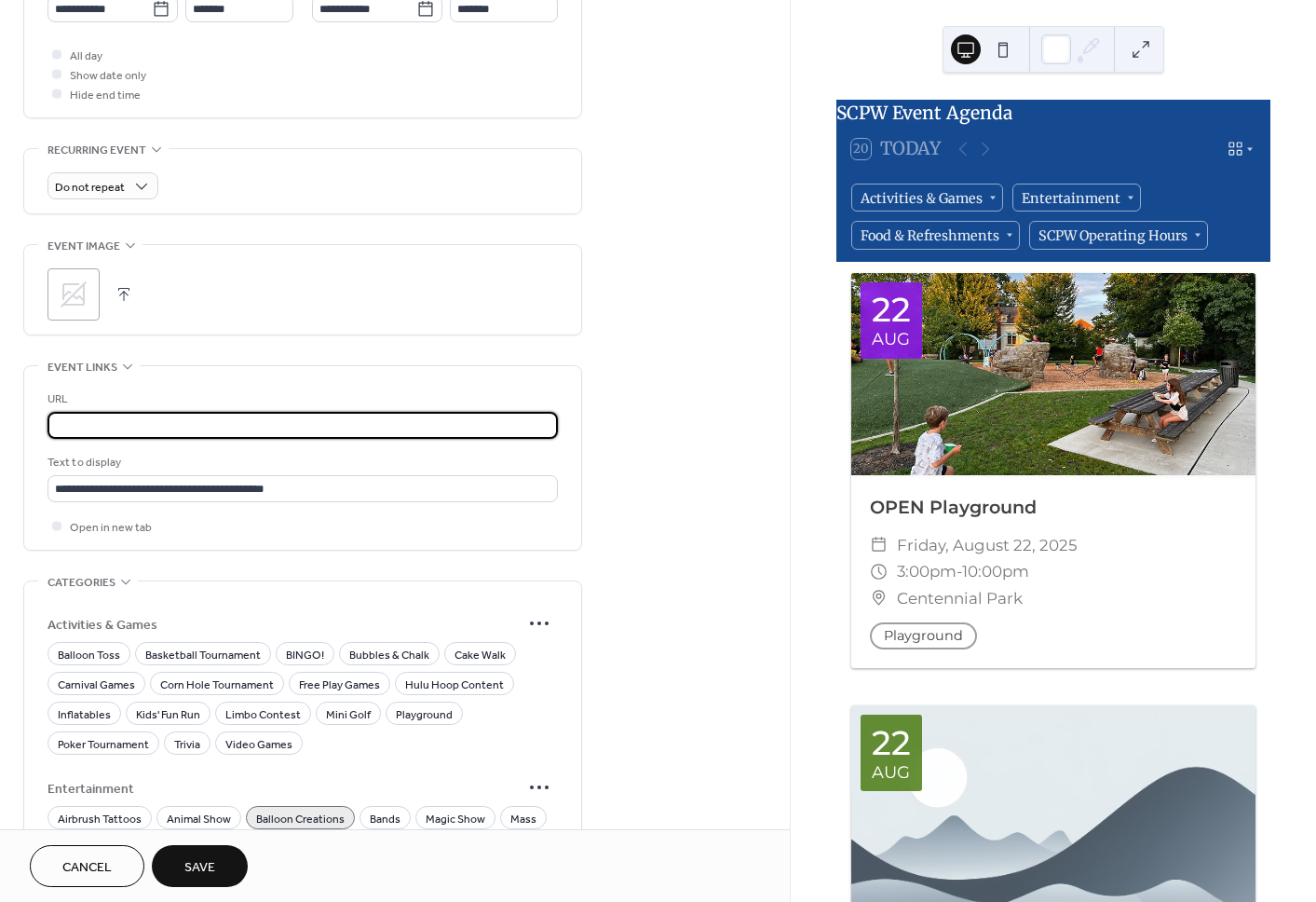 type on "**********" 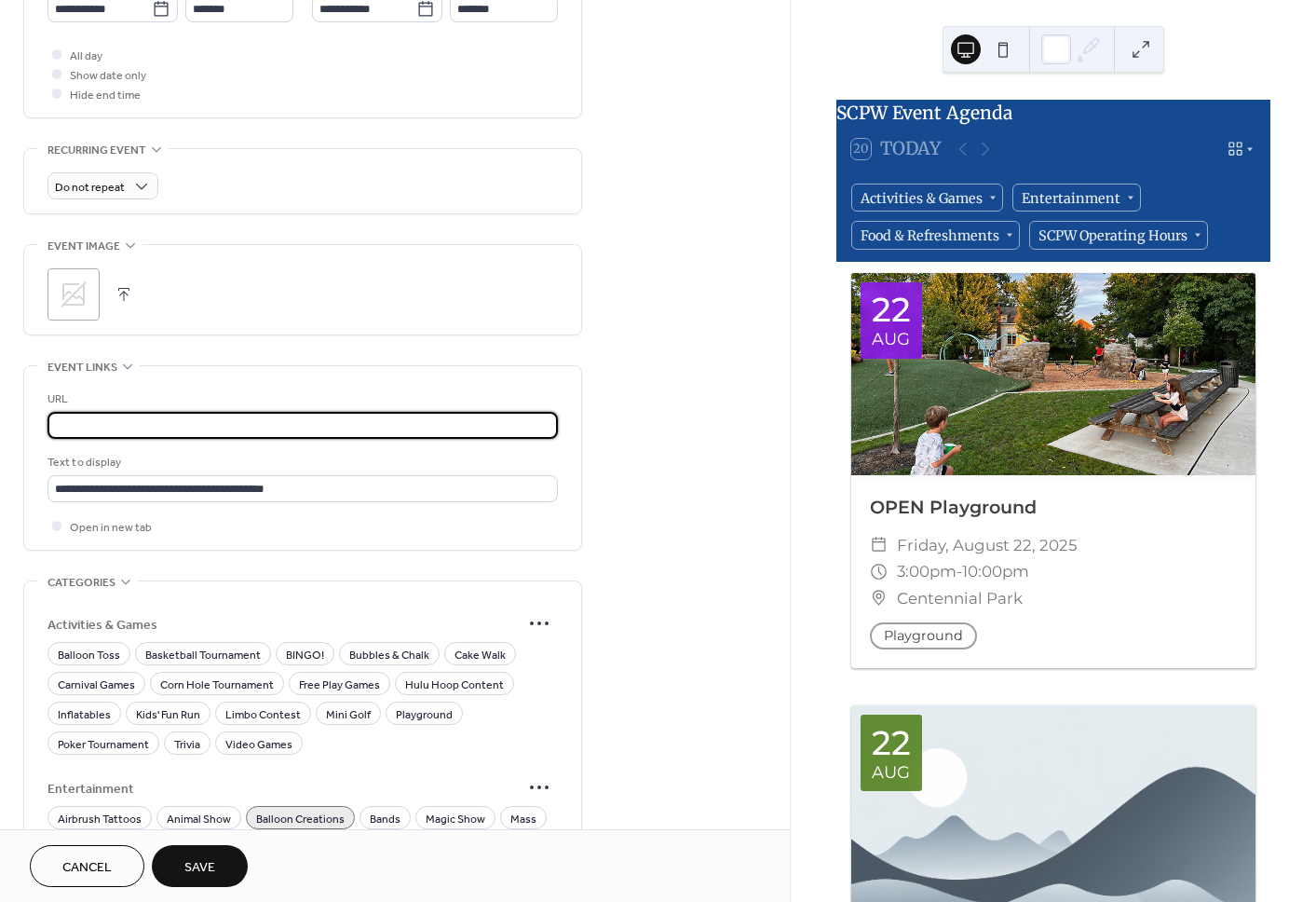 scroll, scrollTop: 0, scrollLeft: 0, axis: both 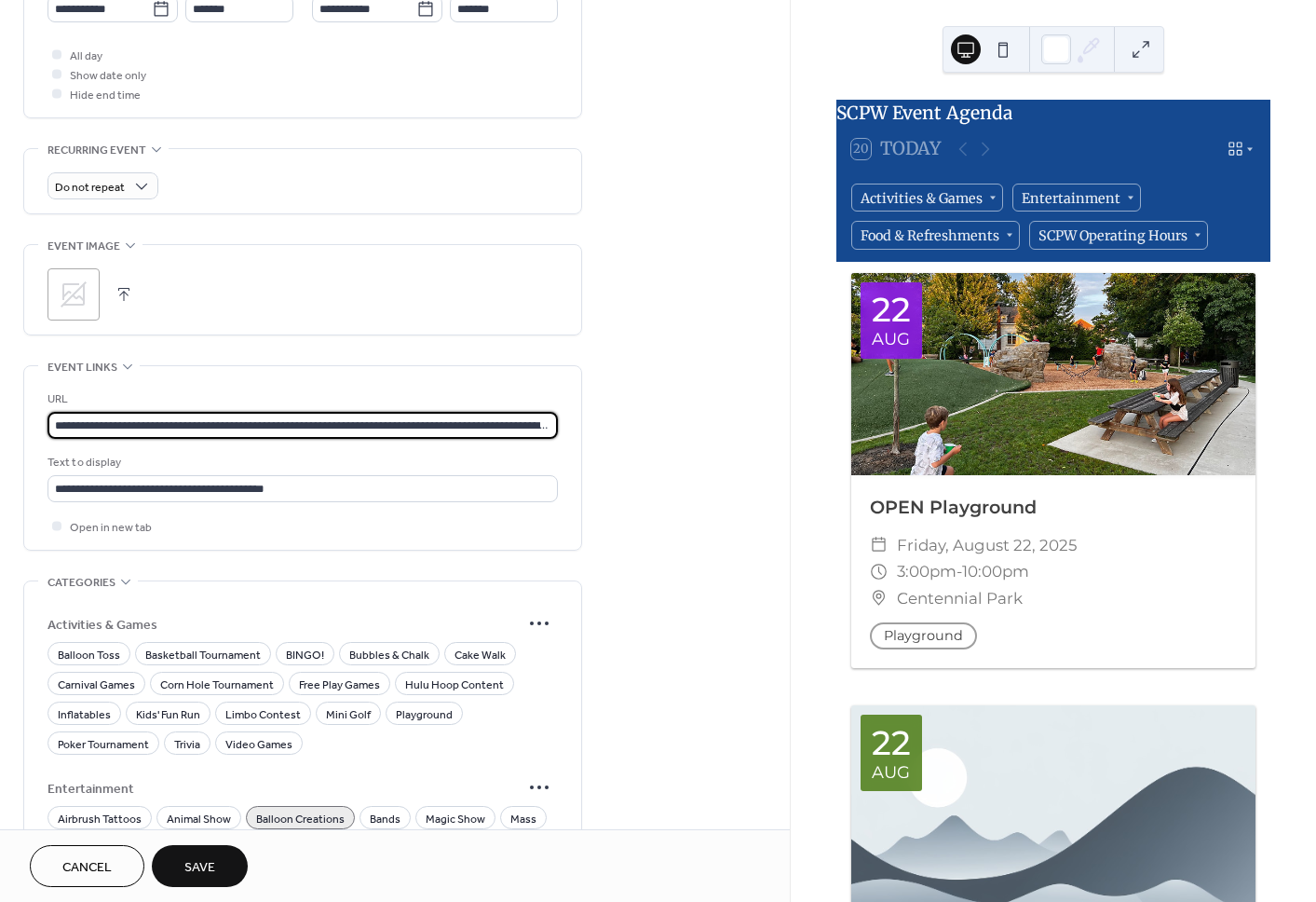 click on "**********" at bounding box center [395, 313] 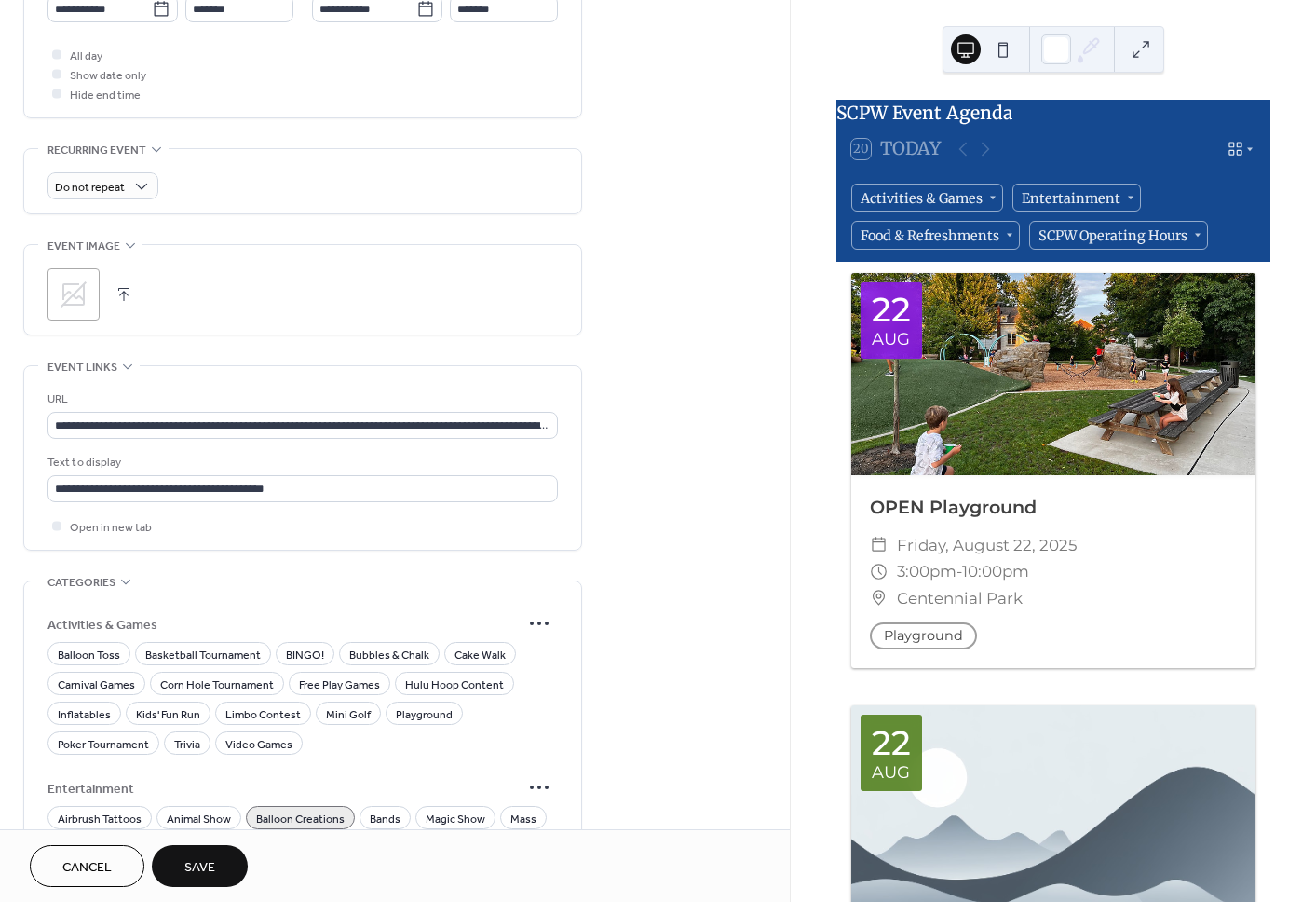 click on "Save" at bounding box center [199, 866] 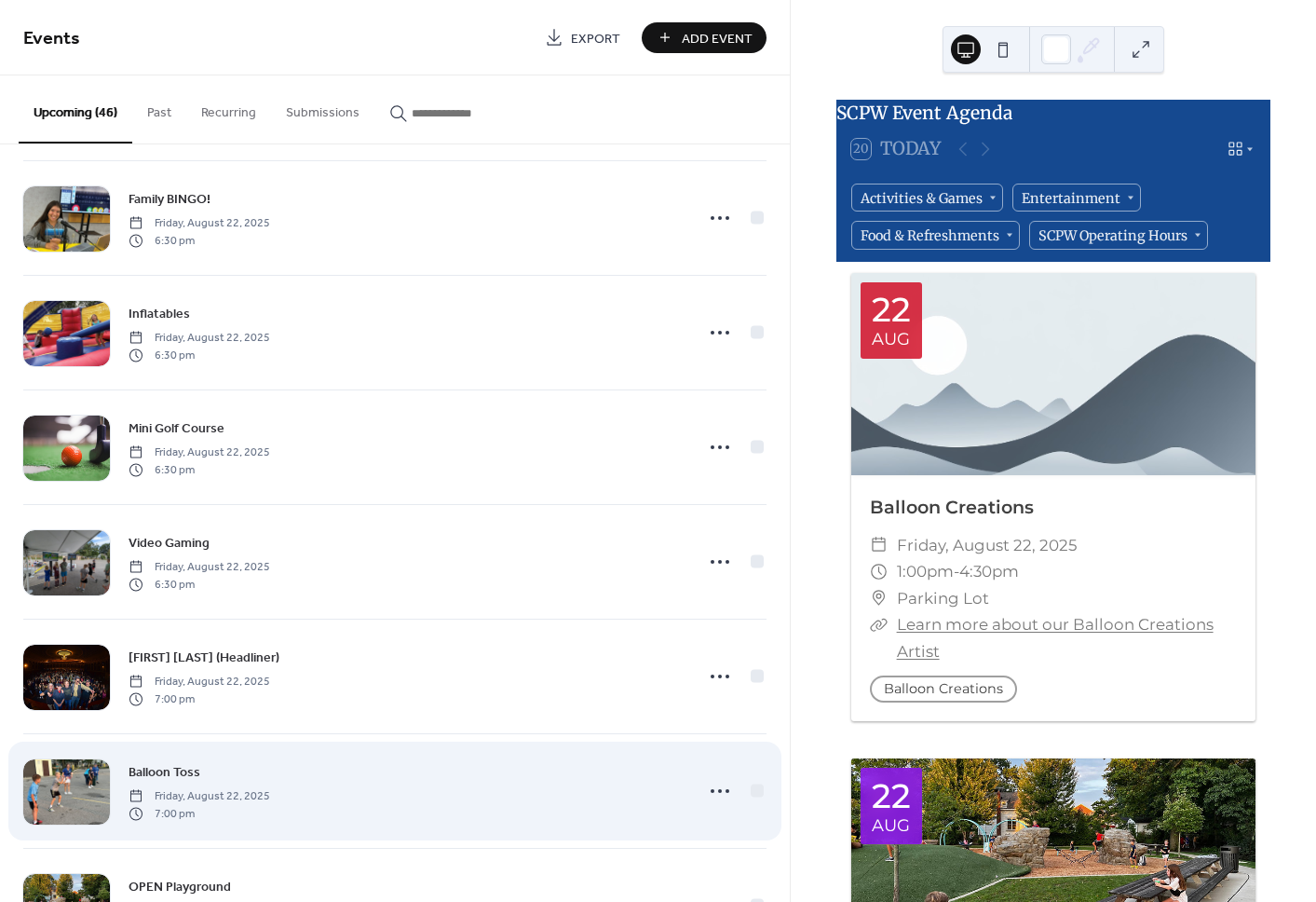 scroll, scrollTop: 0, scrollLeft: 0, axis: both 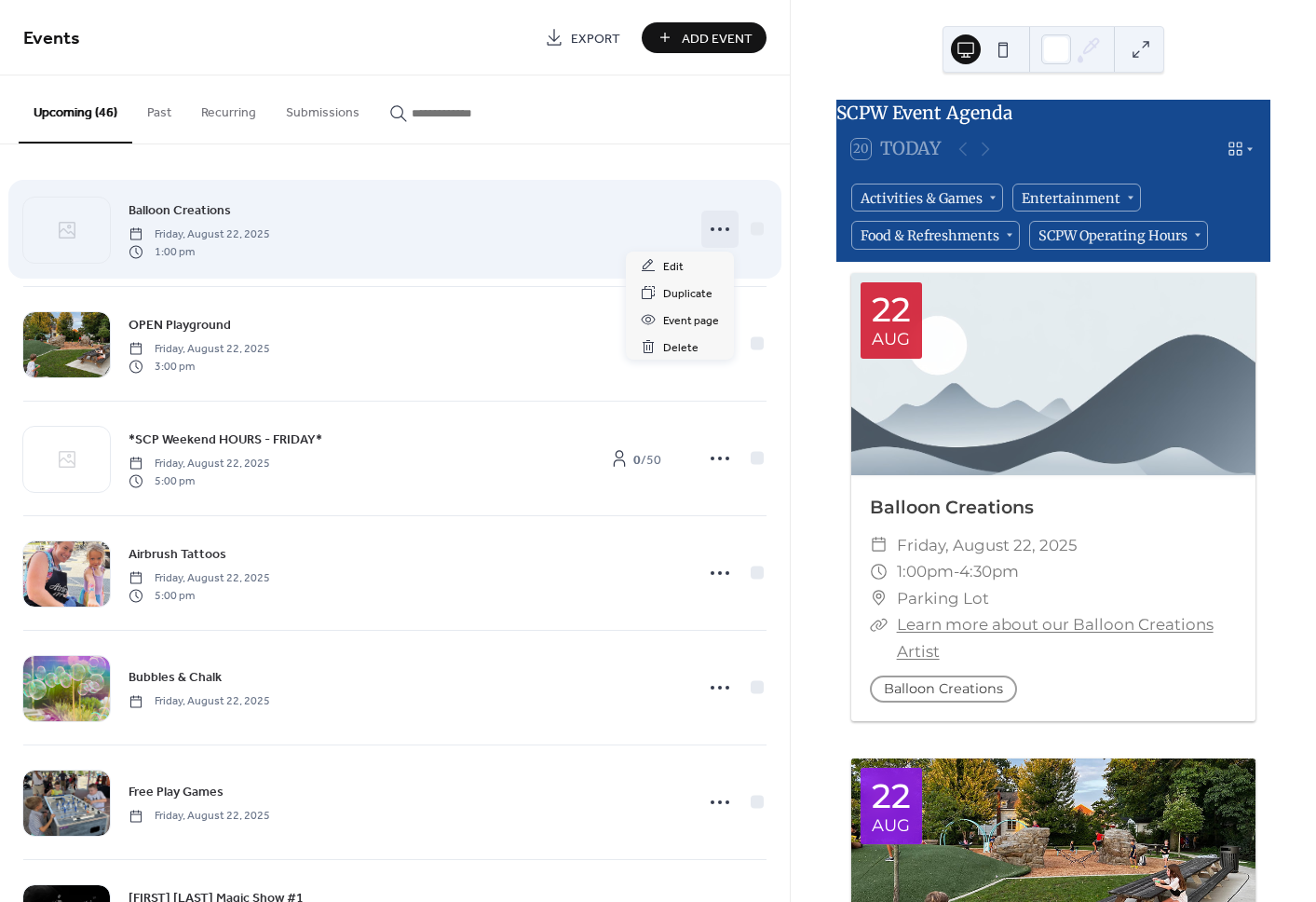 click at bounding box center [720, 229] 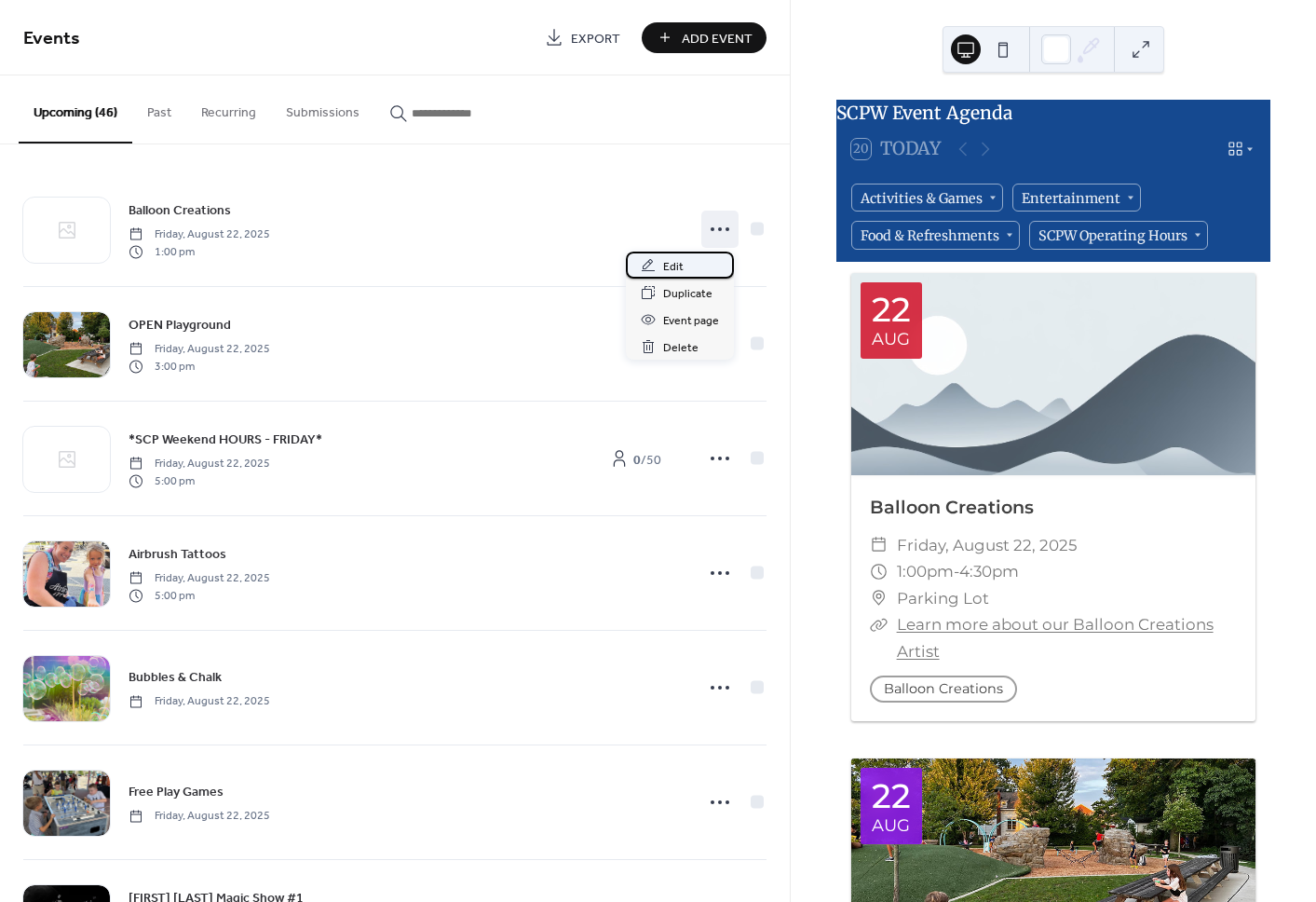 click on "Edit" at bounding box center [673, 266] 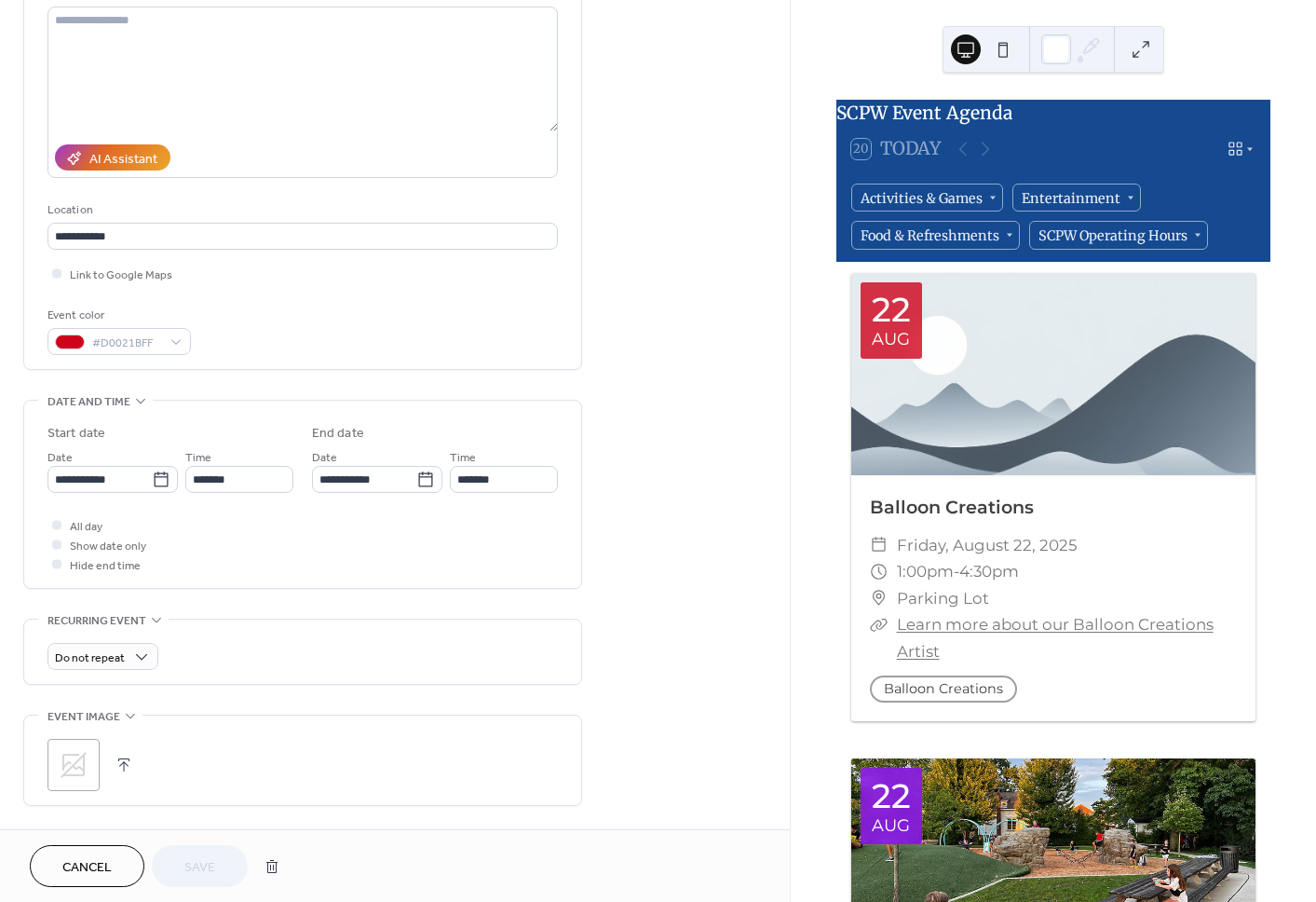 scroll, scrollTop: 228, scrollLeft: 0, axis: vertical 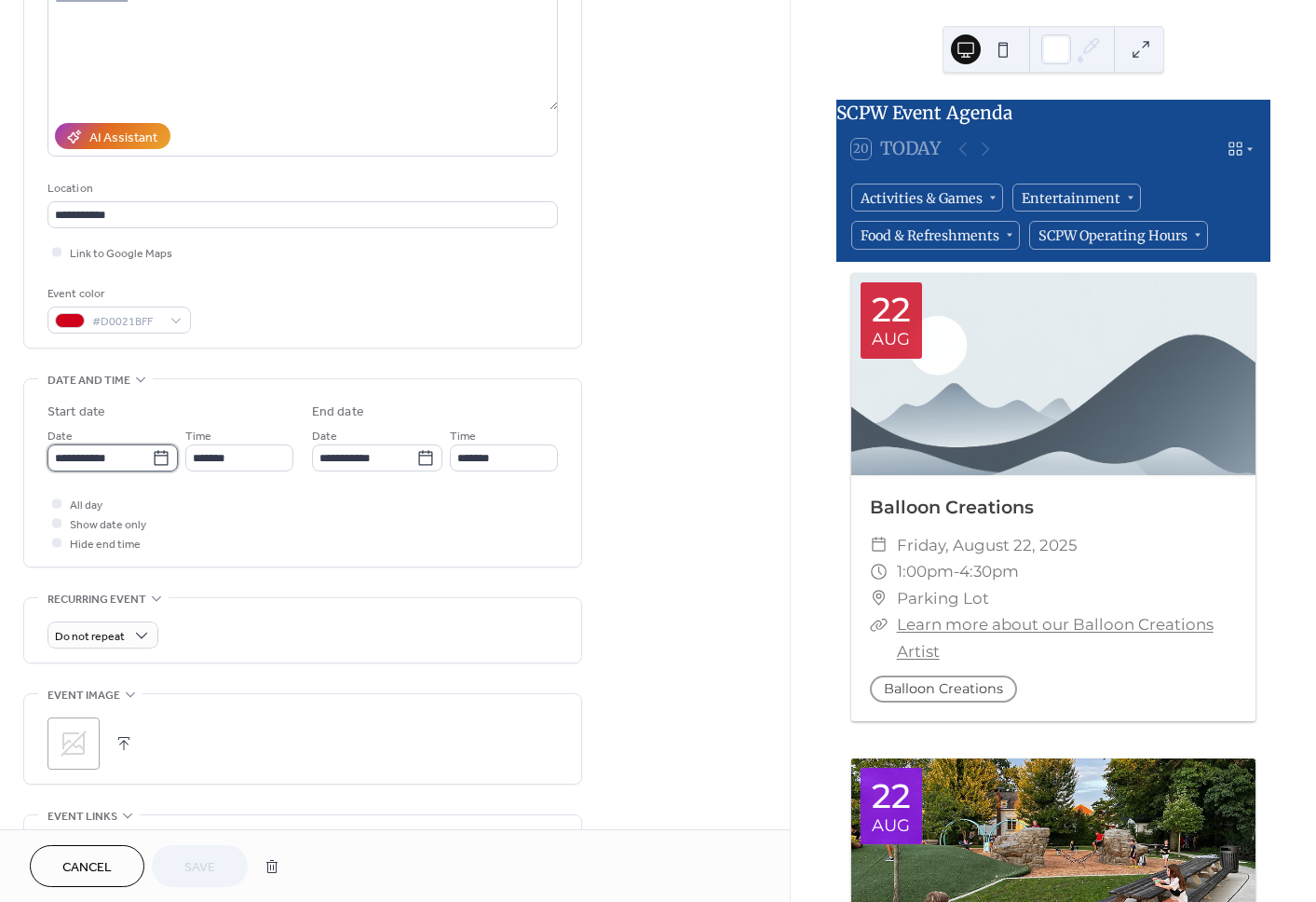 click on "**********" at bounding box center [100, 458] 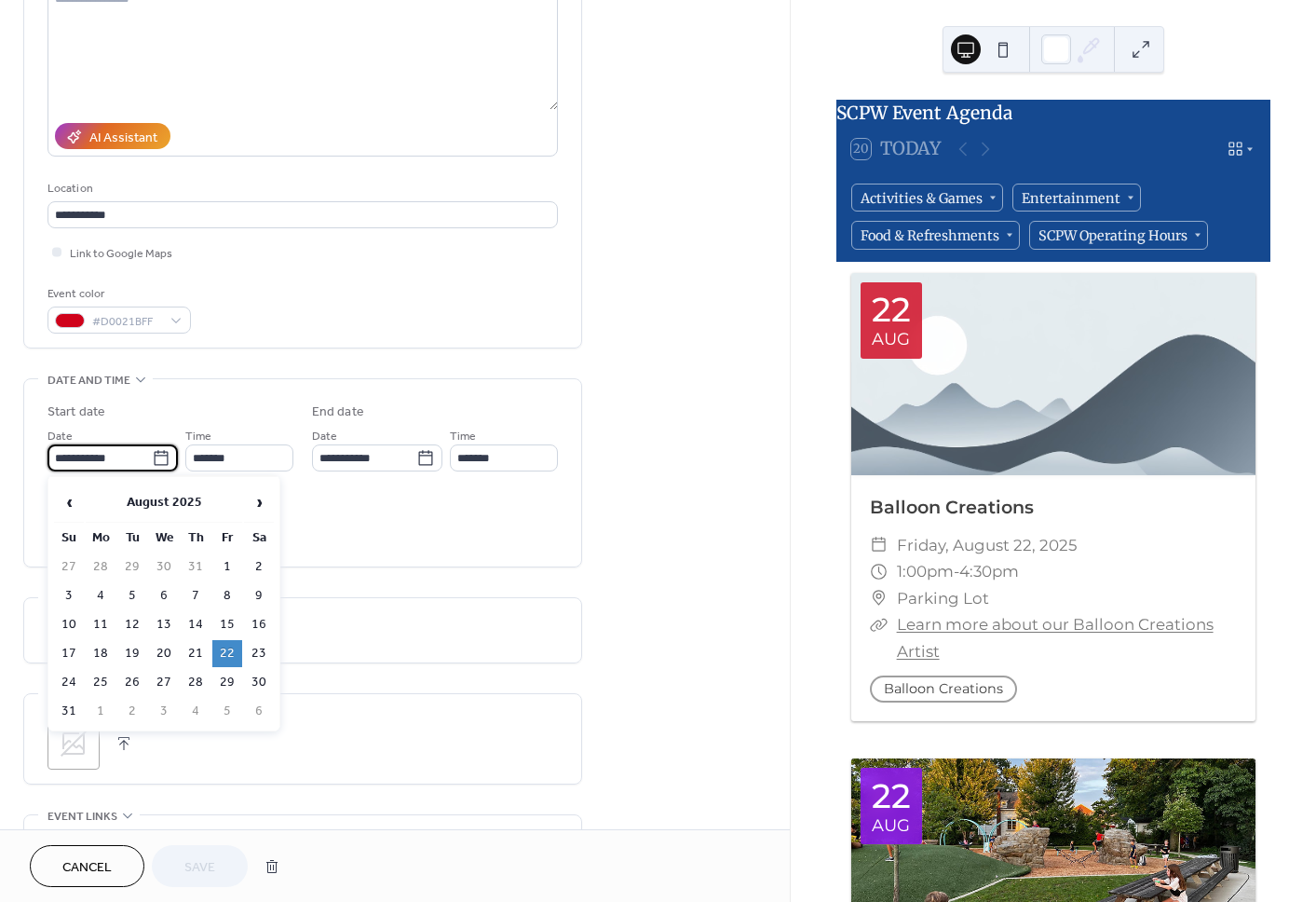 click on "23" at bounding box center [259, 653] 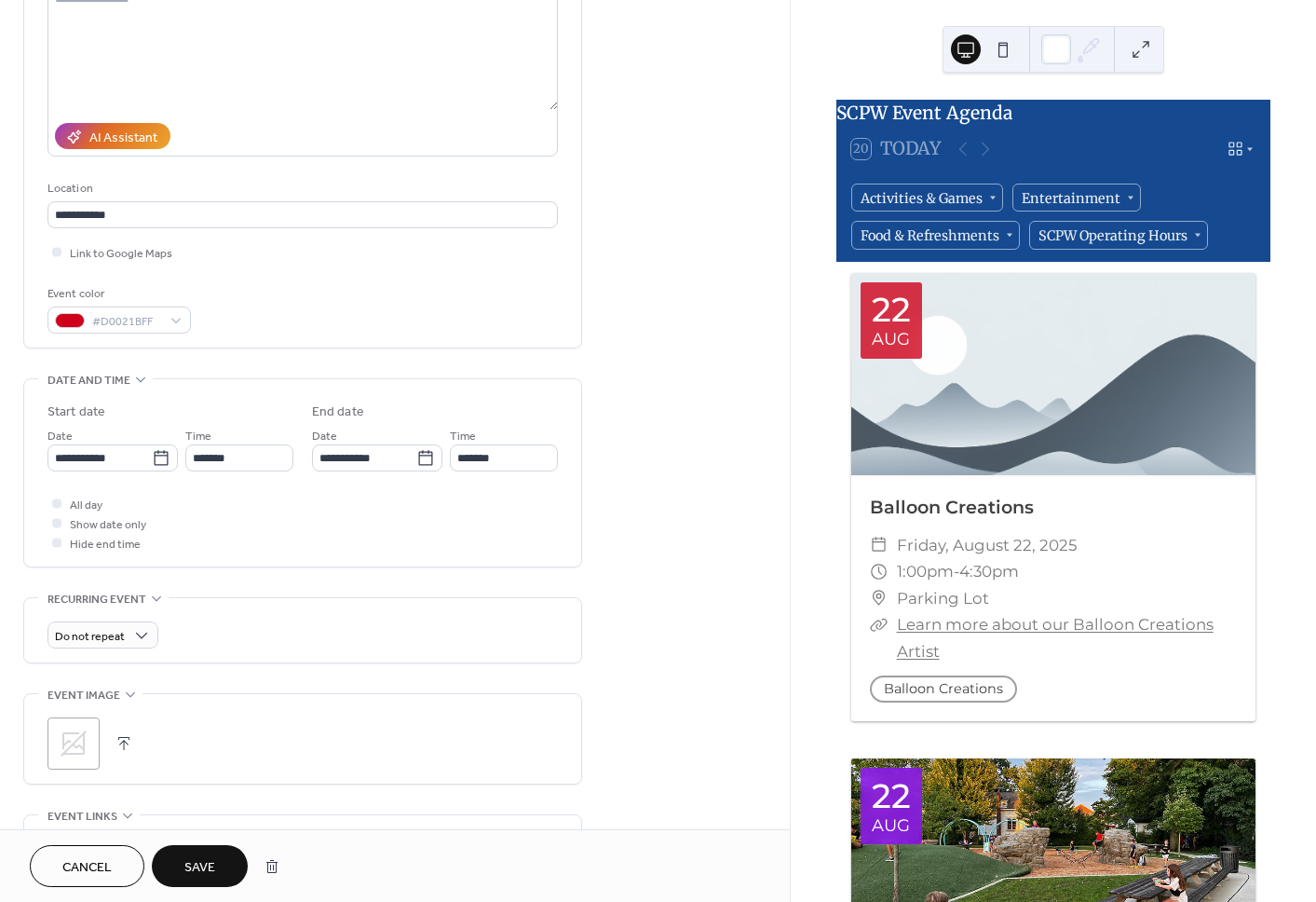 click on "**********" at bounding box center [395, 762] 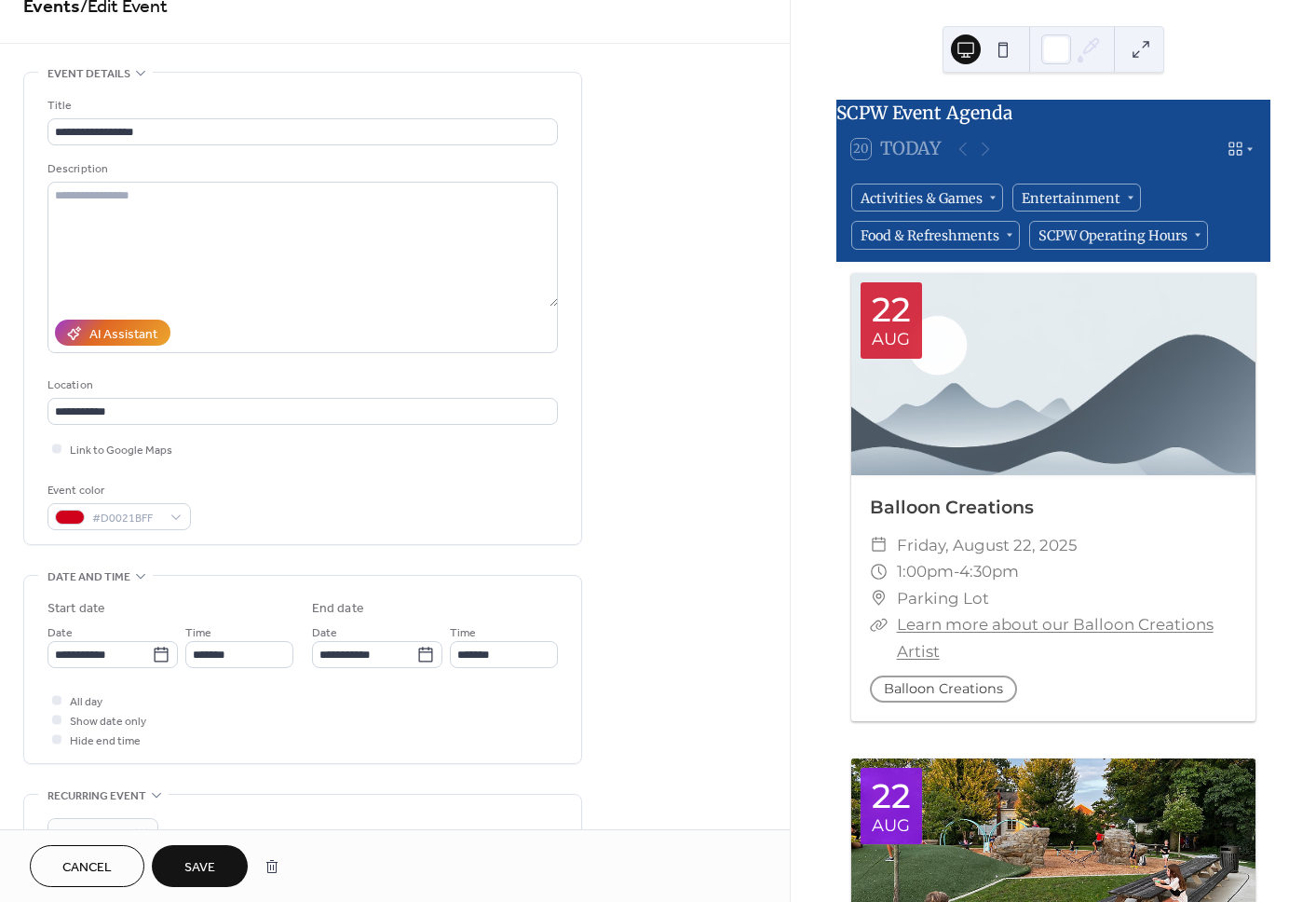 scroll, scrollTop: 0, scrollLeft: 0, axis: both 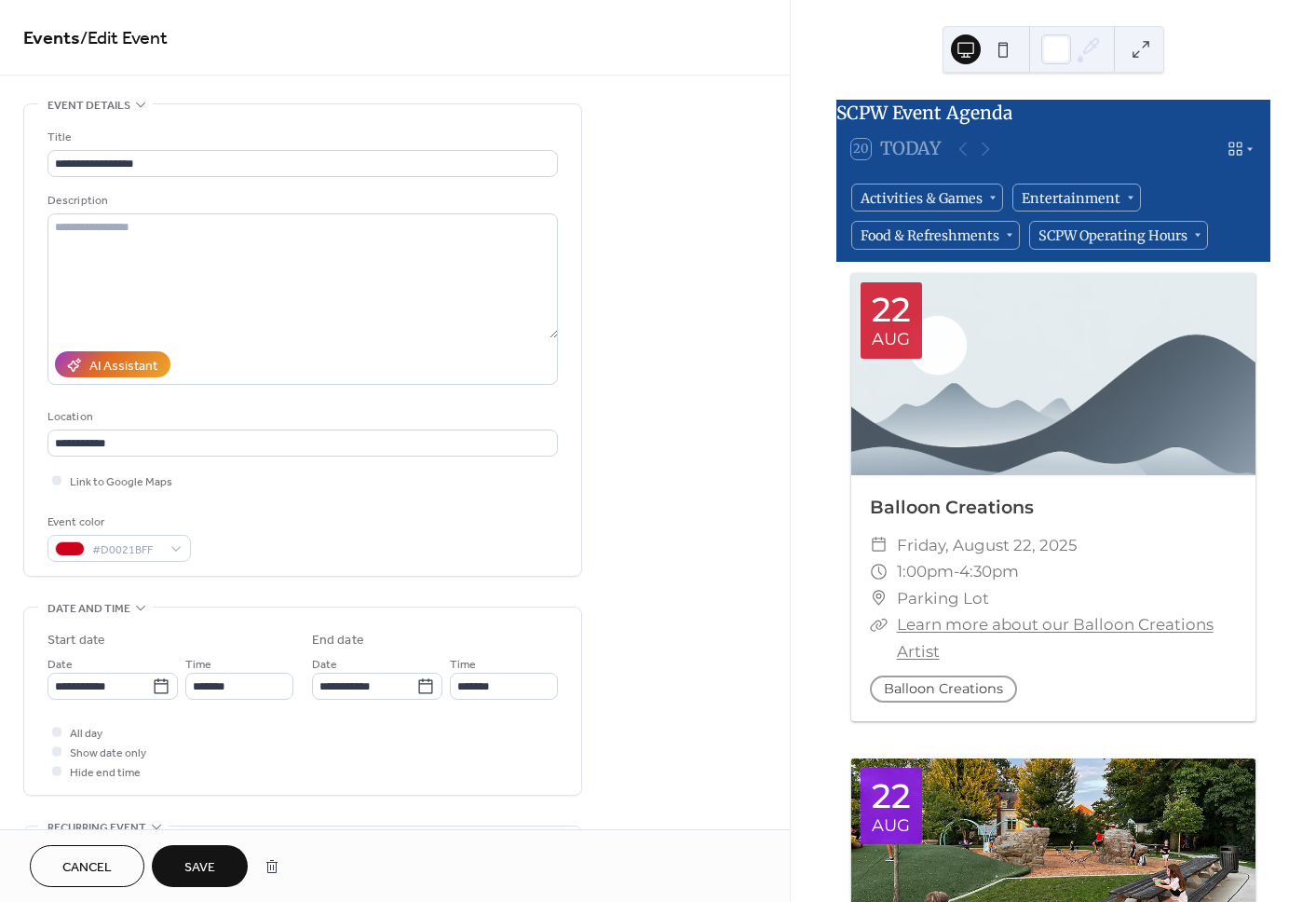 click on "Save" at bounding box center (199, 866) 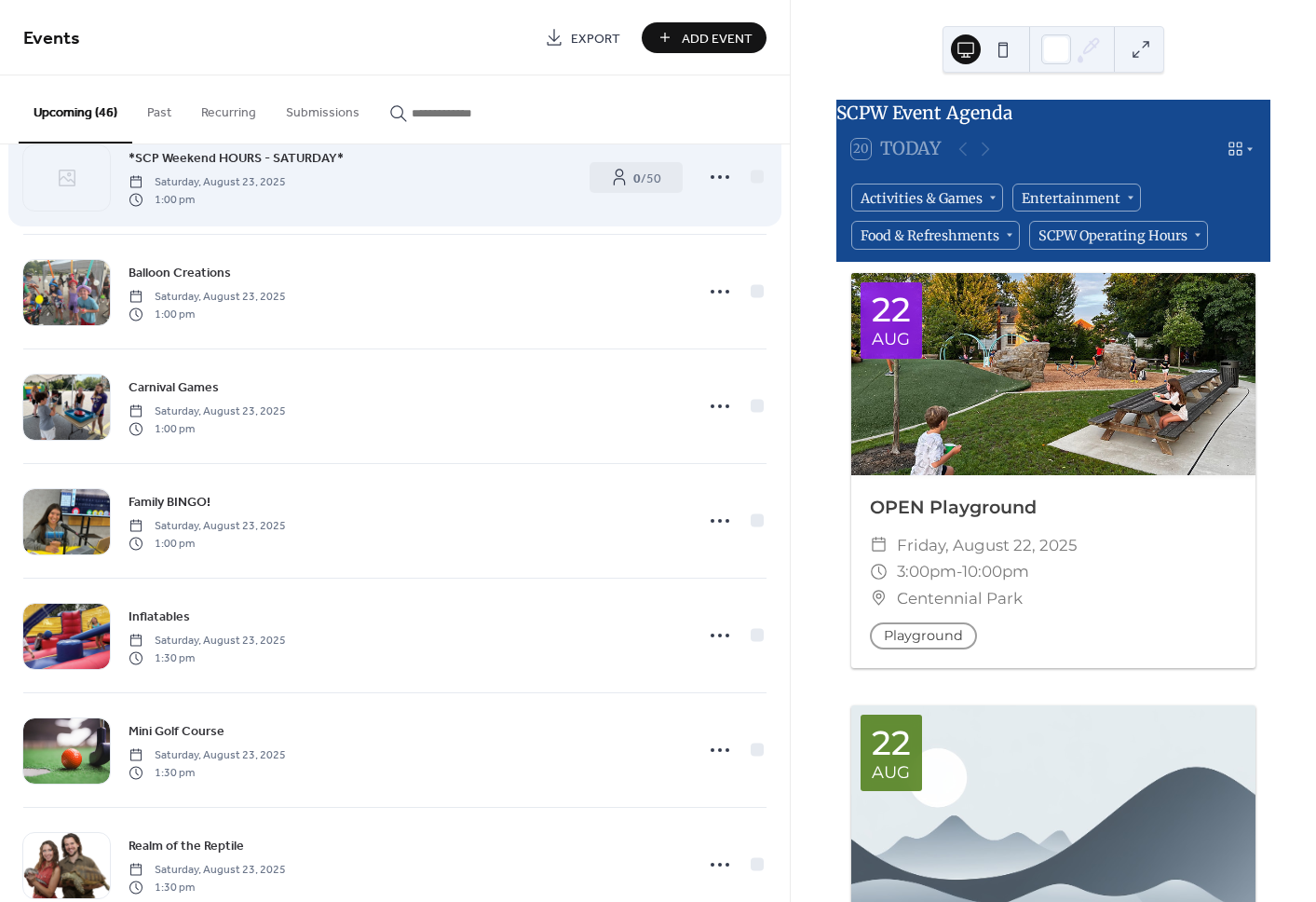 scroll, scrollTop: 1815, scrollLeft: 0, axis: vertical 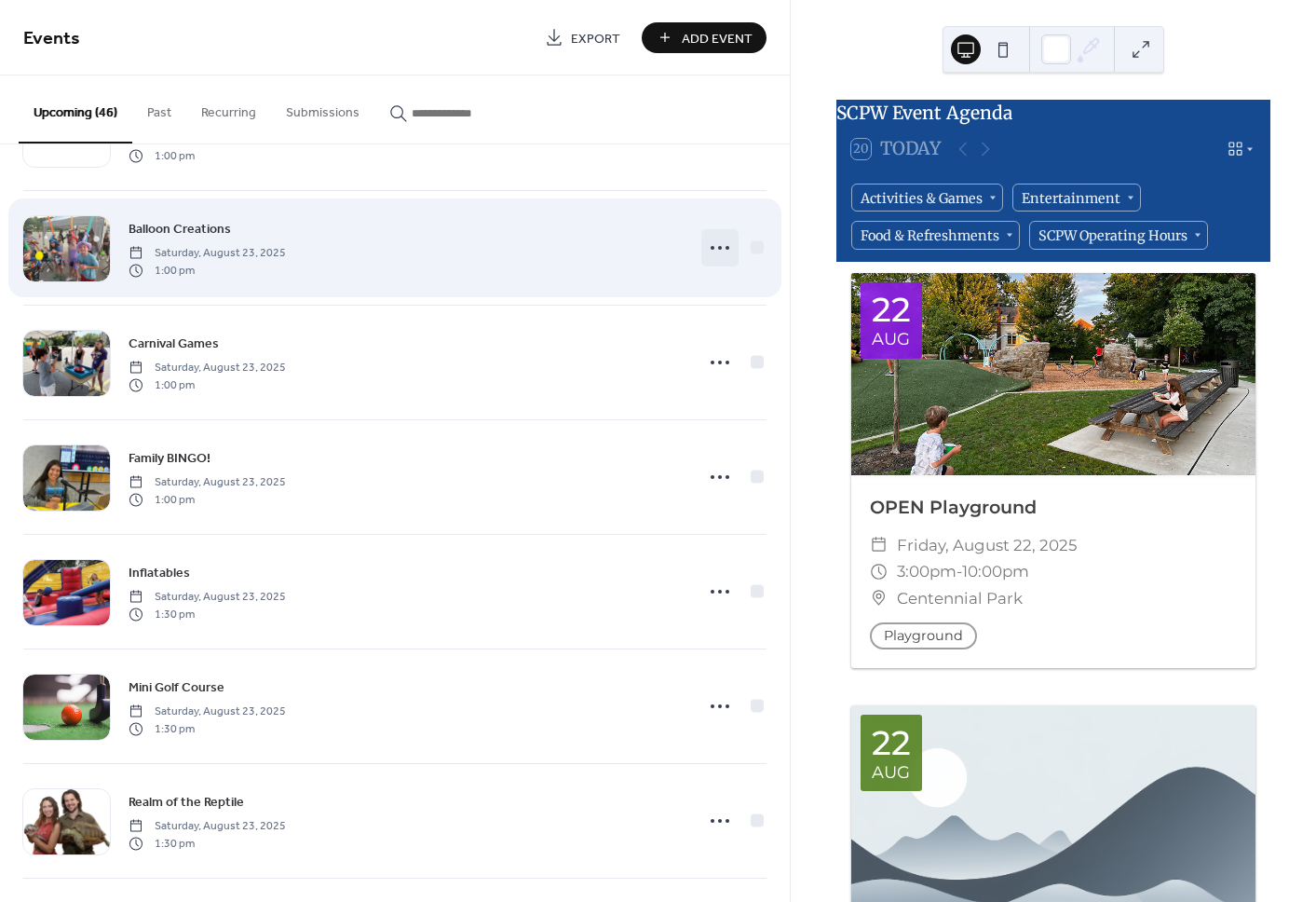 click 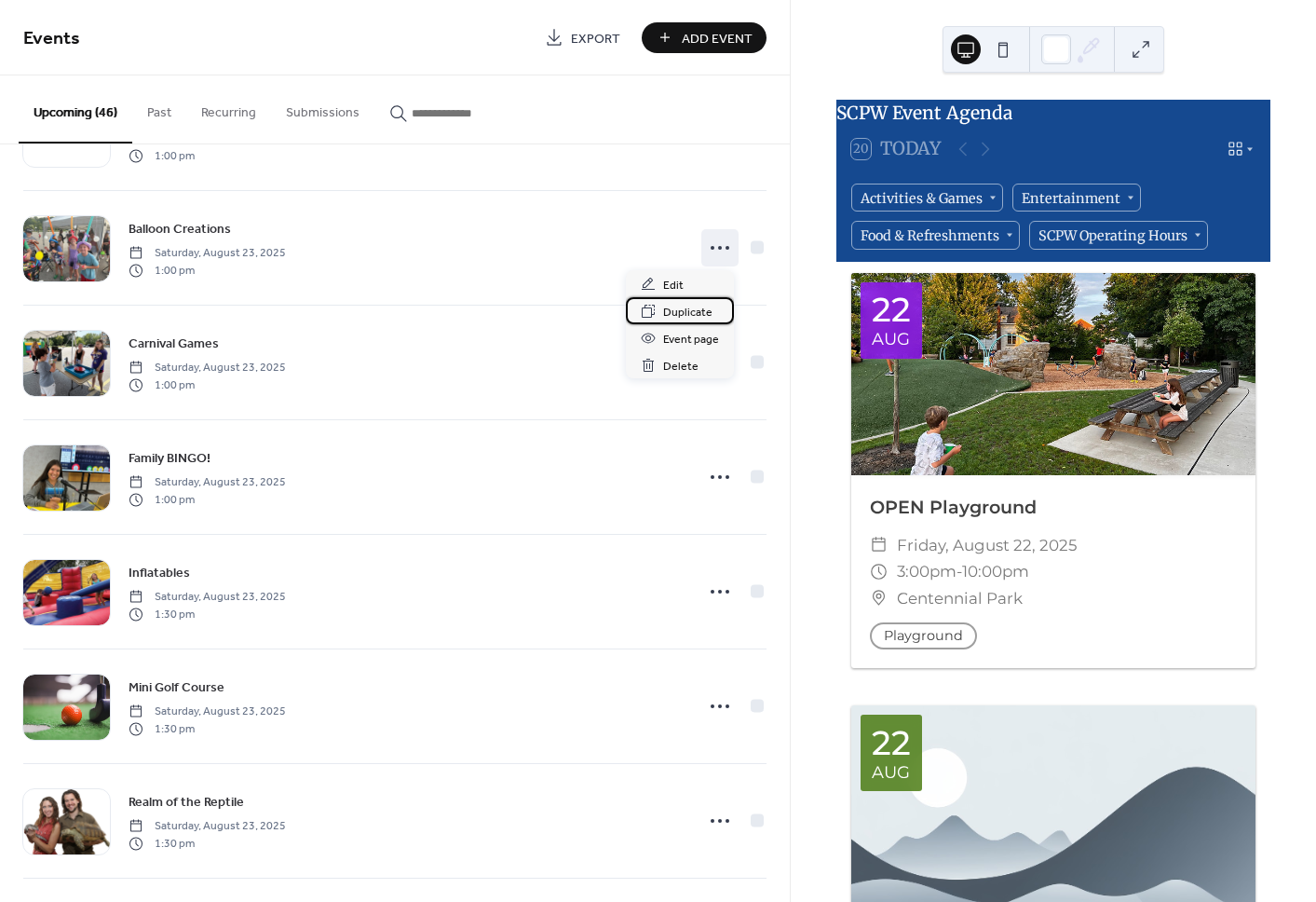 click on "Duplicate" at bounding box center [687, 312] 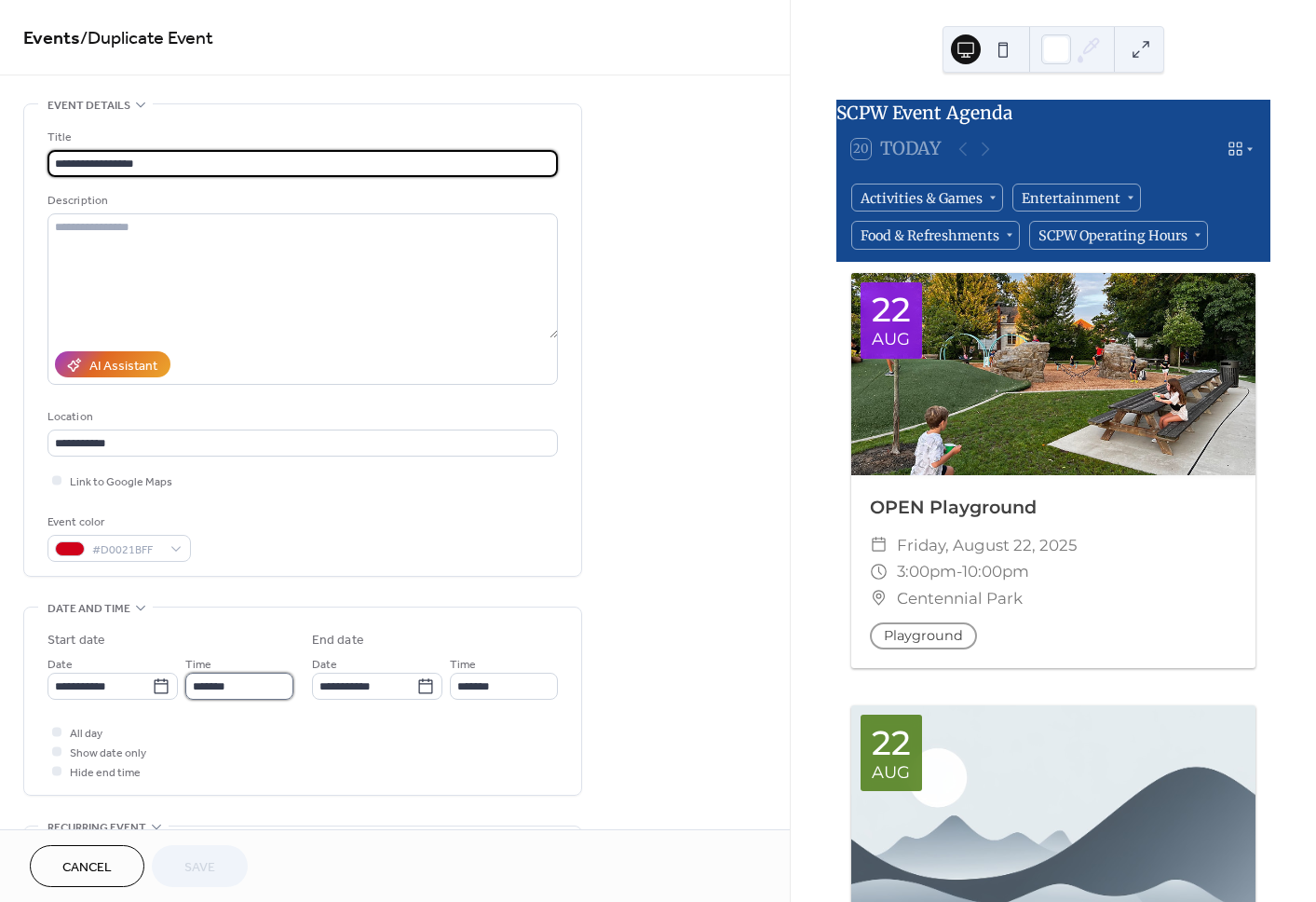 click on "*******" at bounding box center (239, 686) 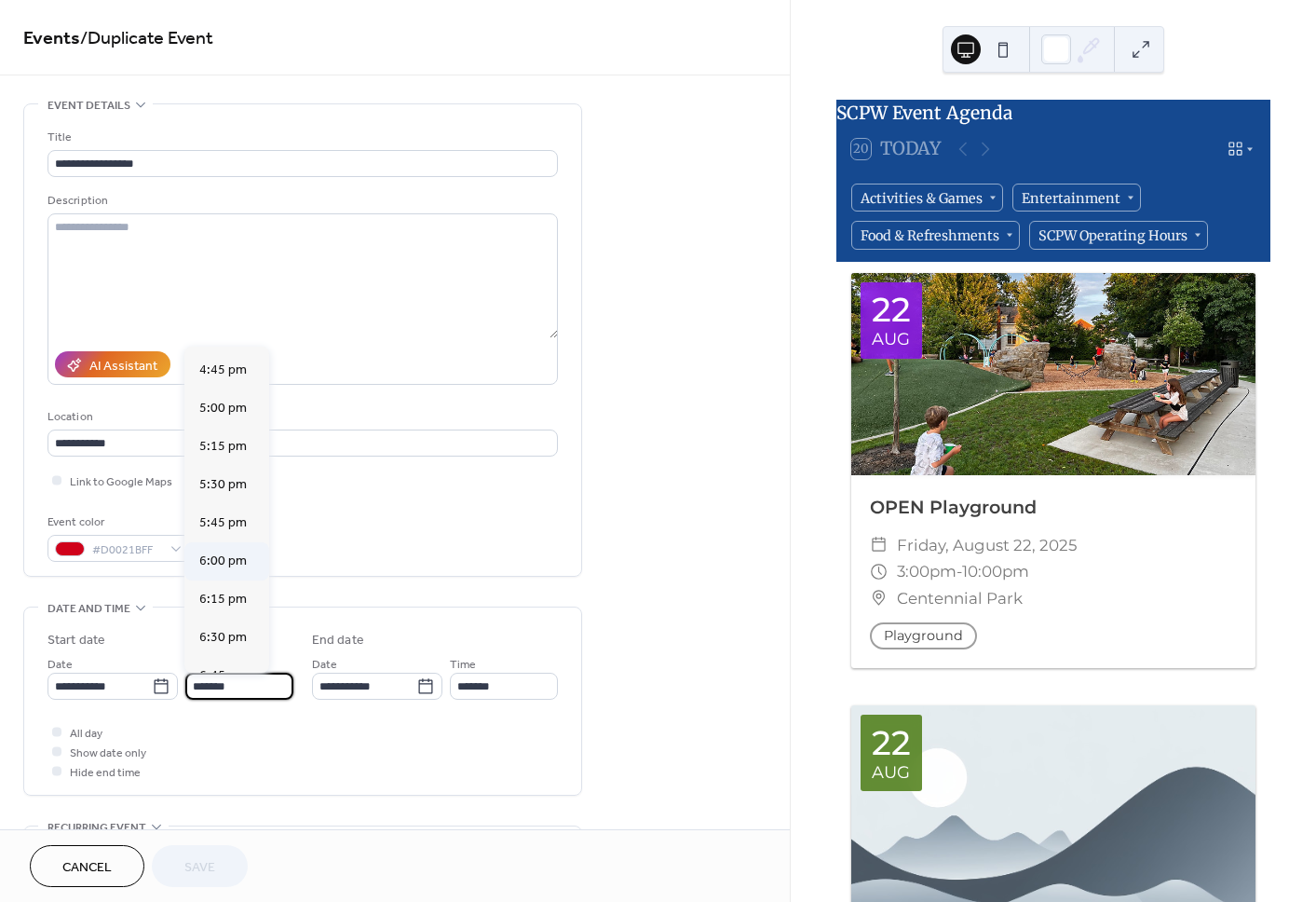scroll, scrollTop: 2557, scrollLeft: 0, axis: vertical 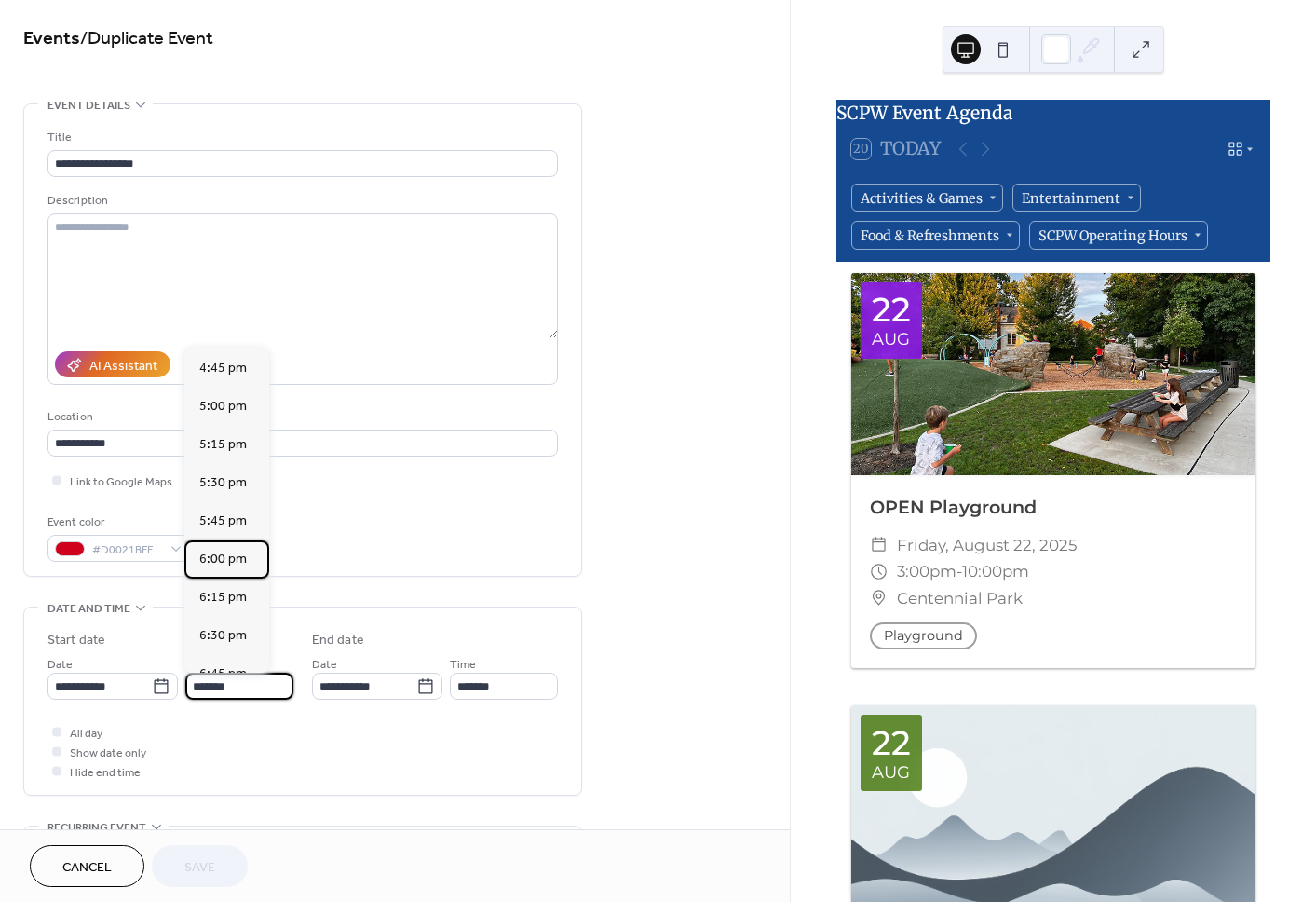 click on "6:00 pm" at bounding box center [223, 559] 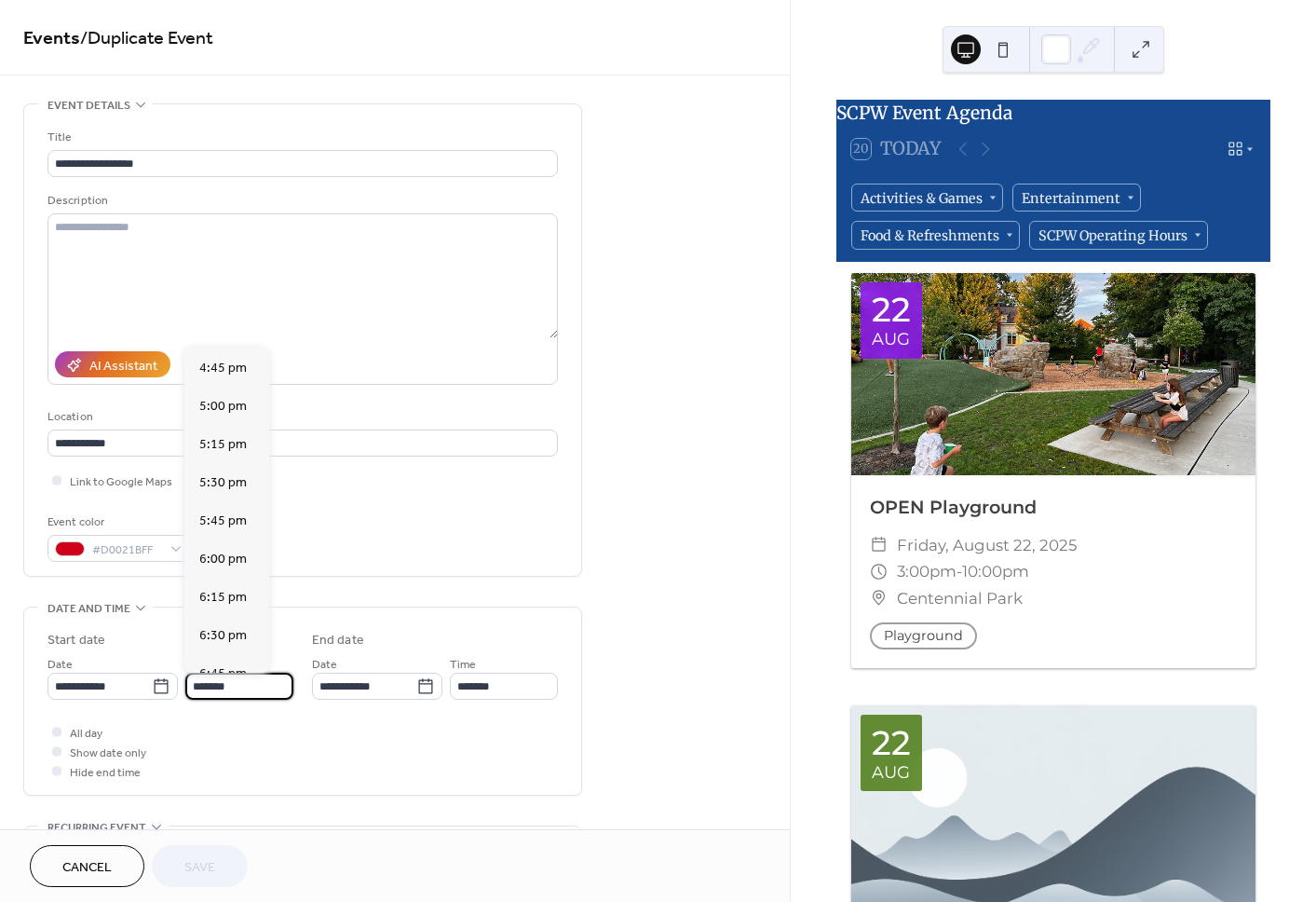 type on "*******" 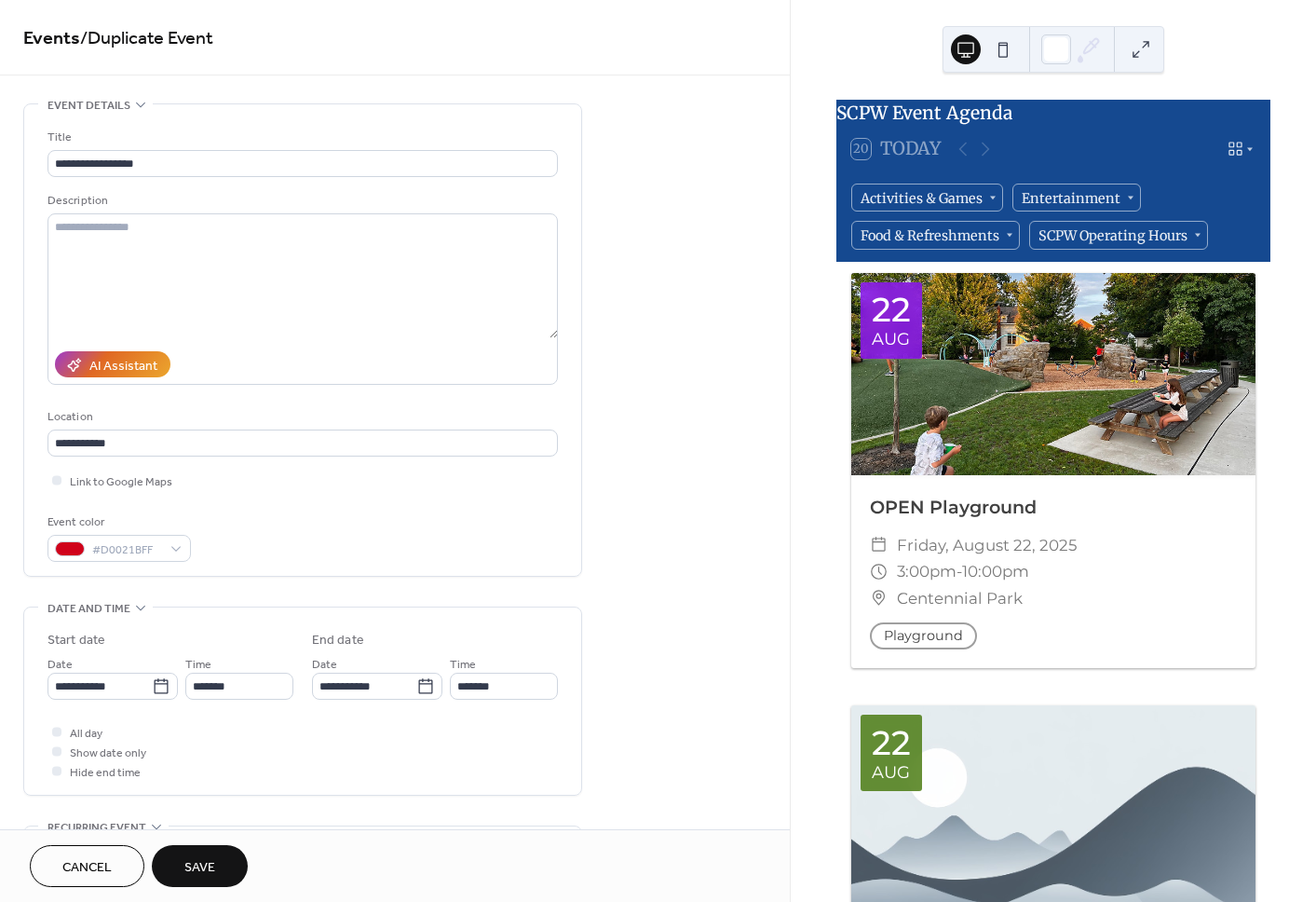click on "**********" at bounding box center (395, 991) 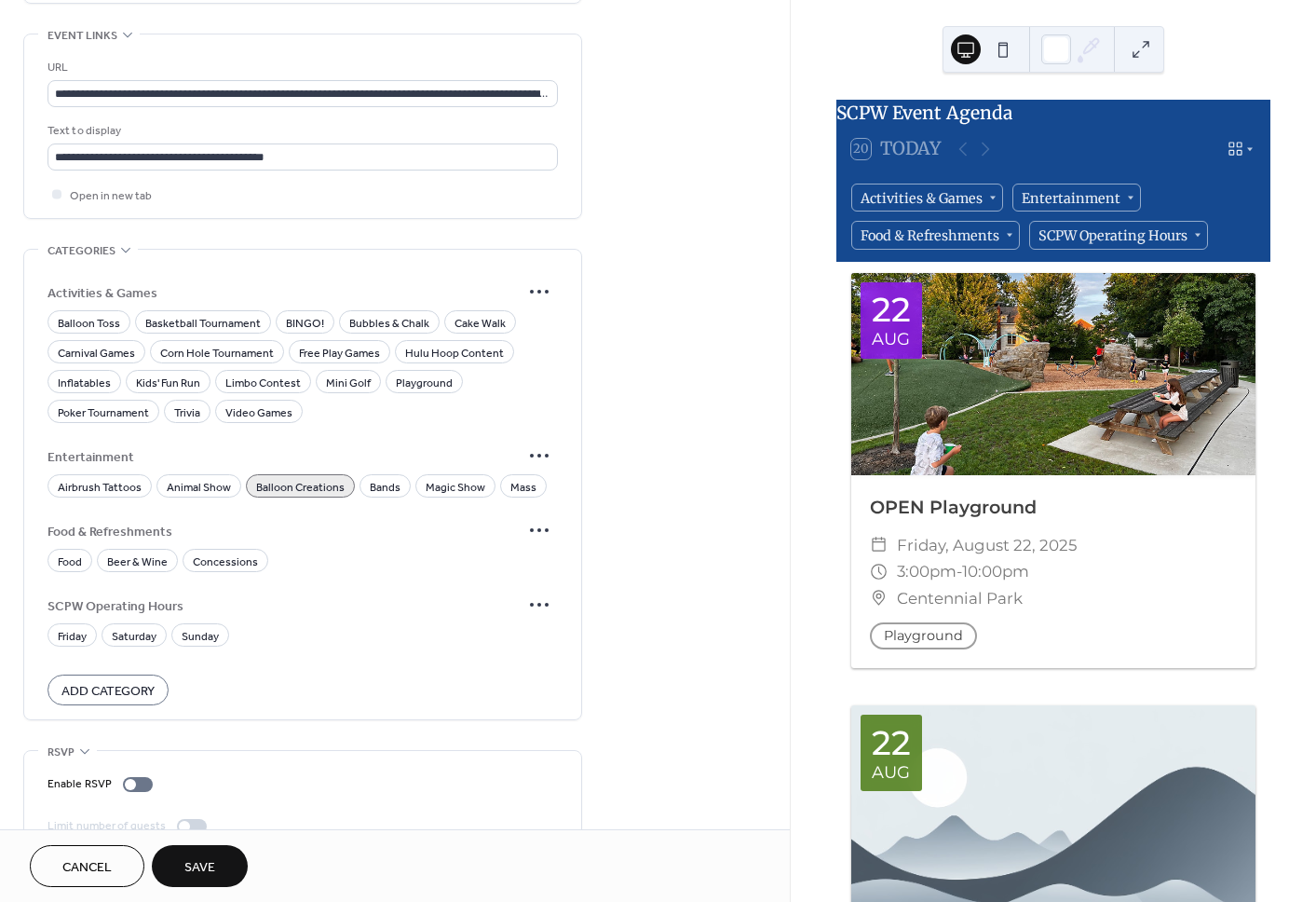scroll, scrollTop: 1016, scrollLeft: 0, axis: vertical 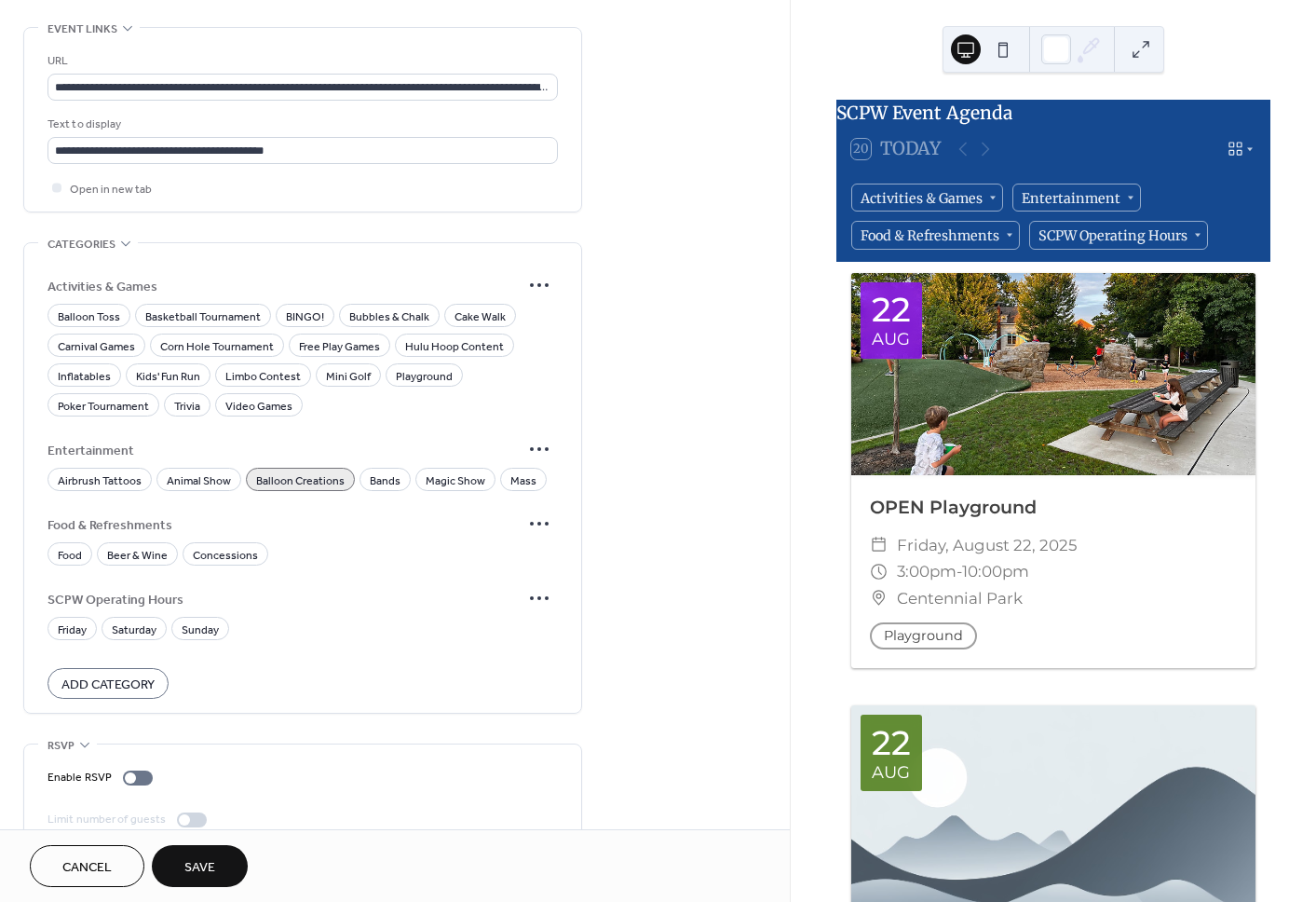 click on "Save" at bounding box center [199, 866] 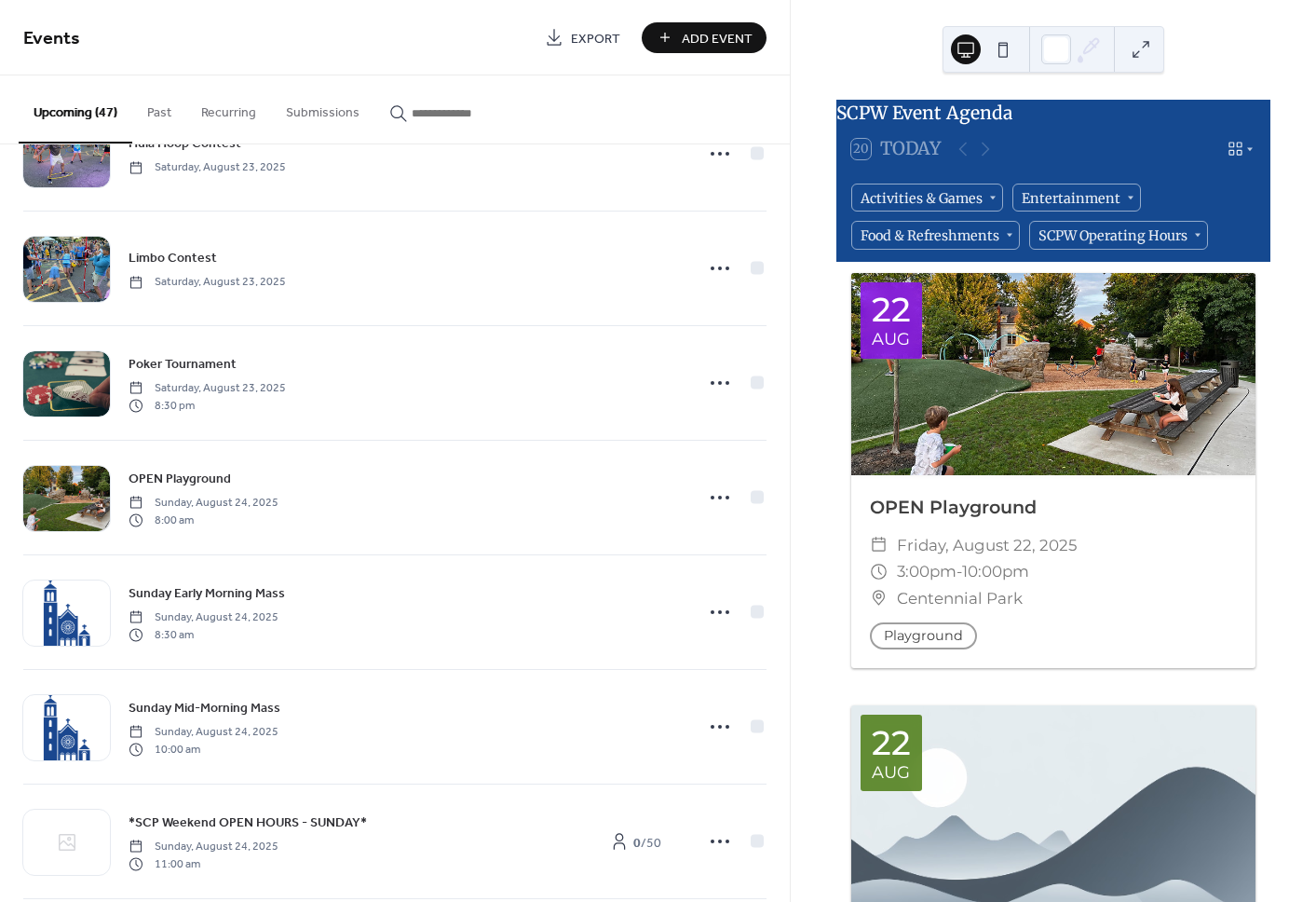 scroll, scrollTop: 4684, scrollLeft: 0, axis: vertical 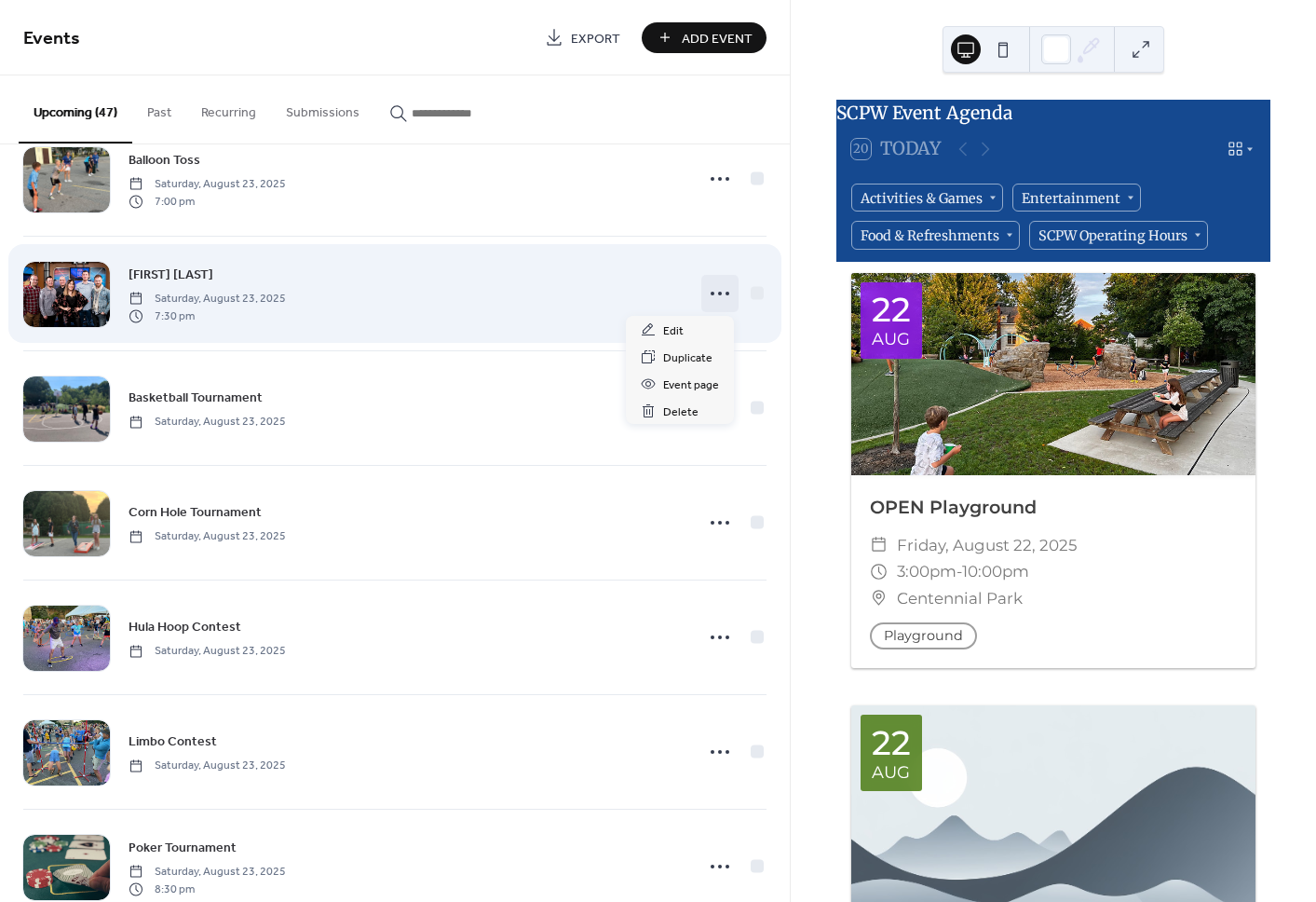 click 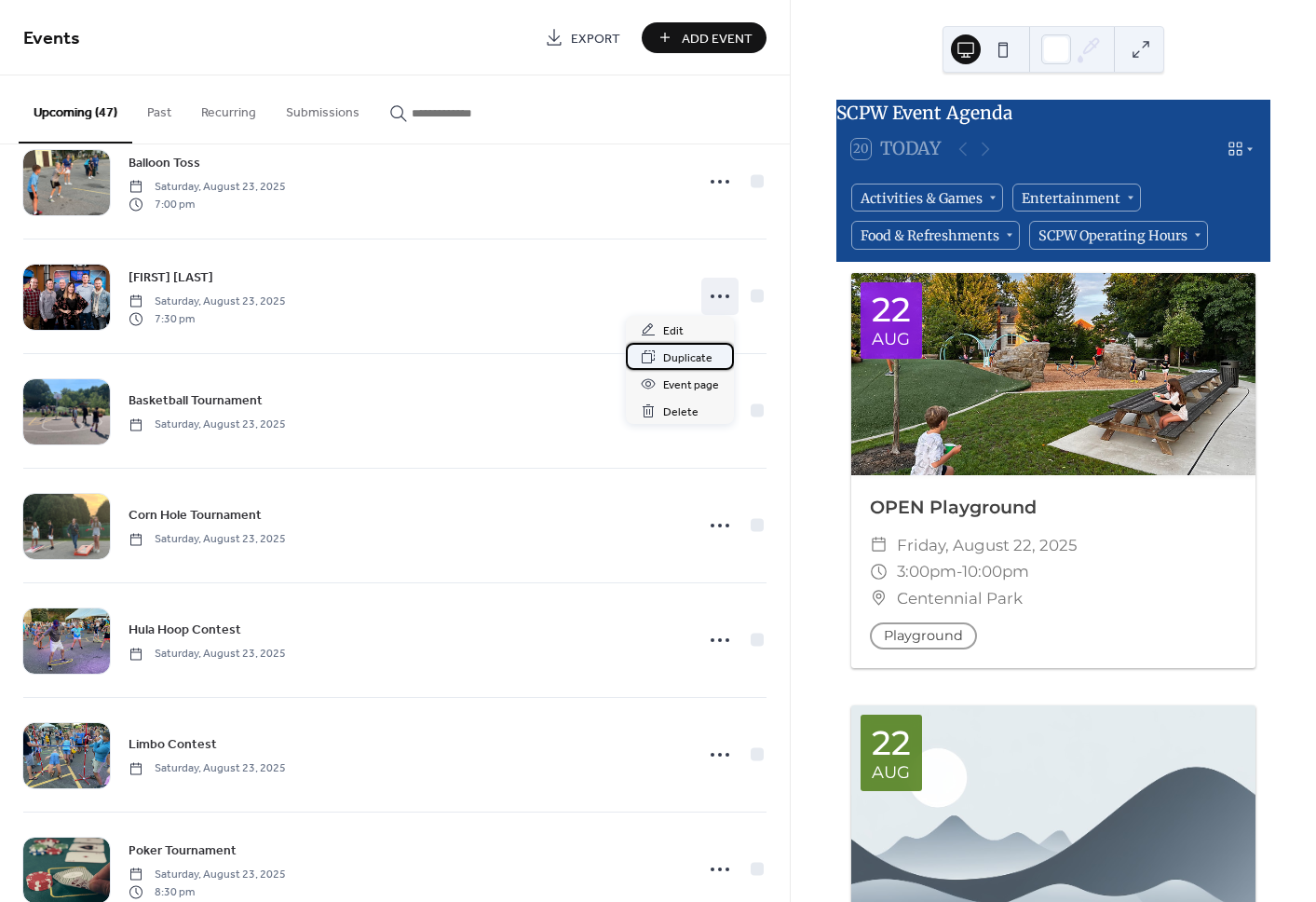 click on "Duplicate" at bounding box center [687, 358] 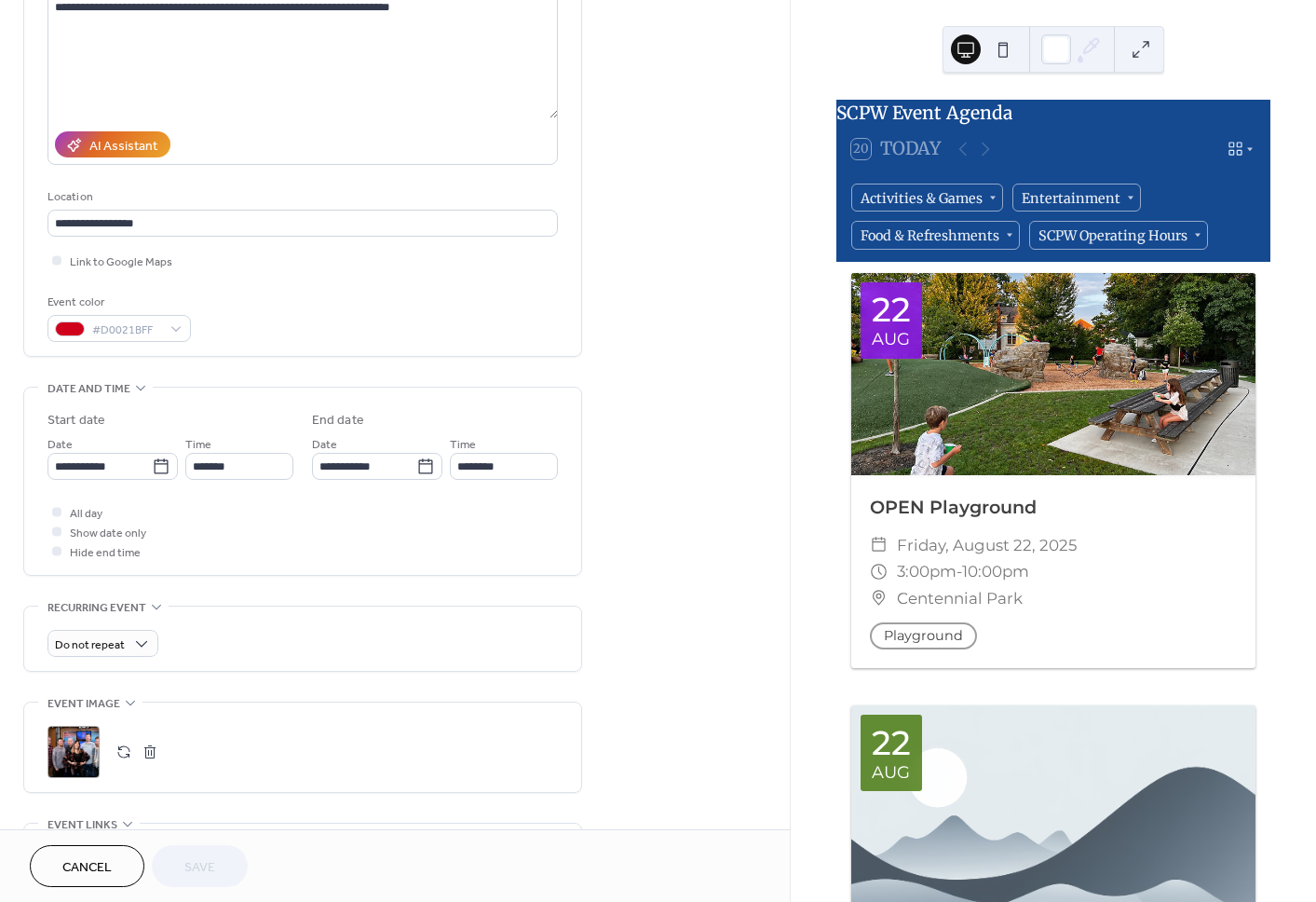 scroll, scrollTop: 227, scrollLeft: 0, axis: vertical 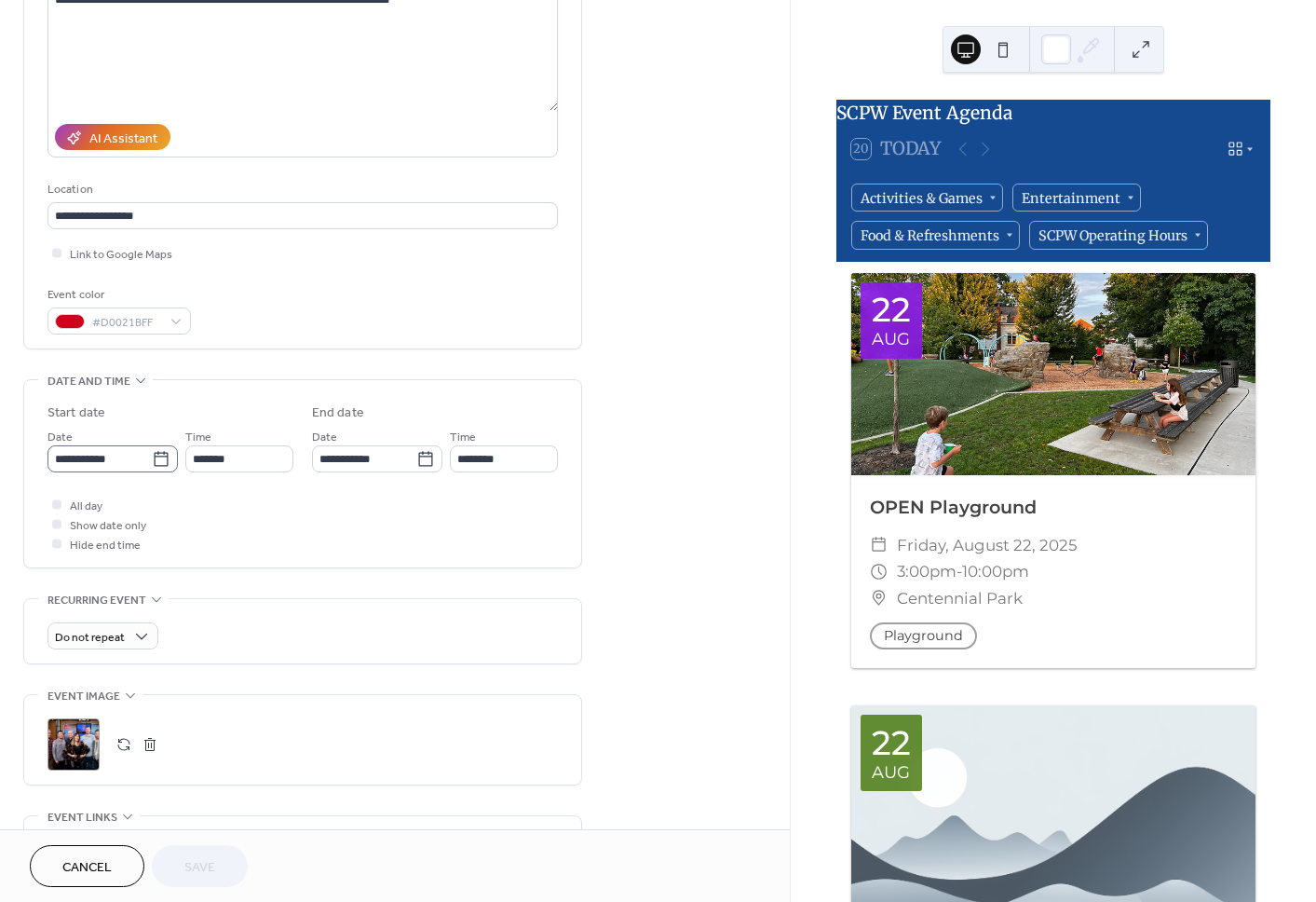 click 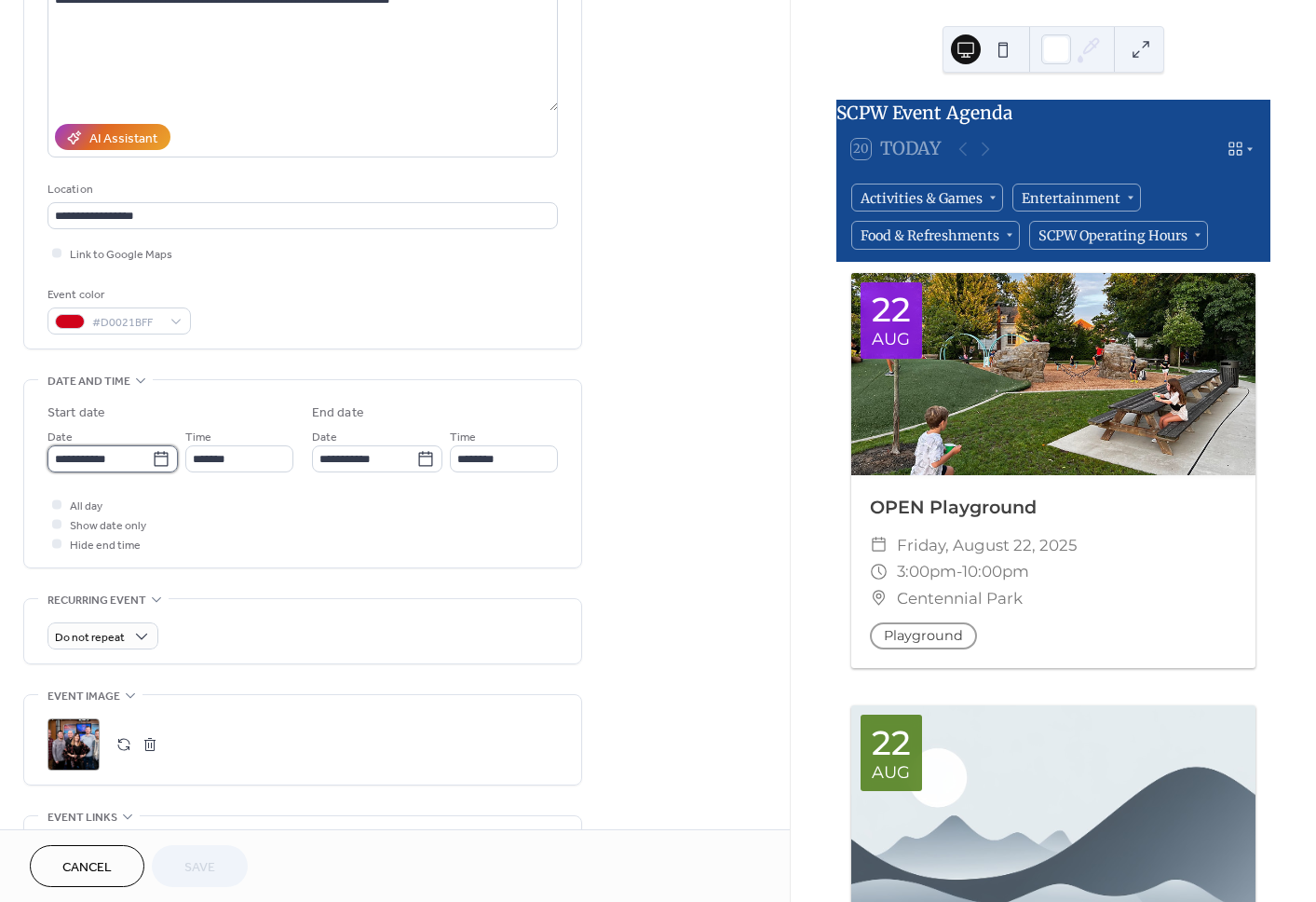 click on "**********" at bounding box center (100, 458) 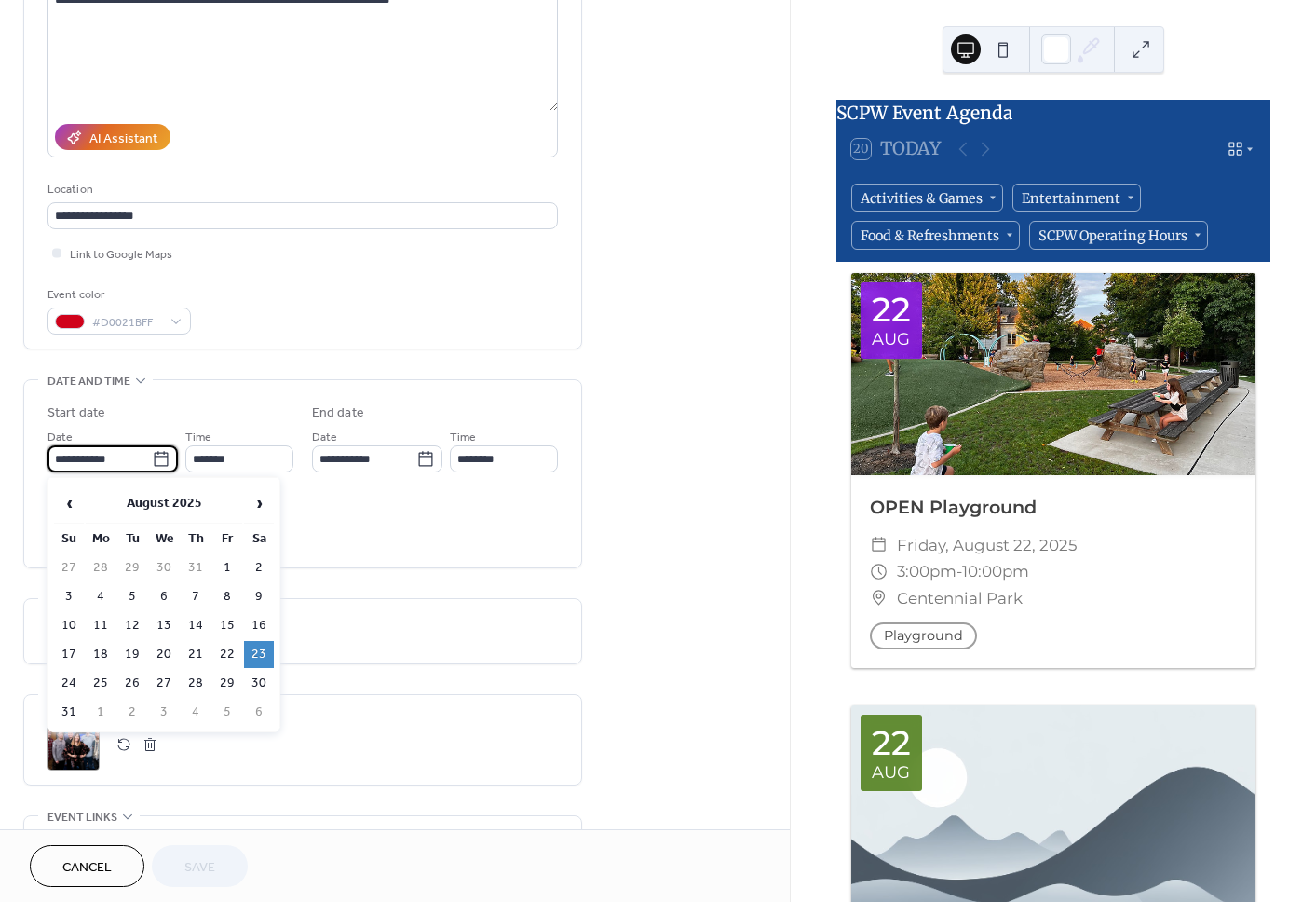 drag, startPoint x: 74, startPoint y: 682, endPoint x: 162, endPoint y: 540, distance: 167.05688 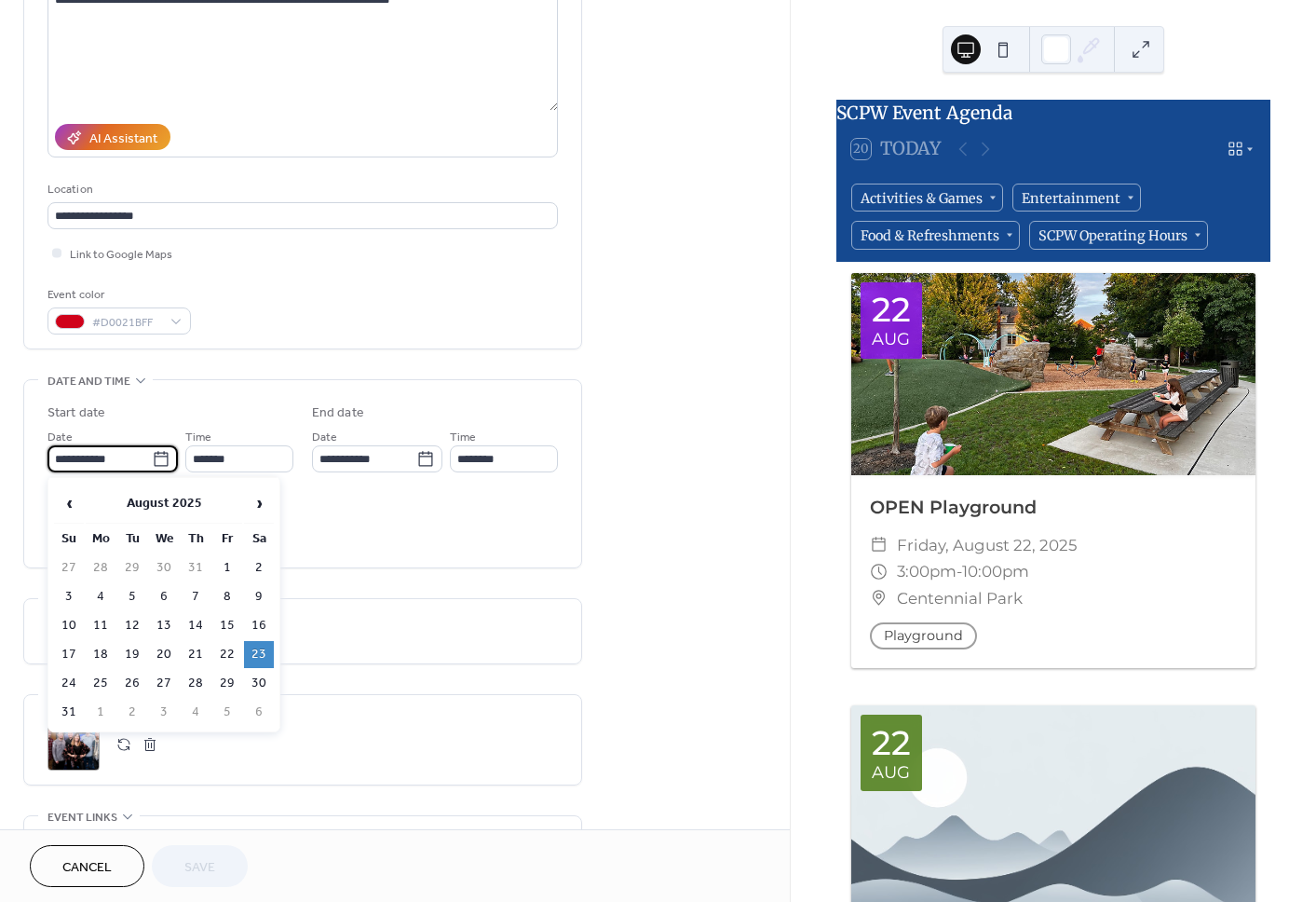 click on "24" at bounding box center [69, 683] 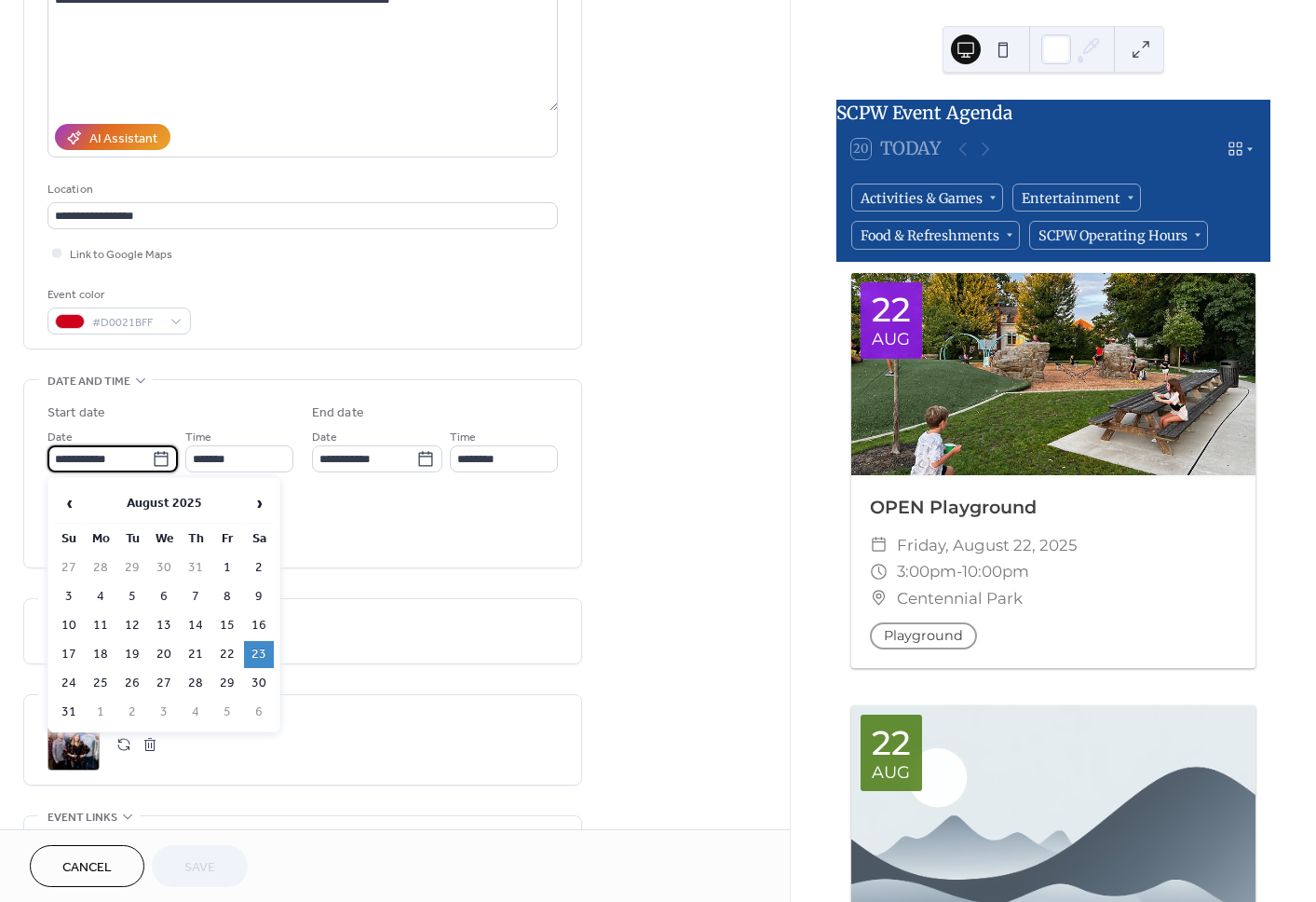 type on "**********" 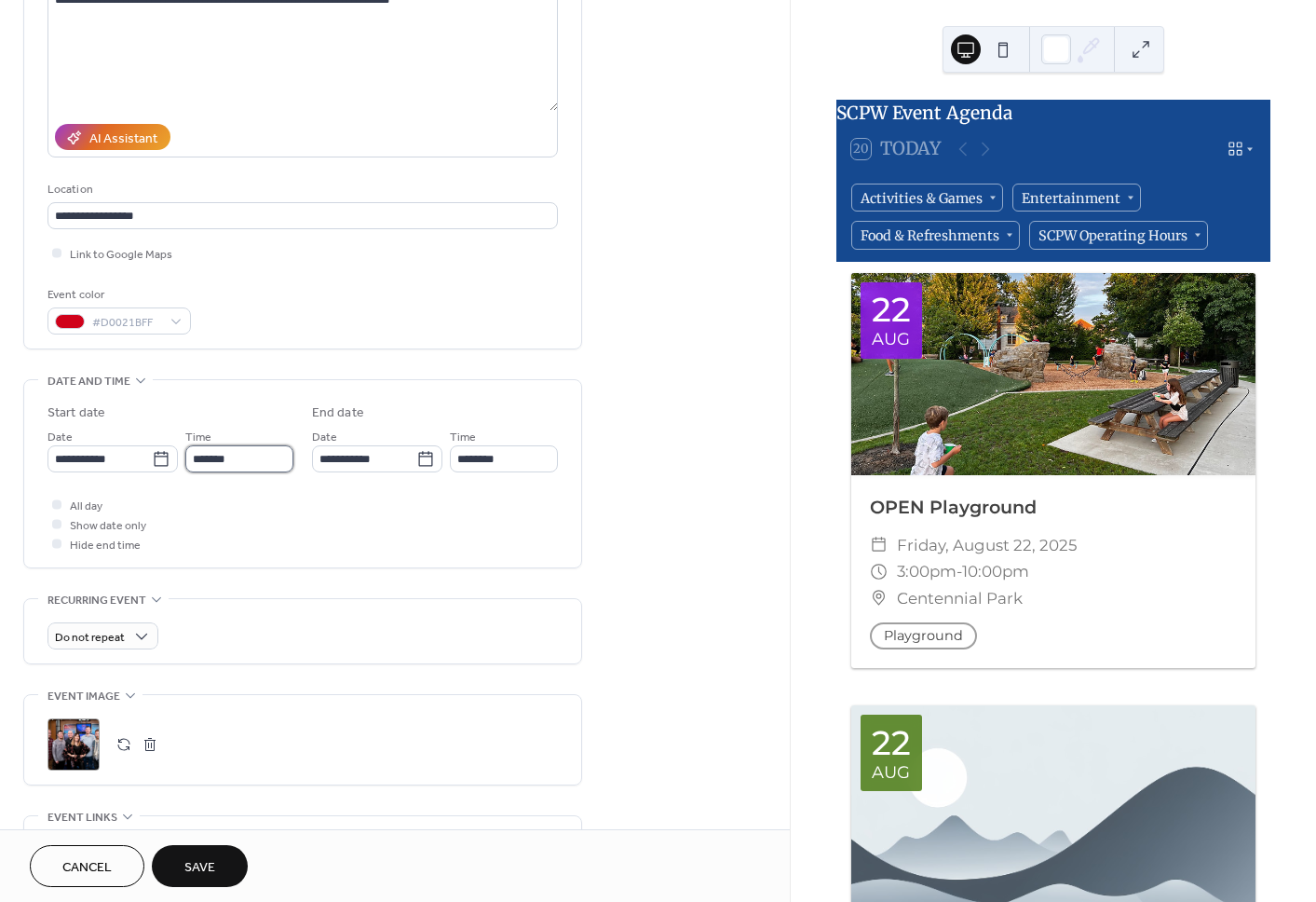 click on "*******" at bounding box center [239, 458] 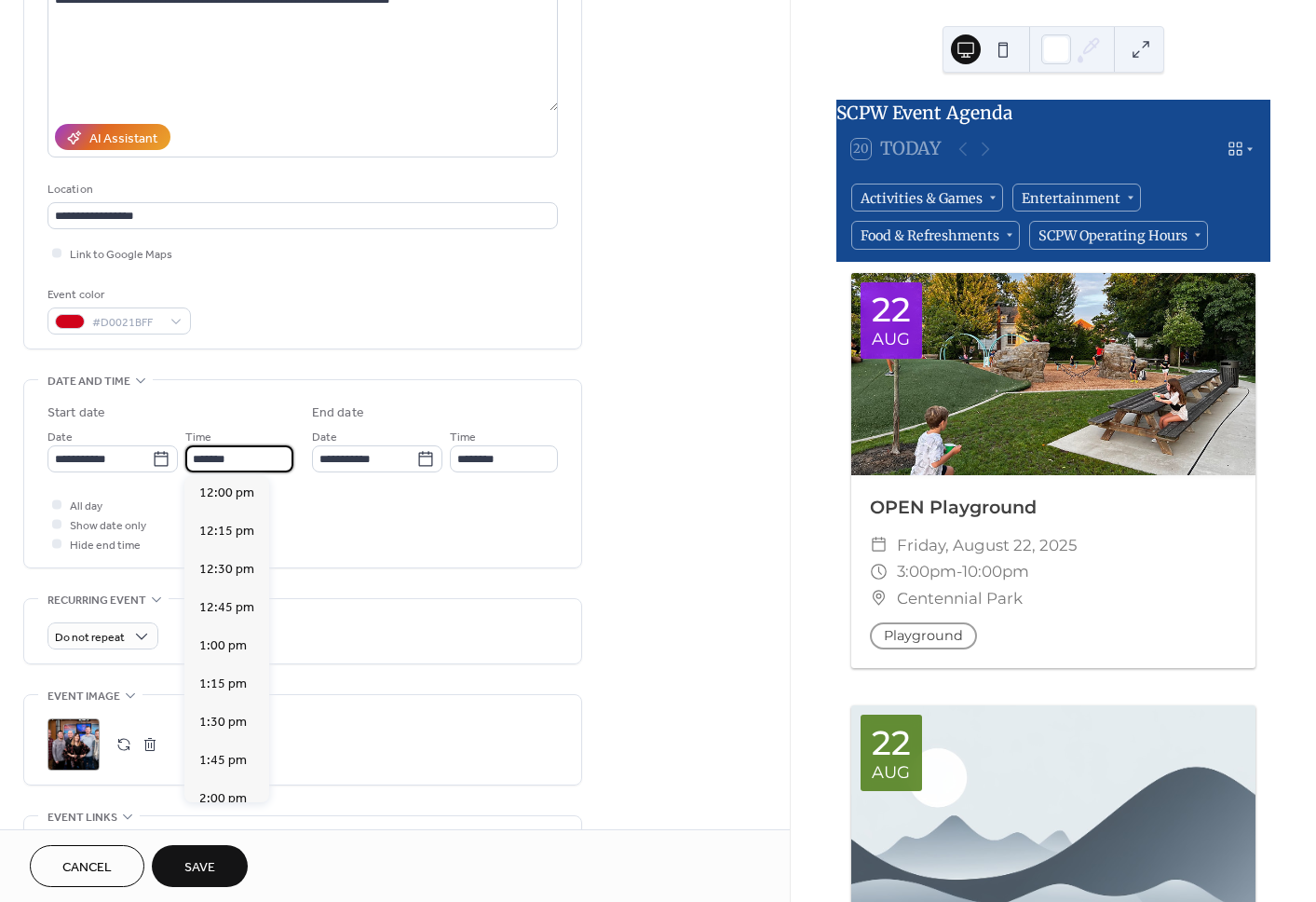 scroll, scrollTop: 1840, scrollLeft: 0, axis: vertical 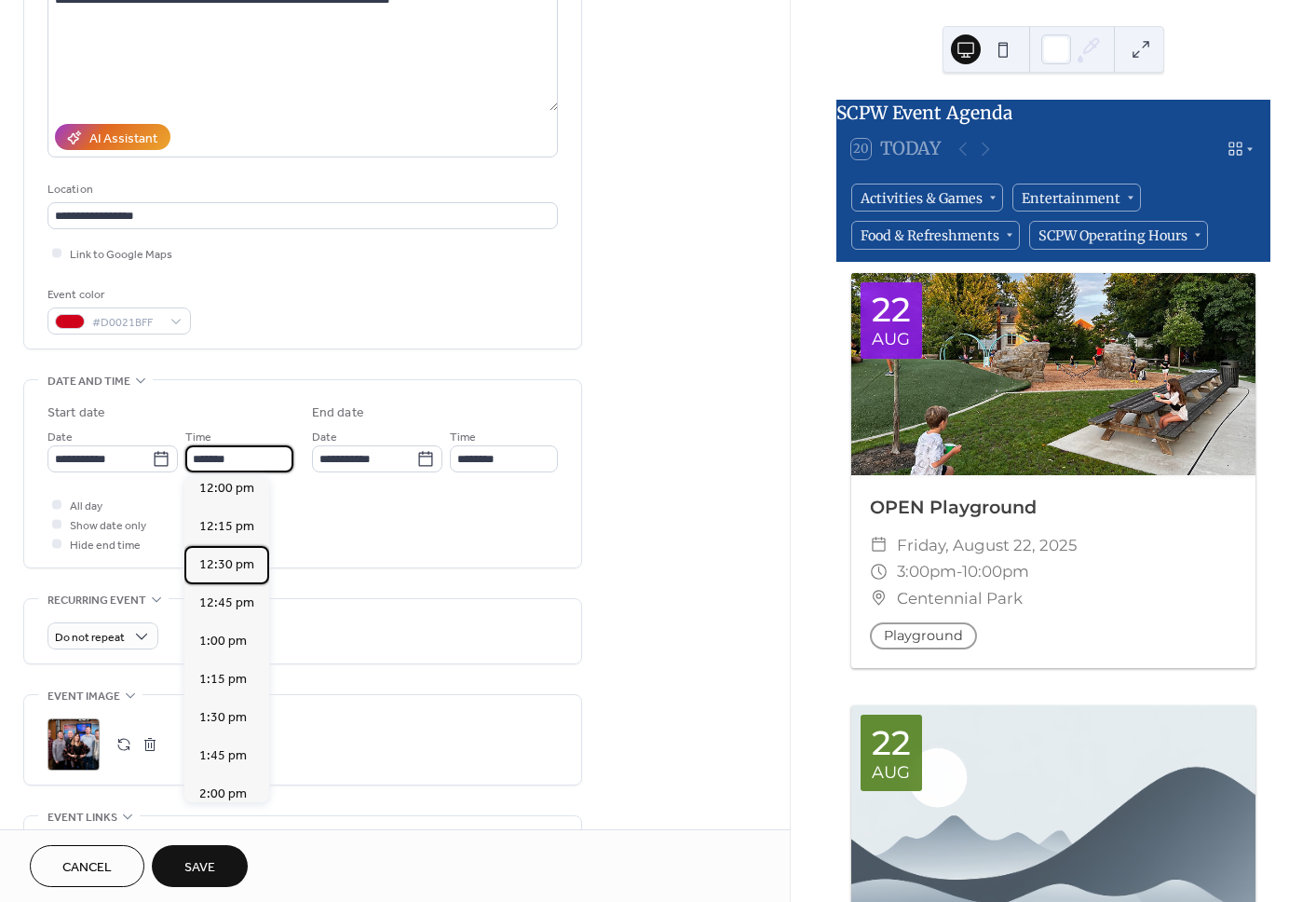 drag, startPoint x: 229, startPoint y: 562, endPoint x: 249, endPoint y: 550, distance: 23.323808 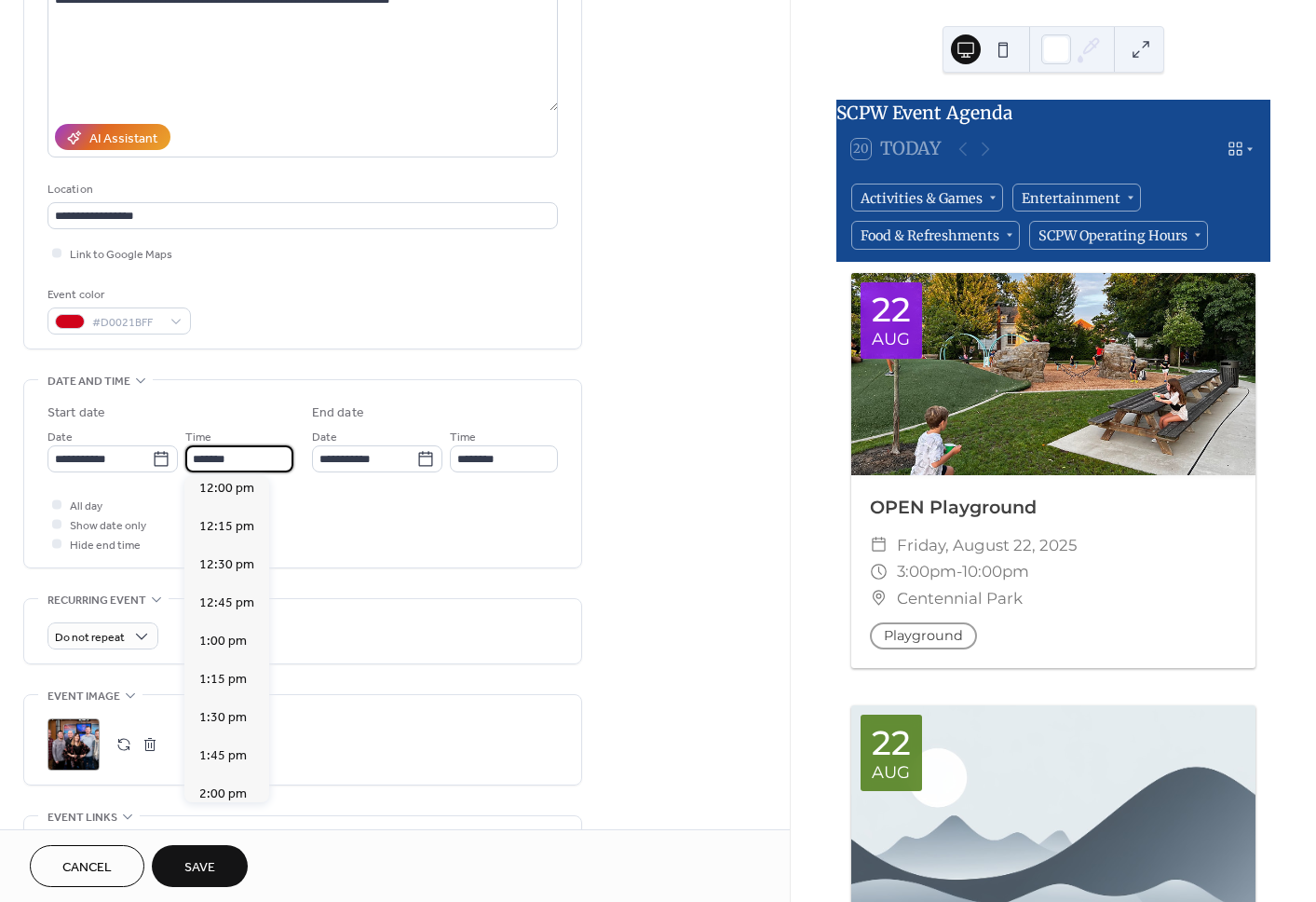type on "********" 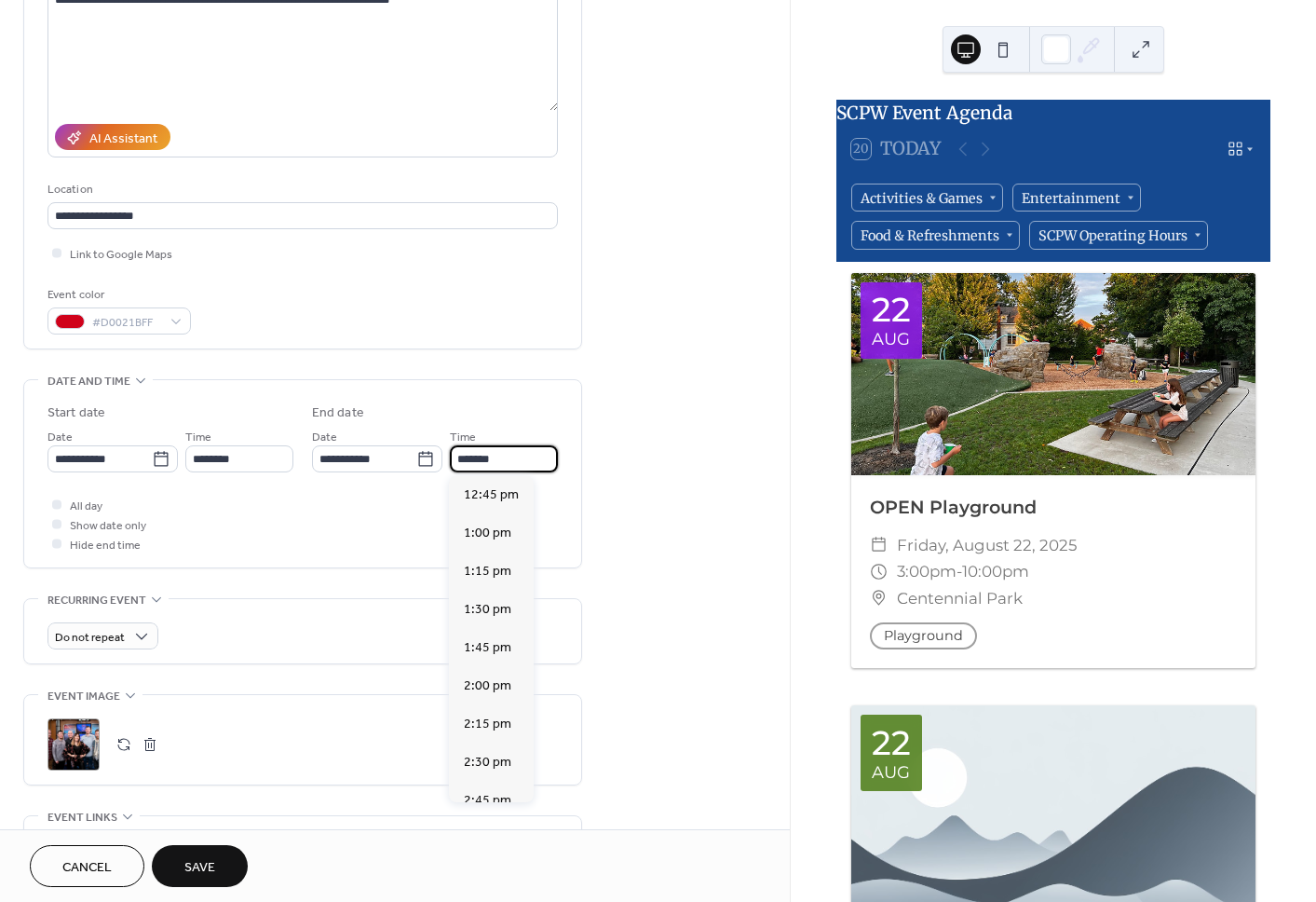 click on "*******" at bounding box center (504, 458) 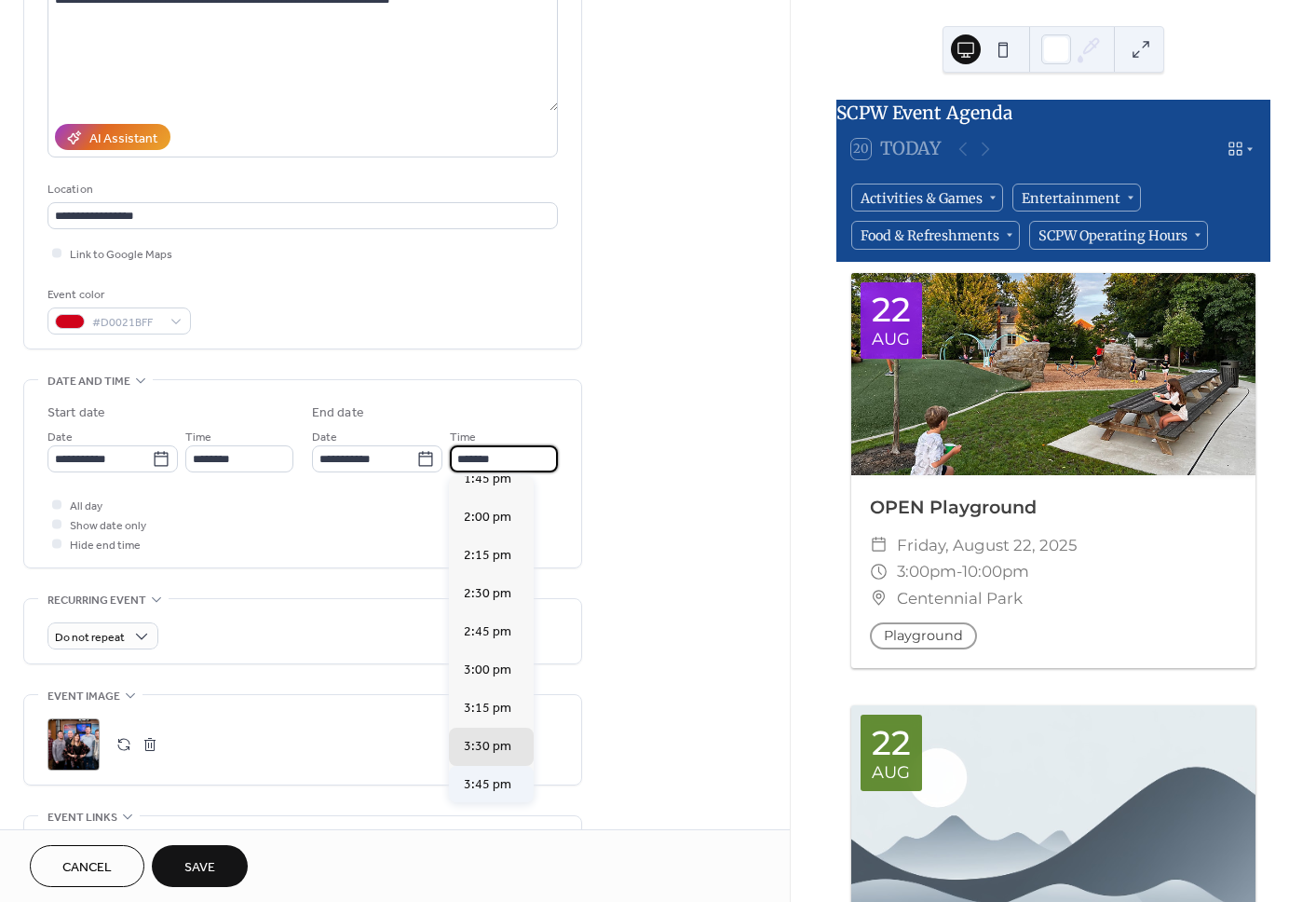 scroll, scrollTop: 171, scrollLeft: 0, axis: vertical 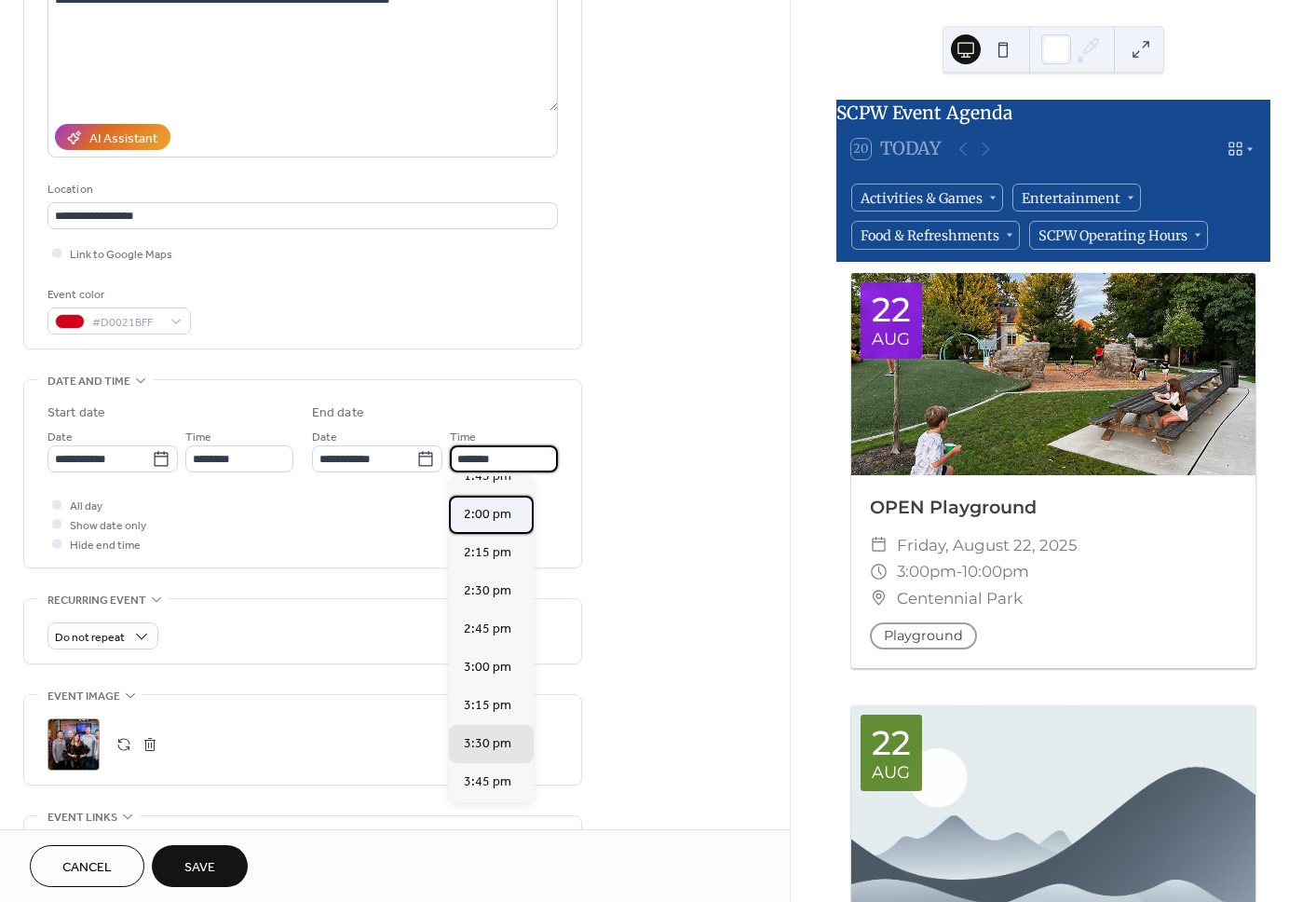 click on "2:00 pm" at bounding box center [487, 514] 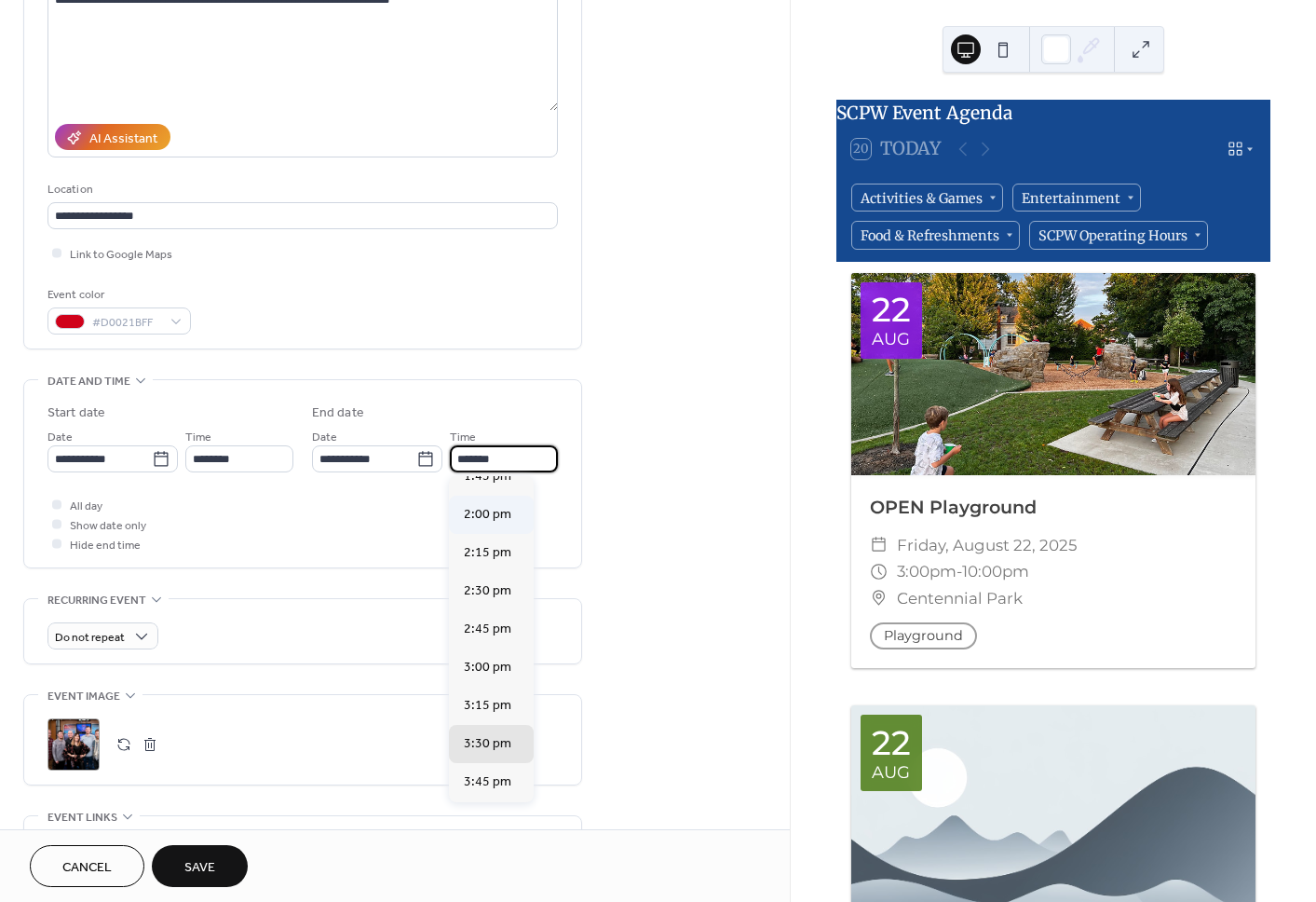 type on "*******" 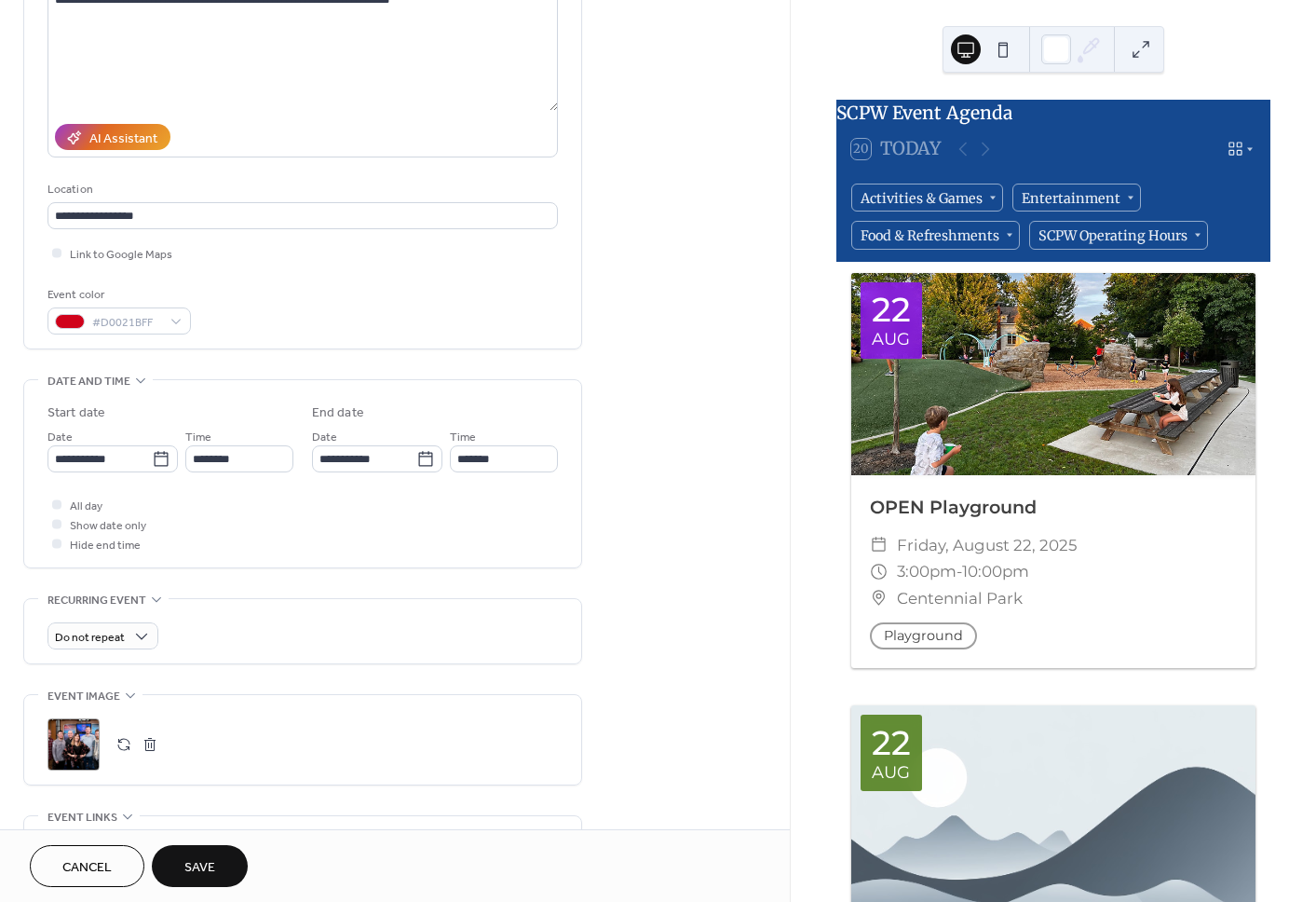 click at bounding box center [150, 745] 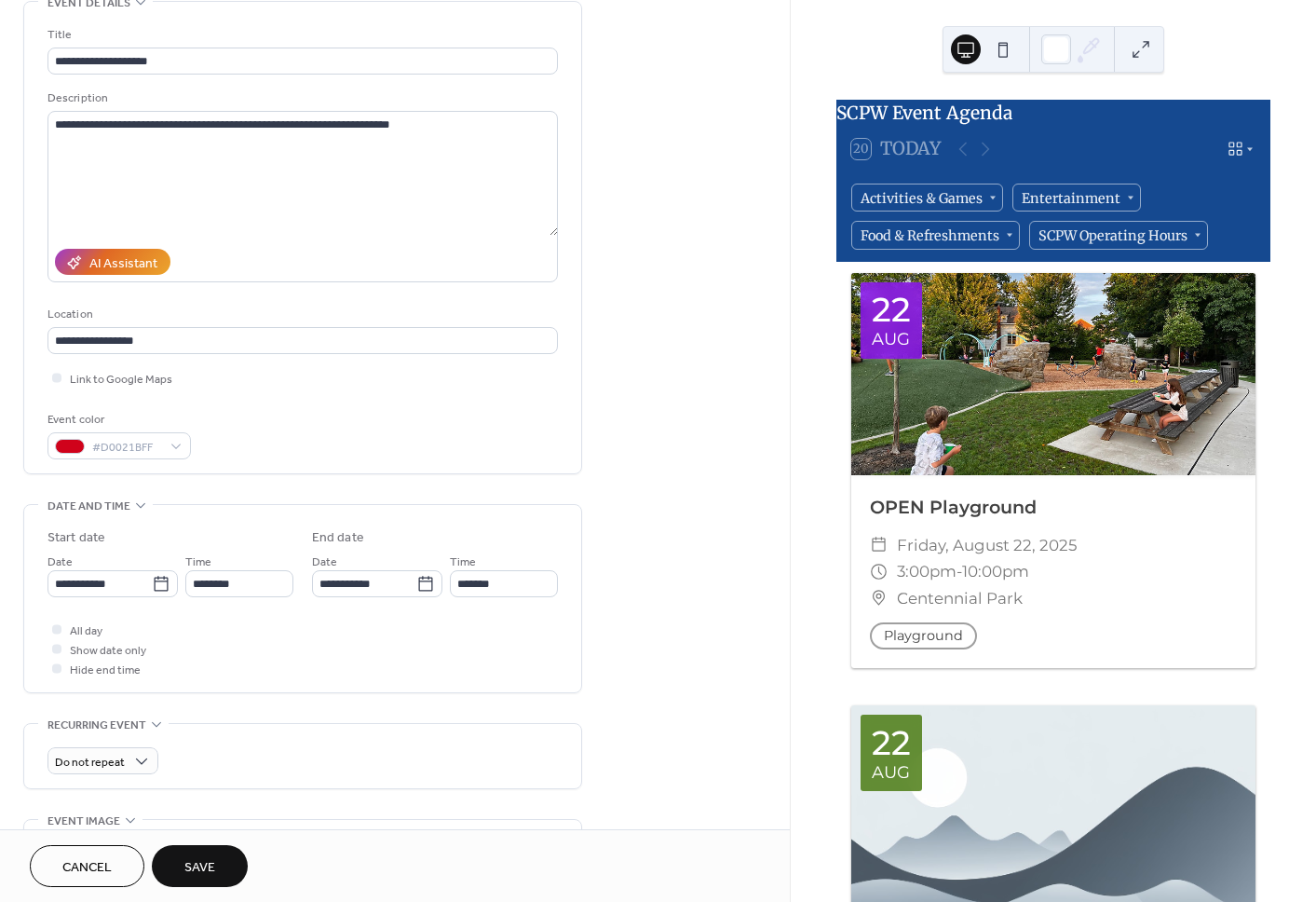 scroll, scrollTop: 0, scrollLeft: 0, axis: both 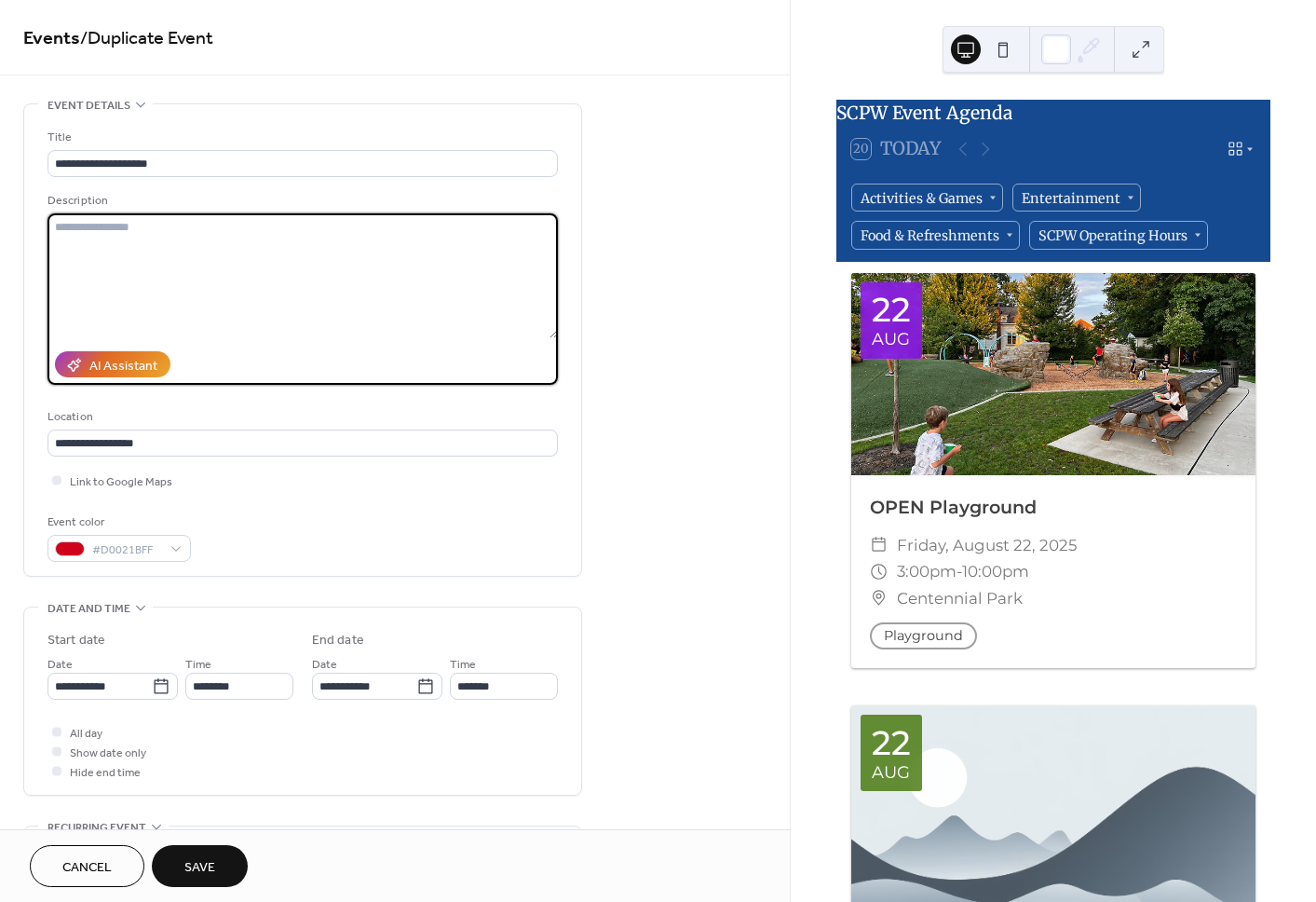 type 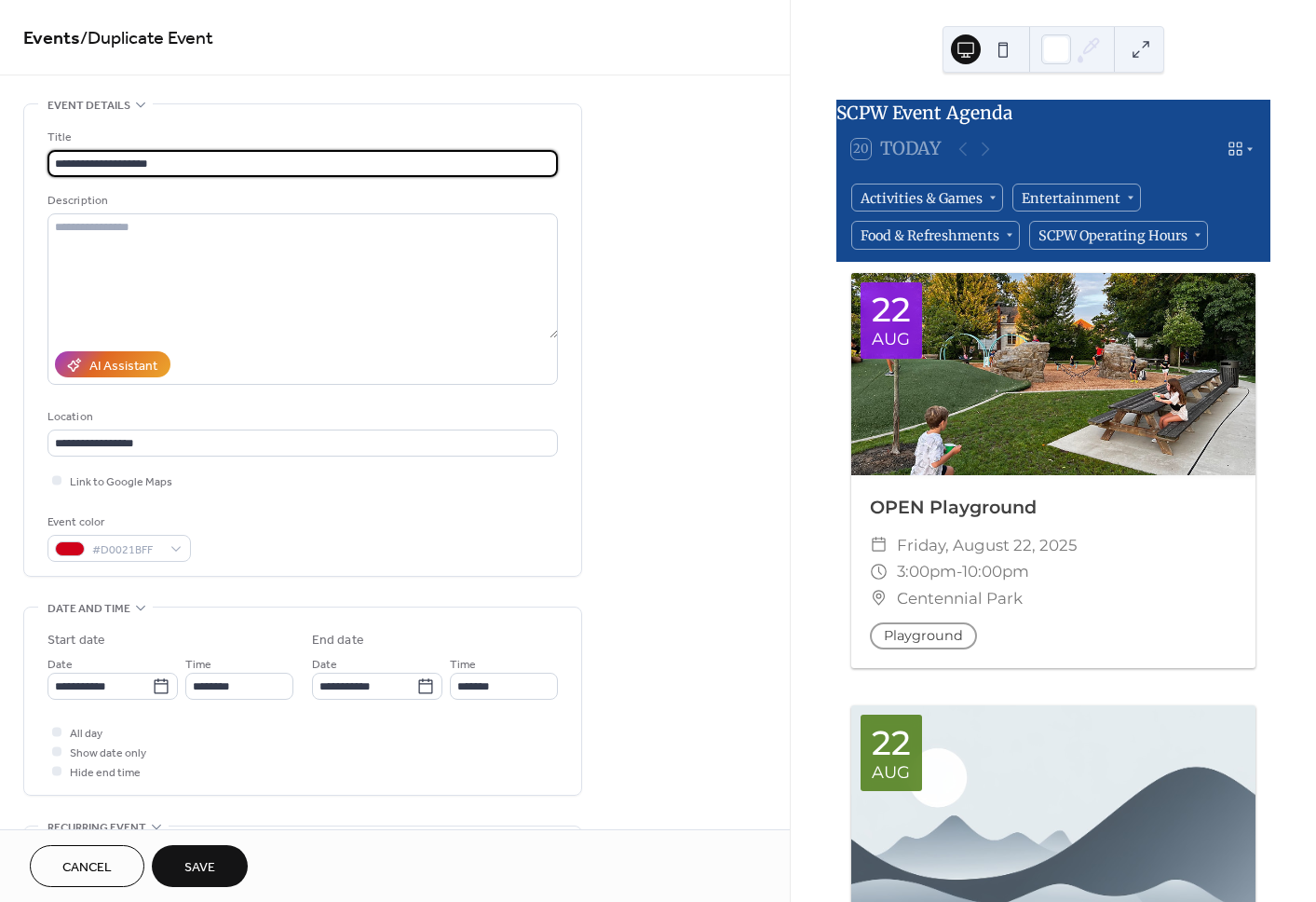 scroll, scrollTop: 1, scrollLeft: 0, axis: vertical 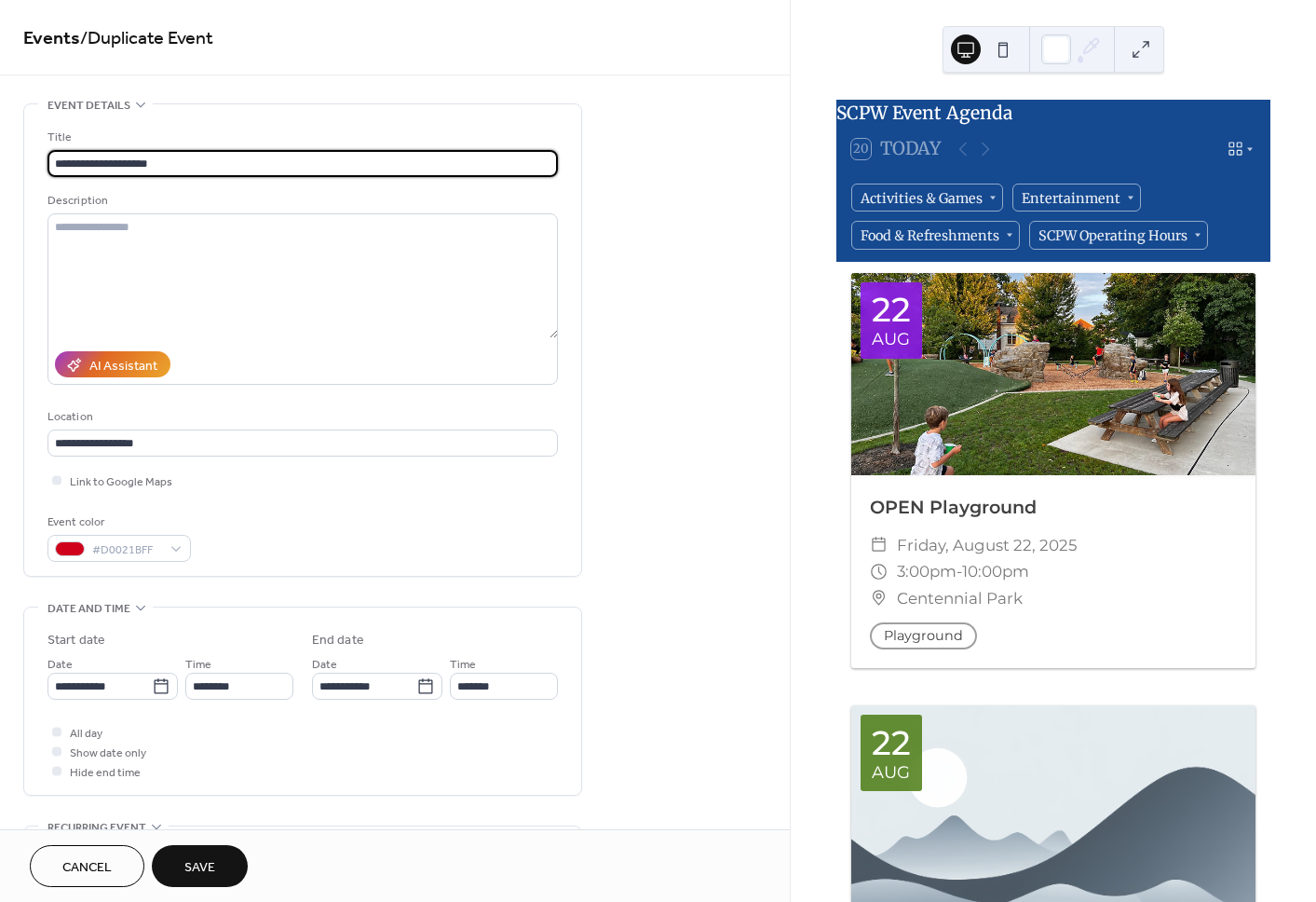drag, startPoint x: 176, startPoint y: 160, endPoint x: 42, endPoint y: 162, distance: 134.01492 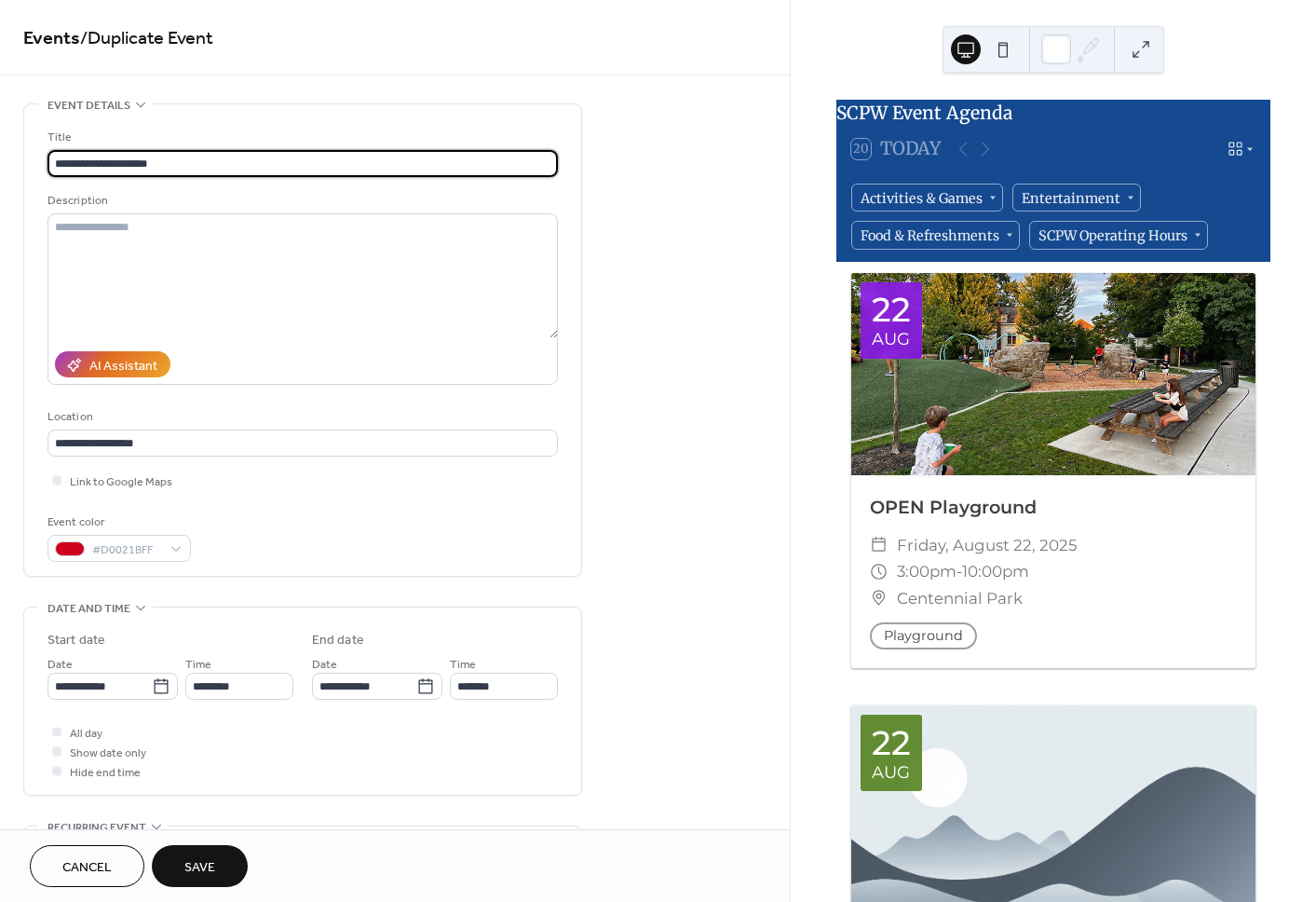 click on "**********" at bounding box center (303, 340) 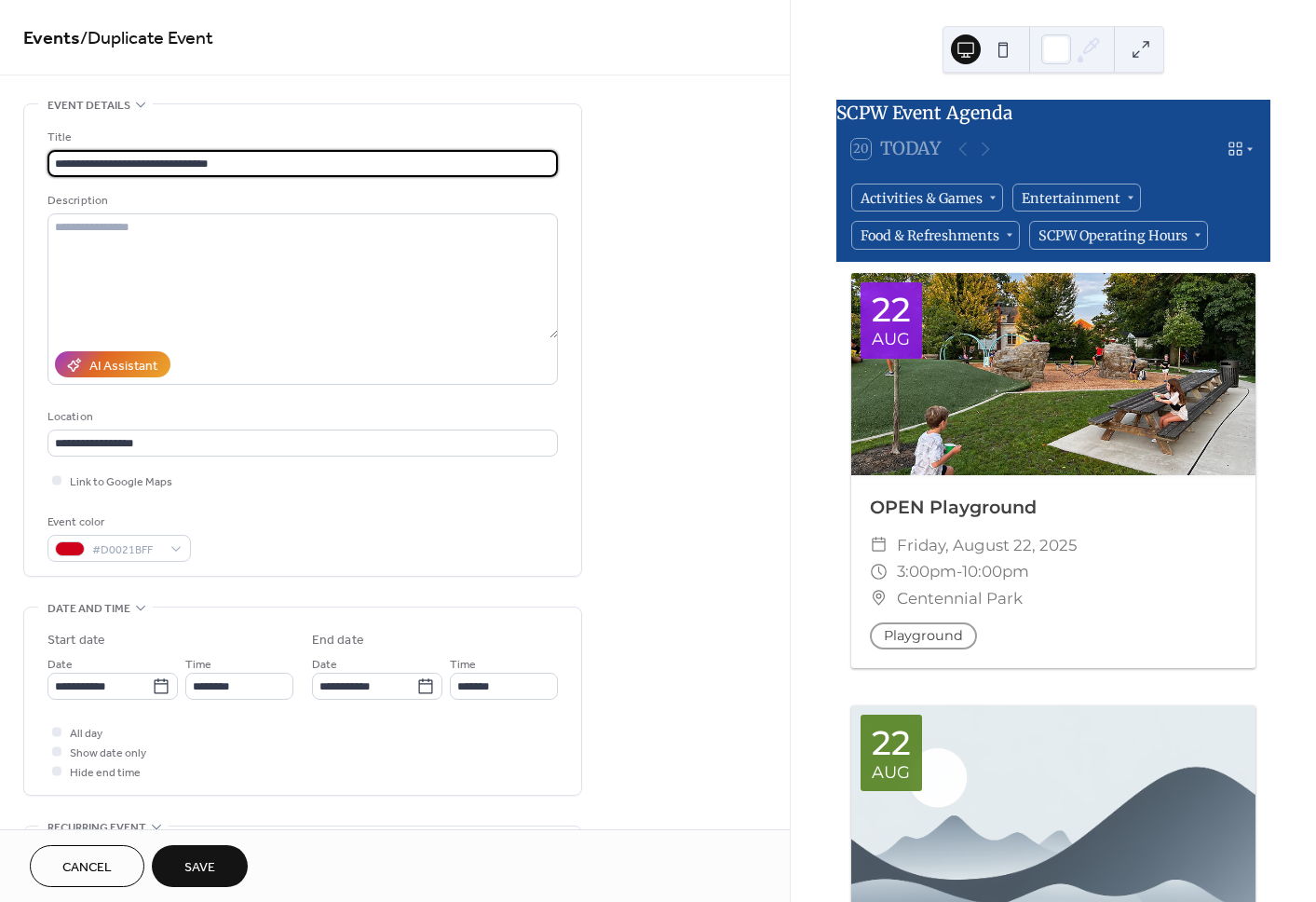 drag, startPoint x: 138, startPoint y: 161, endPoint x: 163, endPoint y: 155, distance: 25.70992 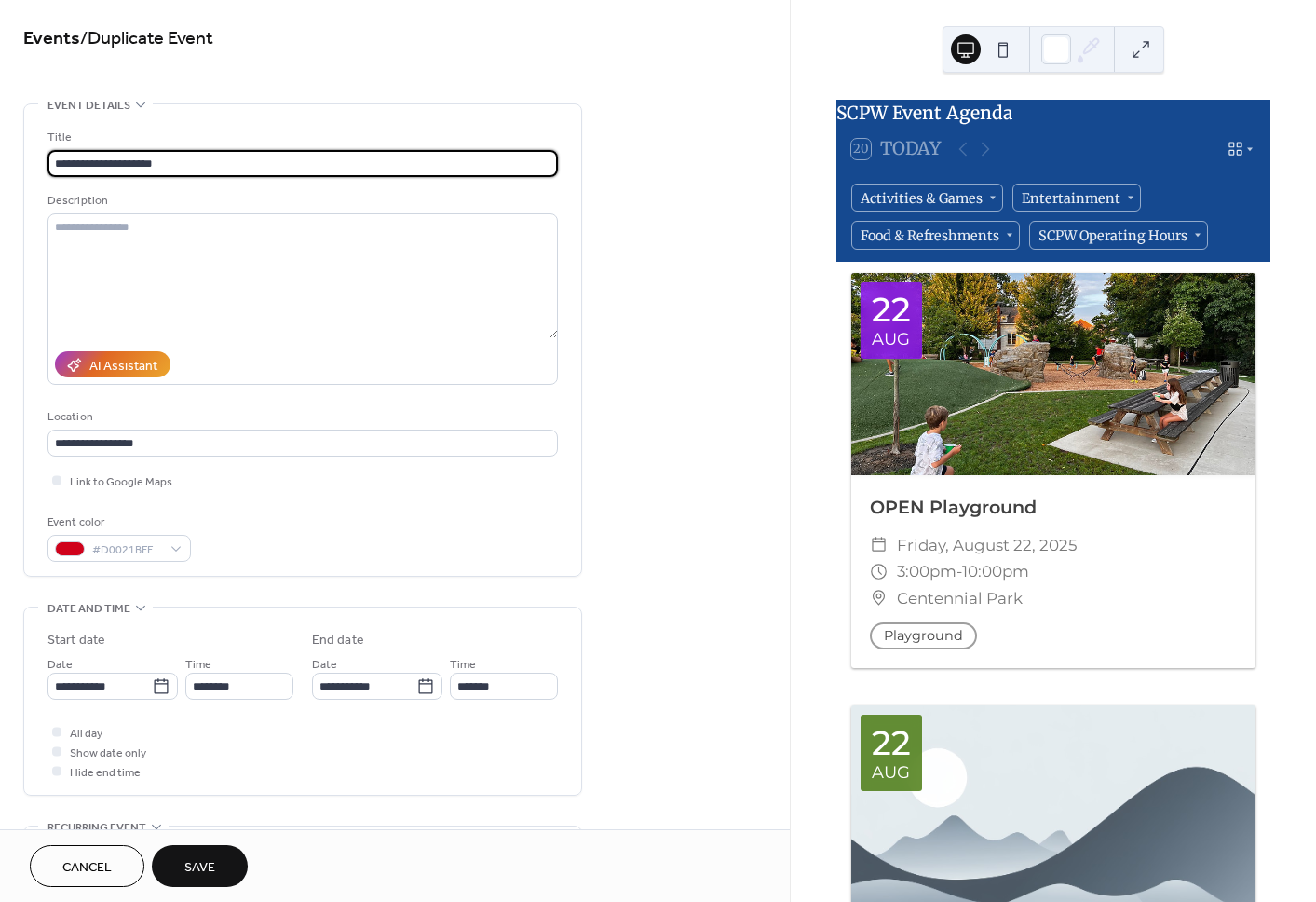 scroll, scrollTop: 1, scrollLeft: 0, axis: vertical 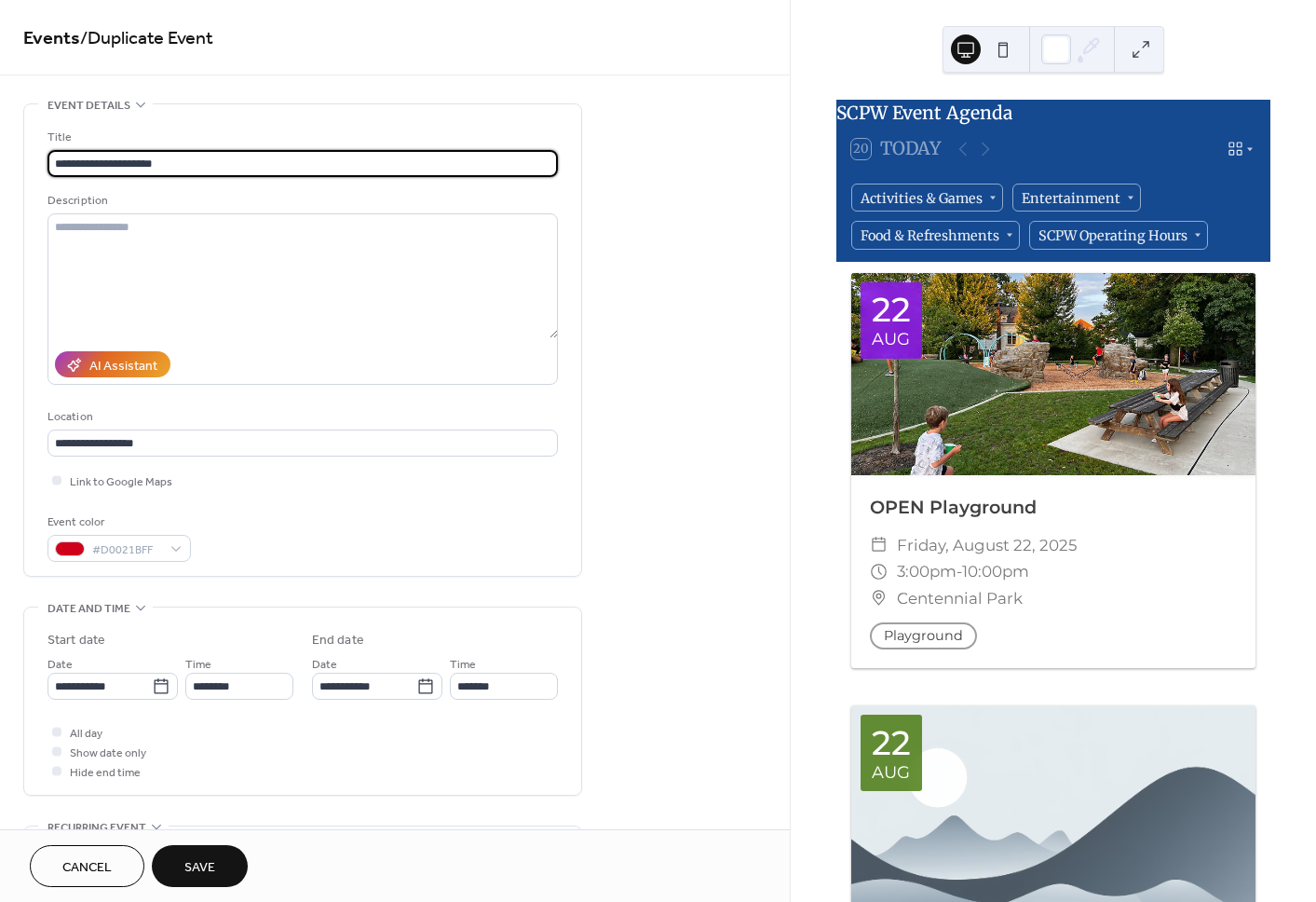 click on "**********" at bounding box center (303, 345) 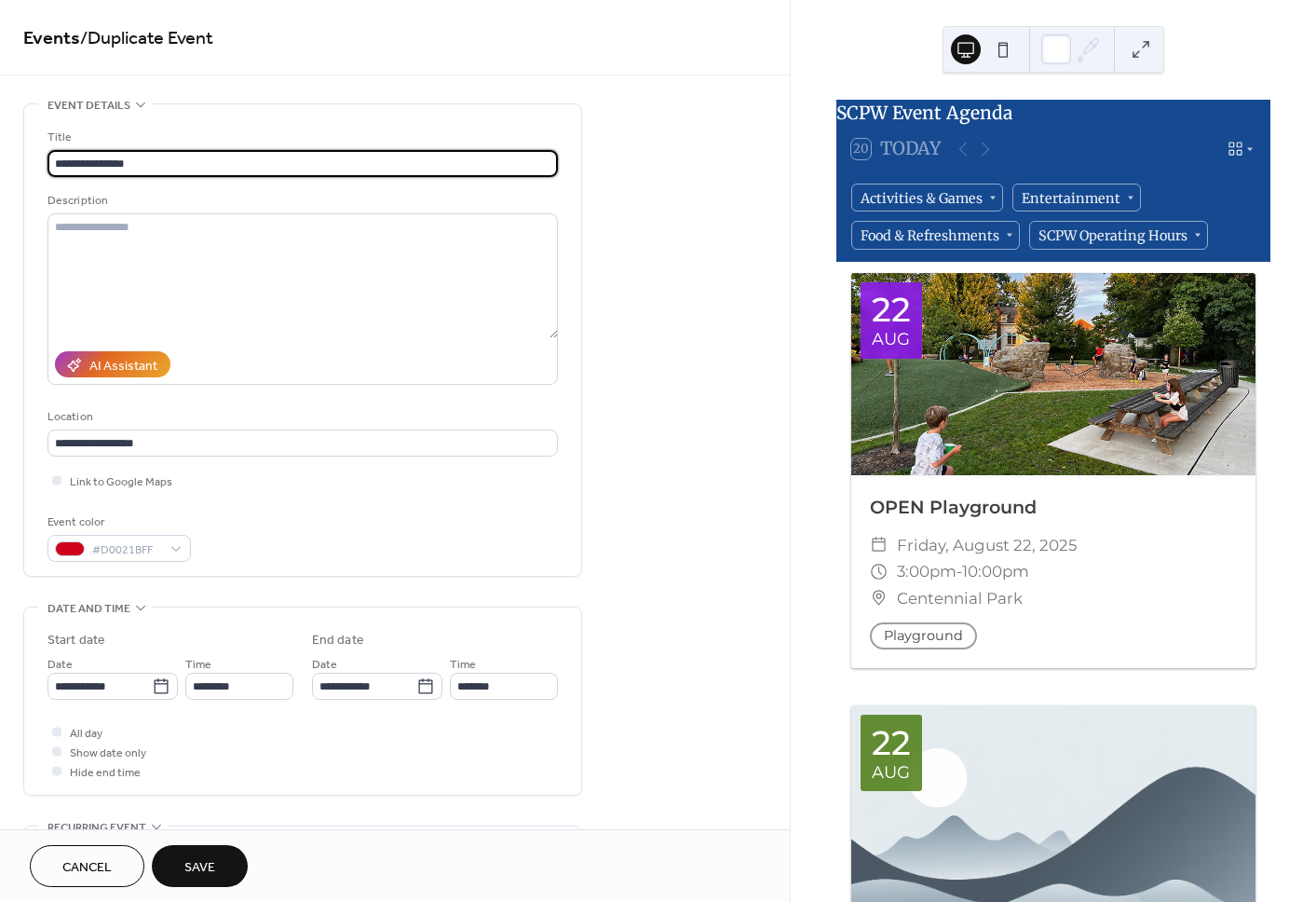 type on "**********" 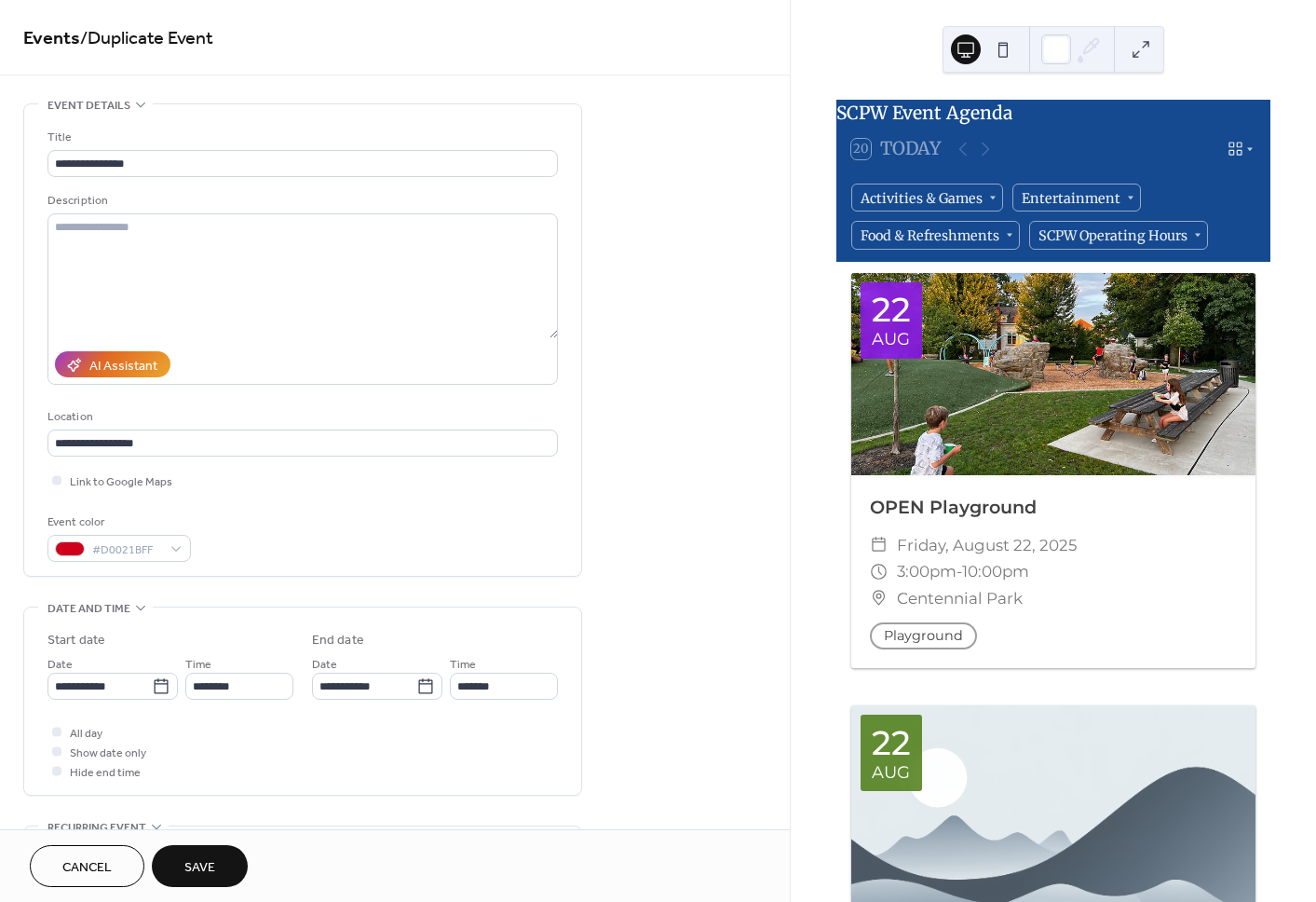 scroll, scrollTop: 0, scrollLeft: 0, axis: both 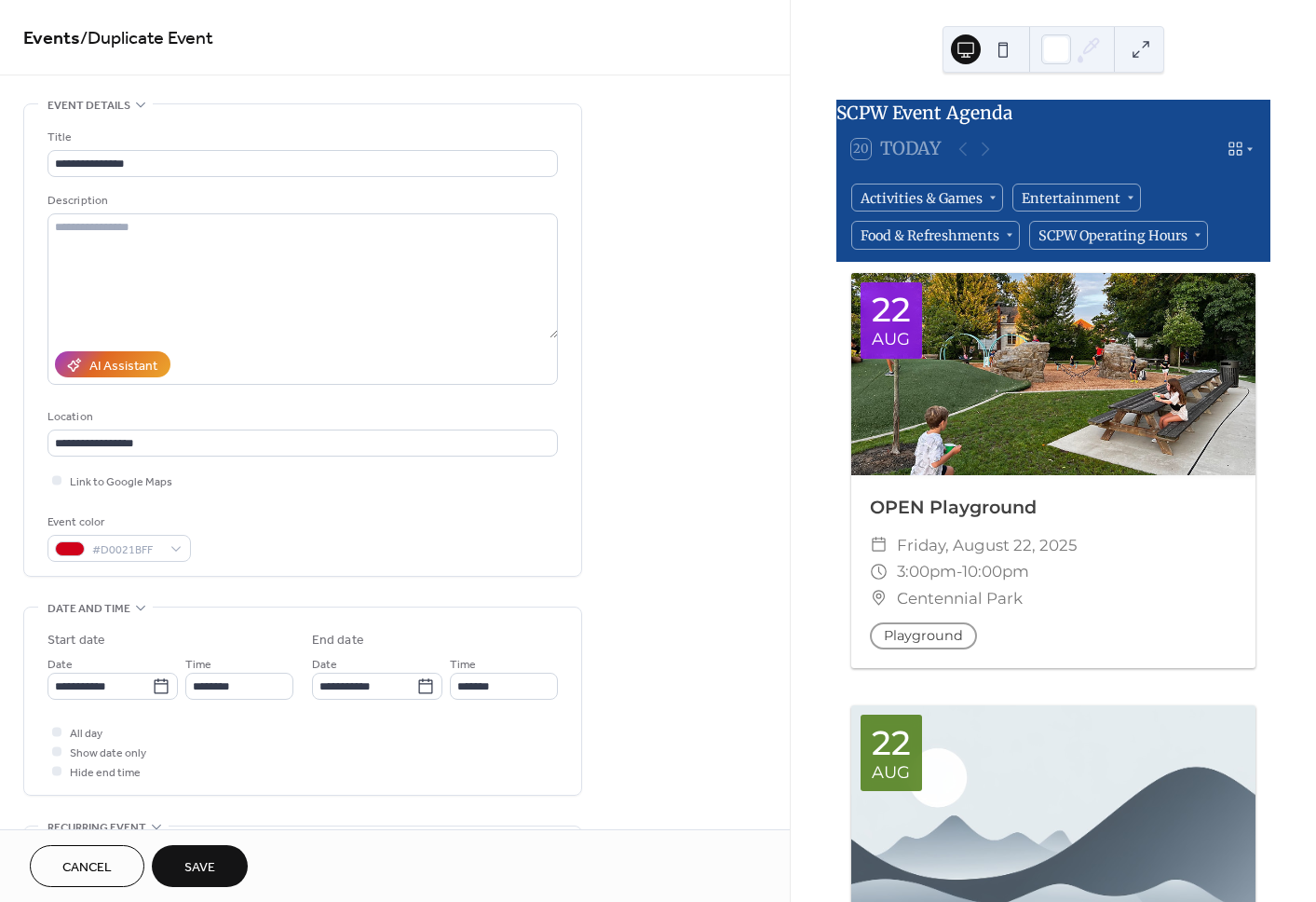 click on "**********" at bounding box center (395, 991) 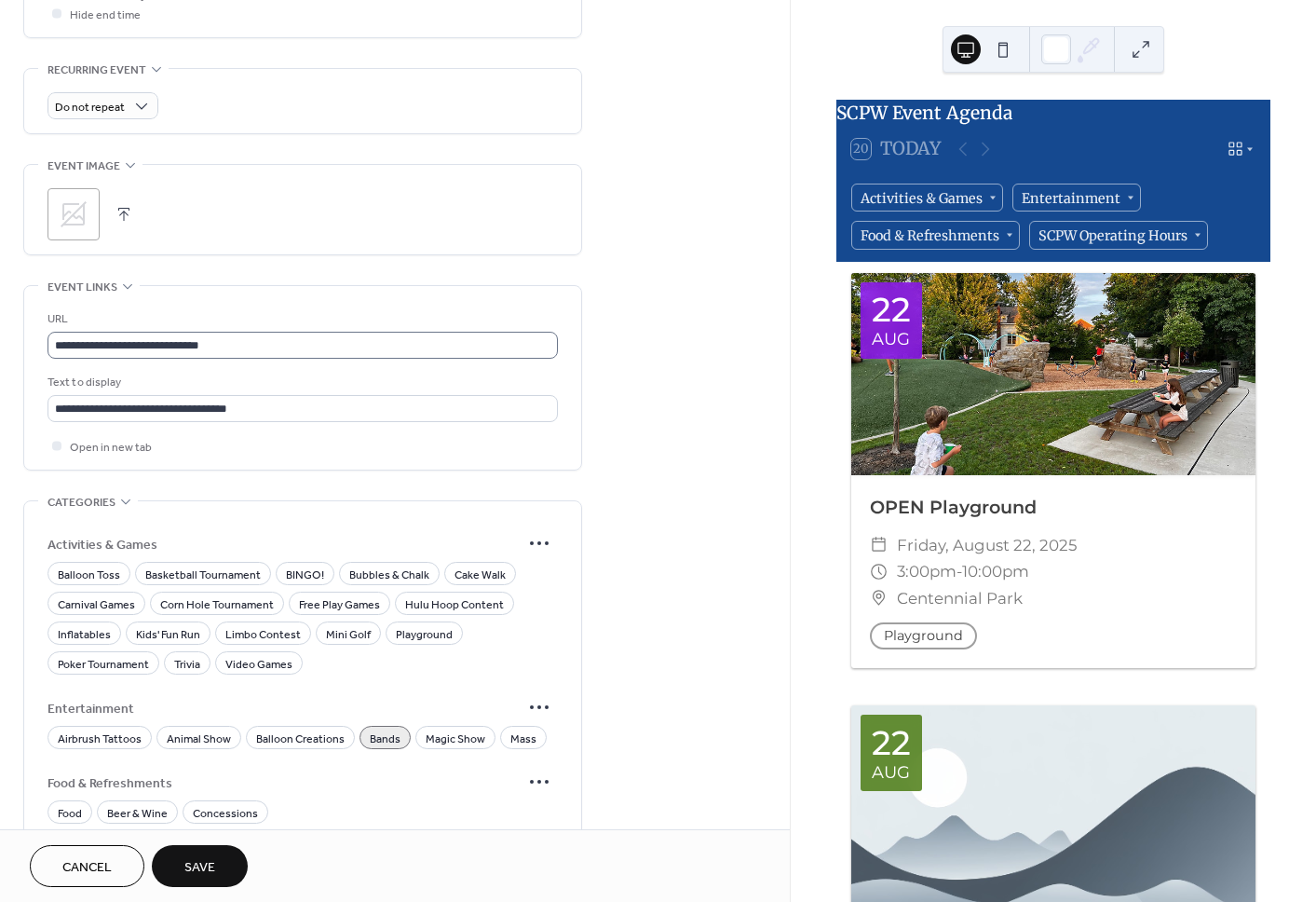 scroll, scrollTop: 794, scrollLeft: 0, axis: vertical 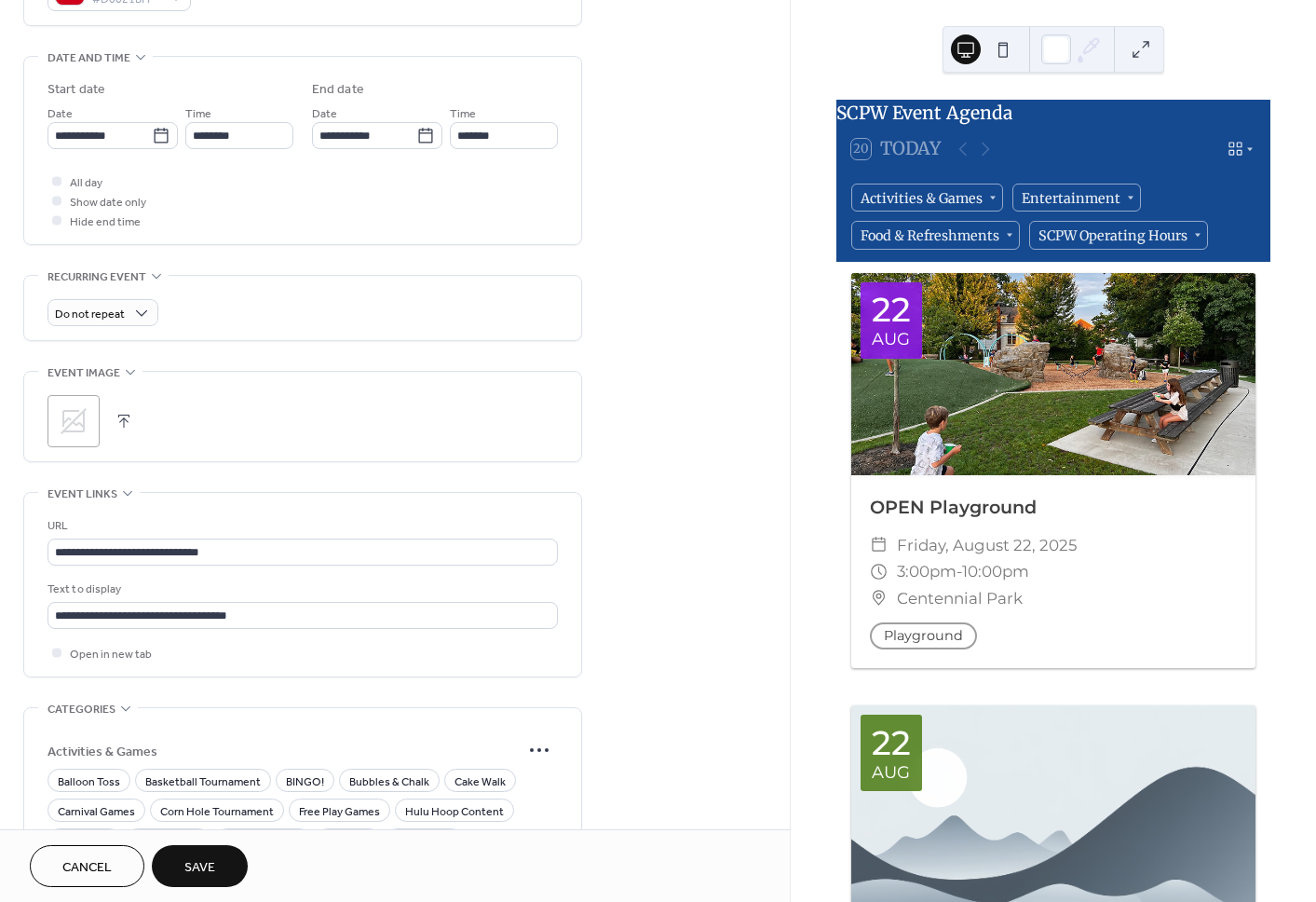 click 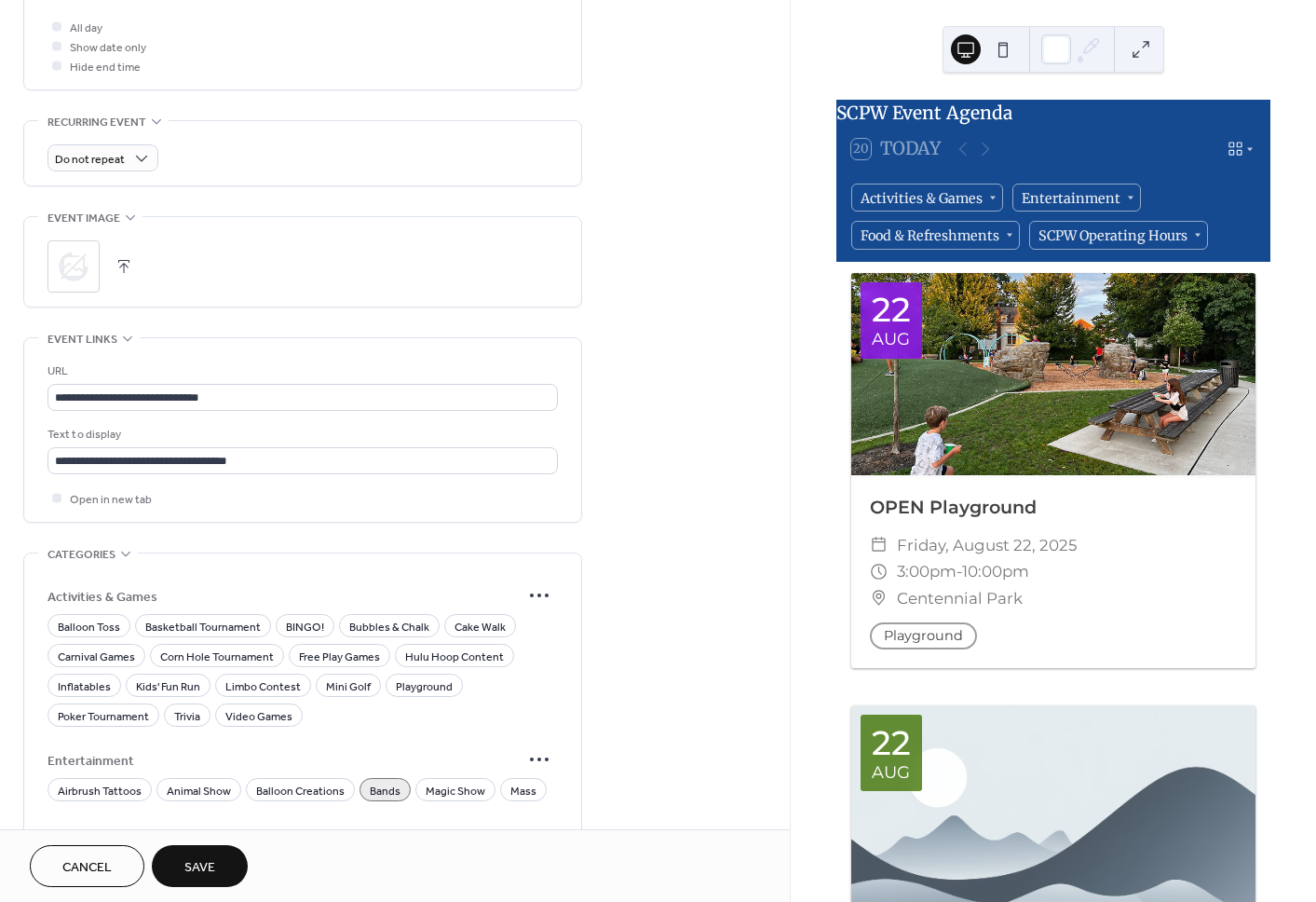 scroll, scrollTop: 777, scrollLeft: 0, axis: vertical 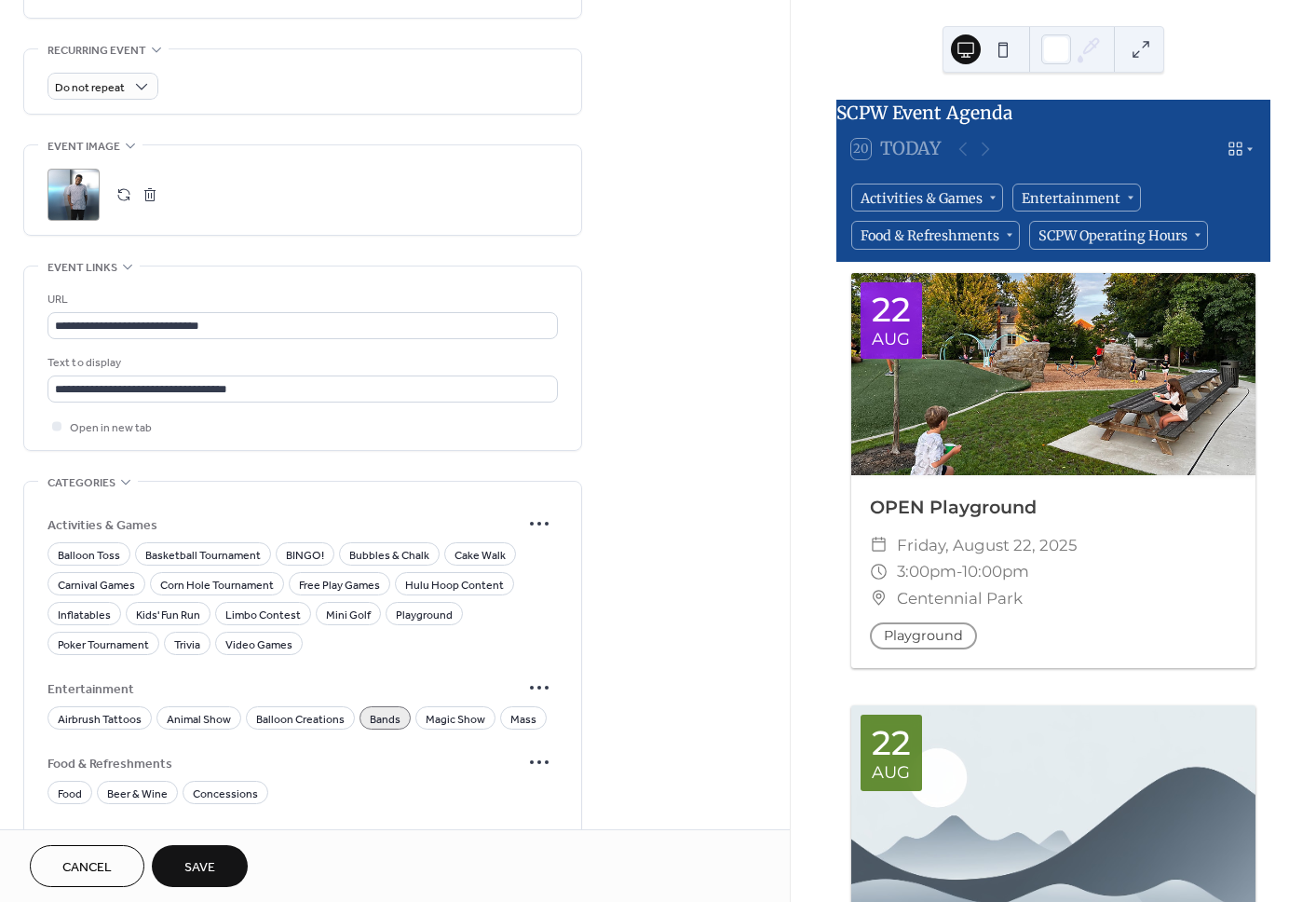 click on "Save" at bounding box center [199, 866] 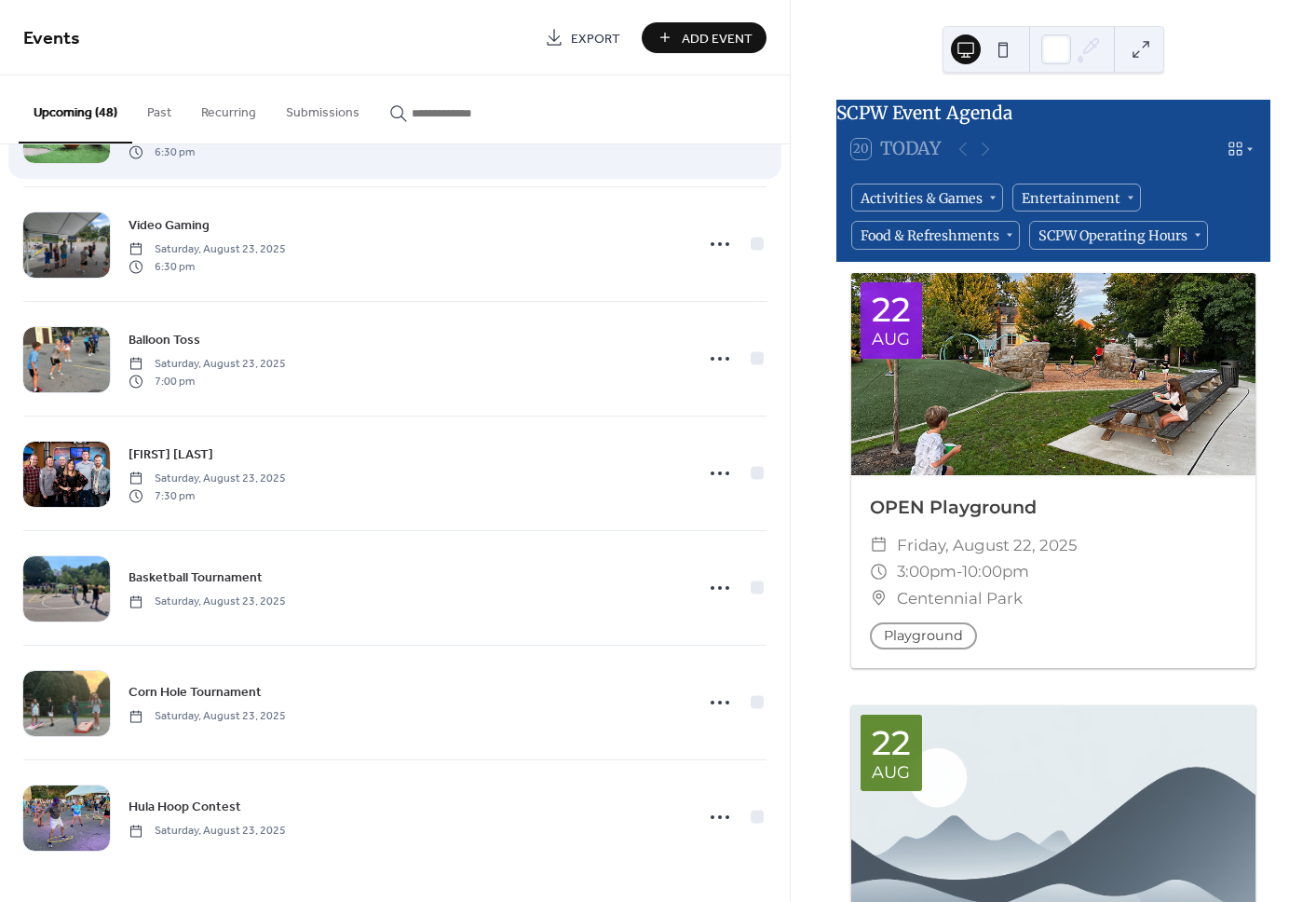 scroll, scrollTop: 4799, scrollLeft: 0, axis: vertical 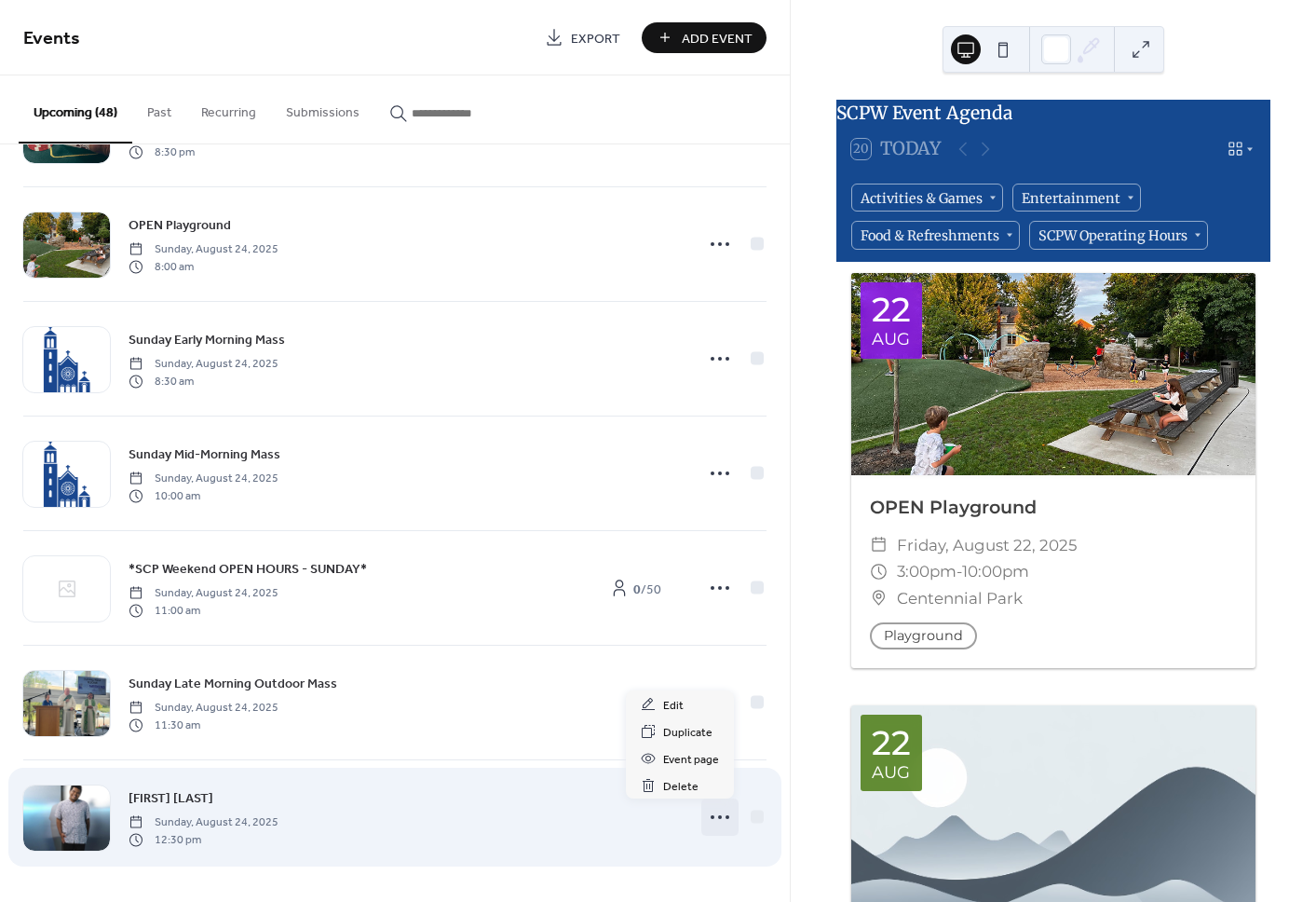 click 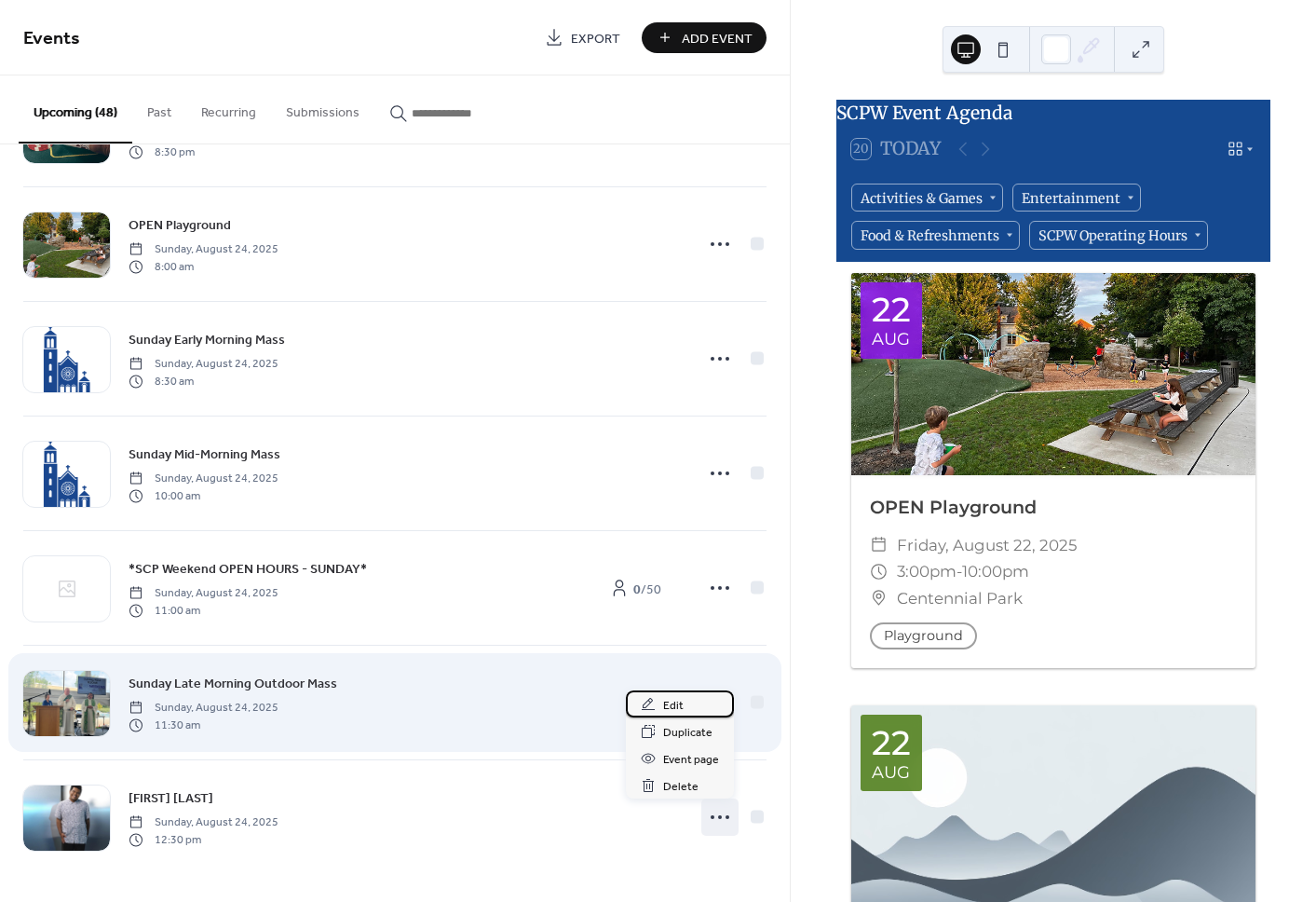 click on "Edit" at bounding box center (680, 704) 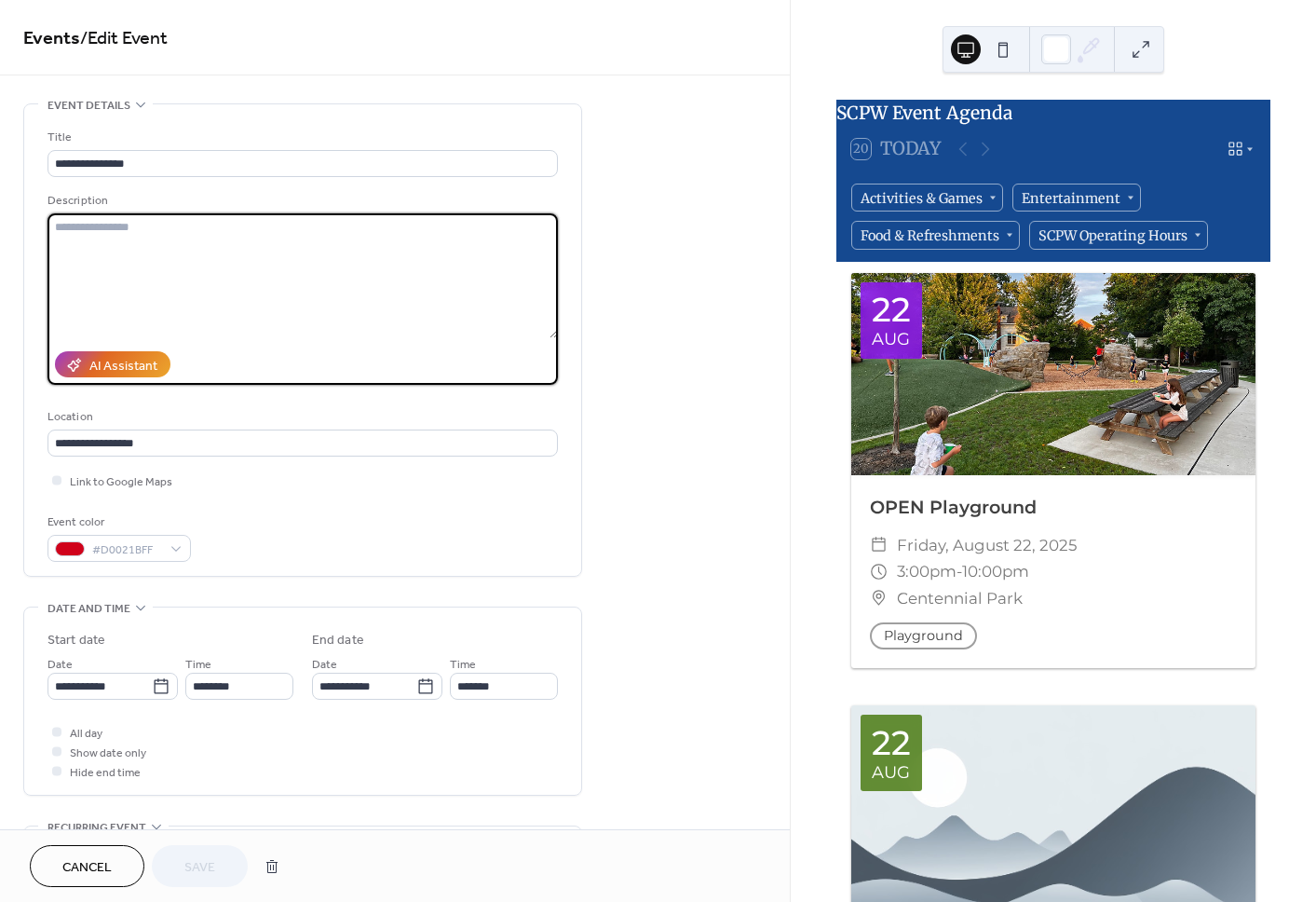 click at bounding box center (303, 276) 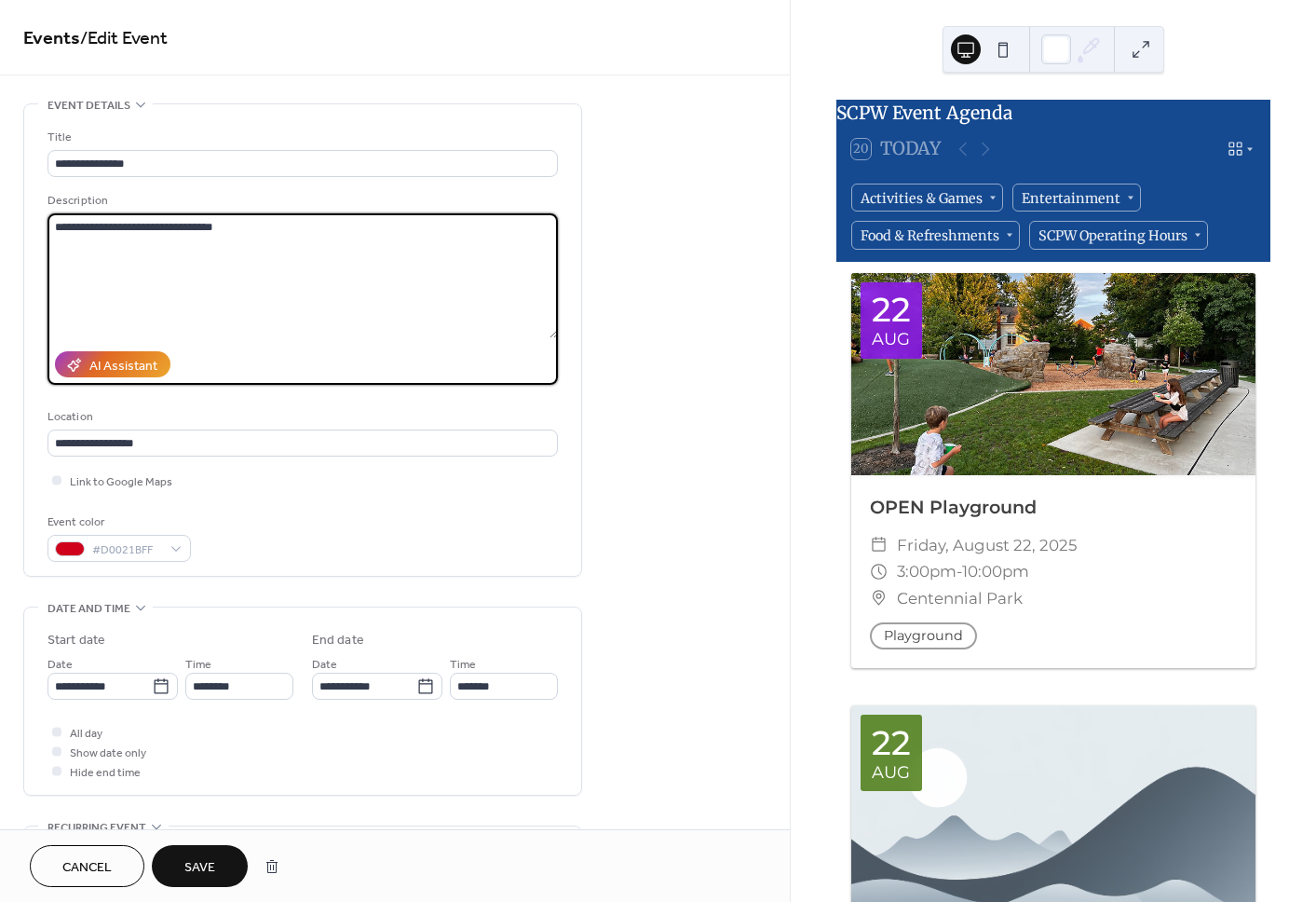 click on "**********" at bounding box center [303, 276] 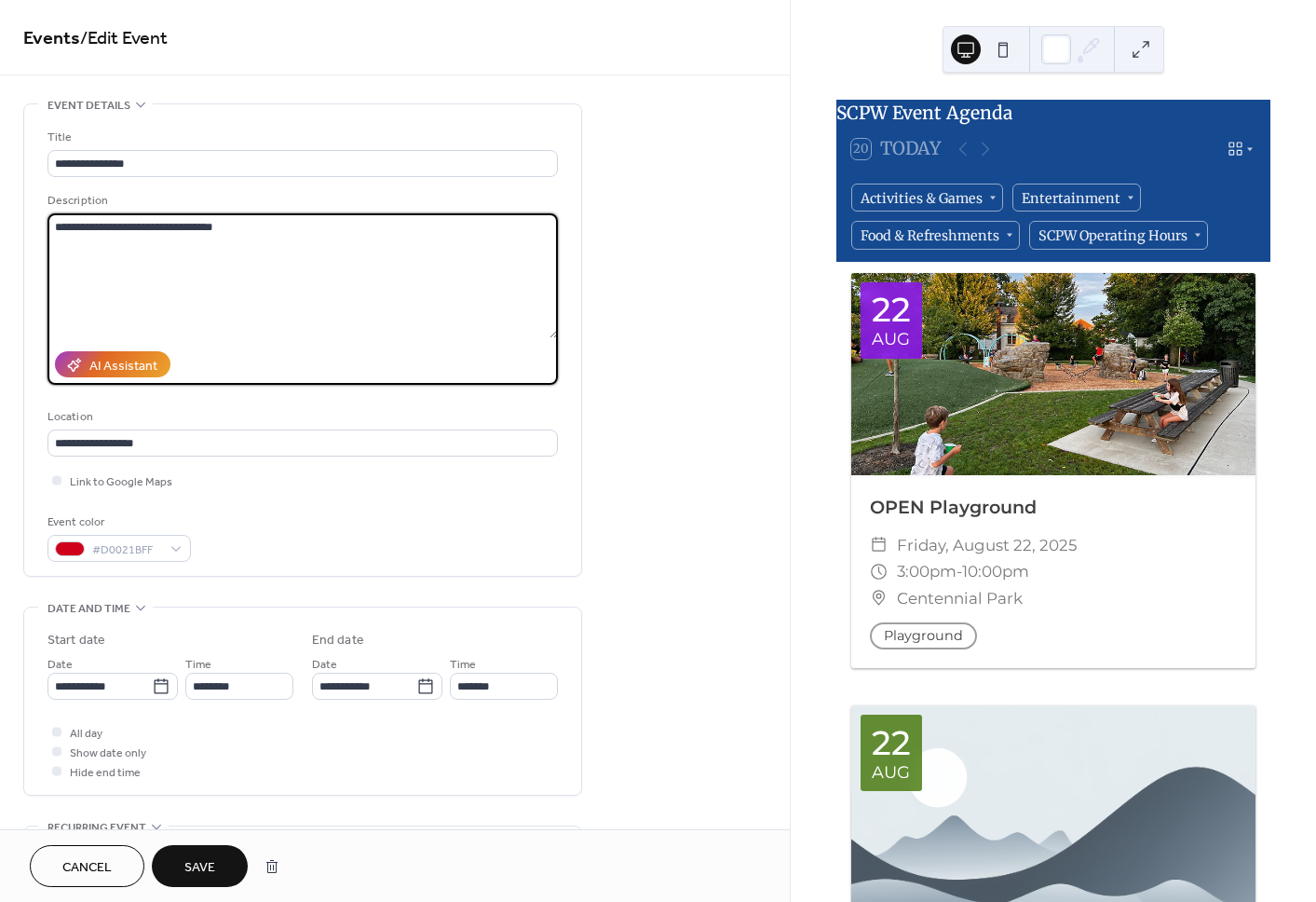 click on "**********" at bounding box center [303, 276] 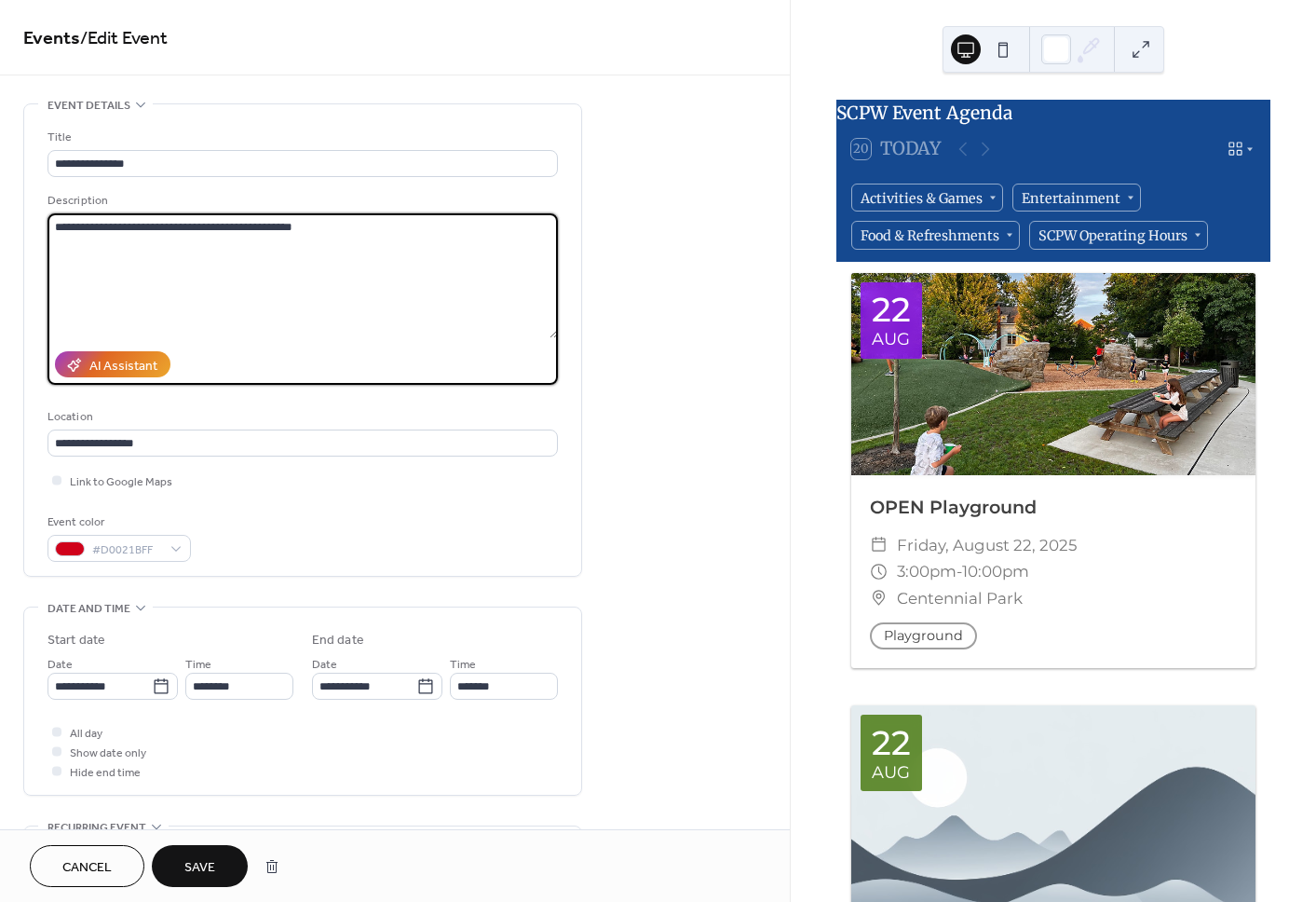 drag, startPoint x: 156, startPoint y: 232, endPoint x: 227, endPoint y: 229, distance: 71.06335 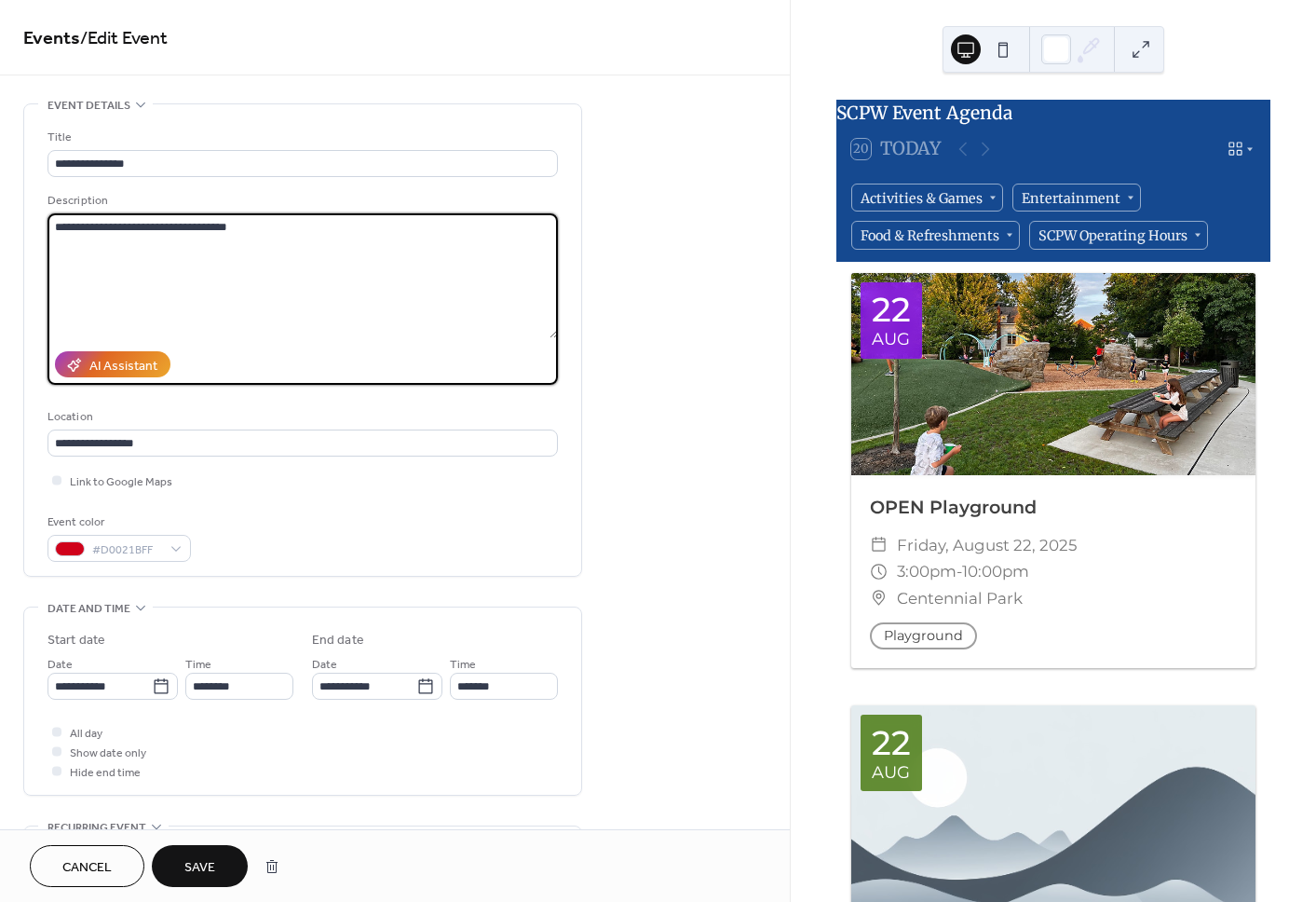 click on "**********" at bounding box center (303, 276) 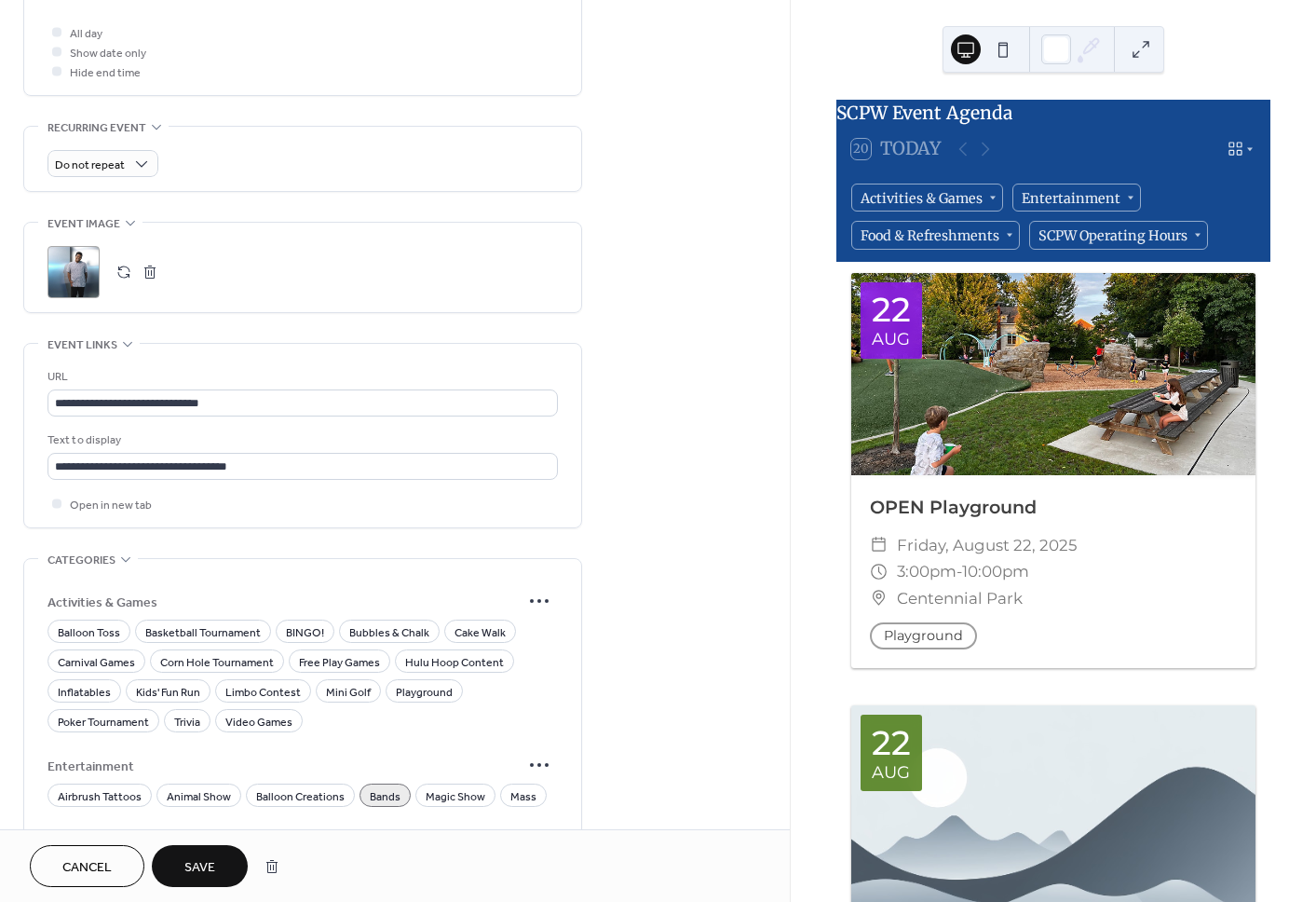 scroll, scrollTop: 1049, scrollLeft: 0, axis: vertical 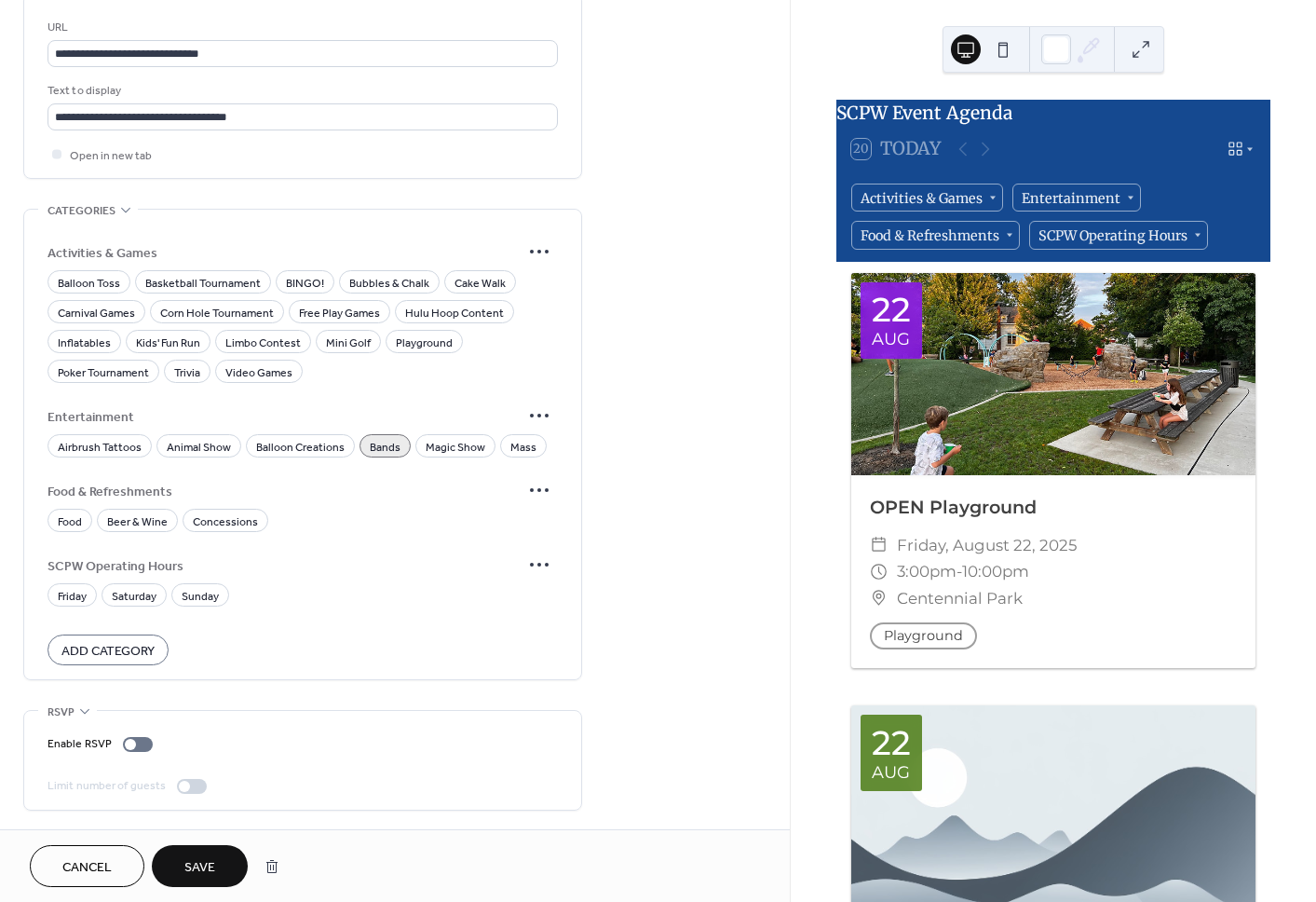 type on "**********" 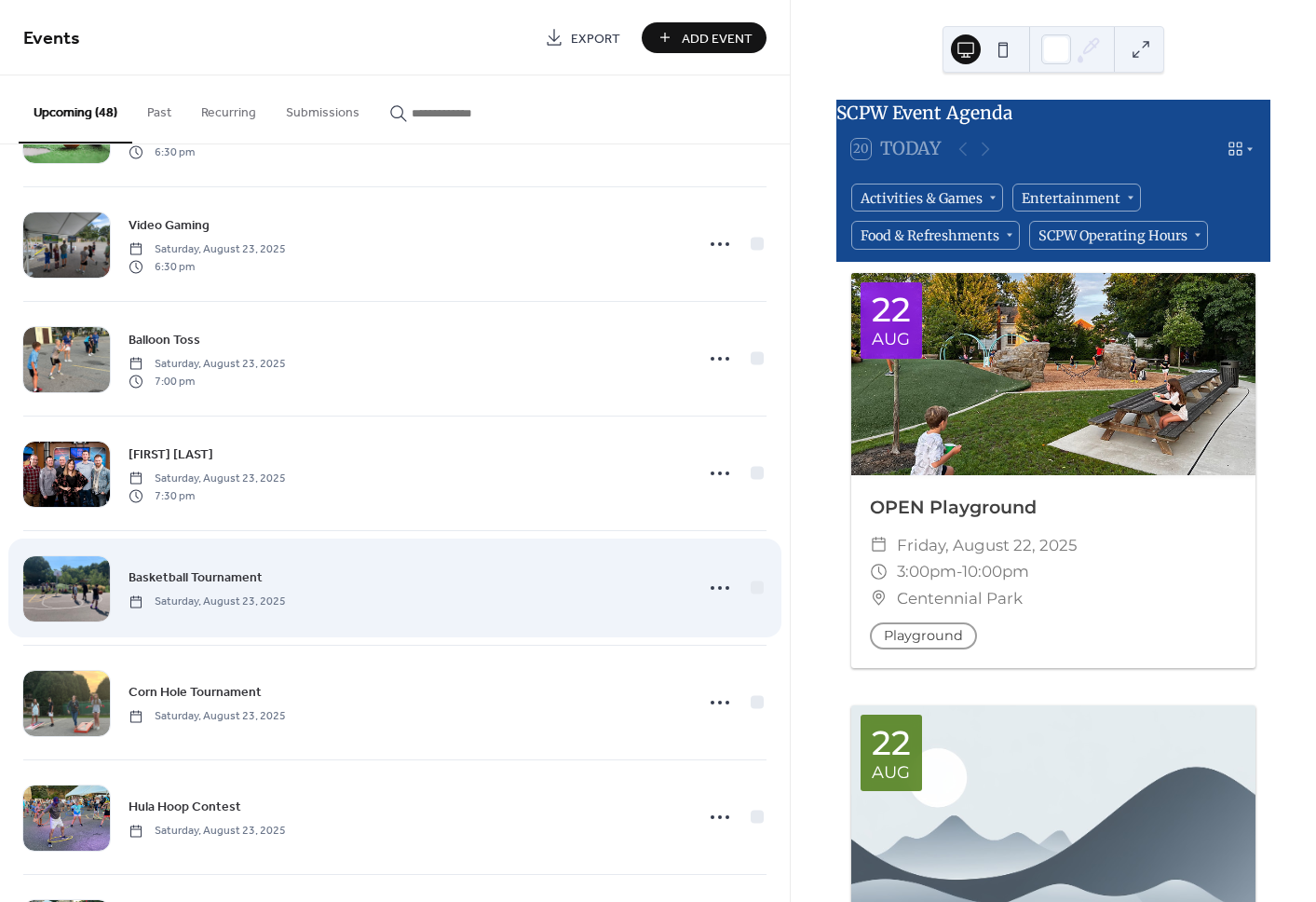 scroll, scrollTop: 4799, scrollLeft: 0, axis: vertical 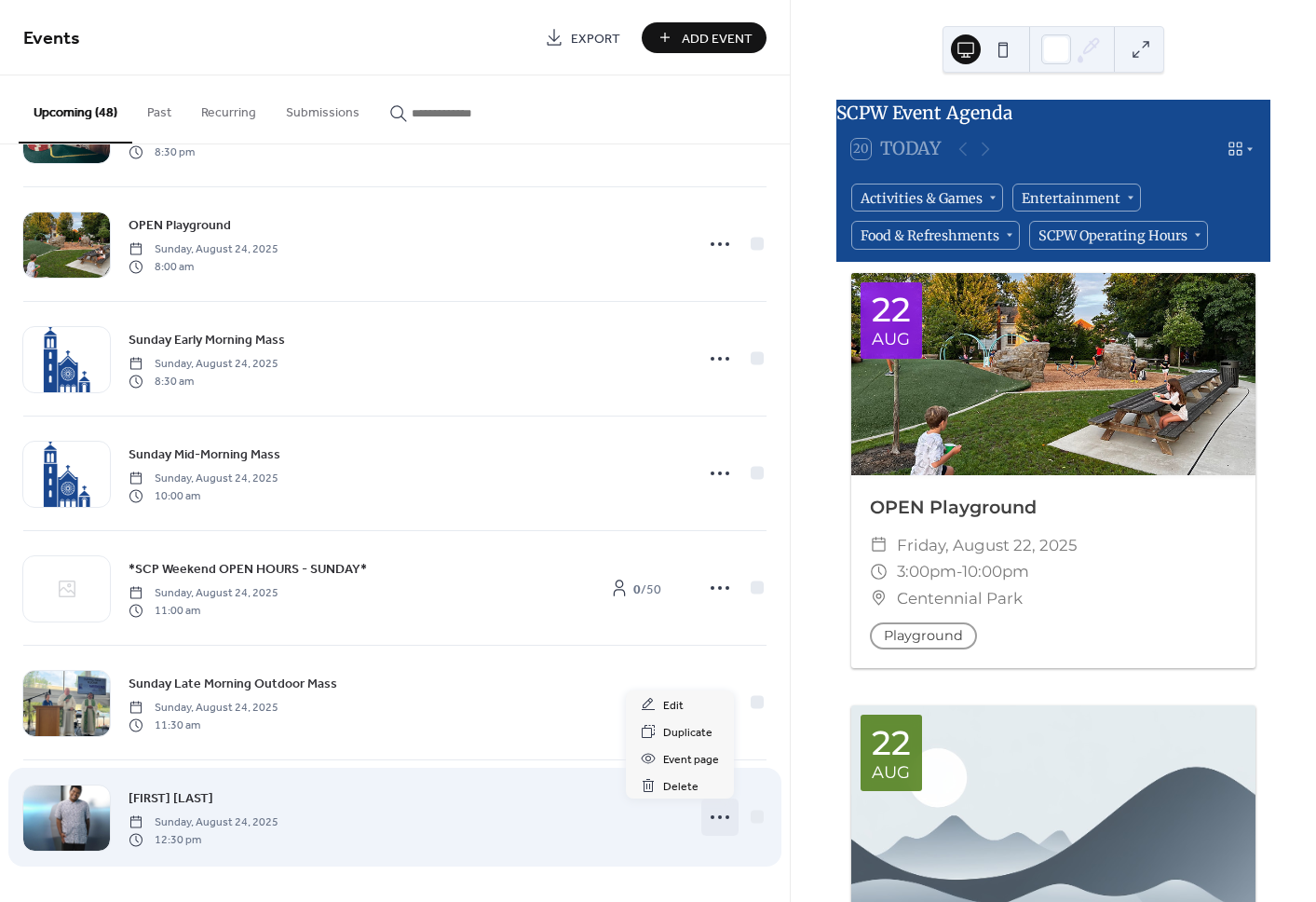 click 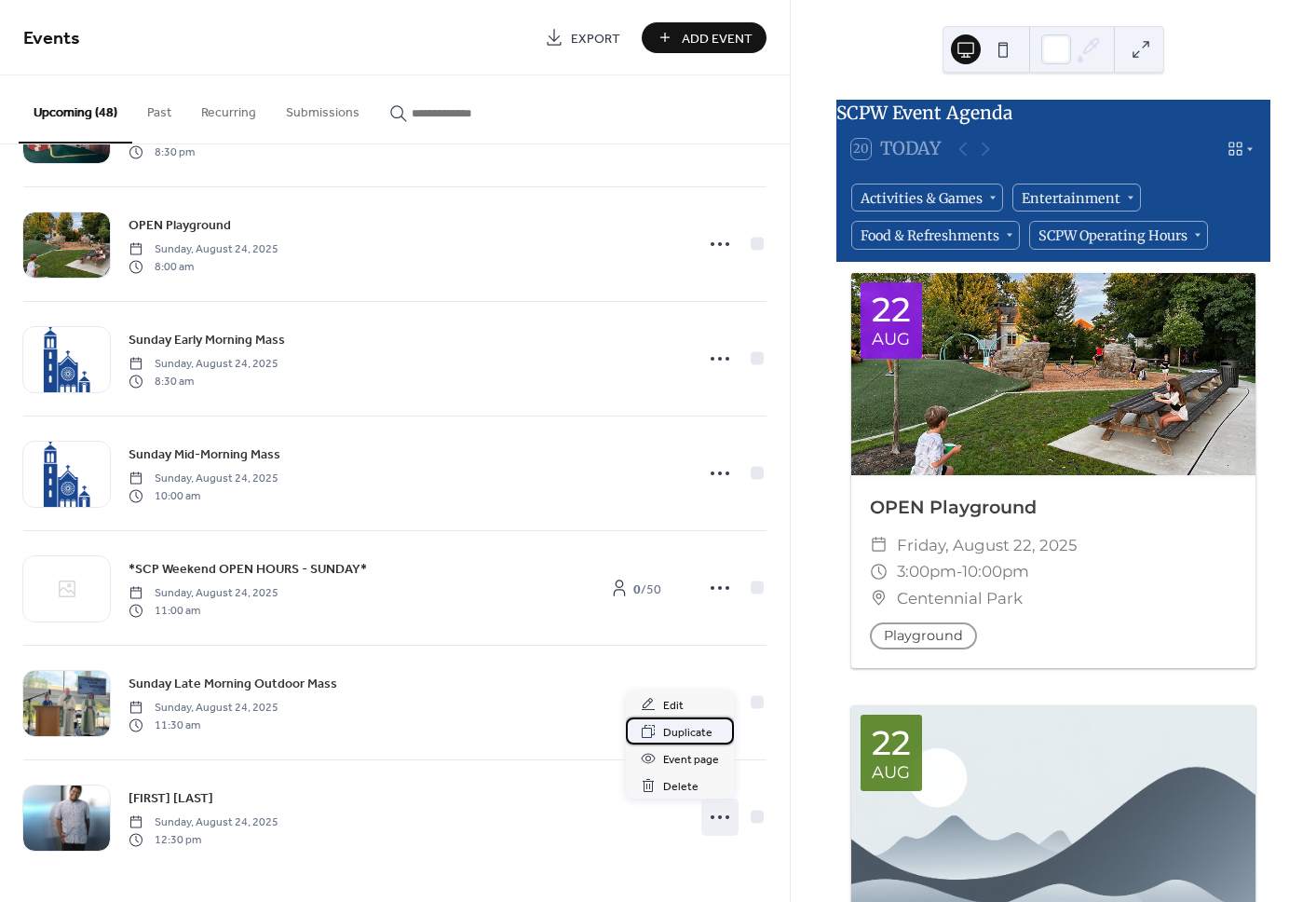 click on "Duplicate" at bounding box center (680, 731) 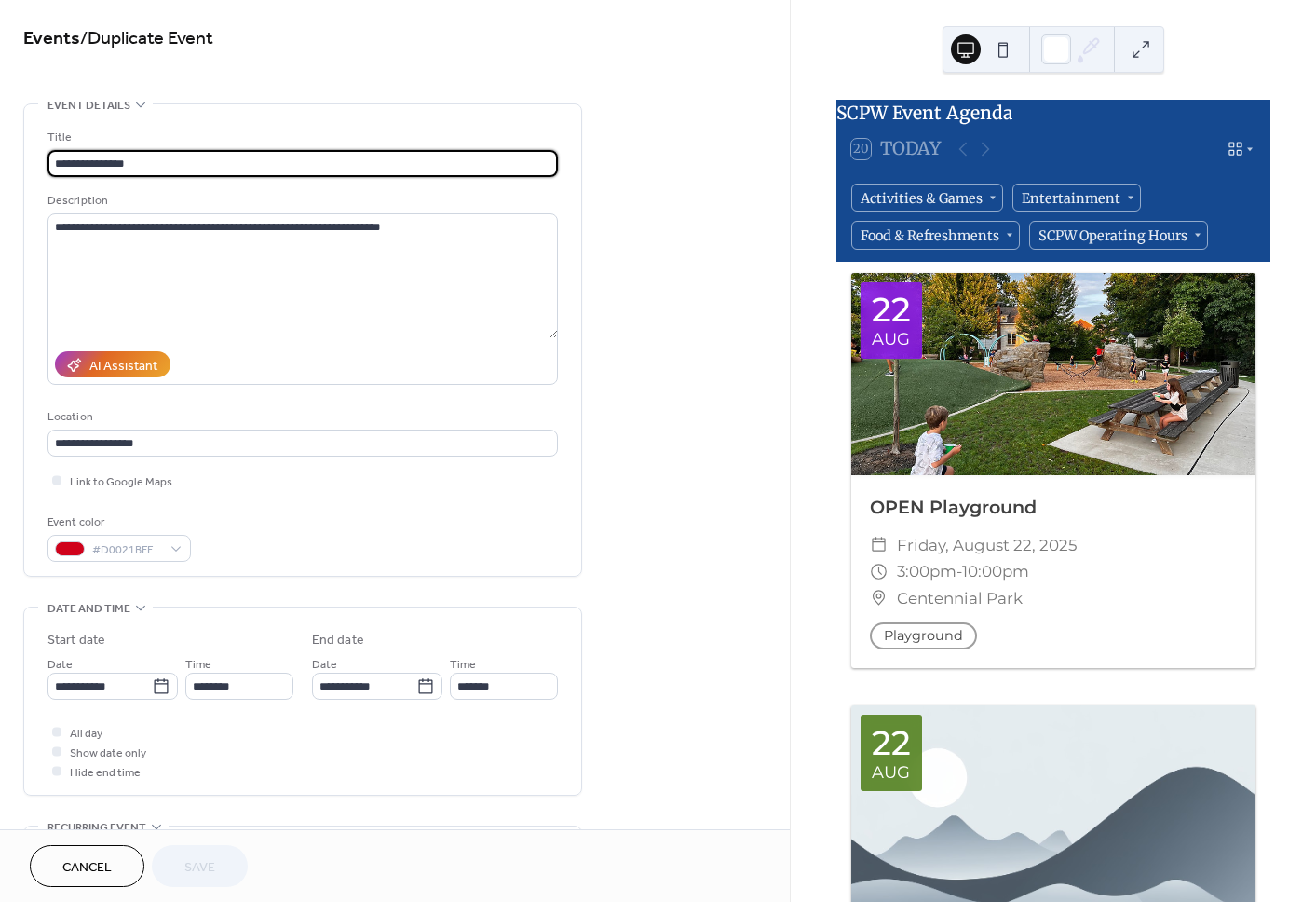 drag, startPoint x: 156, startPoint y: 157, endPoint x: 20, endPoint y: 160, distance: 136.03308 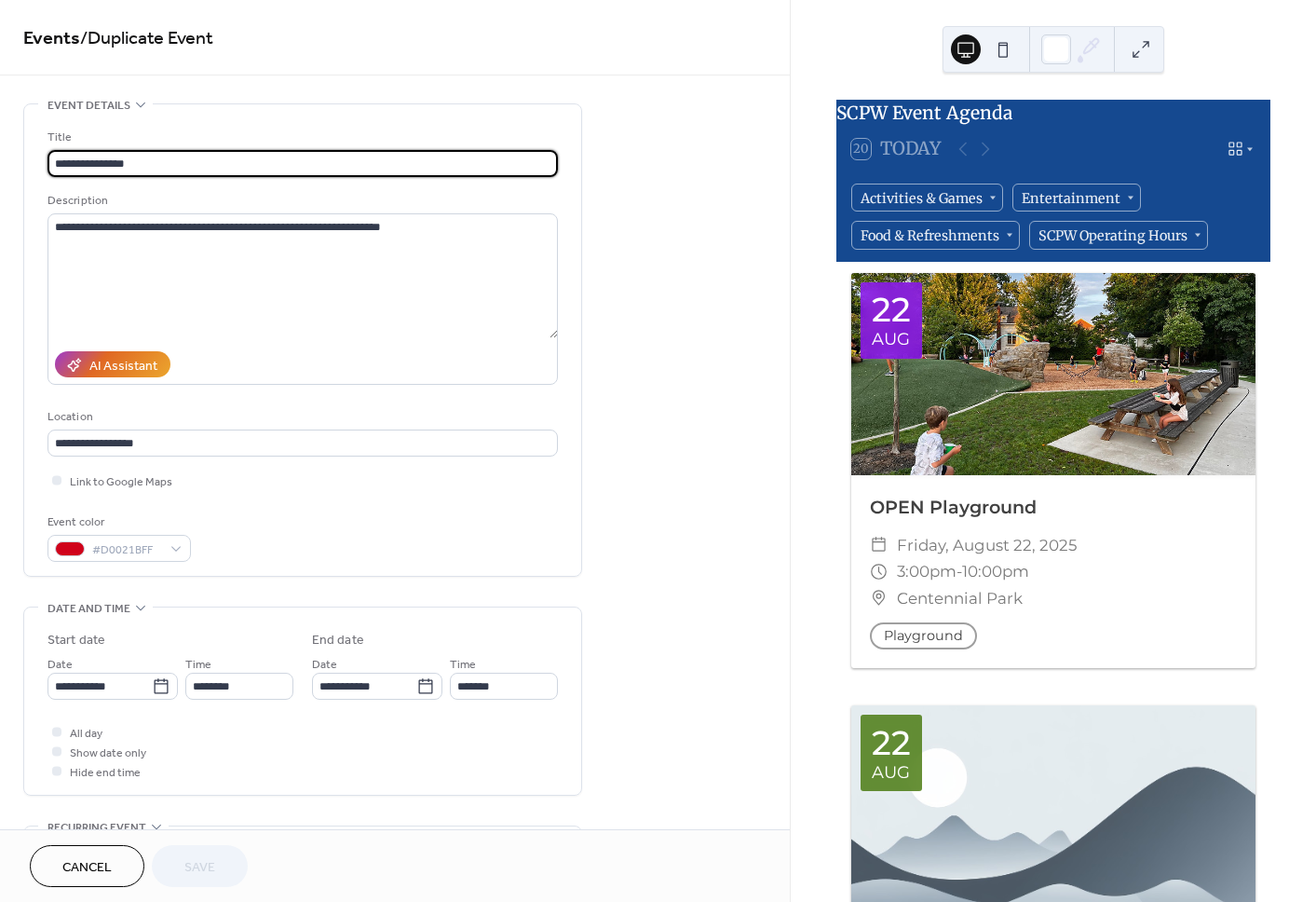 click on "**********" at bounding box center (395, 991) 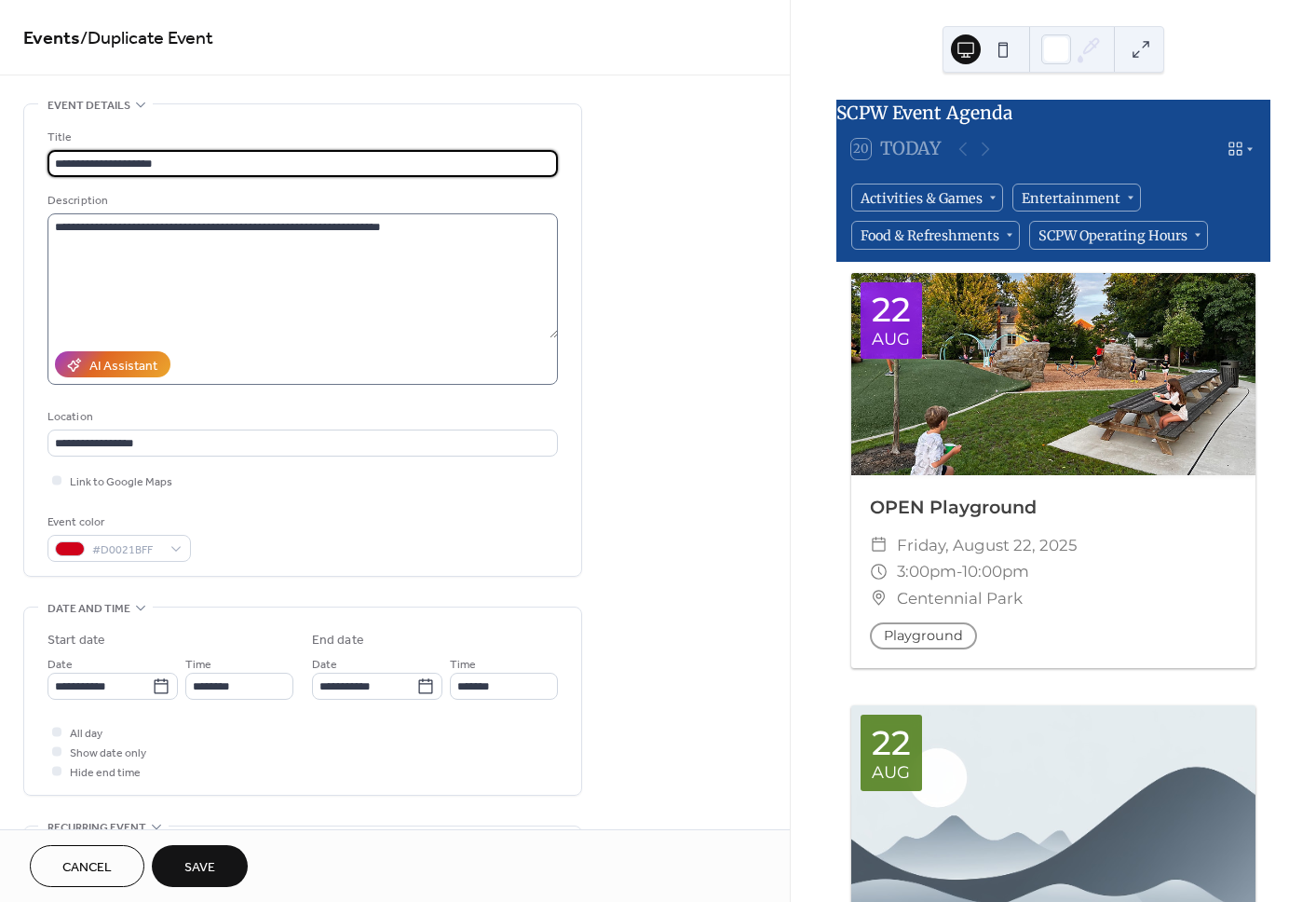 type on "**********" 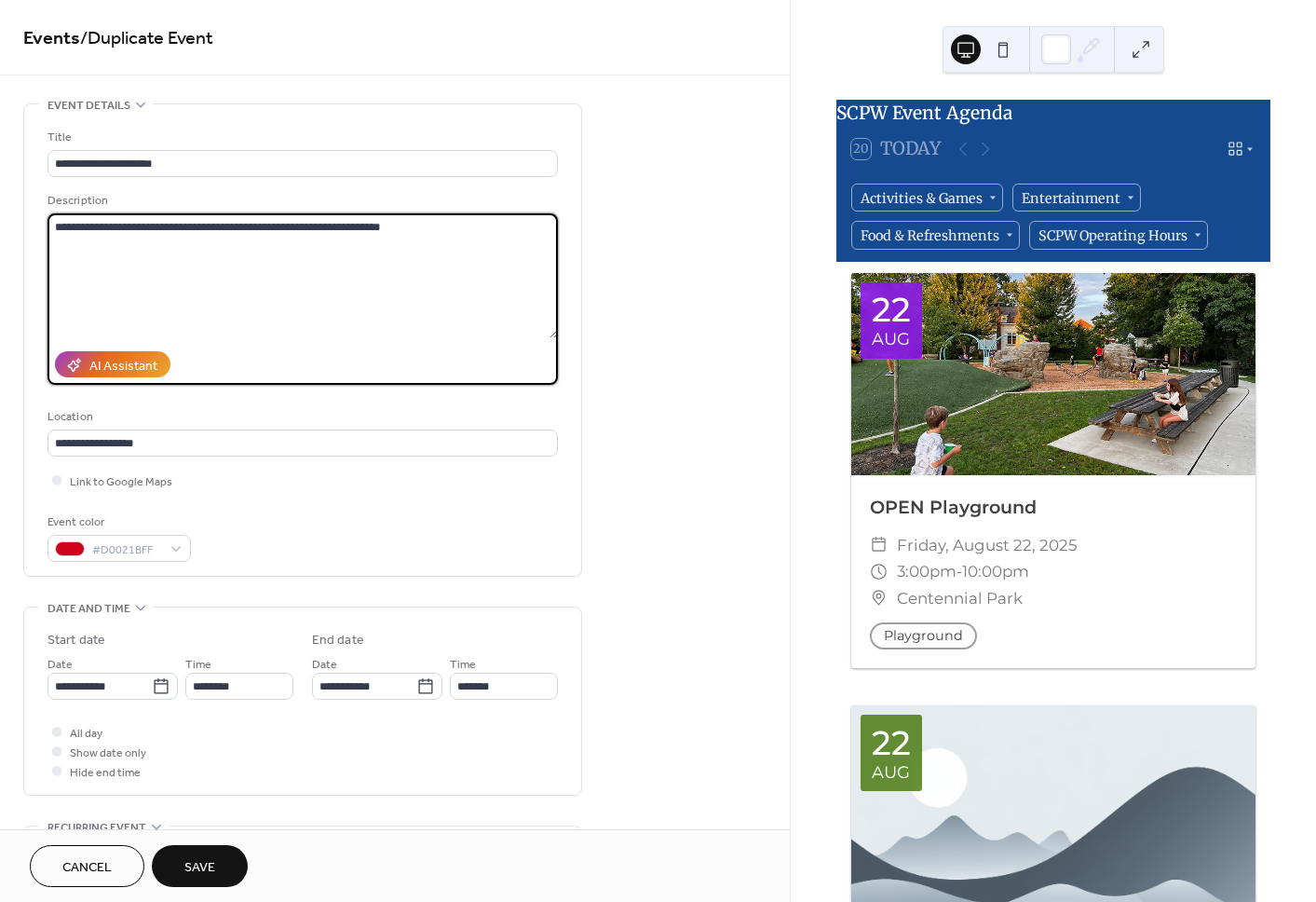 drag, startPoint x: 423, startPoint y: 226, endPoint x: 20, endPoint y: 244, distance: 403.4018 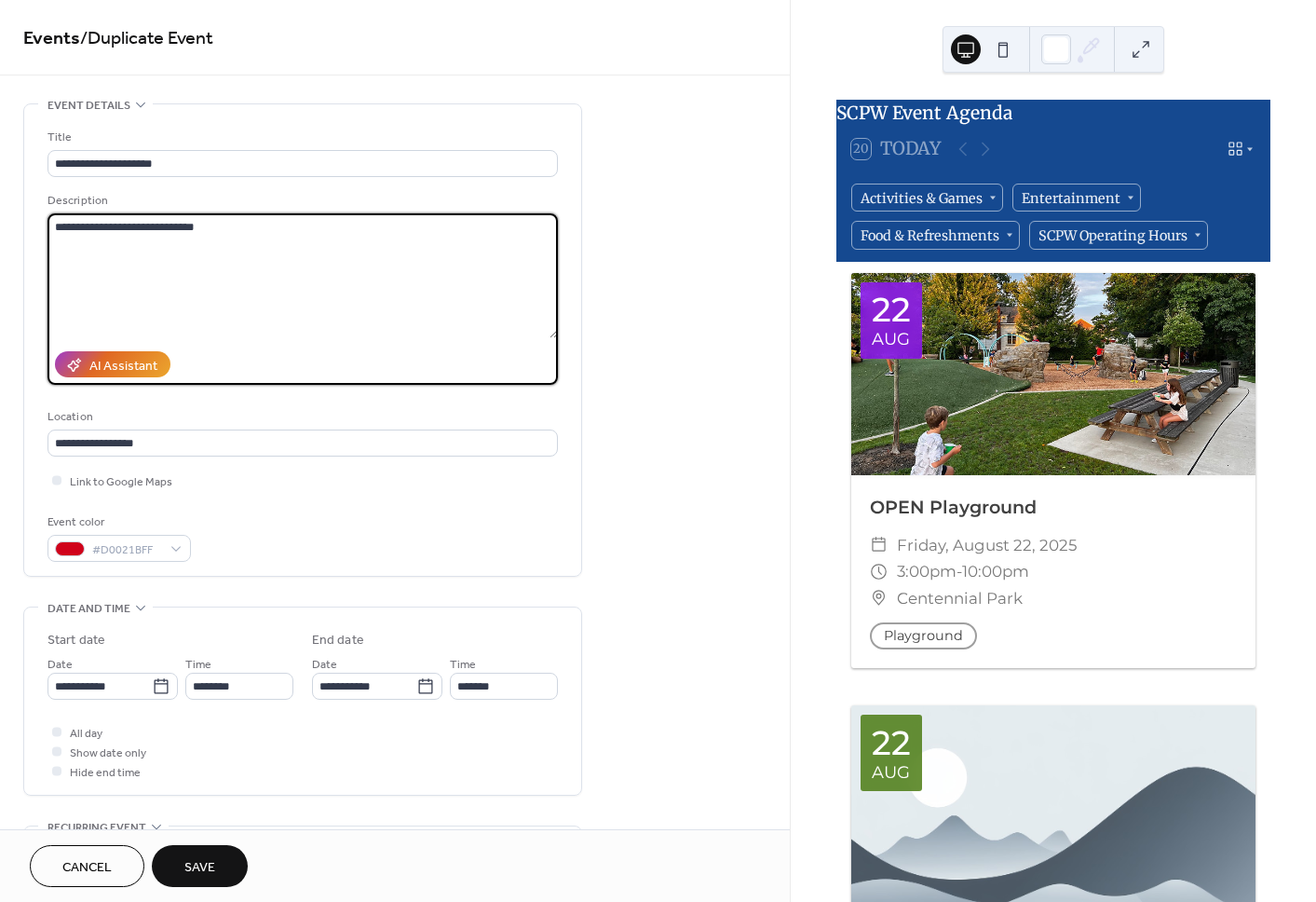 click on "**********" at bounding box center (303, 276) 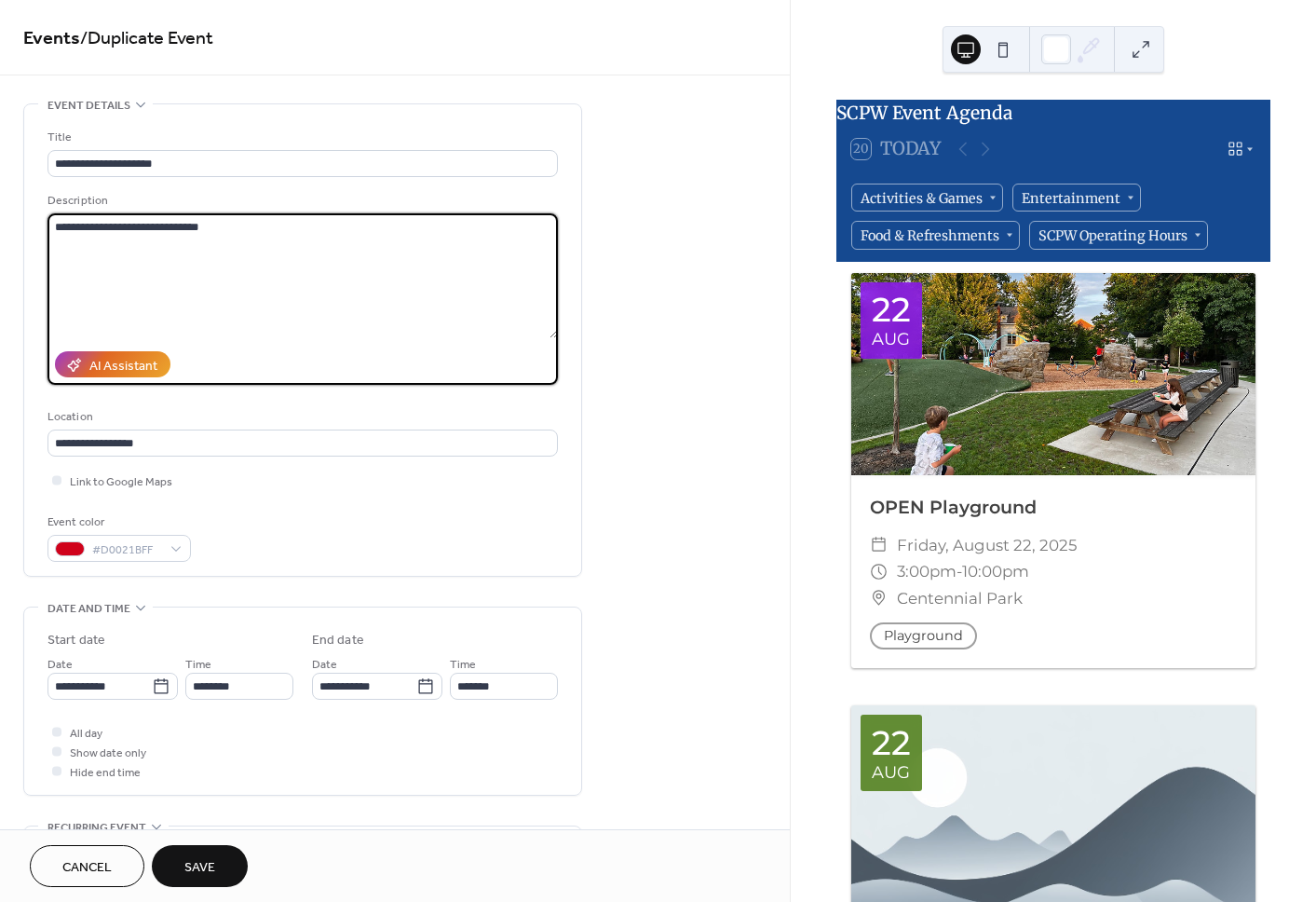 click on "**********" at bounding box center (303, 276) 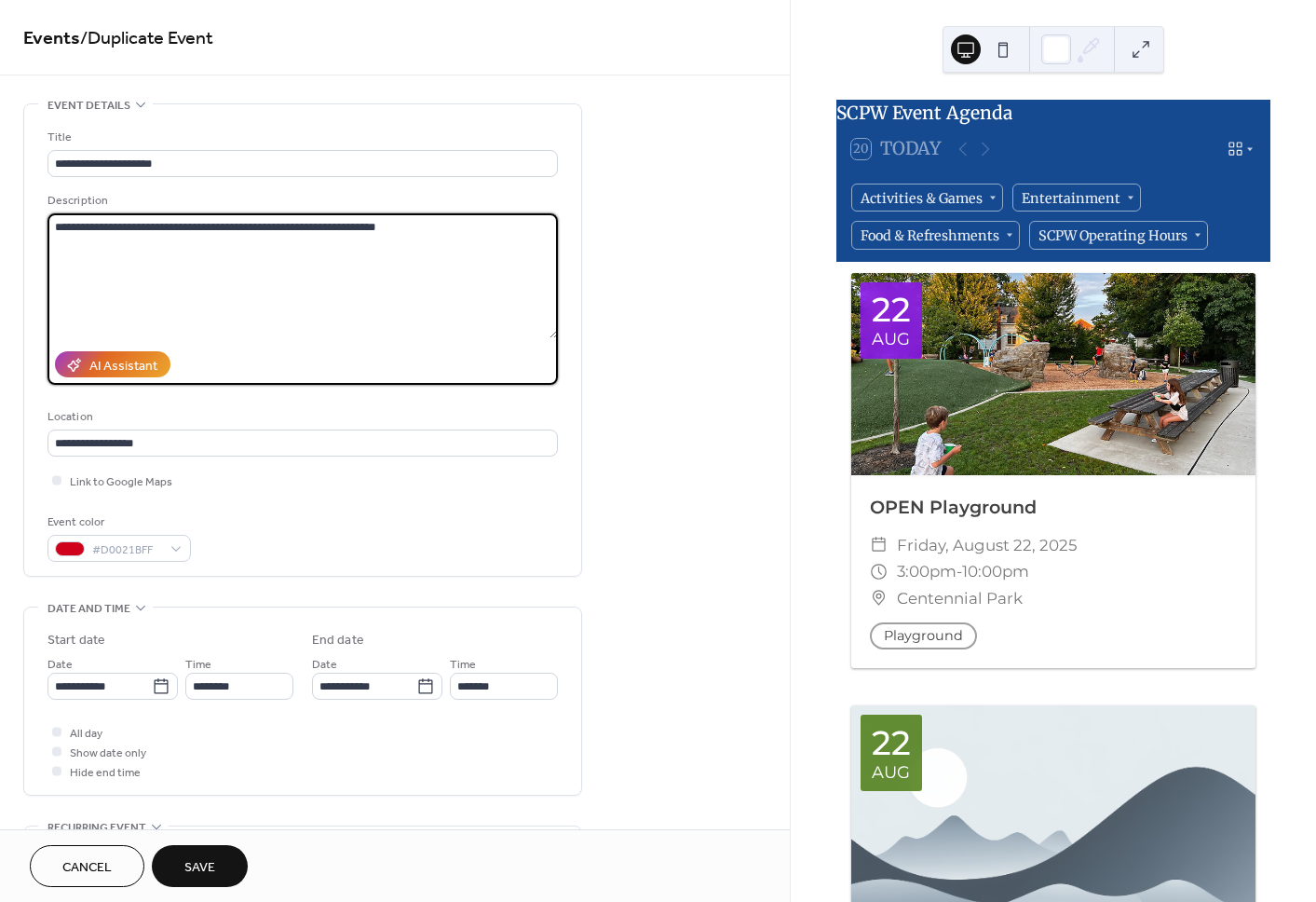 click on "**********" at bounding box center [303, 276] 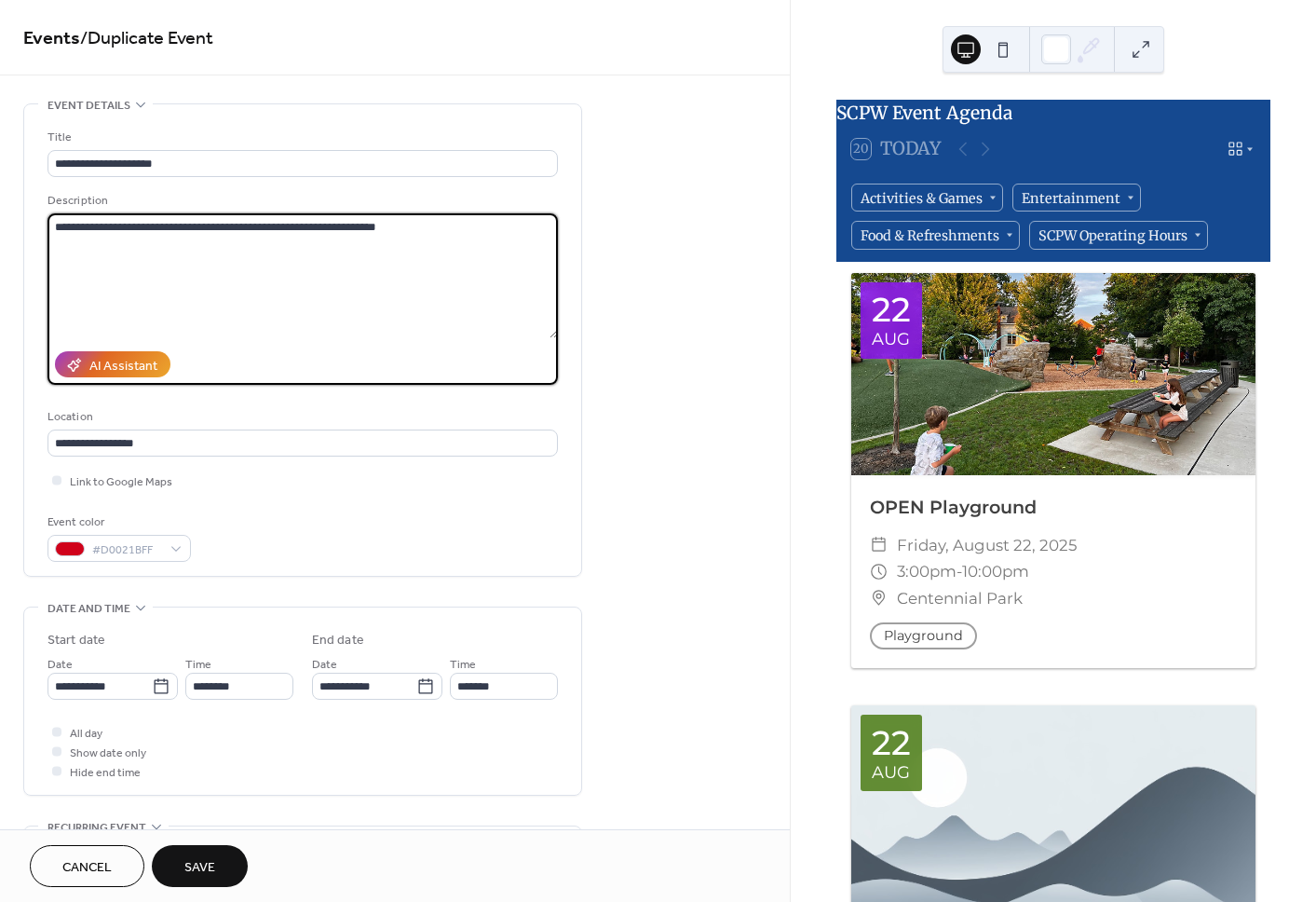 click on "**********" at bounding box center (303, 276) 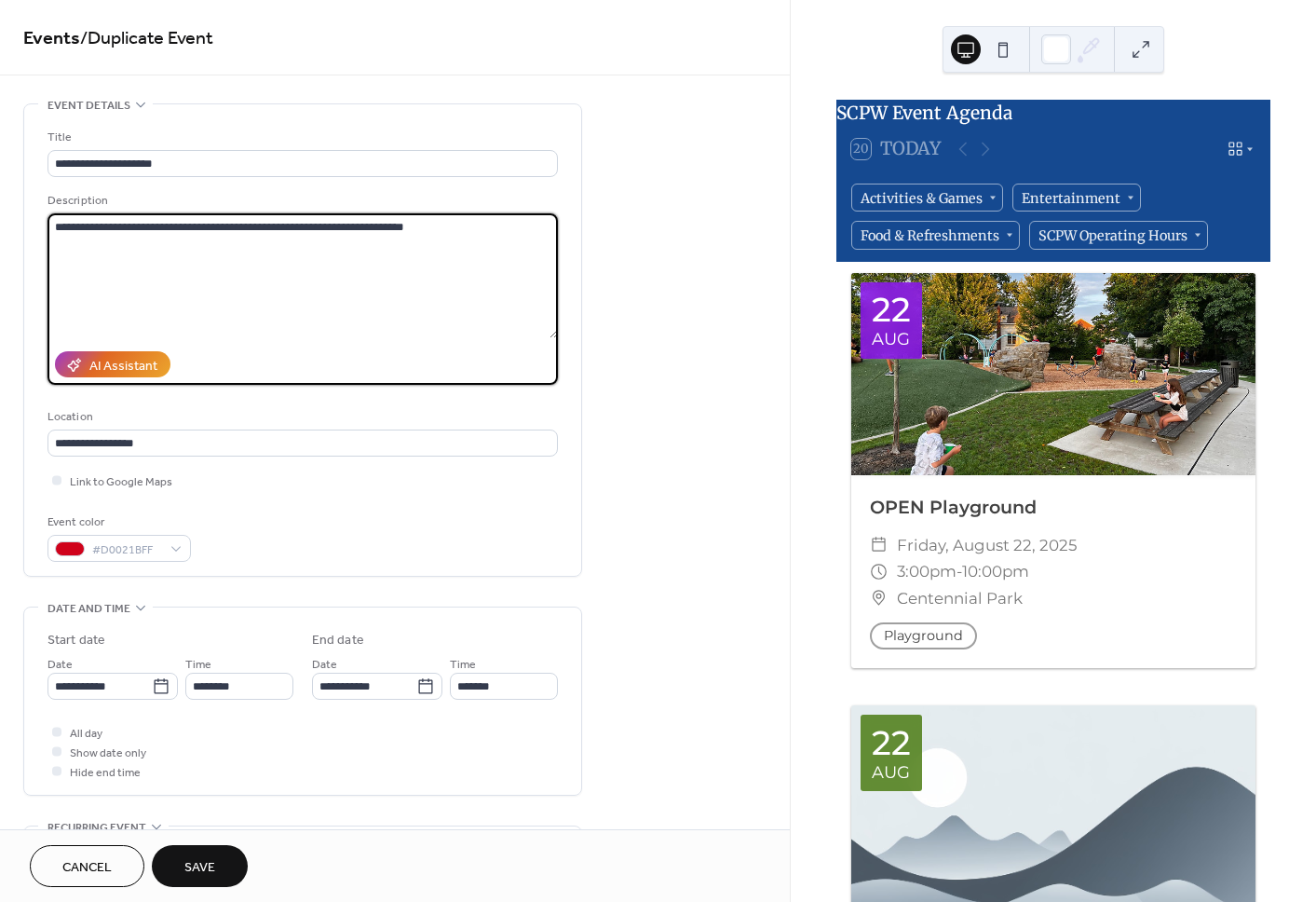click on "**********" at bounding box center [303, 276] 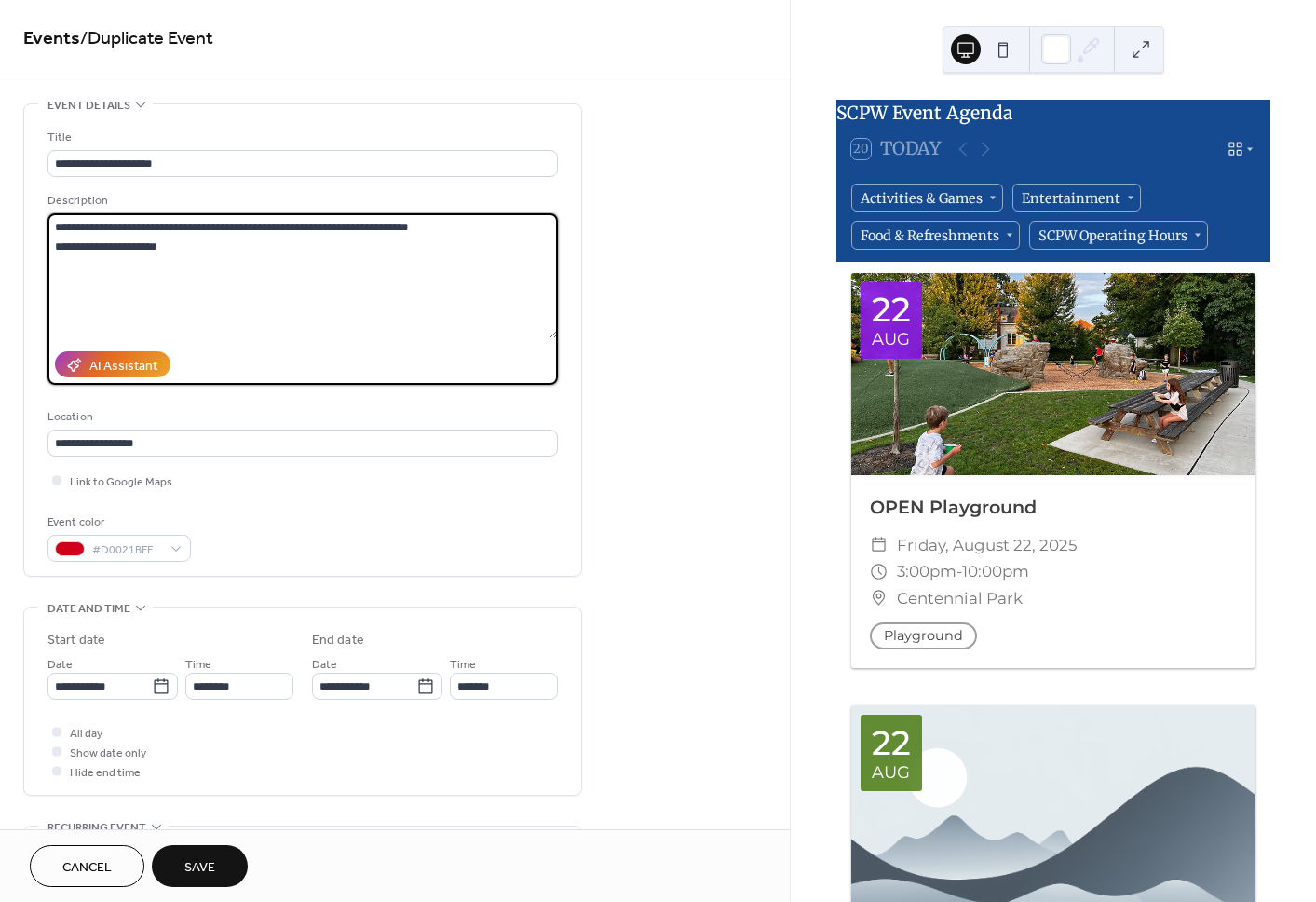 click on "**********" at bounding box center [303, 276] 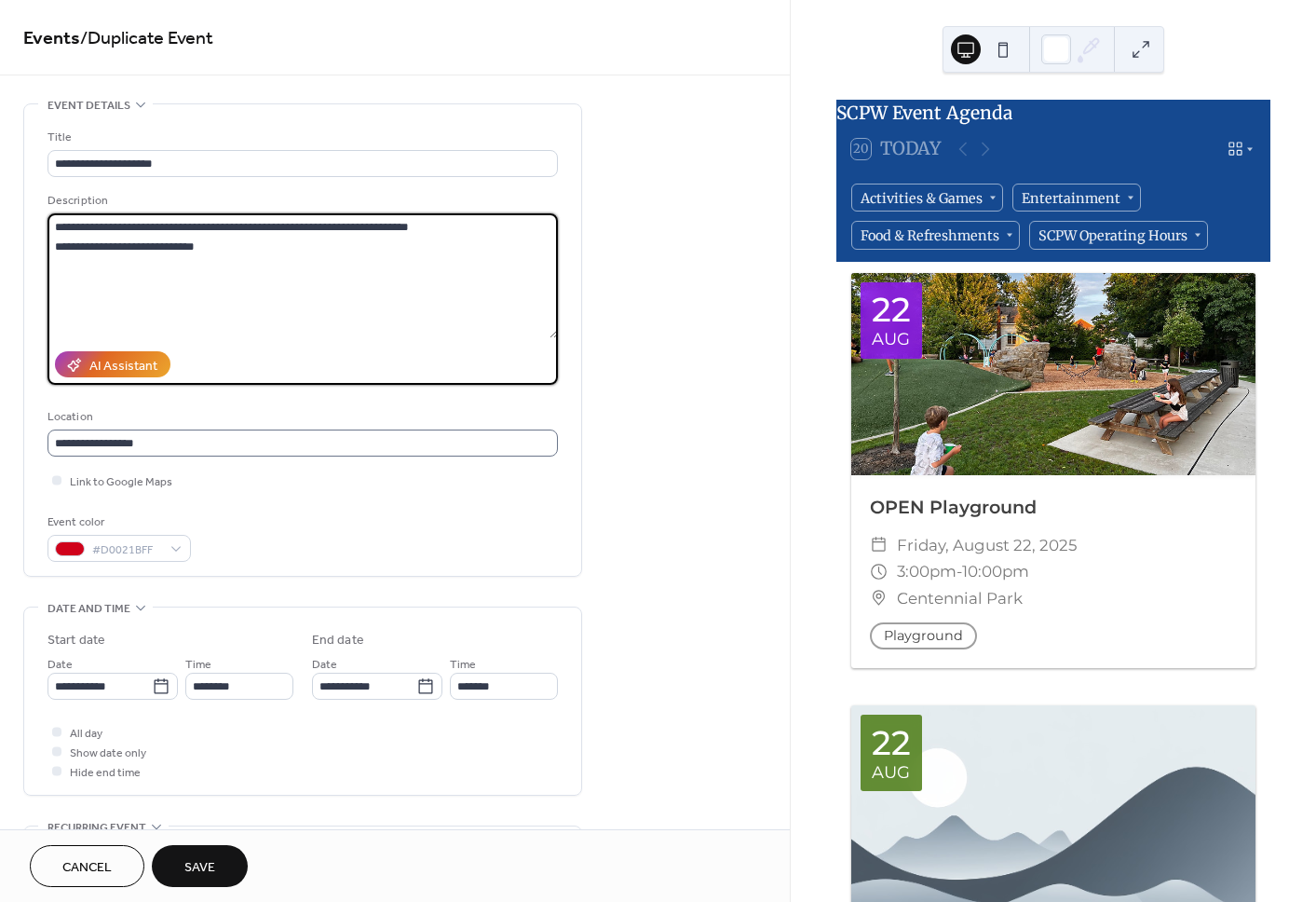 type on "**********" 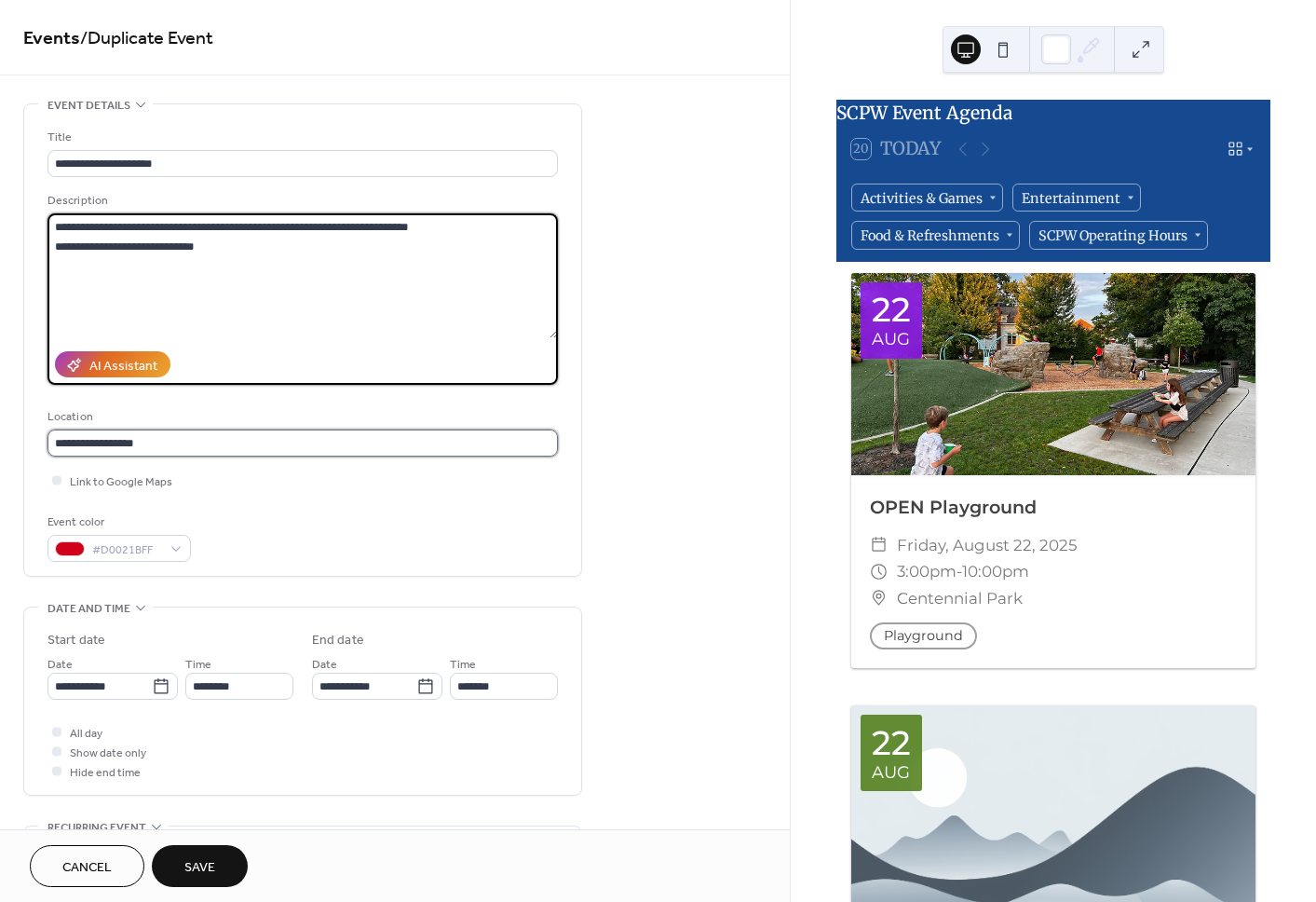 click on "**********" at bounding box center [303, 443] 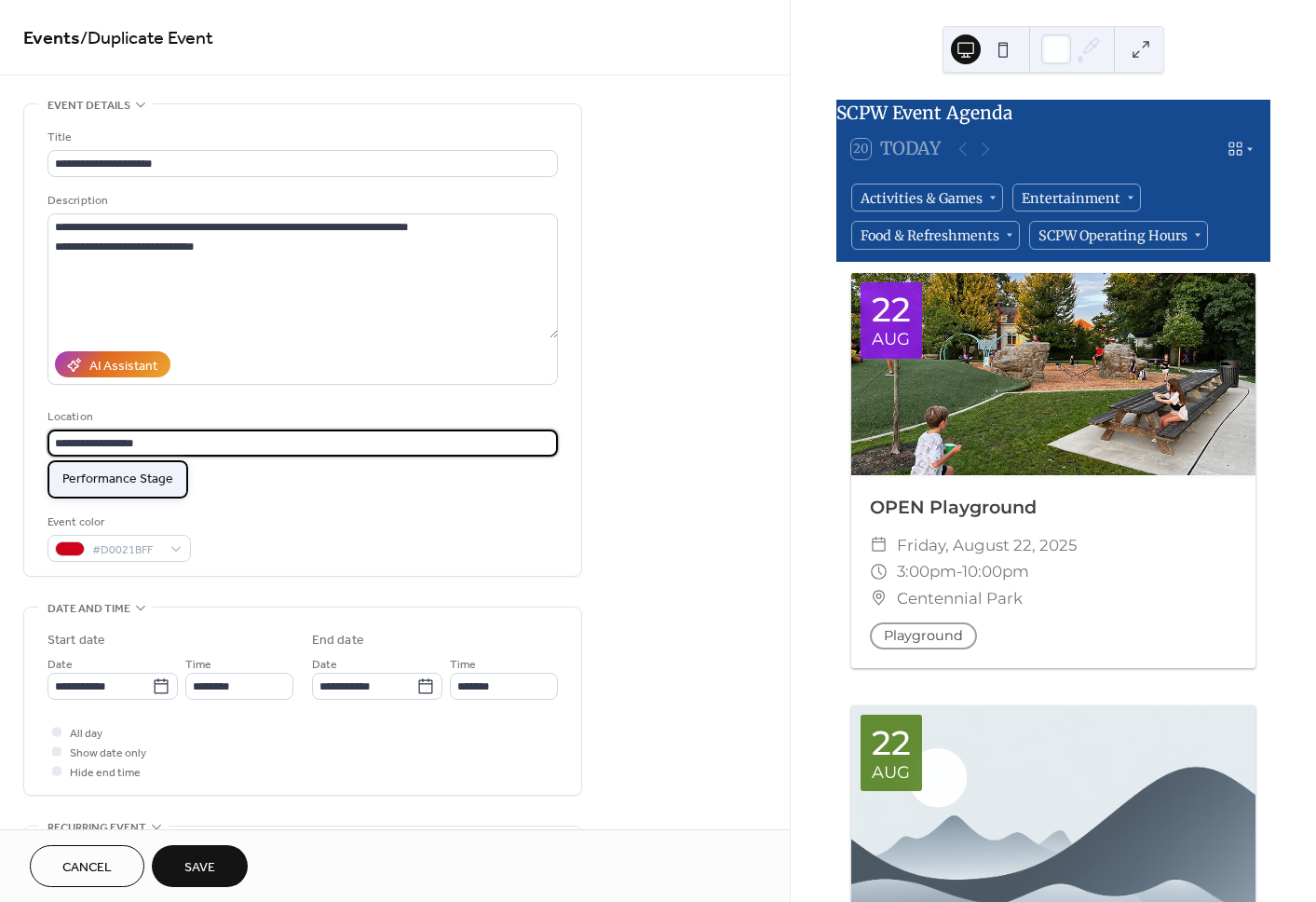click on "Performance Stage" at bounding box center (117, 479) 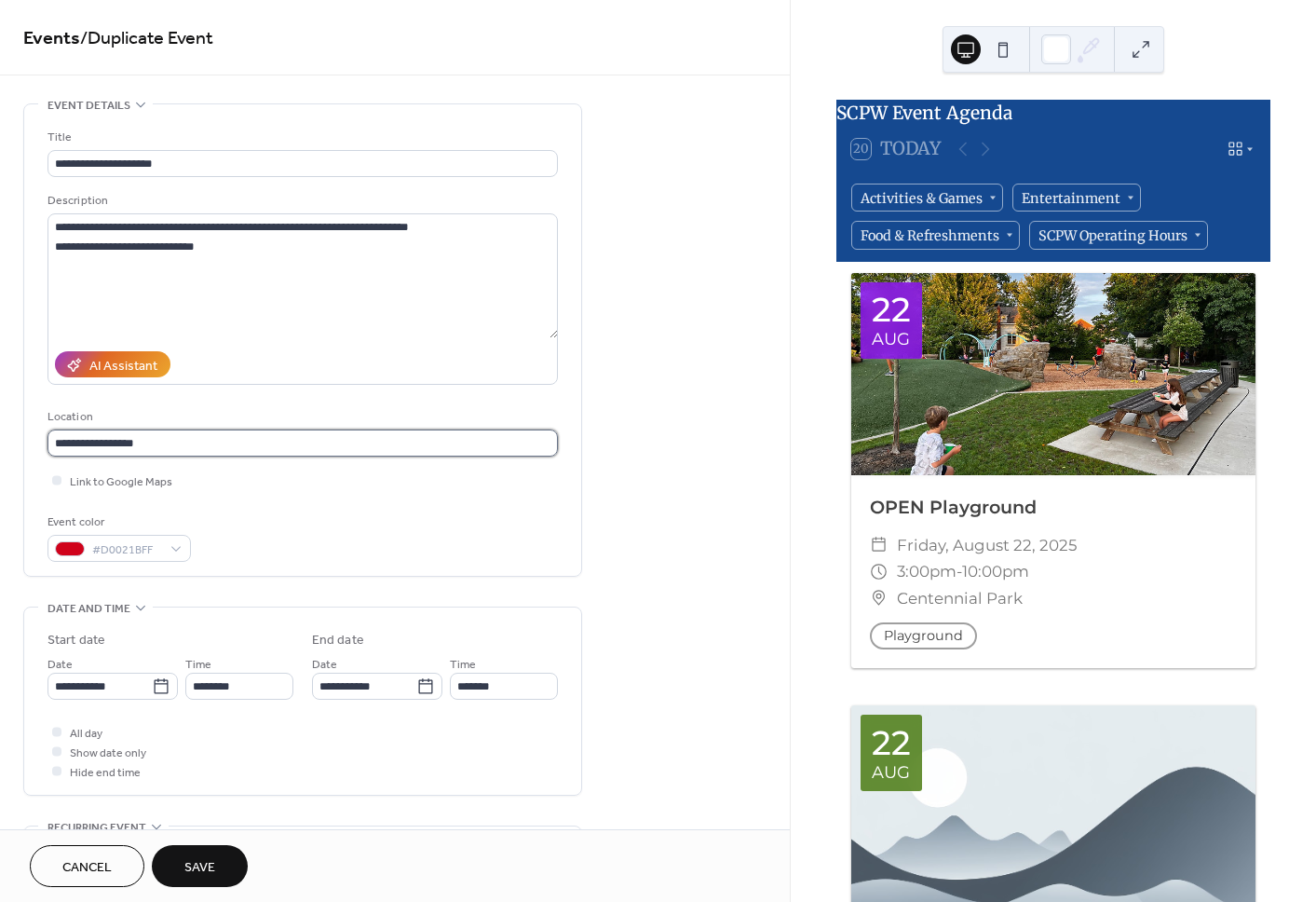 click on "**********" at bounding box center (303, 443) 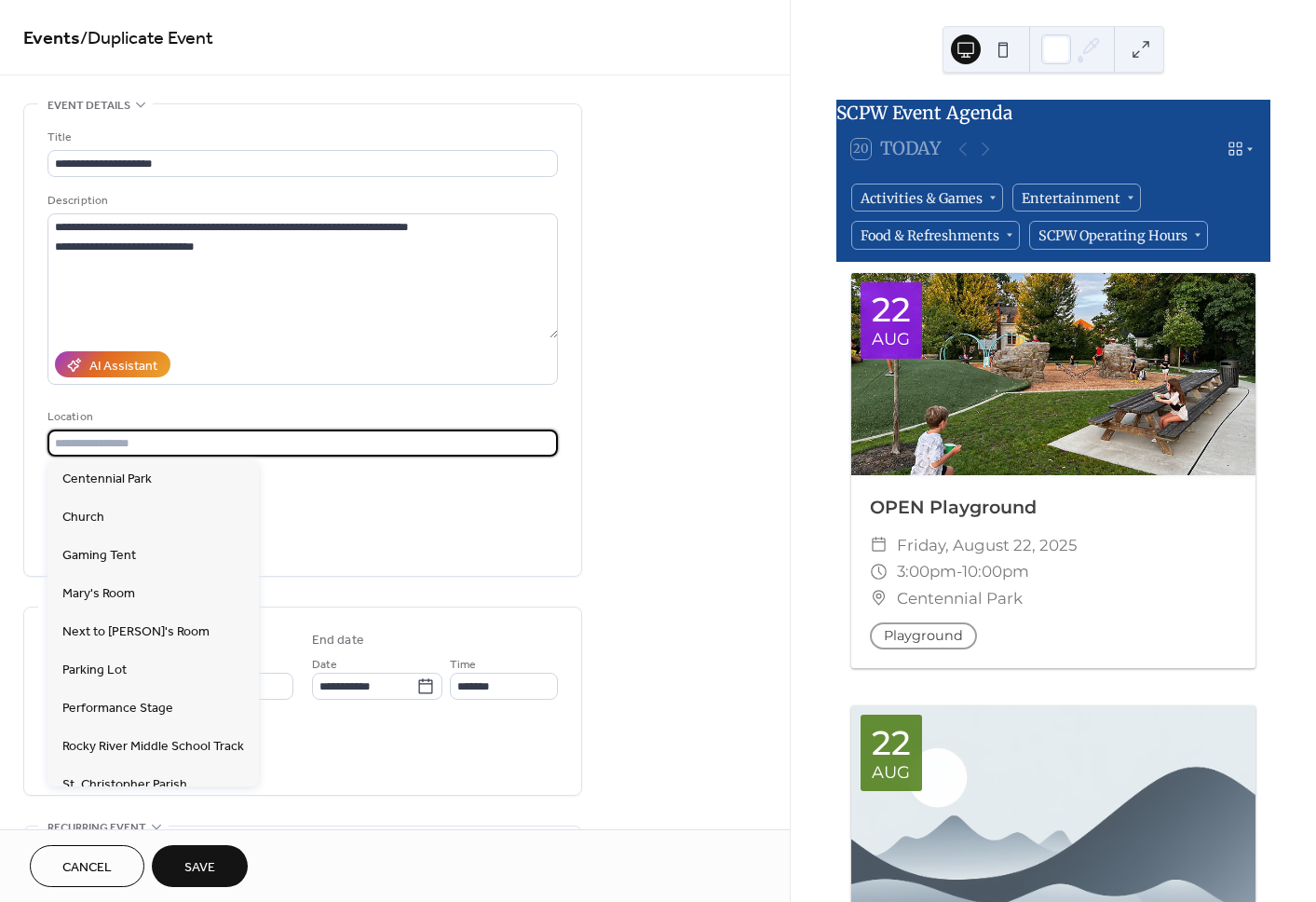 click at bounding box center [303, 443] 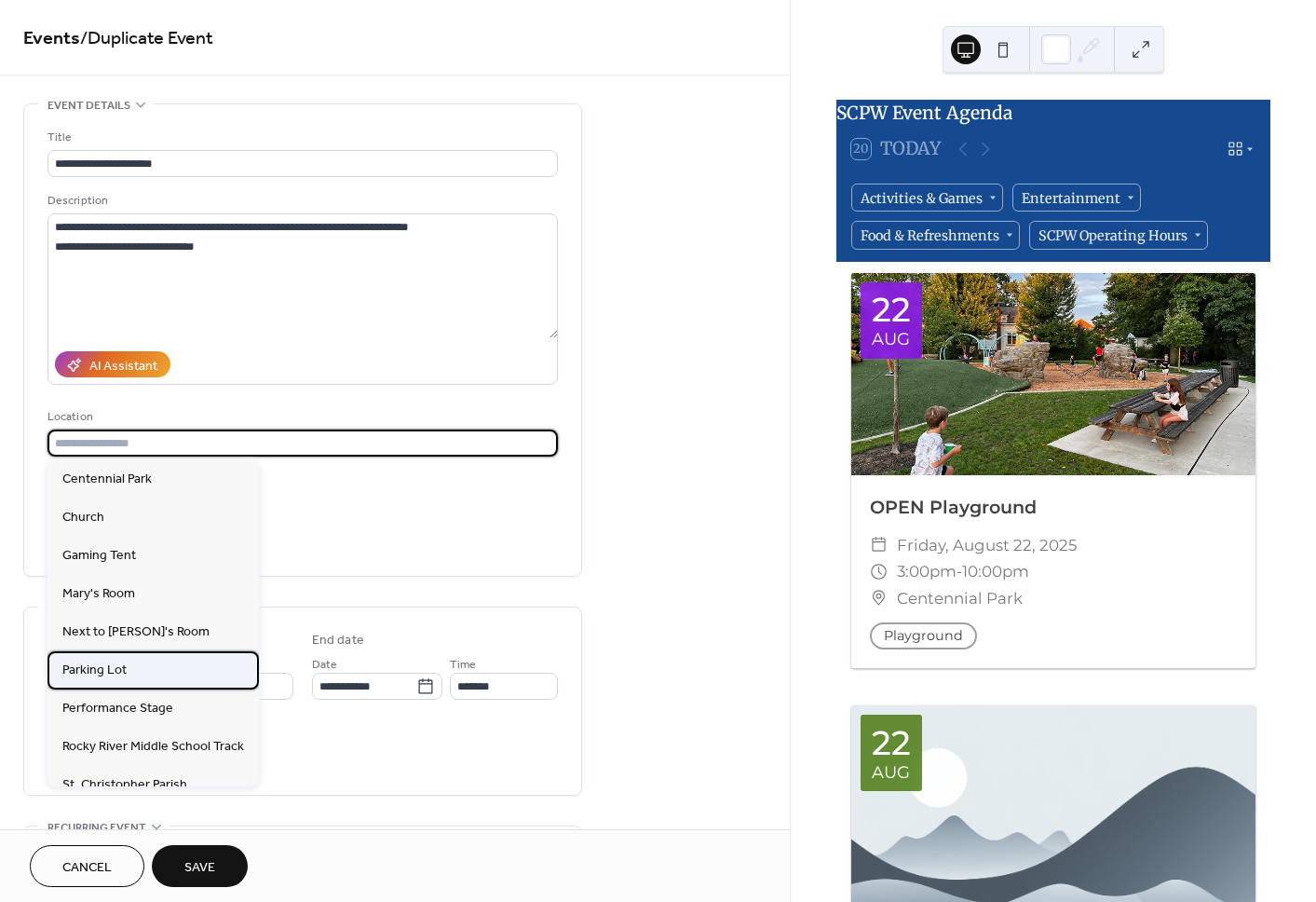click on "Parking Lot" at bounding box center [94, 670] 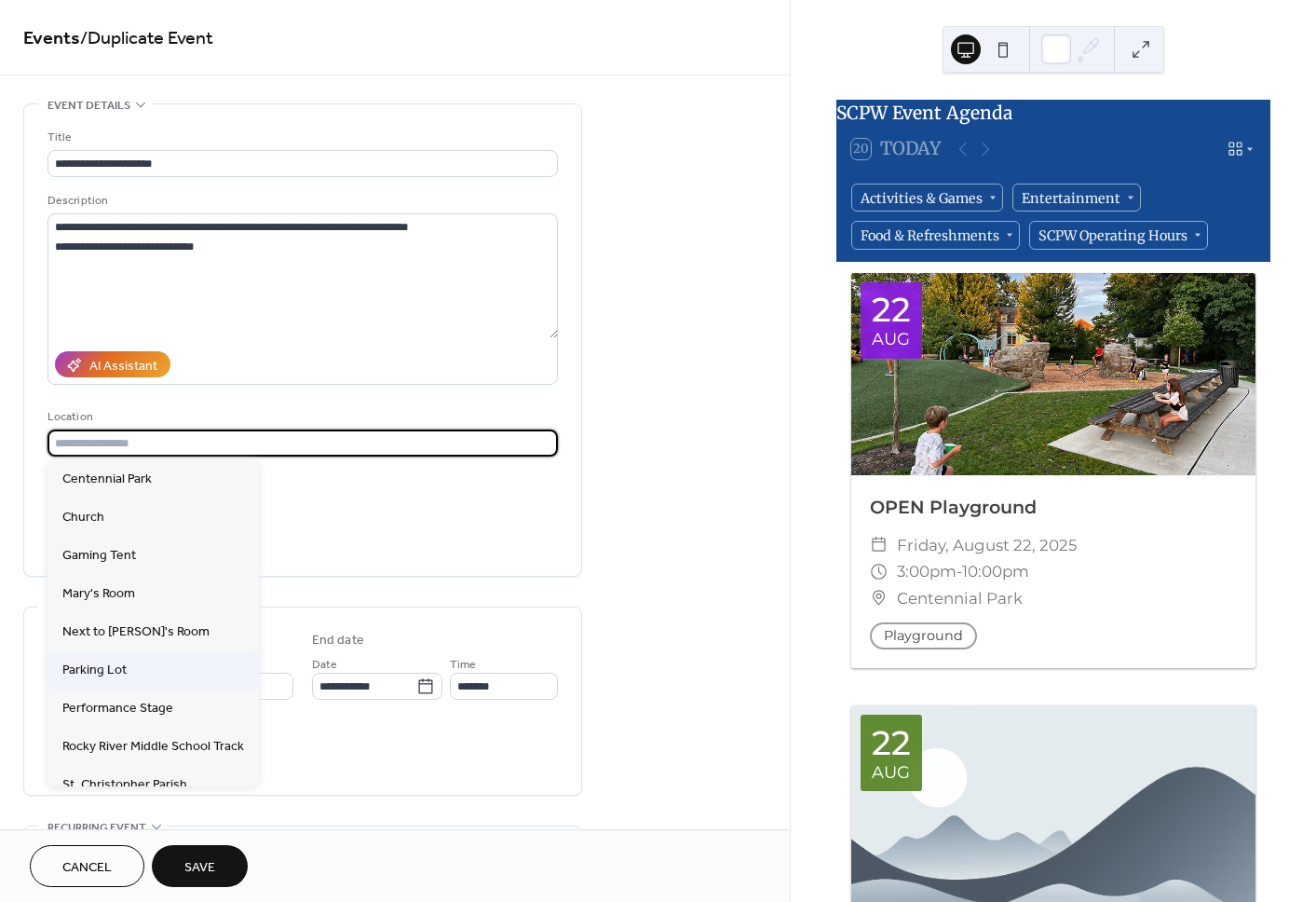 type on "**********" 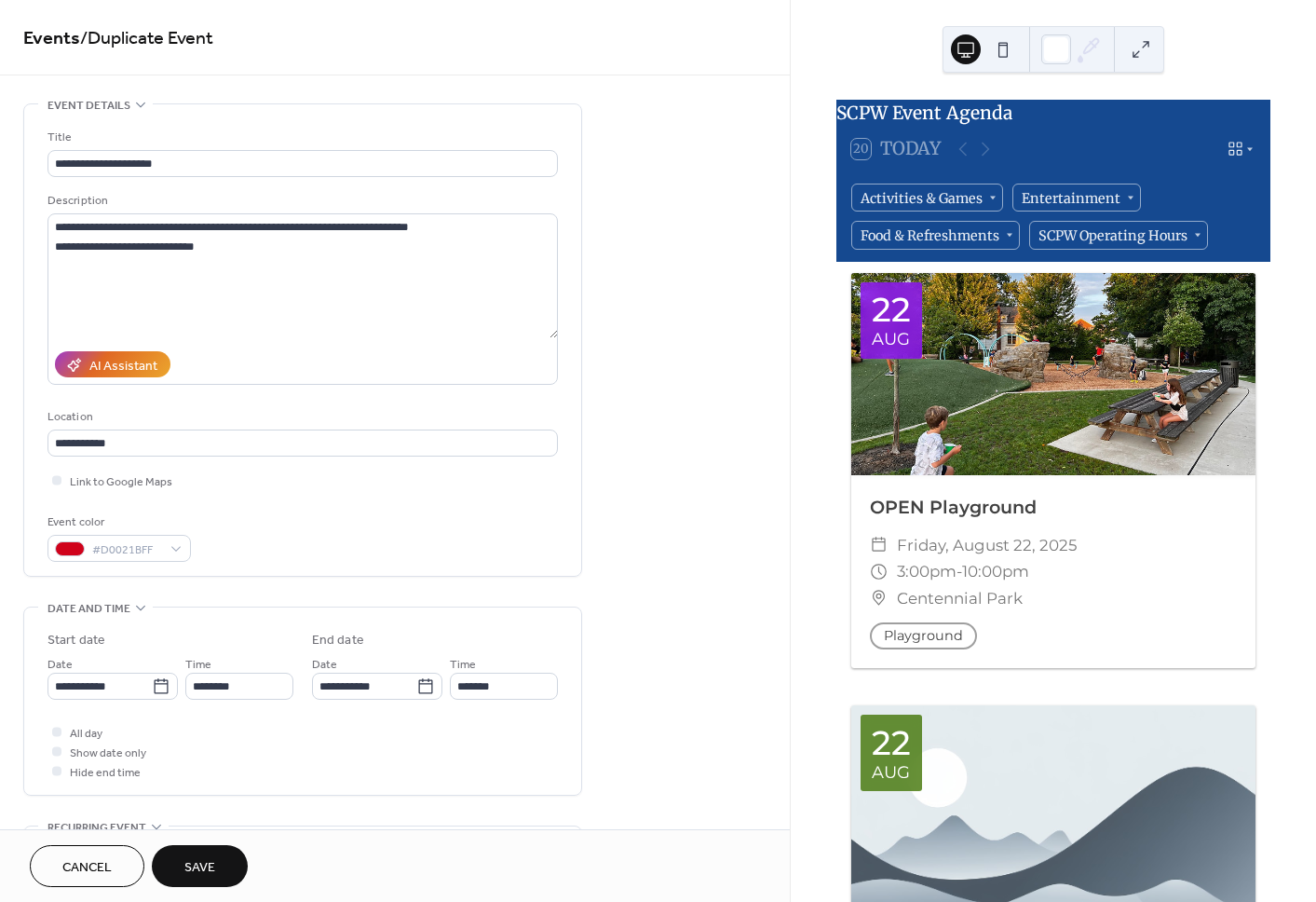click on "Event color #D0021BFF" at bounding box center [303, 537] 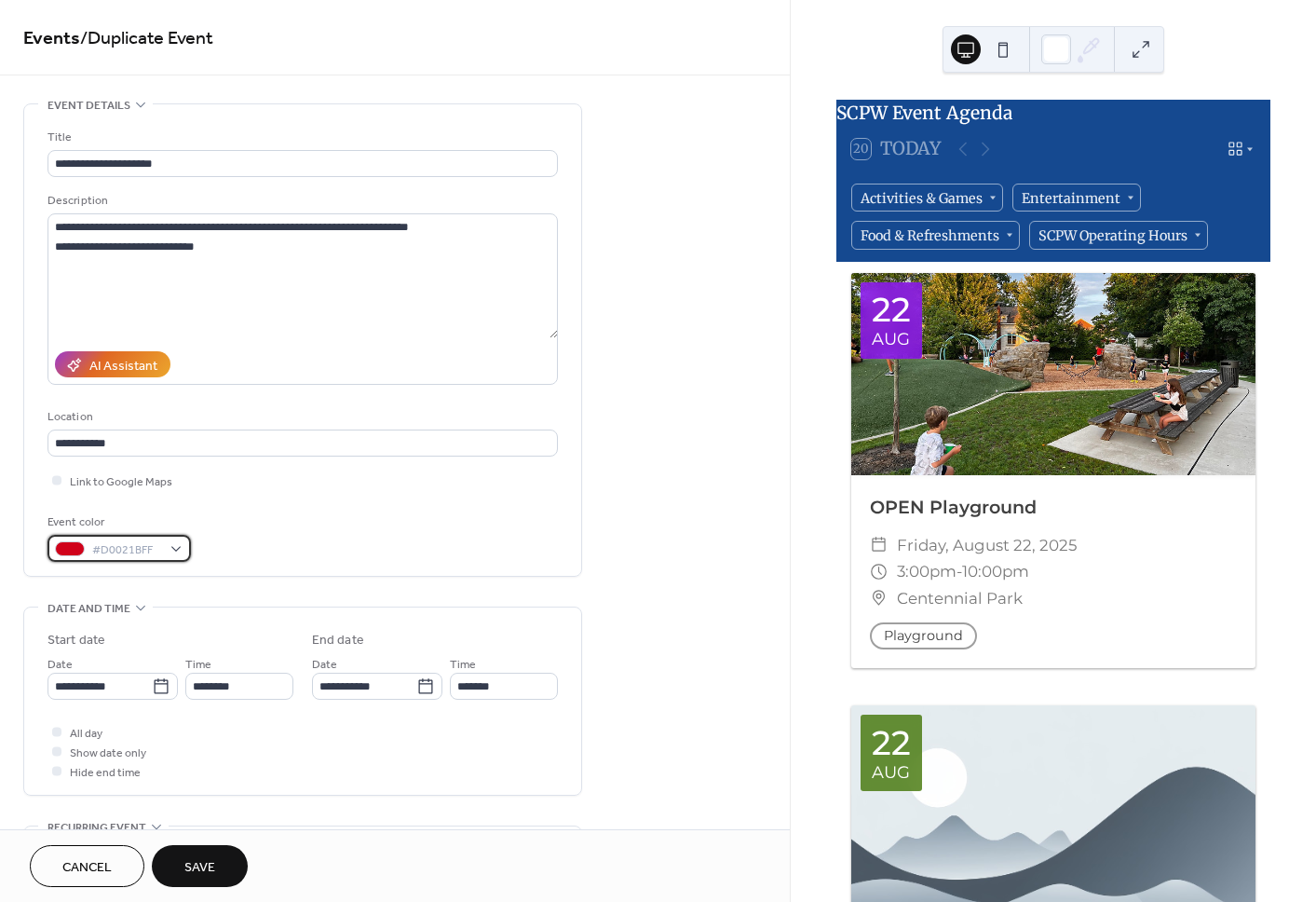 click on "#D0021BFF" at bounding box center [119, 548] 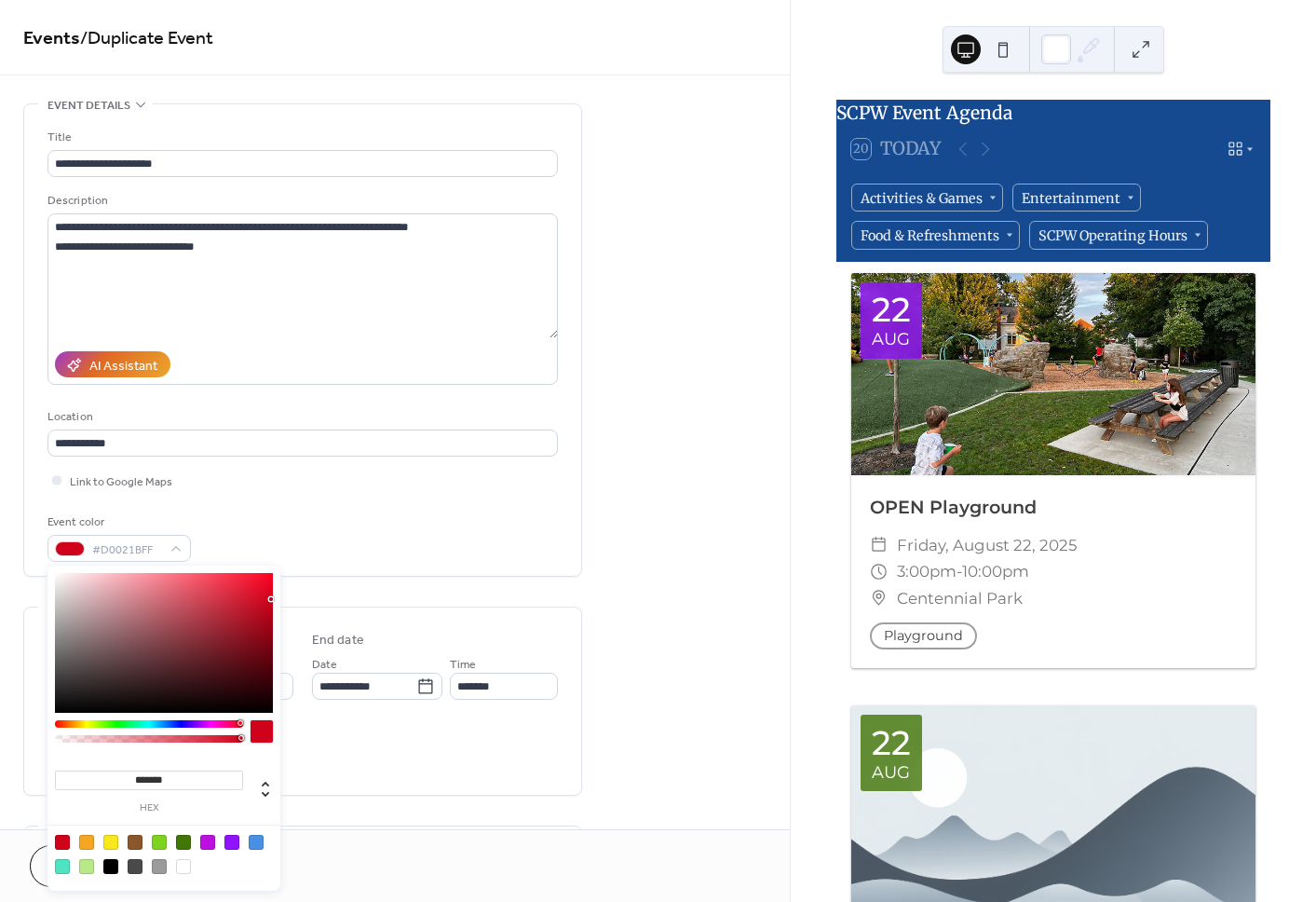 click at bounding box center (256, 842) 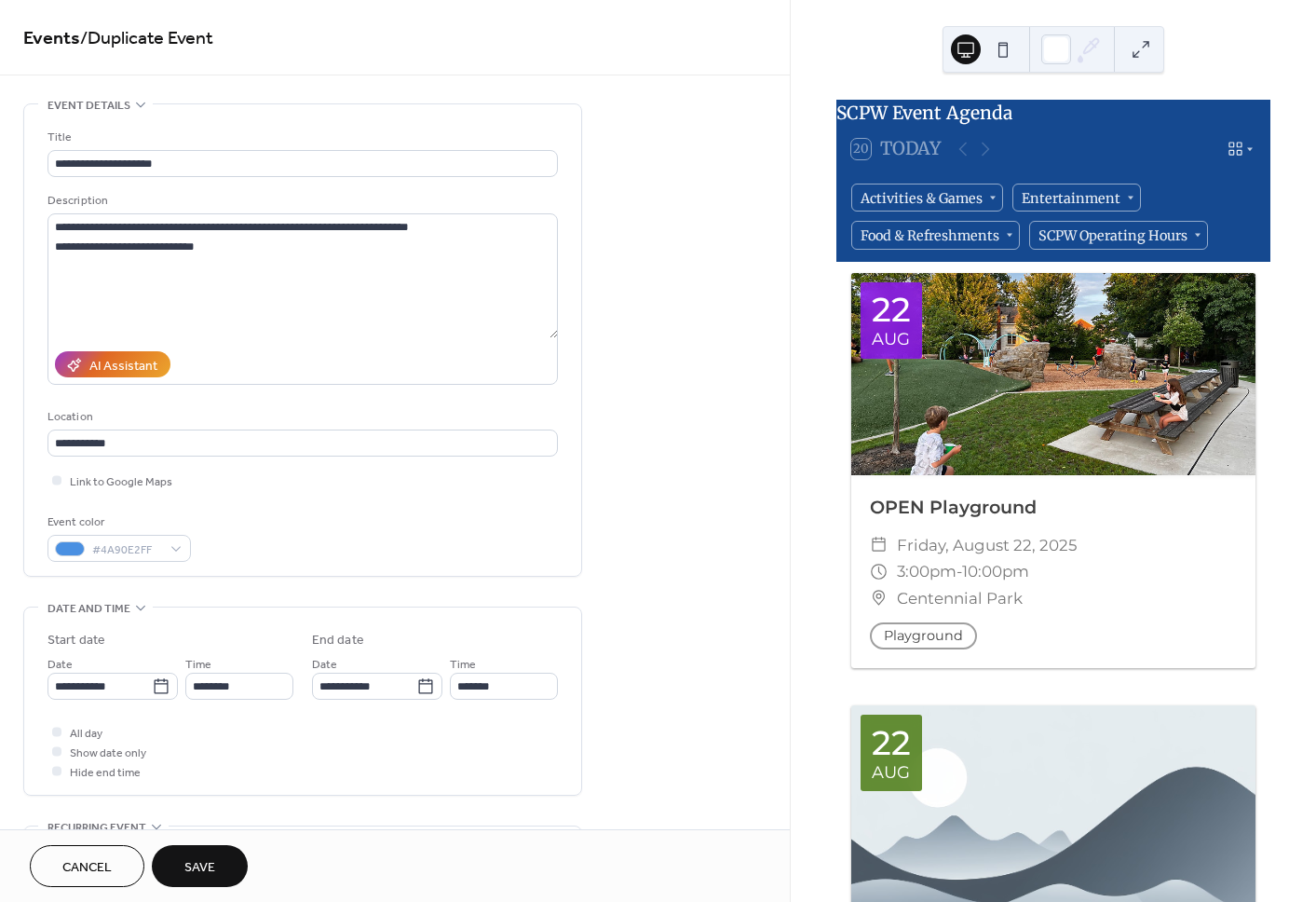 click on "Event color #4A90E2FF" at bounding box center (303, 537) 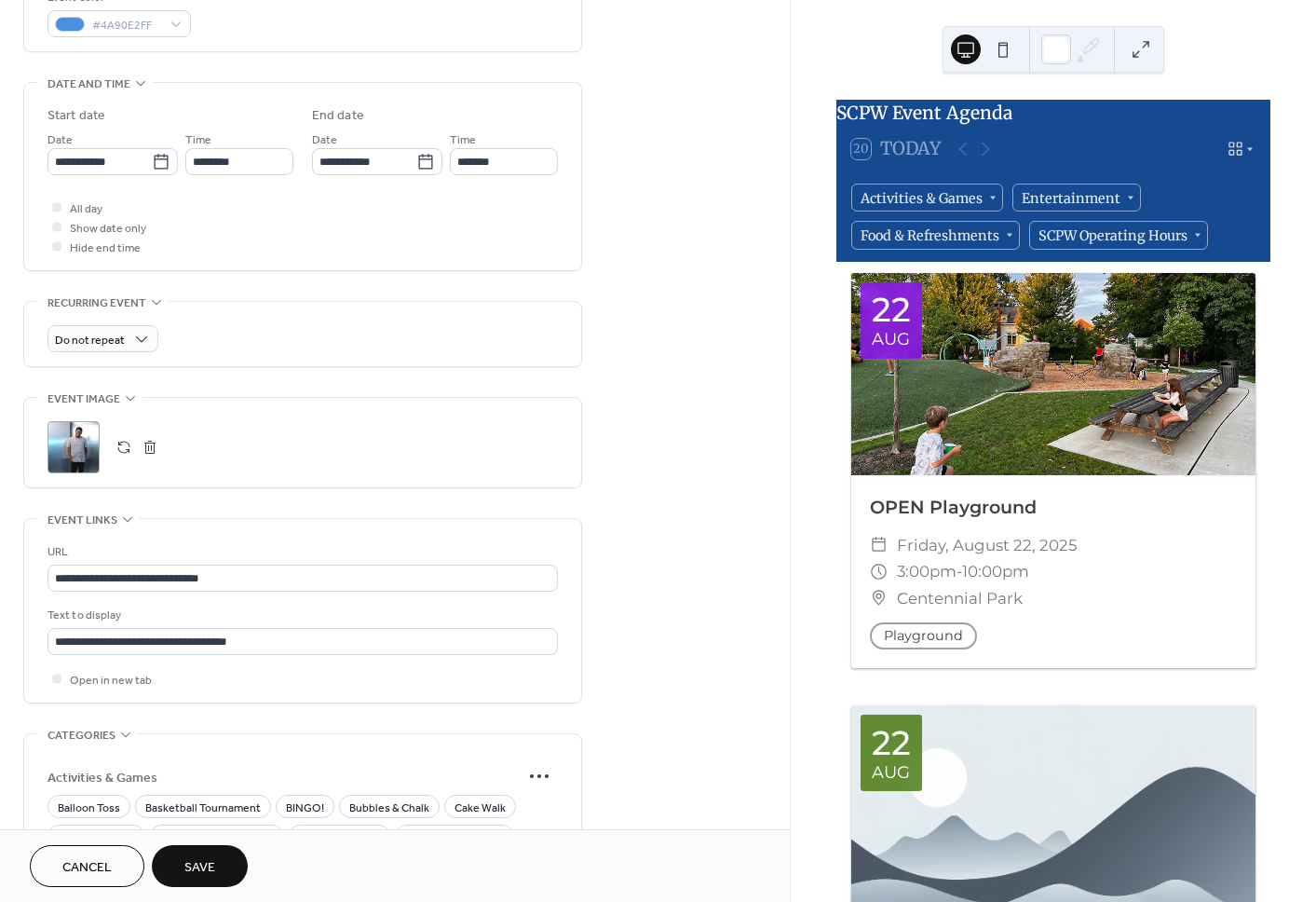 scroll, scrollTop: 522, scrollLeft: 0, axis: vertical 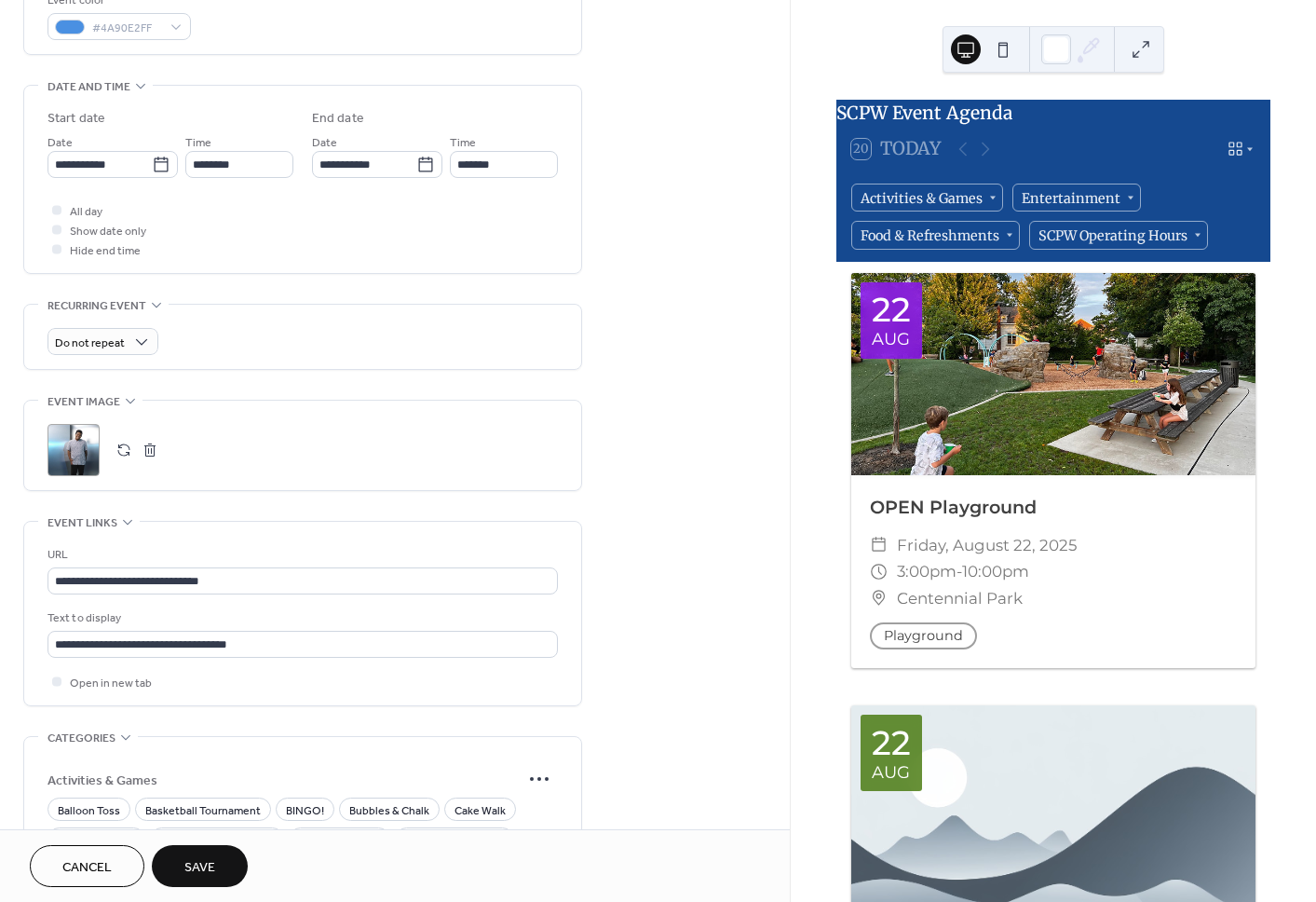 click at bounding box center [150, 450] 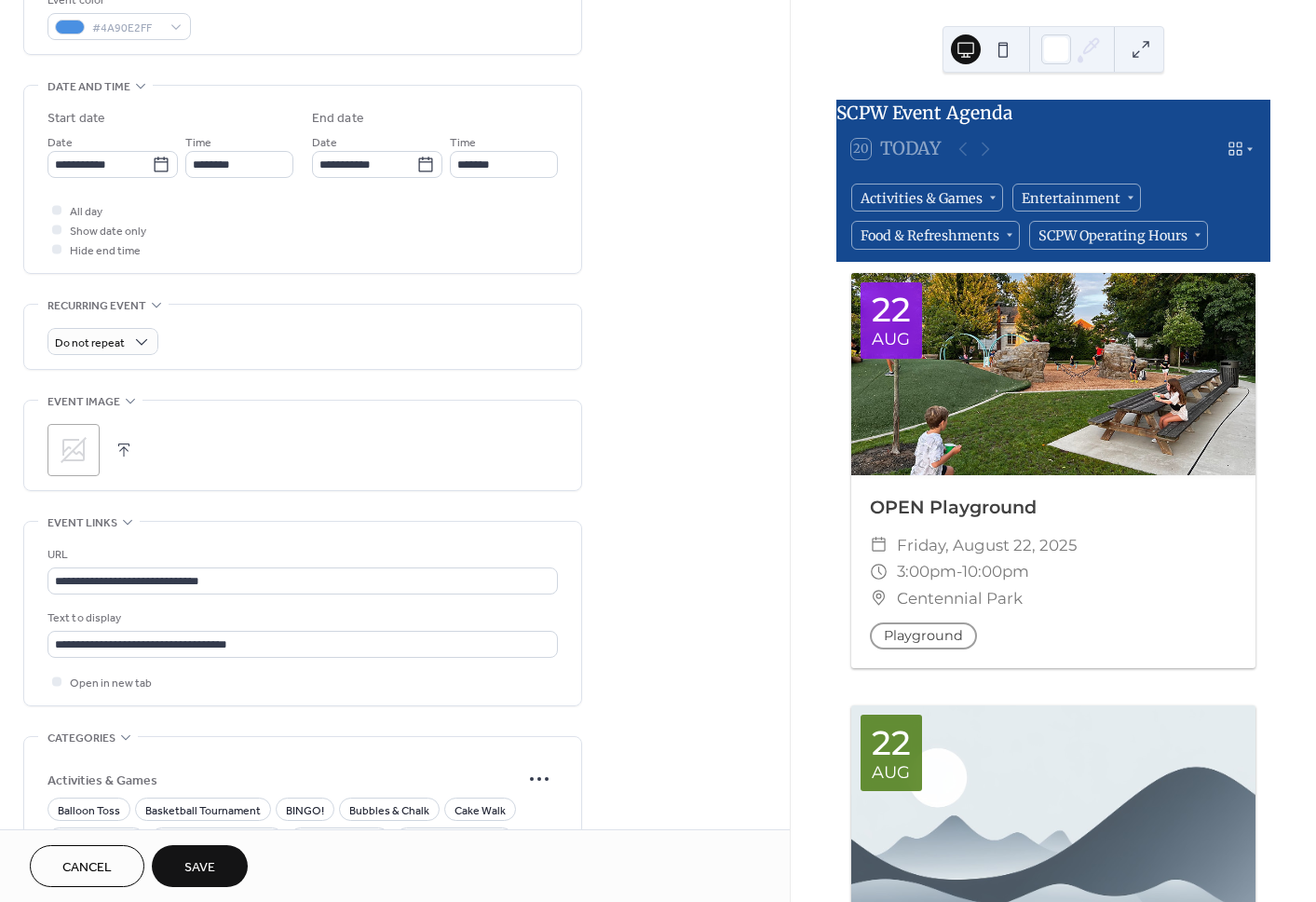 click 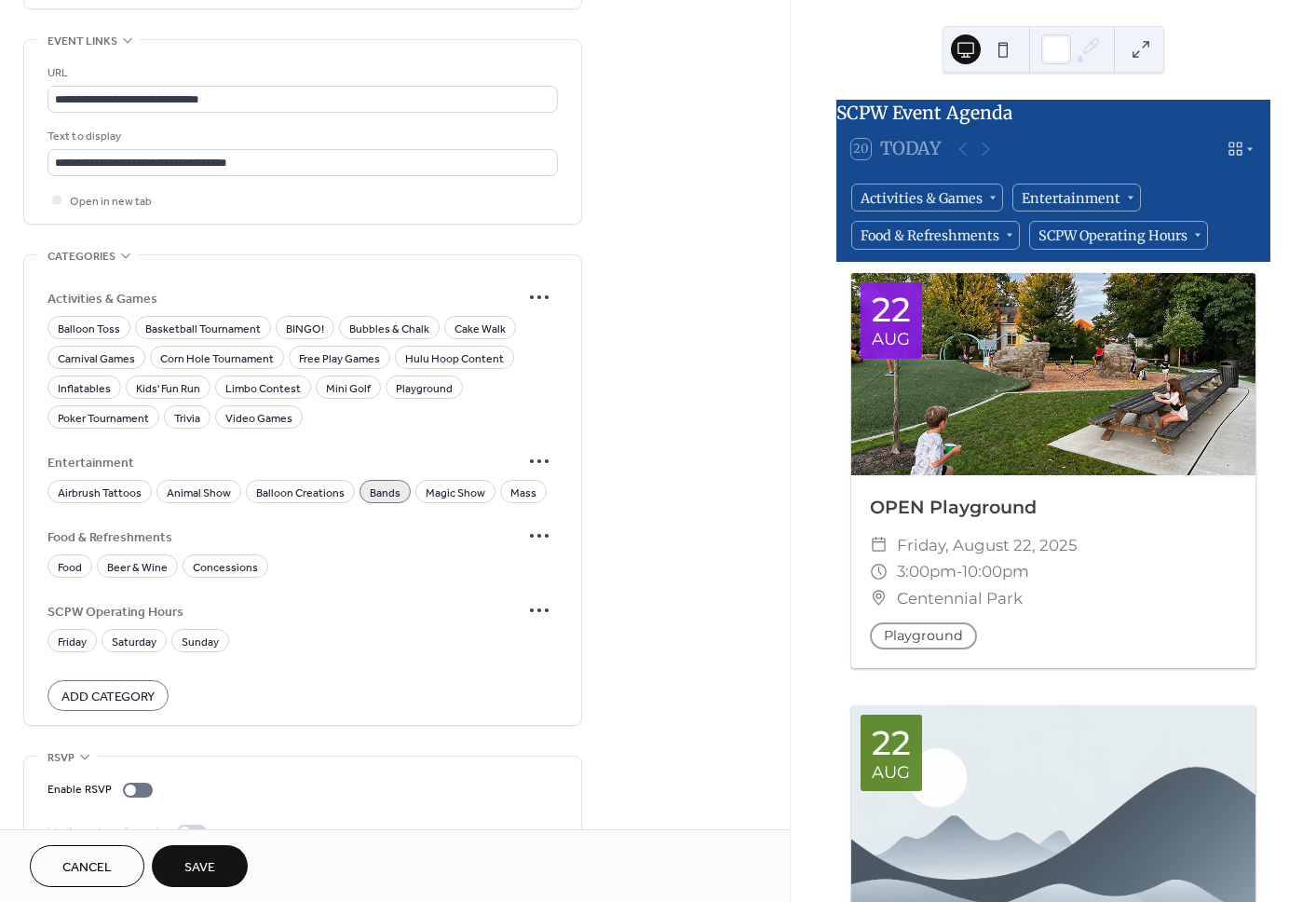 scroll, scrollTop: 1049, scrollLeft: 0, axis: vertical 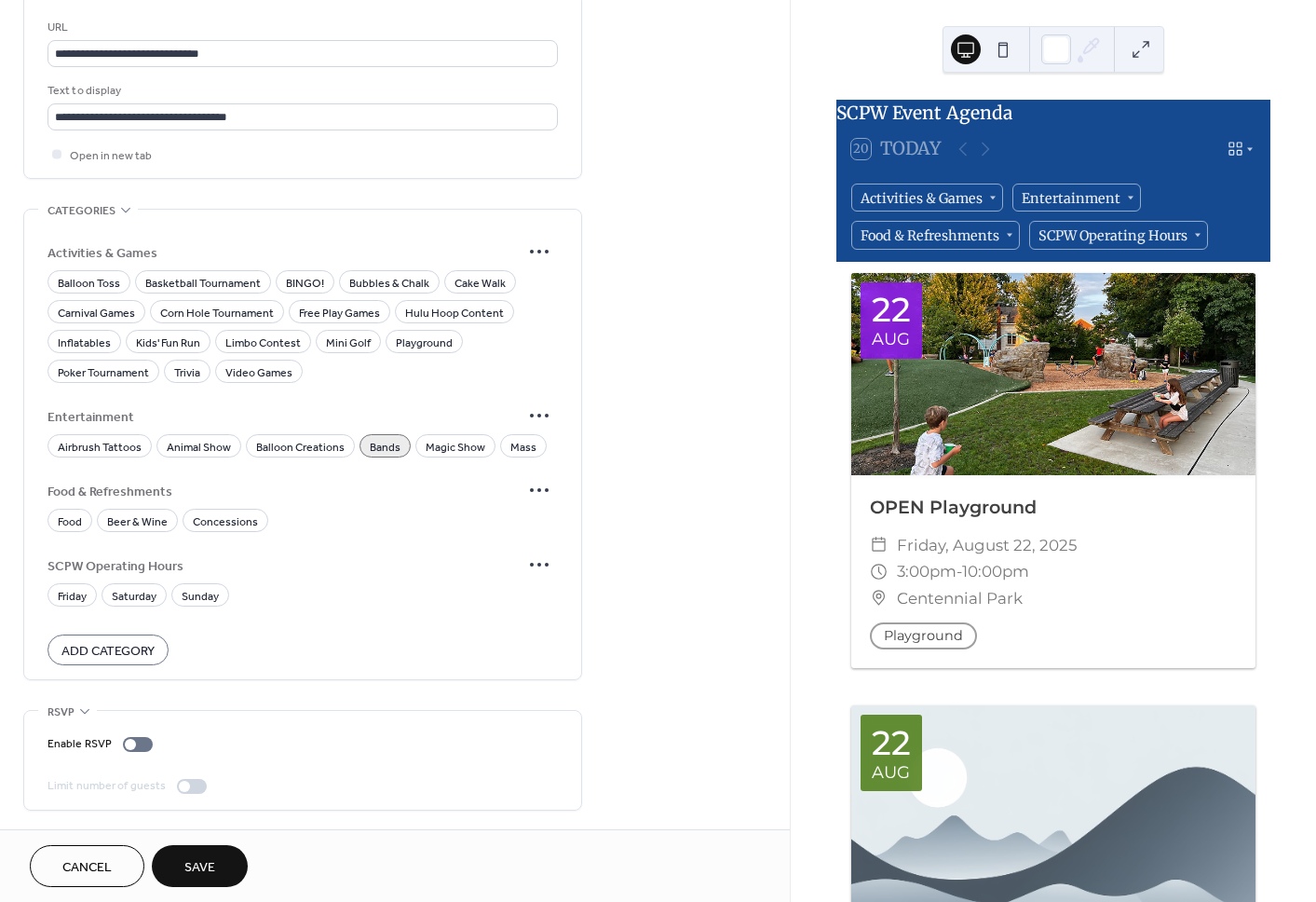 click on "Bands" at bounding box center (385, 447) 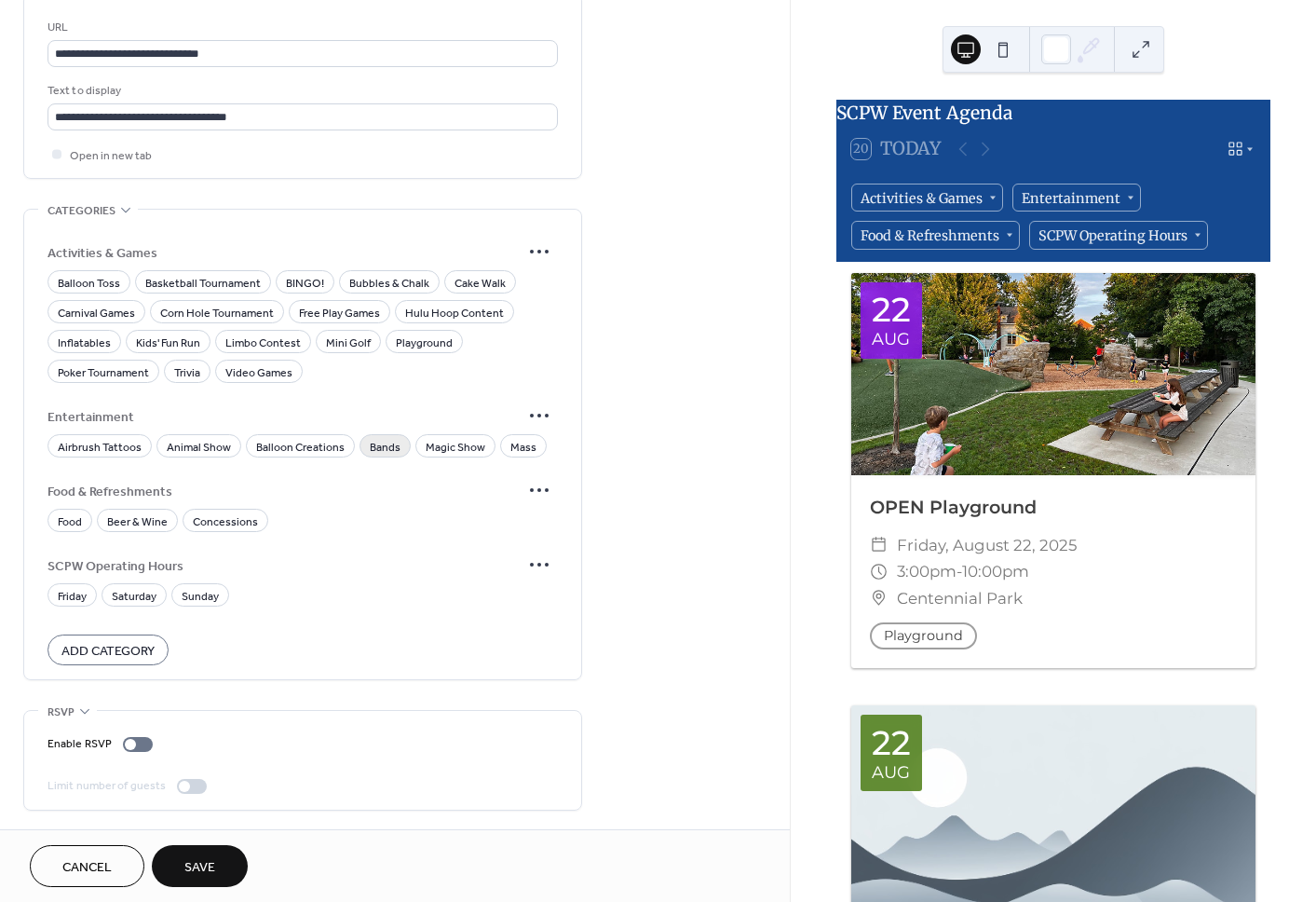 click on "Bands" at bounding box center (385, 447) 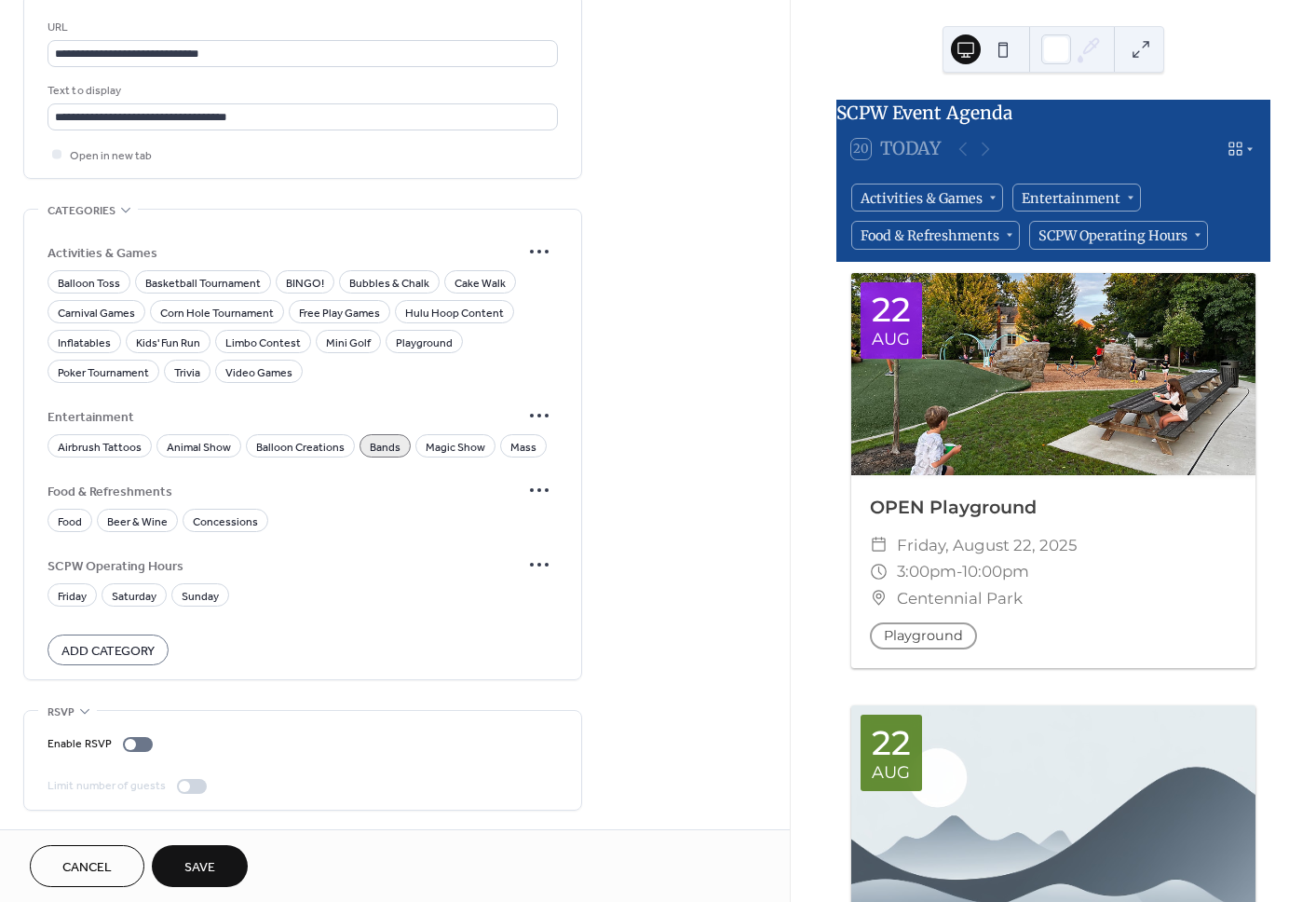 click on "Bands" at bounding box center (385, 447) 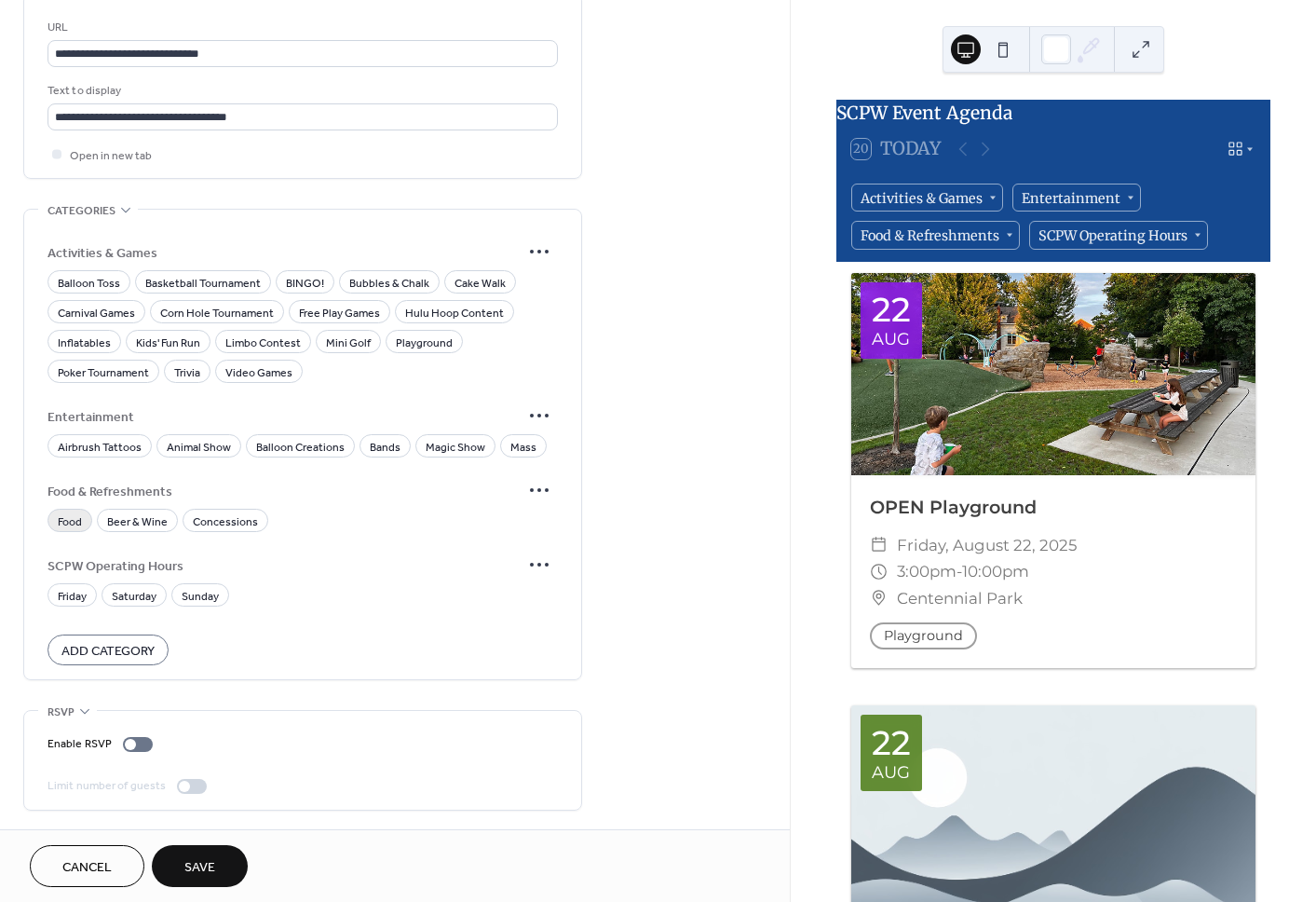 click on "Food" at bounding box center (70, 520) 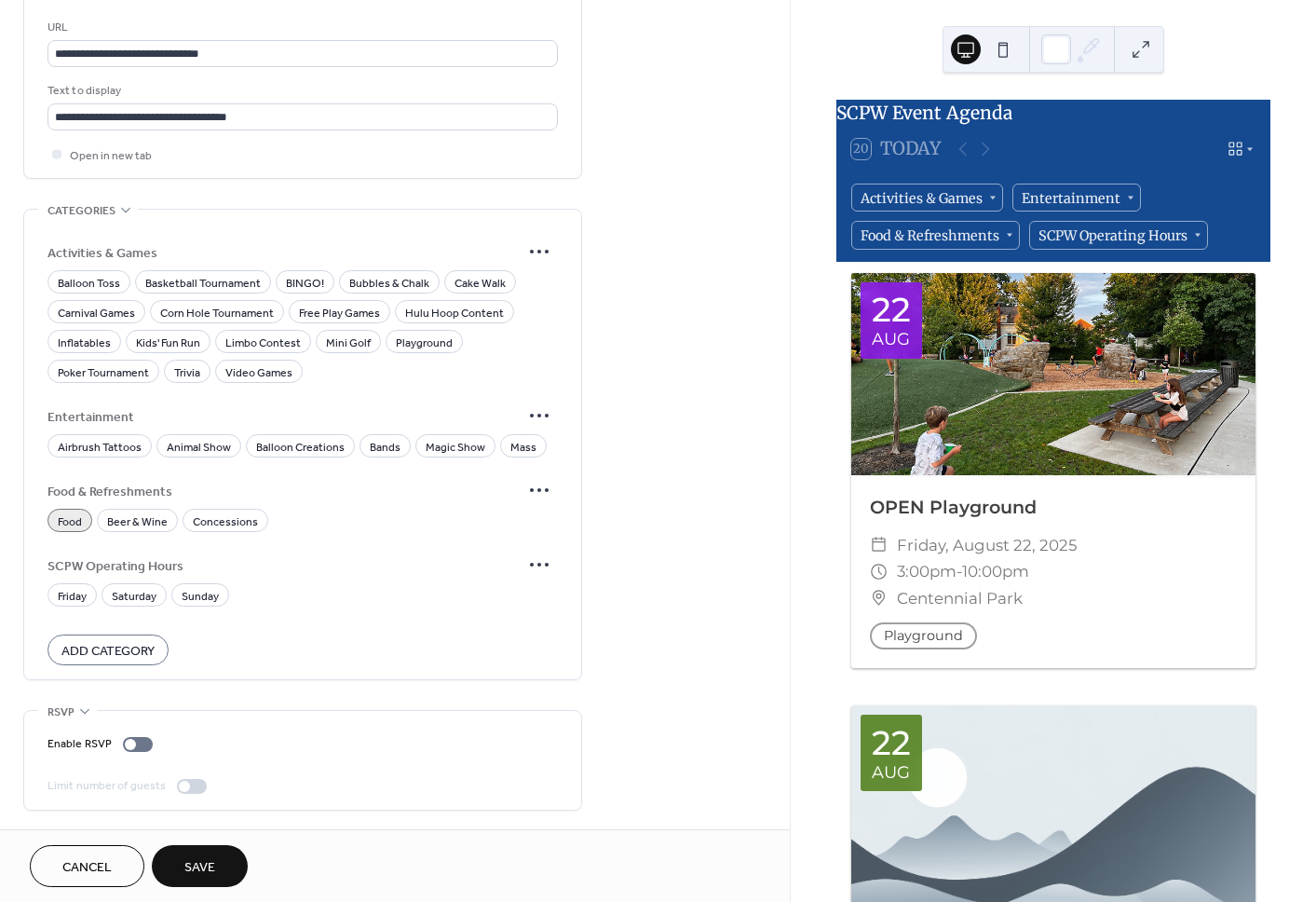 click on "Save" at bounding box center (199, 866) 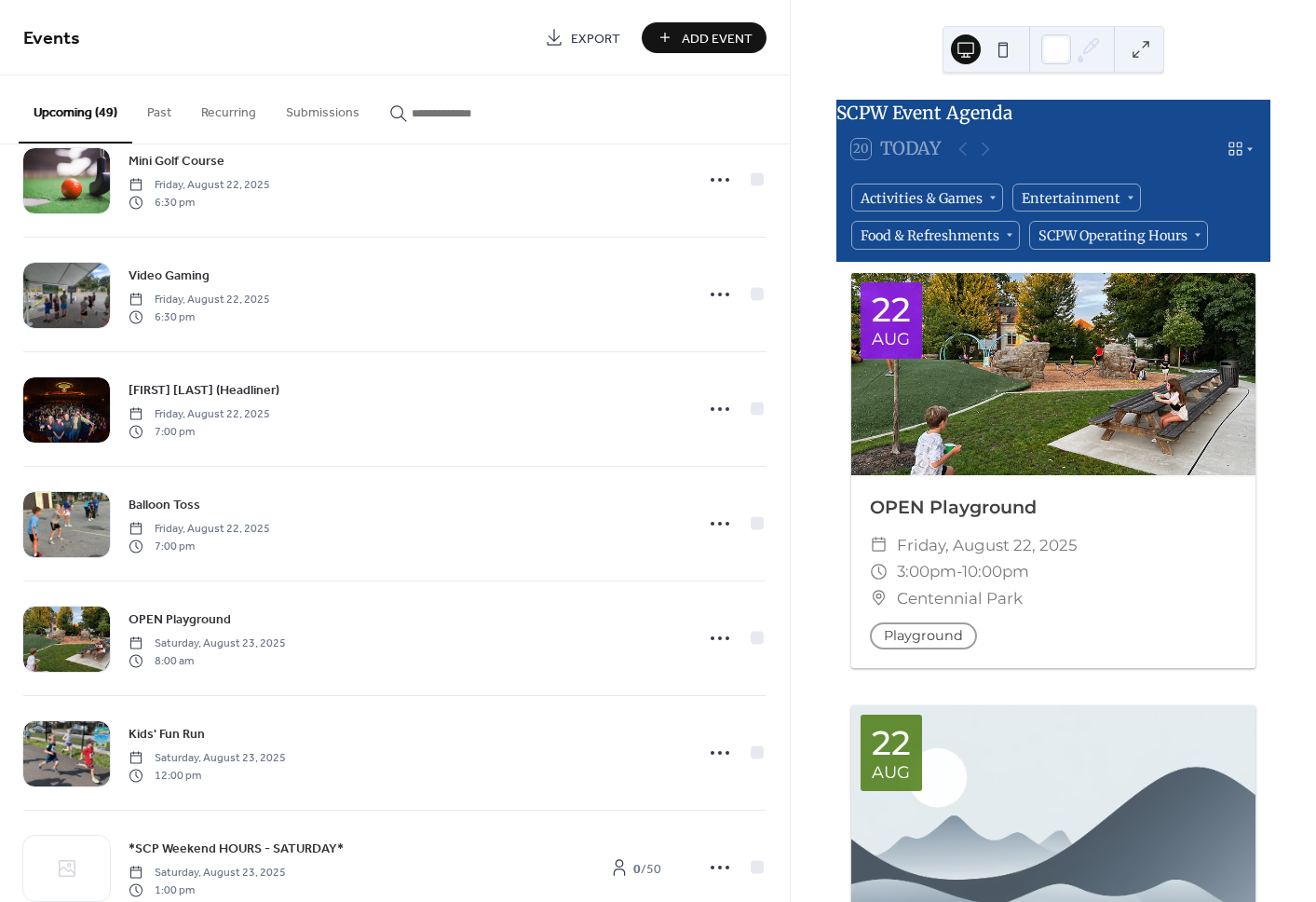 scroll, scrollTop: 3273, scrollLeft: 0, axis: vertical 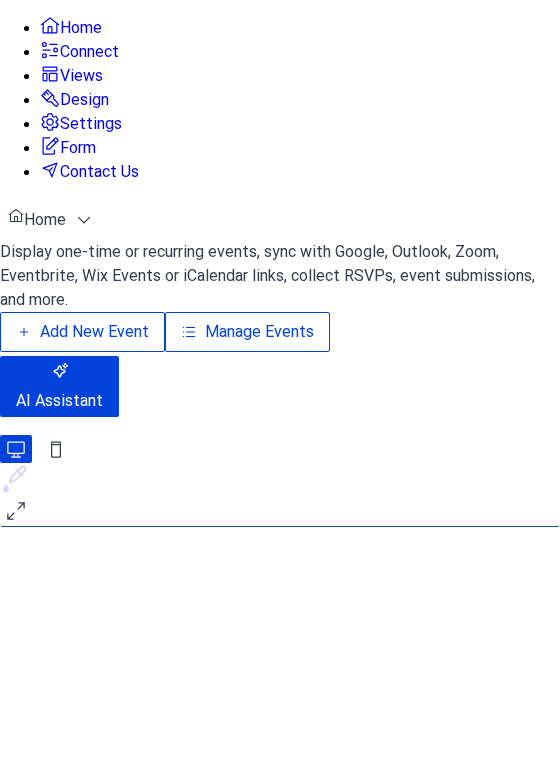 click on "Manage Events" at bounding box center [259, 332] 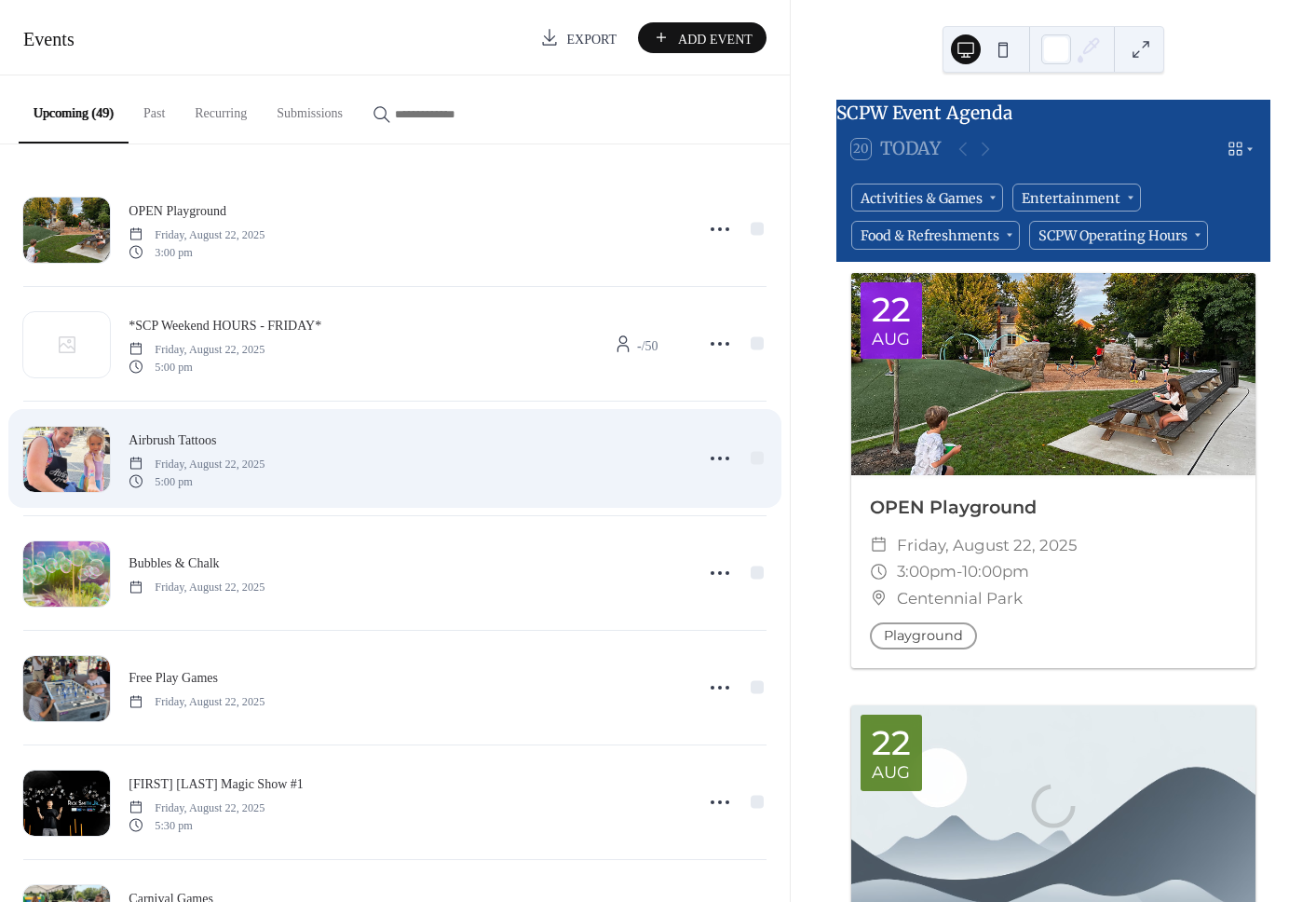 scroll, scrollTop: 0, scrollLeft: 0, axis: both 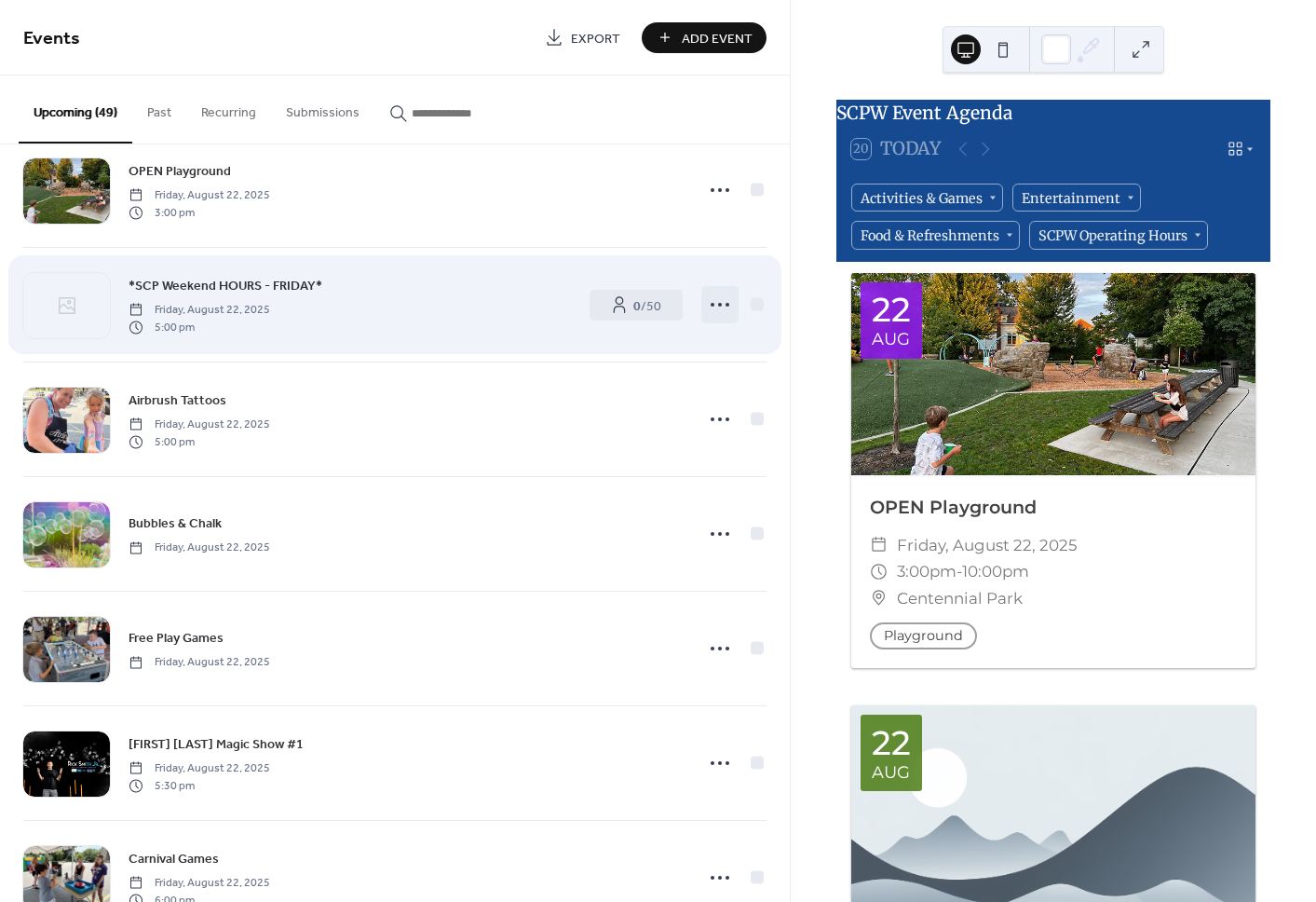 click 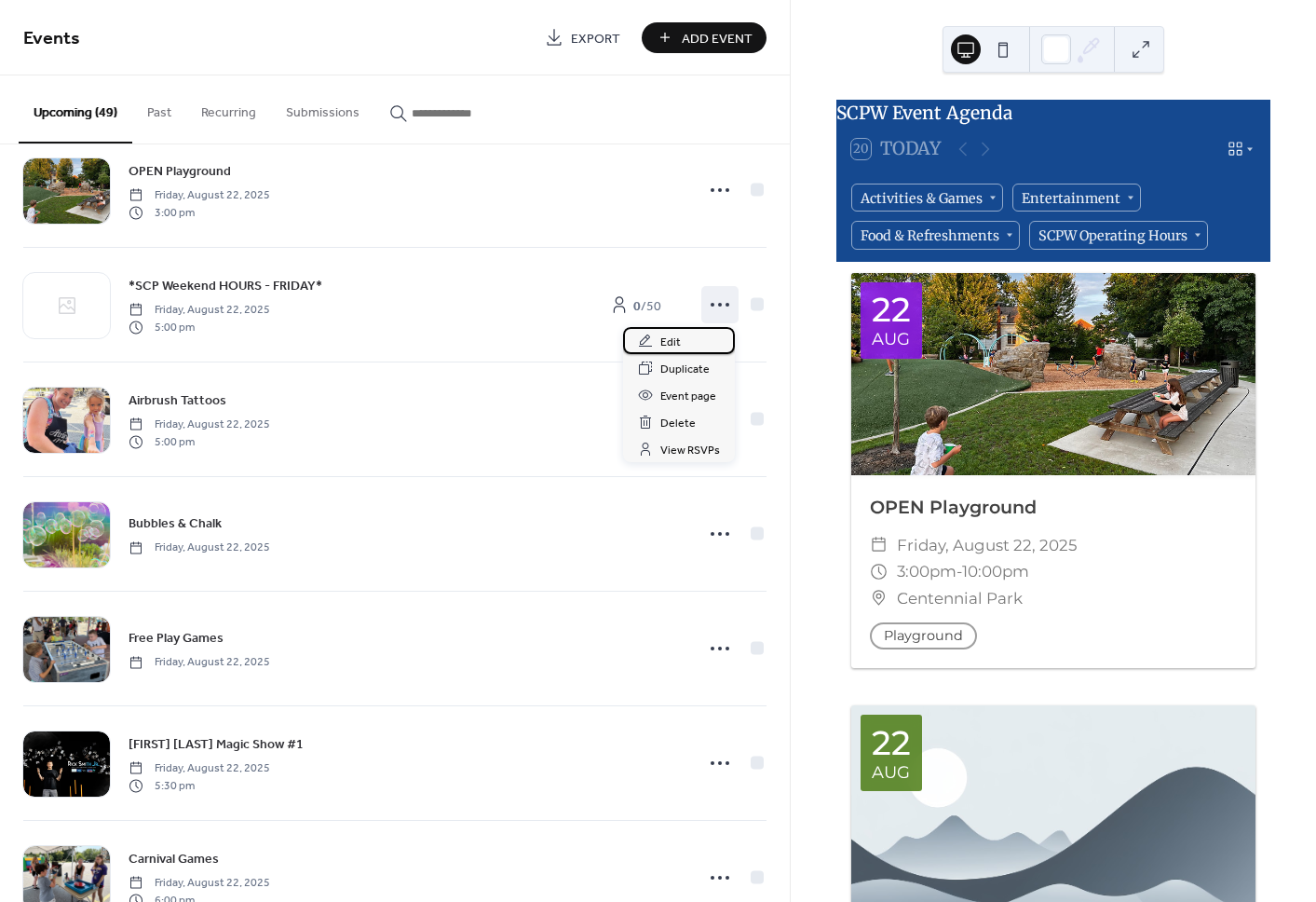 click on "Edit" at bounding box center (679, 340) 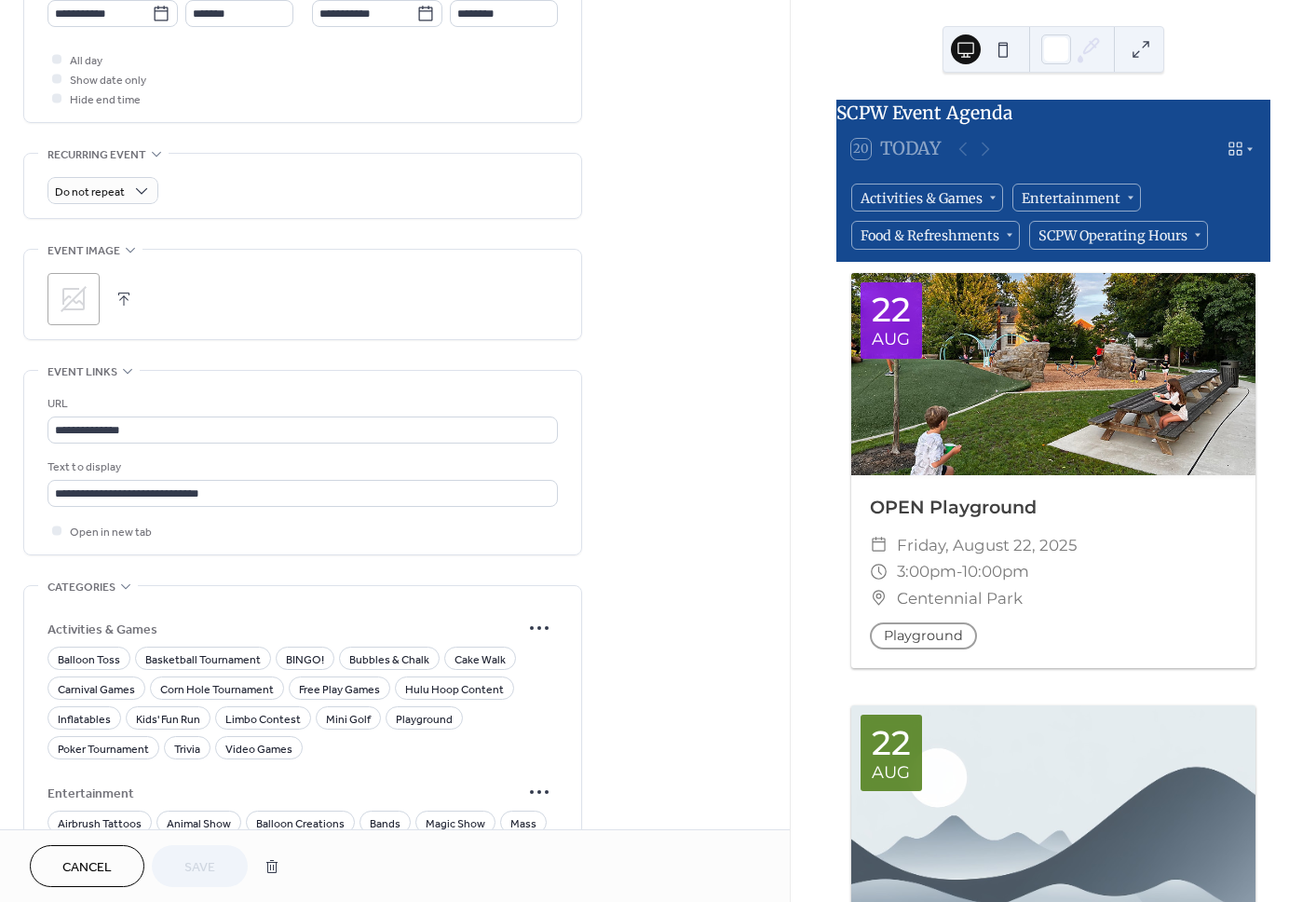 scroll, scrollTop: 684, scrollLeft: 0, axis: vertical 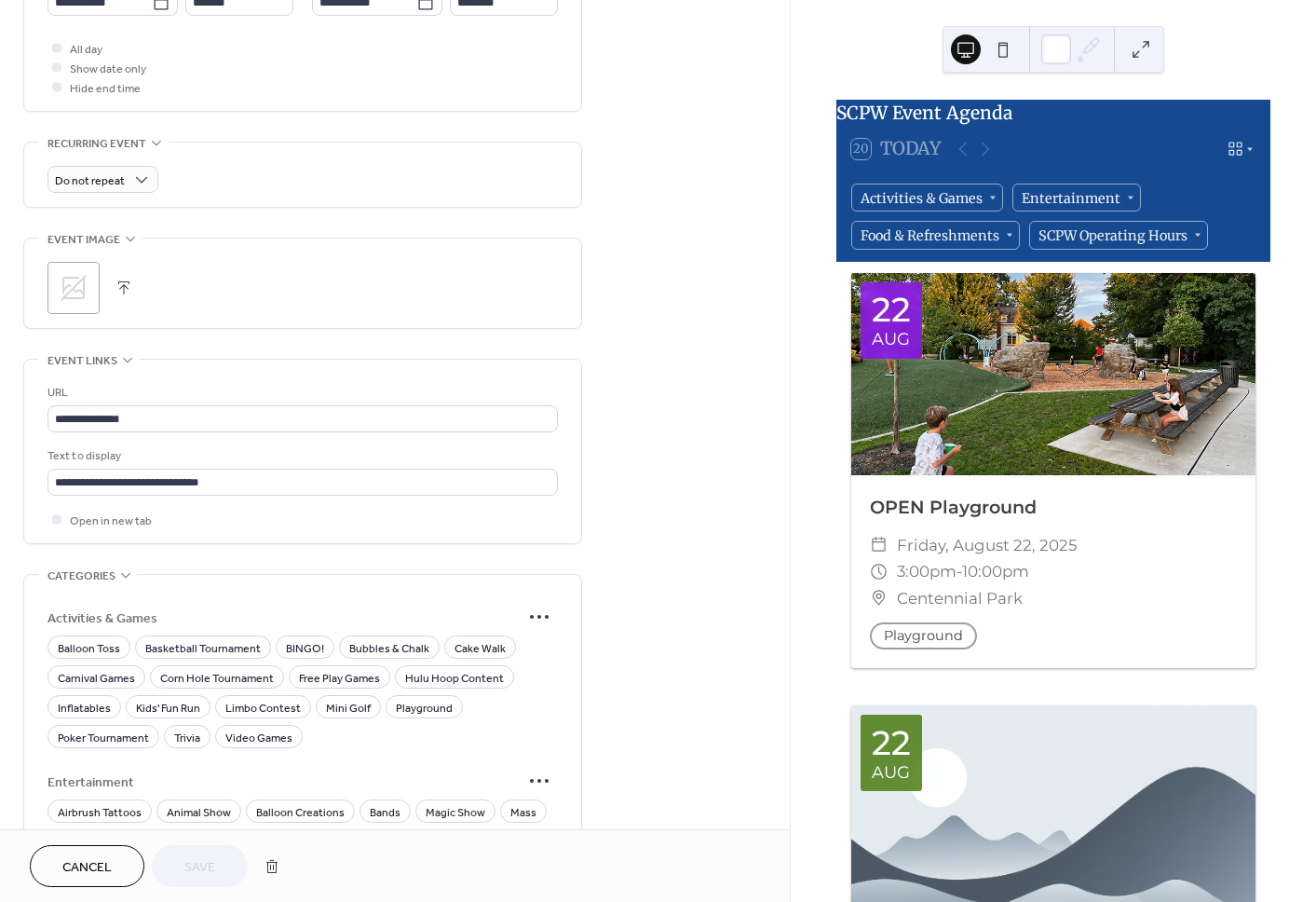 click on ";" at bounding box center [303, 283] 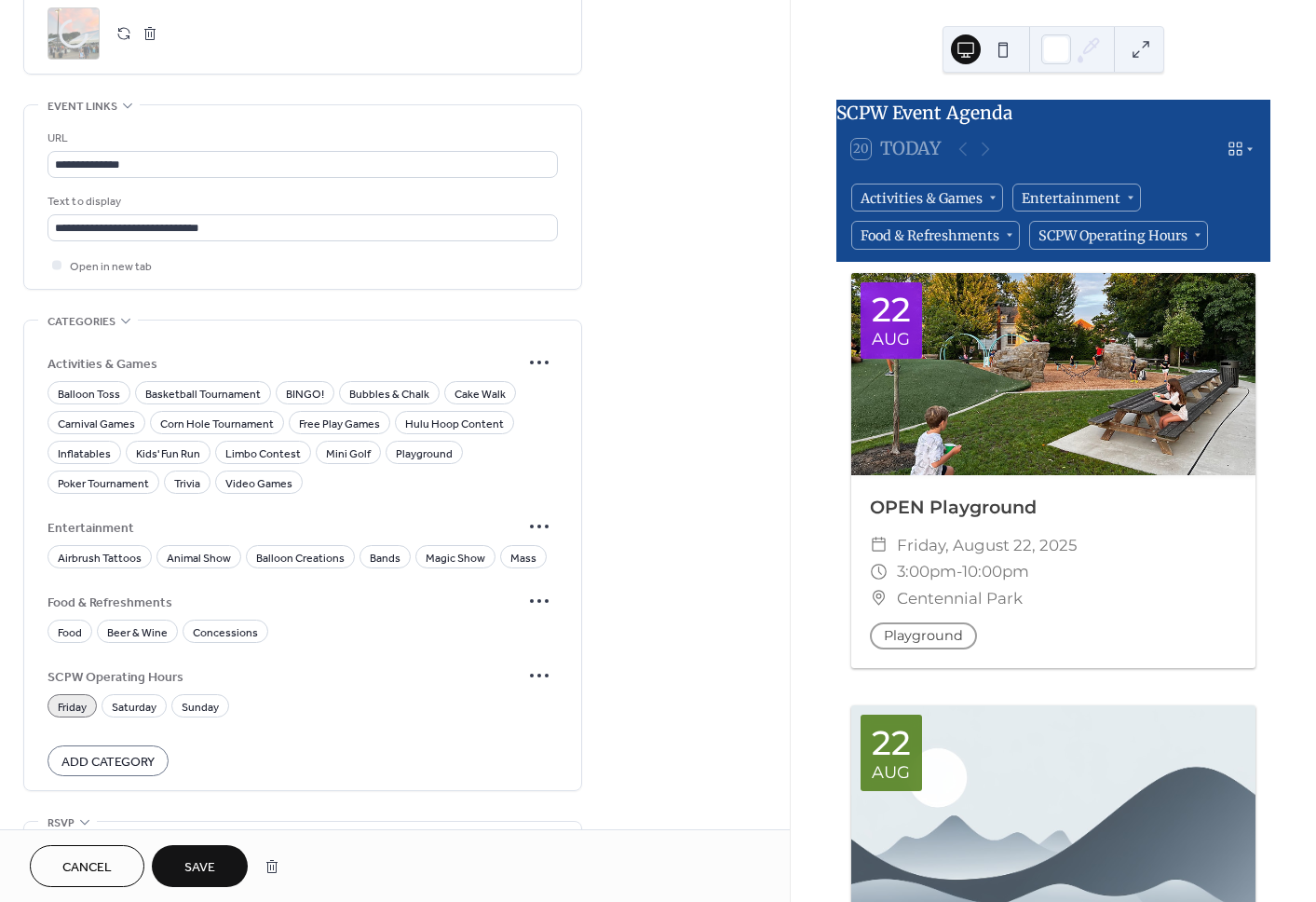 scroll, scrollTop: 935, scrollLeft: 0, axis: vertical 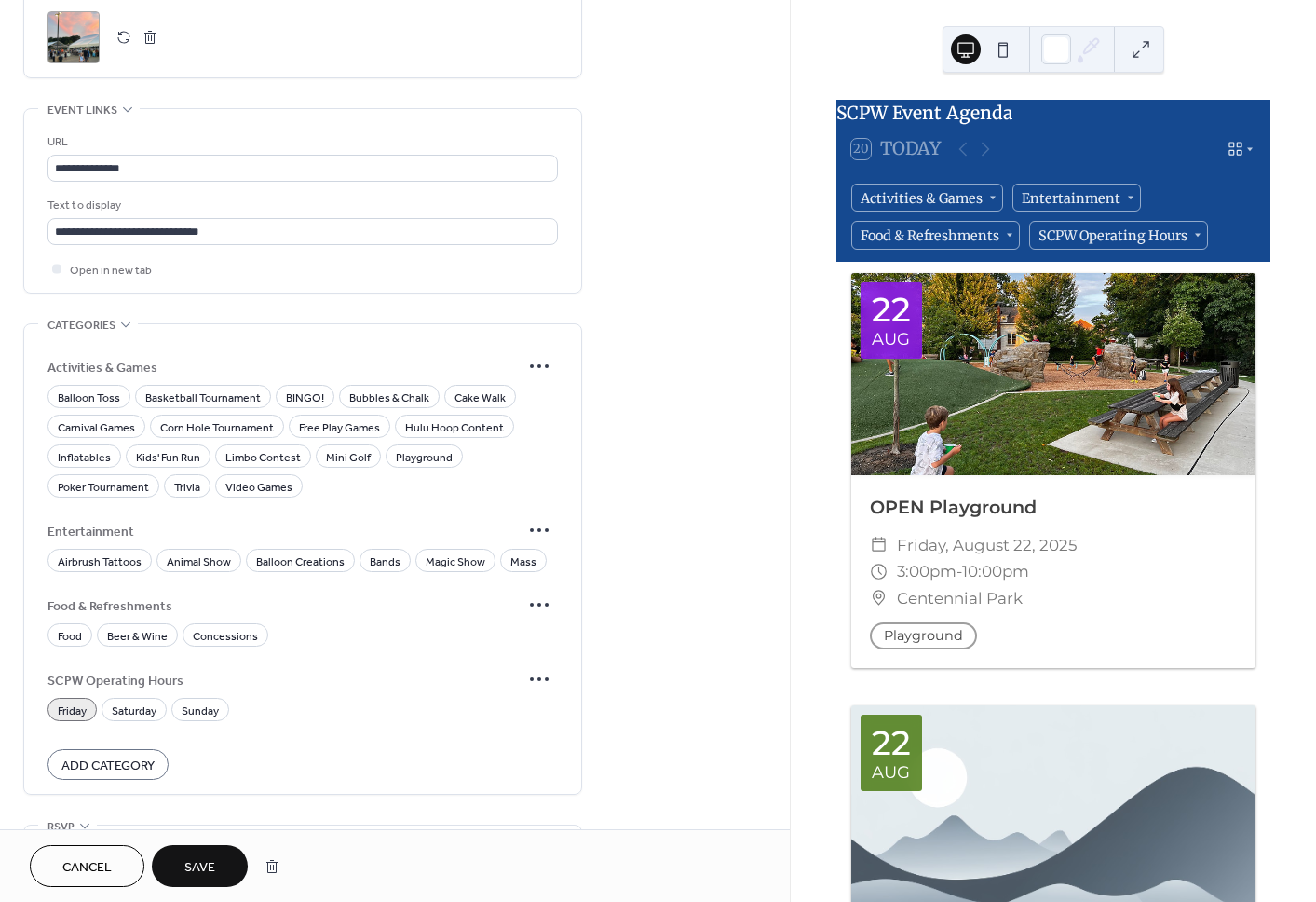 click on "Save" at bounding box center (199, 866) 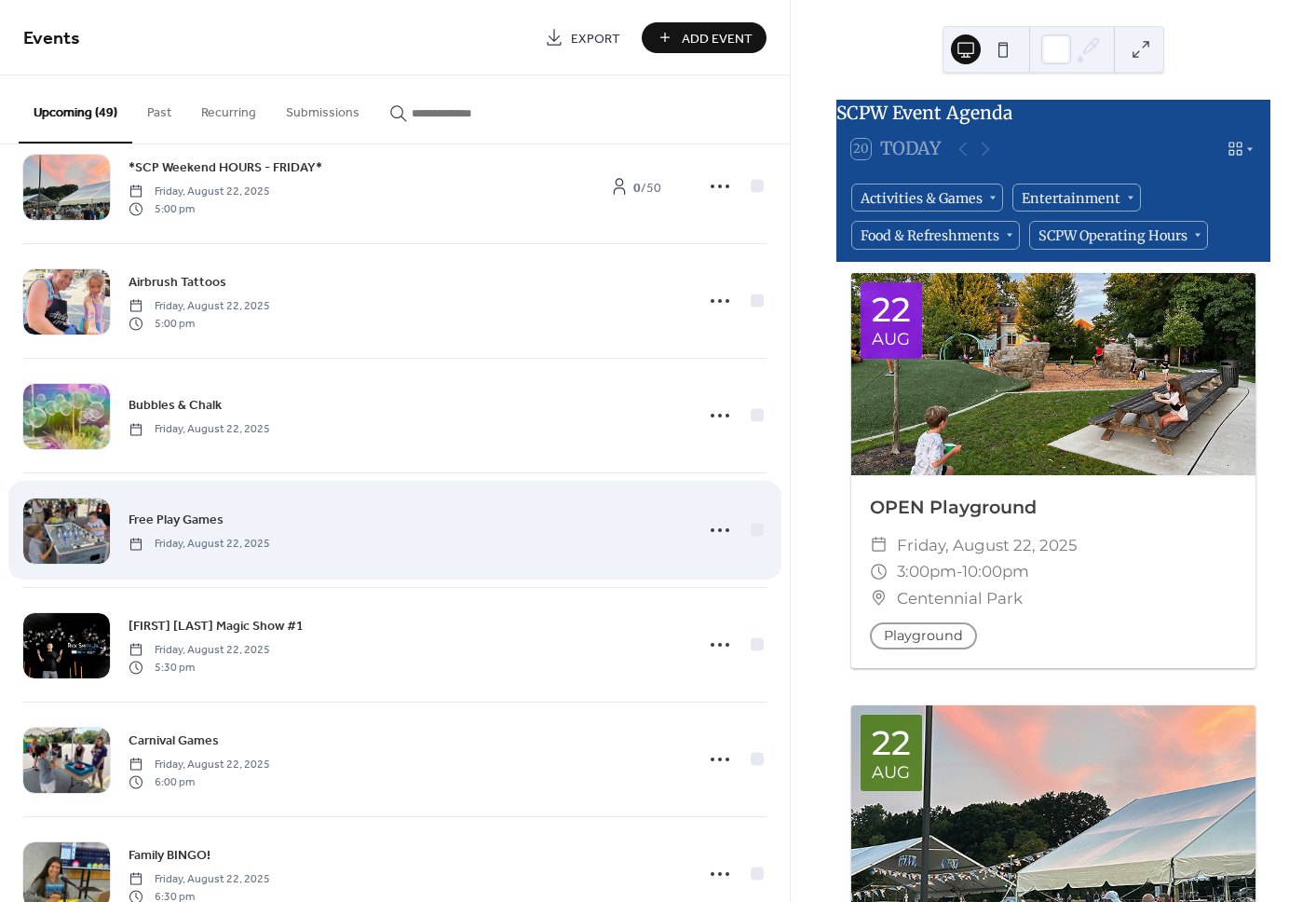 scroll, scrollTop: 0, scrollLeft: 0, axis: both 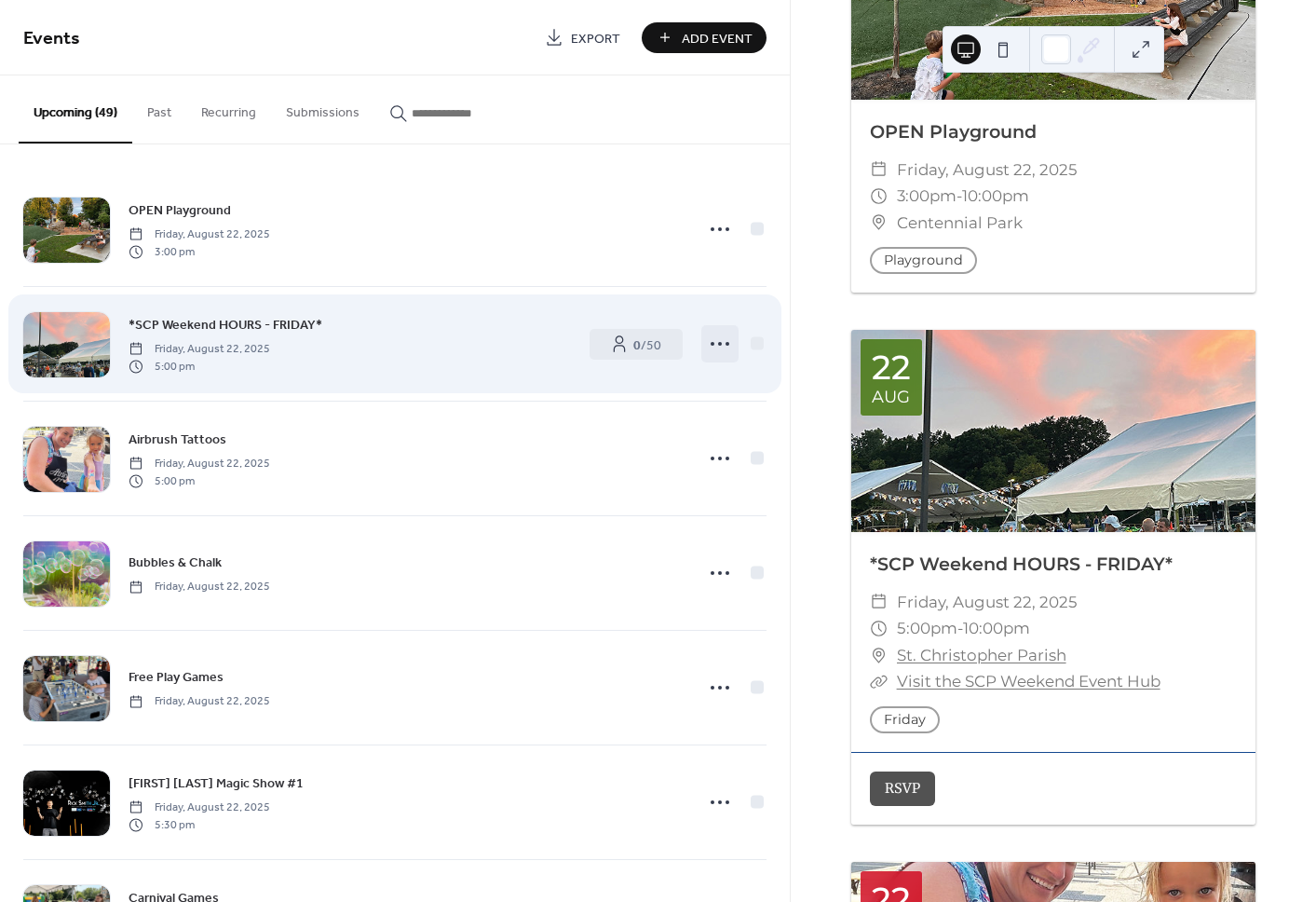 click 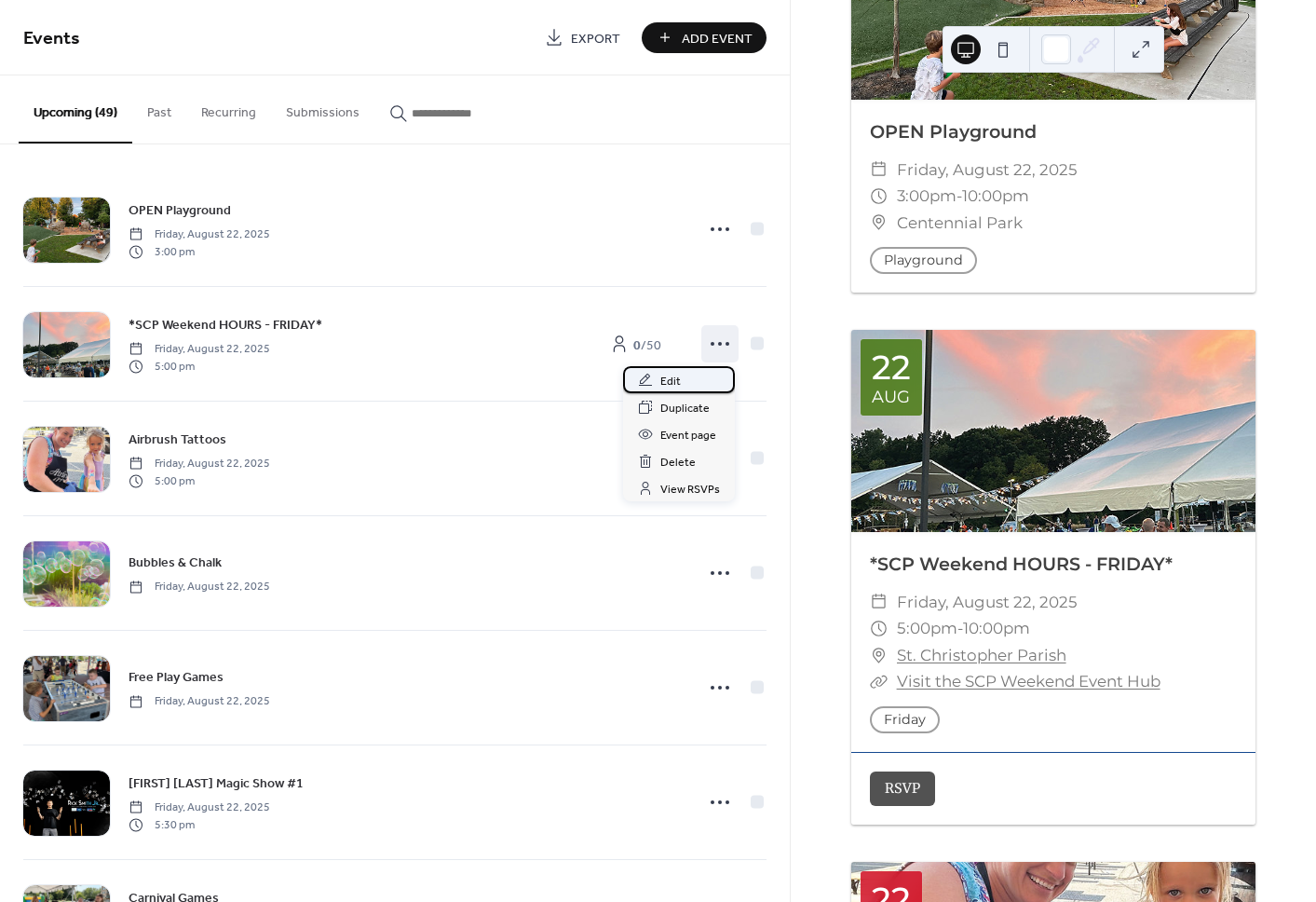 click on "Edit" at bounding box center (679, 379) 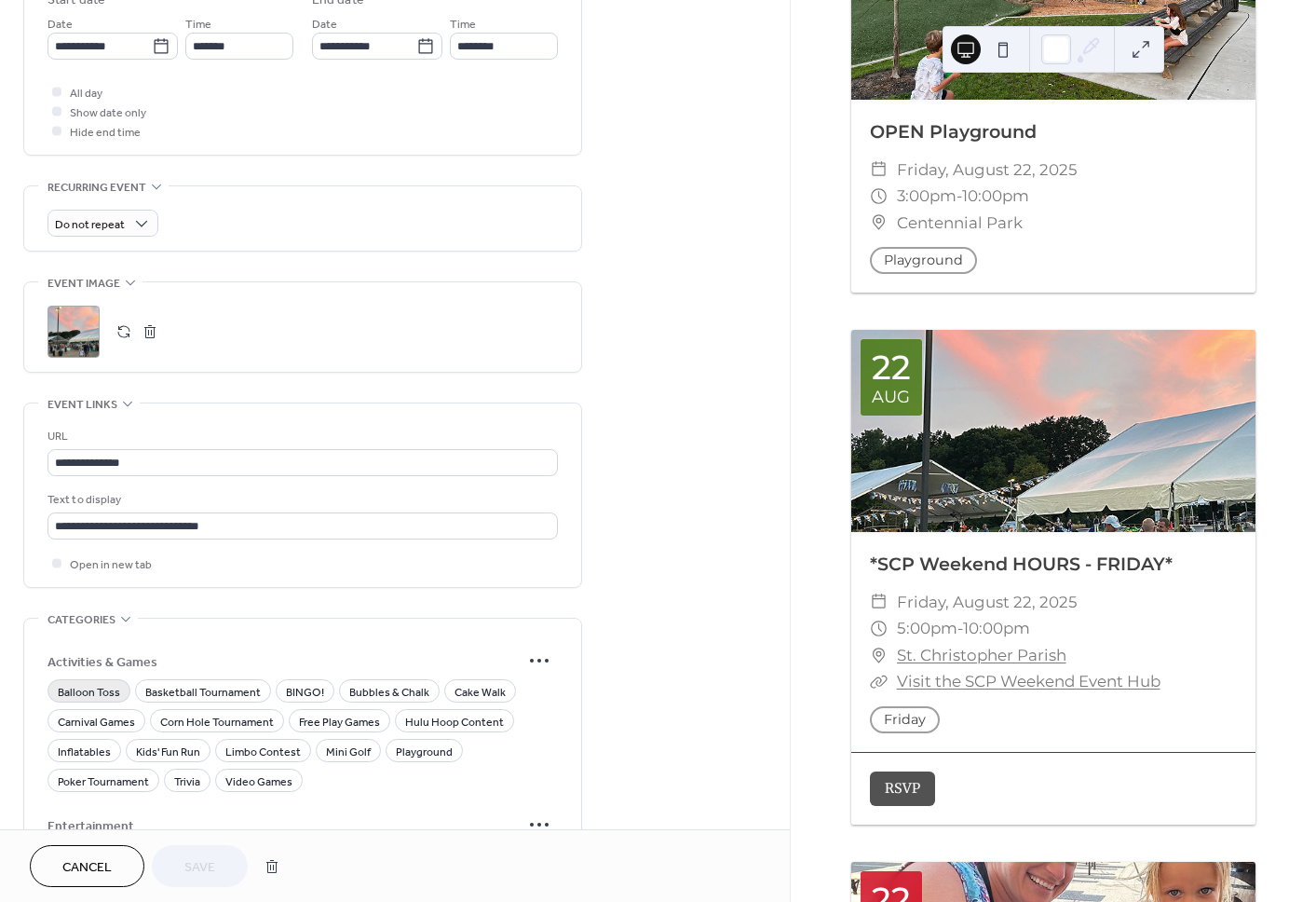 scroll, scrollTop: 725, scrollLeft: 0, axis: vertical 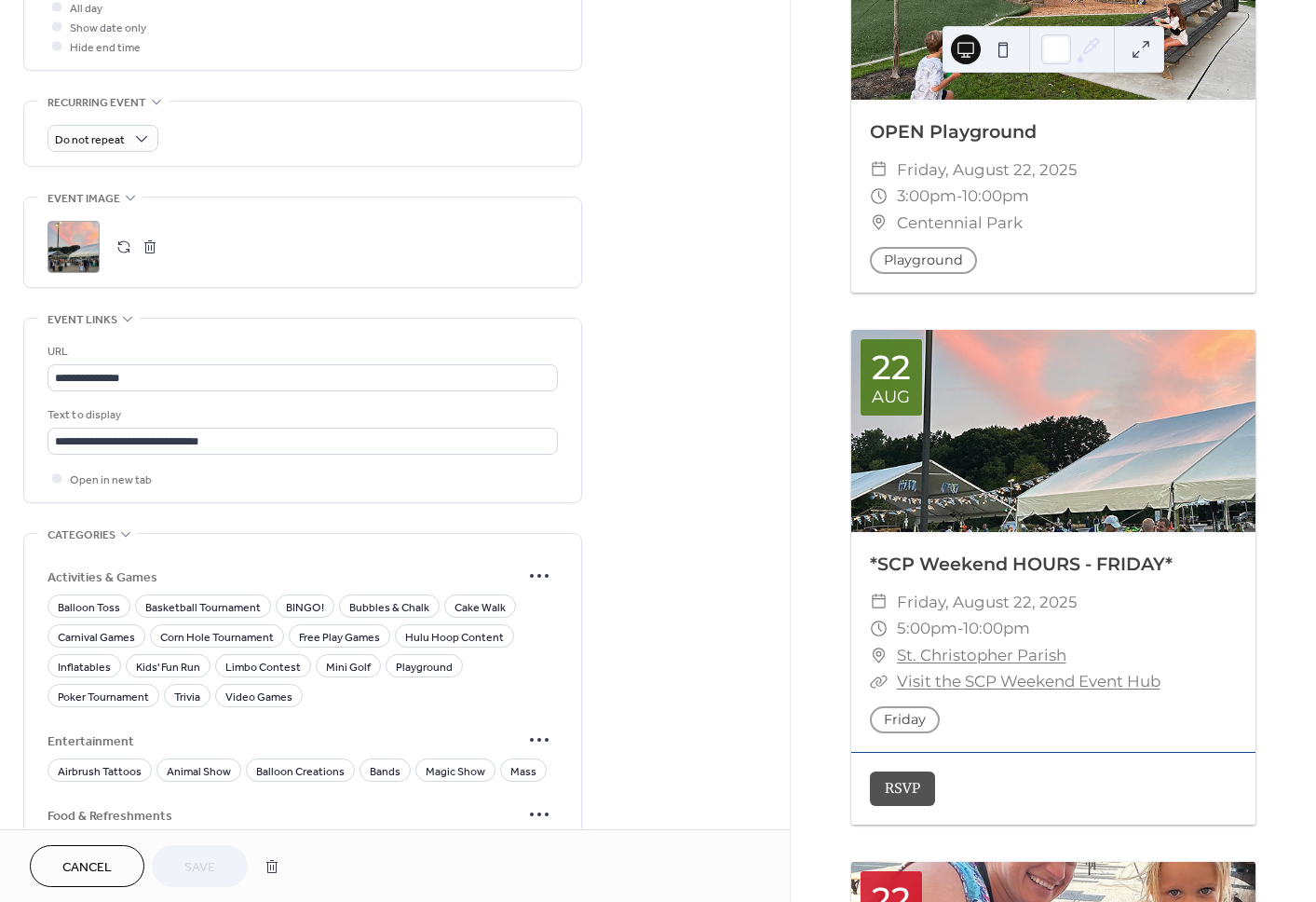 click at bounding box center [124, 247] 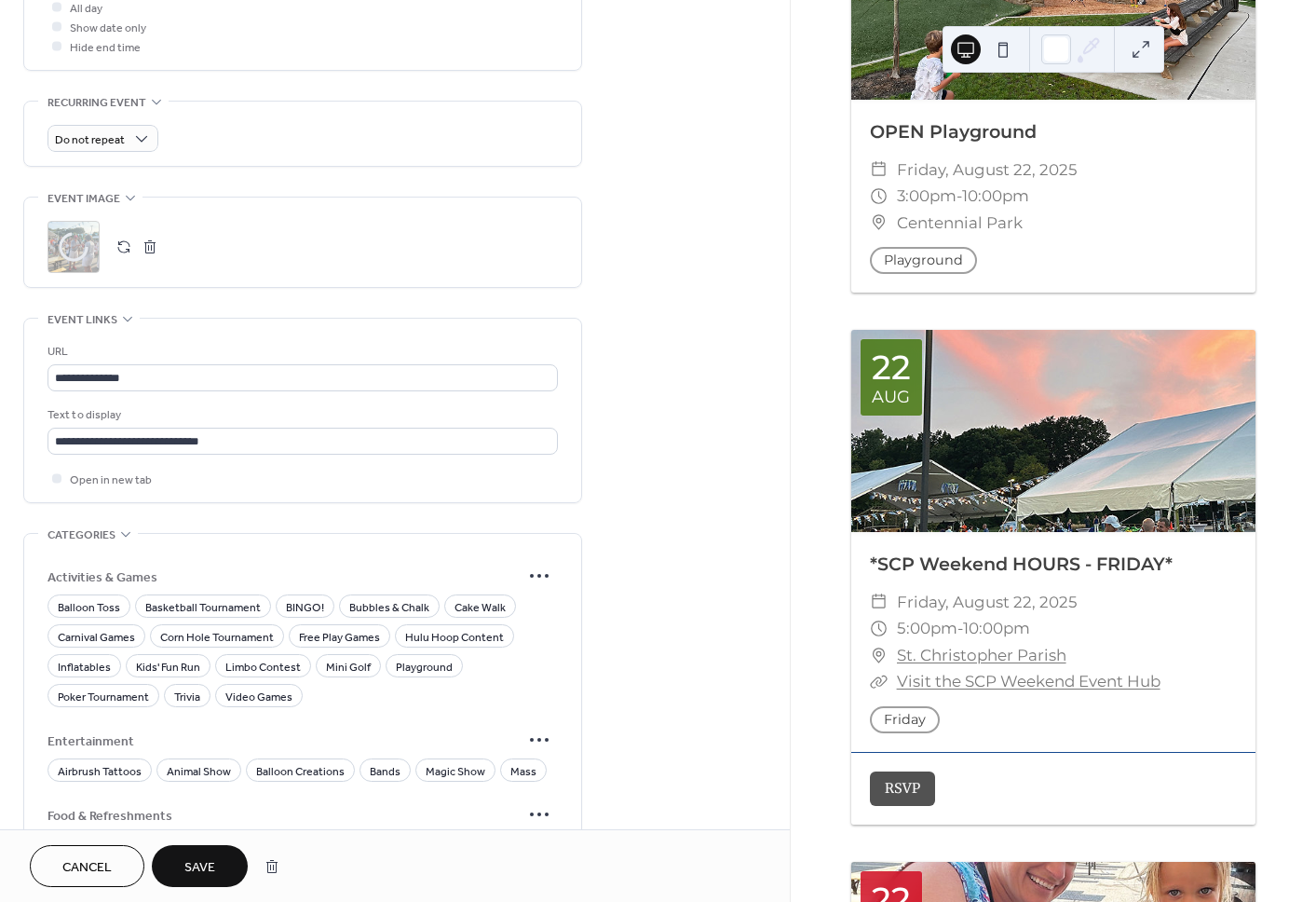 click on "Save" at bounding box center (199, 866) 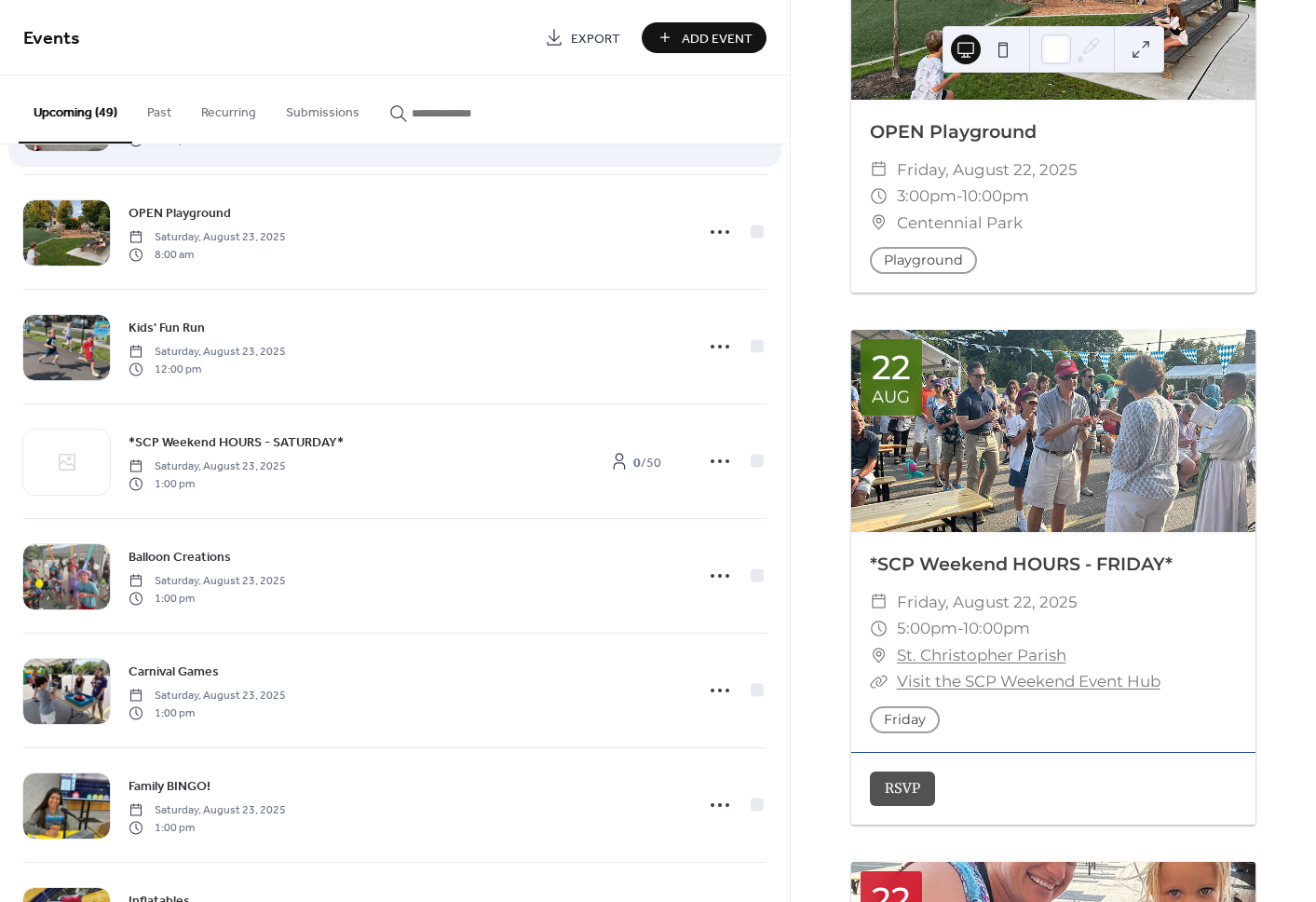 scroll, scrollTop: 1506, scrollLeft: 0, axis: vertical 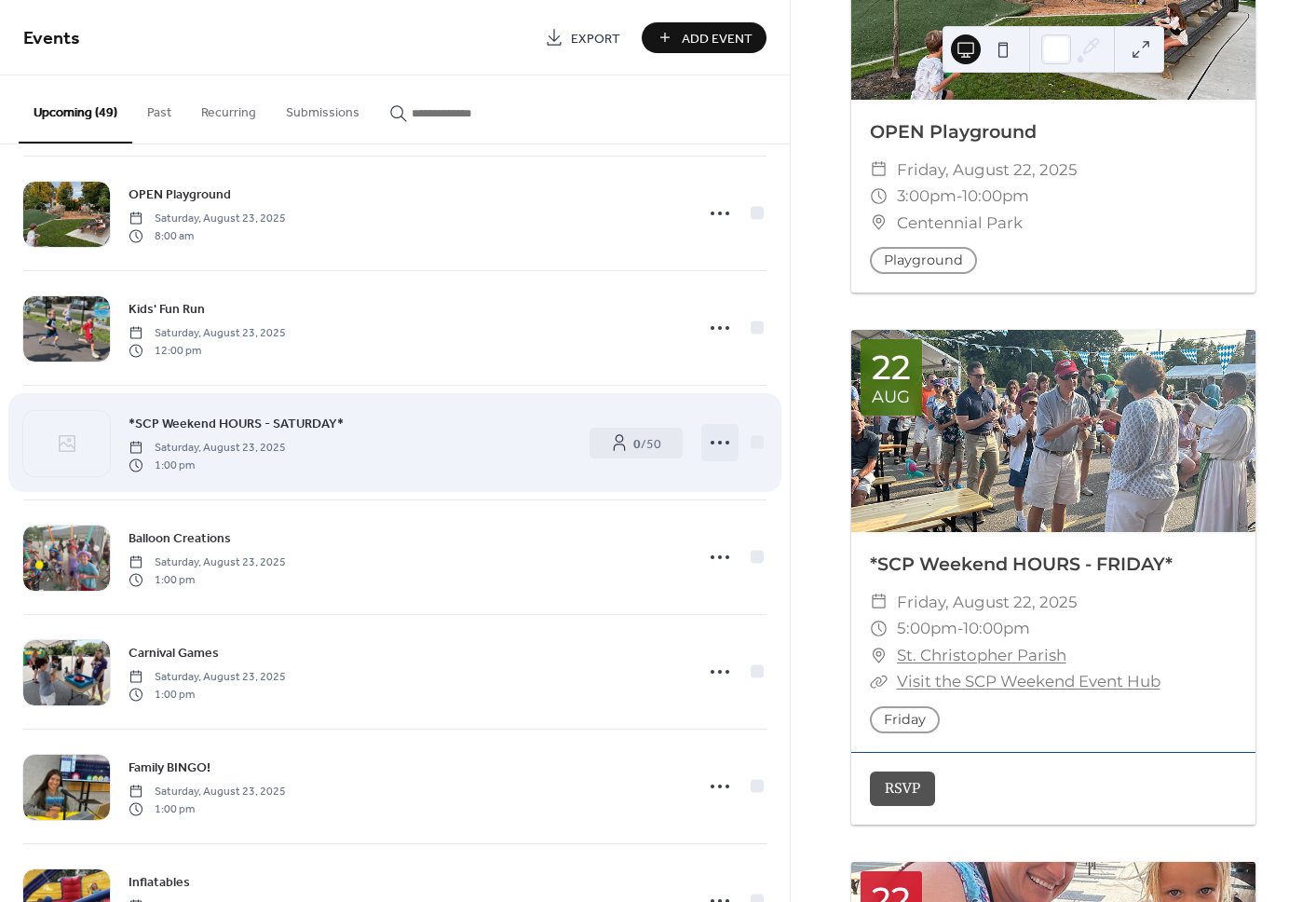 click 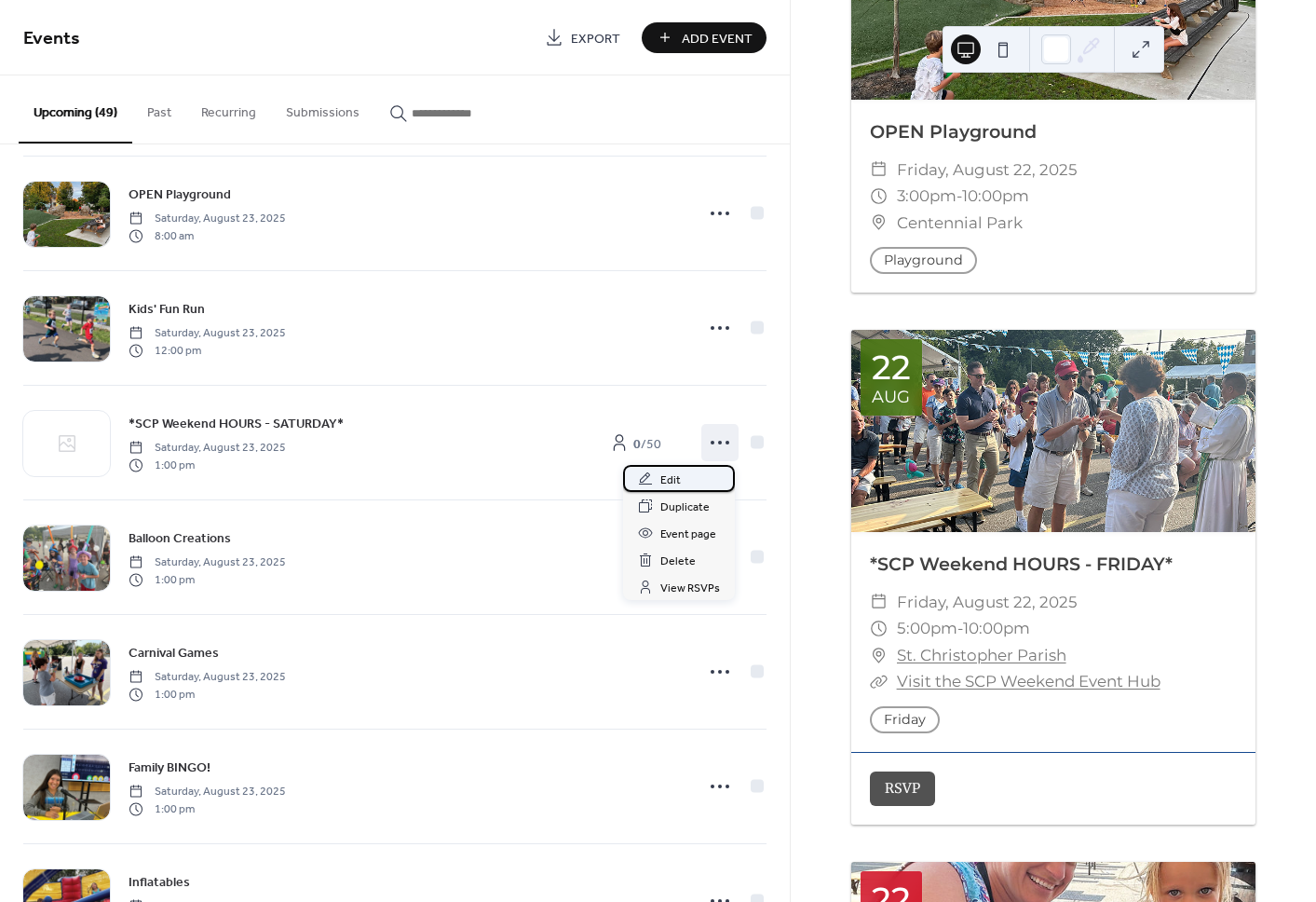 click on "Edit" at bounding box center [671, 480] 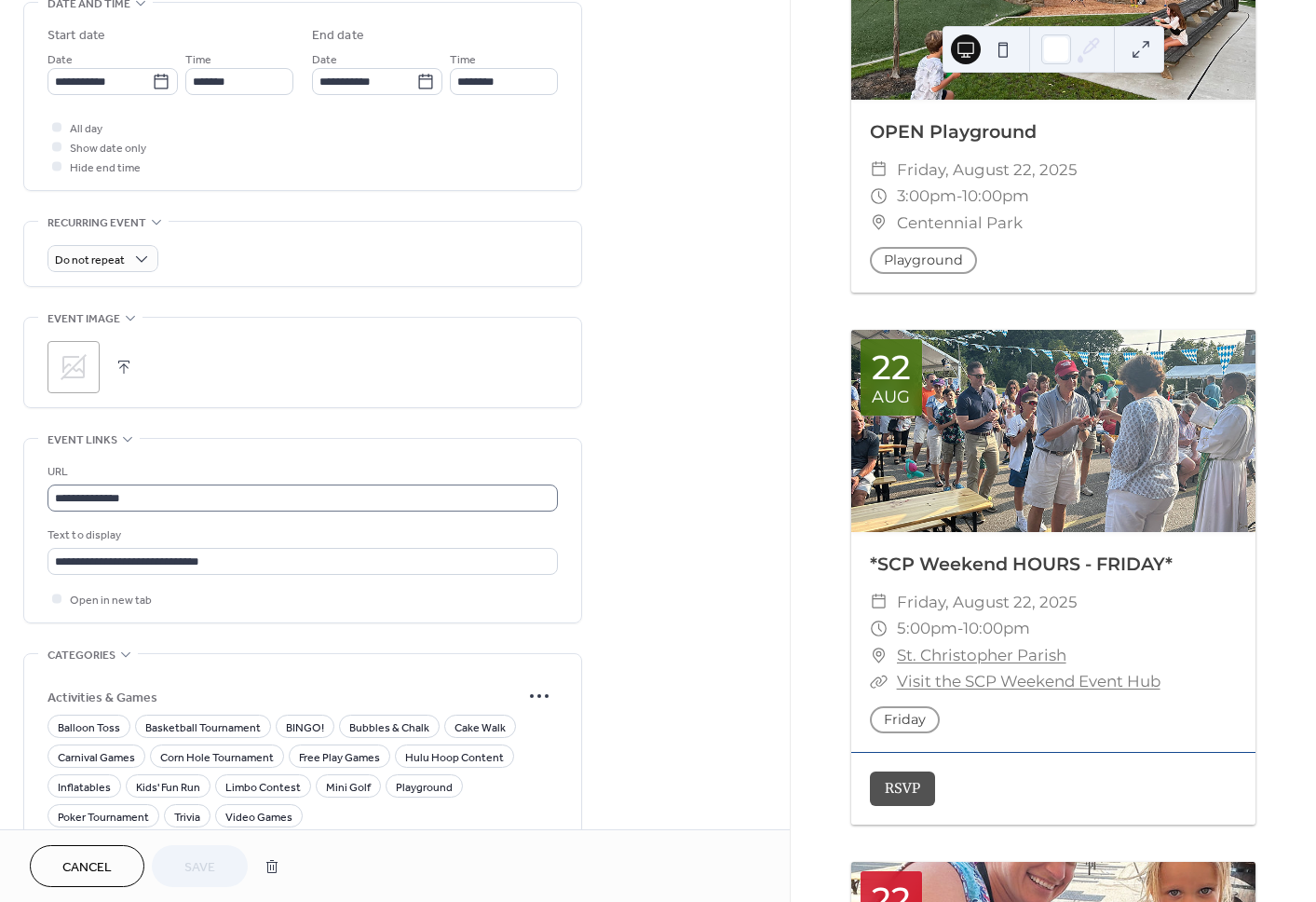 scroll, scrollTop: 639, scrollLeft: 0, axis: vertical 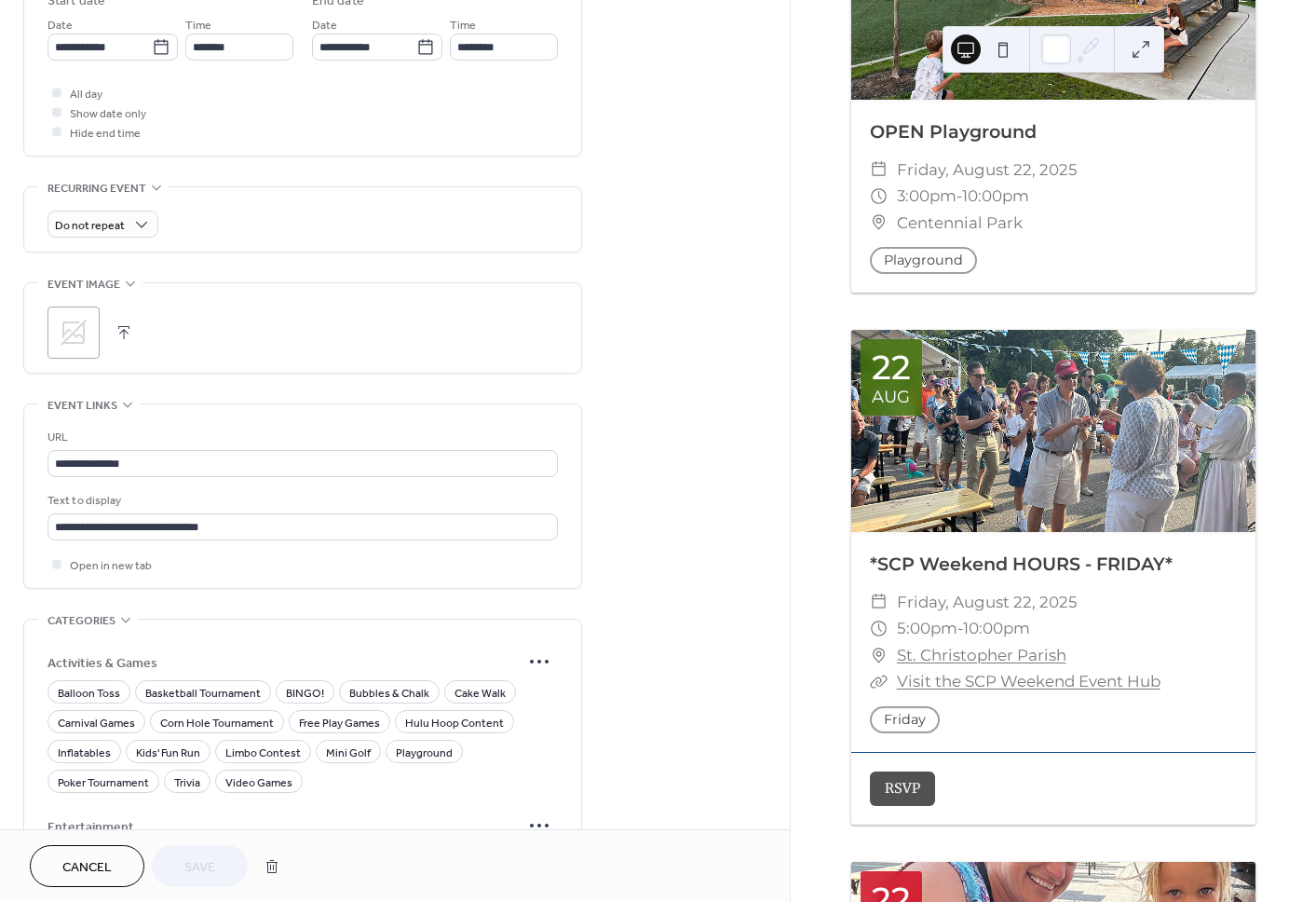 click on ";" at bounding box center (74, 333) 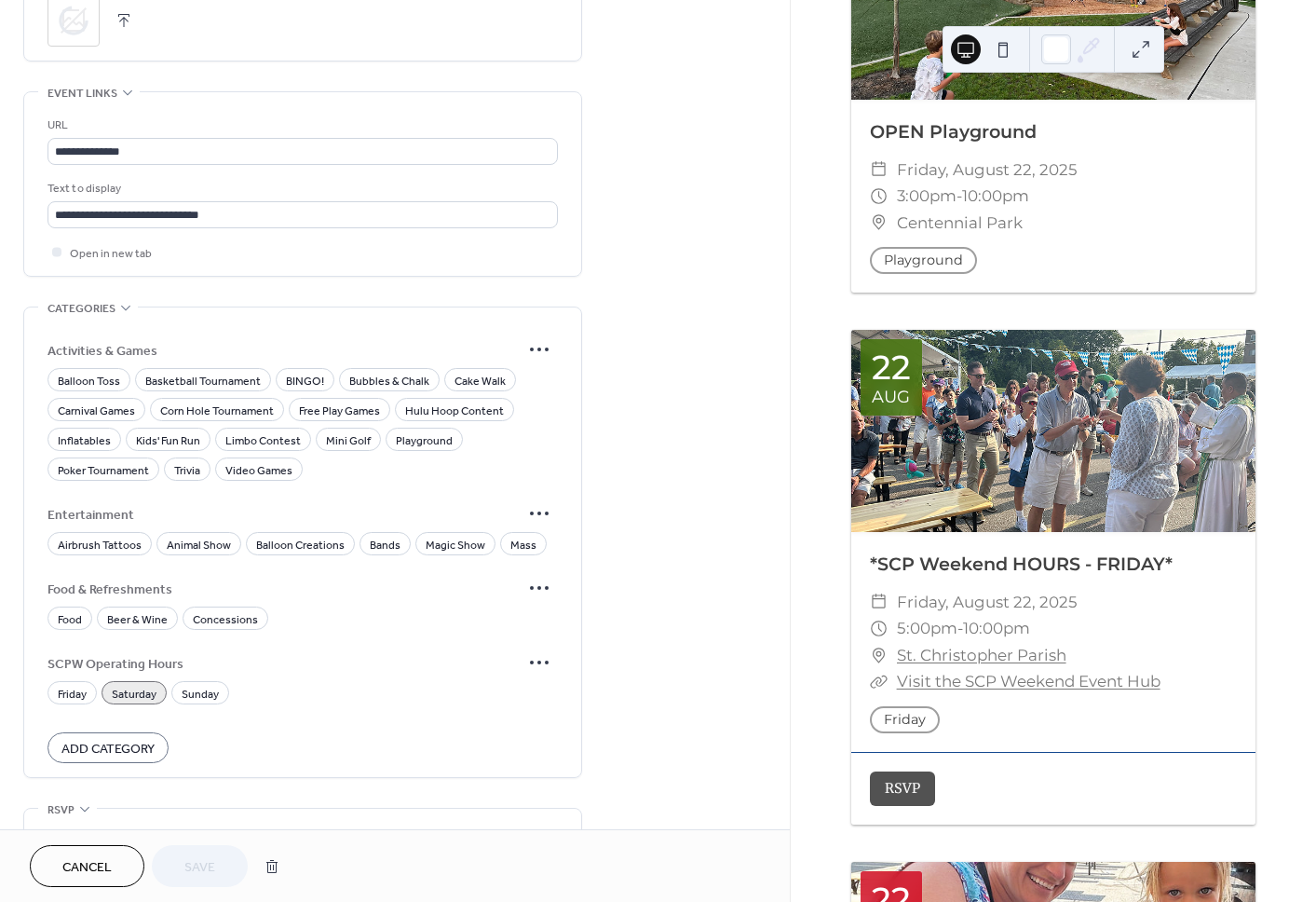 scroll, scrollTop: 1072, scrollLeft: 0, axis: vertical 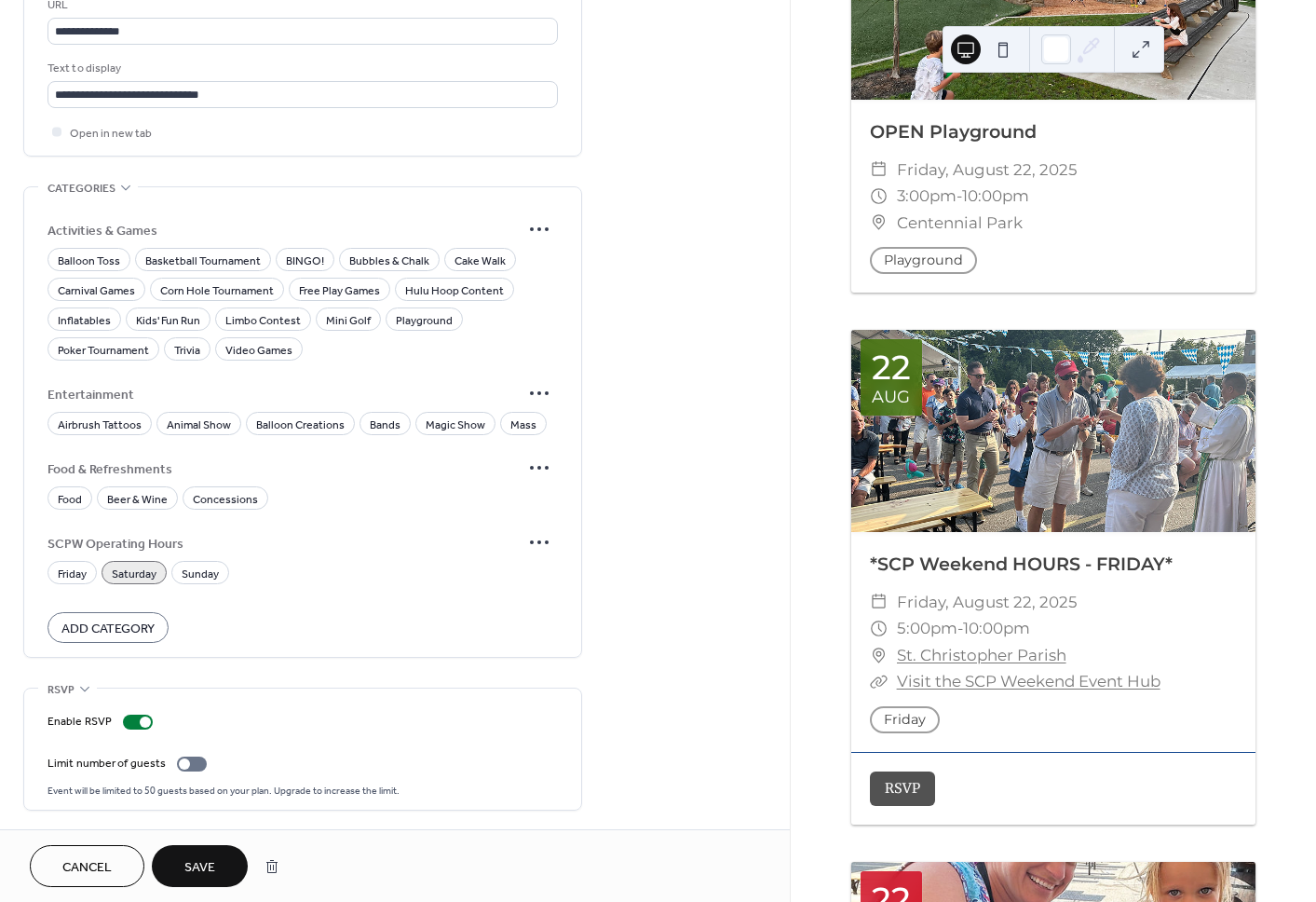 click on "Save" at bounding box center [199, 866] 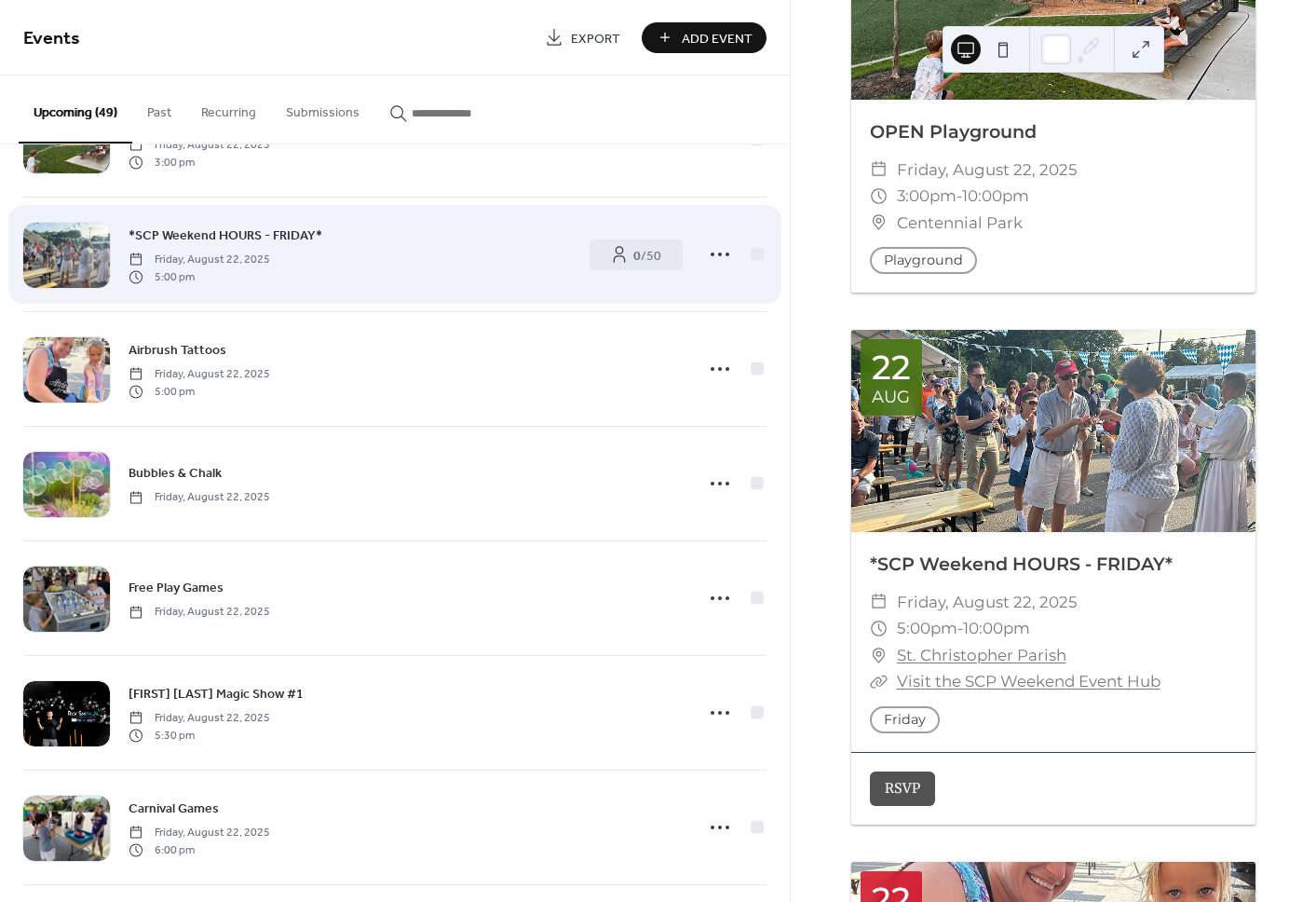 scroll, scrollTop: 130, scrollLeft: 0, axis: vertical 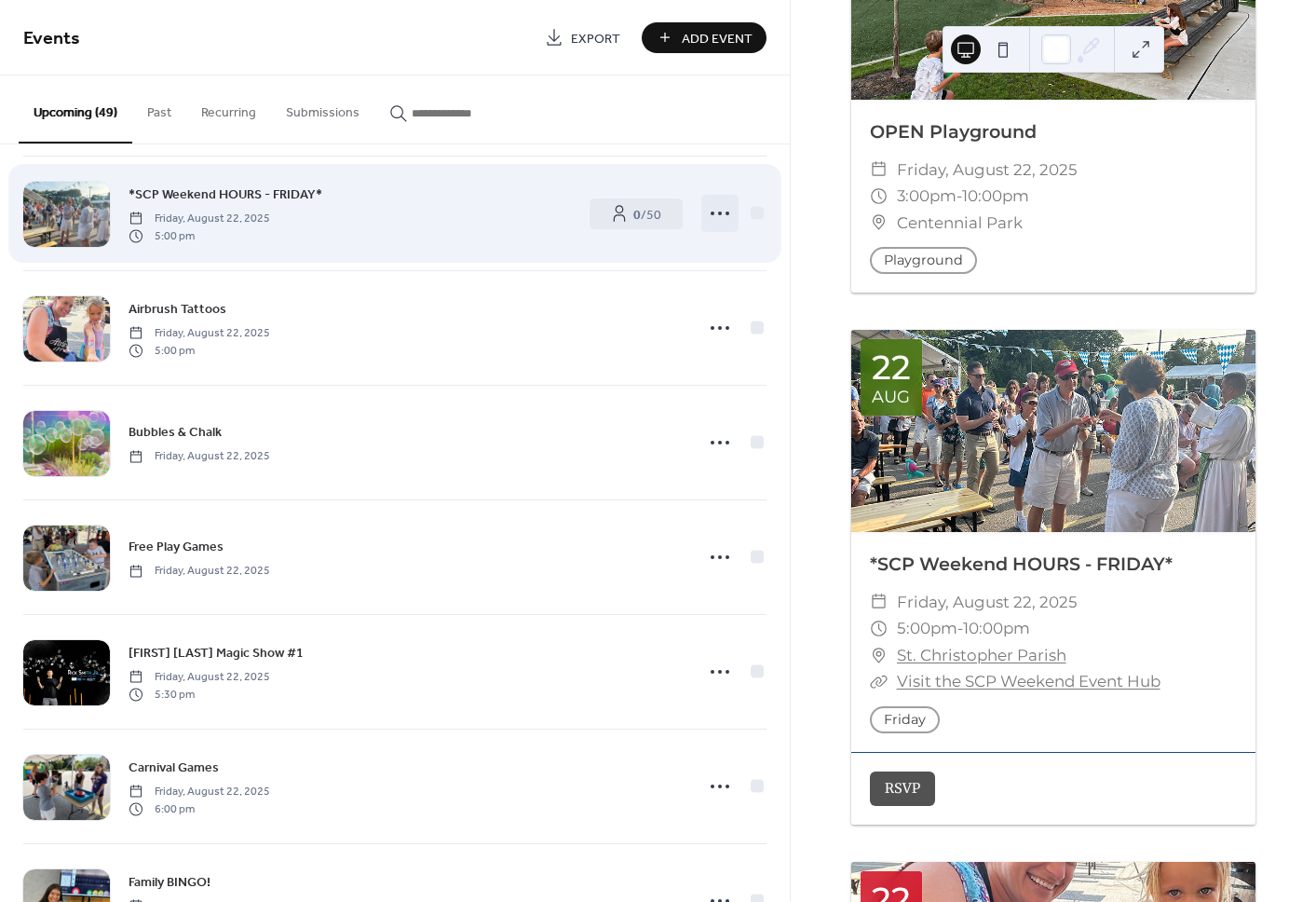 click 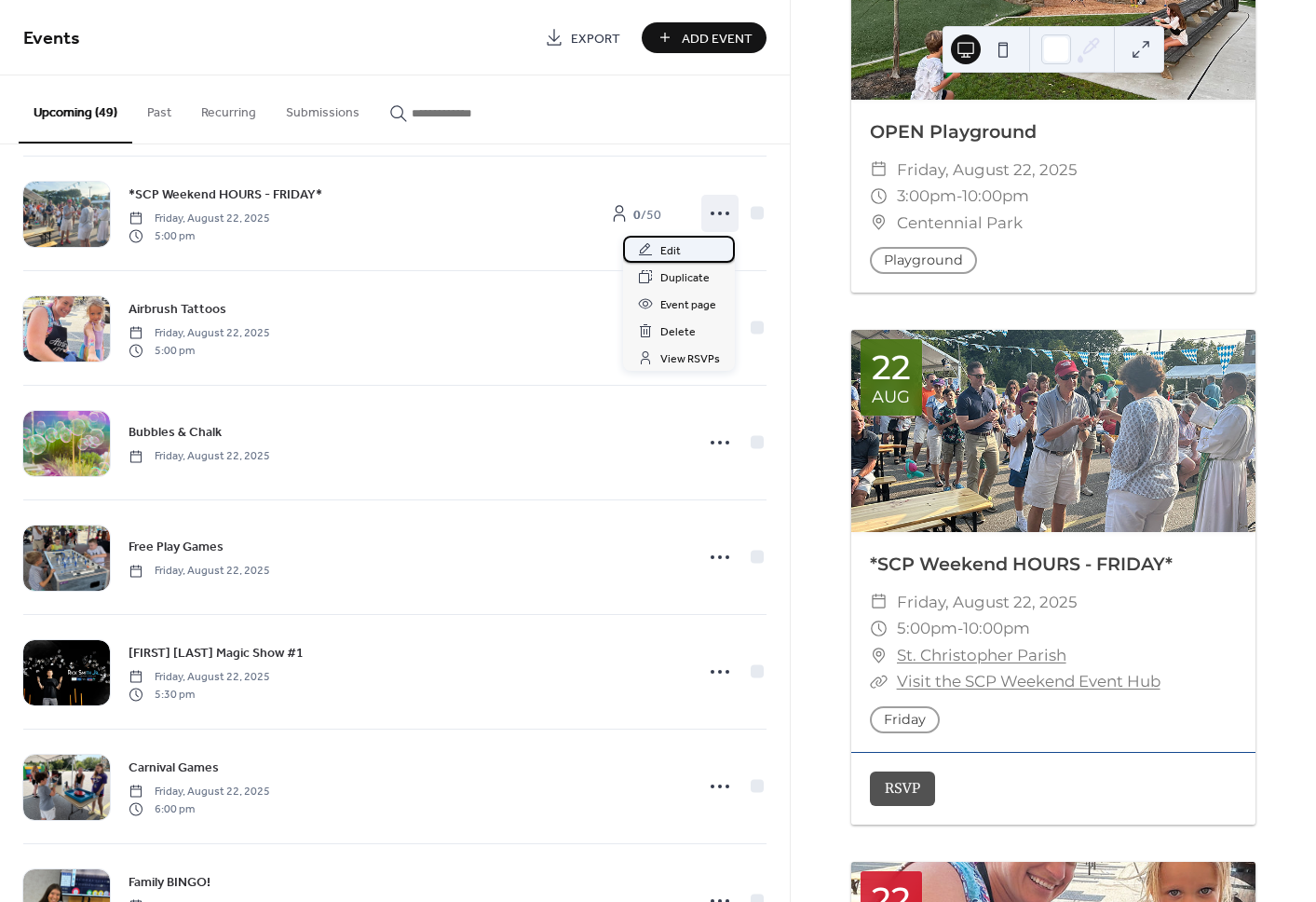 click on "Edit" at bounding box center (671, 251) 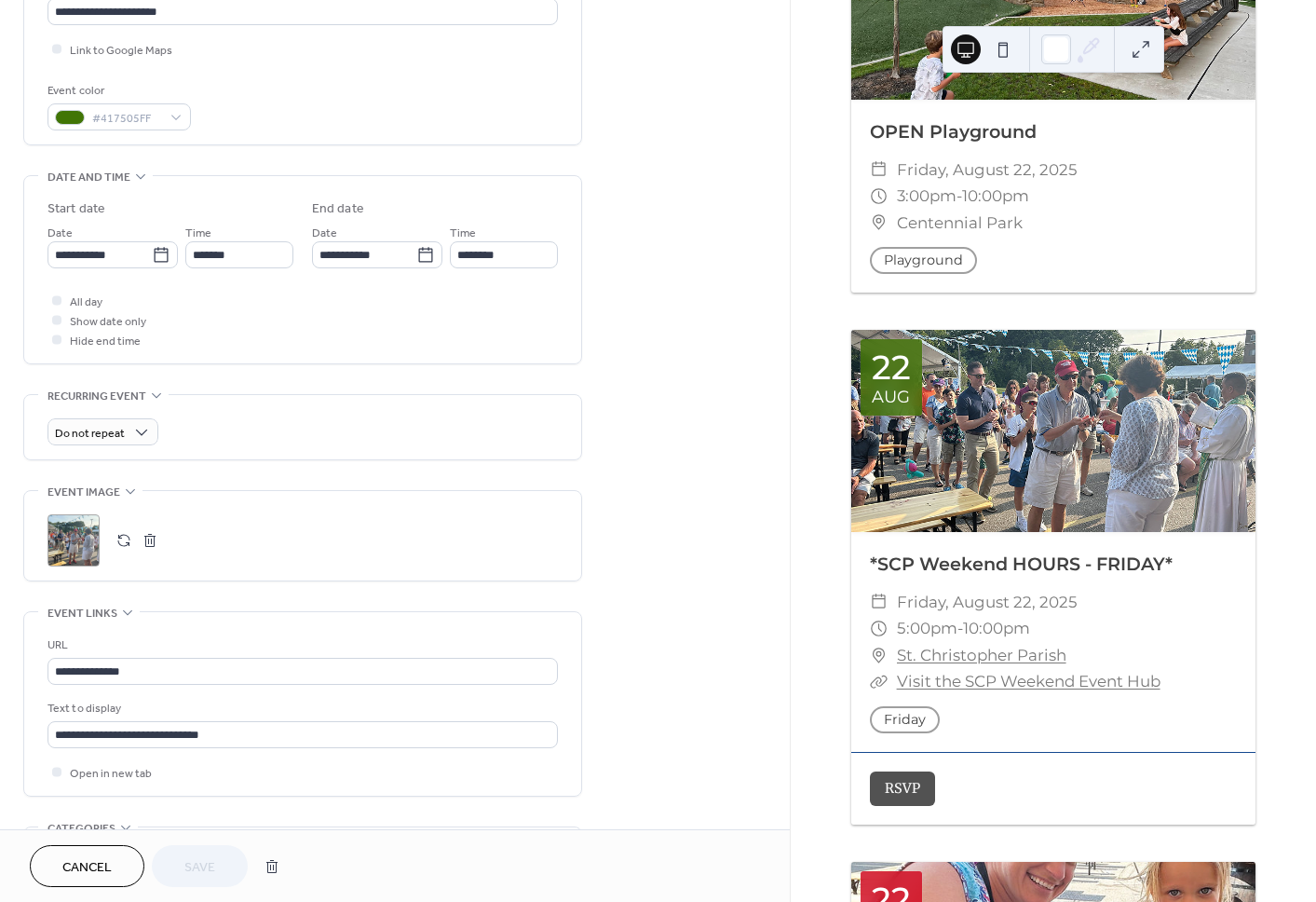 scroll, scrollTop: 622, scrollLeft: 0, axis: vertical 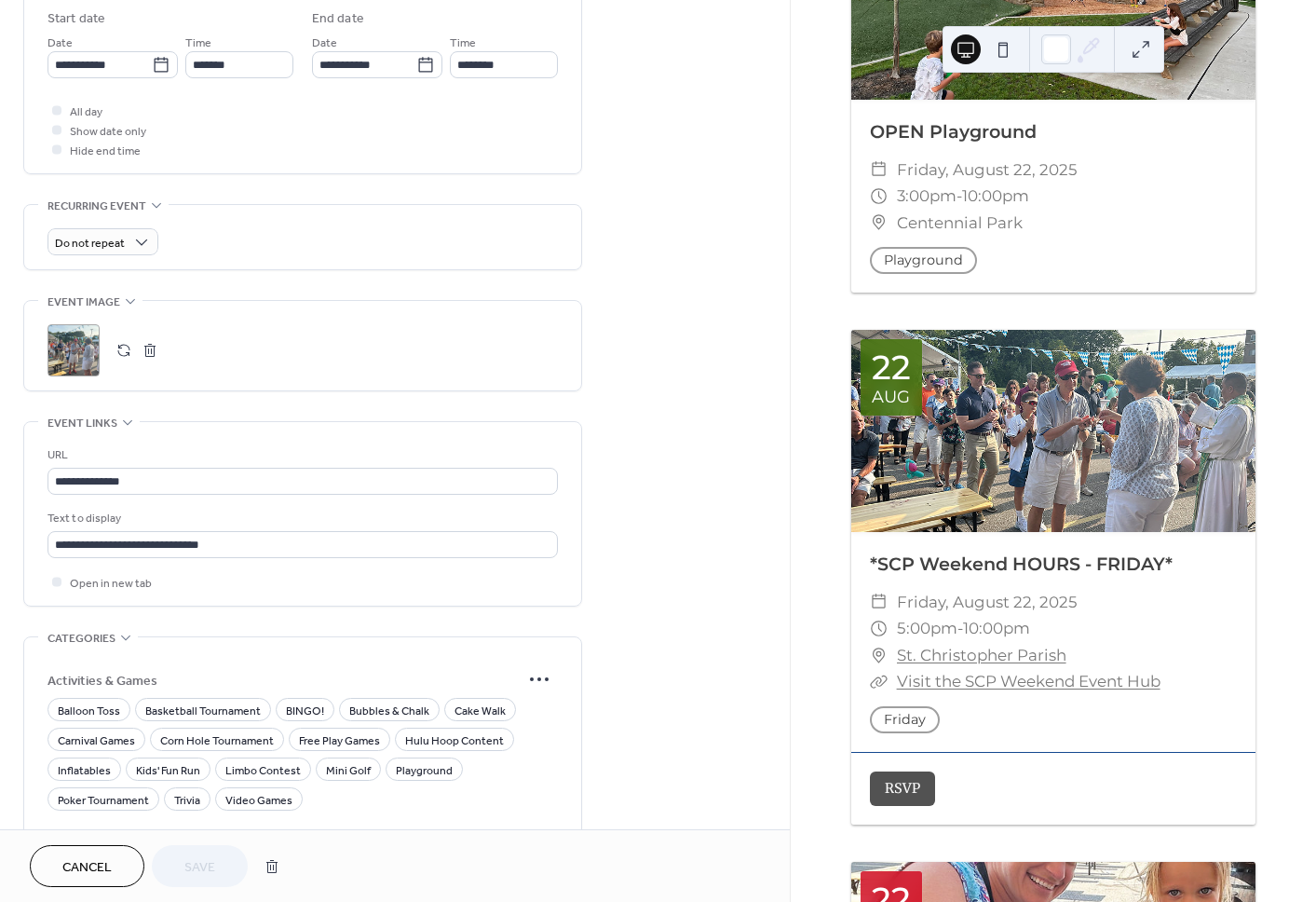 click at bounding box center [124, 350] 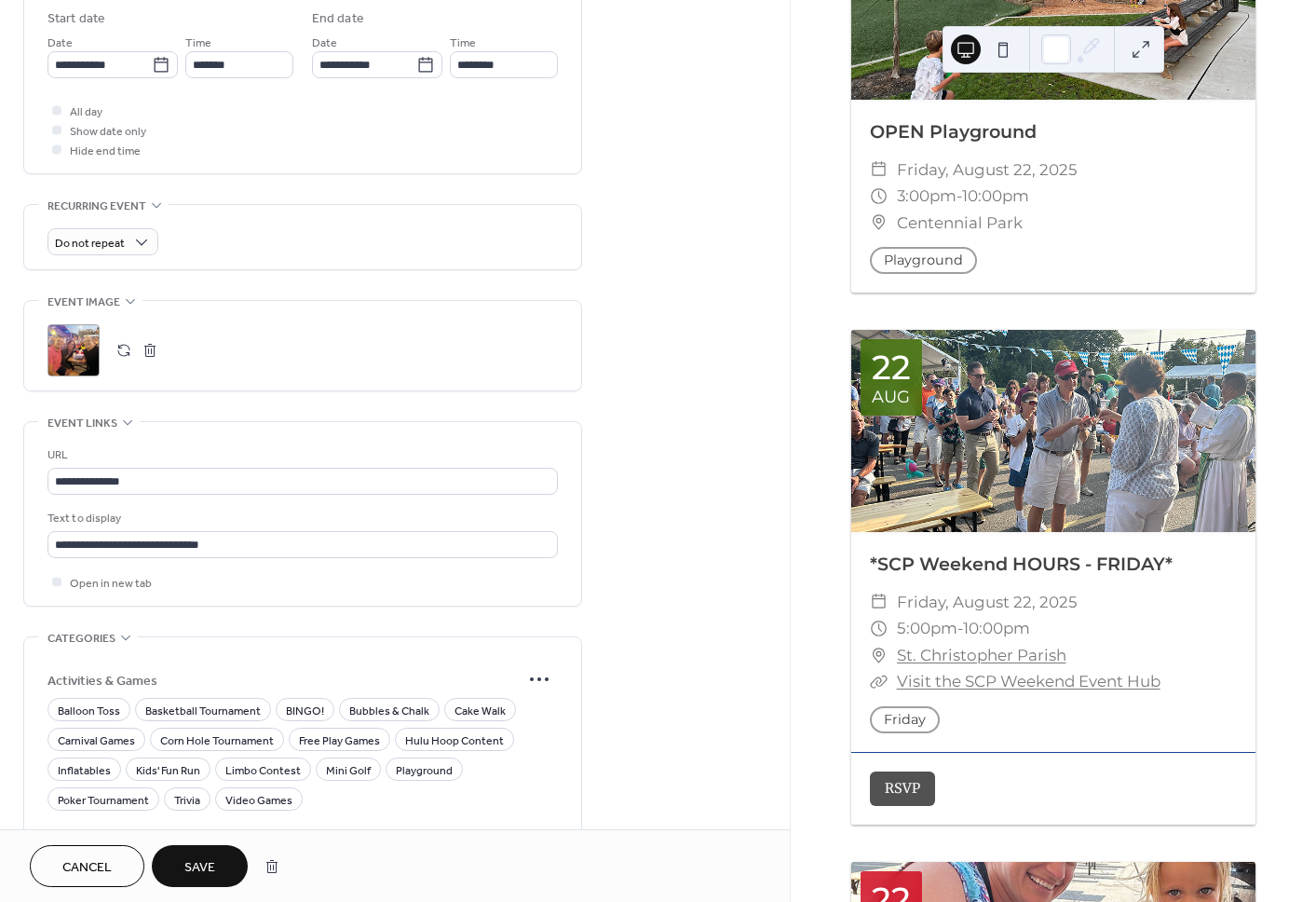 click on "Save" at bounding box center [199, 868] 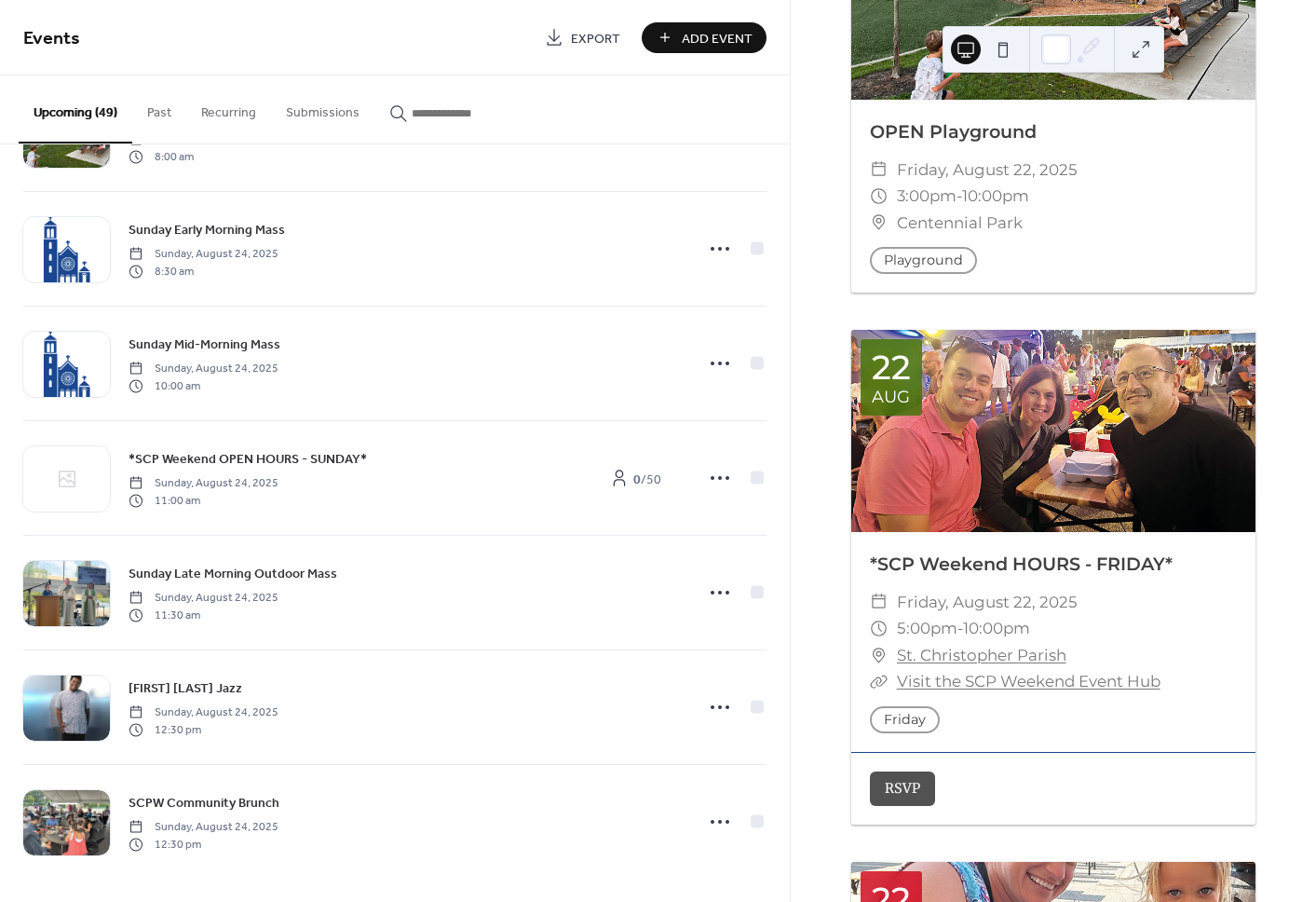 scroll, scrollTop: 4913, scrollLeft: 0, axis: vertical 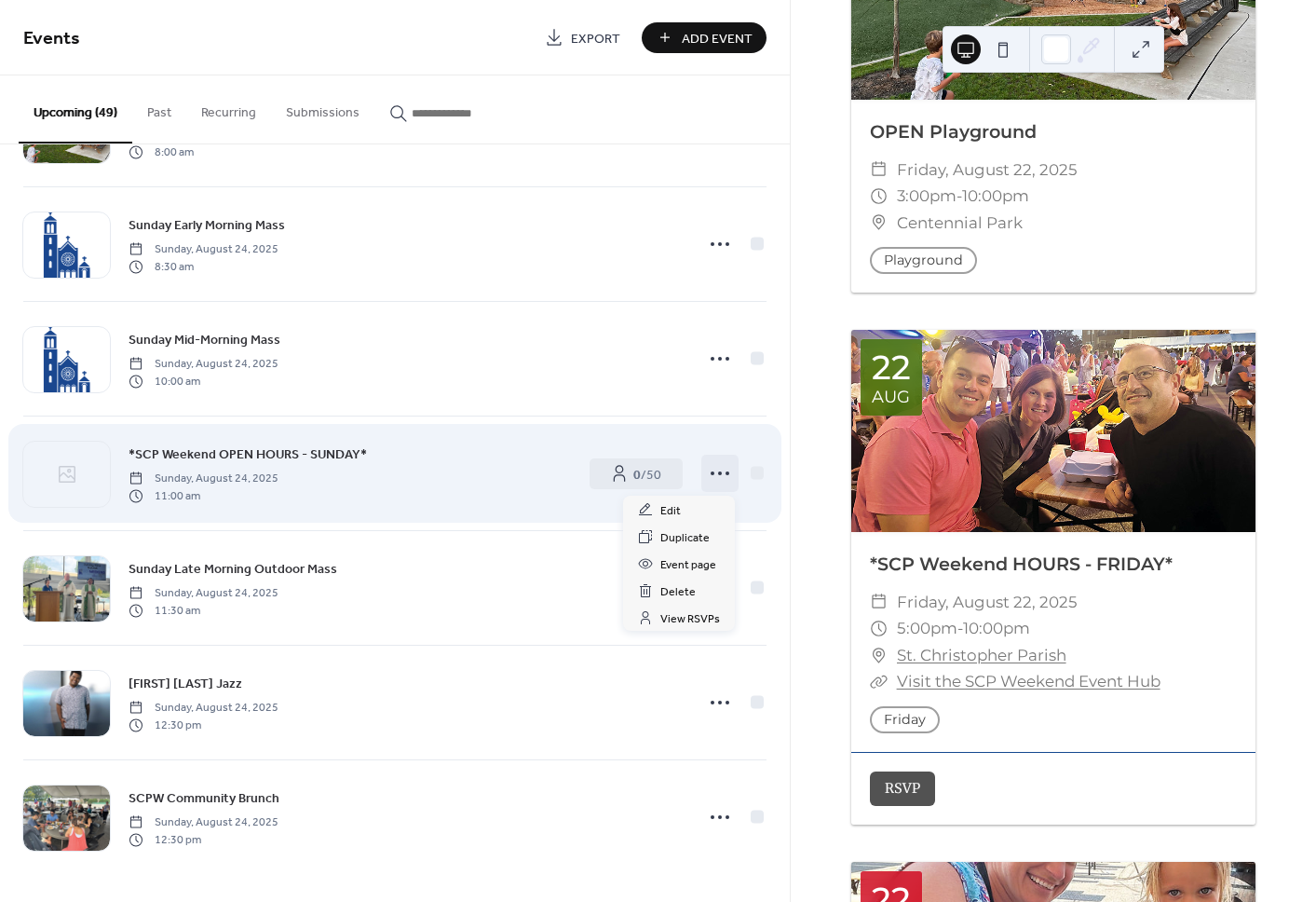 click 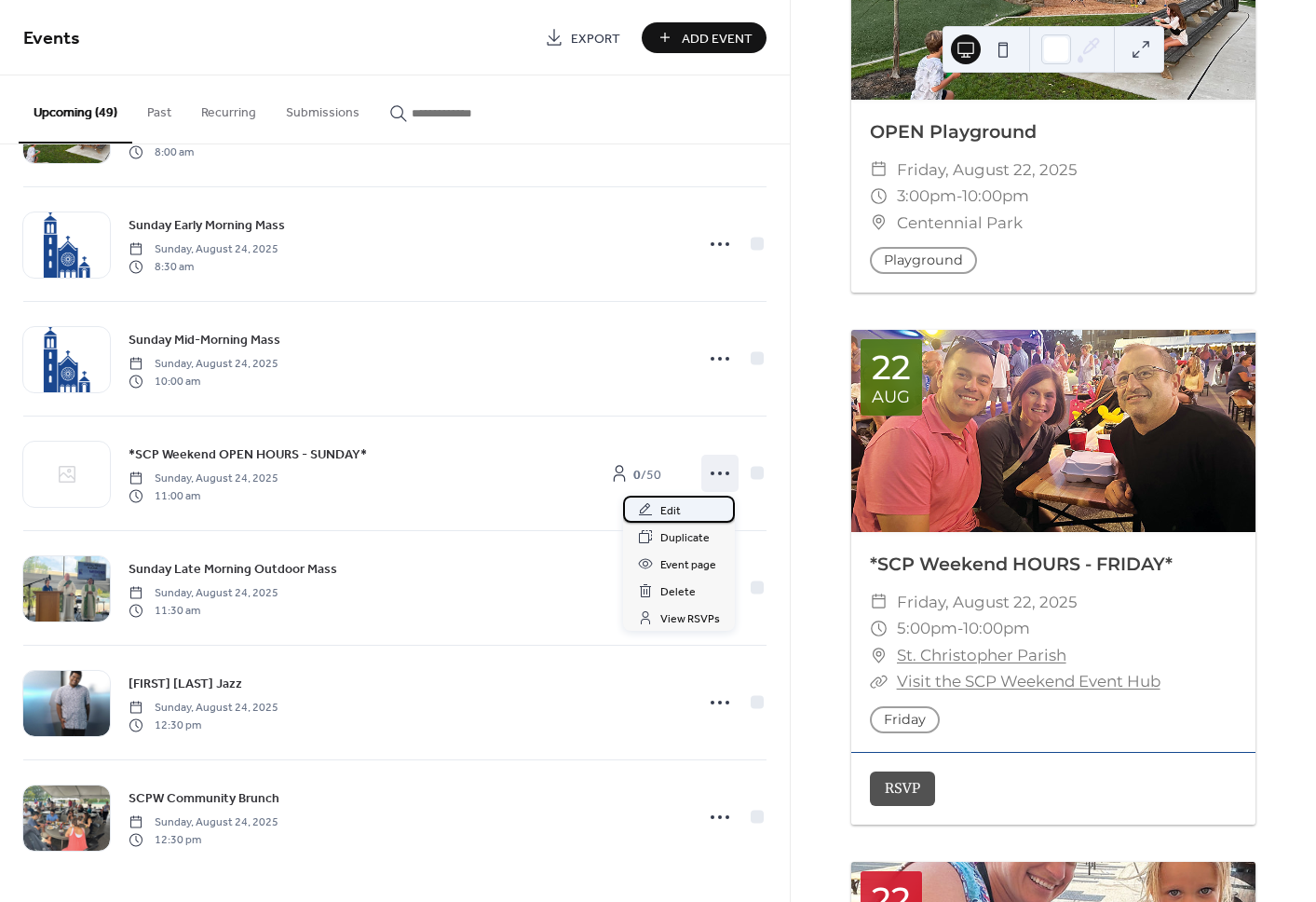 click on "Edit" at bounding box center [671, 511] 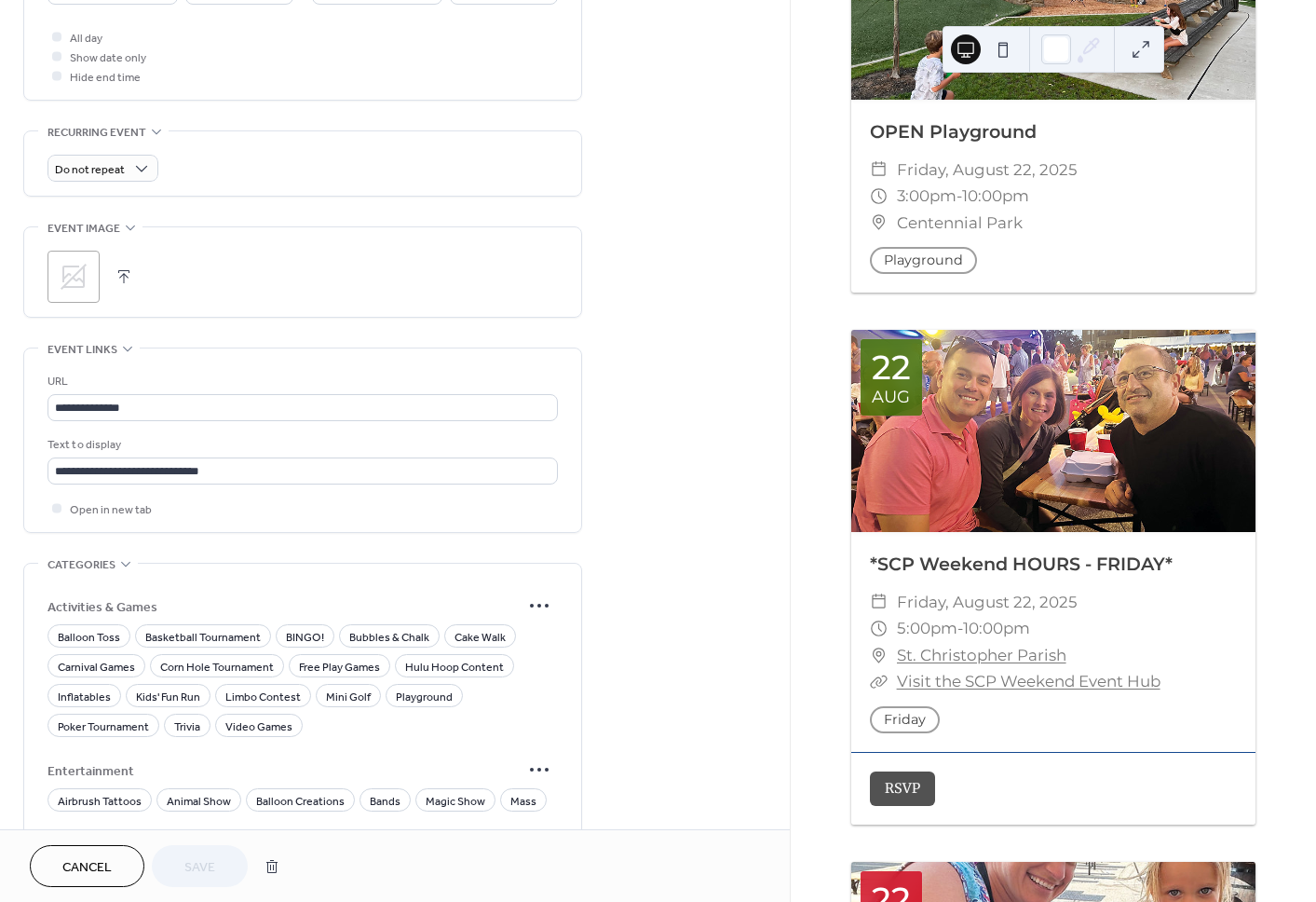 scroll, scrollTop: 786, scrollLeft: 0, axis: vertical 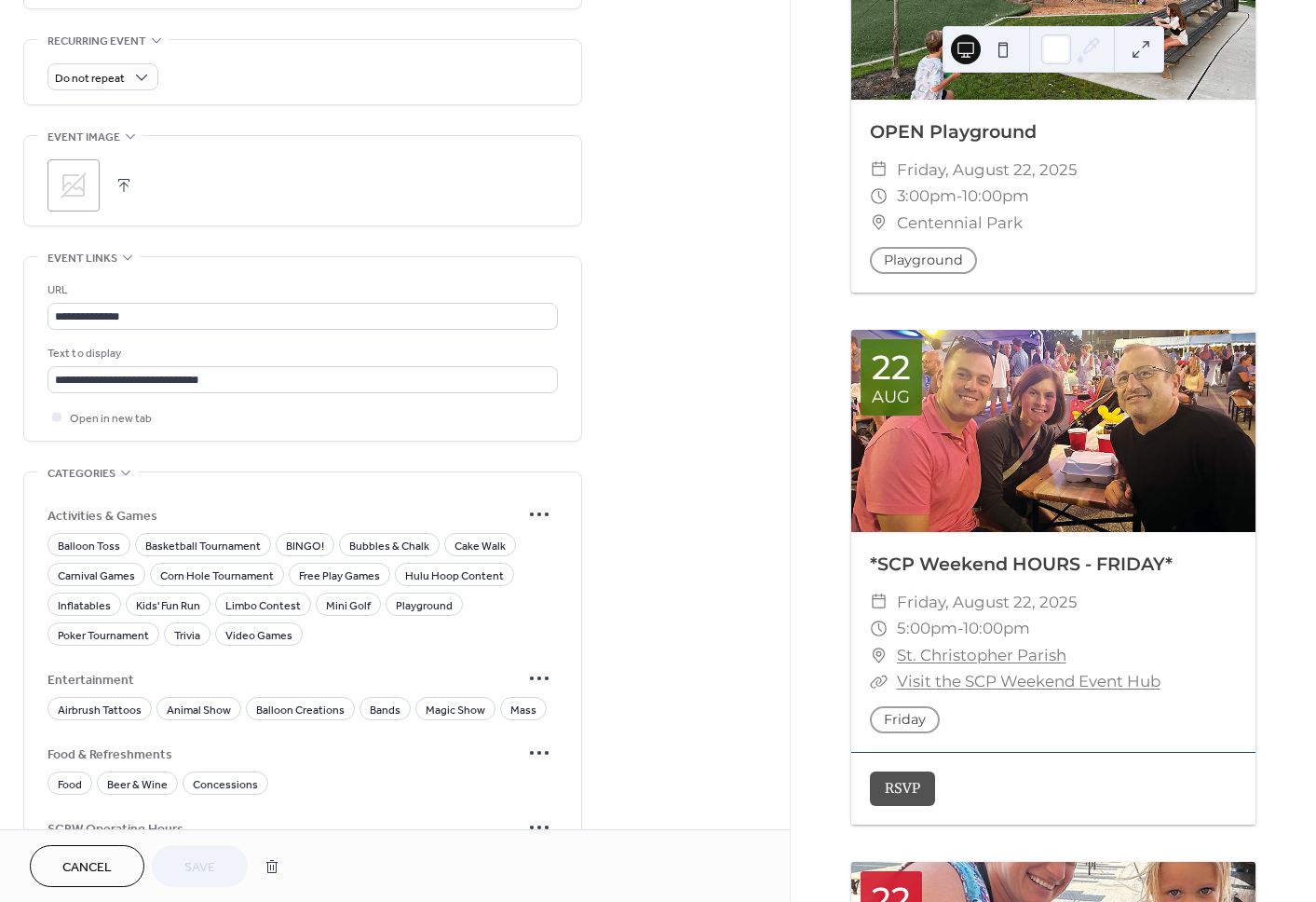 click 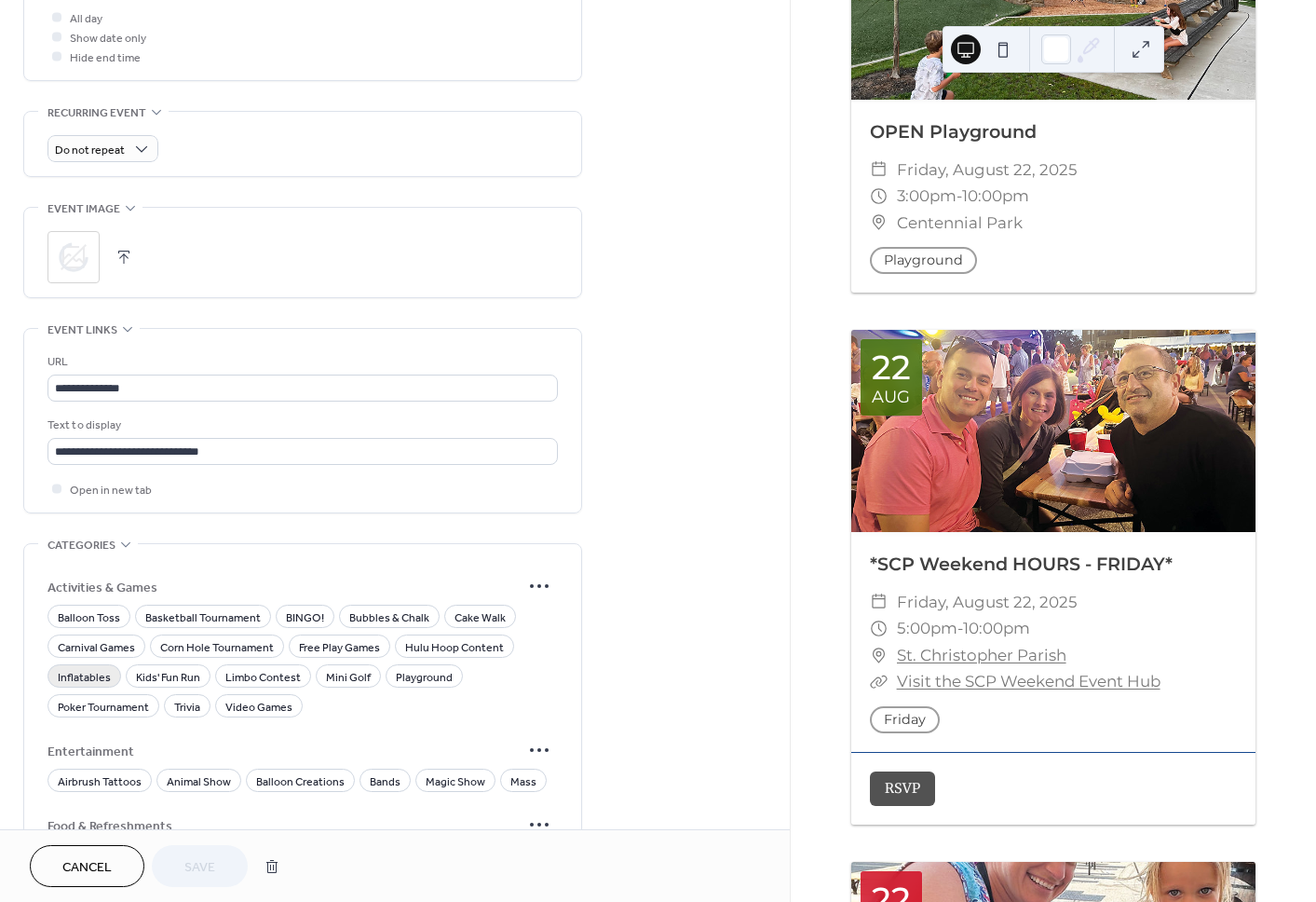 scroll, scrollTop: 710, scrollLeft: 0, axis: vertical 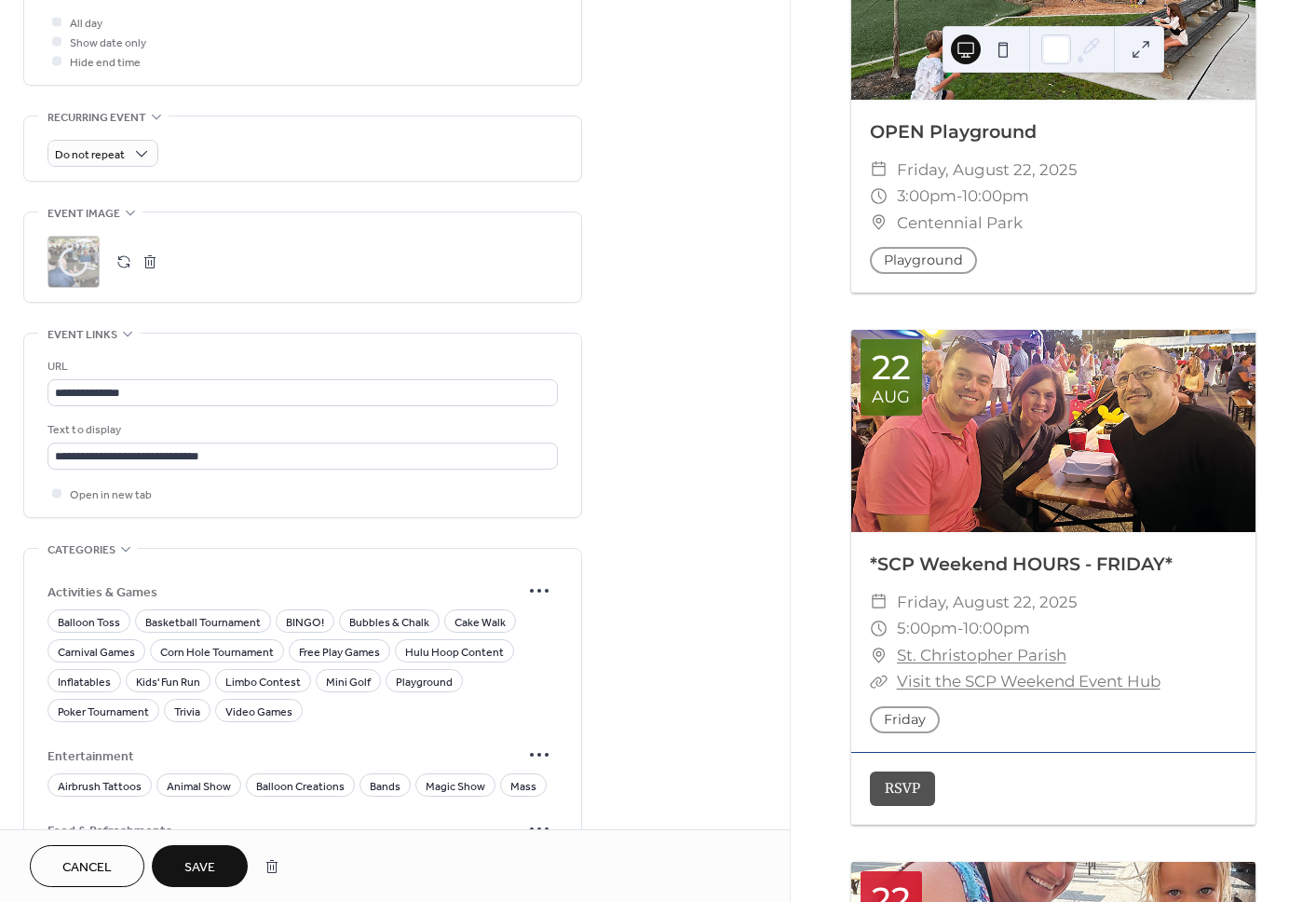 click on "Save" at bounding box center (199, 866) 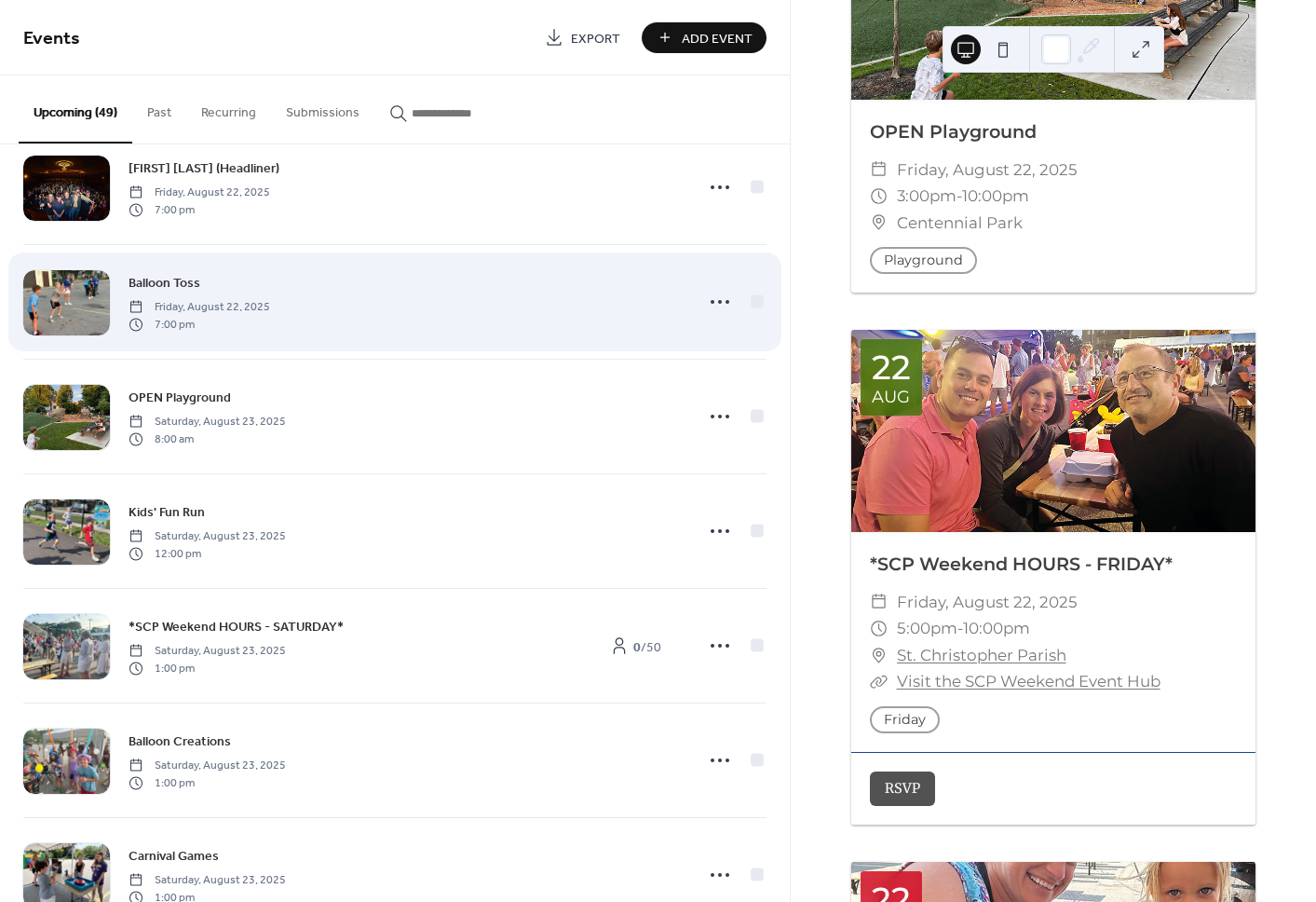 scroll, scrollTop: 0, scrollLeft: 0, axis: both 